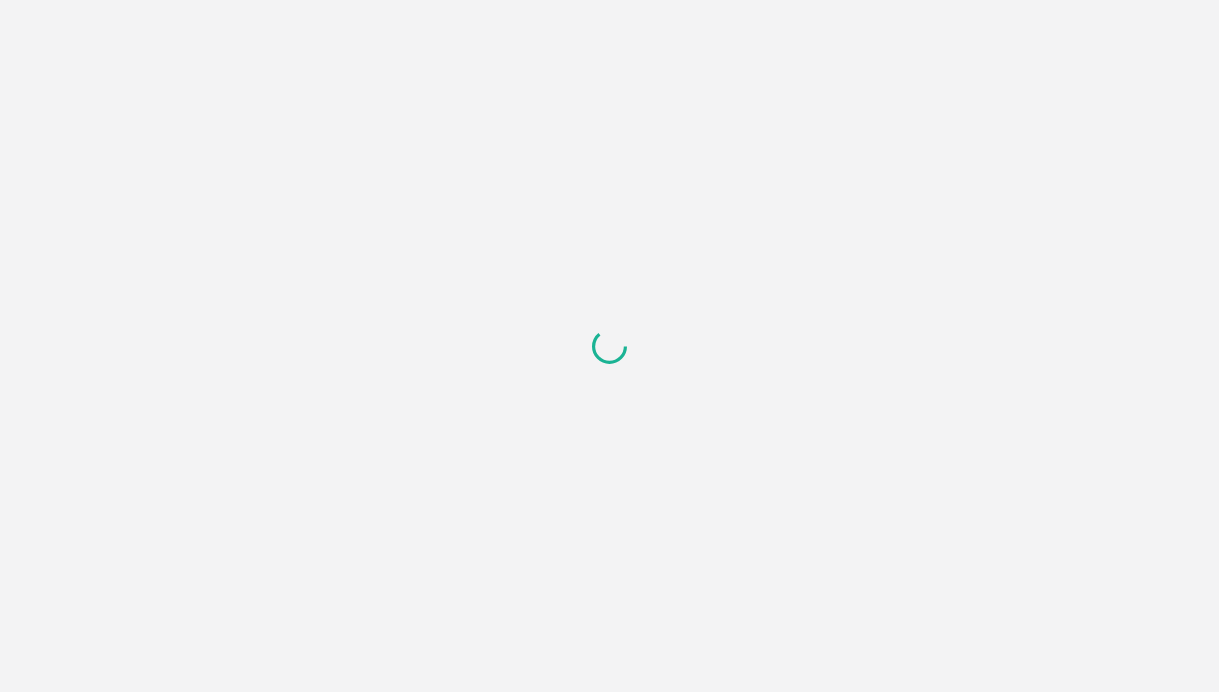 scroll, scrollTop: 0, scrollLeft: 0, axis: both 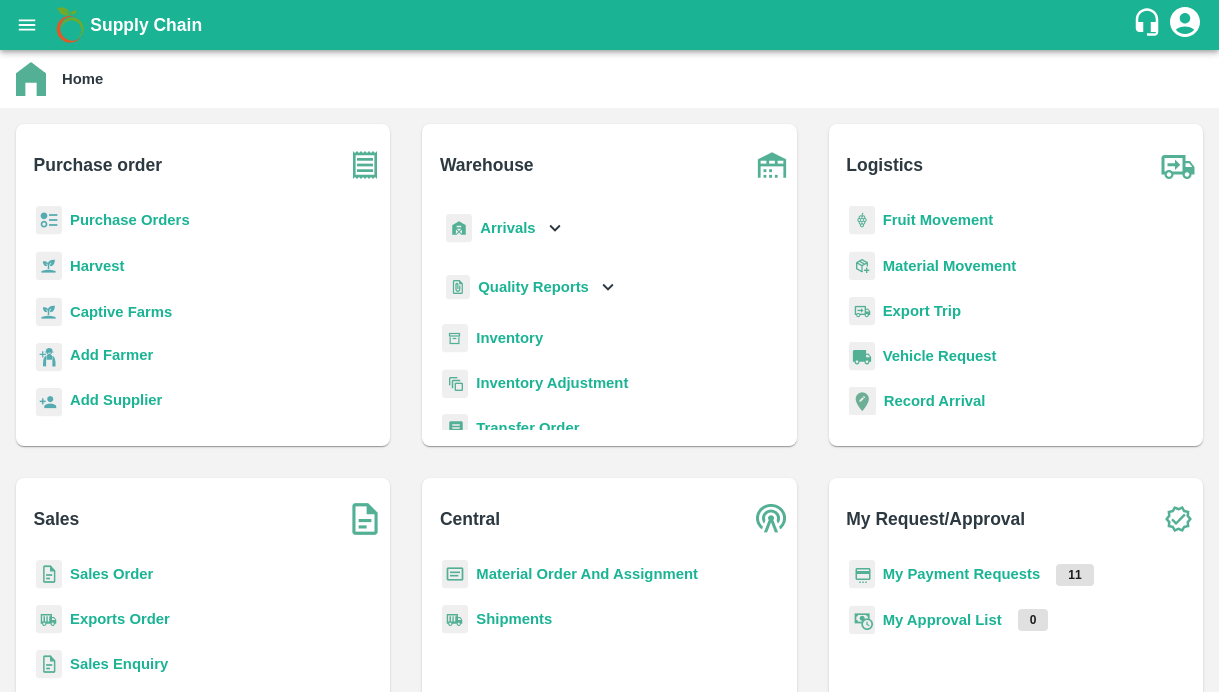 click on "Captive Farms" at bounding box center [121, 312] 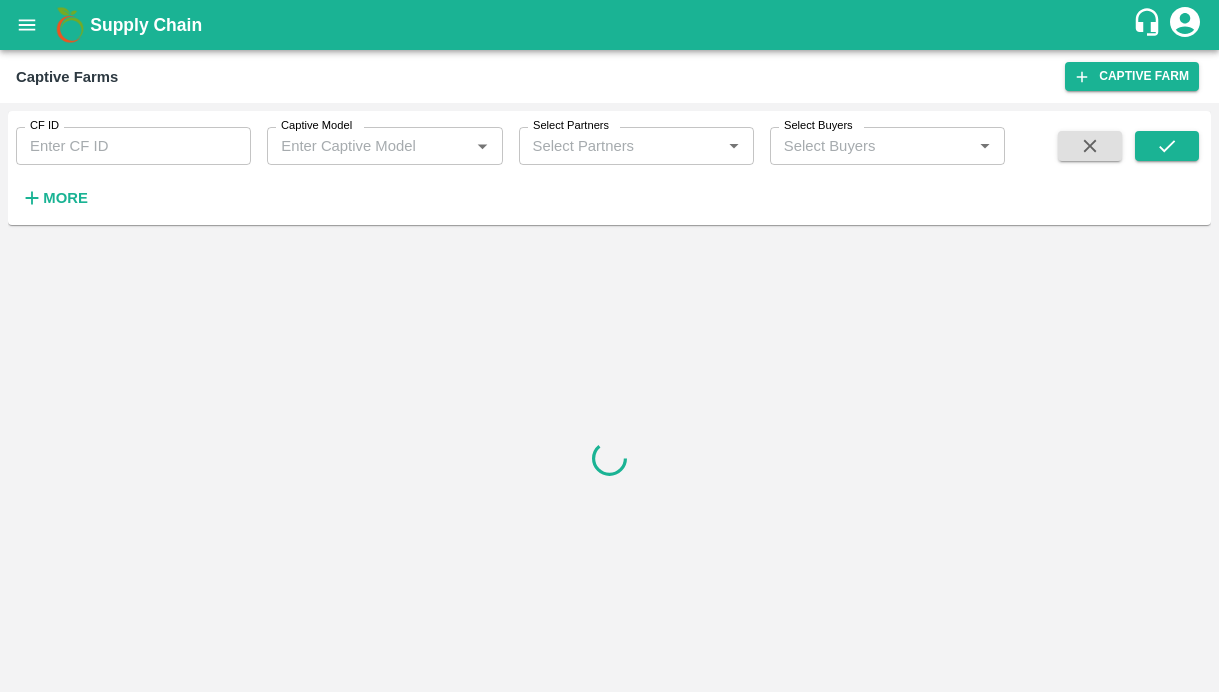click on "CF ID" at bounding box center (133, 146) 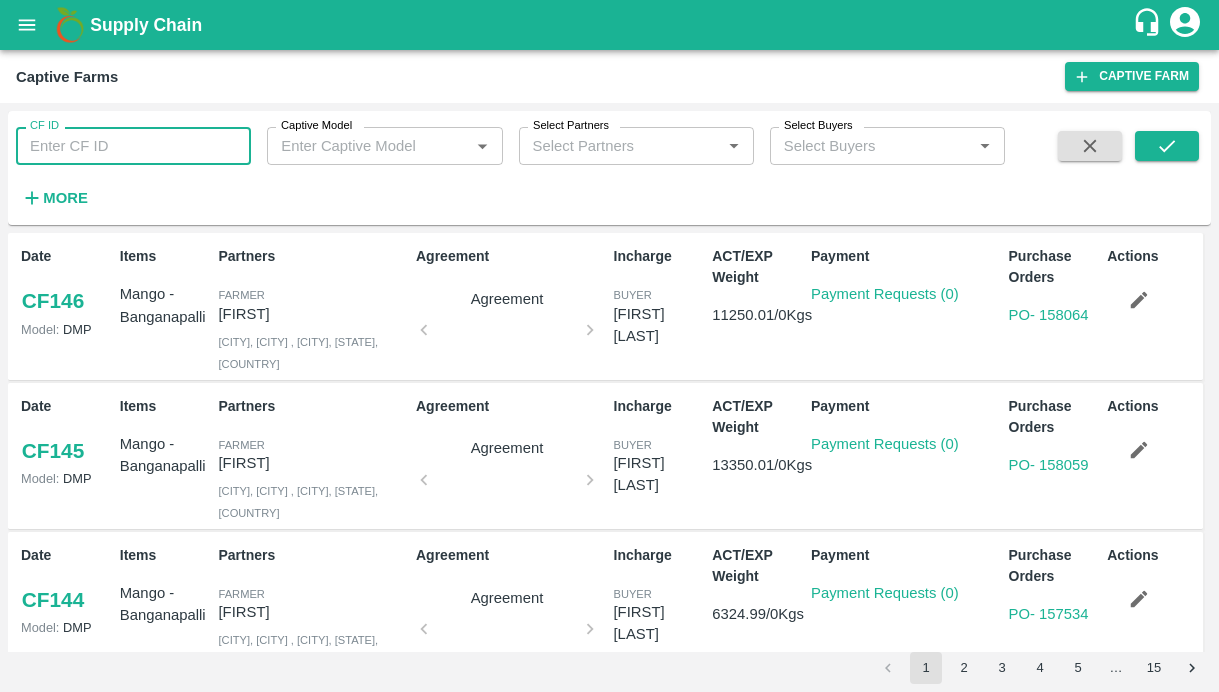 paste on "128" 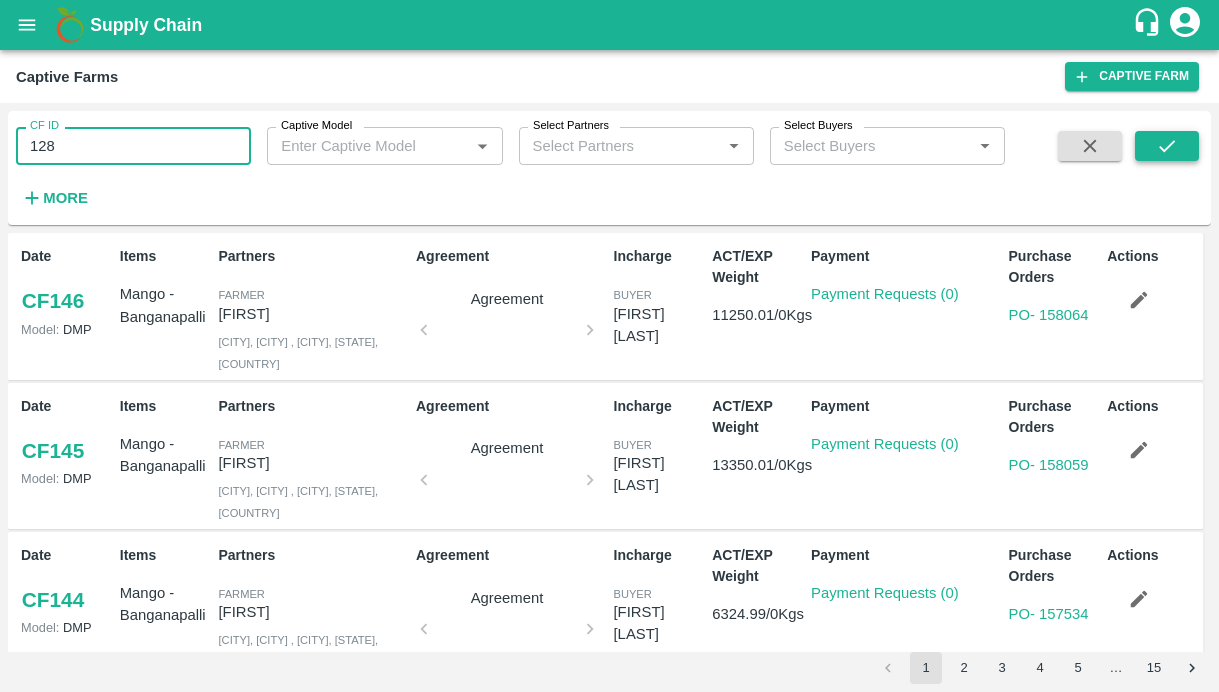 type on "128" 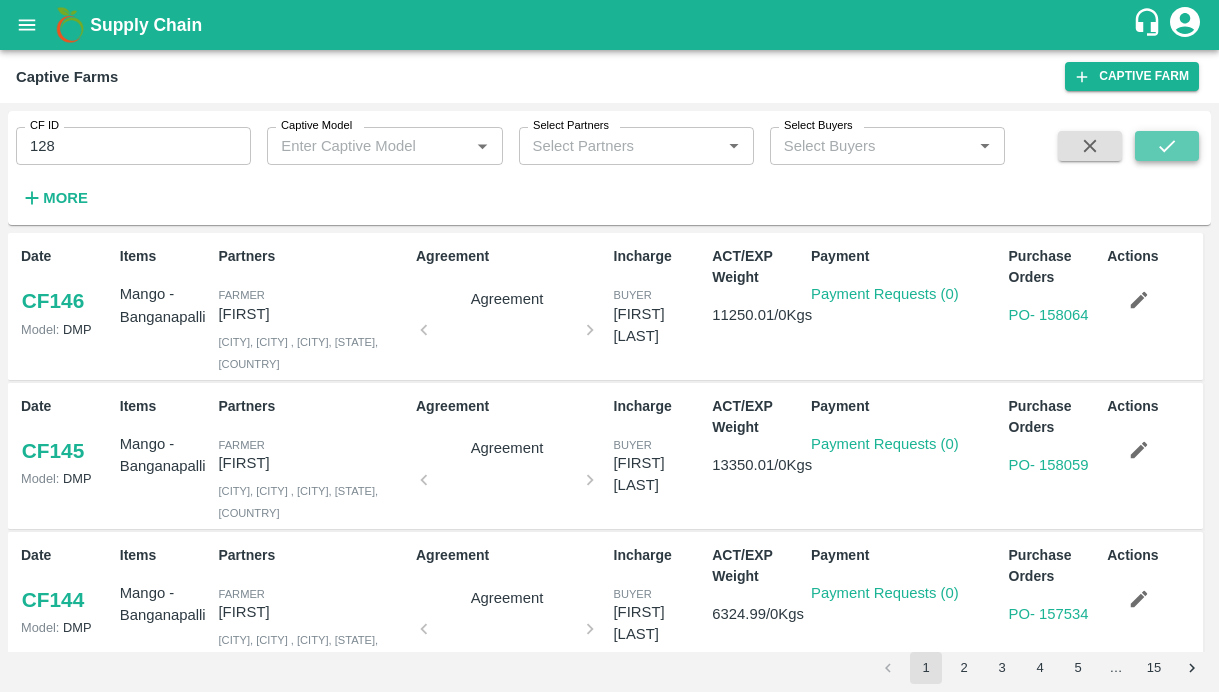 click 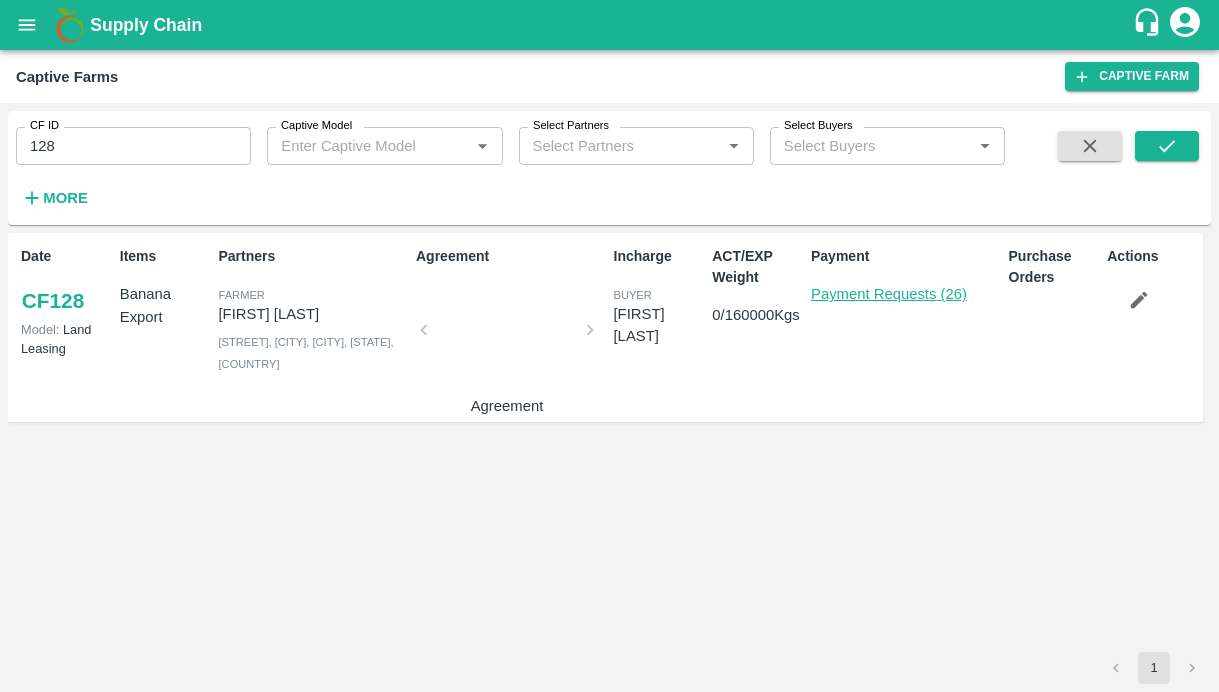 click on "Payment Requests   (26)" at bounding box center (889, 294) 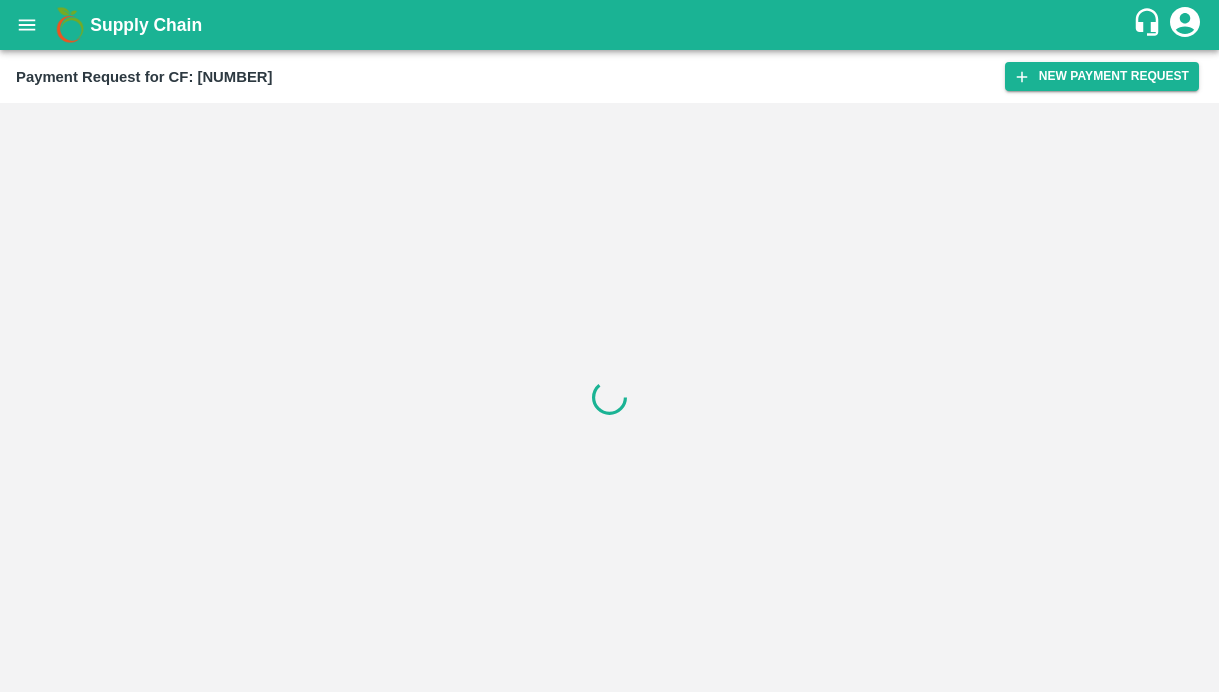 scroll, scrollTop: 0, scrollLeft: 0, axis: both 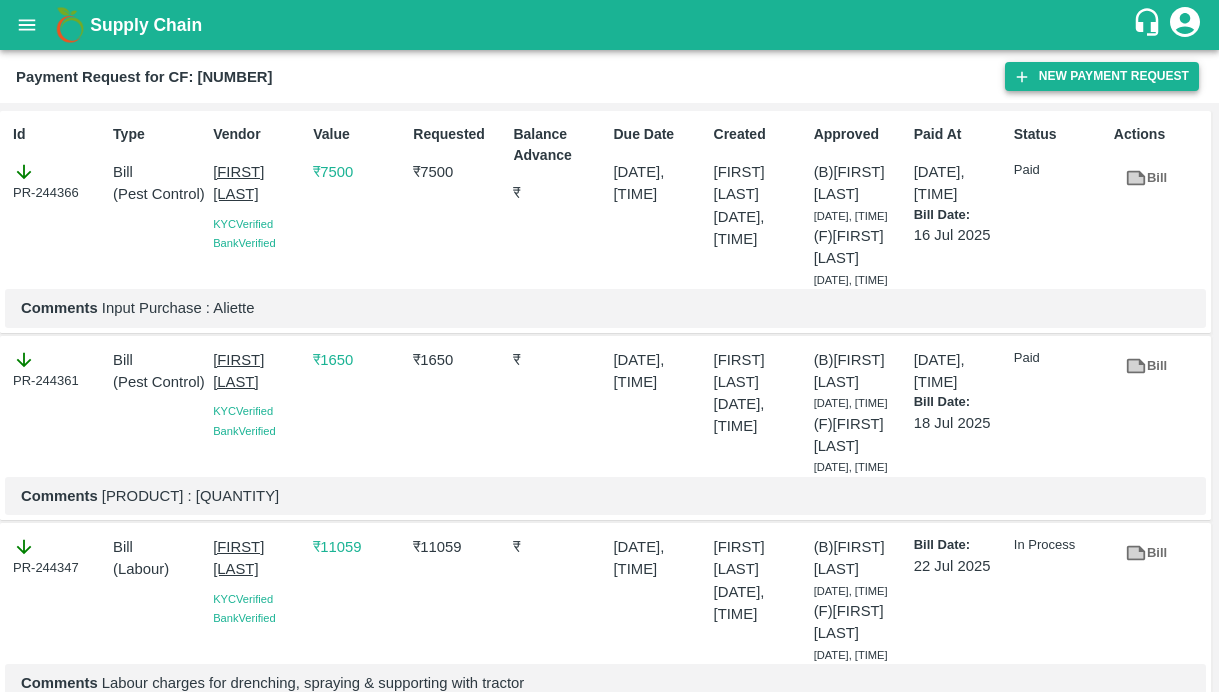 click on "New Payment Request" at bounding box center [1102, 76] 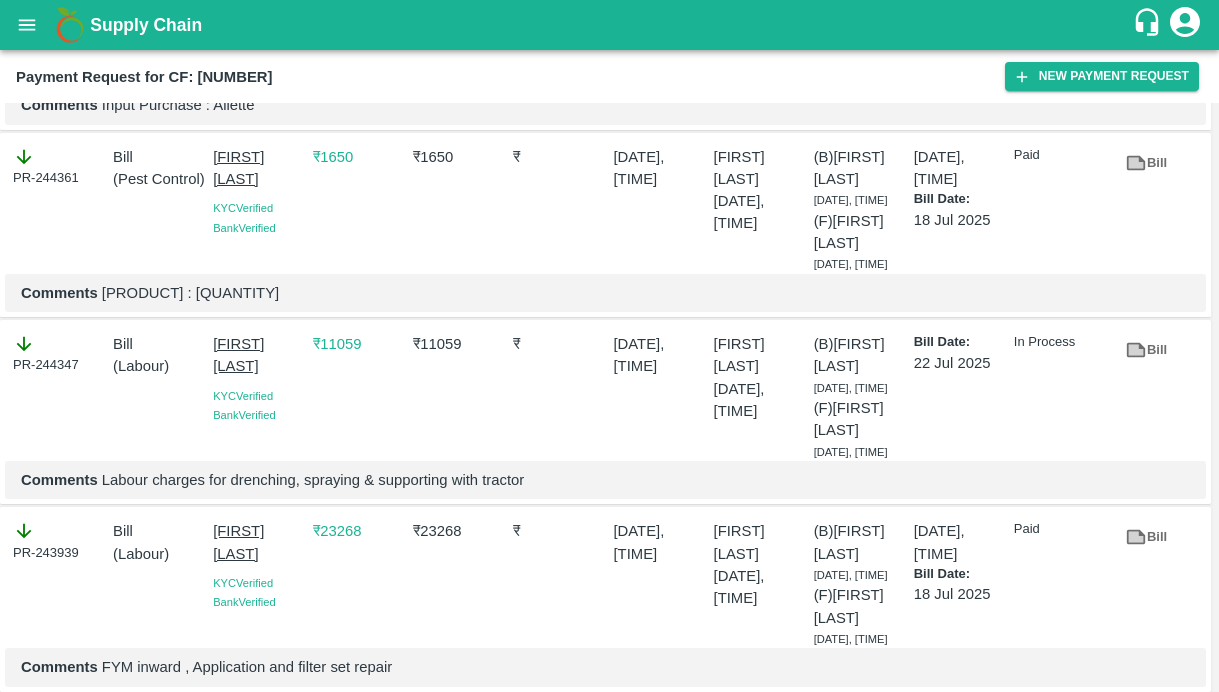 scroll, scrollTop: 206, scrollLeft: 0, axis: vertical 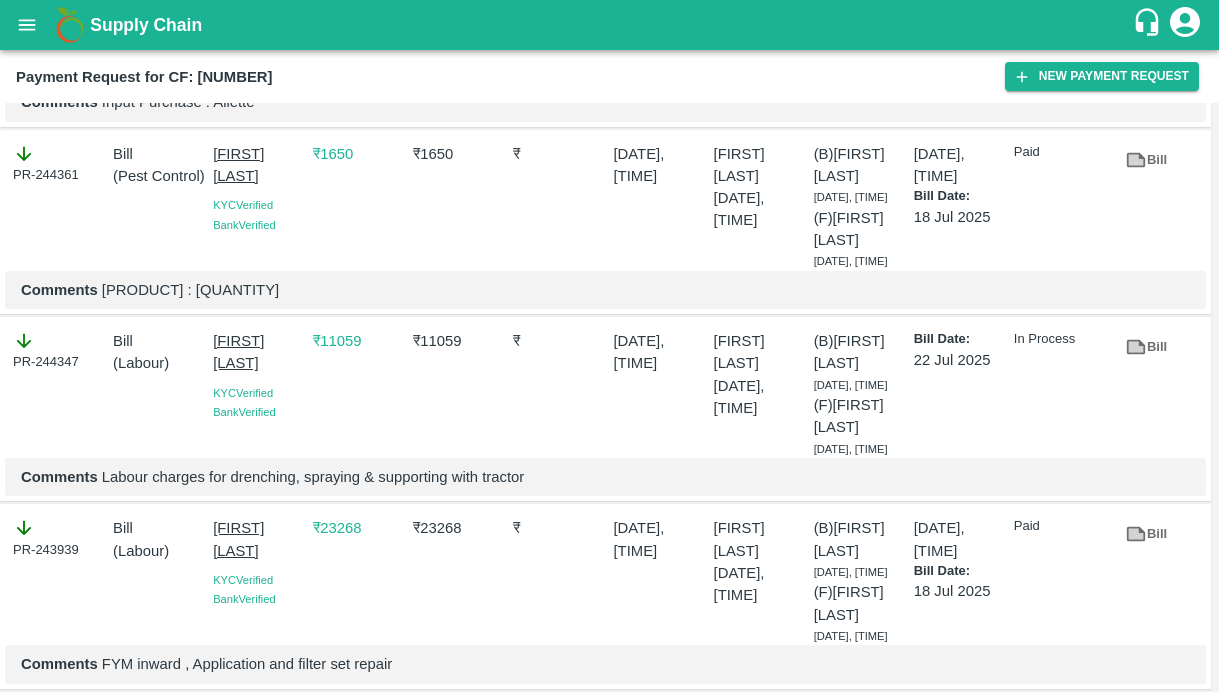drag, startPoint x: 207, startPoint y: 378, endPoint x: 281, endPoint y: 432, distance: 91.60786 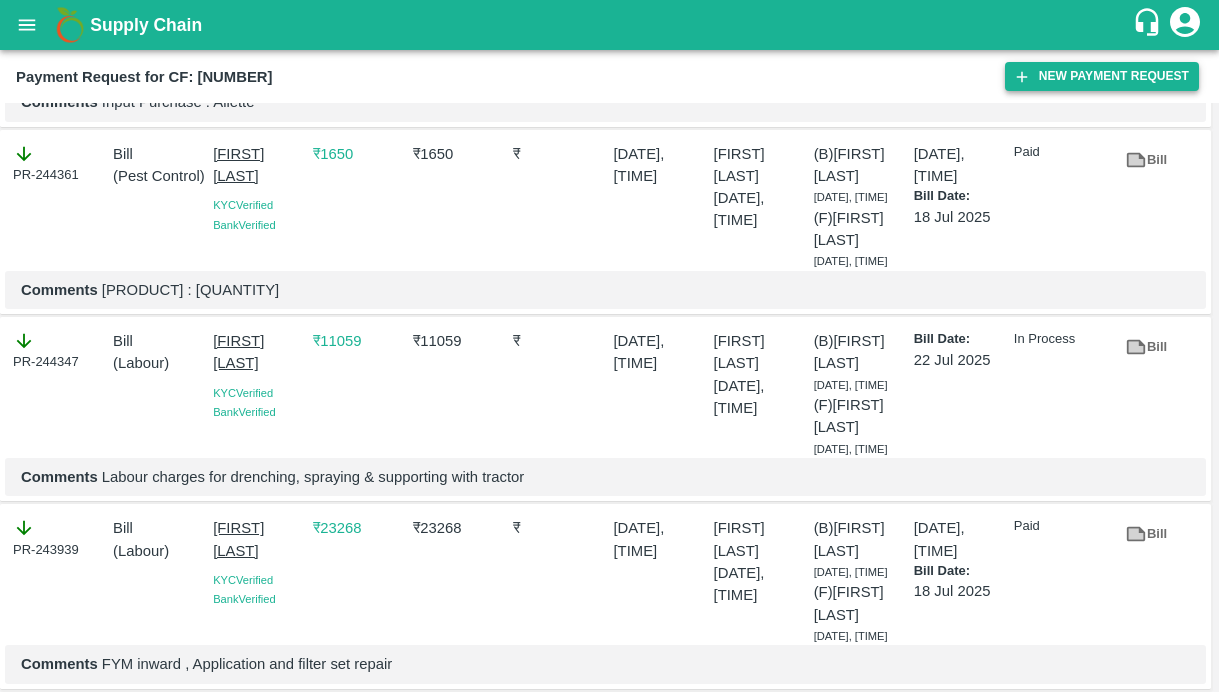 click on "New Payment Request" at bounding box center (1102, 76) 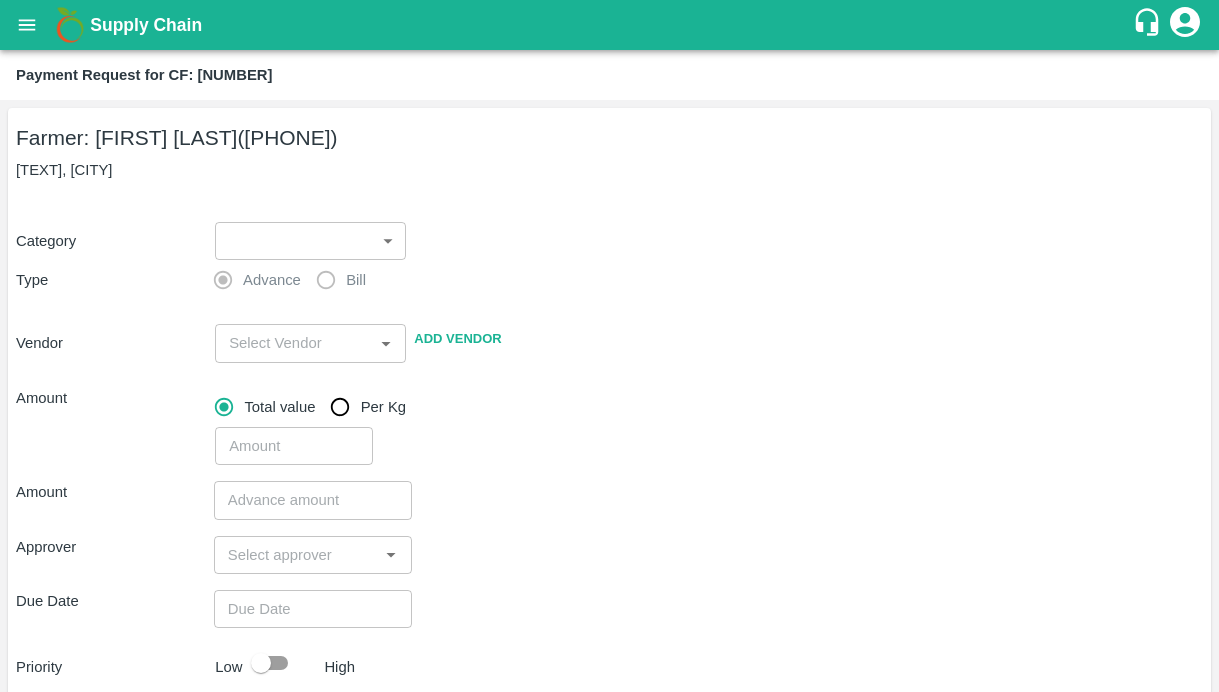 click on "Supply Chain Payment Request for CF: 128 Farmer:    D Ramakrishna Reddy  (9959121213) OC Colony, anantapur Category ​ ​ Type Advance Bill Vendor ​ Add Vendor Amount Total value Per Kg ​ Amount ​ Approver ​ Due Date ​  Priority  Low  High Comment x ​ Attach bill Cancel Save Bangalore DC Direct Customer Hyderabad DC B2R Bangalore  Tembhurni Virtual Captive PH Ananthapur Virtual Captive PH Kothakota Virtual Captive PH Chittoor Virtual Captive PH Vavilala Himalekya Logout" at bounding box center [609, 346] 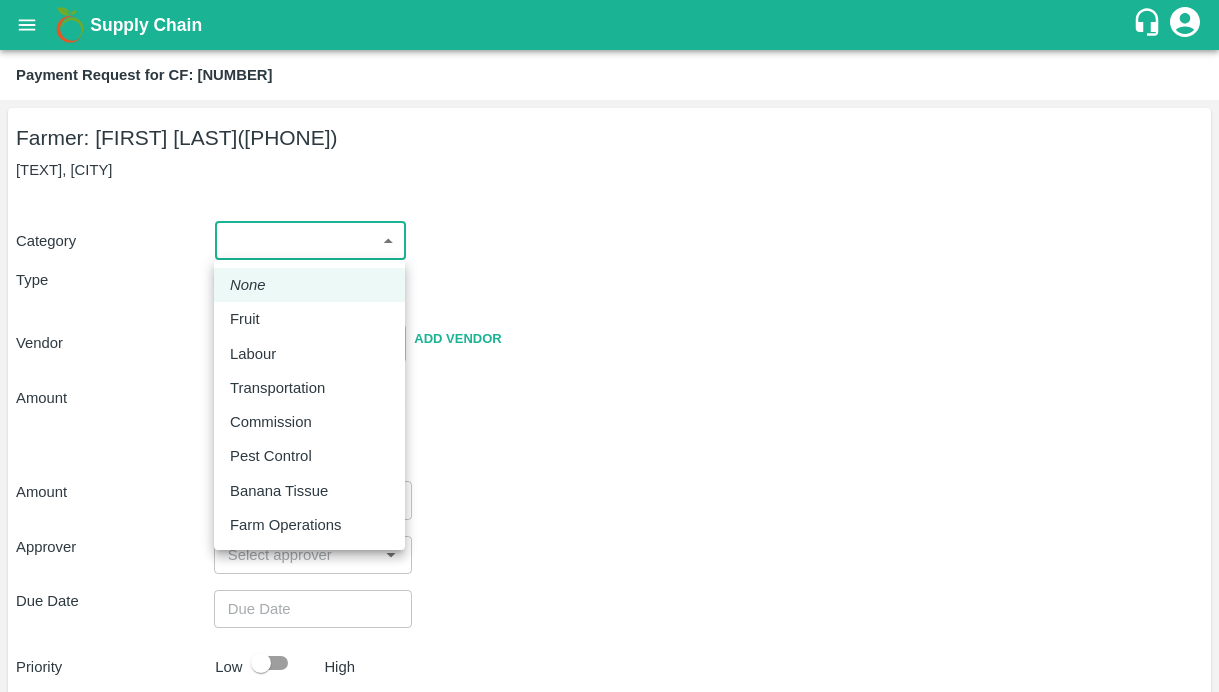 click on "Labour" at bounding box center [253, 354] 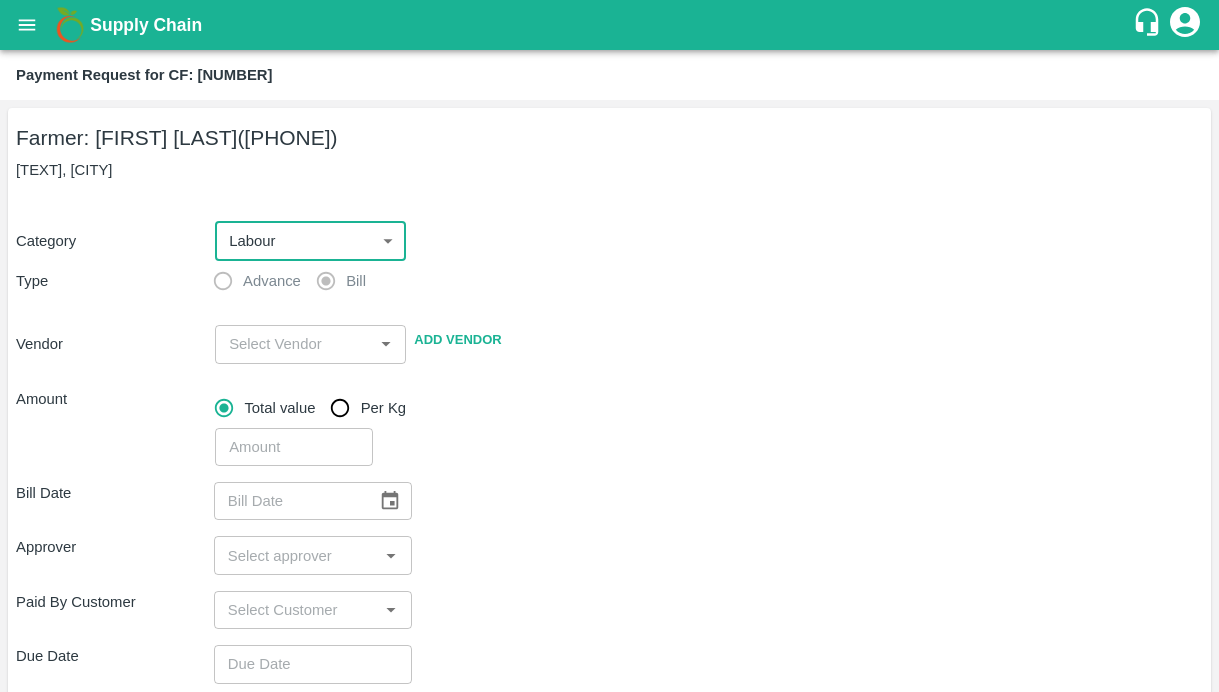 click at bounding box center (294, 344) 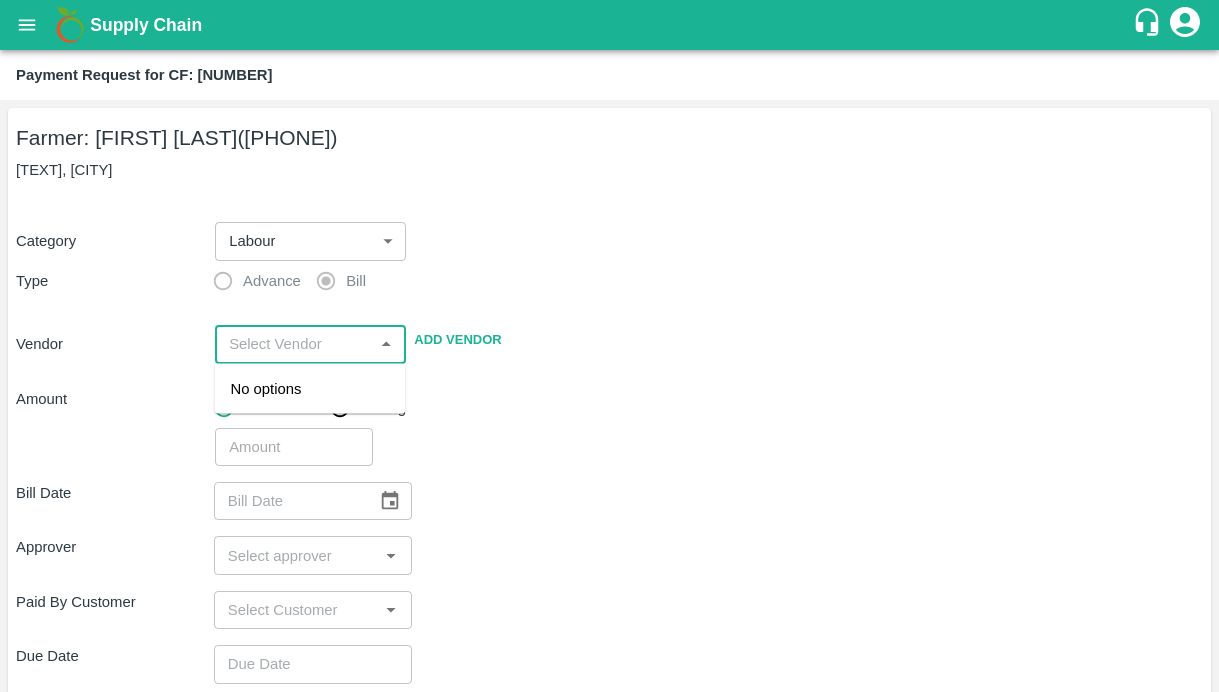 paste on "GATTU BHASKARA REDDY" 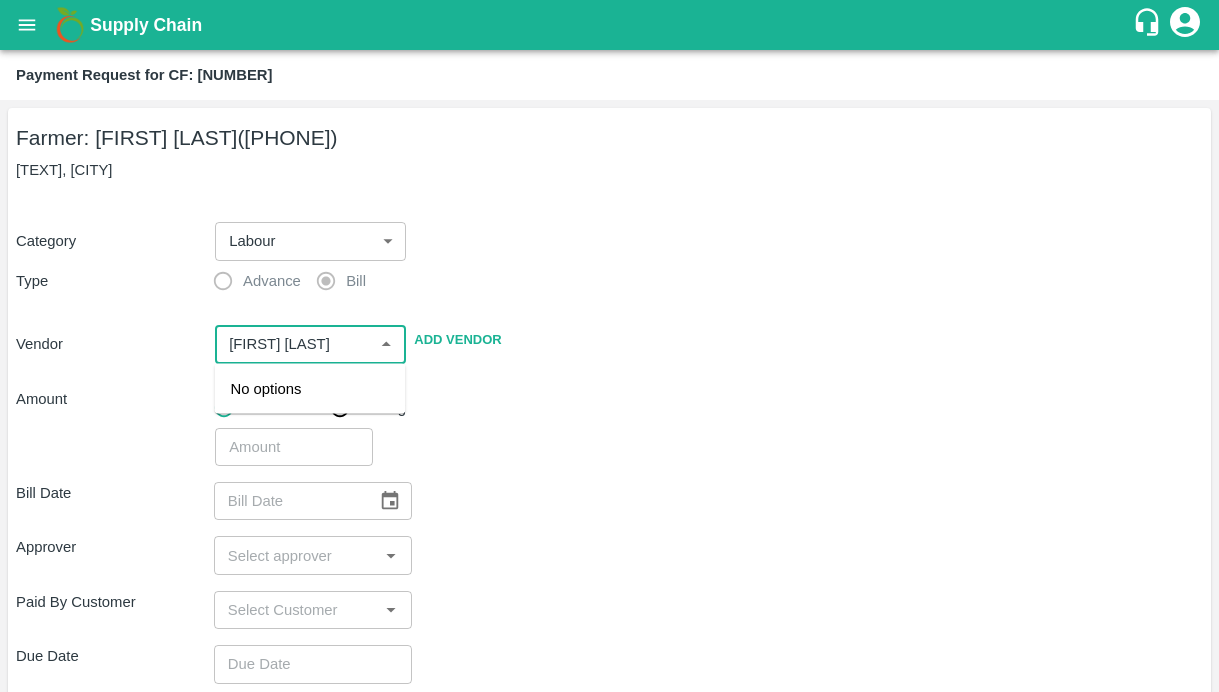 scroll, scrollTop: 0, scrollLeft: 56, axis: horizontal 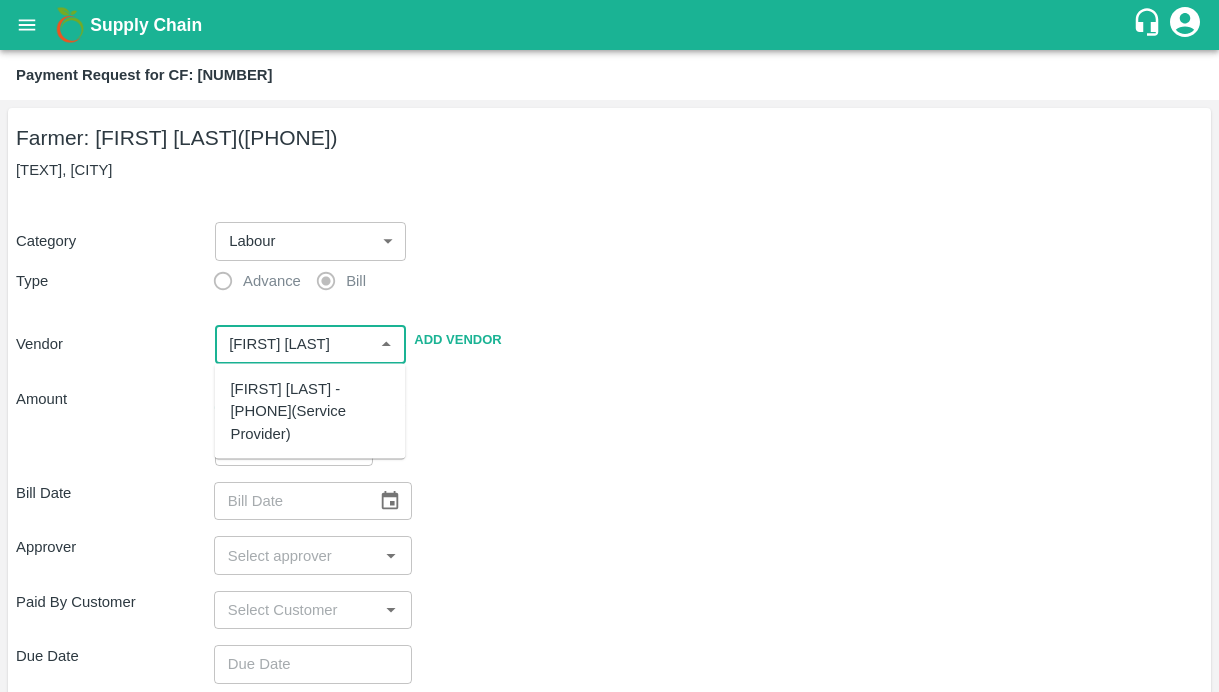 click on "GATTU BHASKARA REDDY - 9701397775(Service Provider)" at bounding box center [310, 411] 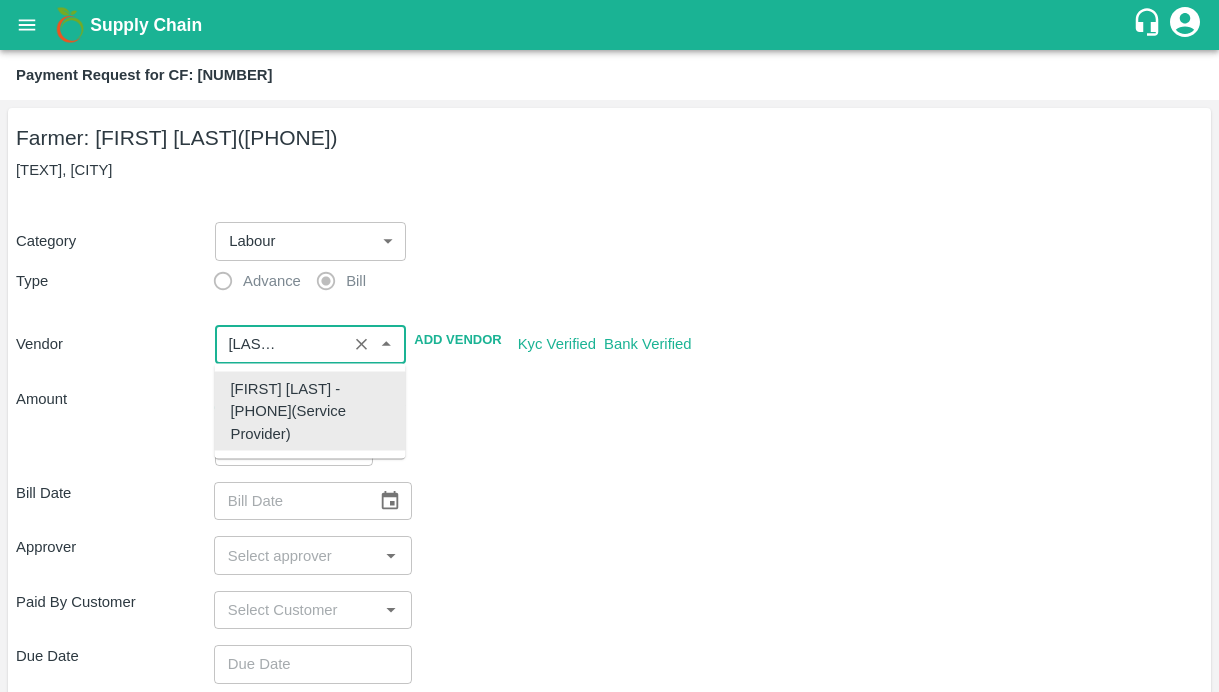 type on "GATTU BHASKARA REDDY - 9701397775(Service Provider)" 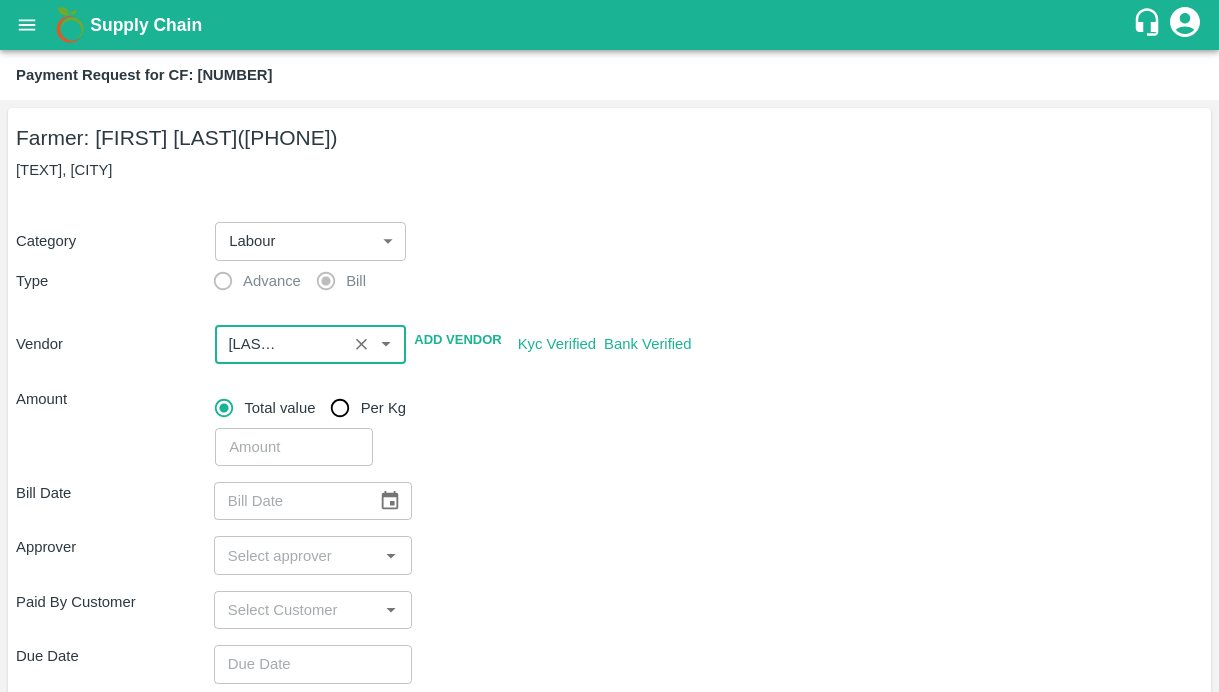 scroll, scrollTop: 0, scrollLeft: 0, axis: both 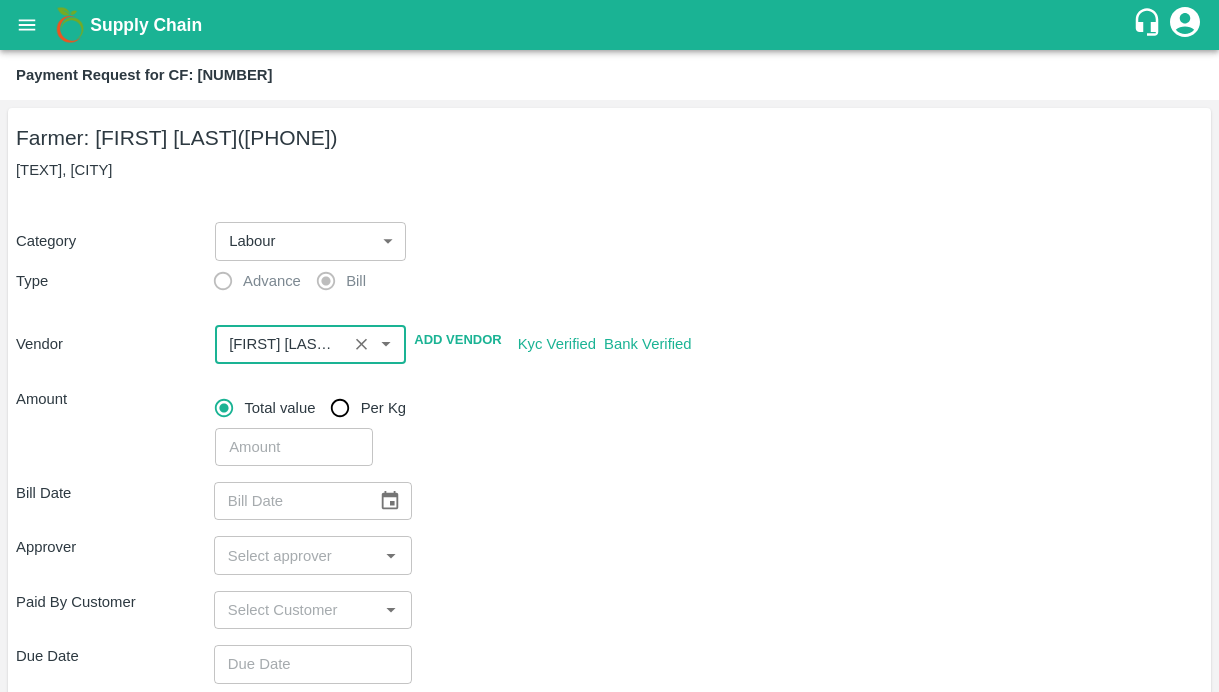 click at bounding box center [281, 344] 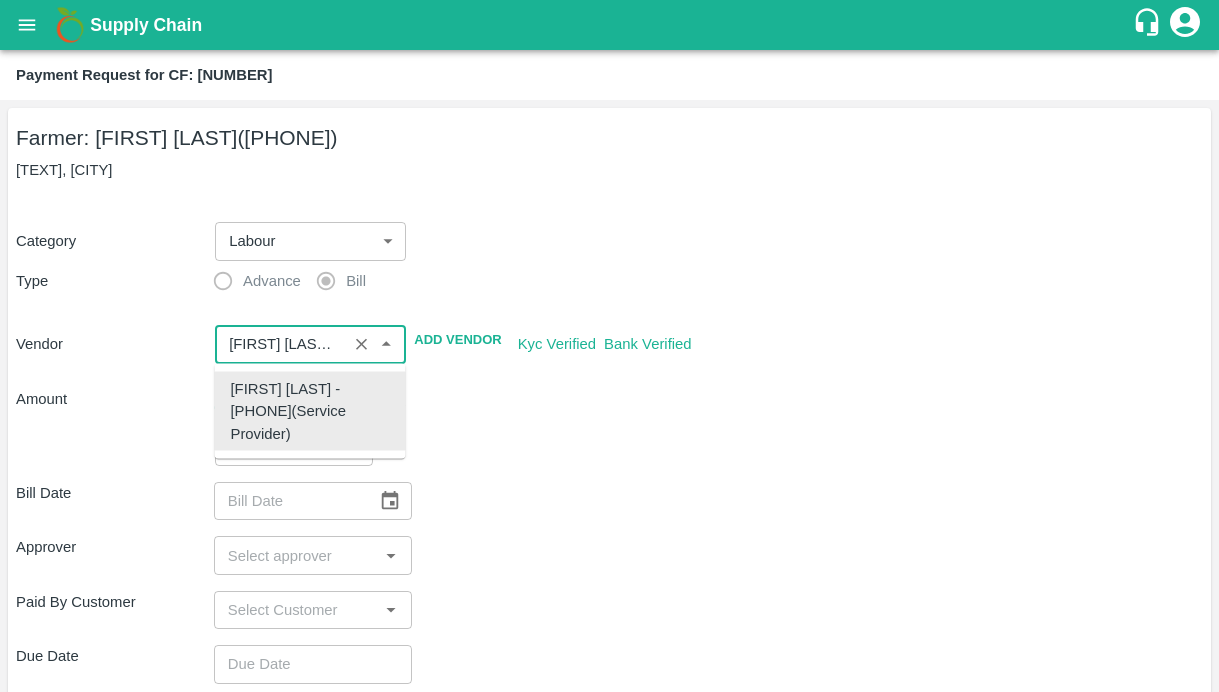 click on "Bill Date ​" at bounding box center [609, 501] 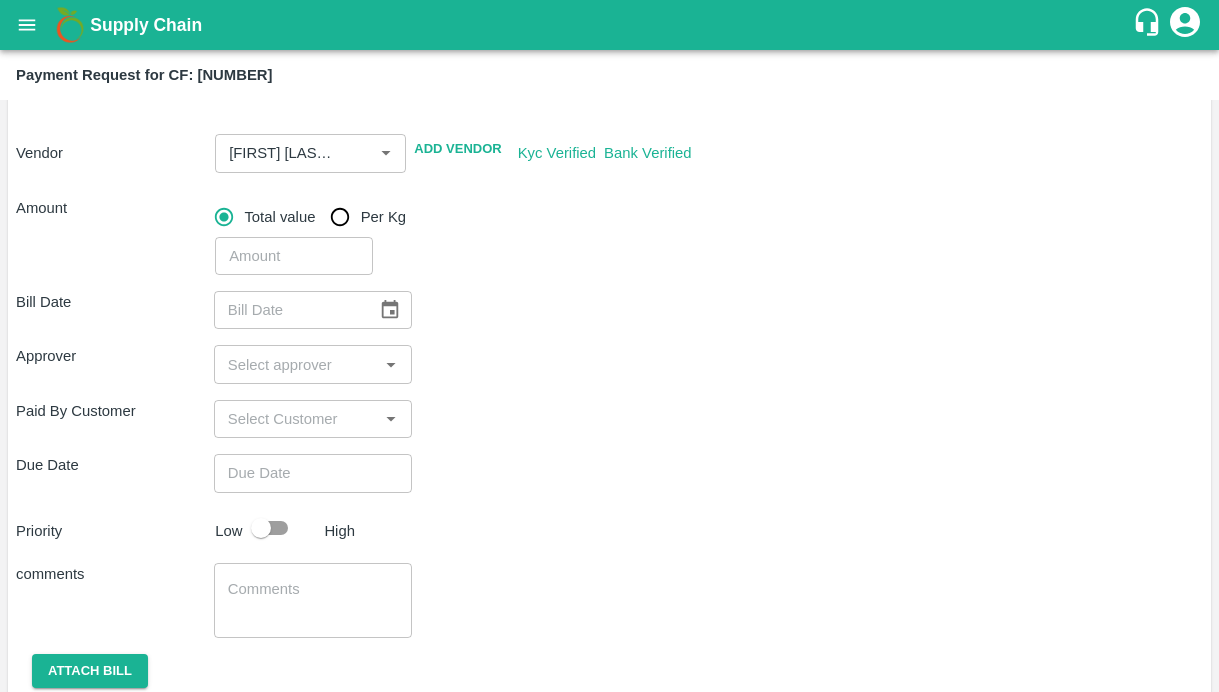 scroll, scrollTop: 207, scrollLeft: 0, axis: vertical 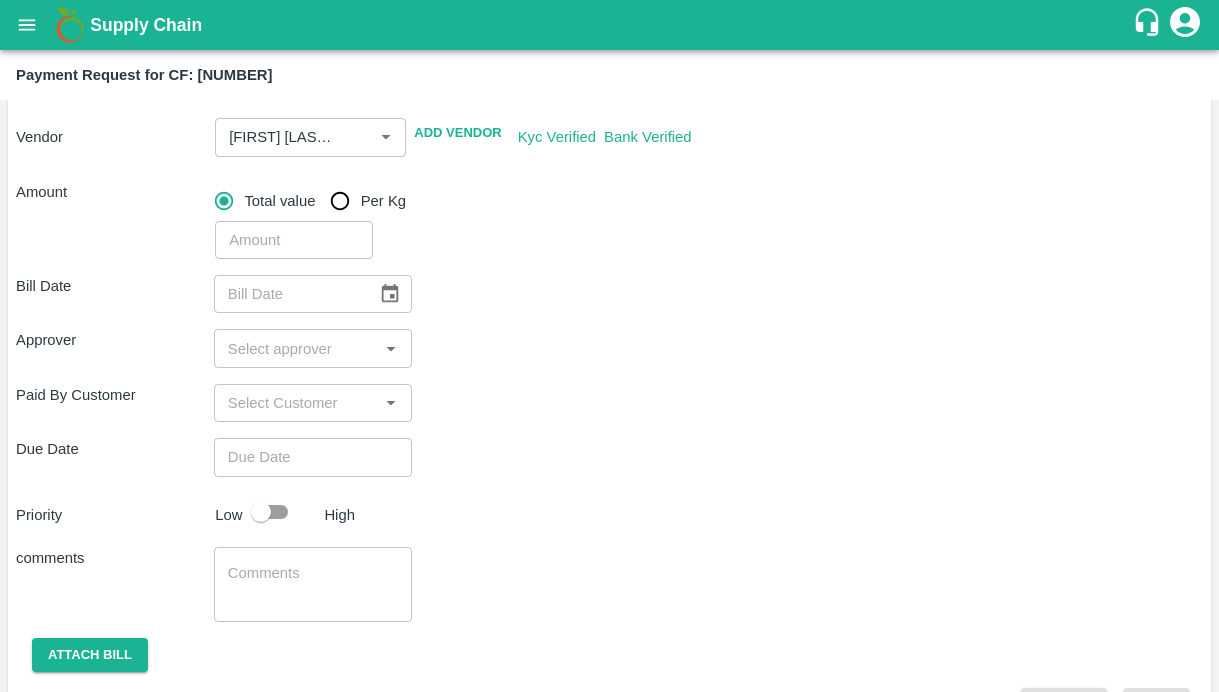 click at bounding box center [294, 240] 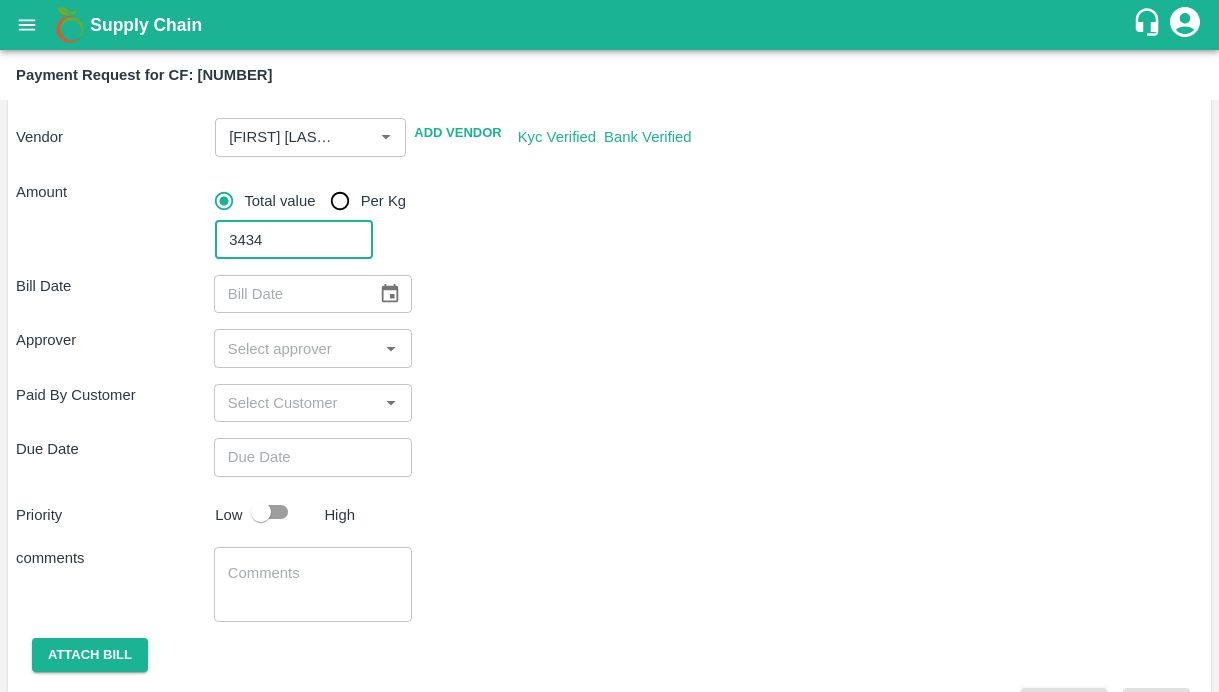 type on "3434" 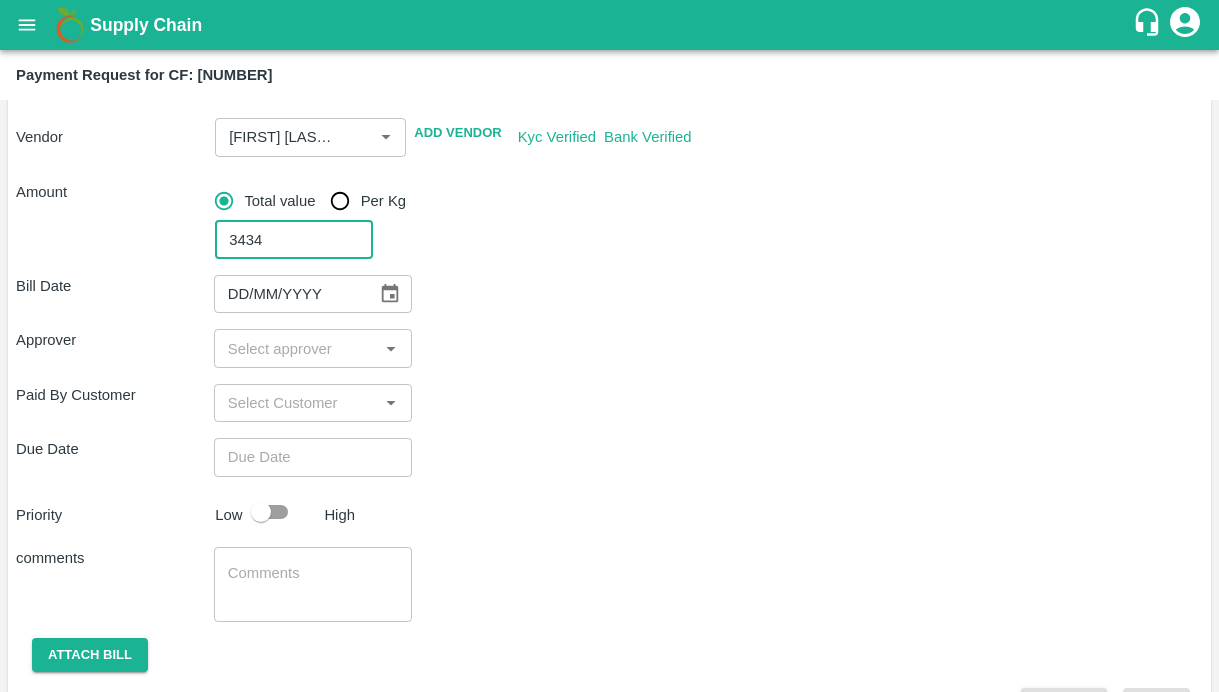 click on "DD/MM/YYYY" at bounding box center [289, 294] 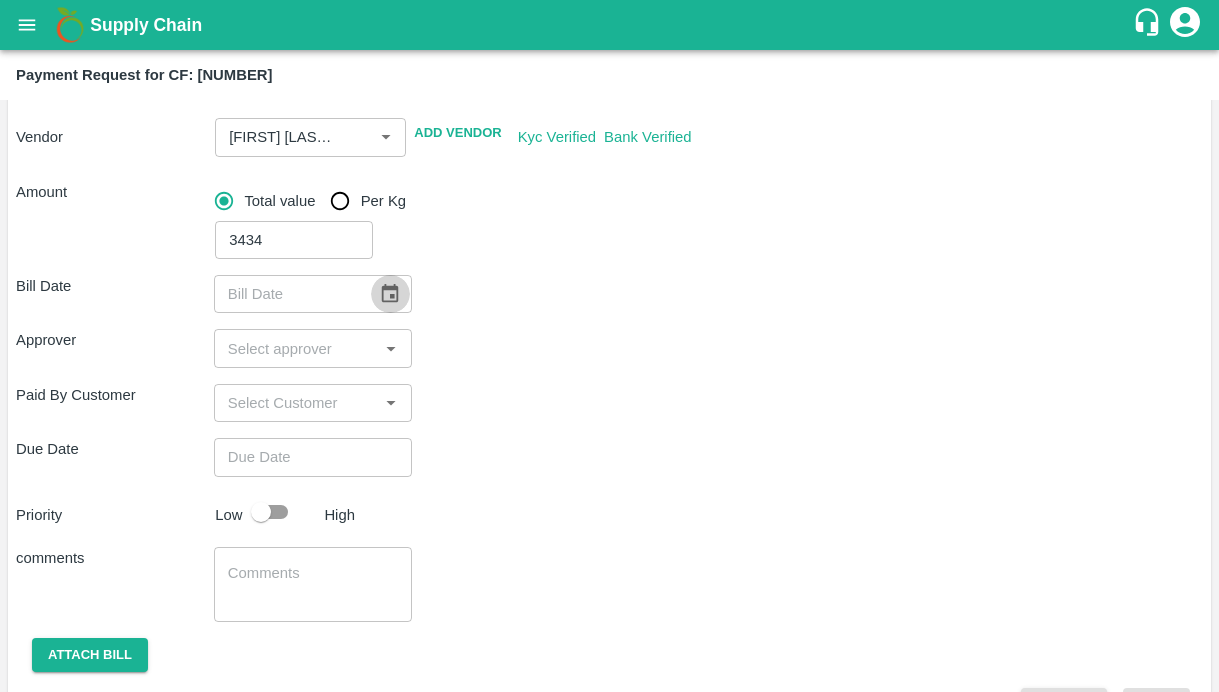 click 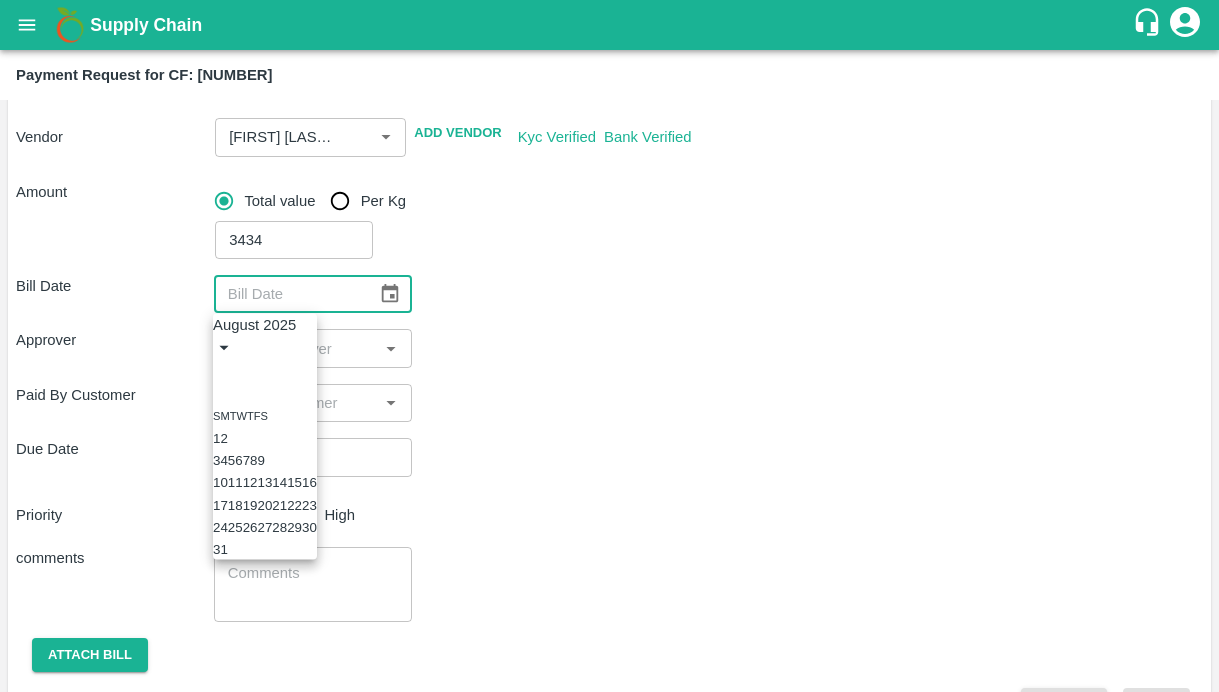 click 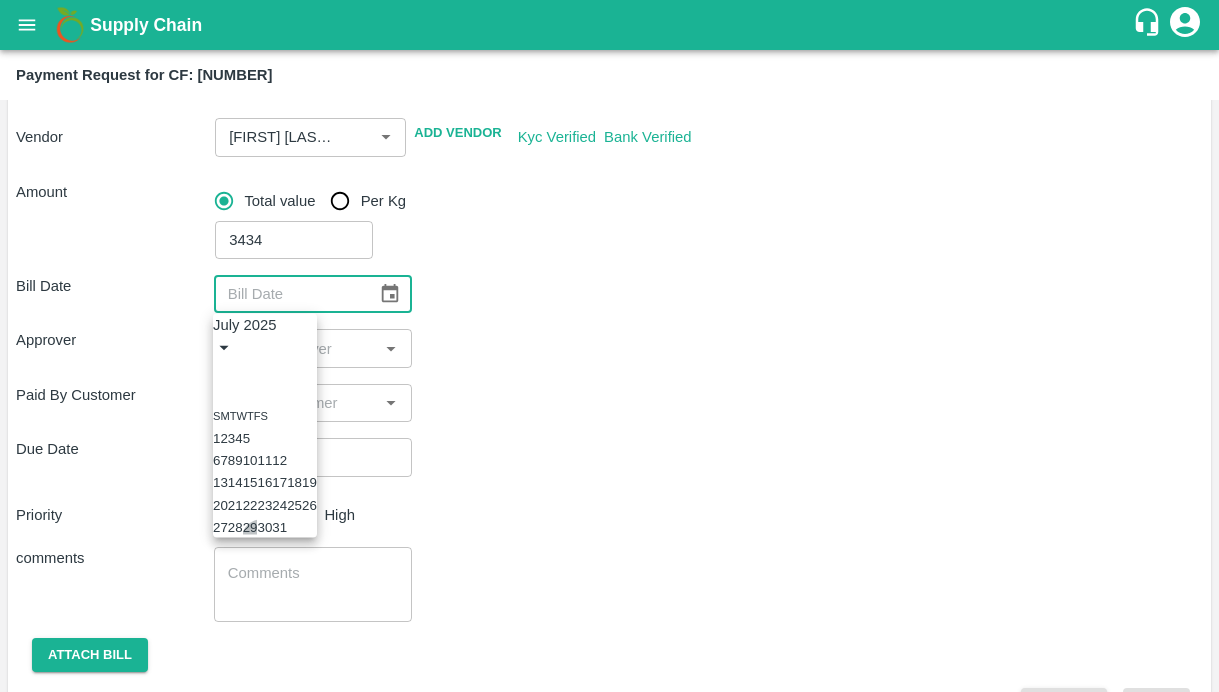 click on "29" at bounding box center [250, 527] 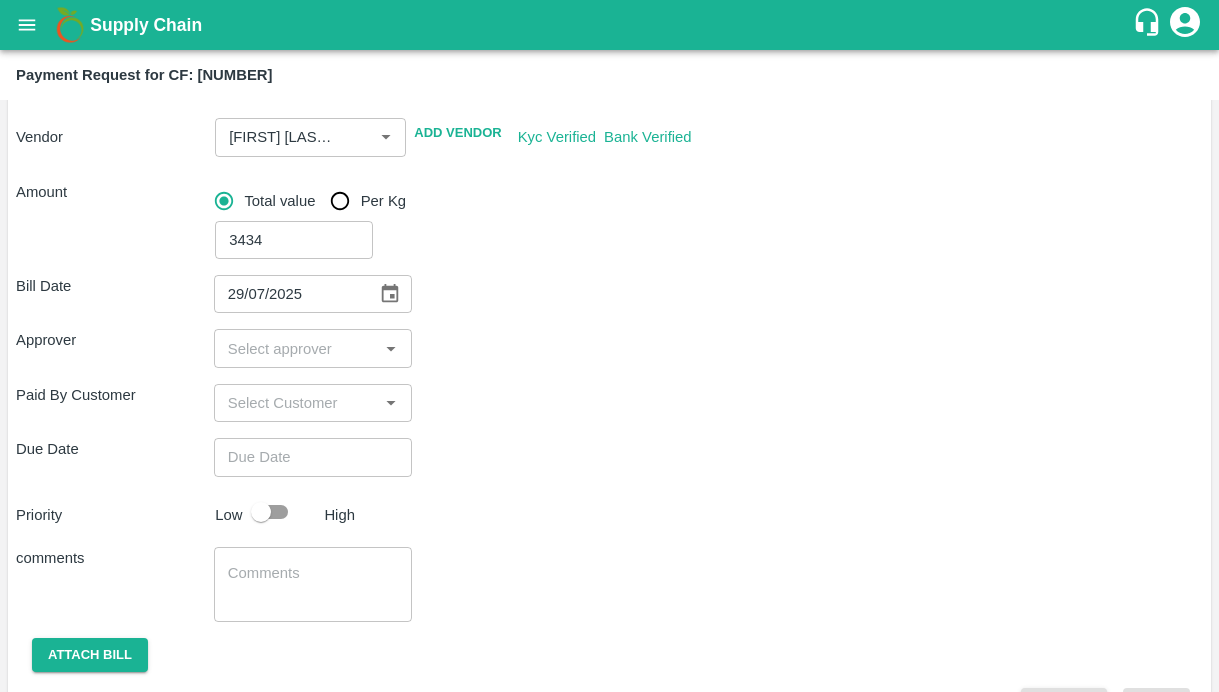click at bounding box center [296, 348] 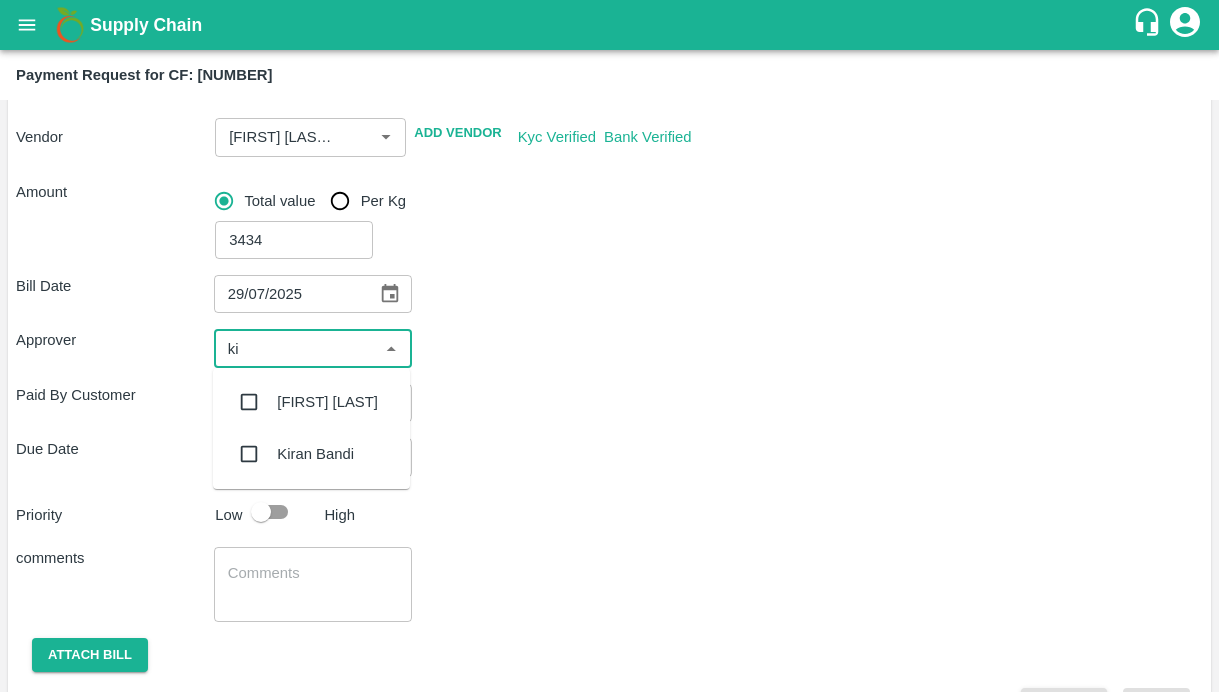 type on "kir" 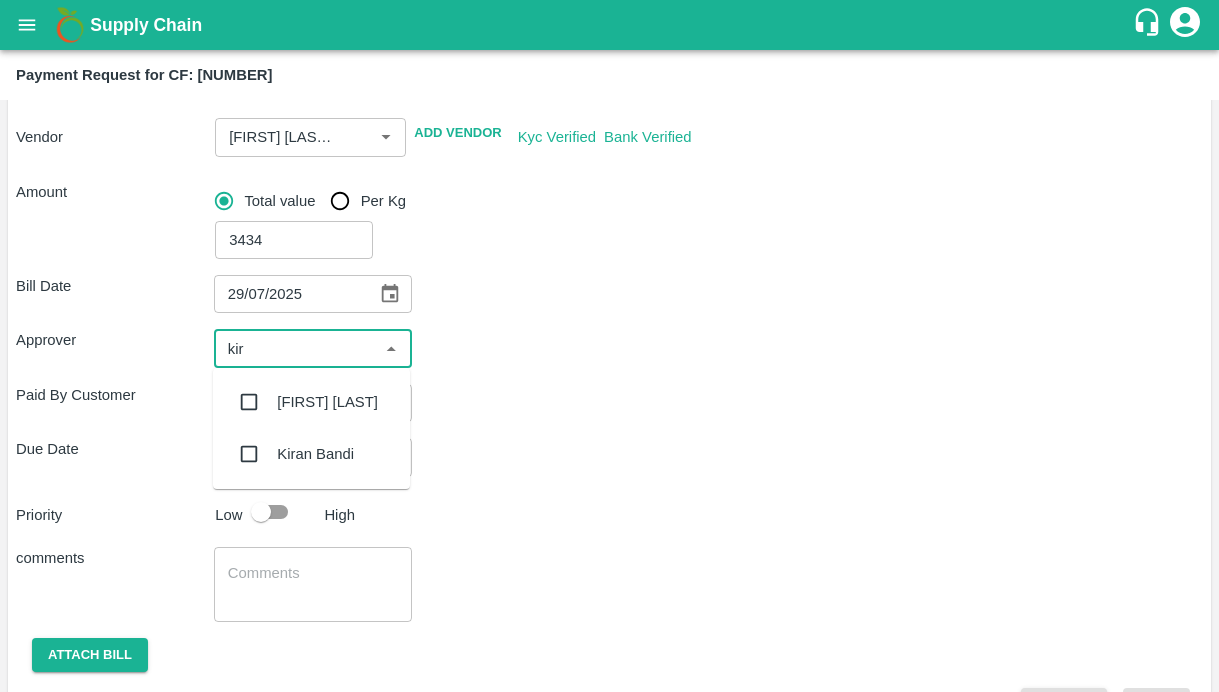 click at bounding box center (249, 402) 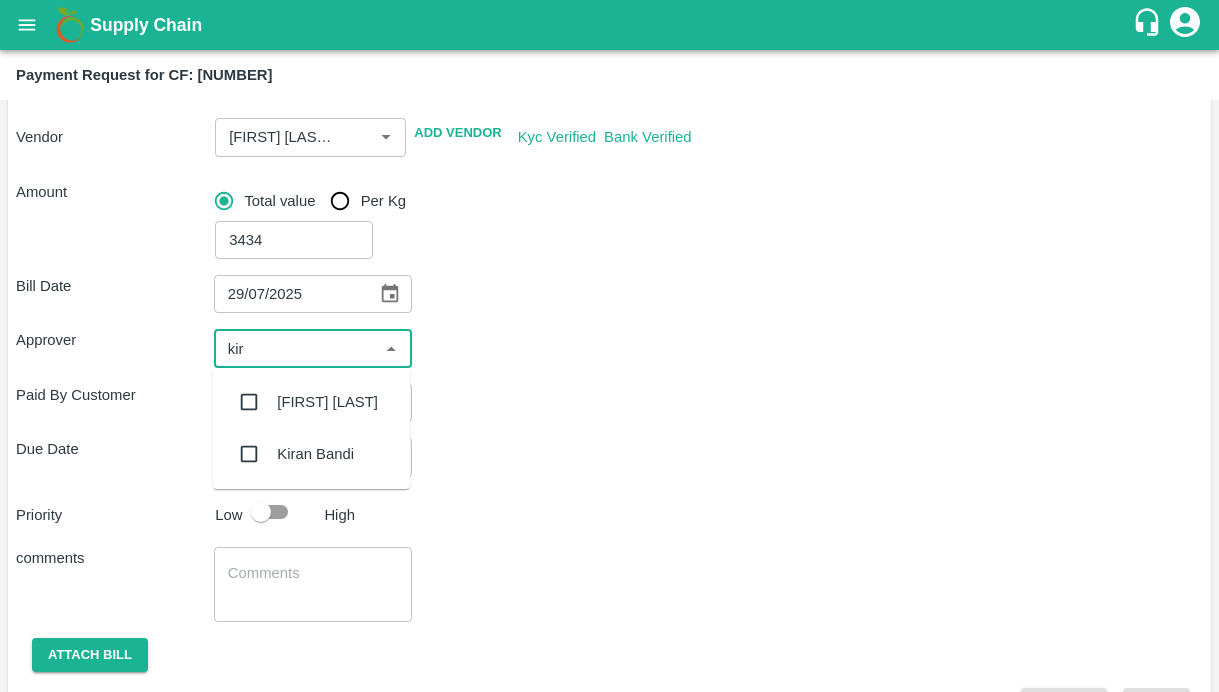 type 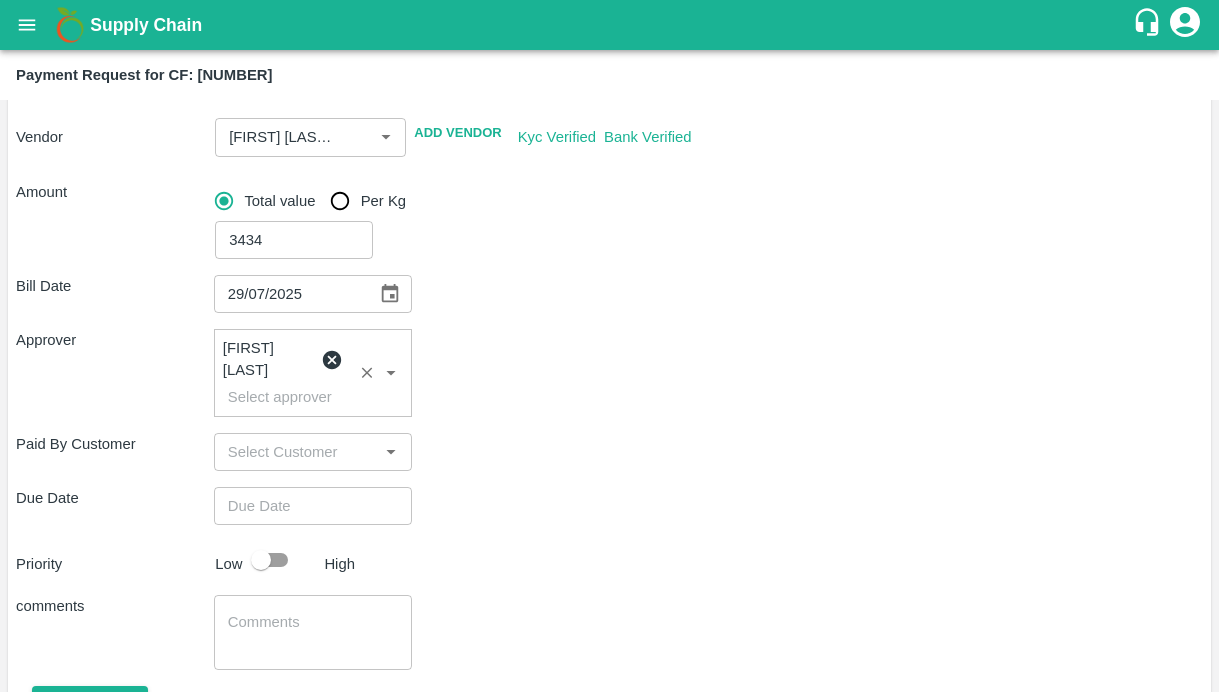 click on "Paid By Customer ​" at bounding box center [609, 452] 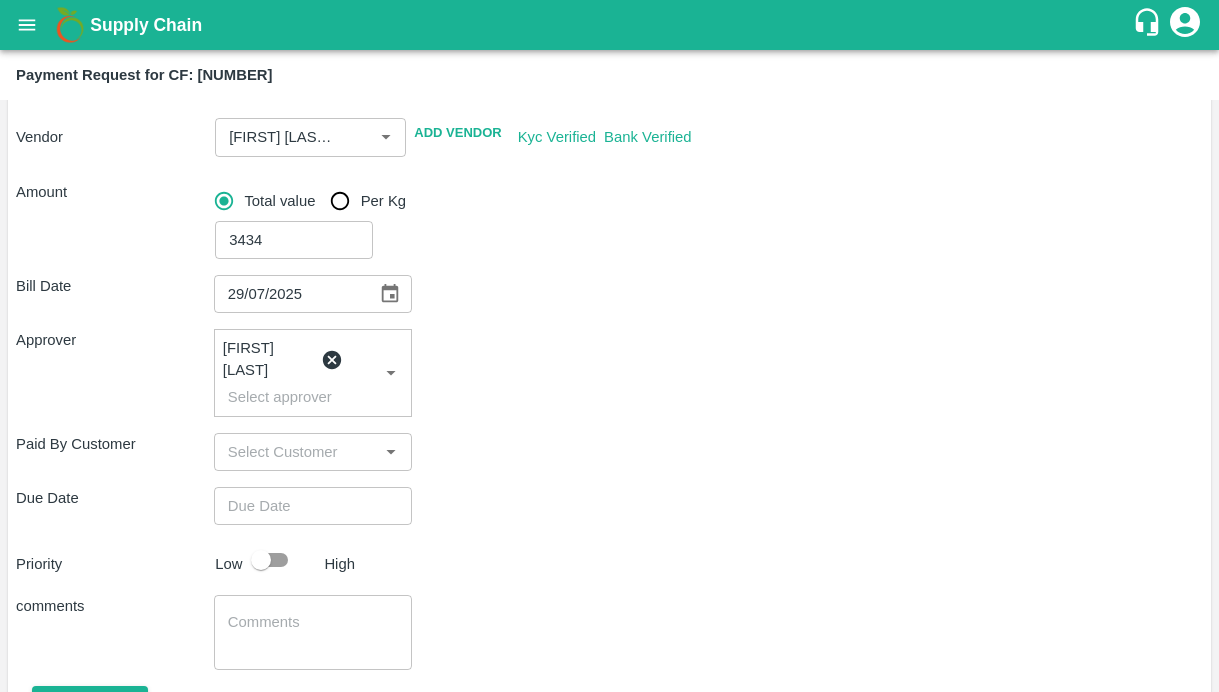 scroll, scrollTop: 300, scrollLeft: 0, axis: vertical 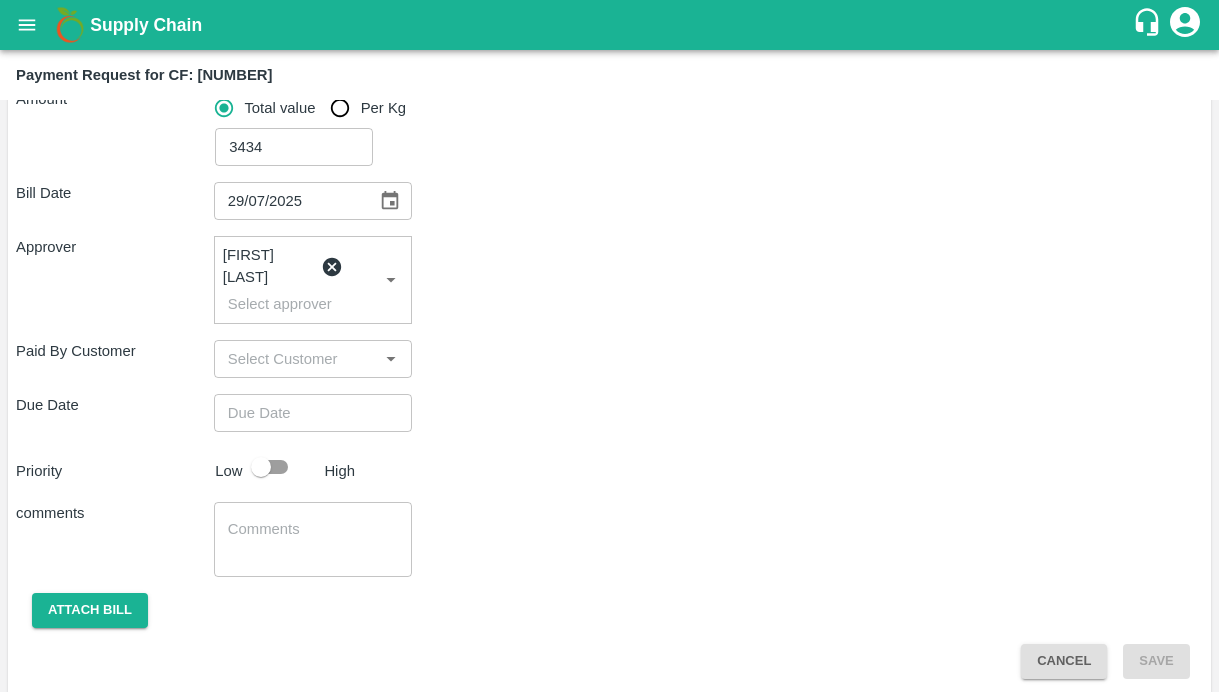 type on "DD/MM/YYYY hh:mm aa" 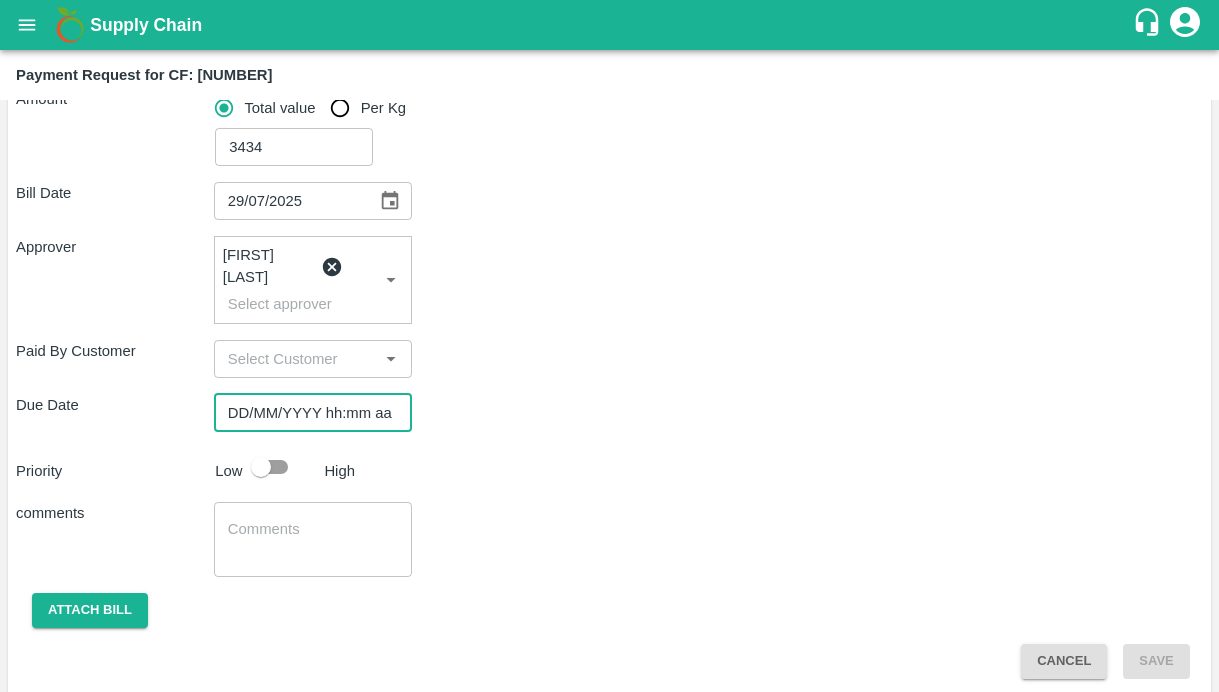 click on "DD/MM/YYYY hh:mm aa" at bounding box center (306, 413) 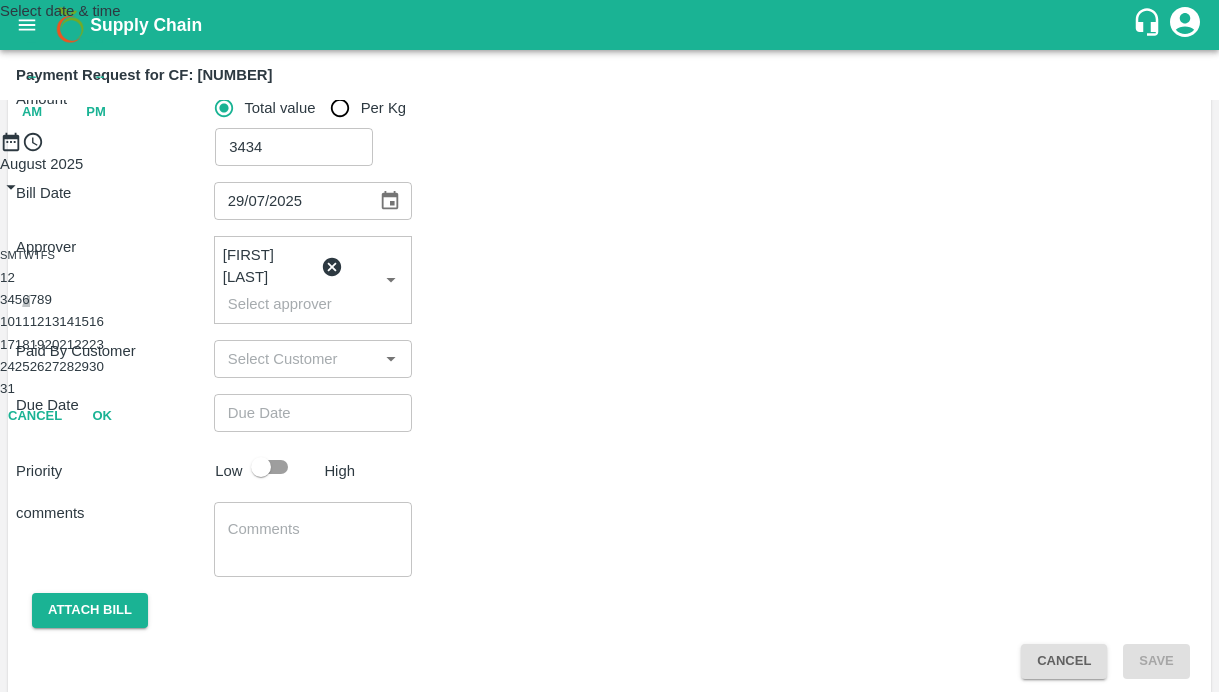 click on "6" at bounding box center (25, 299) 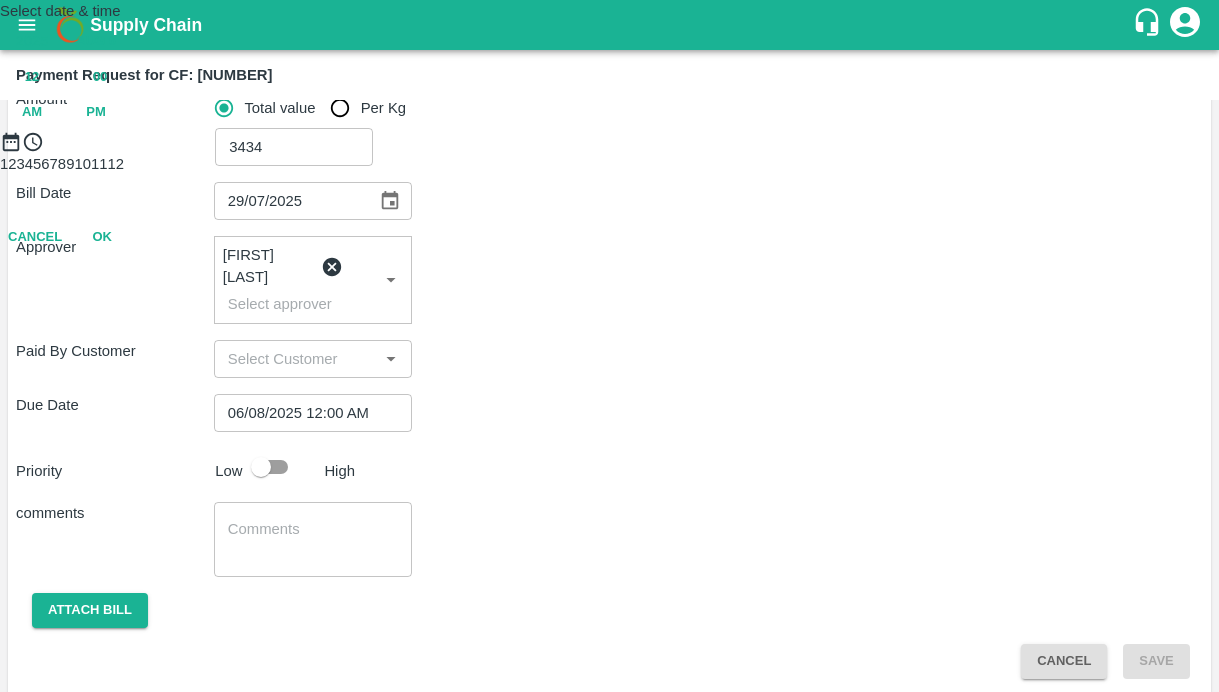 click on "OK" at bounding box center [102, 237] 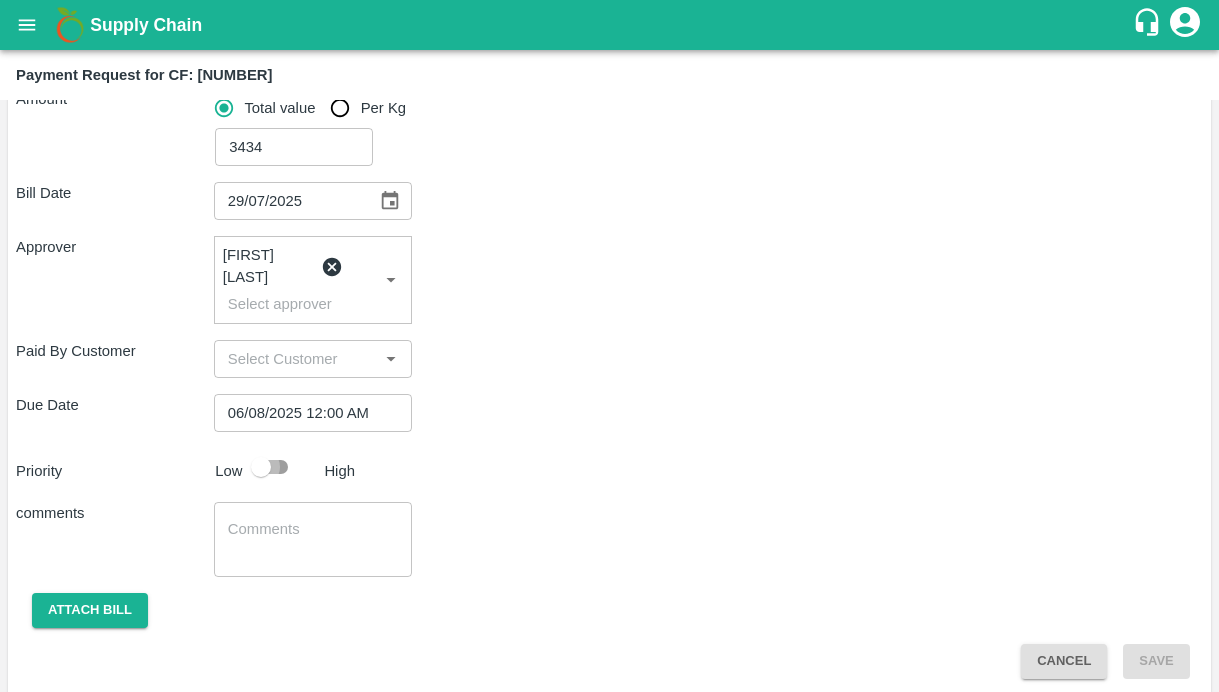 click at bounding box center (261, 467) 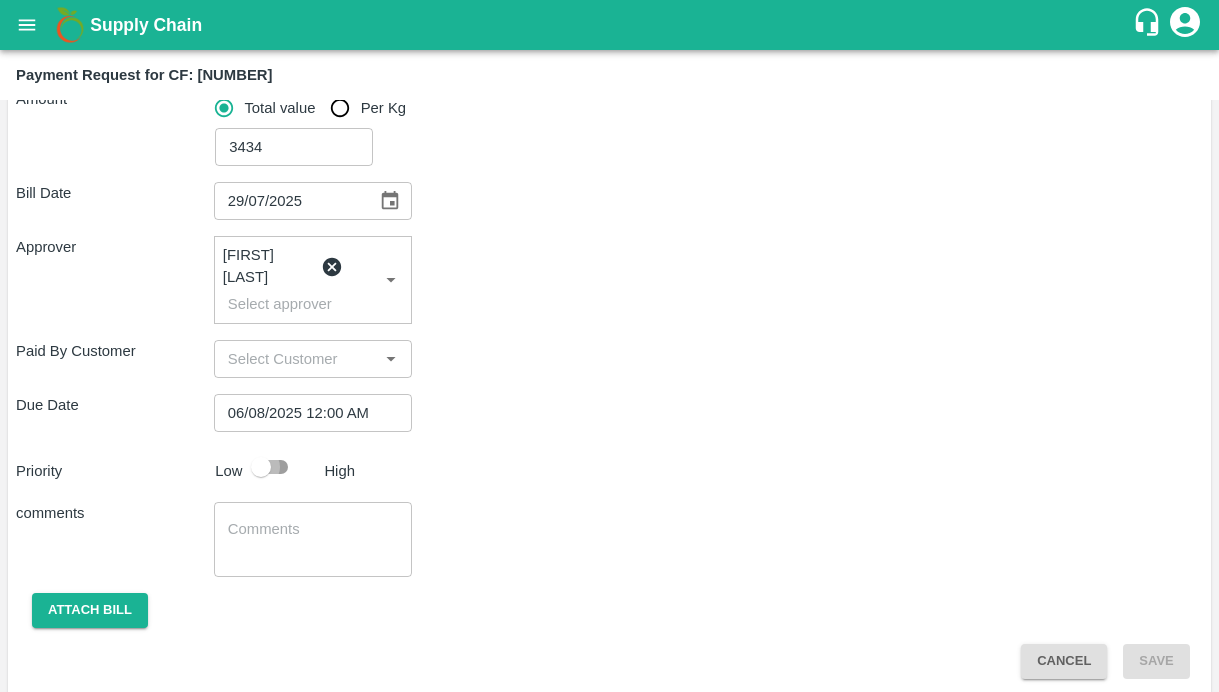 checkbox on "true" 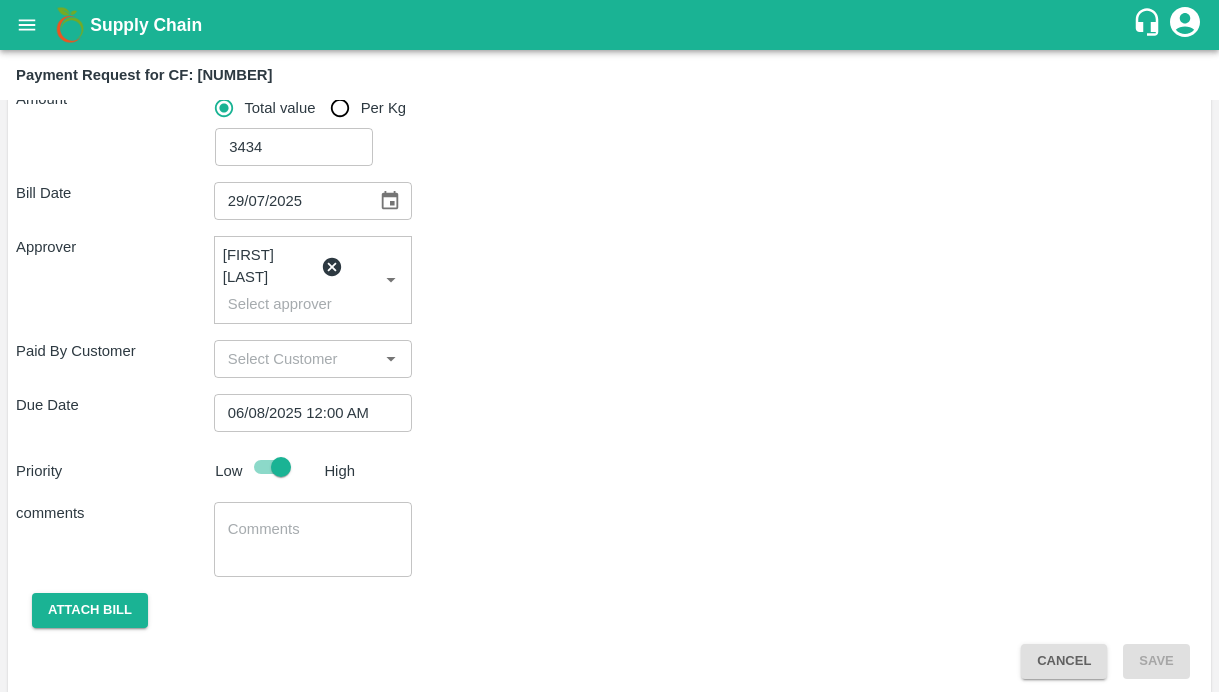 click on "06/08/2025 12:00 AM" at bounding box center (306, 413) 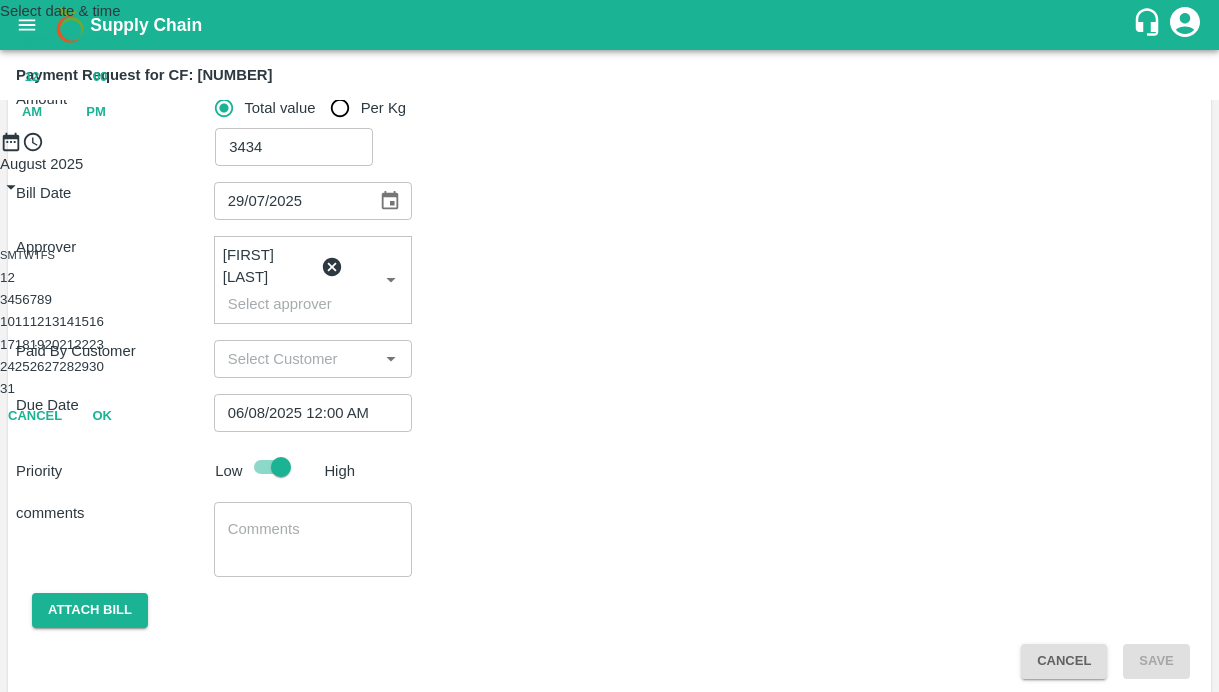 click on "PM" at bounding box center [96, 112] 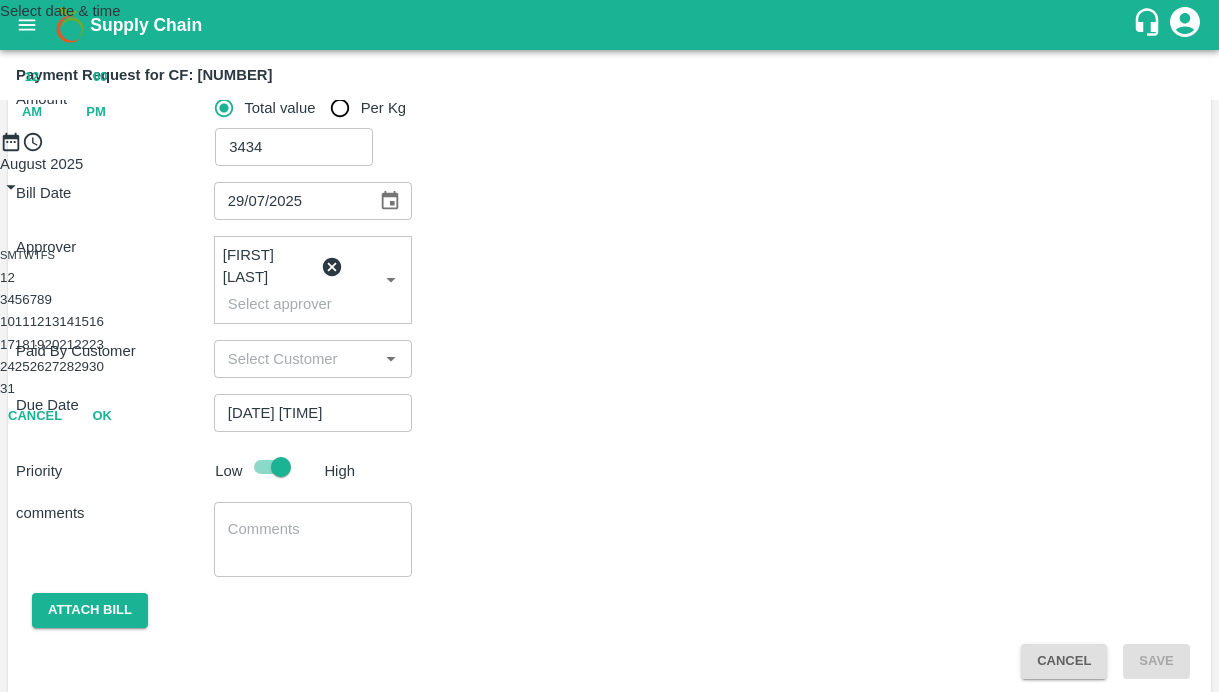 click on "OK" at bounding box center [102, 416] 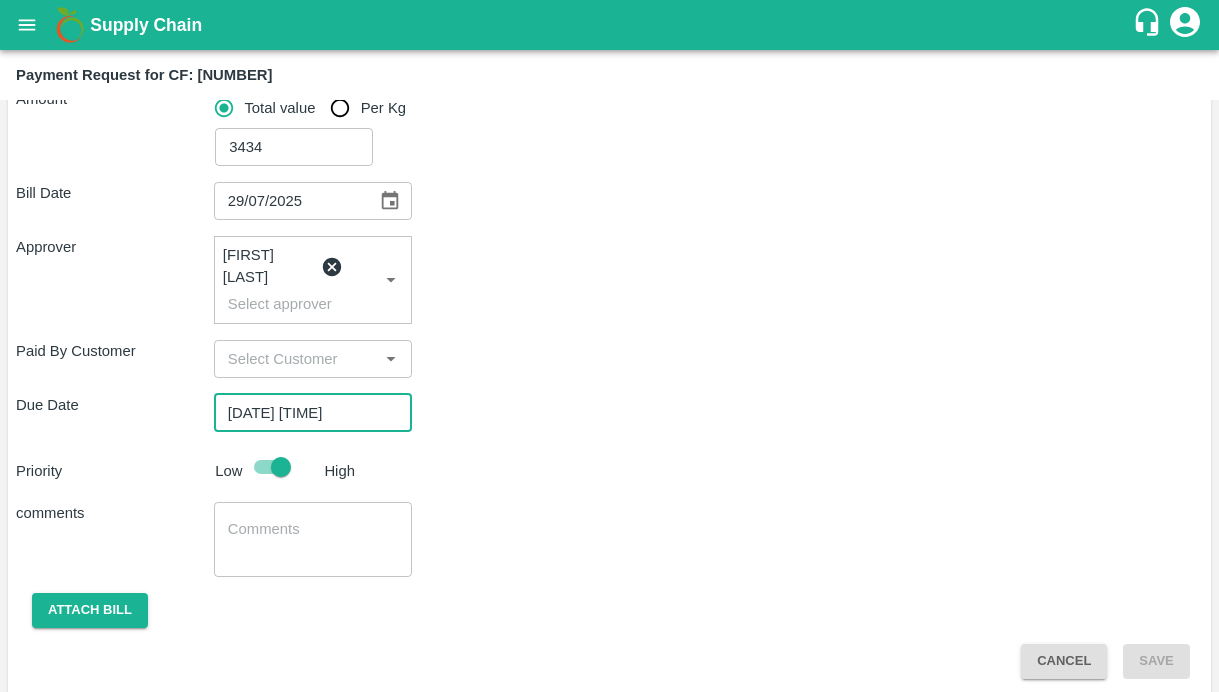 click on "x ​" at bounding box center [313, 539] 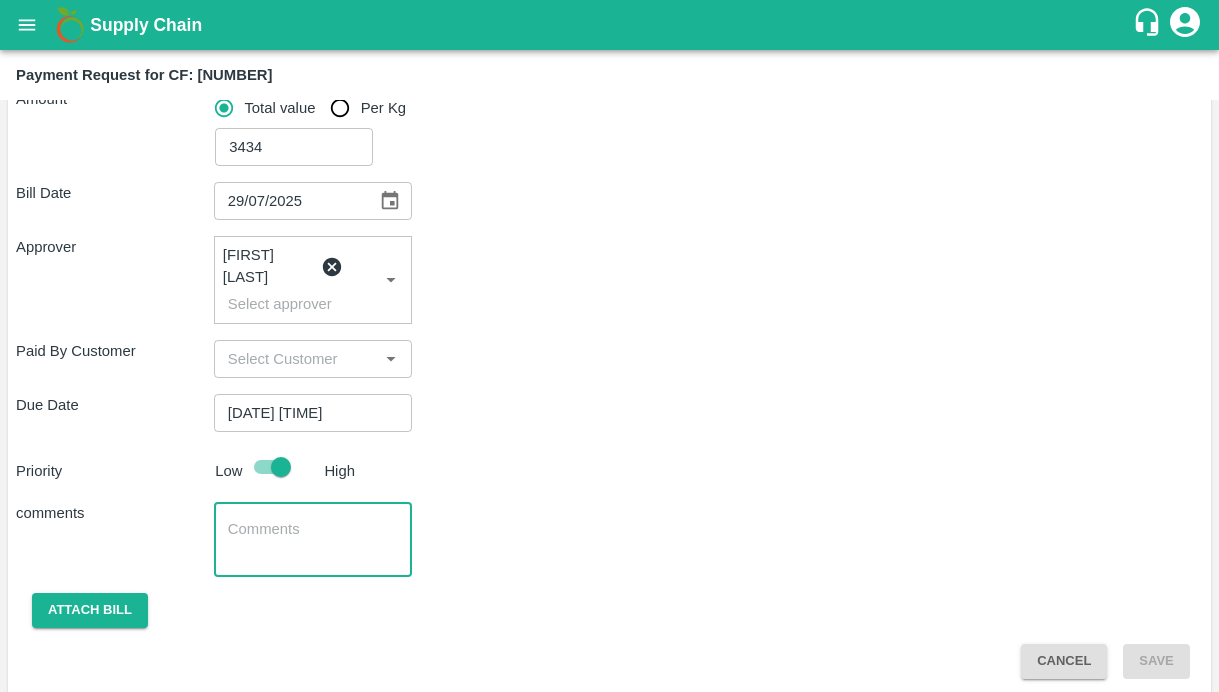 paste on "manual supporting" 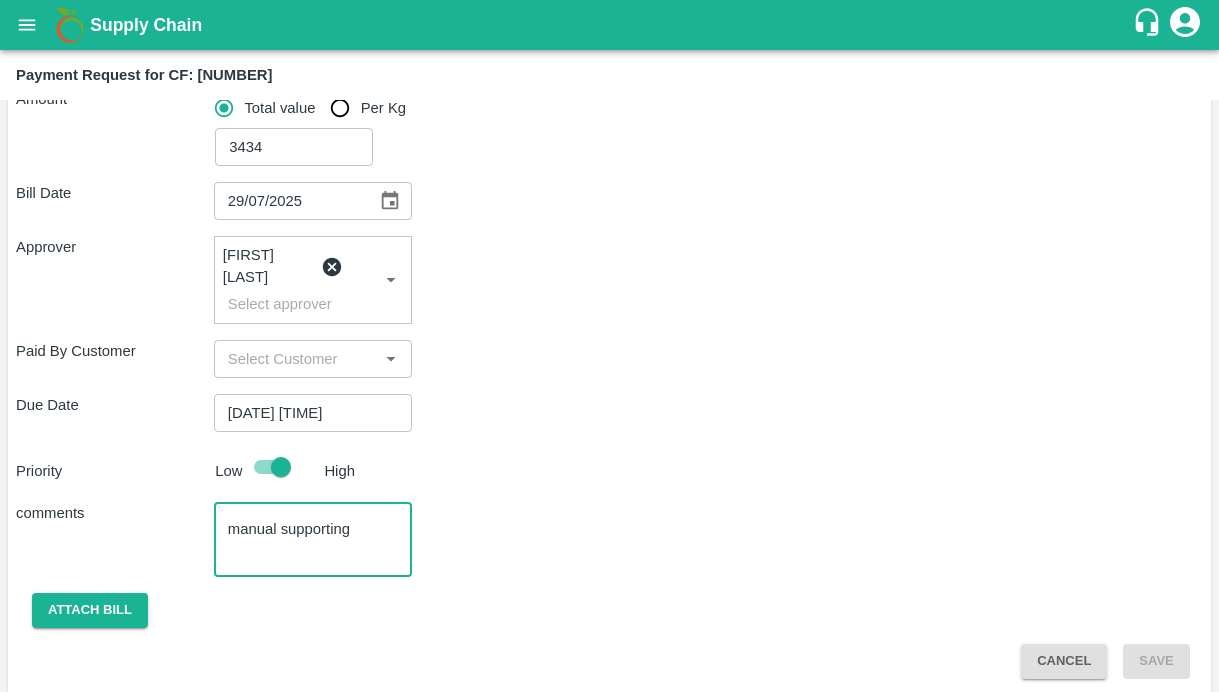 click on "manual supporting" at bounding box center [313, 540] 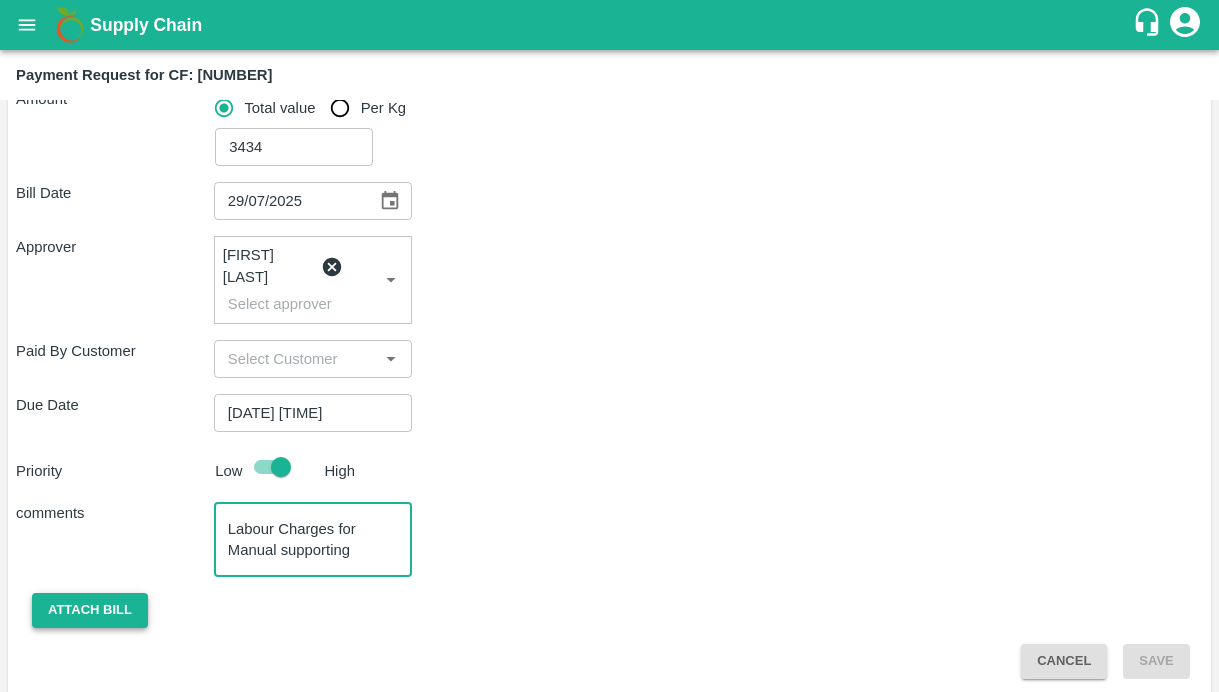 type on "Labour Charges for Manual supporting" 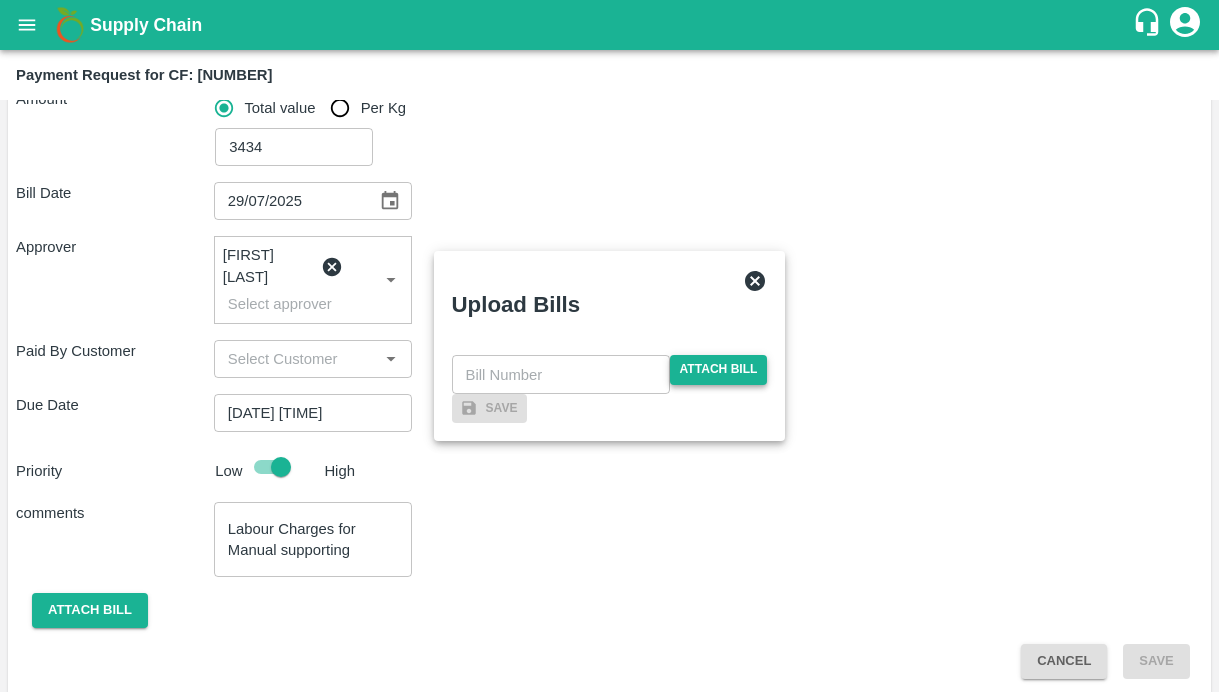 click on "Attach bill" at bounding box center (719, 369) 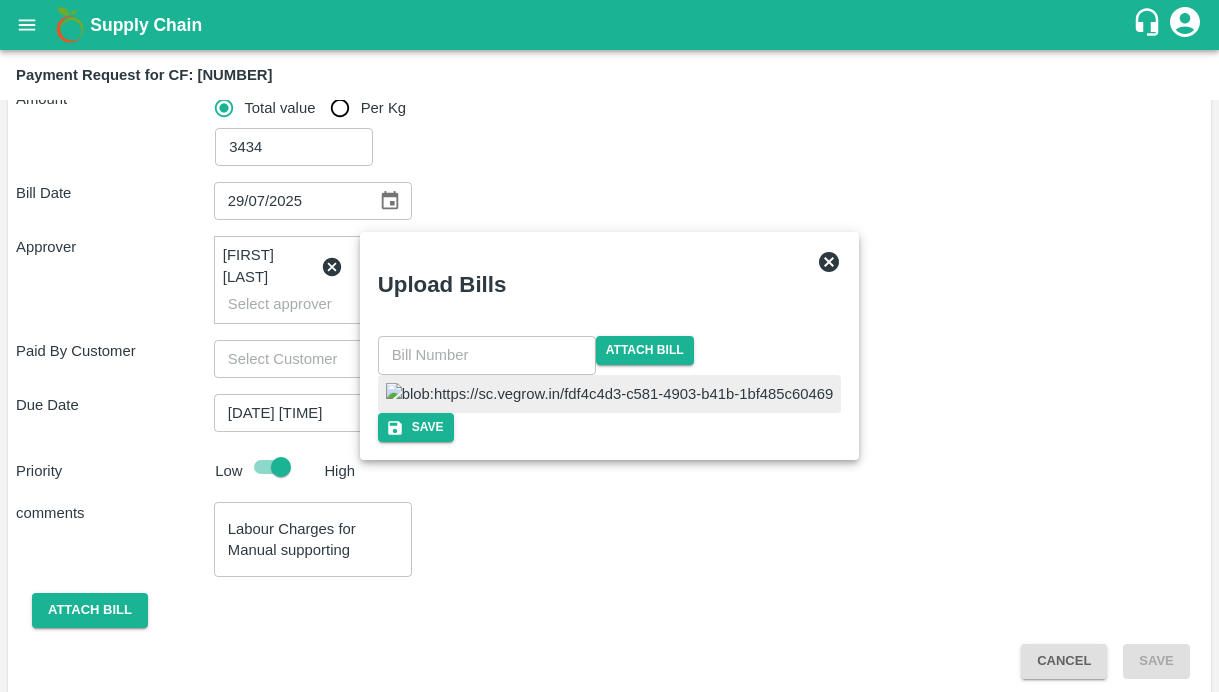 click at bounding box center [610, 394] 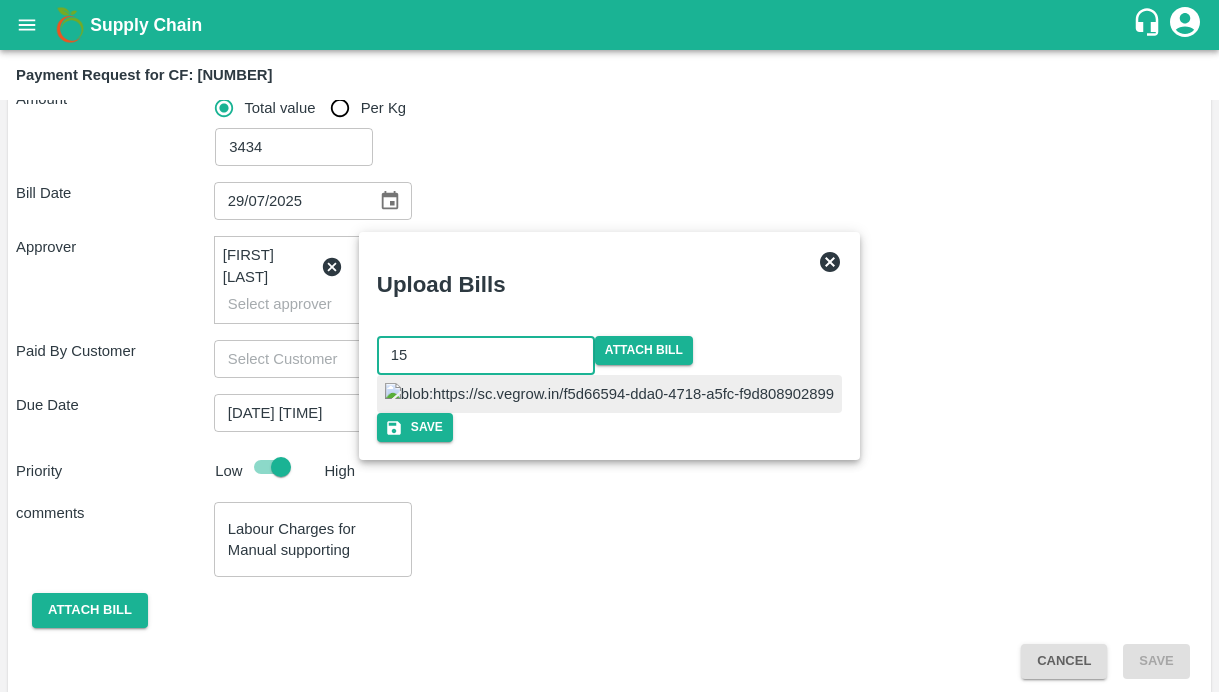 type on "15" 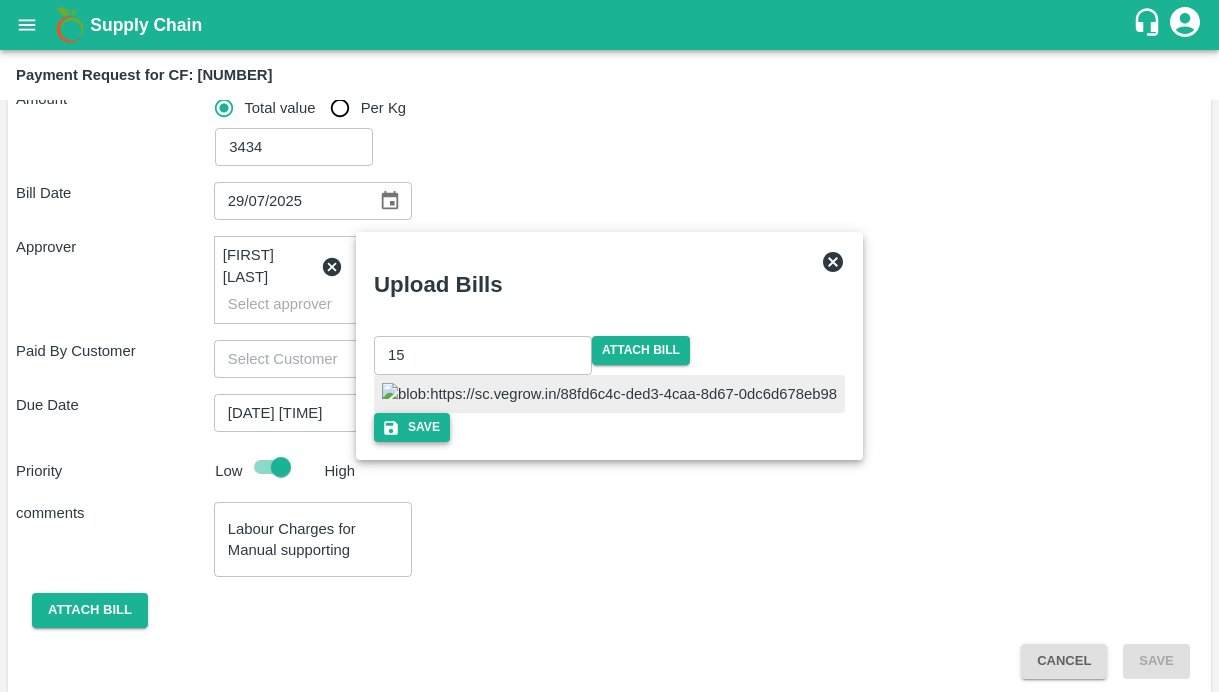 click on "Save" at bounding box center [412, 427] 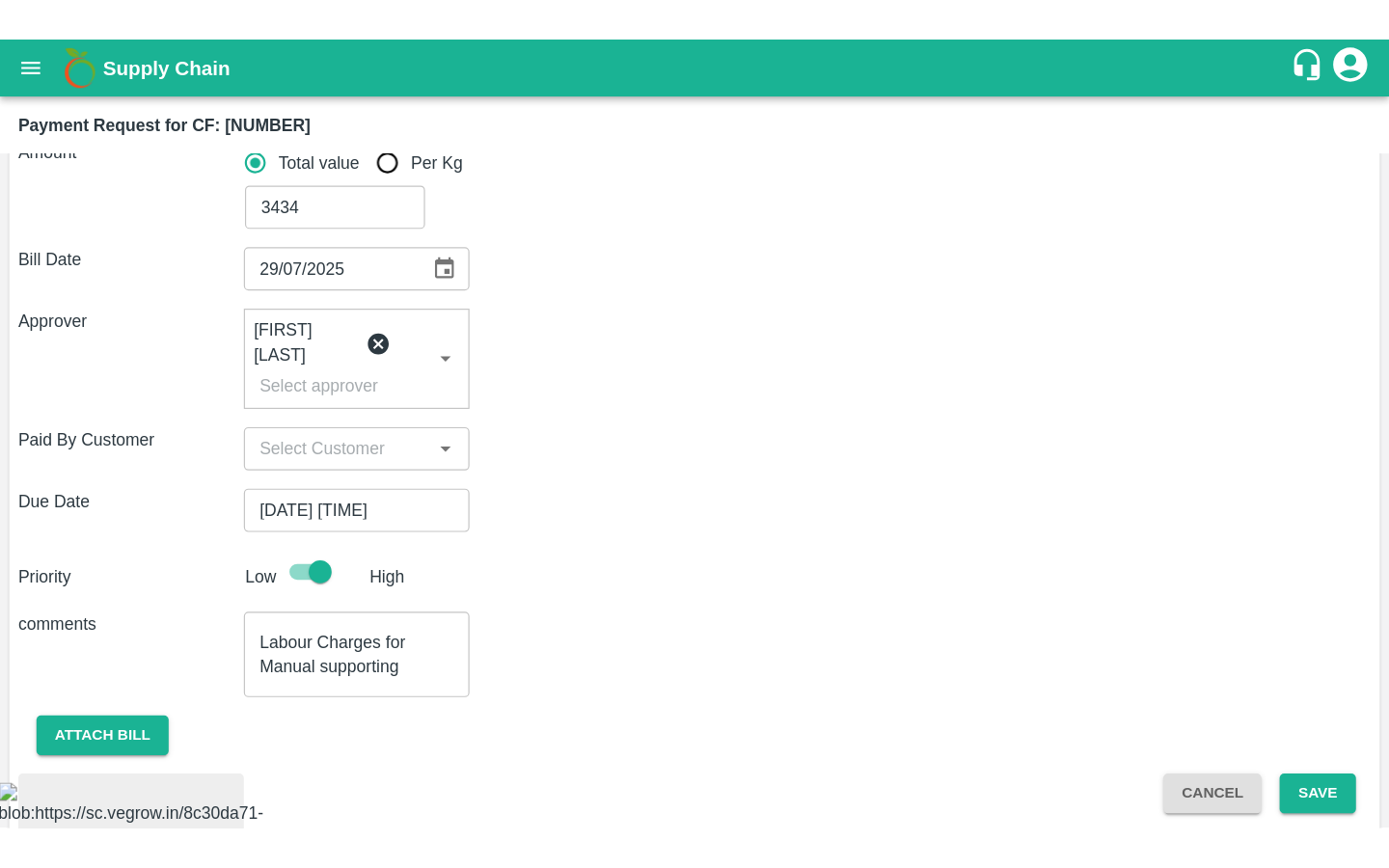 scroll, scrollTop: 418, scrollLeft: 0, axis: vertical 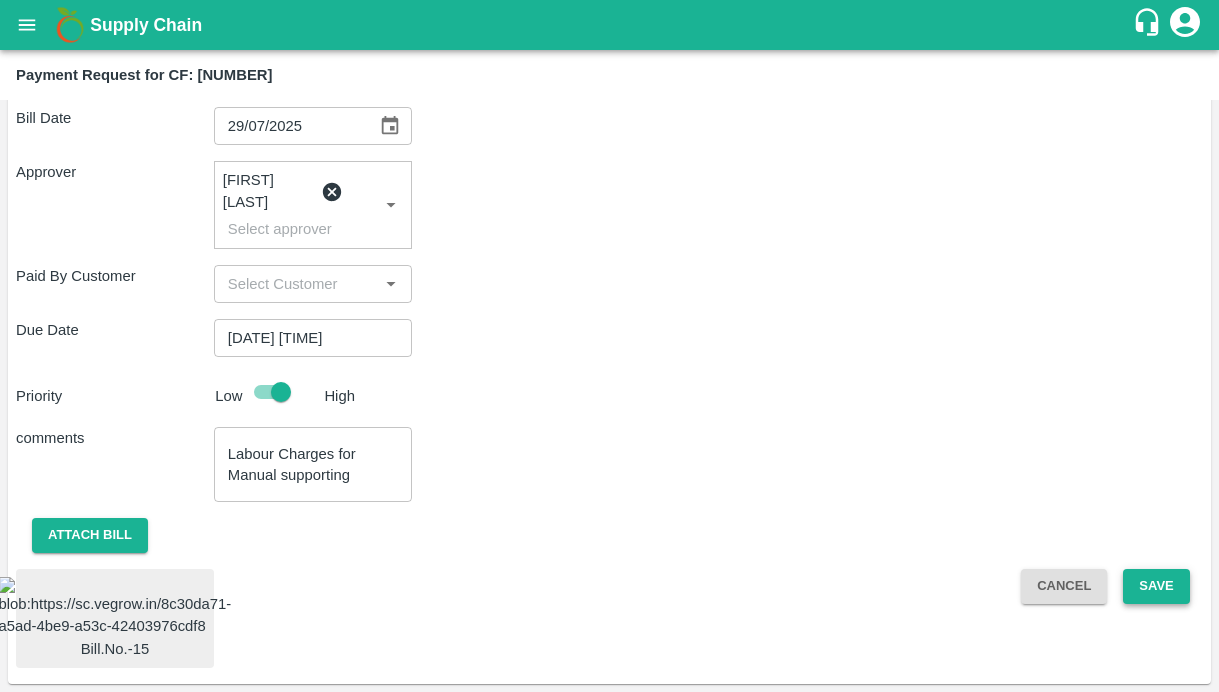 click on "Save" at bounding box center [1156, 586] 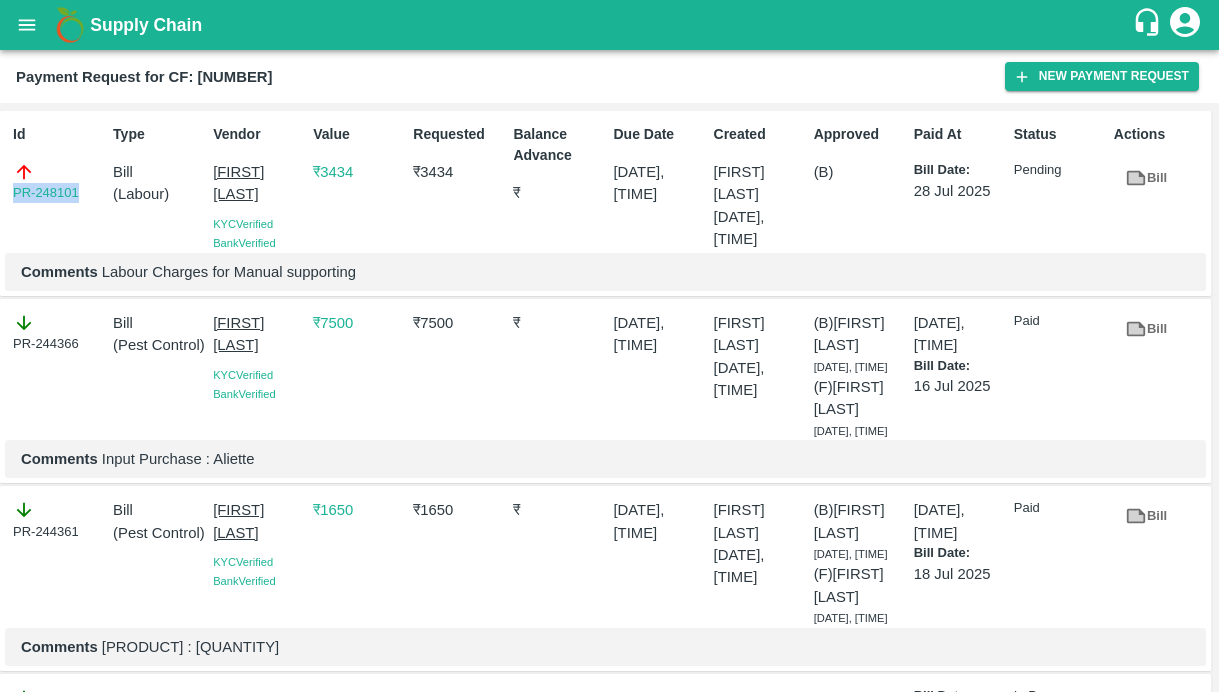 drag, startPoint x: 88, startPoint y: 195, endPoint x: -31, endPoint y: 195, distance: 119 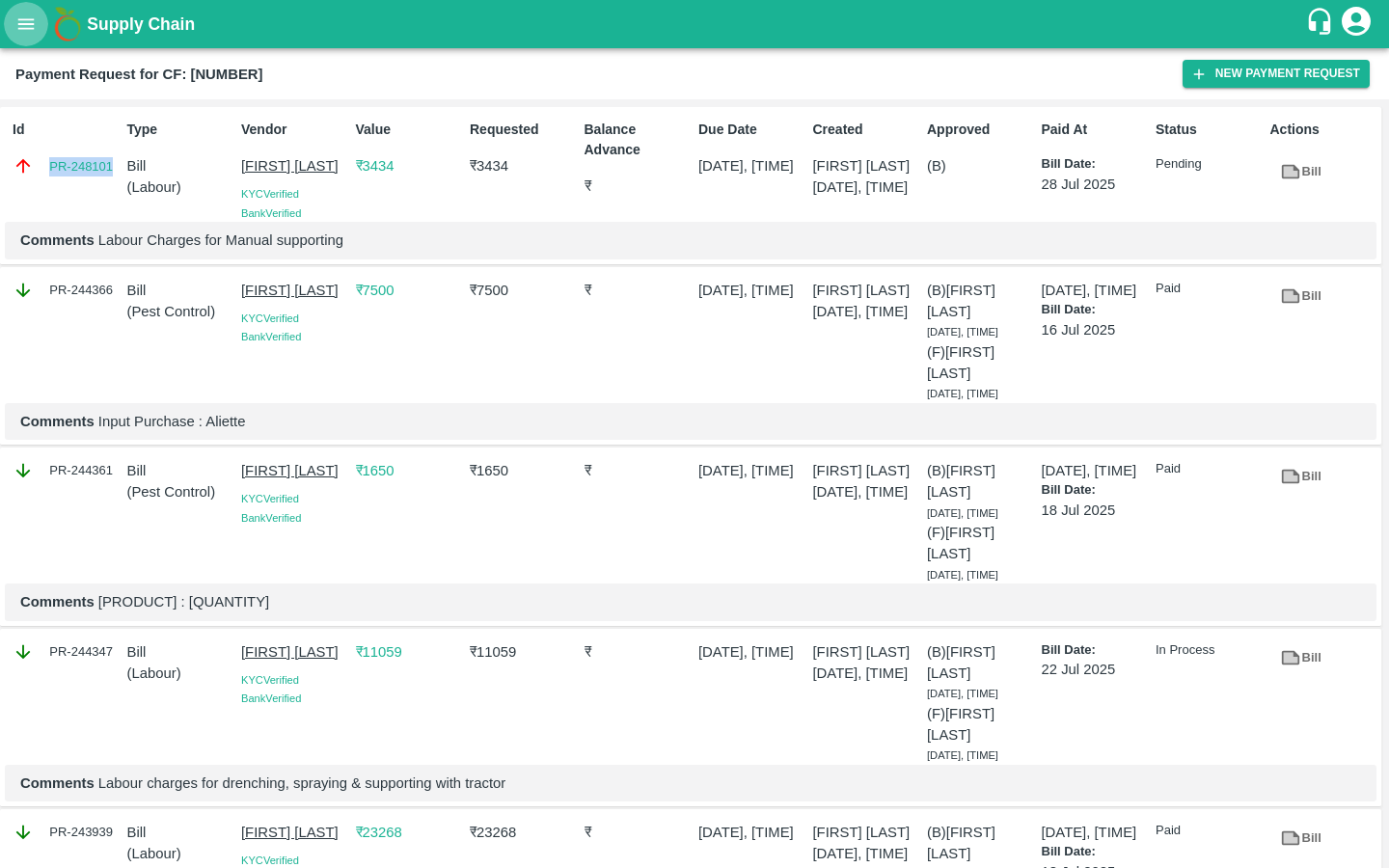 click 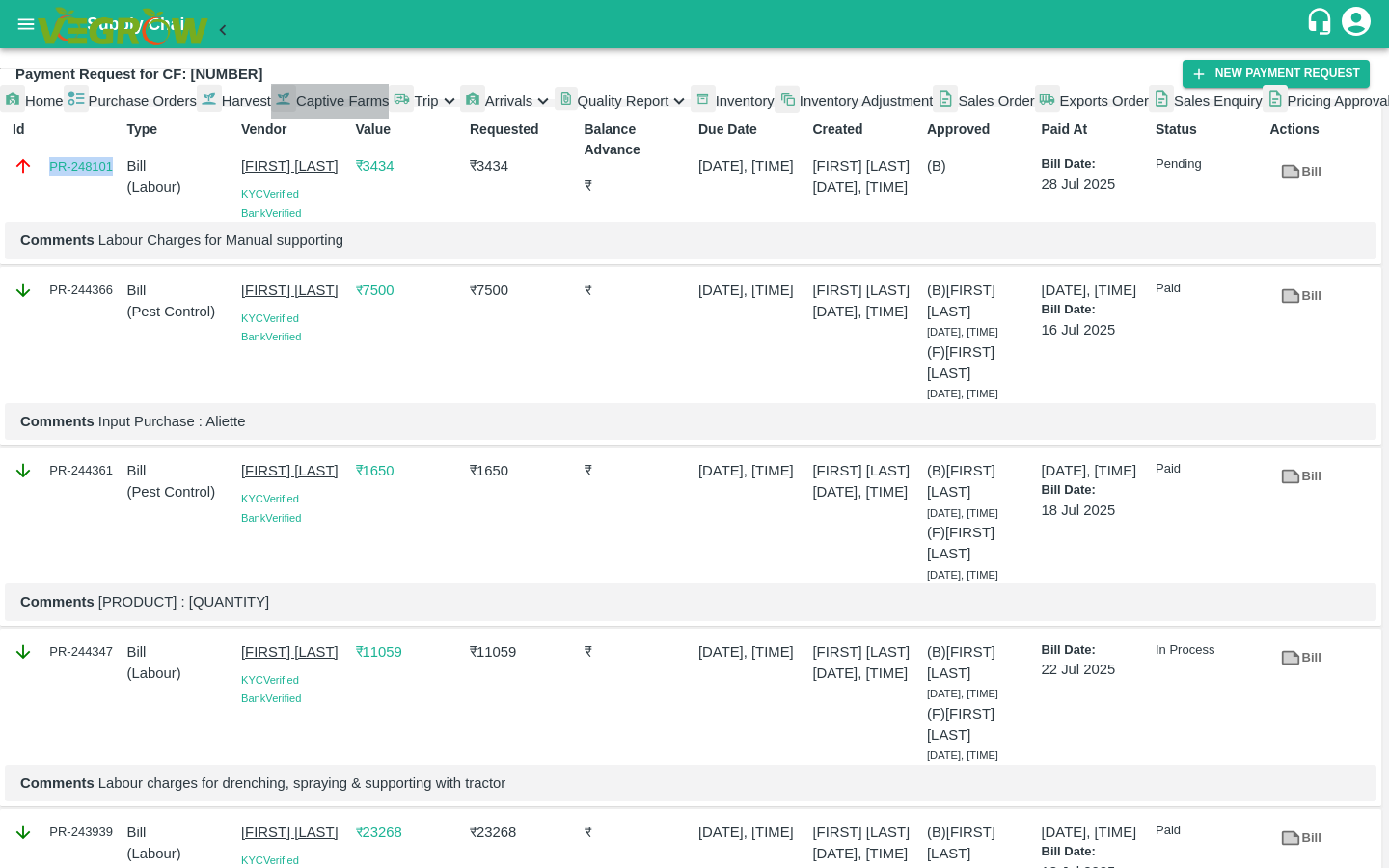 click on "Captive Farms" at bounding box center [330, 101] 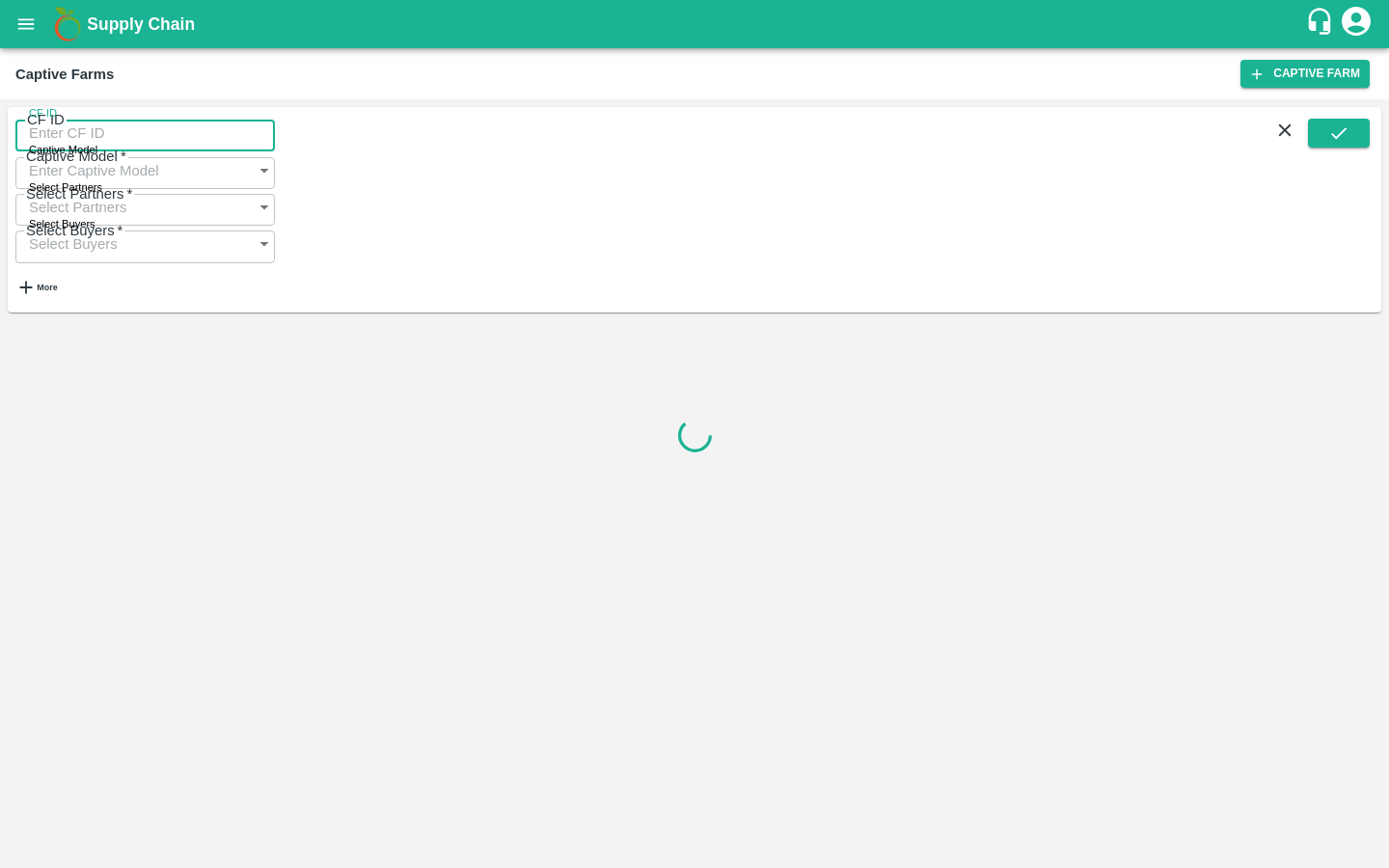click on "CF ID" at bounding box center [145, 133] 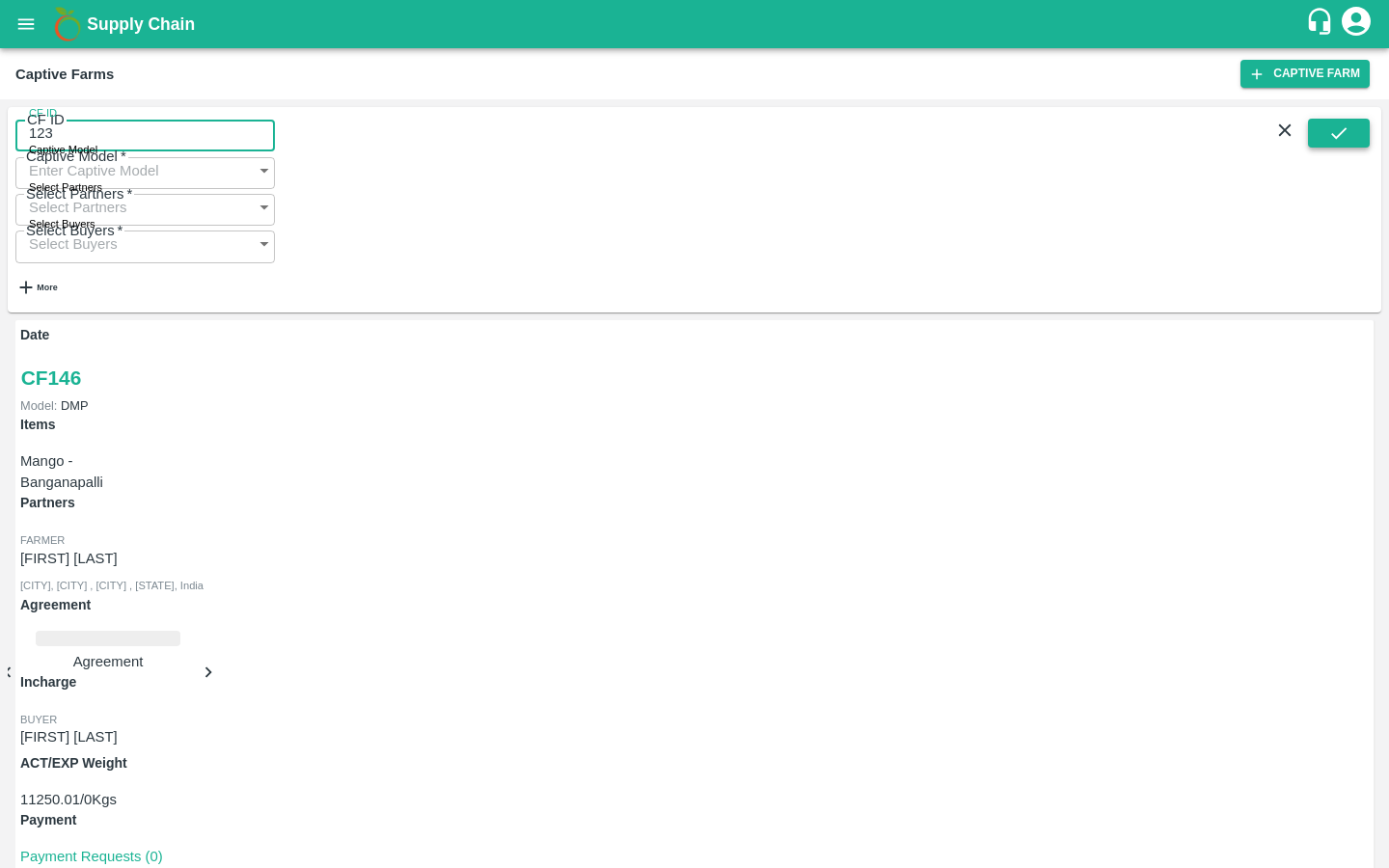 type on "123" 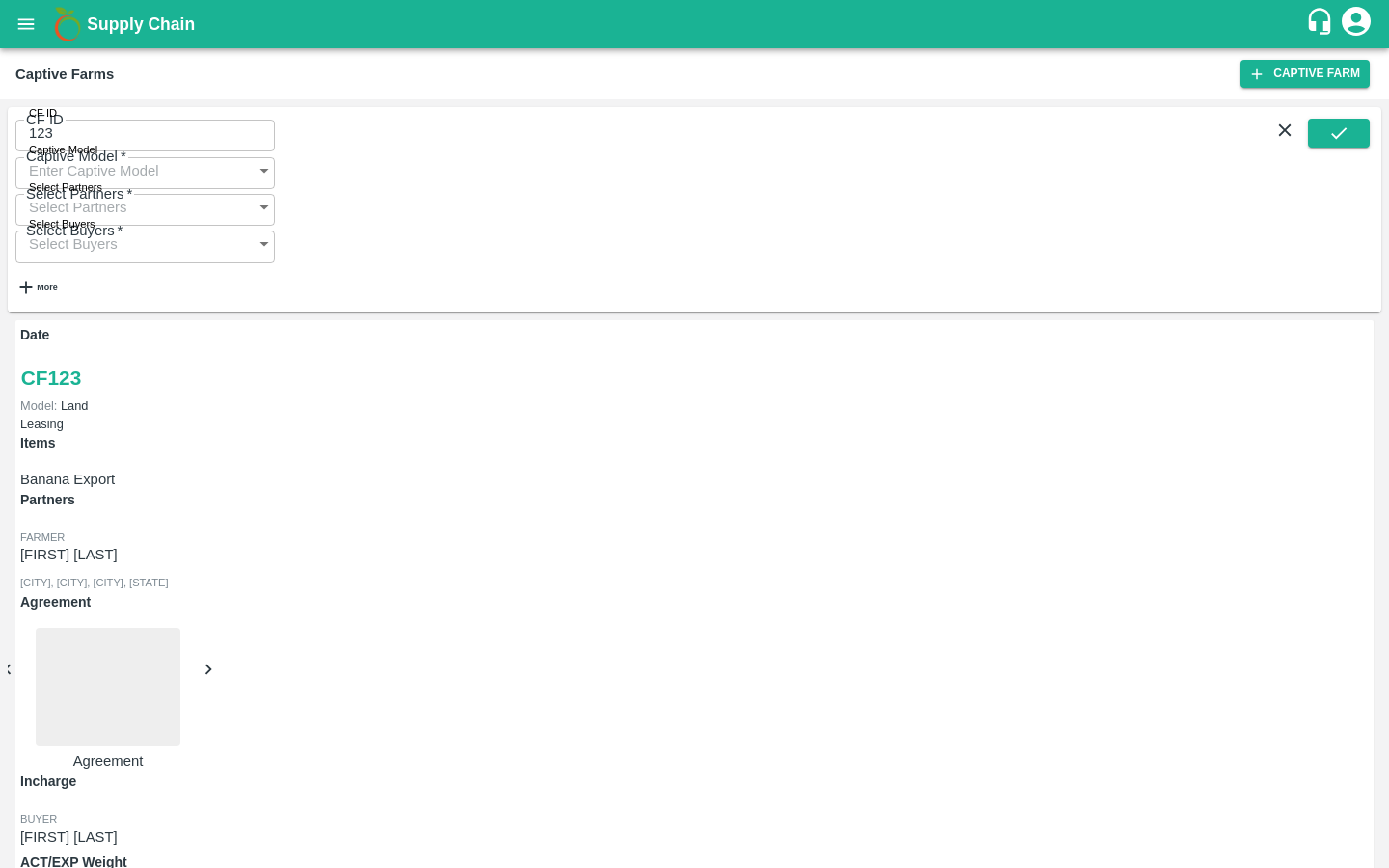 click on "Payment Requests   (17)" at bounding box center [95, 956] 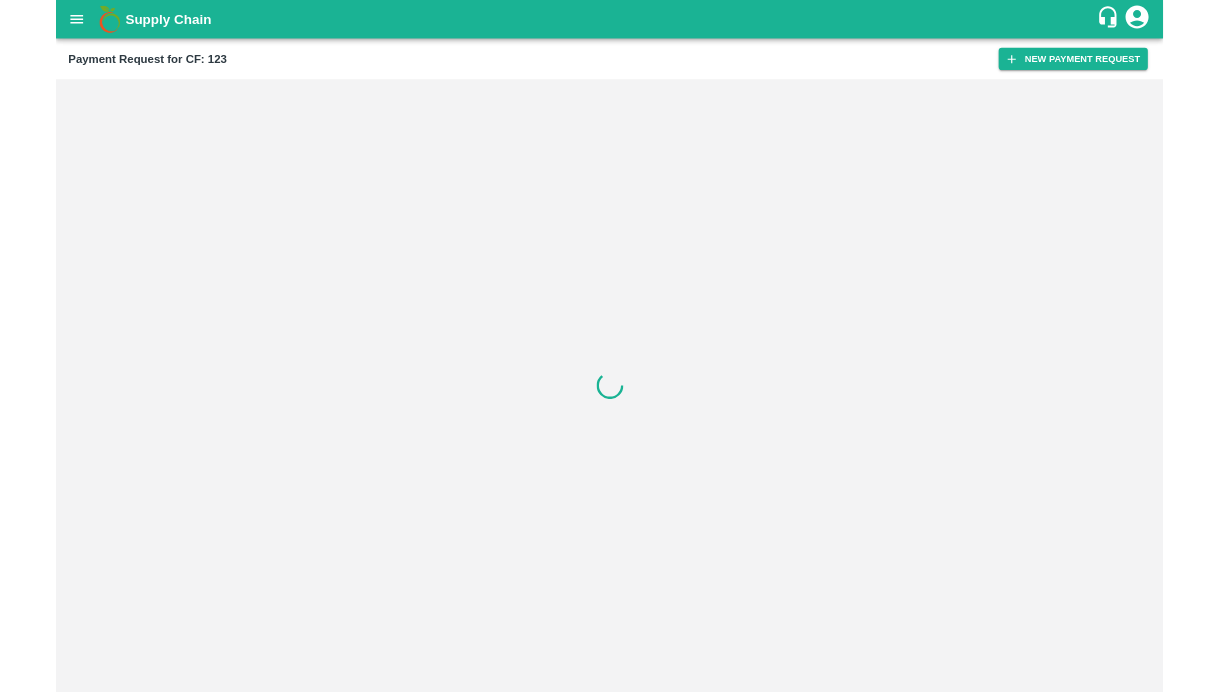 scroll, scrollTop: 0, scrollLeft: 0, axis: both 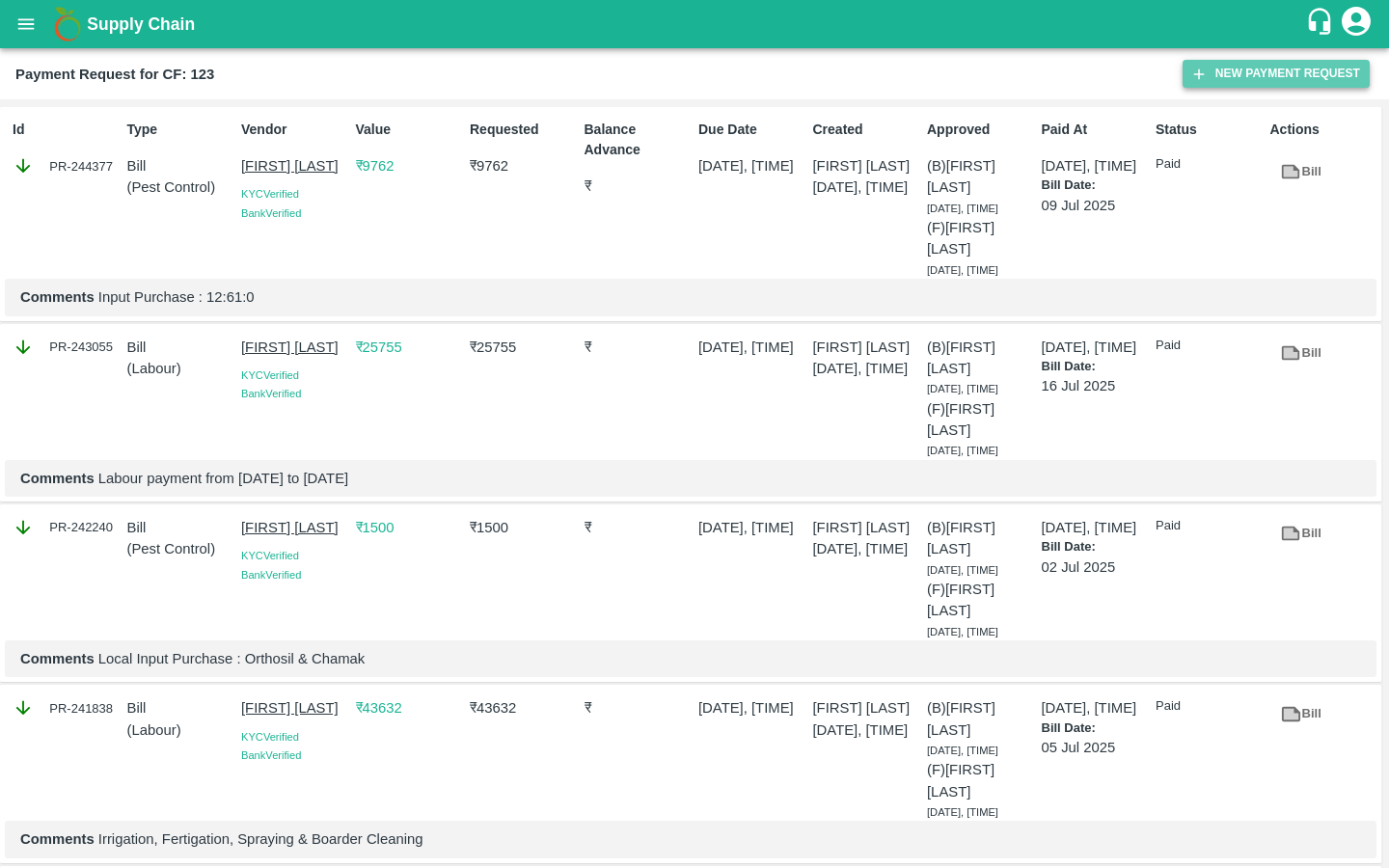 click 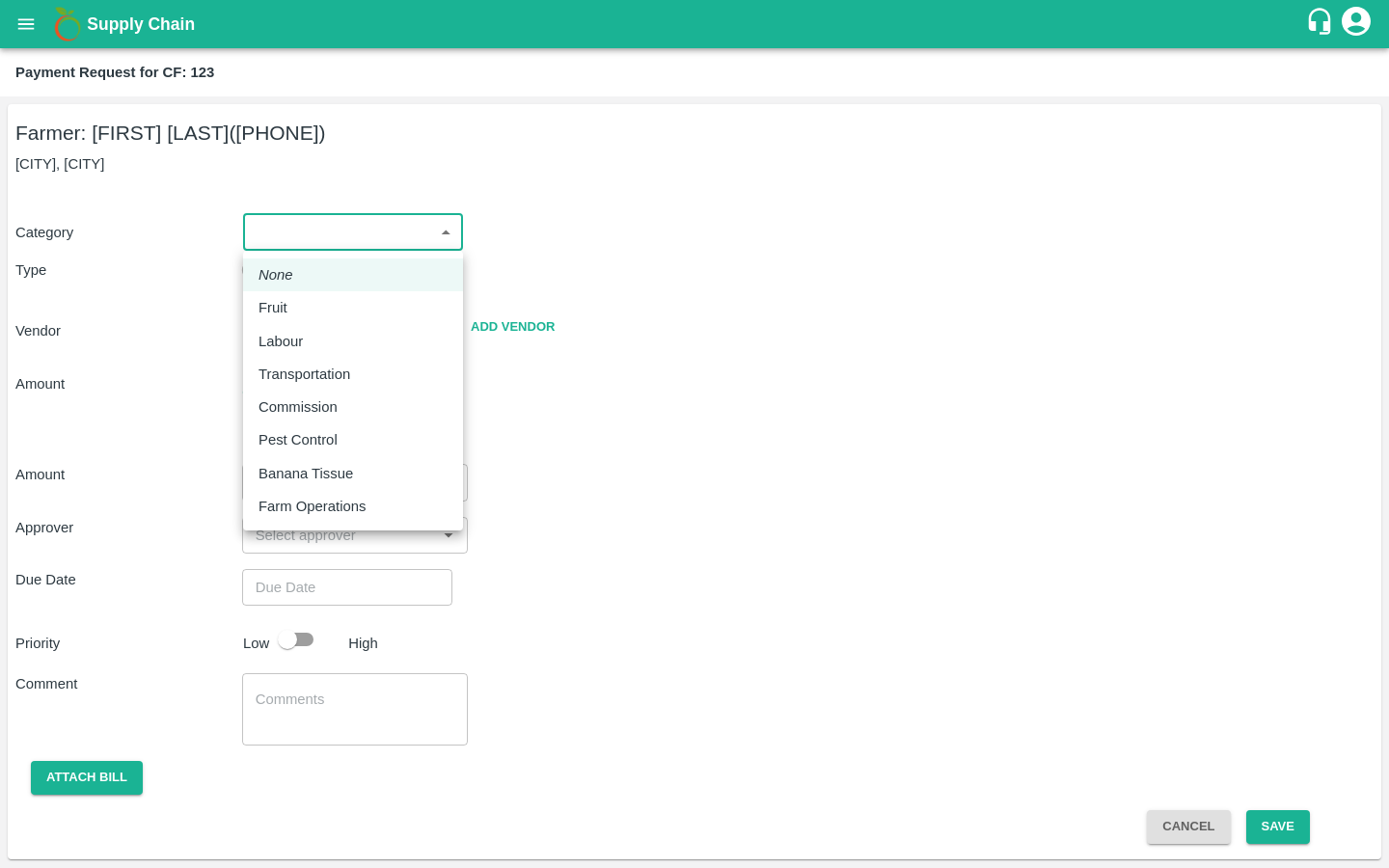 click on "Supply Chain Payment Request for CF: 123 Farmer:    Madhineni Gopal  (9391695529) Madakasira, Ananthapur Category ​ ​ Type Advance Bill Vendor ​ Add Vendor Amount Total value Per Kg ​ Amount ​ Approver ​ Due Date ​  Priority  Low  High Comment x ​ Attach bill Cancel Save Bangalore DC Direct Customer Hyderabad DC B2R Bangalore  Tembhurni Virtual Captive PH Ananthapur Virtual Captive PH Kothakota Virtual Captive PH Chittoor Virtual Captive PH Vavilala Himalekya Logout None Fruit Labour Transportation Commission Pest Control Banana Tissue Farm Operations" at bounding box center [694, 434] 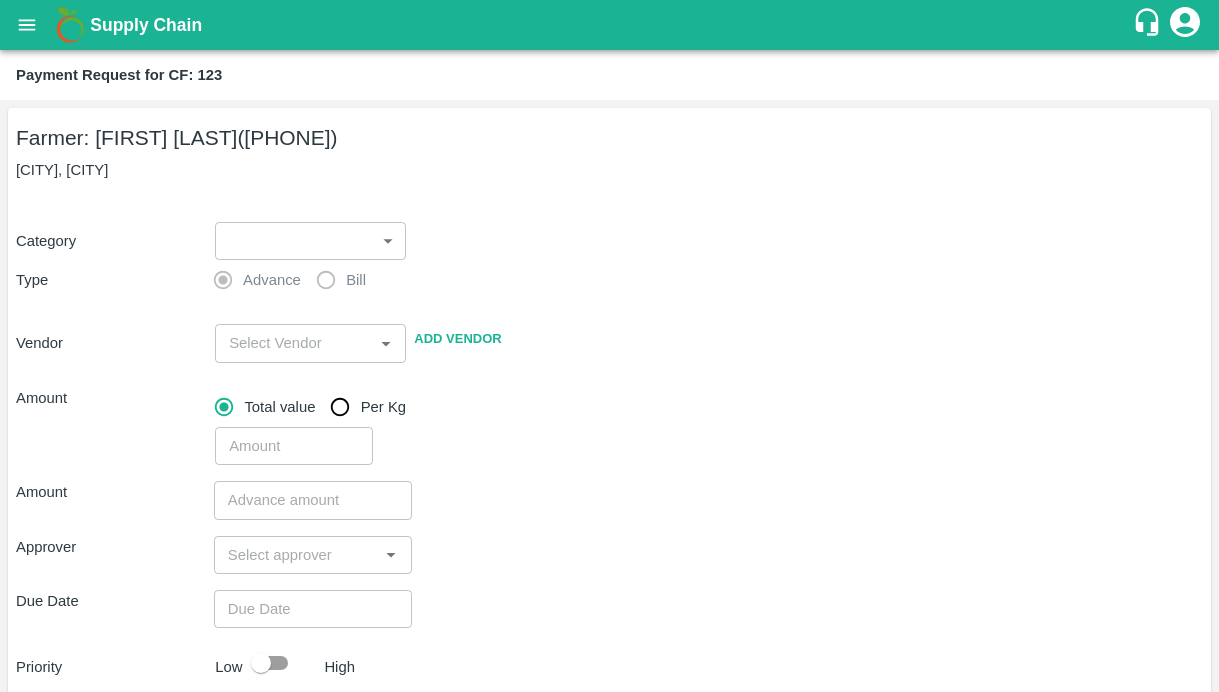 click on "Farmer:    Madhineni Gopal  (9391695529) Madakasira, Ananthapur Category ​ ​ Type Advance Bill Vendor ​ Add Vendor Amount Total value Per Kg ​ Amount ​ Approver ​ Due Date ​  Priority  Low  High Comment x ​ Attach bill Cancel Save" at bounding box center [609, 396] 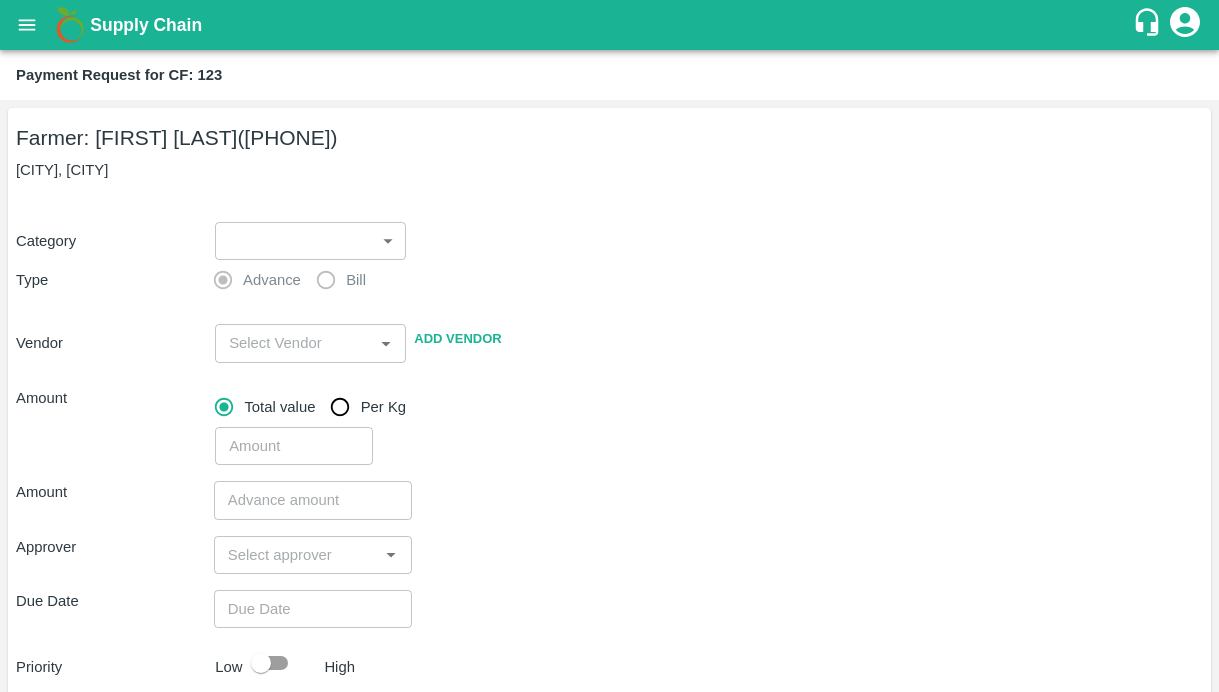 click on "Supply Chain Payment Request for CF: 123 Farmer:    Madhineni Gopal  (9391695529) Madakasira, Ananthapur Category ​ ​ Type Advance Bill Vendor ​ Add Vendor Amount Total value Per Kg ​ Amount ​ Approver ​ Due Date ​  Priority  Low  High Comment x ​ Attach bill Cancel Save Bangalore DC Direct Customer Hyderabad DC B2R Bangalore  Tembhurni Virtual Captive PH Ananthapur Virtual Captive PH Kothakota Virtual Captive PH Chittoor Virtual Captive PH Vavilala Himalekya Logout" at bounding box center [609, 346] 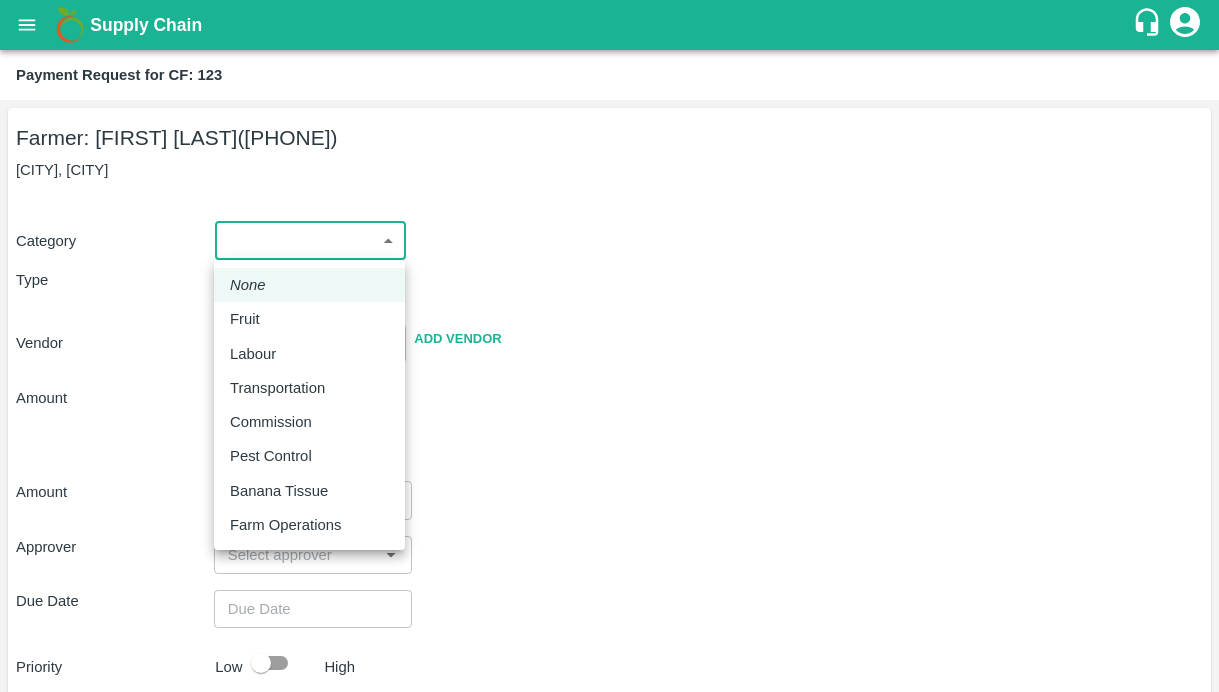 click on "Pest Control" at bounding box center [271, 456] 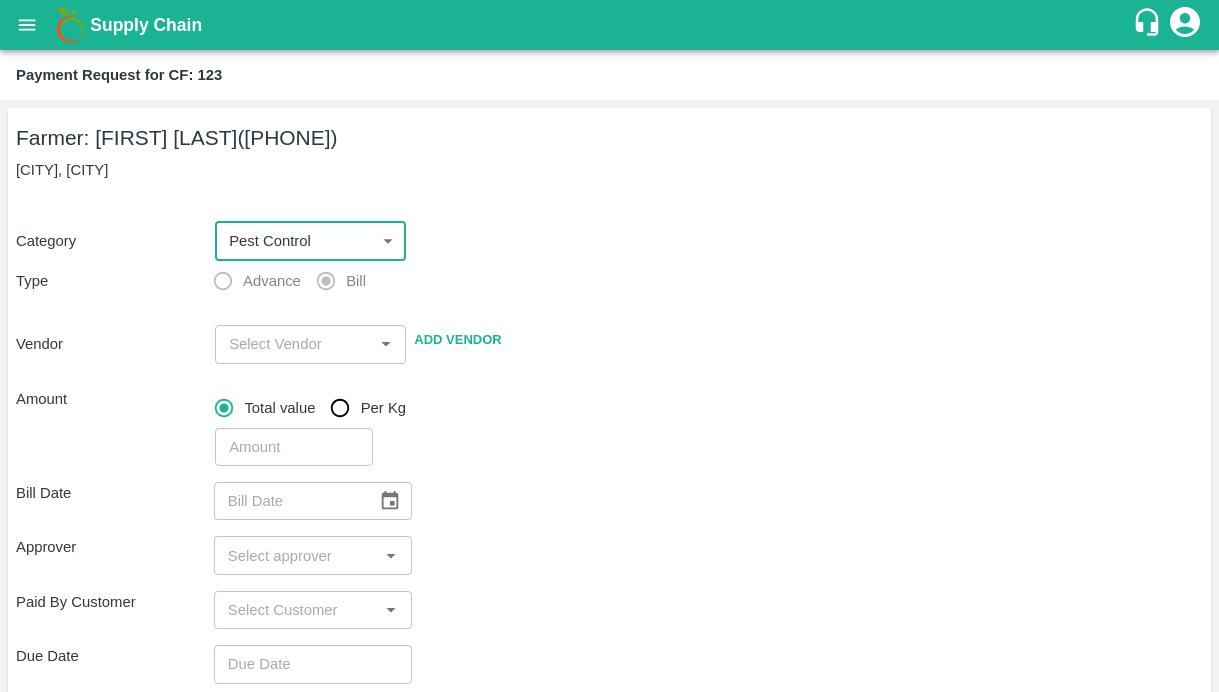 click at bounding box center [294, 344] 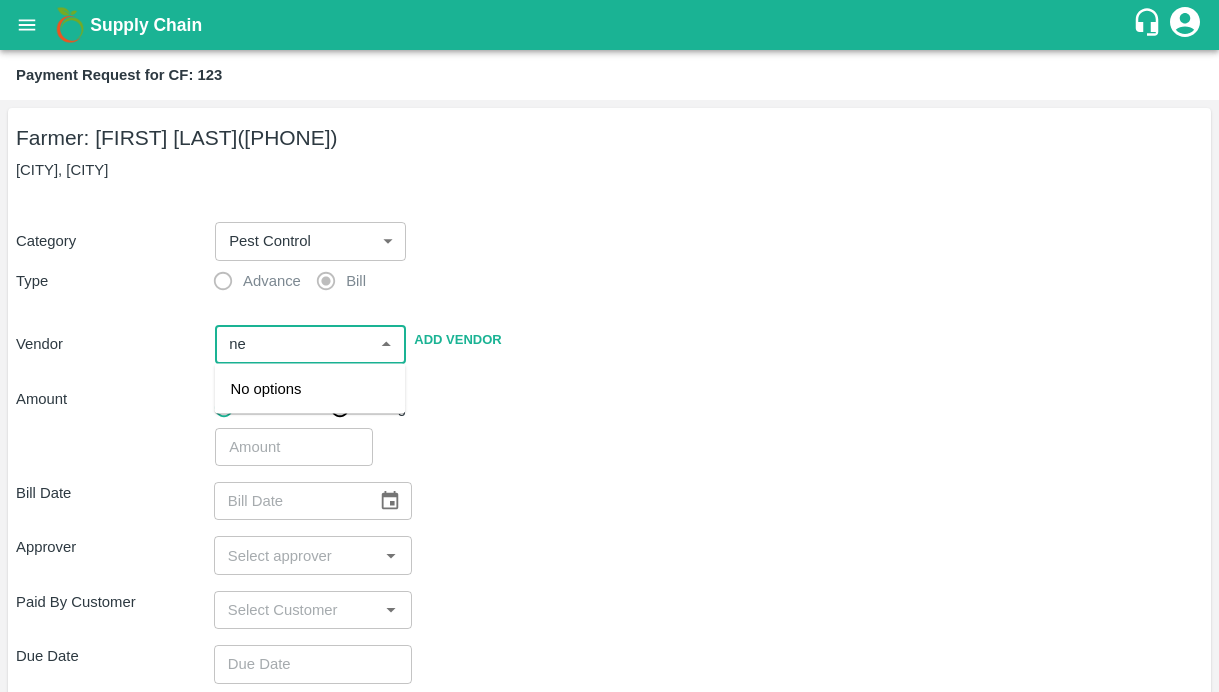 type on "n" 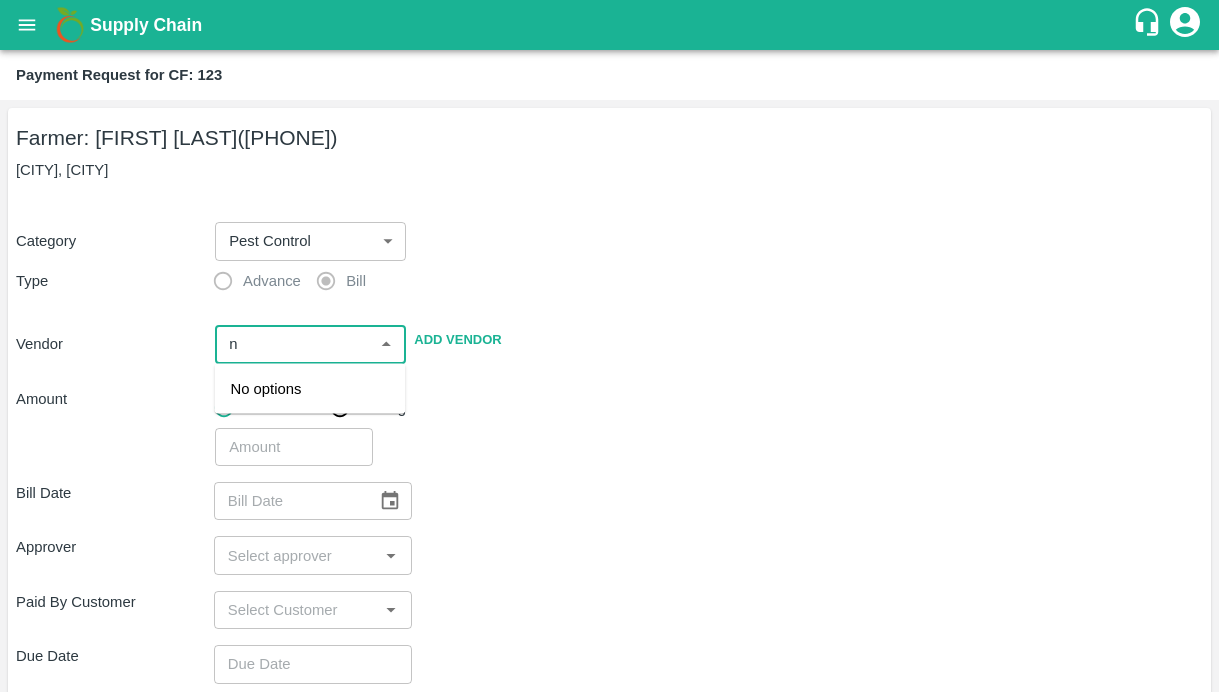 type 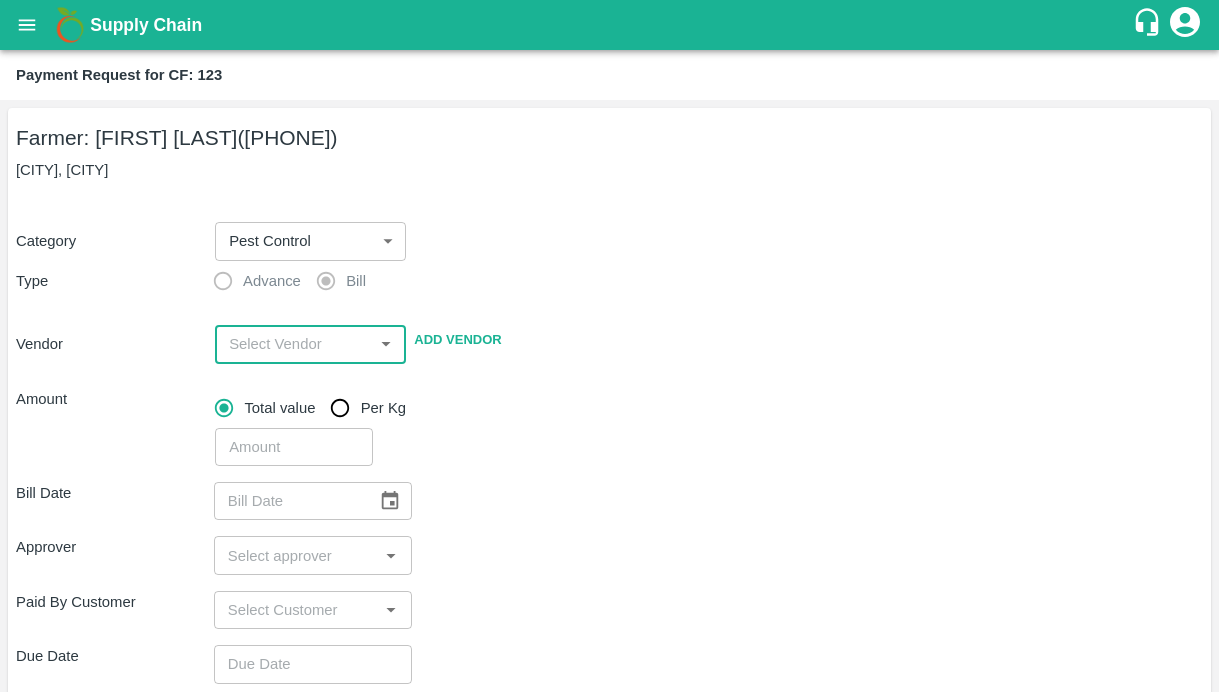 click 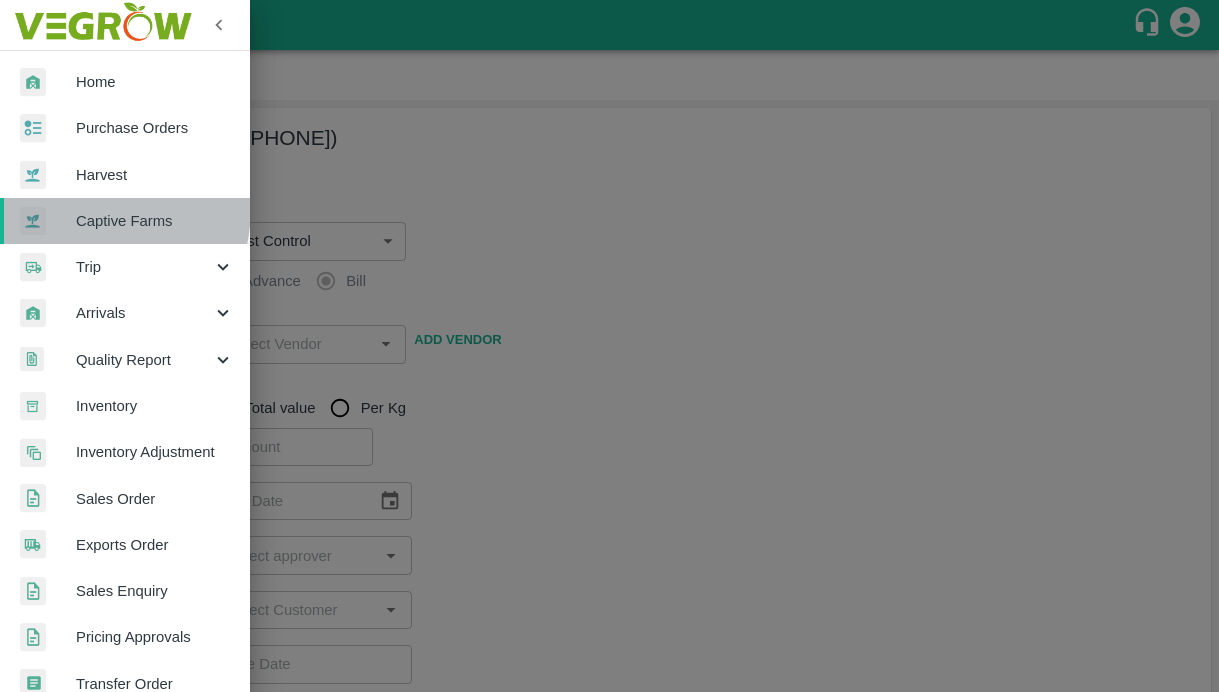 click at bounding box center [48, 221] 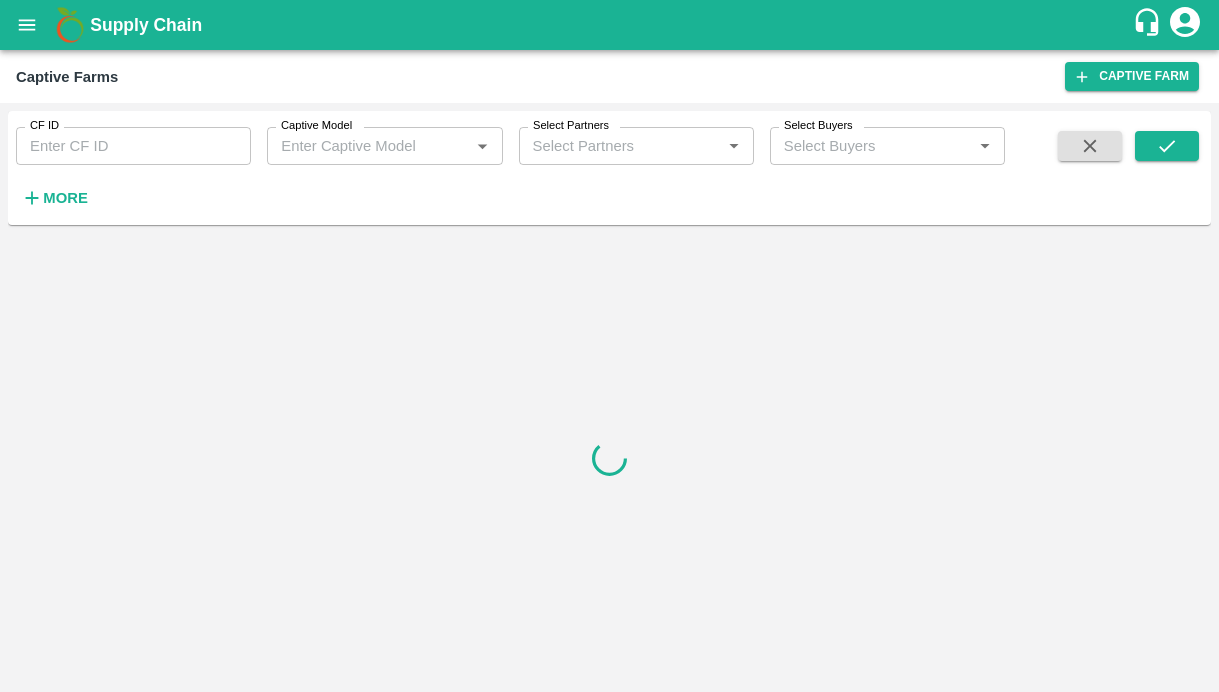 click on "CF ID" at bounding box center [133, 146] 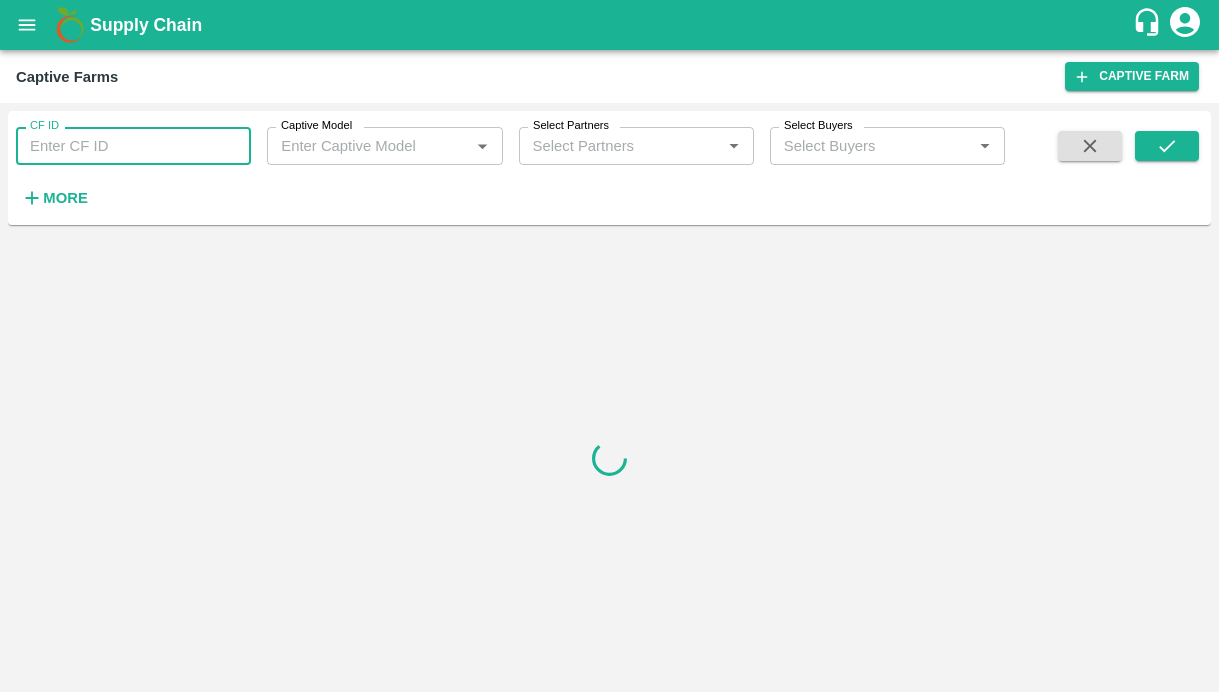 paste on "128" 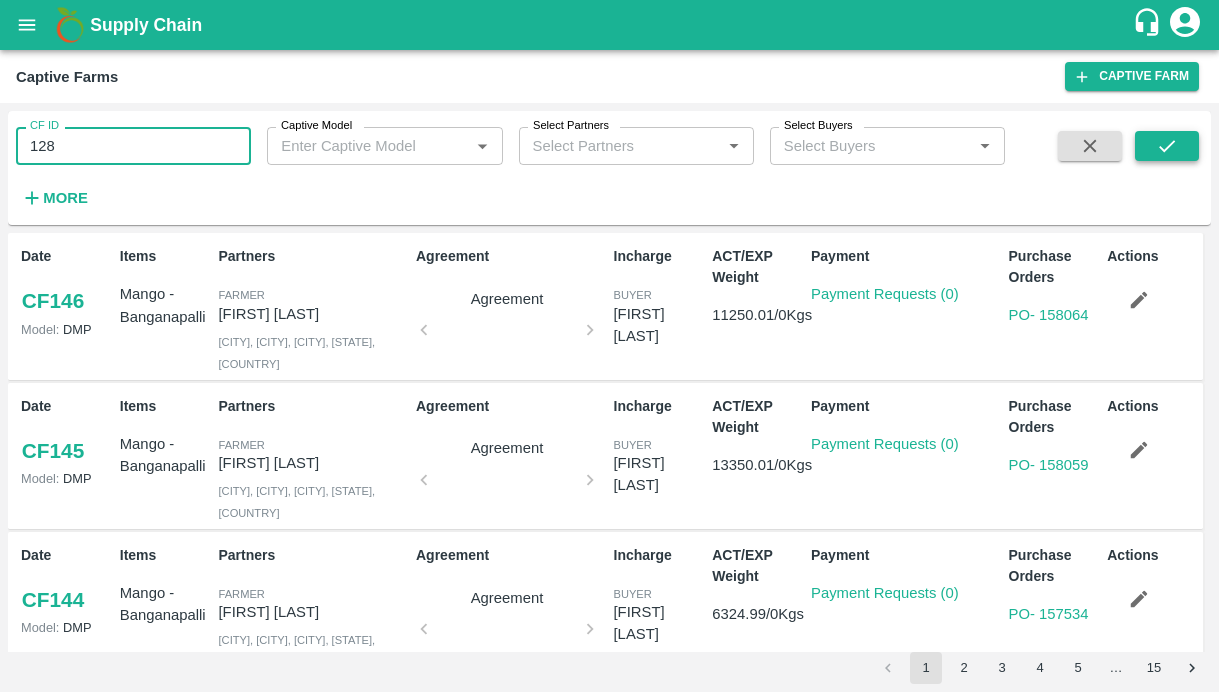 type on "128" 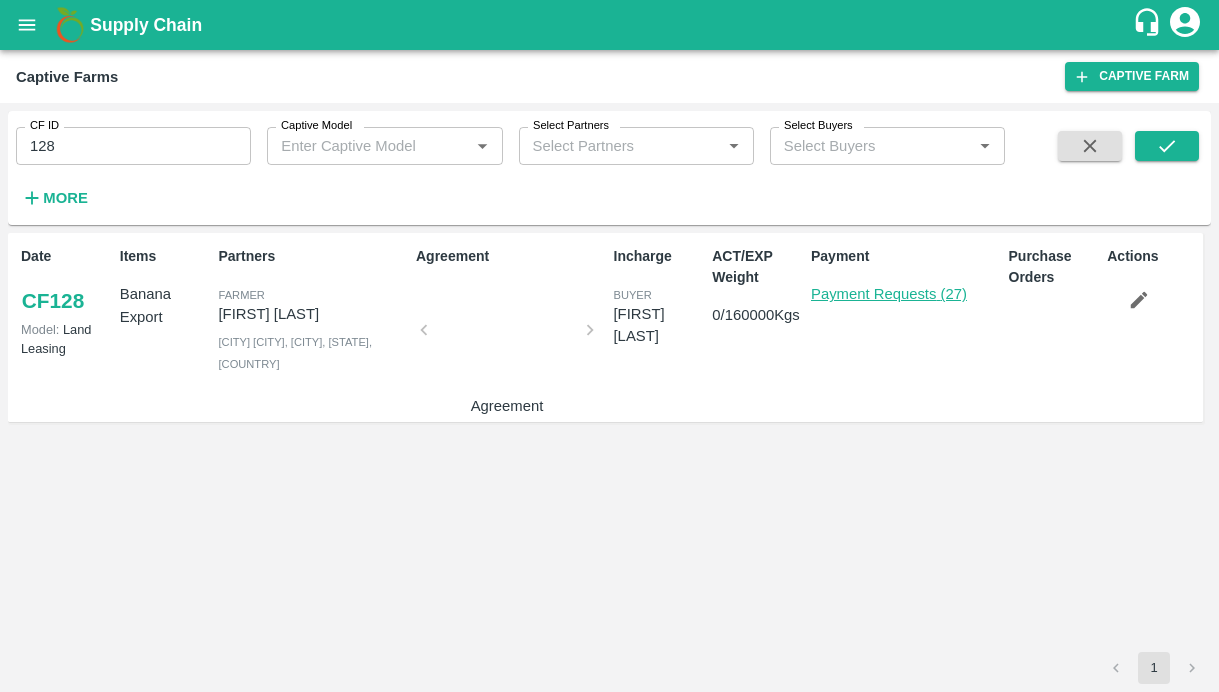 click on "Payment Requests   (27)" at bounding box center [889, 294] 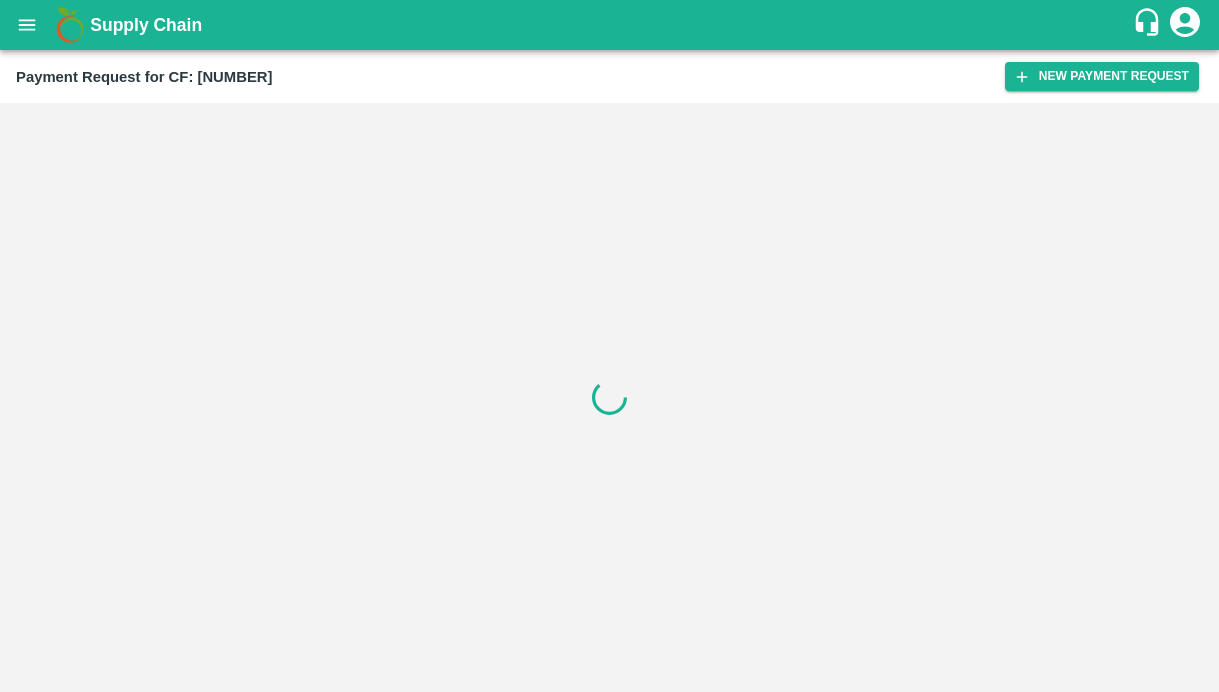 scroll, scrollTop: 0, scrollLeft: 0, axis: both 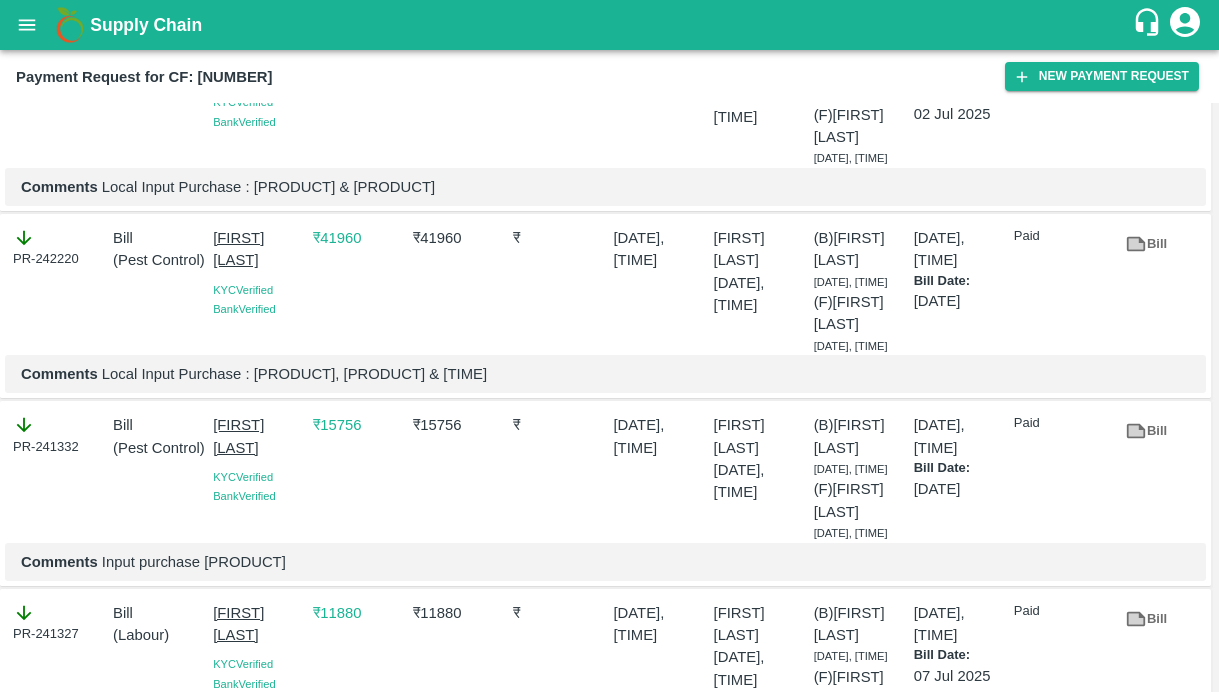 click on "Bill" at bounding box center (1146, 244) 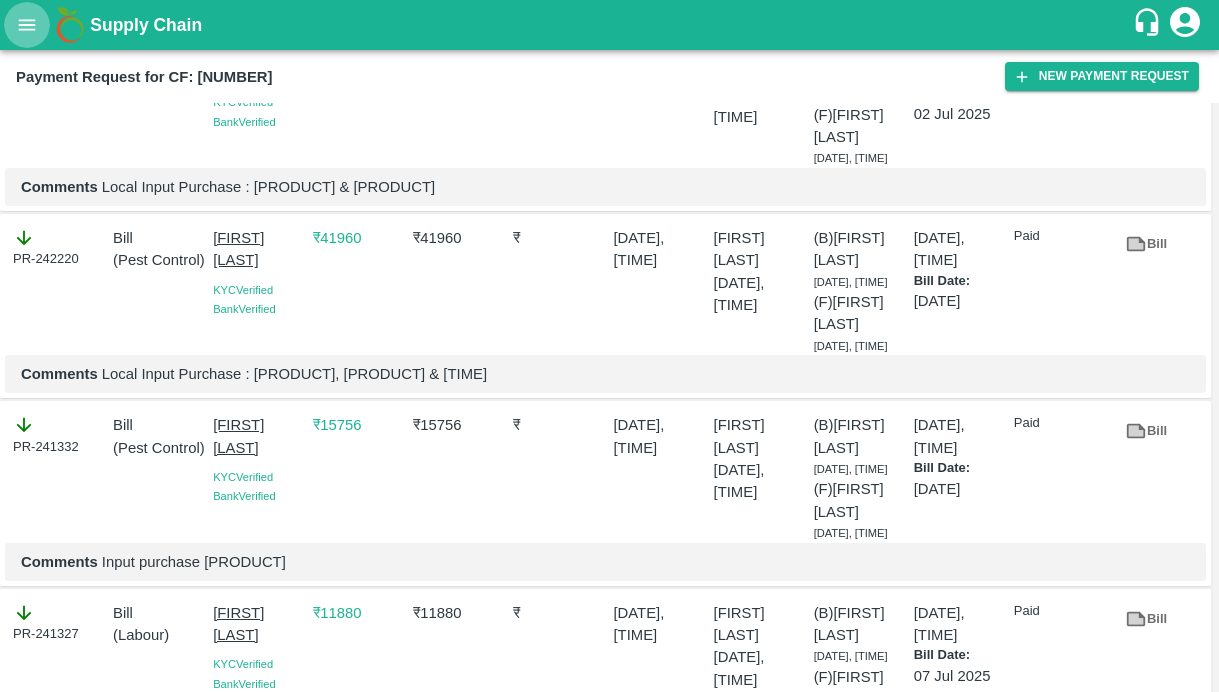 click 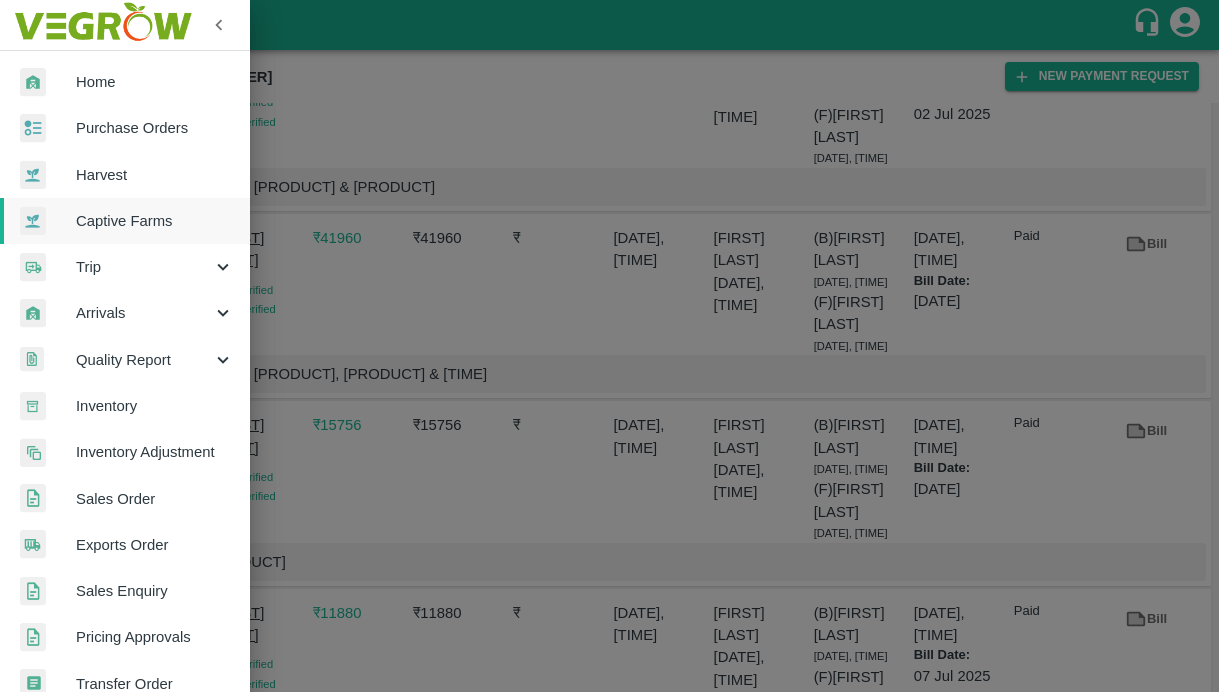 click on "Captive Farms" at bounding box center (155, 221) 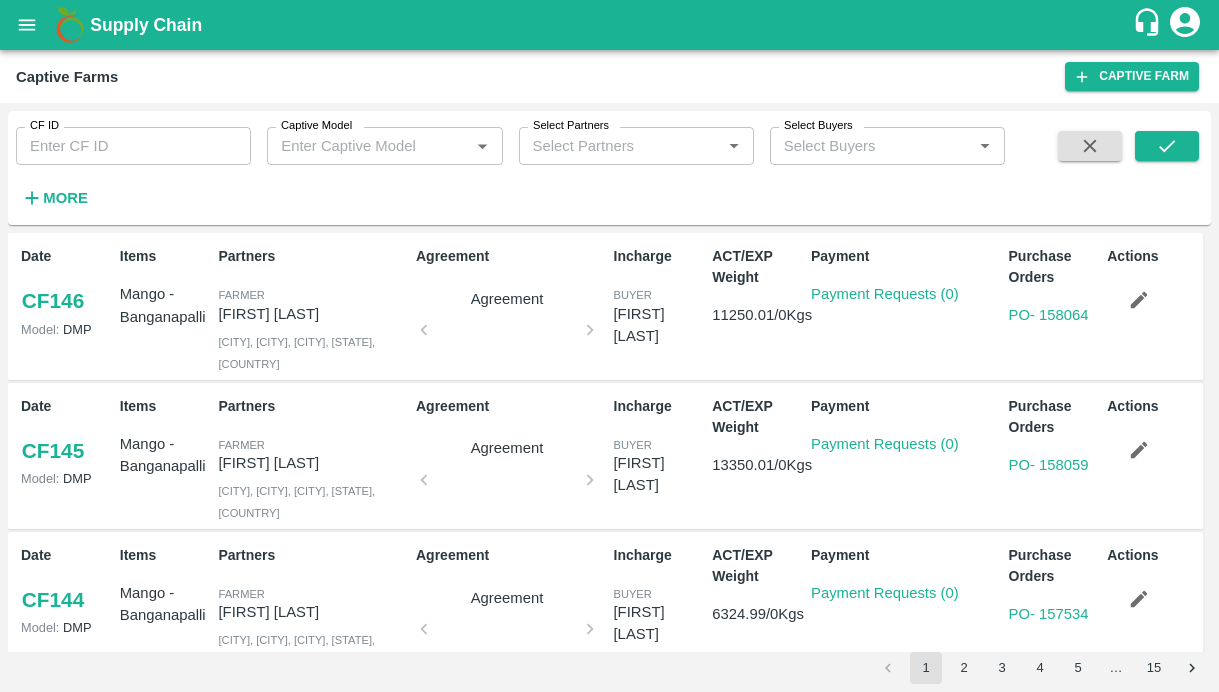 click on "CF ID" at bounding box center (133, 146) 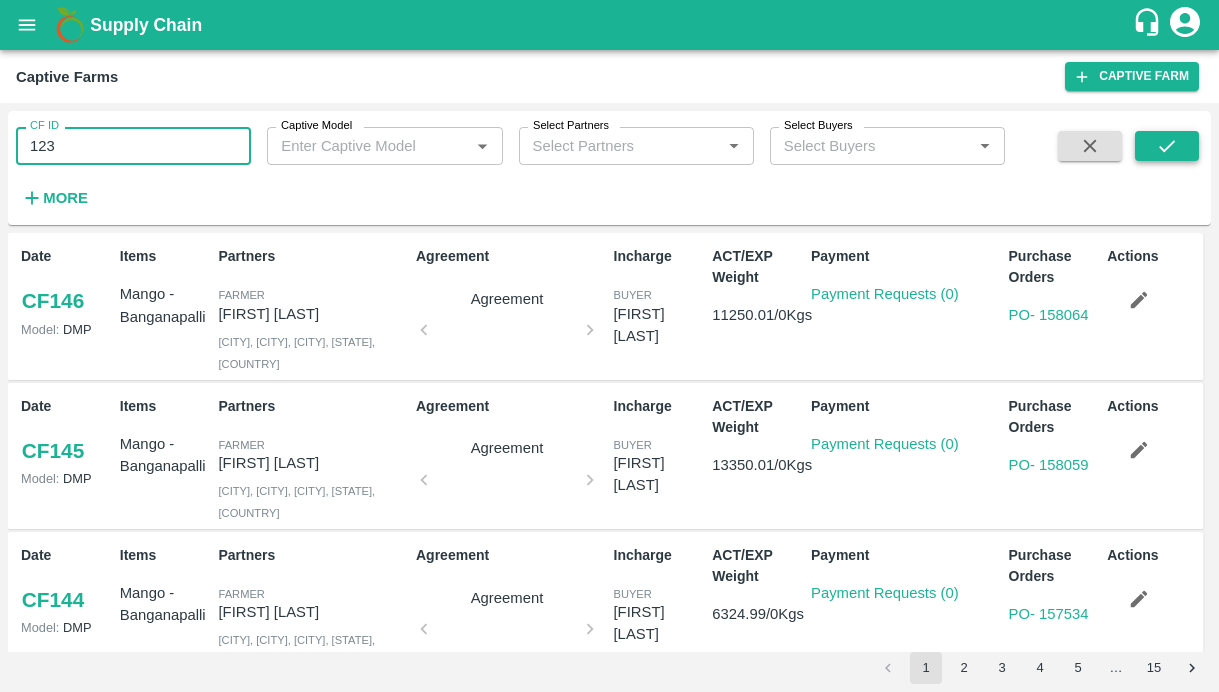 type on "123" 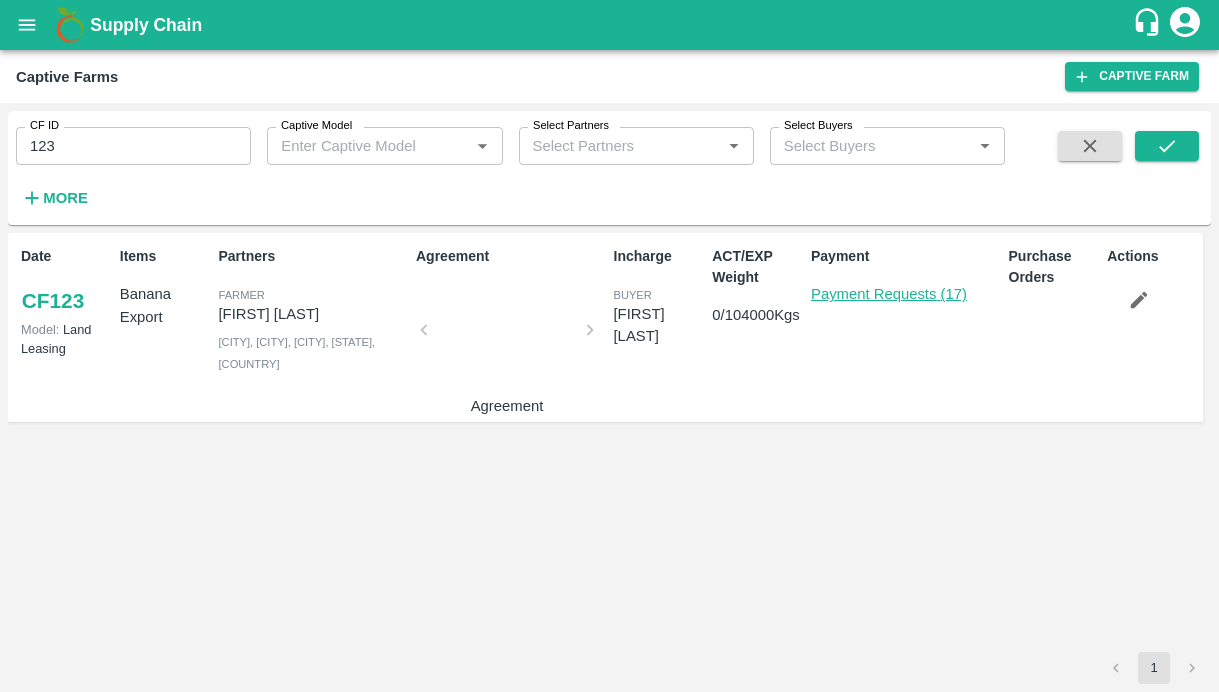 click on "Payment Requests   (17)" at bounding box center [889, 294] 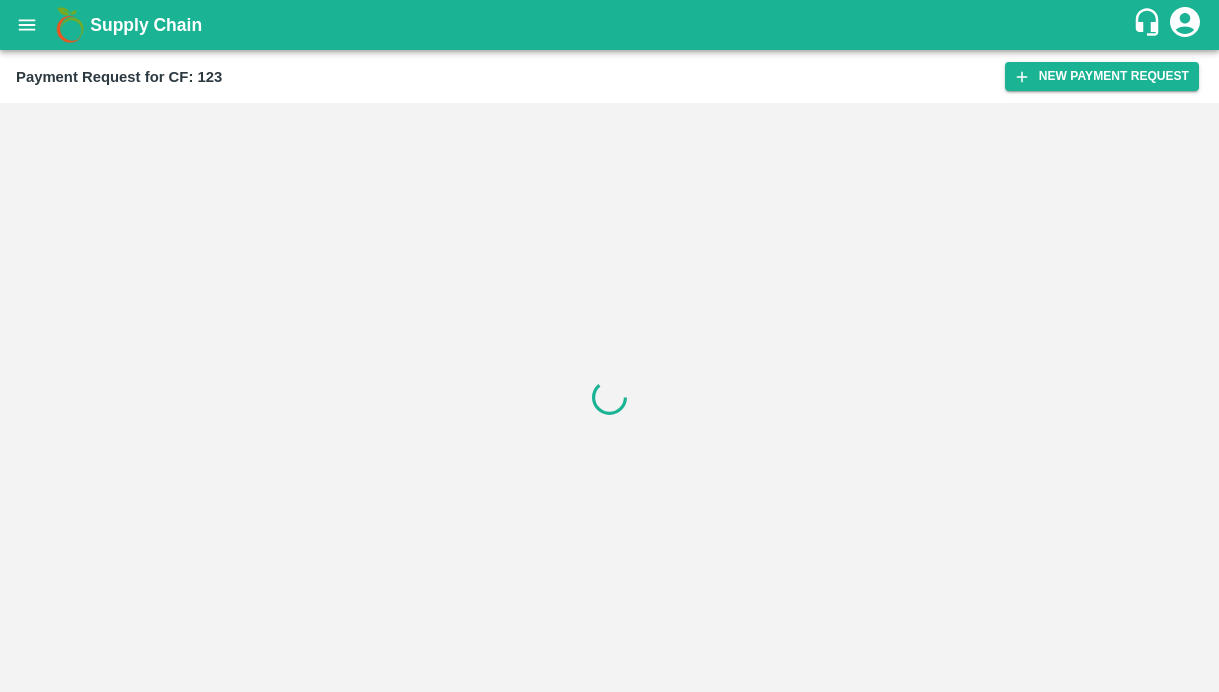 scroll, scrollTop: 0, scrollLeft: 0, axis: both 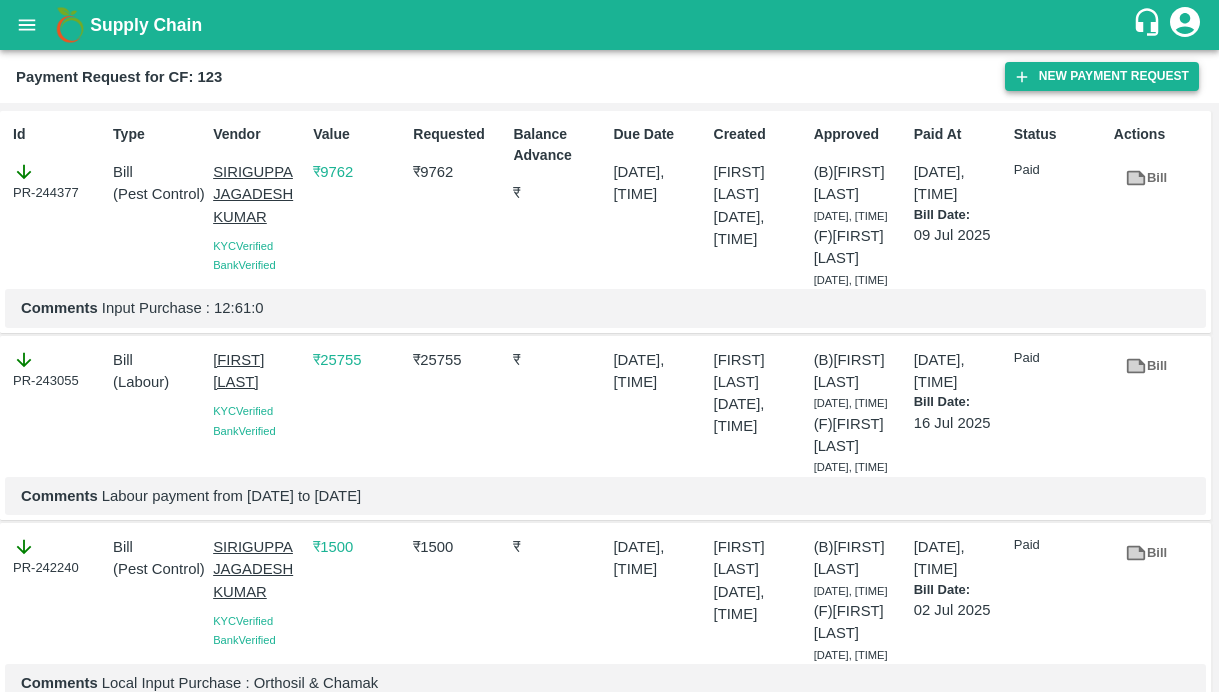 click on "New Payment Request" at bounding box center [1102, 76] 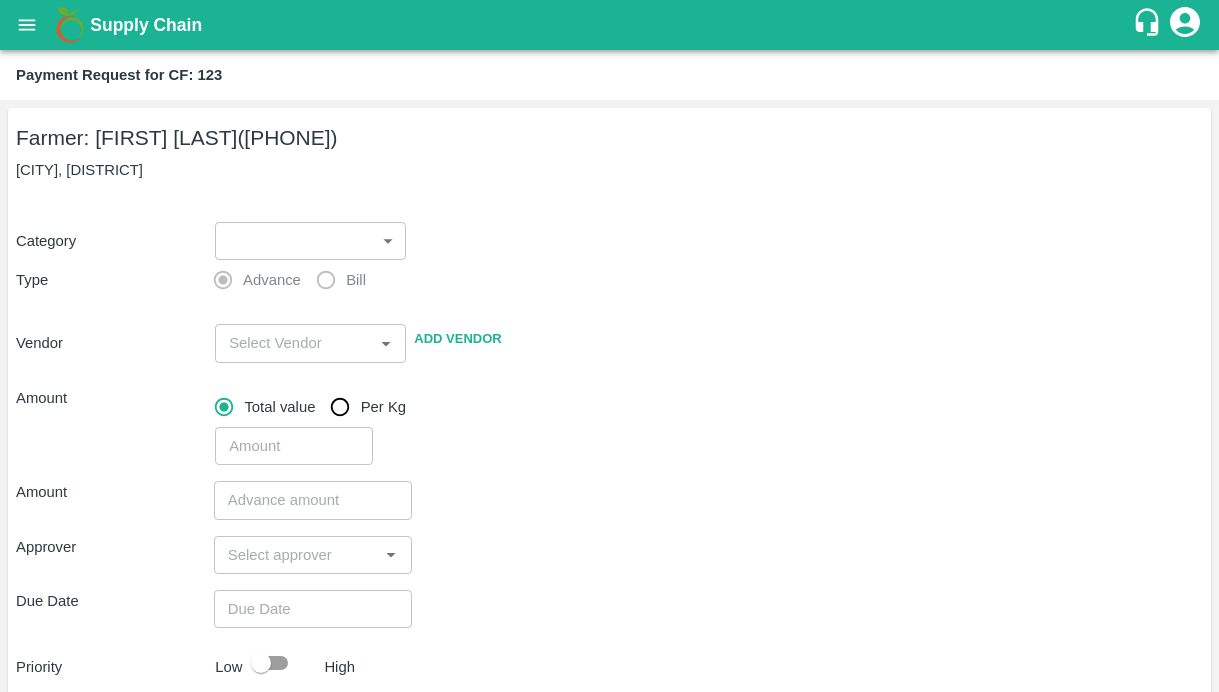 click on "Supply Chain Payment Request for CF: 123 Farmer:    Madhineni Gopal  ([PHONE]) Madakasira, Ananthapur Category ​ ​ Type Advance Bill Vendor ​ Add Vendor Amount Total value Per Kg ​ Amount ​ Approver ​ Due Date ​  Priority  Low  High Comment x ​ Attach bill Cancel Save Bangalore DC Direct Customer Hyderabad DC B2R Bangalore  Tembhurni Virtual Captive PH Ananthapur Virtual Captive PH Kothakota Virtual Captive PH Chittoor Virtual Captive PH Vavilala Himalekya Logout" at bounding box center [609, 346] 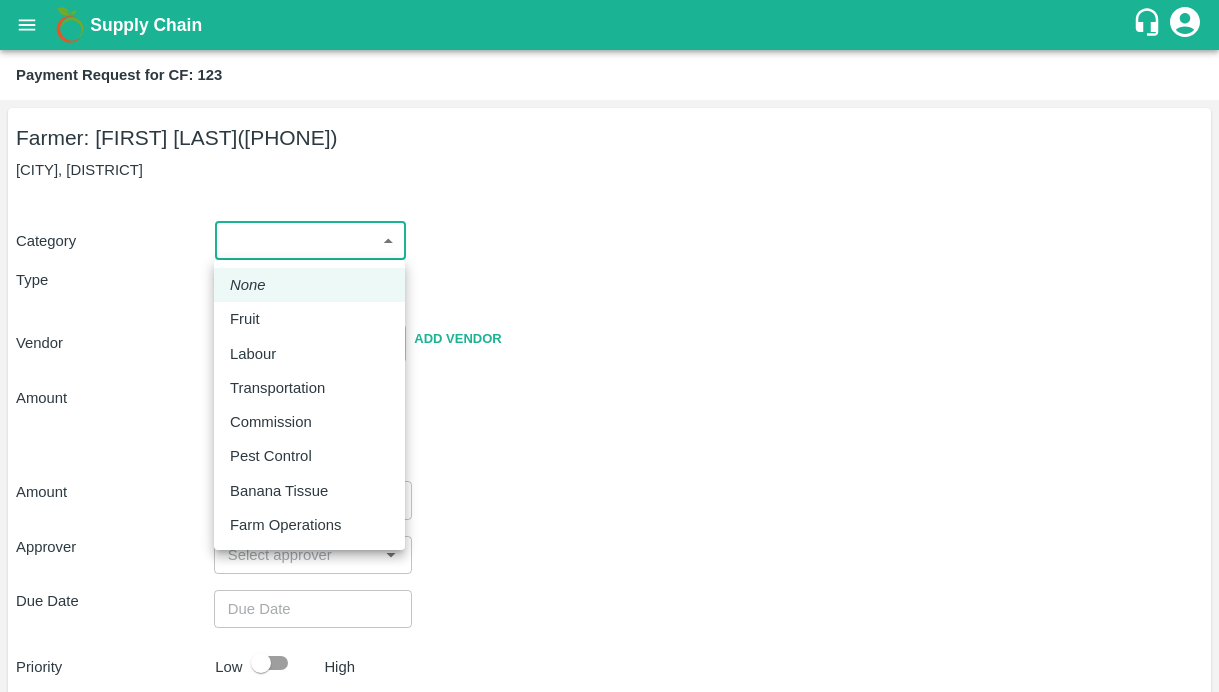 click on "Pest Control" at bounding box center (271, 456) 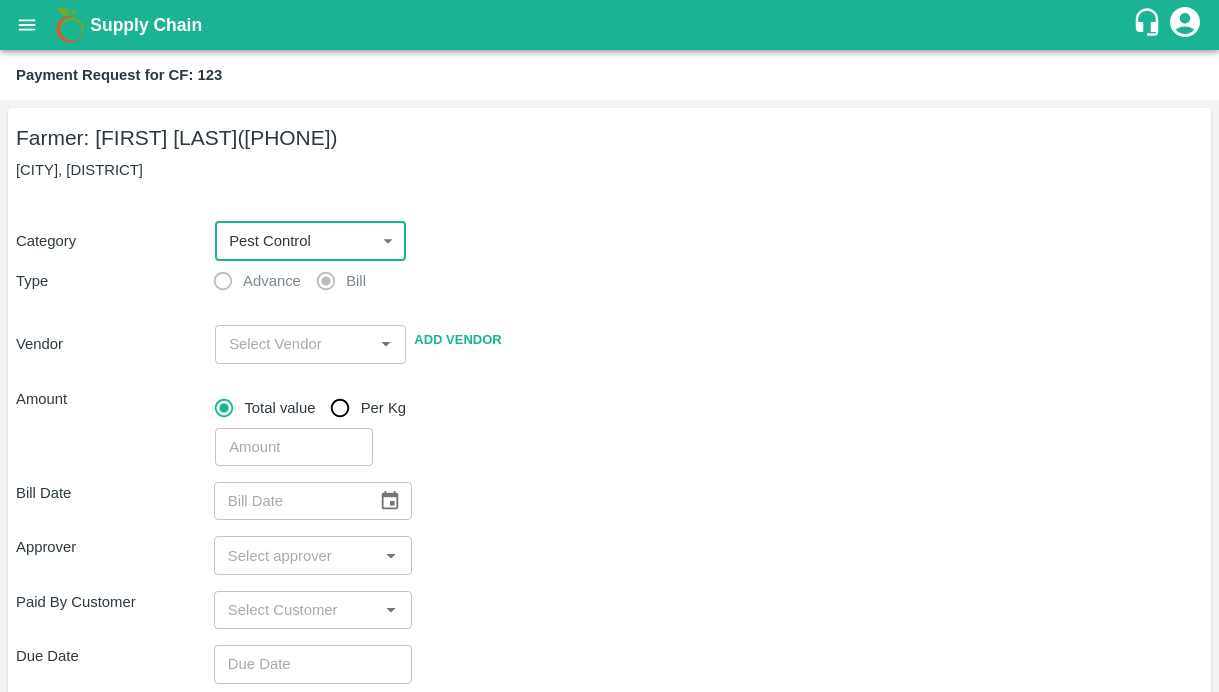 click at bounding box center (294, 344) 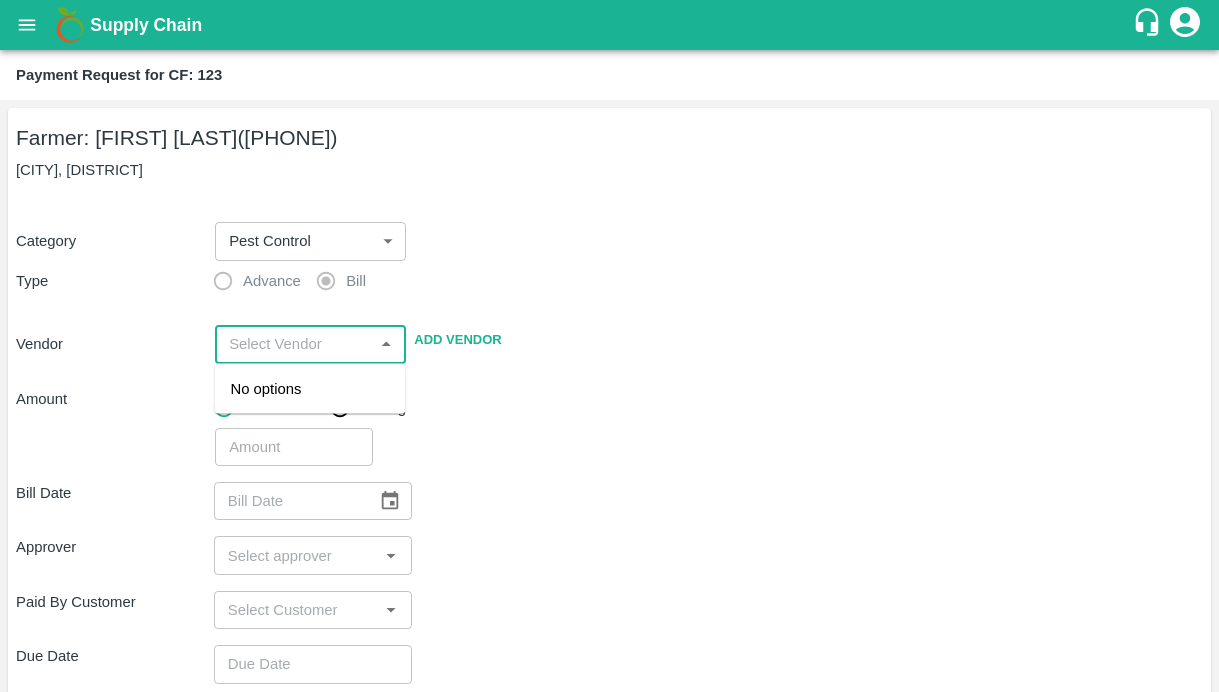 paste on "SUBBI REDDY CHAGAM" 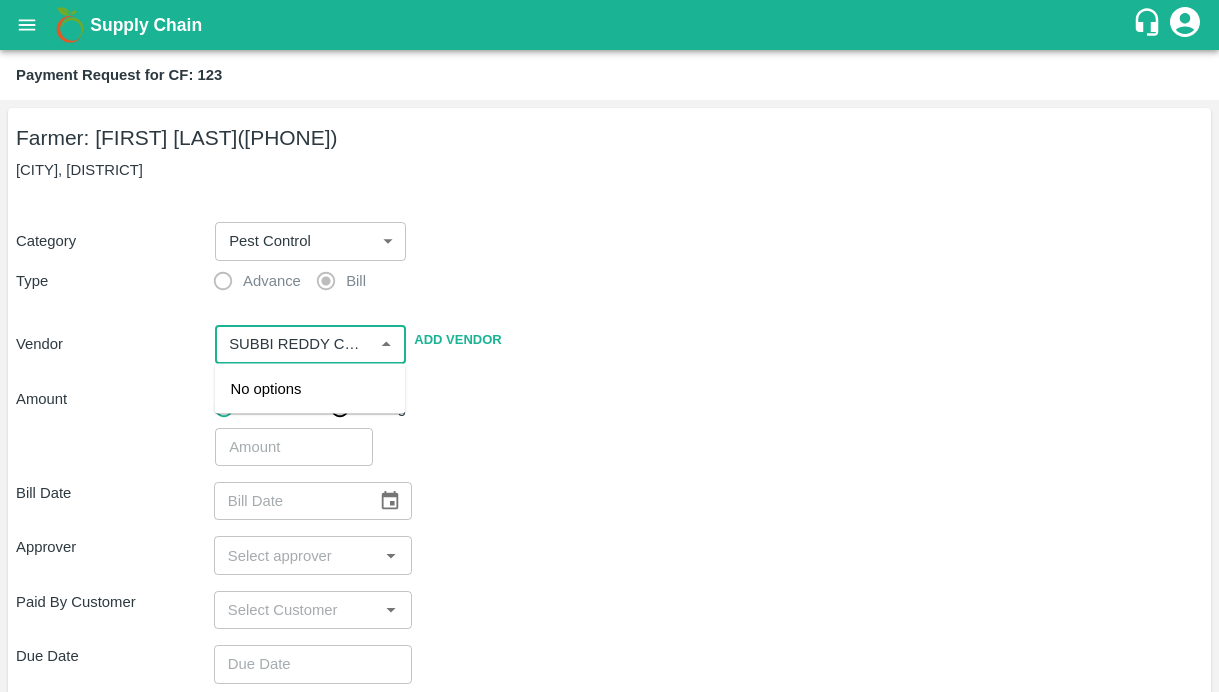 scroll, scrollTop: 0, scrollLeft: 36, axis: horizontal 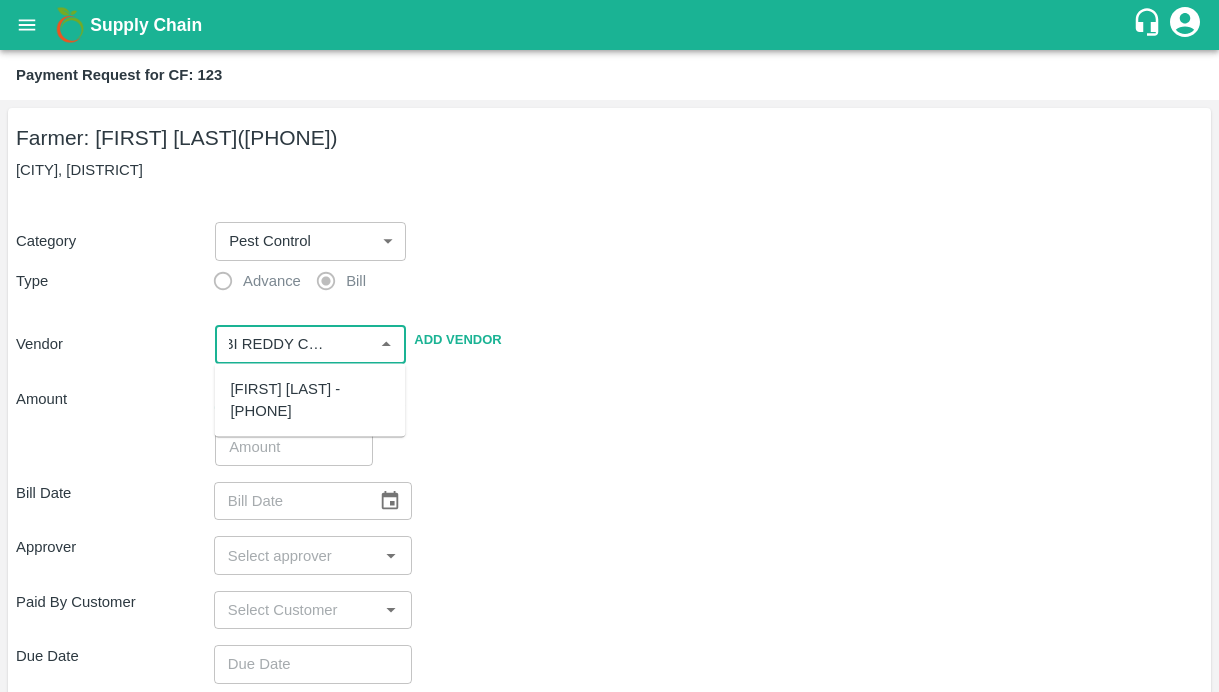 click on "[FIRST] [LAST] - [PHONE]" at bounding box center (310, 400) 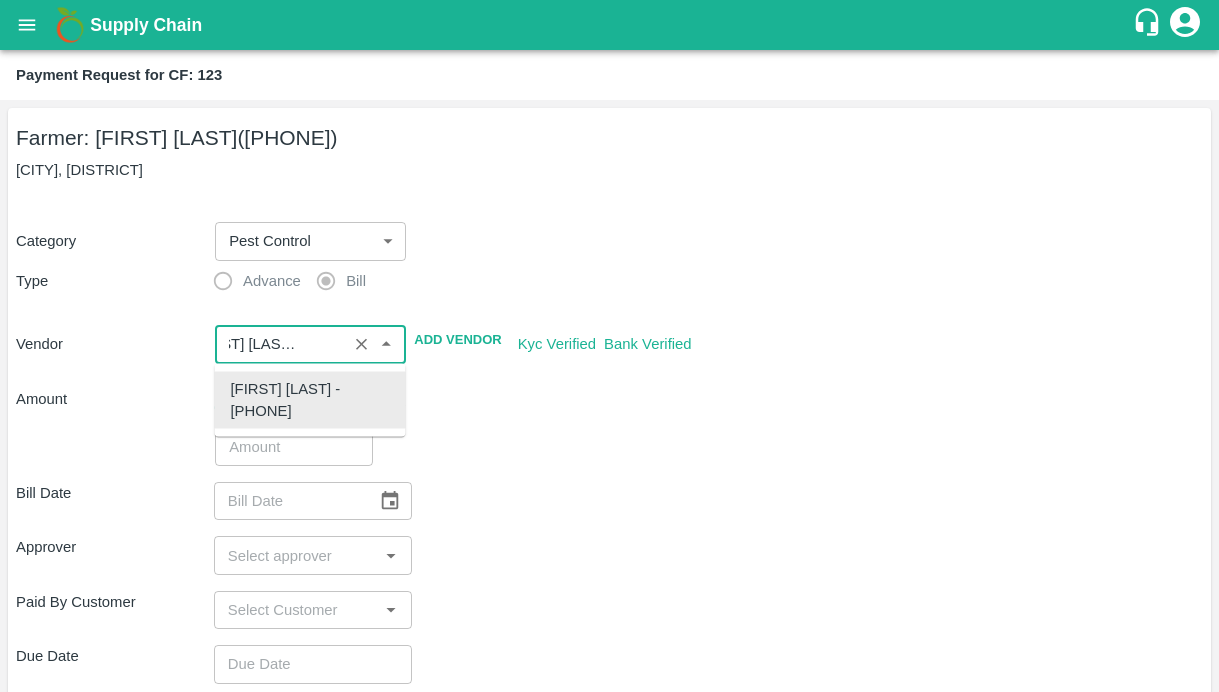 type on "[FIRST] [LAST] - [PHONE]" 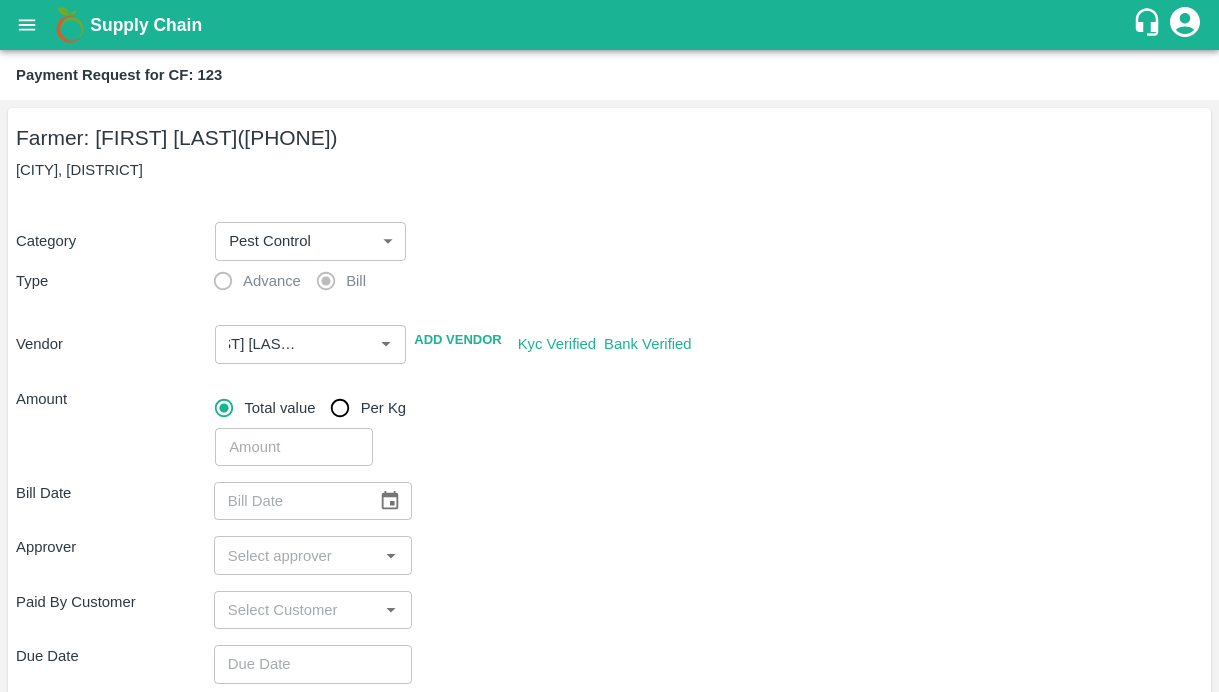scroll, scrollTop: 0, scrollLeft: 0, axis: both 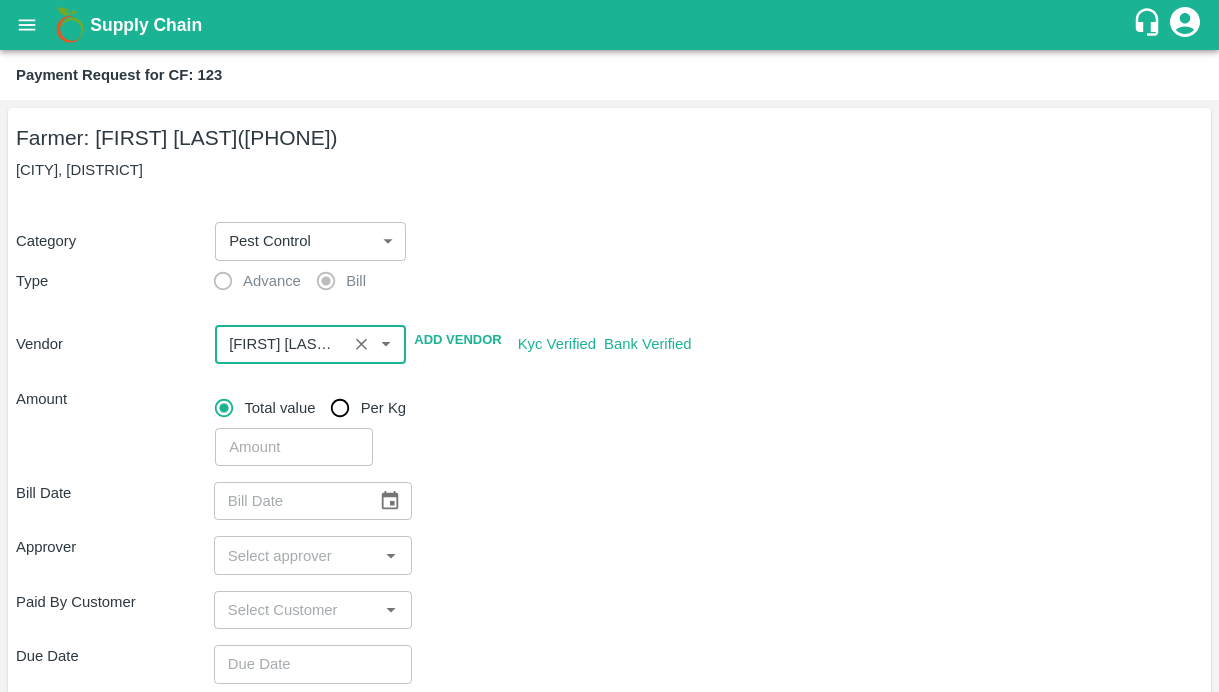 click at bounding box center (281, 344) 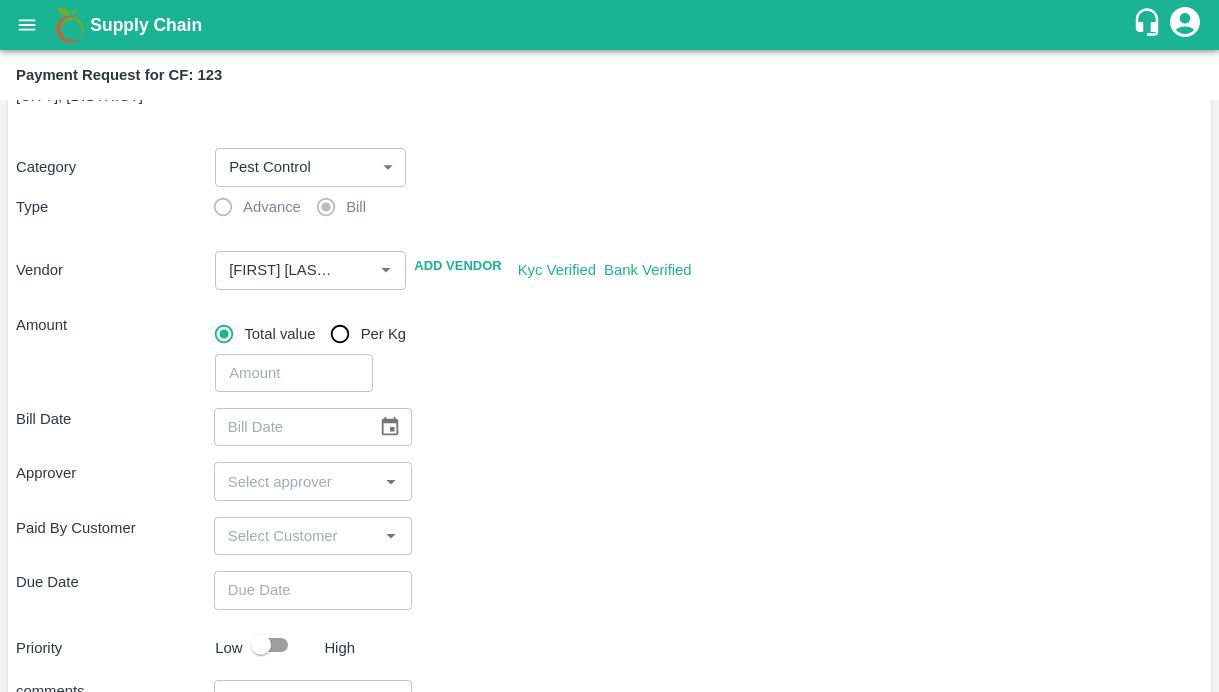 scroll, scrollTop: 90, scrollLeft: 0, axis: vertical 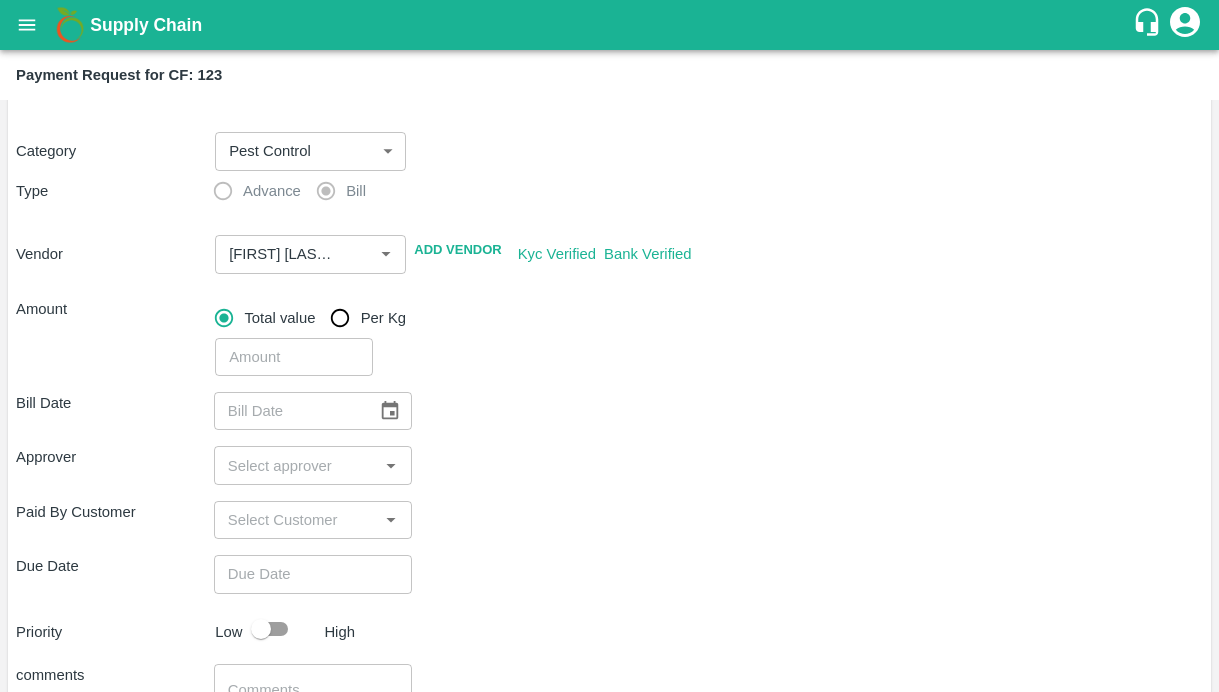click at bounding box center (294, 357) 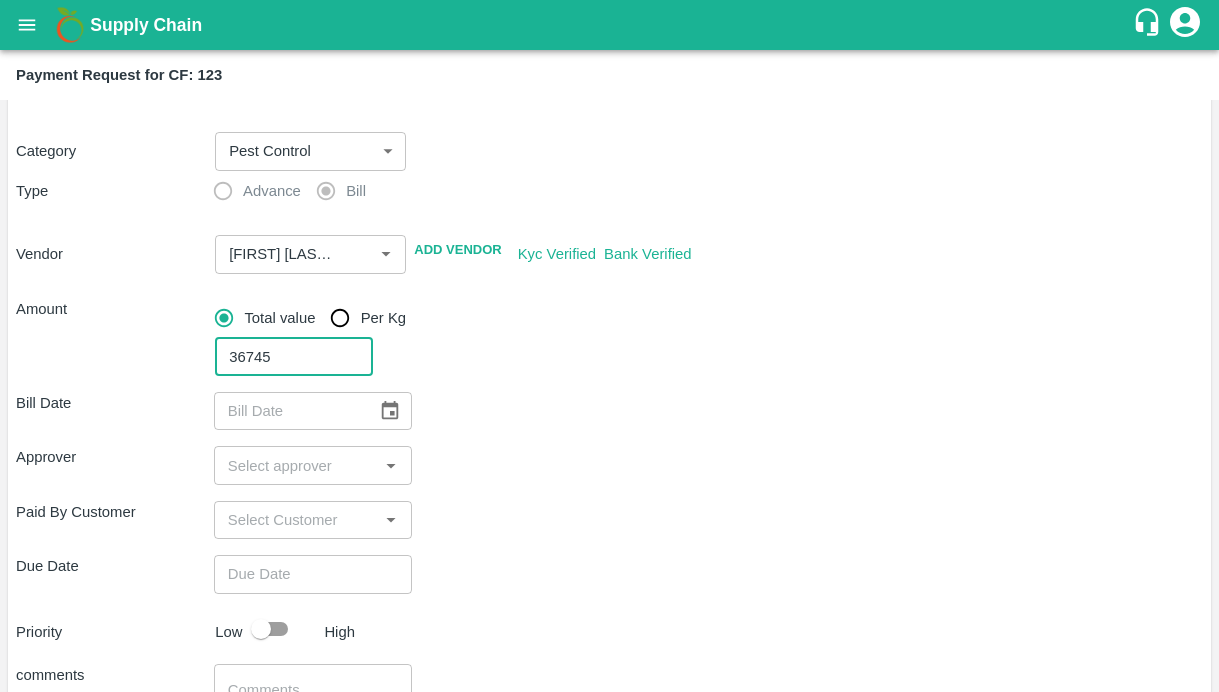 type on "36745" 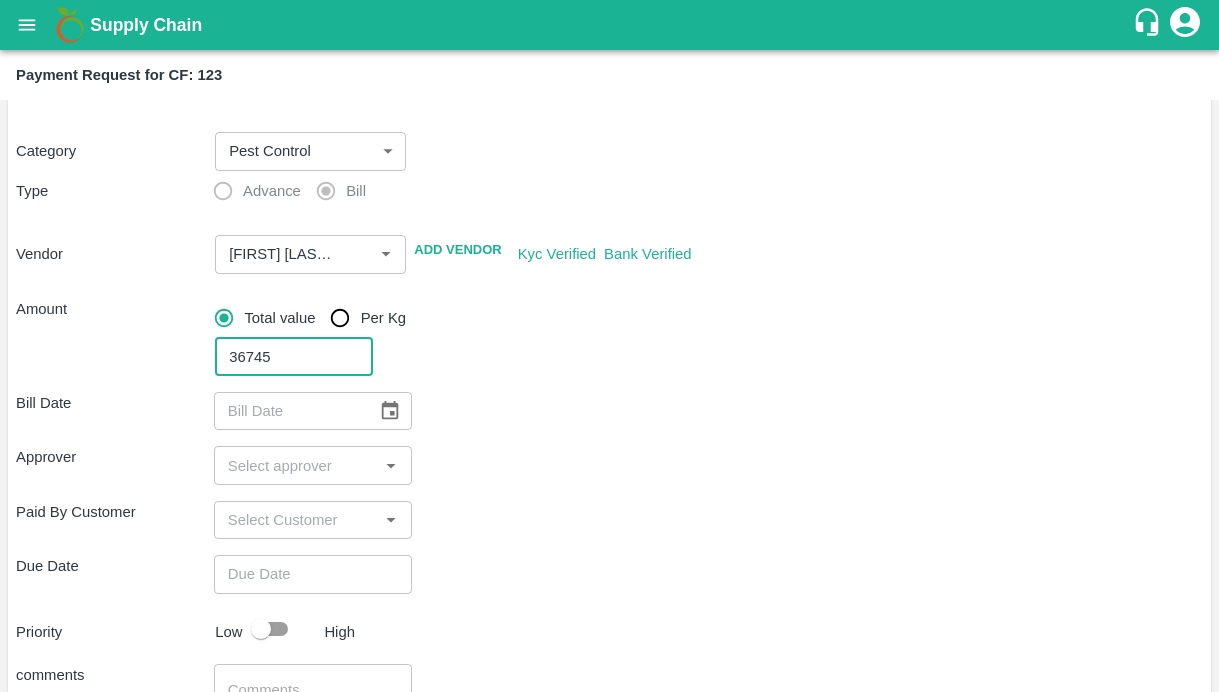 click 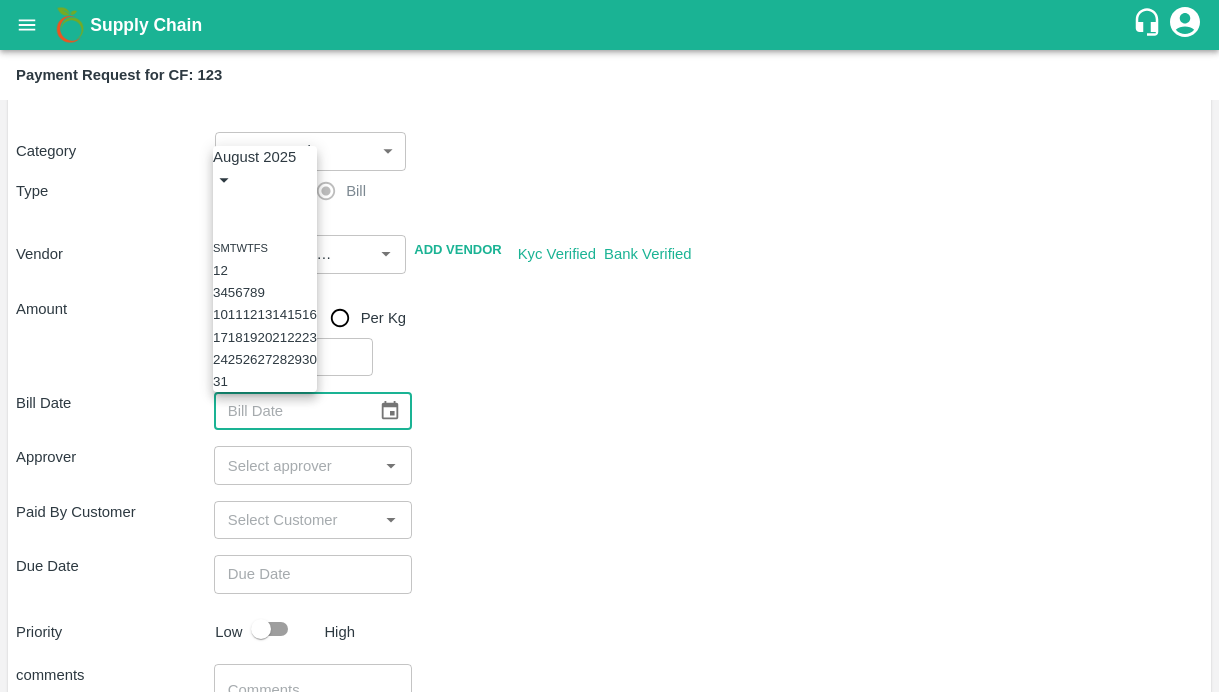 click 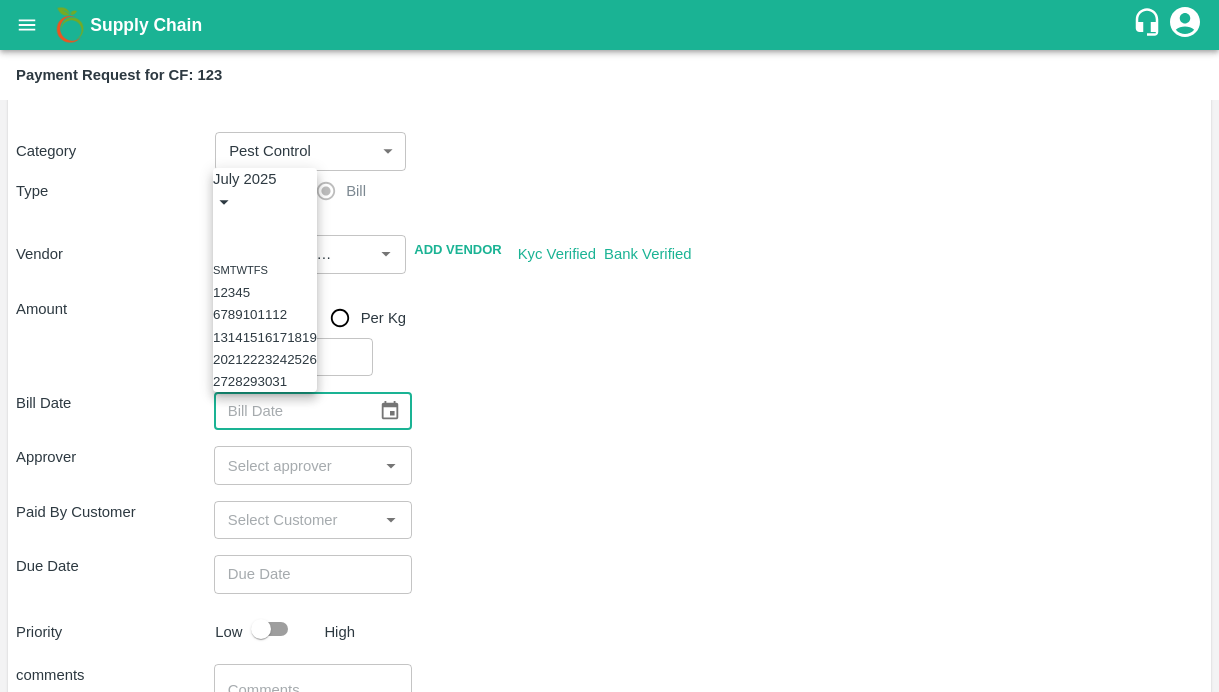 click on "29" at bounding box center (250, 381) 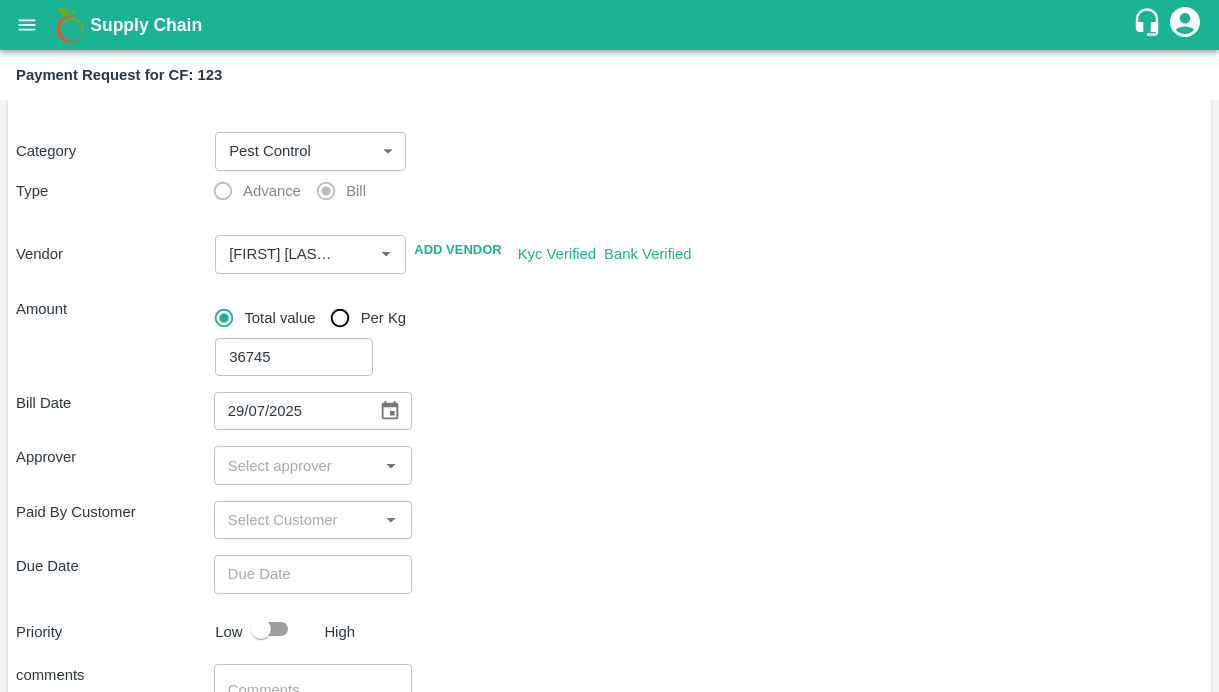 click on "Paid By Customer ​" at bounding box center [609, 520] 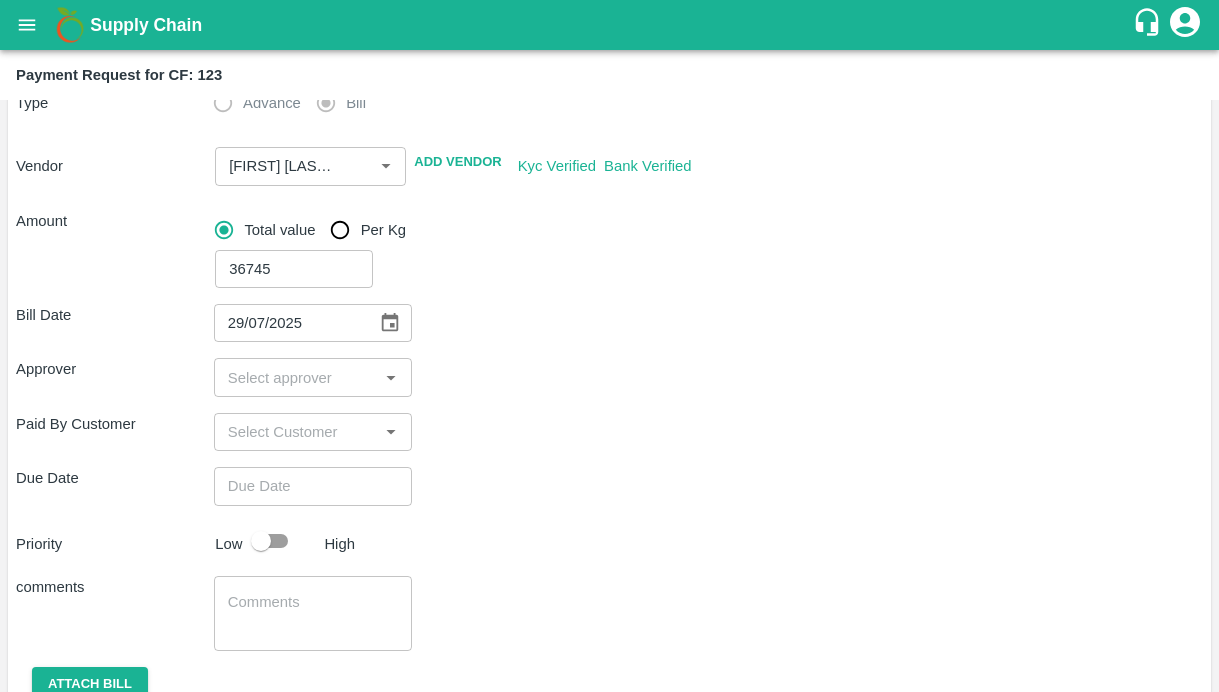 scroll, scrollTop: 262, scrollLeft: 0, axis: vertical 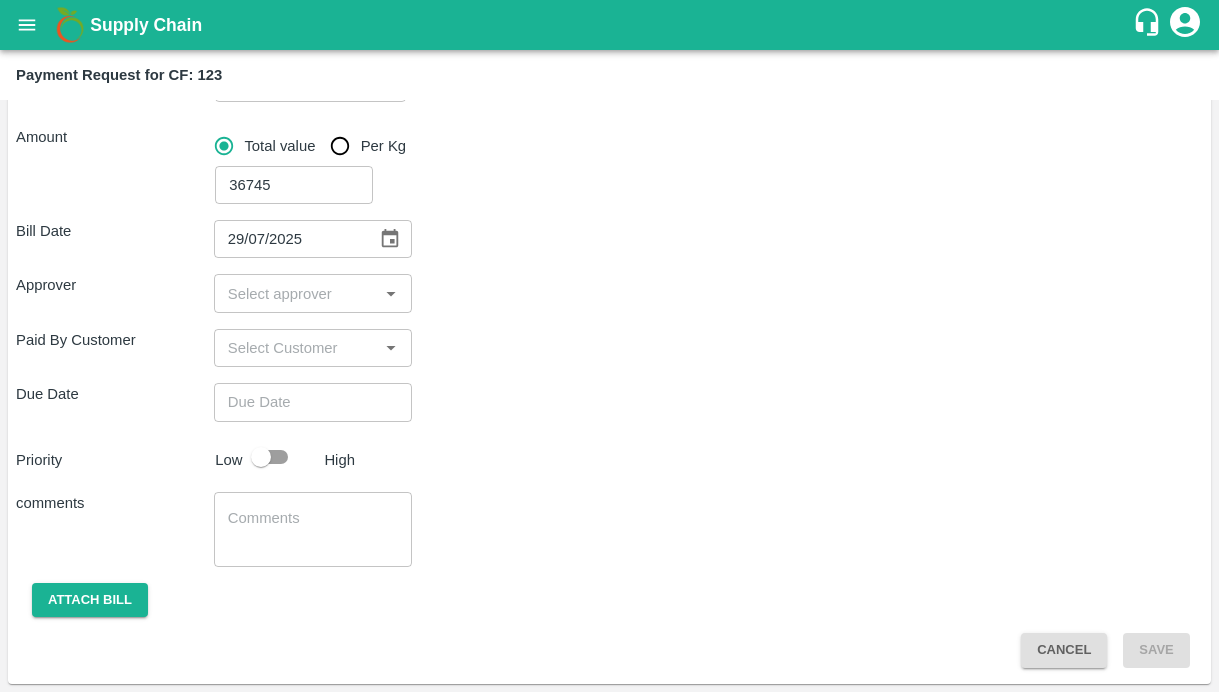 click at bounding box center (296, 293) 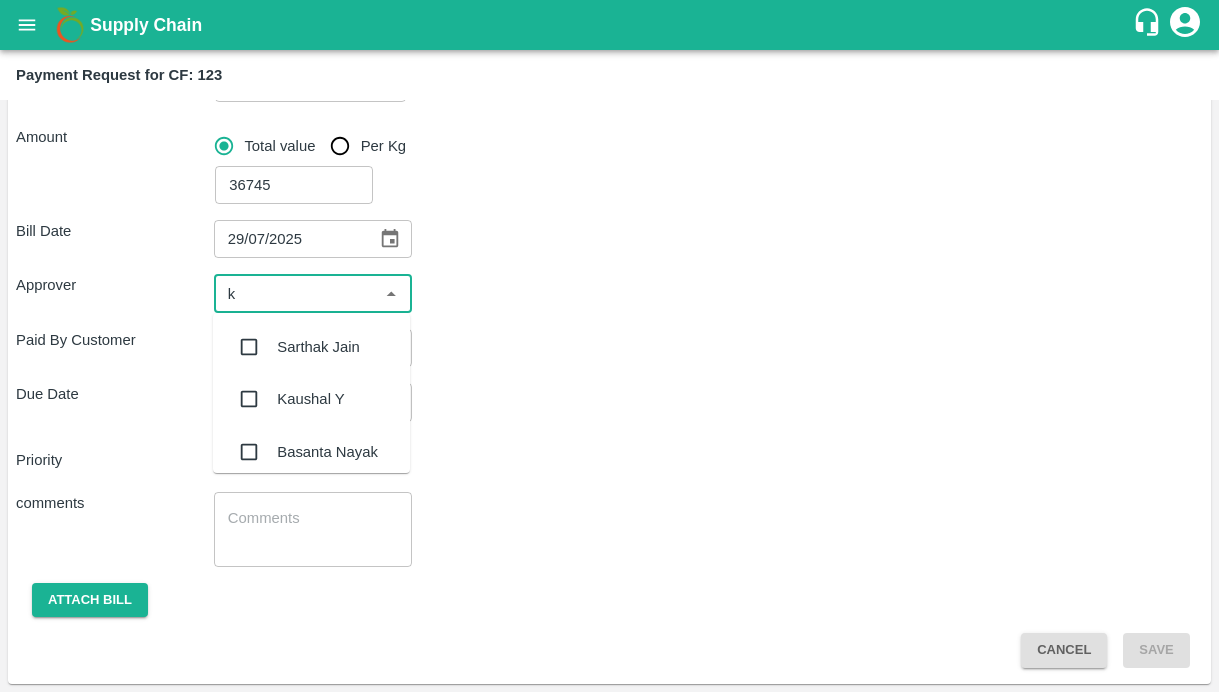type on "ki" 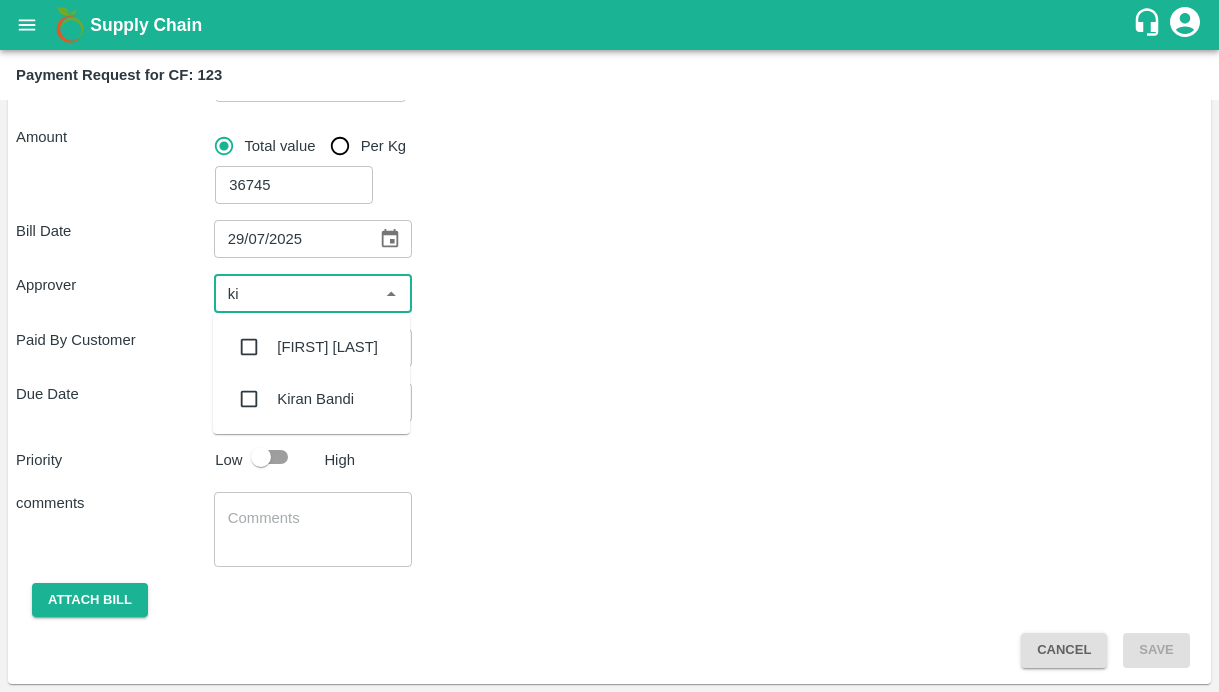 click at bounding box center (249, 347) 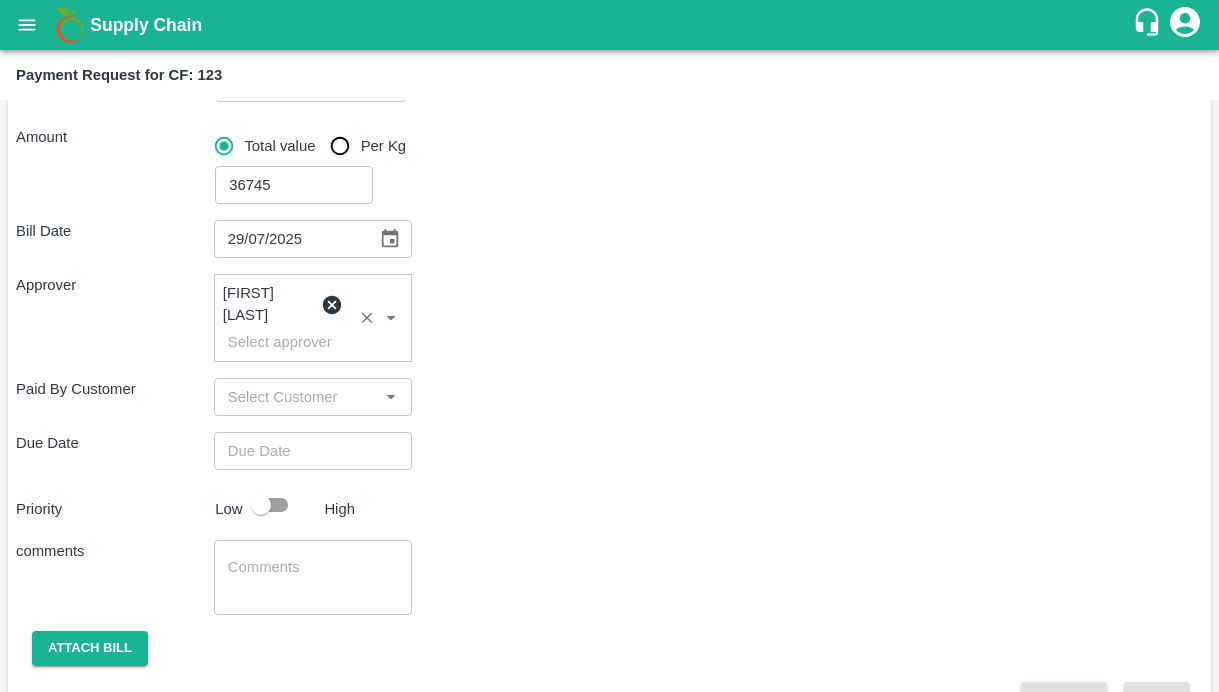 click on "Priority  Low  High" at bounding box center (605, 505) 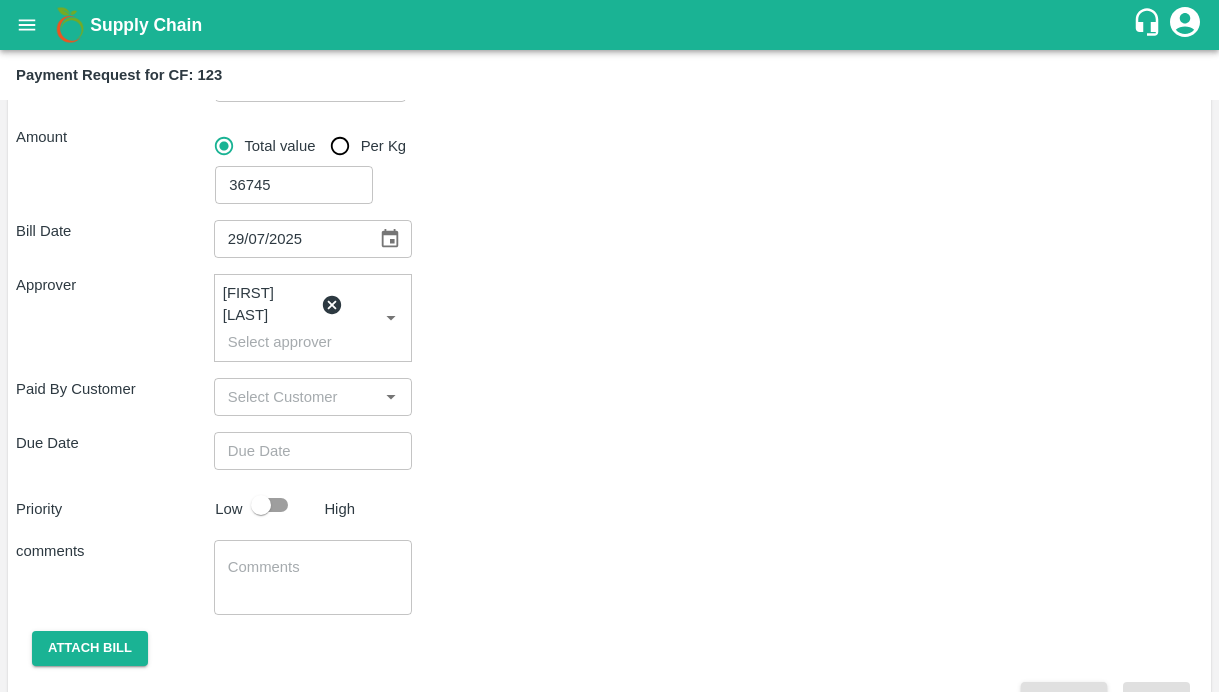 scroll, scrollTop: 300, scrollLeft: 0, axis: vertical 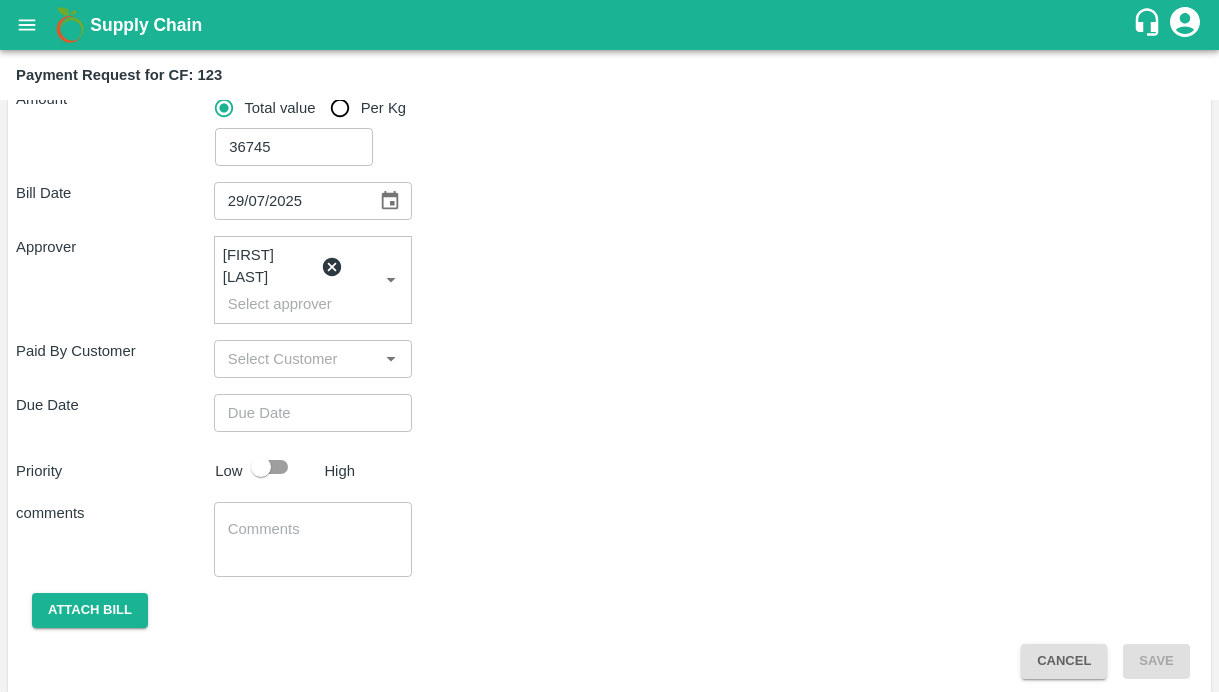 type on "DD/MM/YYYY hh:mm aa" 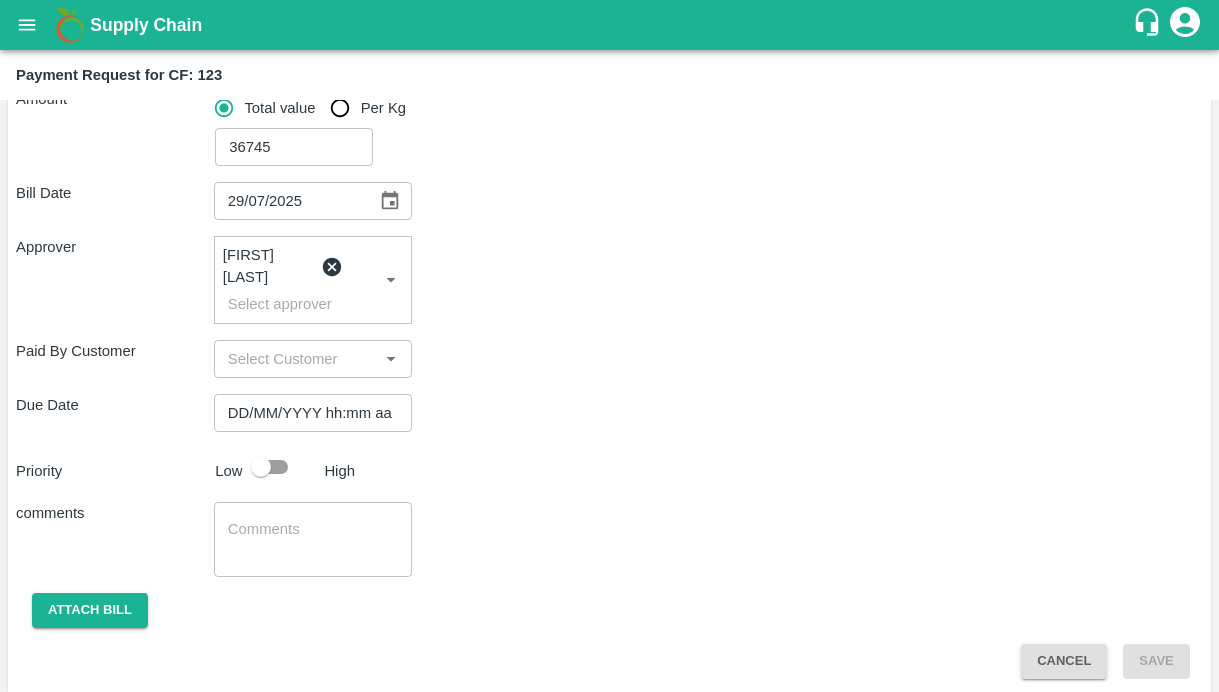 click on "DD/MM/YYYY hh:mm aa" at bounding box center (306, 413) 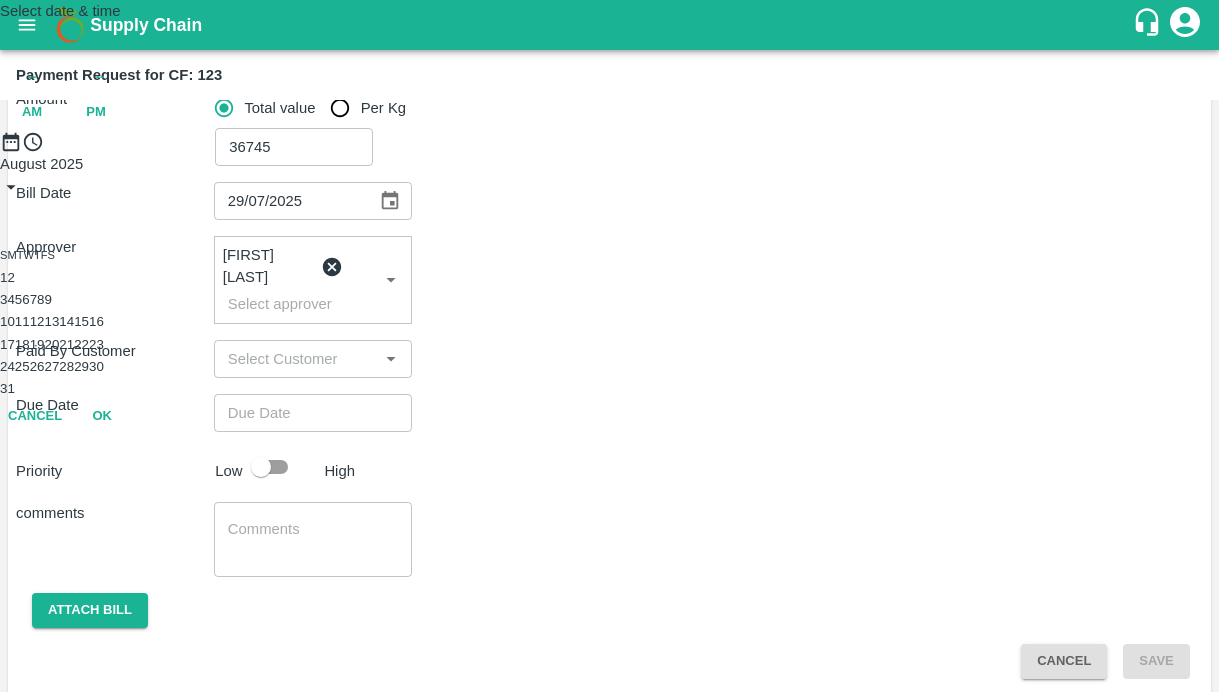 click on "6" at bounding box center [25, 299] 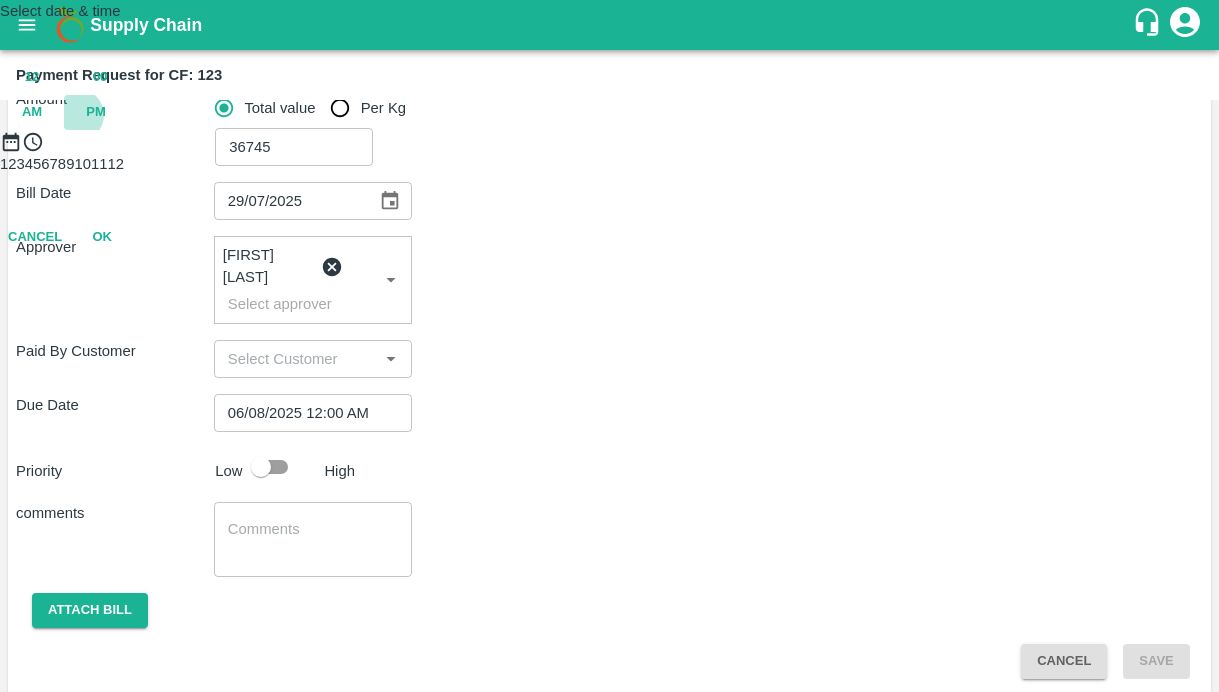 click on "PM" at bounding box center (96, 112) 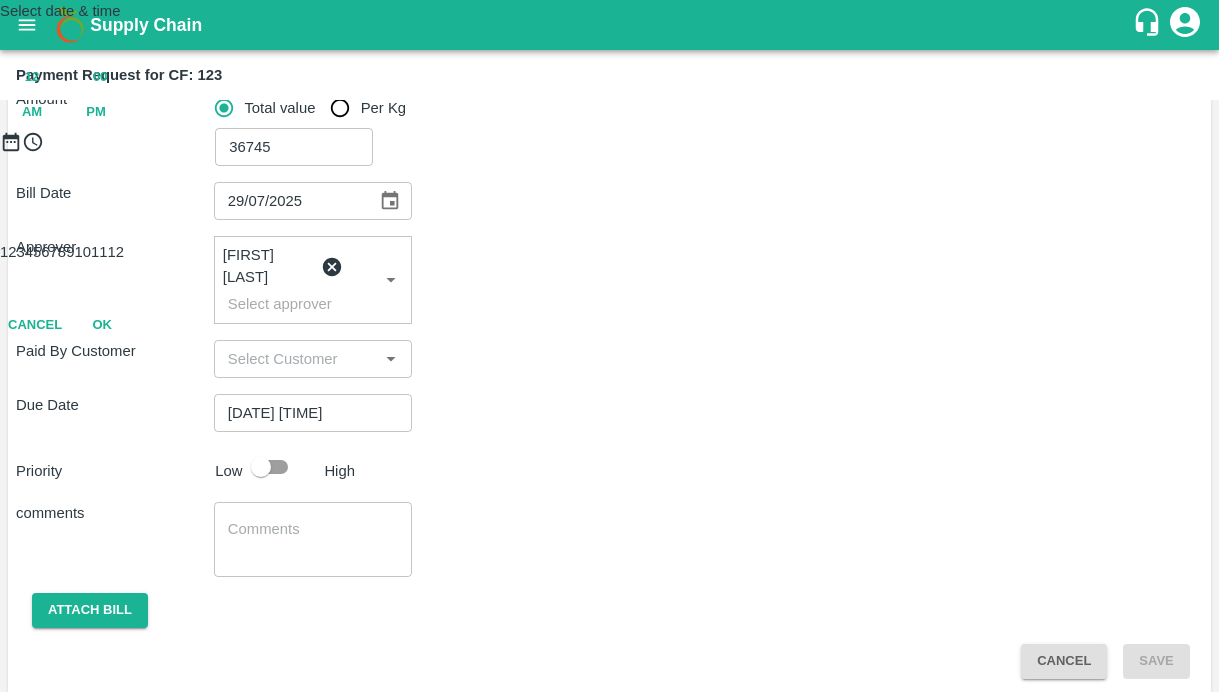 click on "OK" at bounding box center (102, 325) 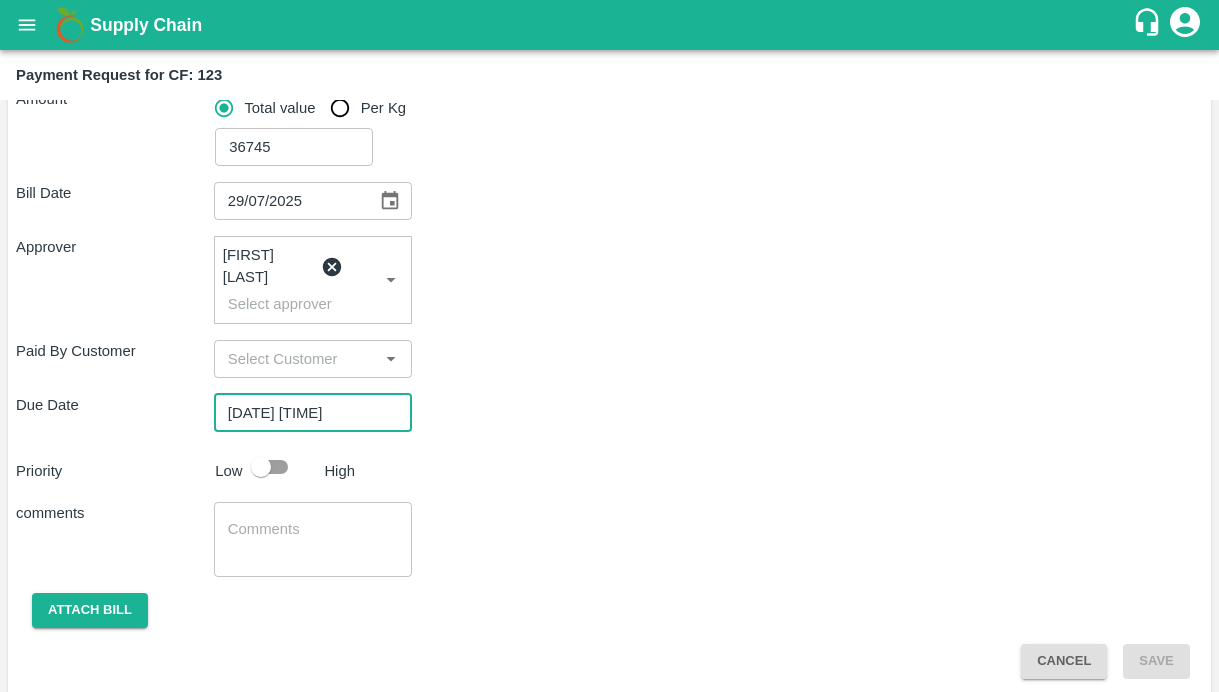 click on "comments x ​" at bounding box center (609, 539) 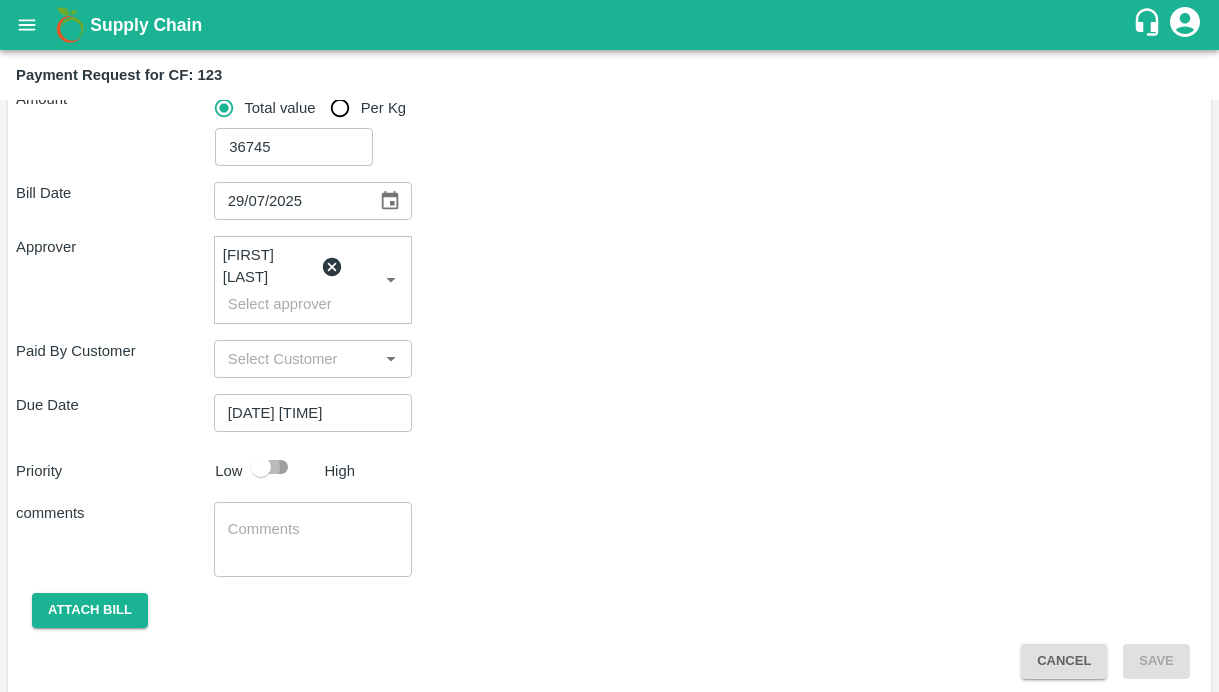 click at bounding box center (261, 467) 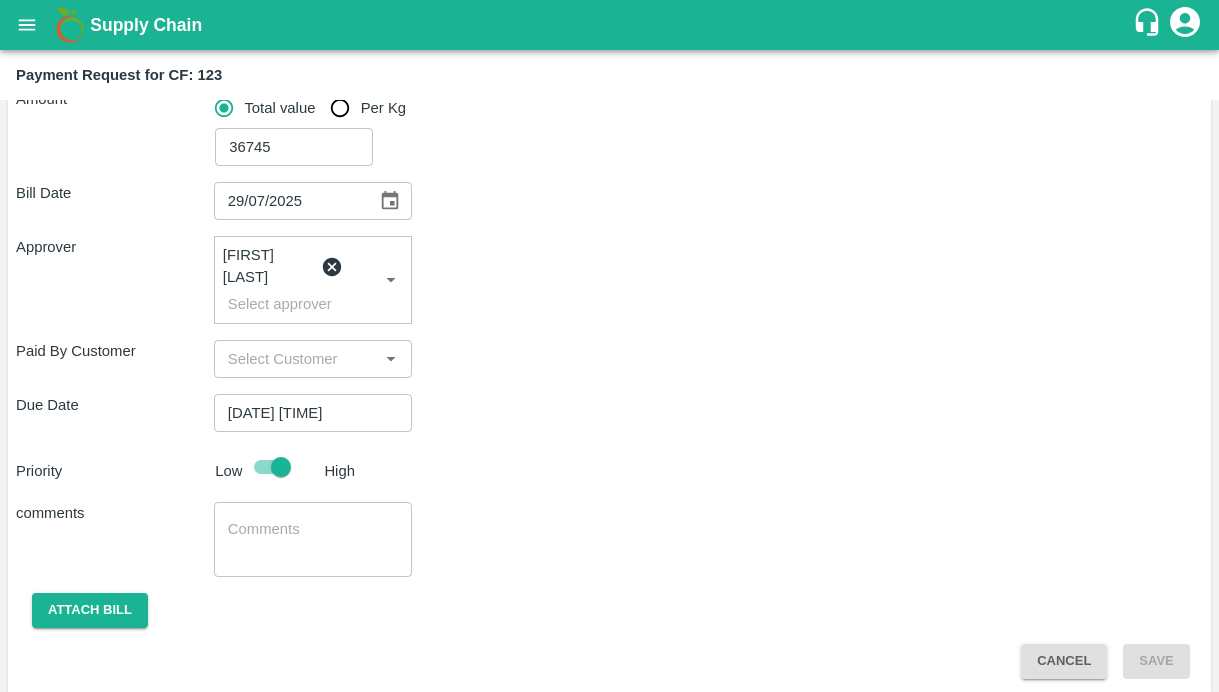 click at bounding box center [313, 540] 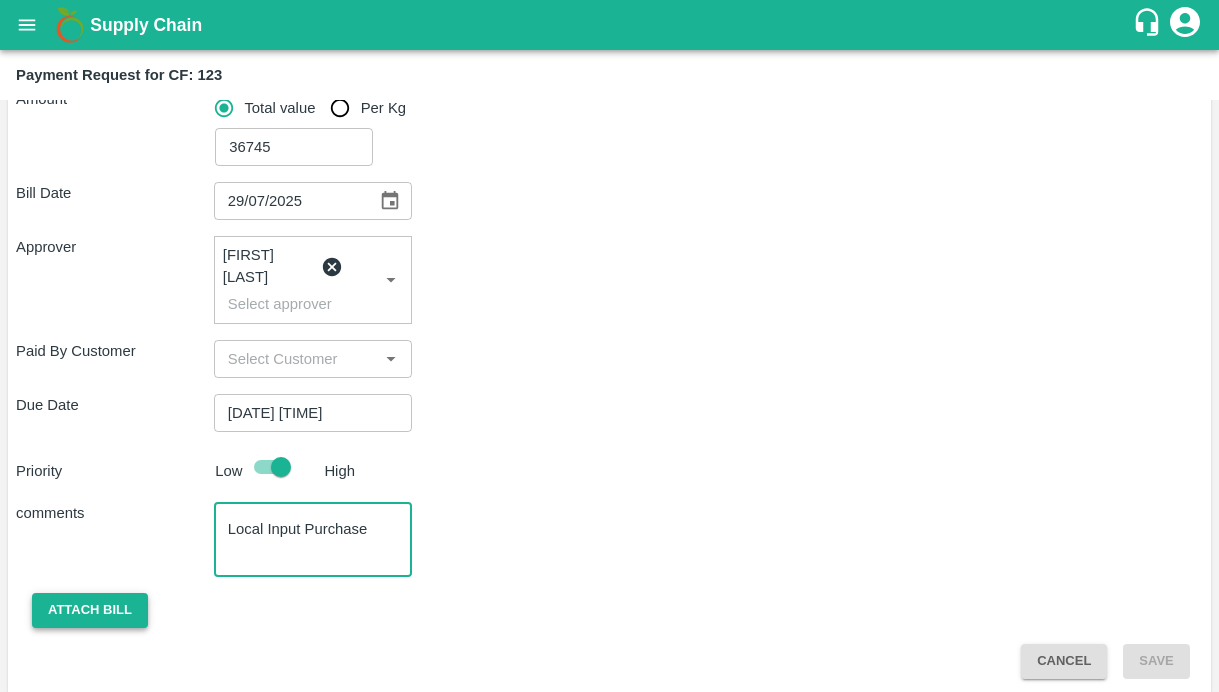type on "Local Input Purchase" 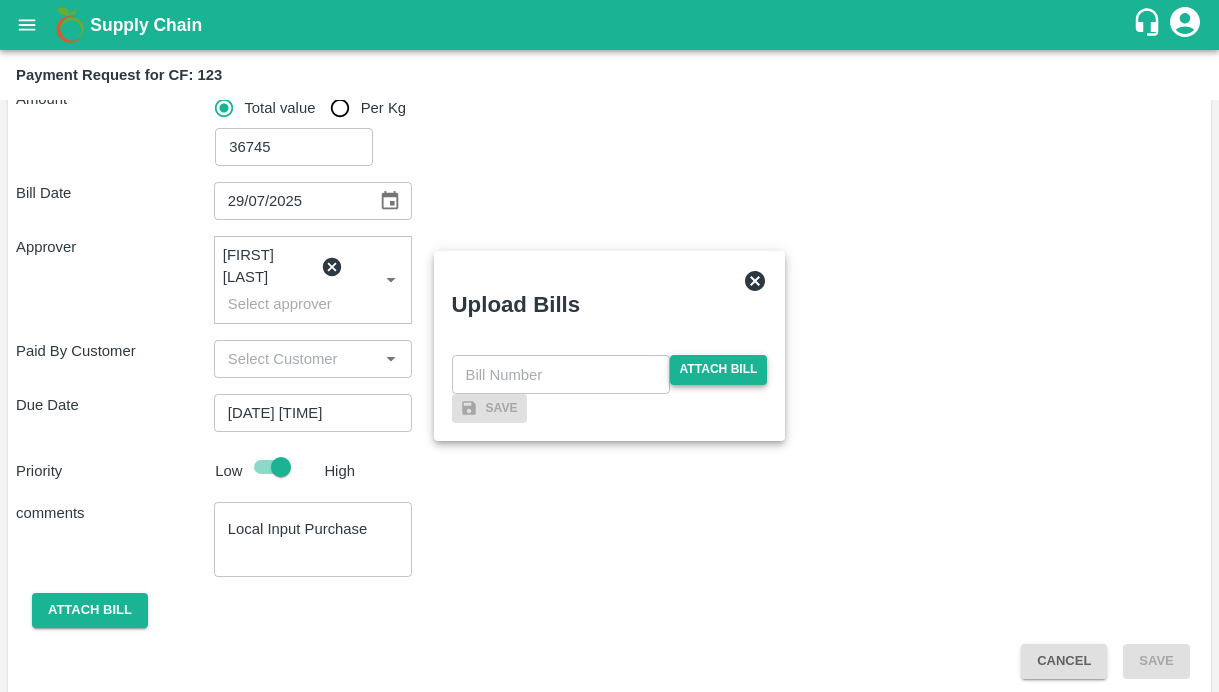 click on "Attach bill" at bounding box center [719, 369] 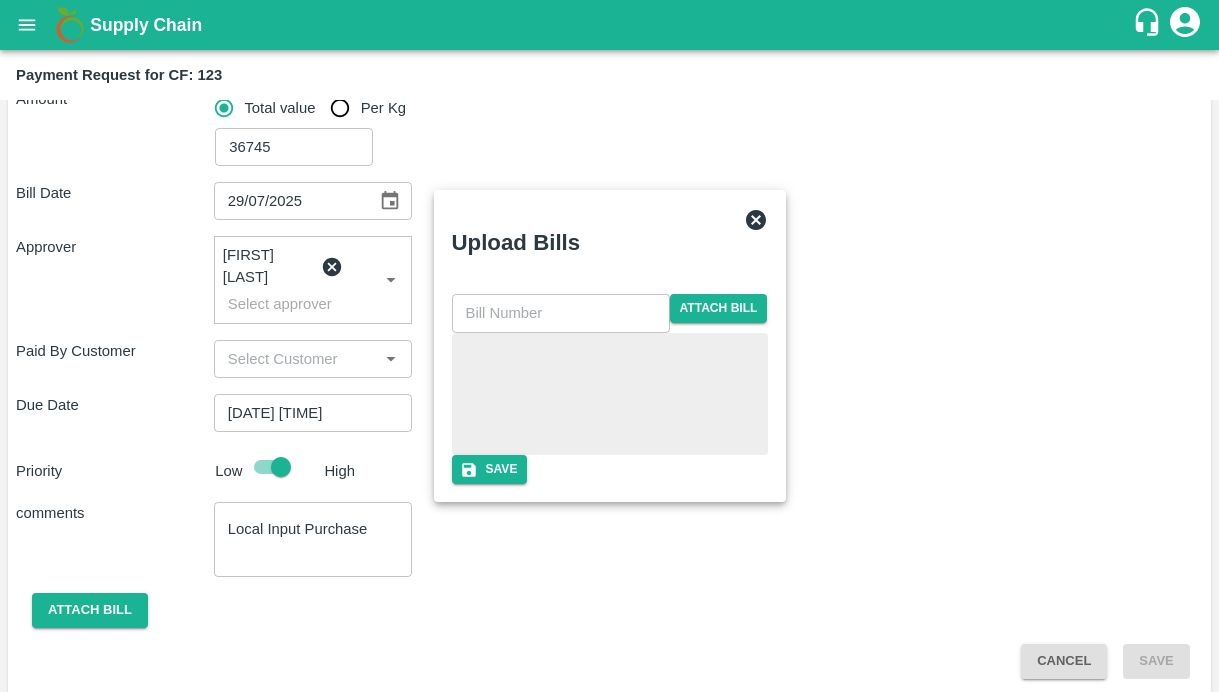 click at bounding box center (610, 394) 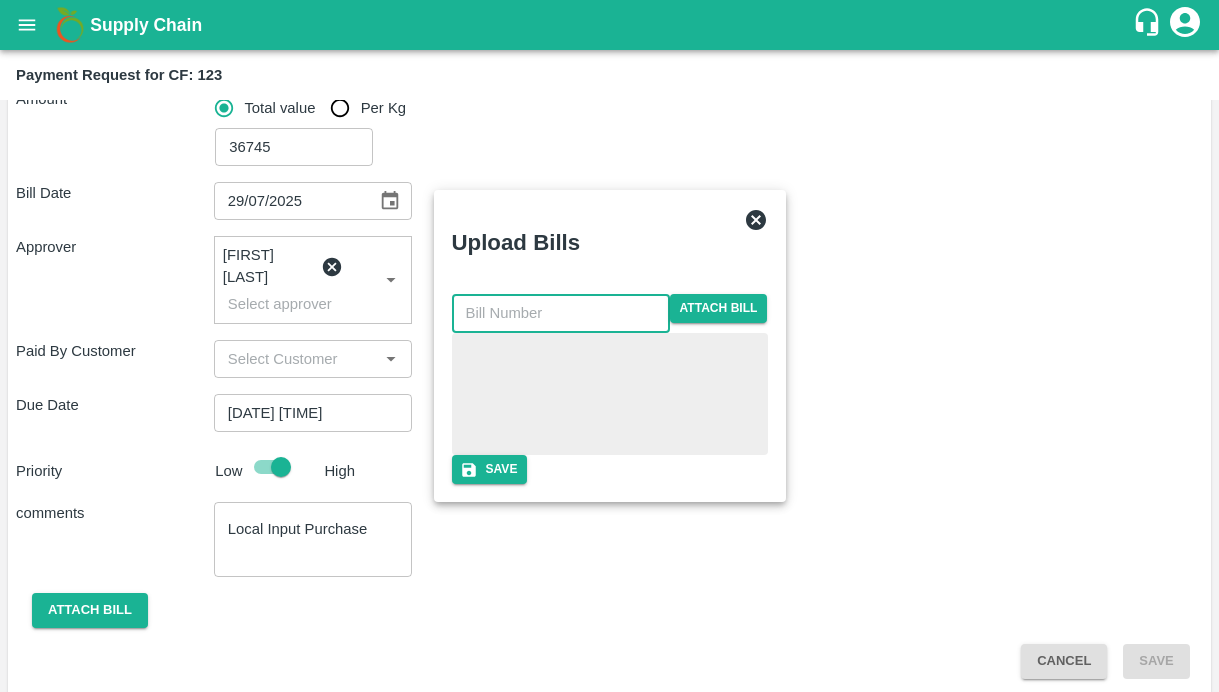 click at bounding box center (561, 313) 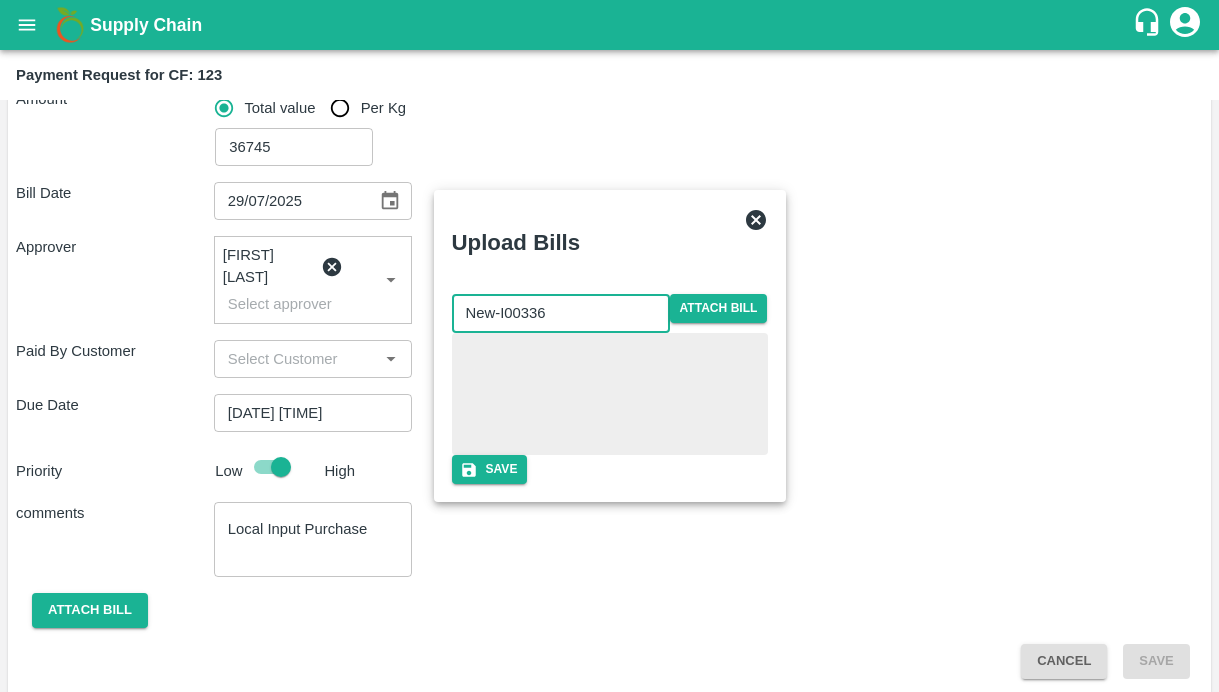 click on "New-I00336" at bounding box center (561, 313) 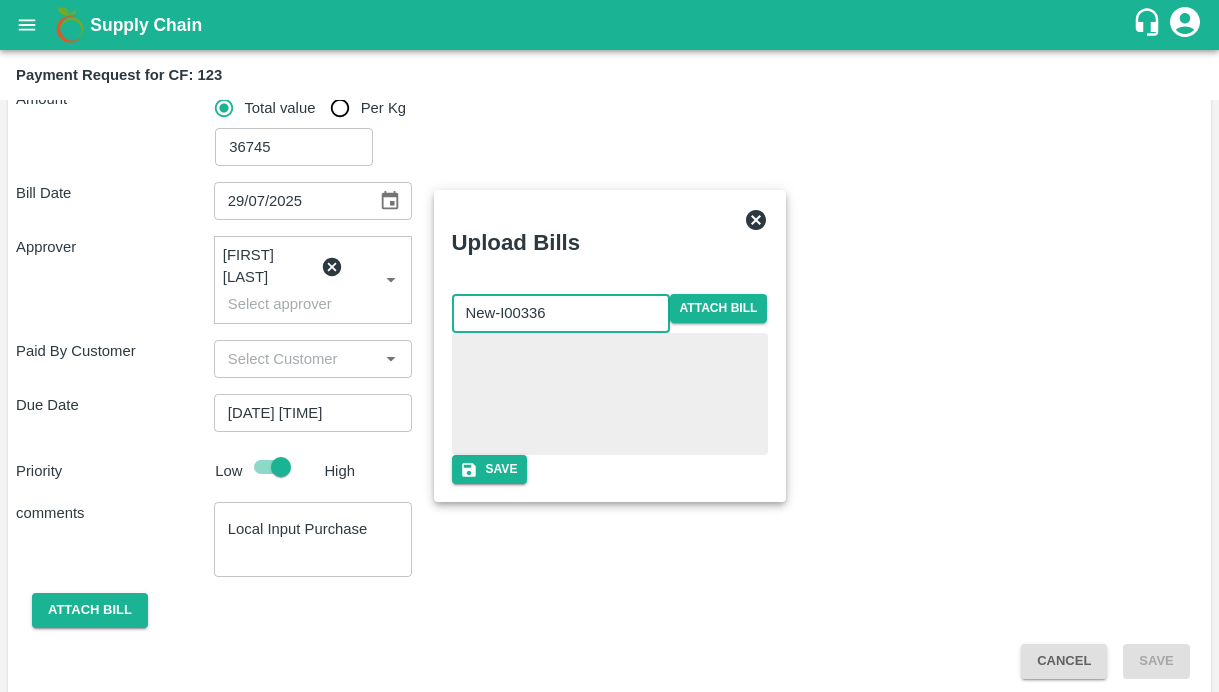 type on "New-I00336" 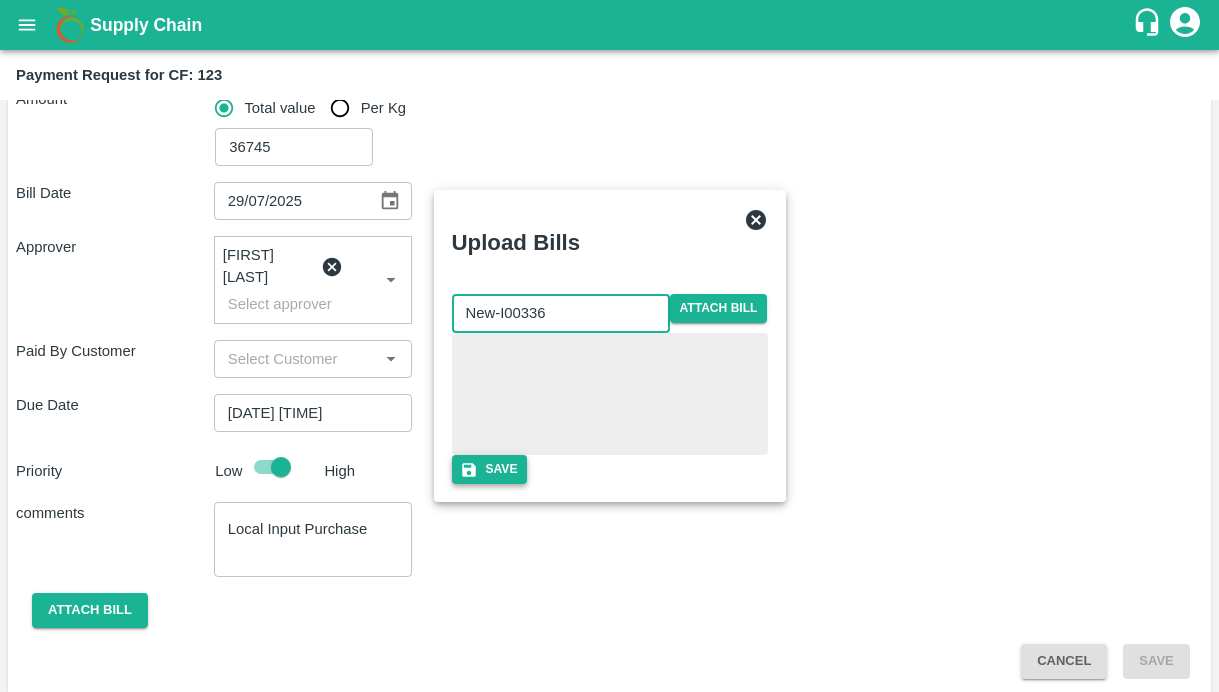 click on "Save" at bounding box center [490, 469] 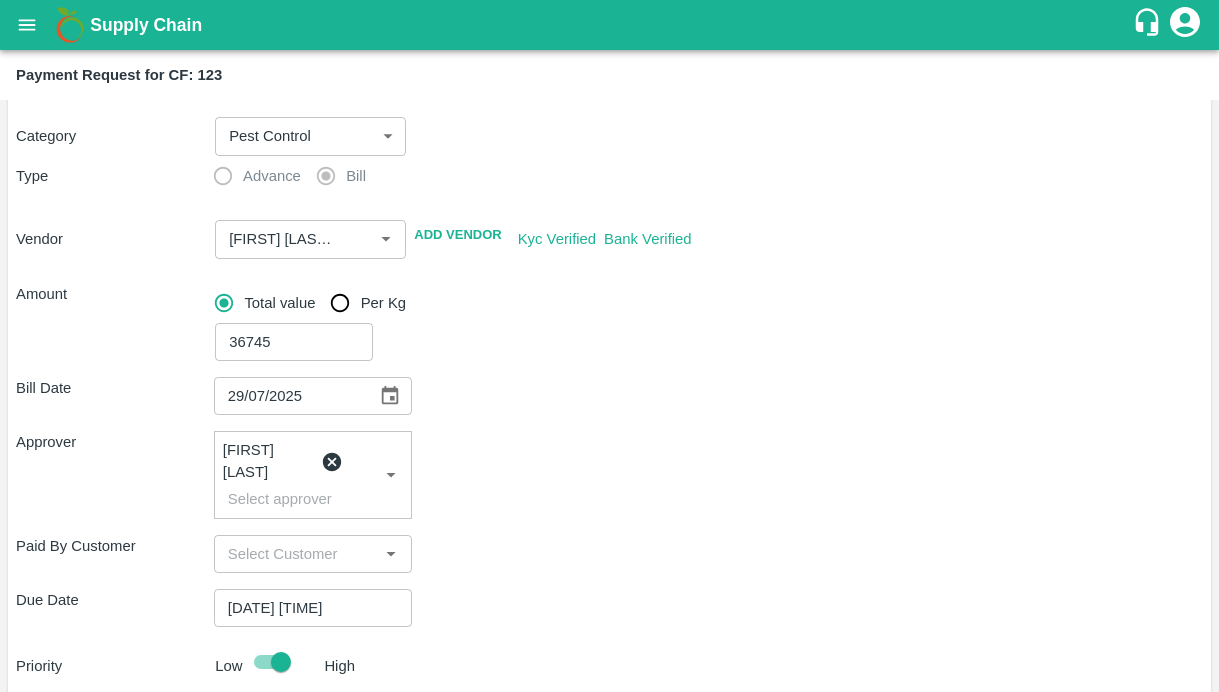 scroll, scrollTop: 0, scrollLeft: 0, axis: both 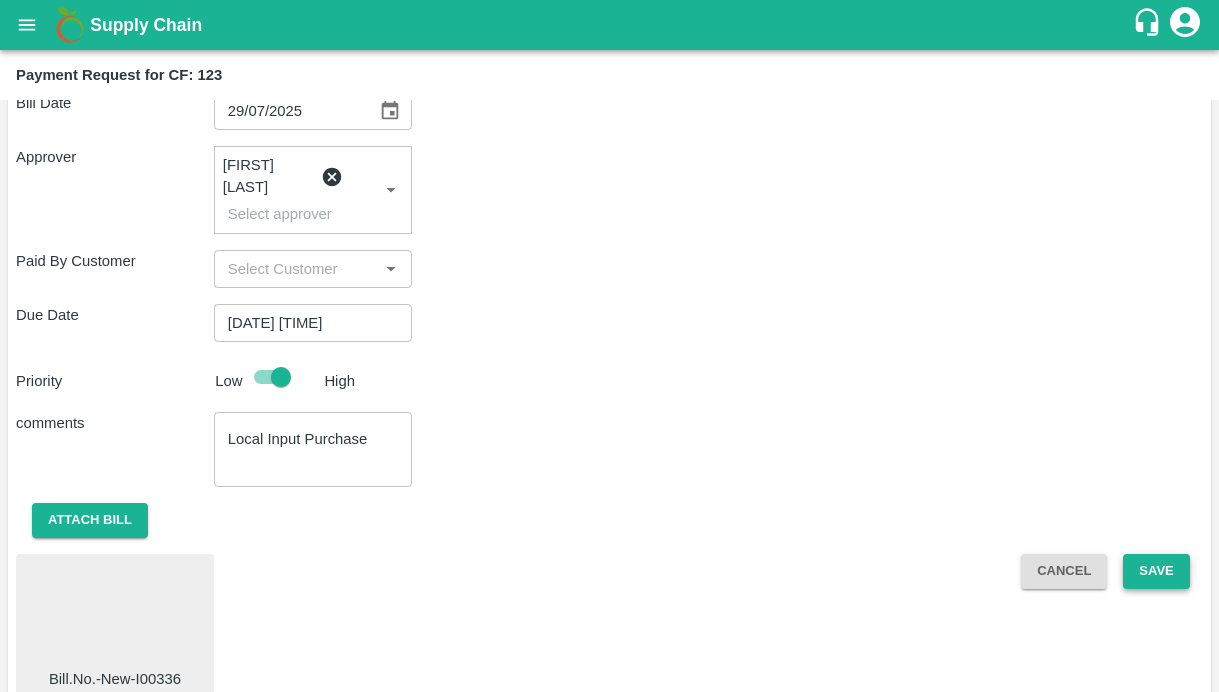 click on "Save" at bounding box center (1156, 571) 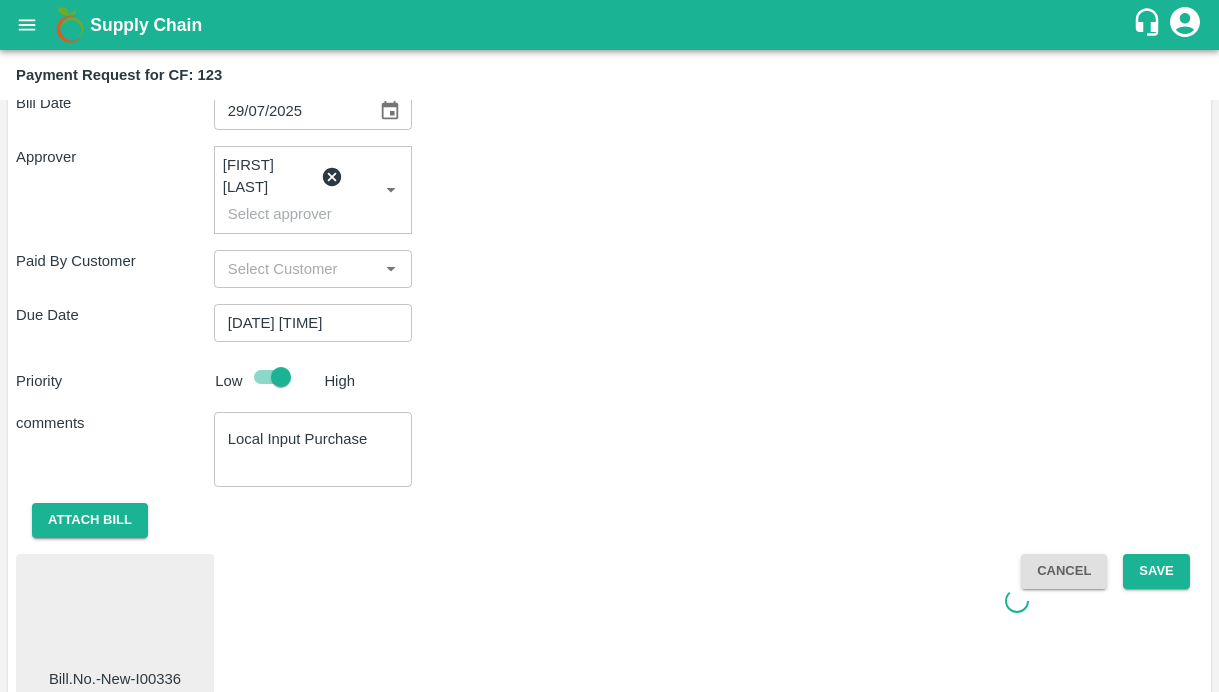 scroll, scrollTop: 406, scrollLeft: 0, axis: vertical 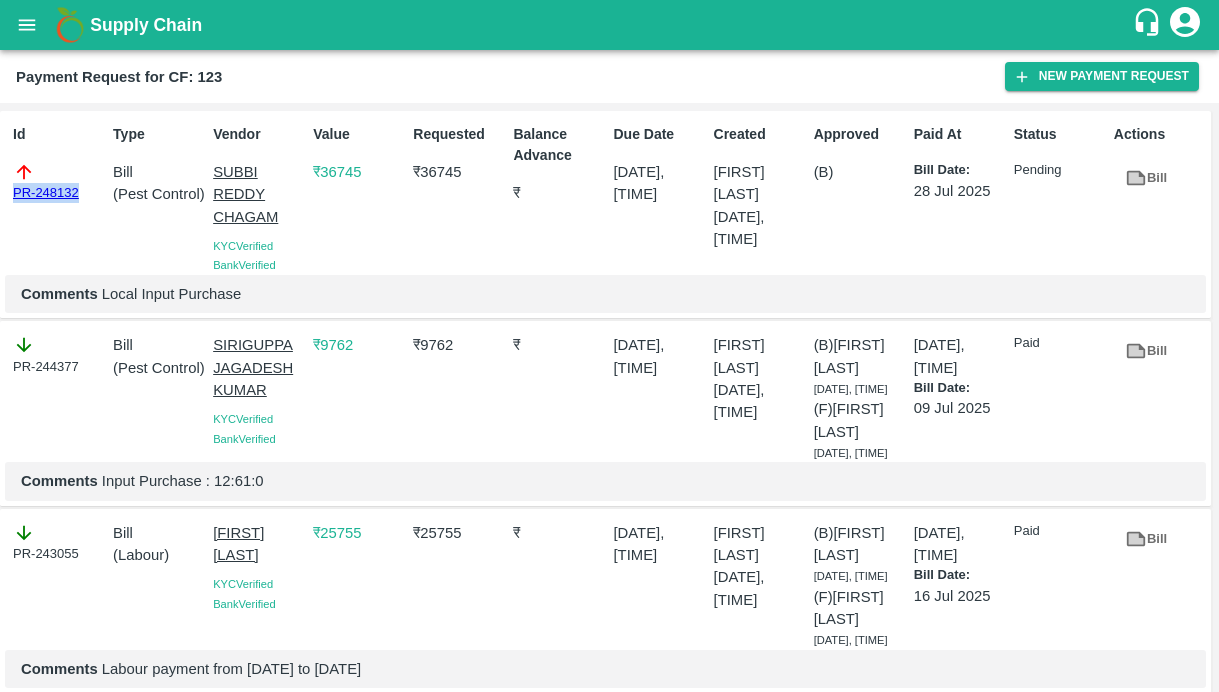 drag, startPoint x: 90, startPoint y: 194, endPoint x: -21, endPoint y: 194, distance: 111 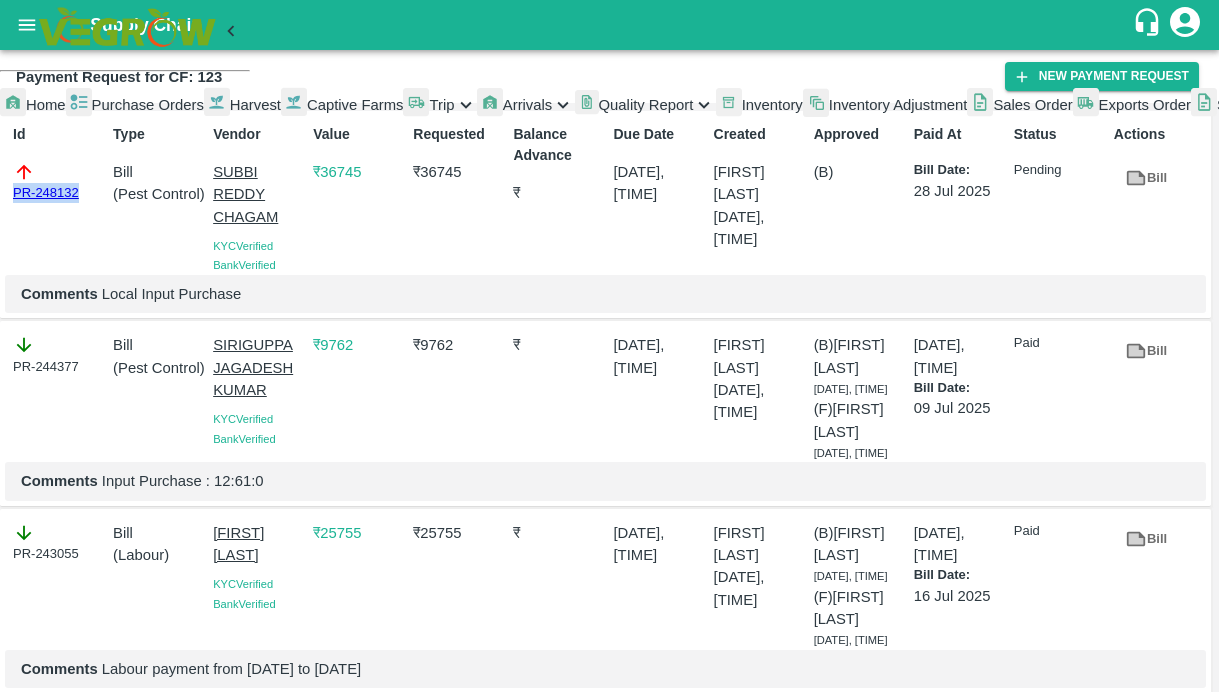 click on "Captive Farms" at bounding box center [355, 105] 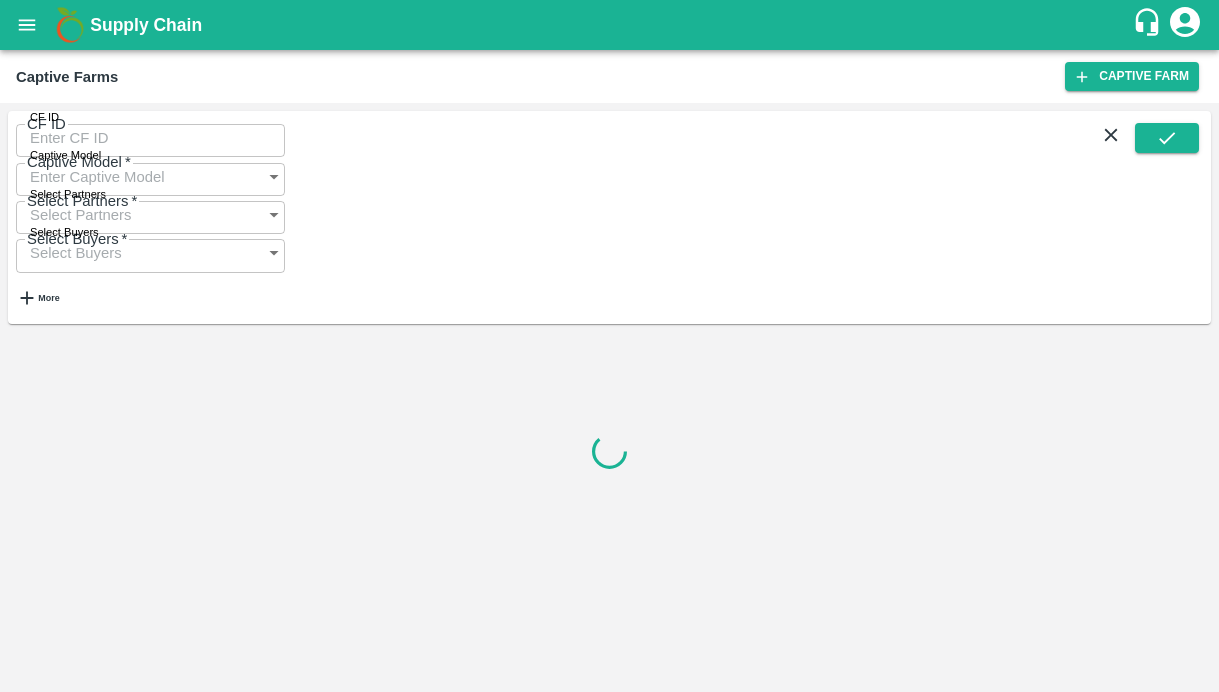 click on "CF ID" at bounding box center (150, 138) 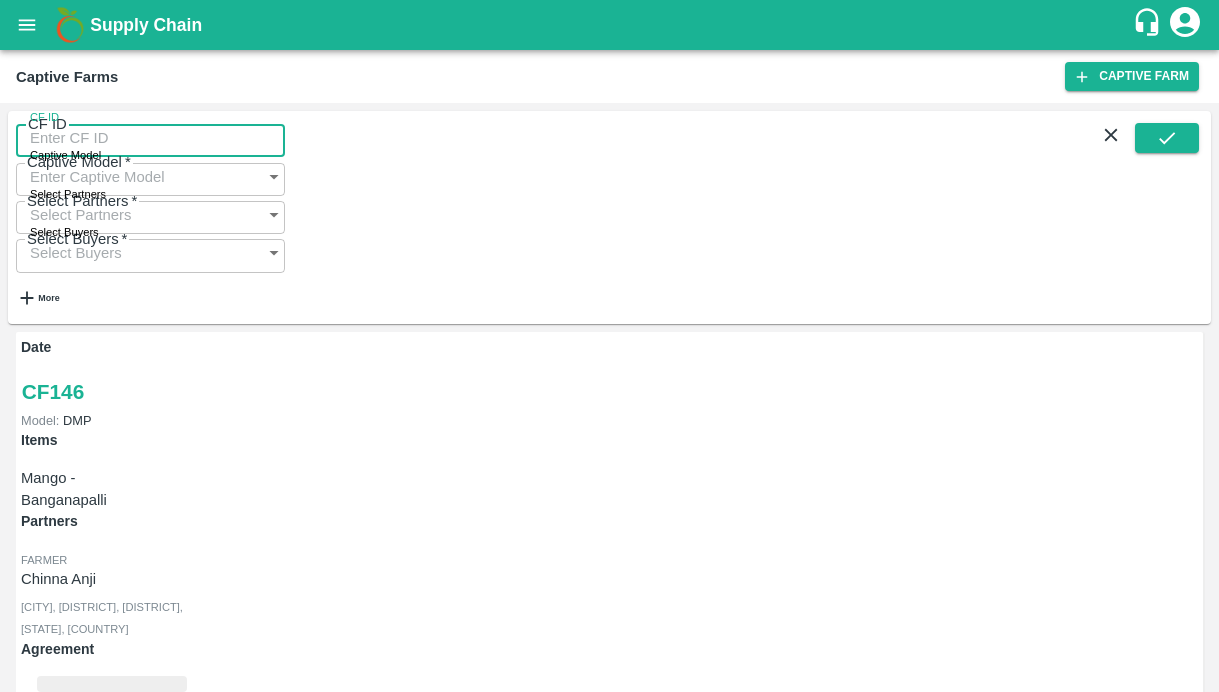 paste on "122" 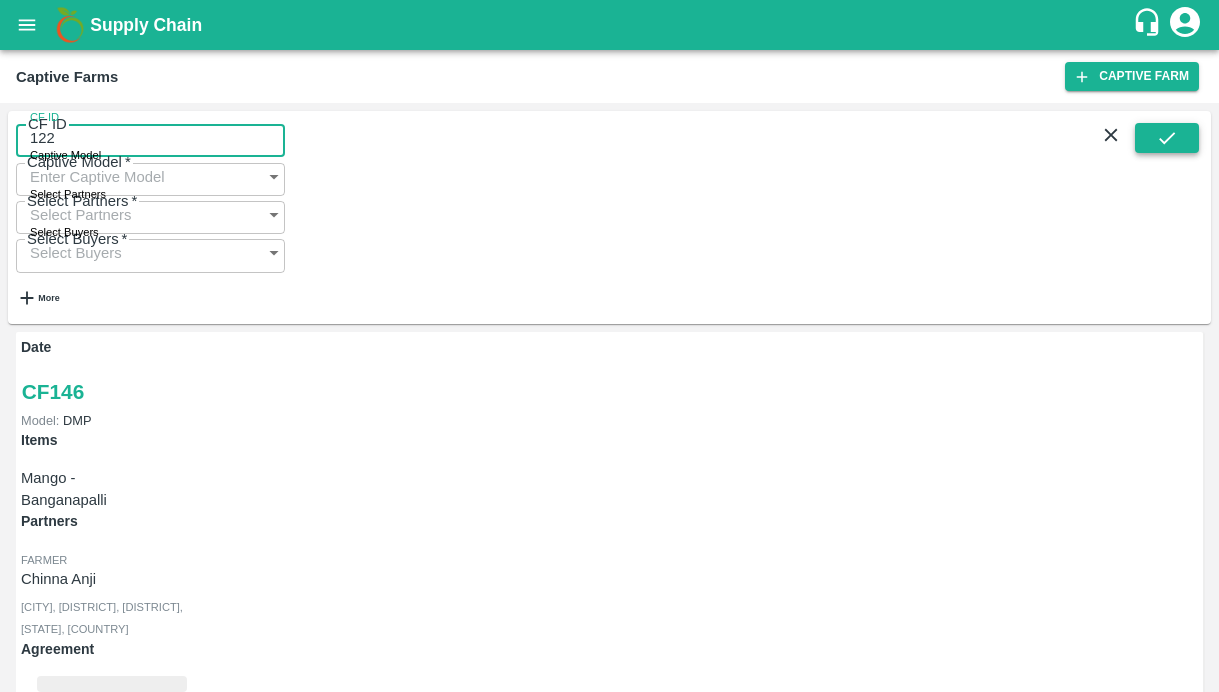 type on "122" 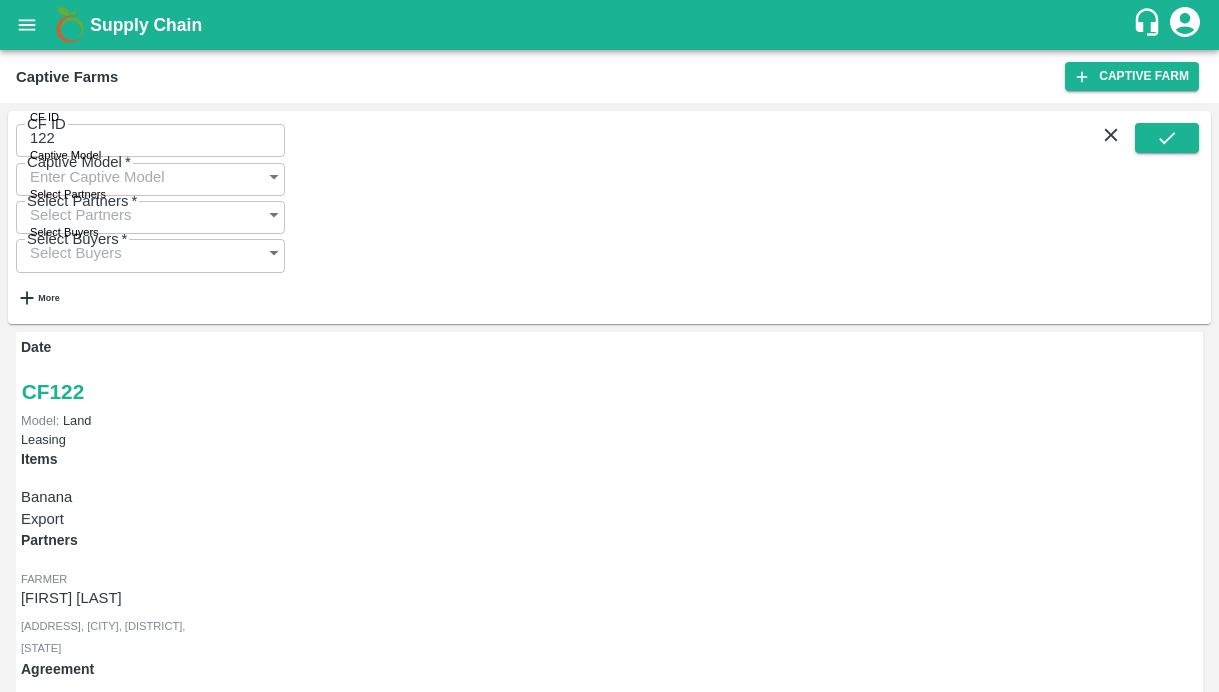 click on "Payment Requests   (29)" at bounding box center (99, 1079) 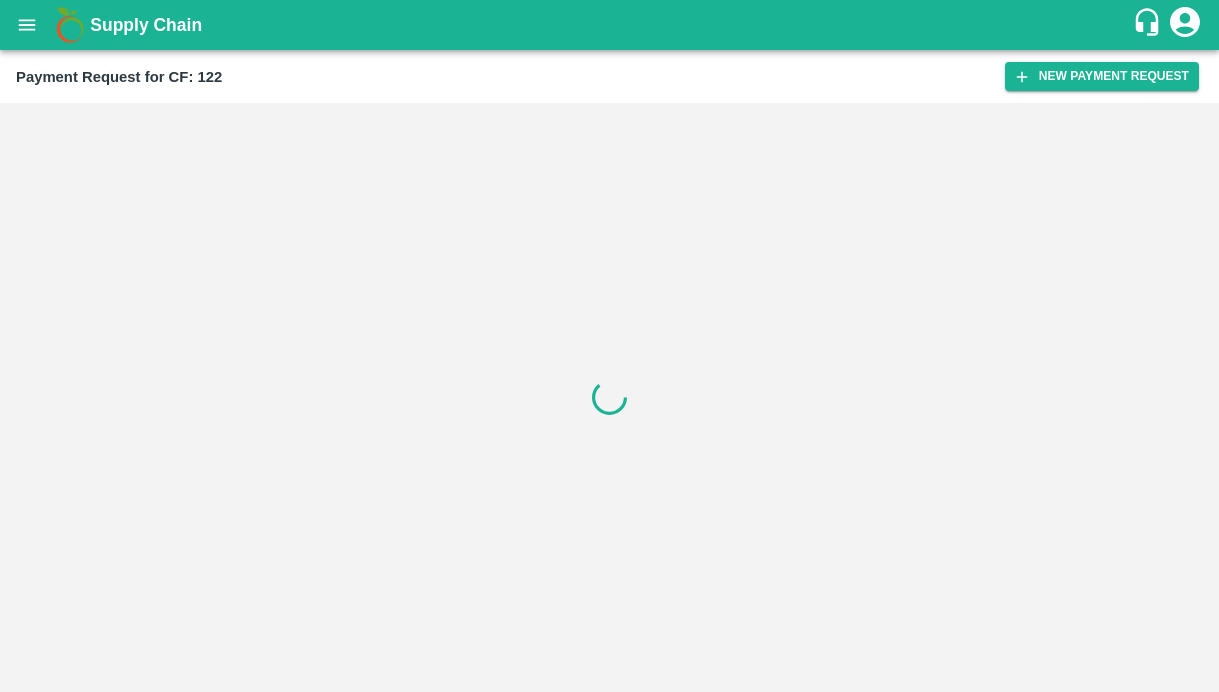 scroll, scrollTop: 0, scrollLeft: 0, axis: both 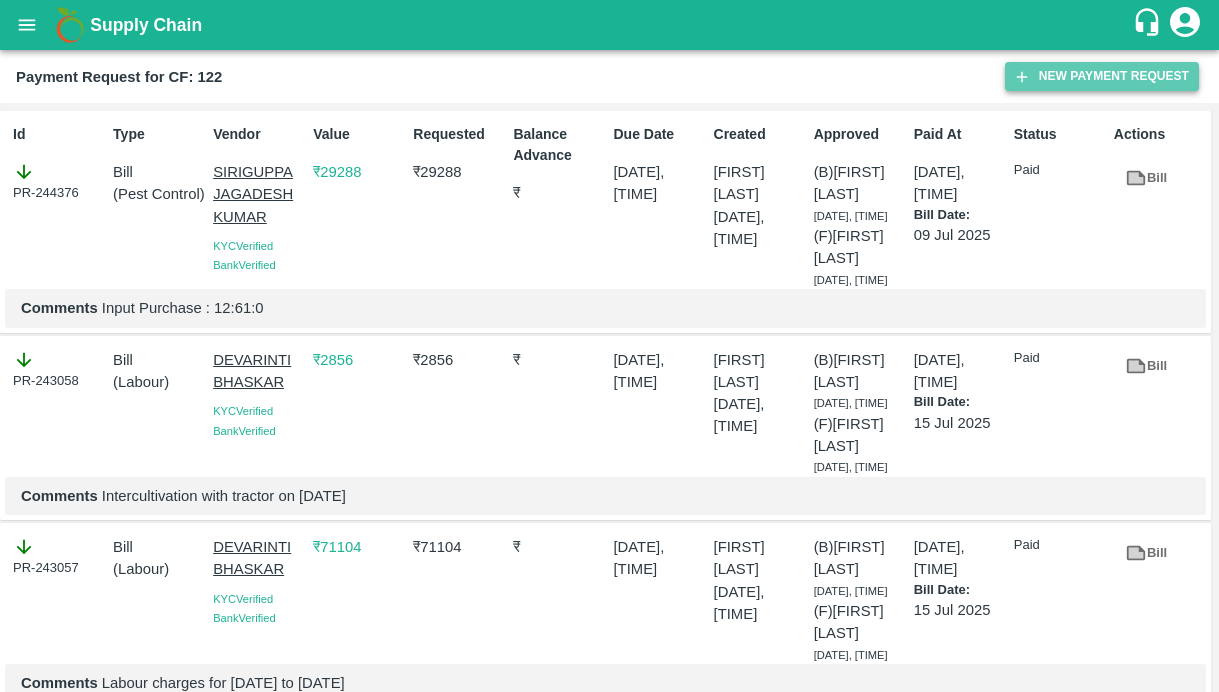 click on "New Payment Request" at bounding box center [1102, 76] 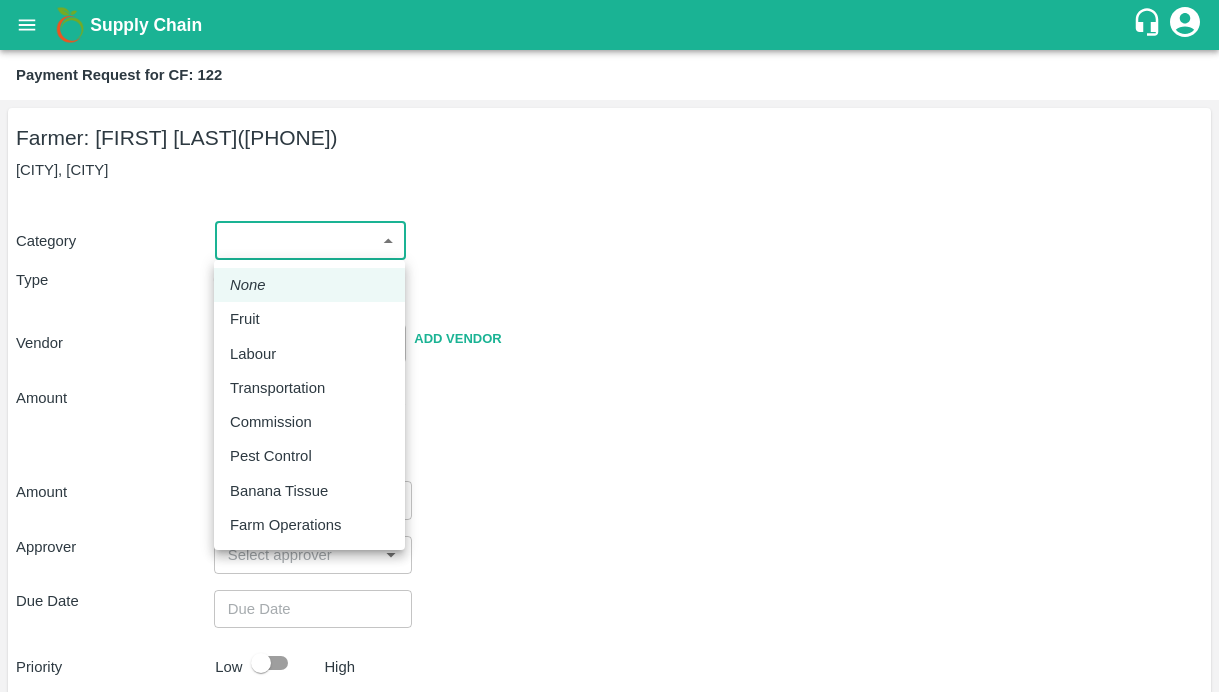 click on "Supply Chain Payment Request for CF: 122 Farmer:    [FIRST] [LAST] ([PHONE]) [CITY], [CITY] Category ​ ​ Type Advance Bill Vendor ​ Add Vendor Amount Total value Per Kg ​ Amount ​ Approver ​ Due Date ​  Priority  Low  High Comment x ​ Attach bill Cancel Save Bangalore DC Direct Customer Hyderabad DC B2R Bangalore  Tembhurni Virtual Captive PH Ananthapur Virtual Captive PH Kothakota Virtual Captive PH Chittoor Virtual Captive PH [USER] Logout None Fruit Labour Transportation Commission Pest Control Banana Tissue Farm Operations" at bounding box center [609, 346] 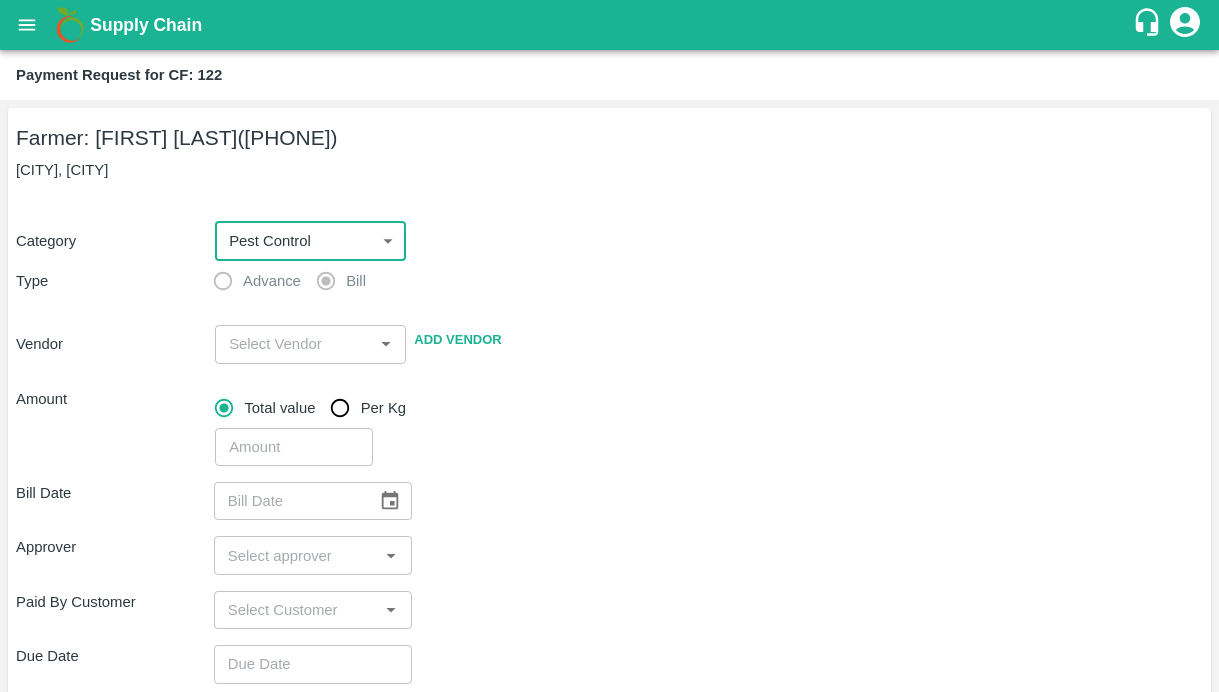 click on "​" at bounding box center [705, 443] 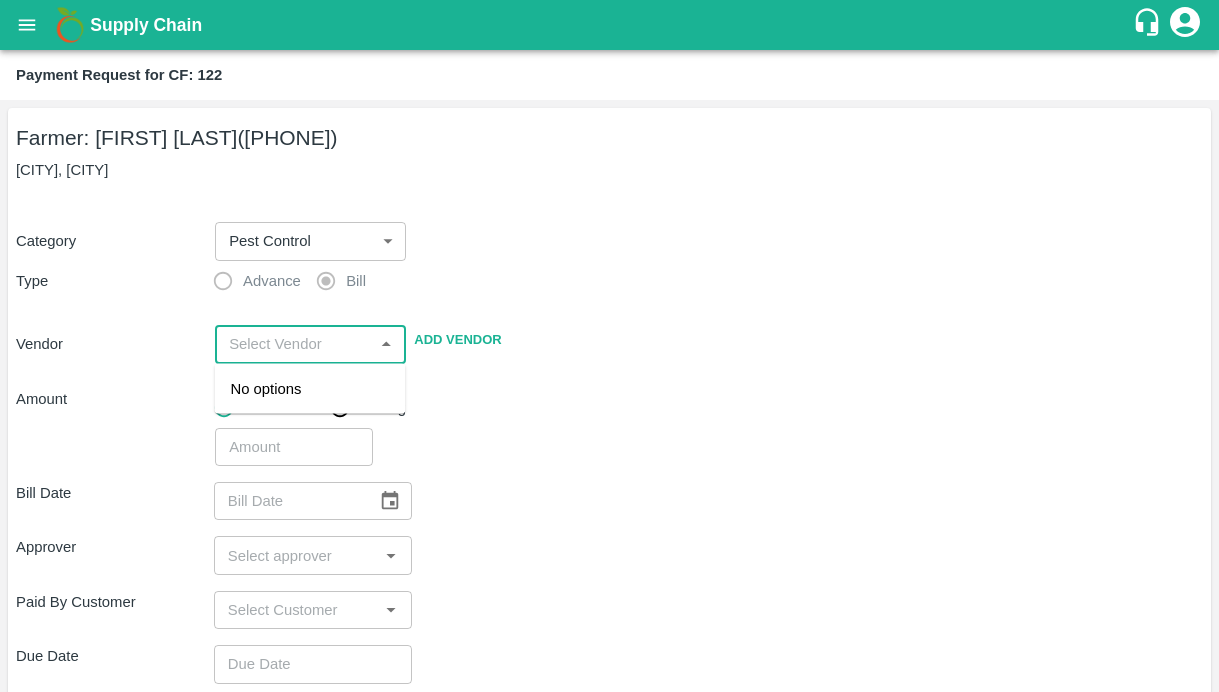 click at bounding box center [294, 344] 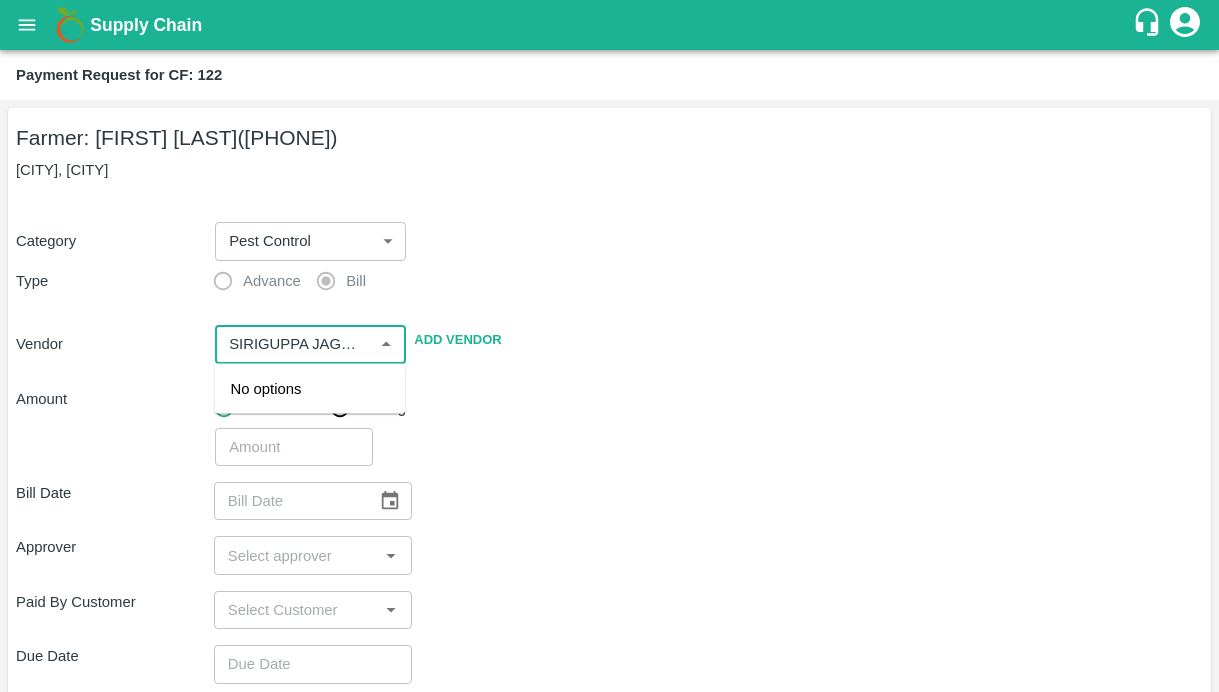 scroll, scrollTop: 0, scrollLeft: 87, axis: horizontal 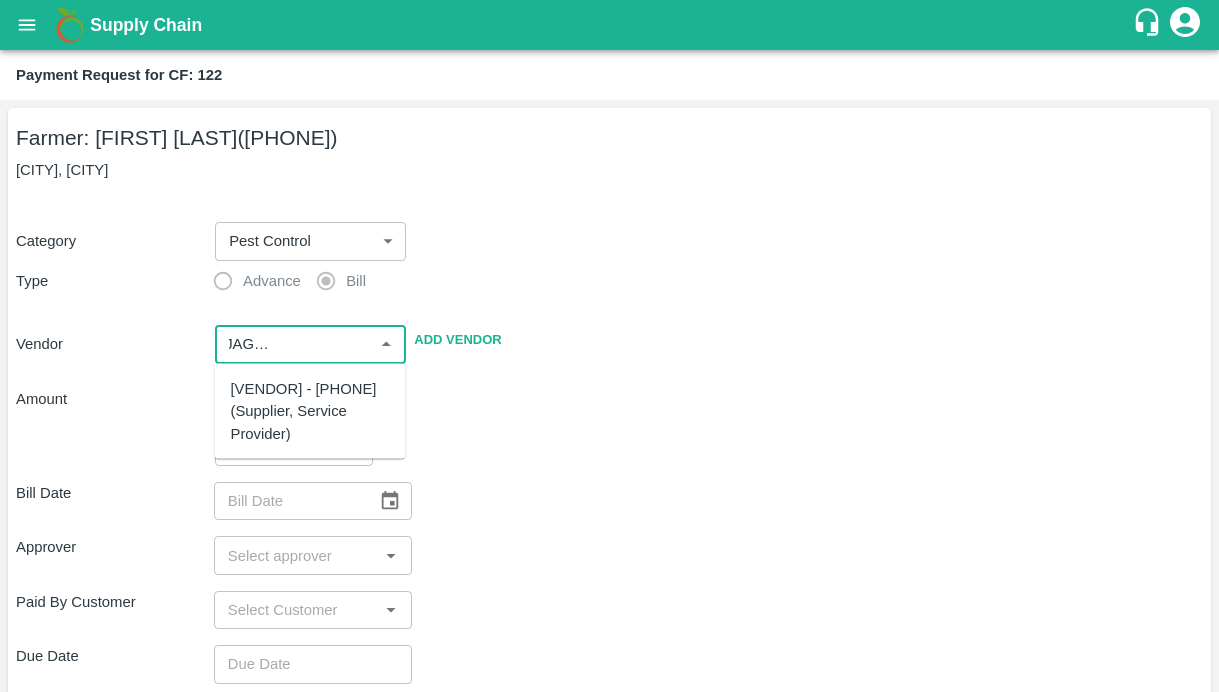 click on "[VENDOR] - [PHONE](Supplier, Service Provider)" at bounding box center [310, 411] 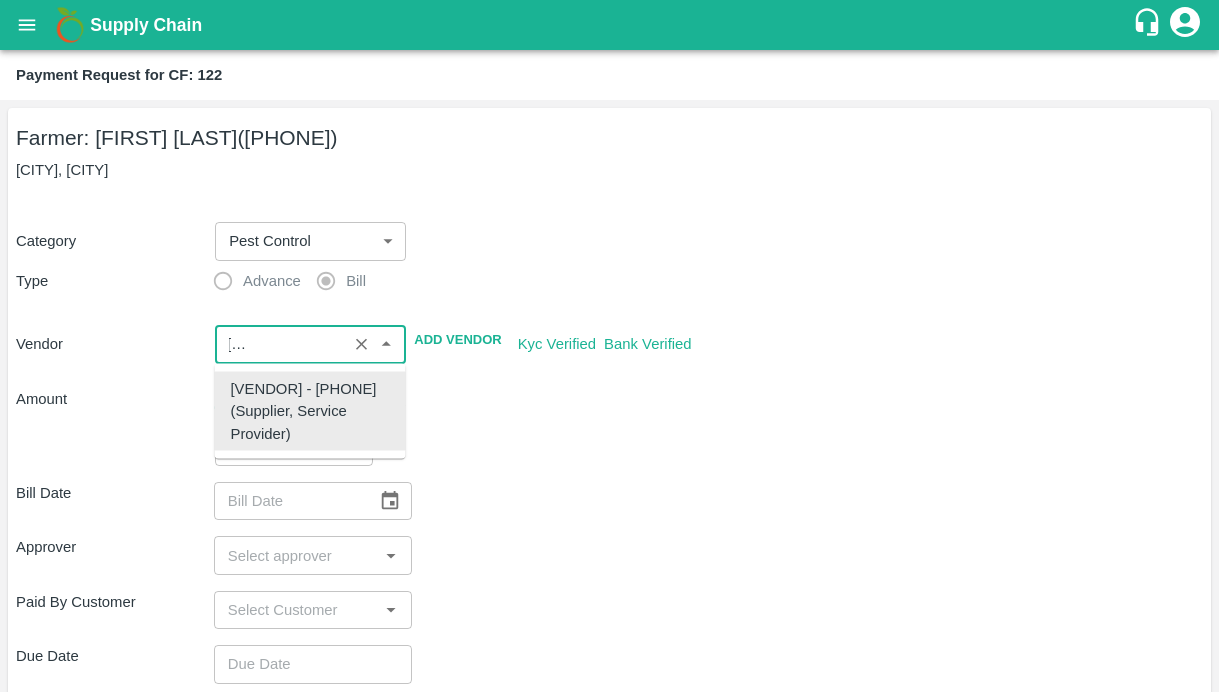 type on "[VENDOR] - [PHONE](Supplier, Service Provider)" 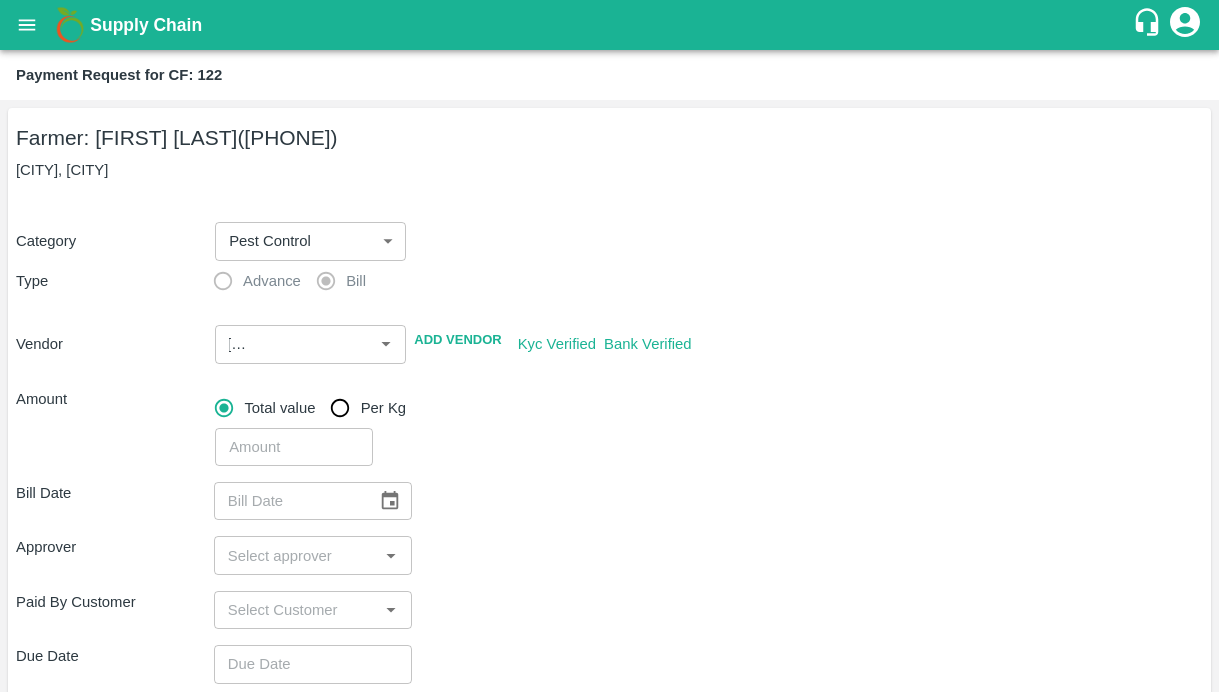 scroll, scrollTop: 0, scrollLeft: 0, axis: both 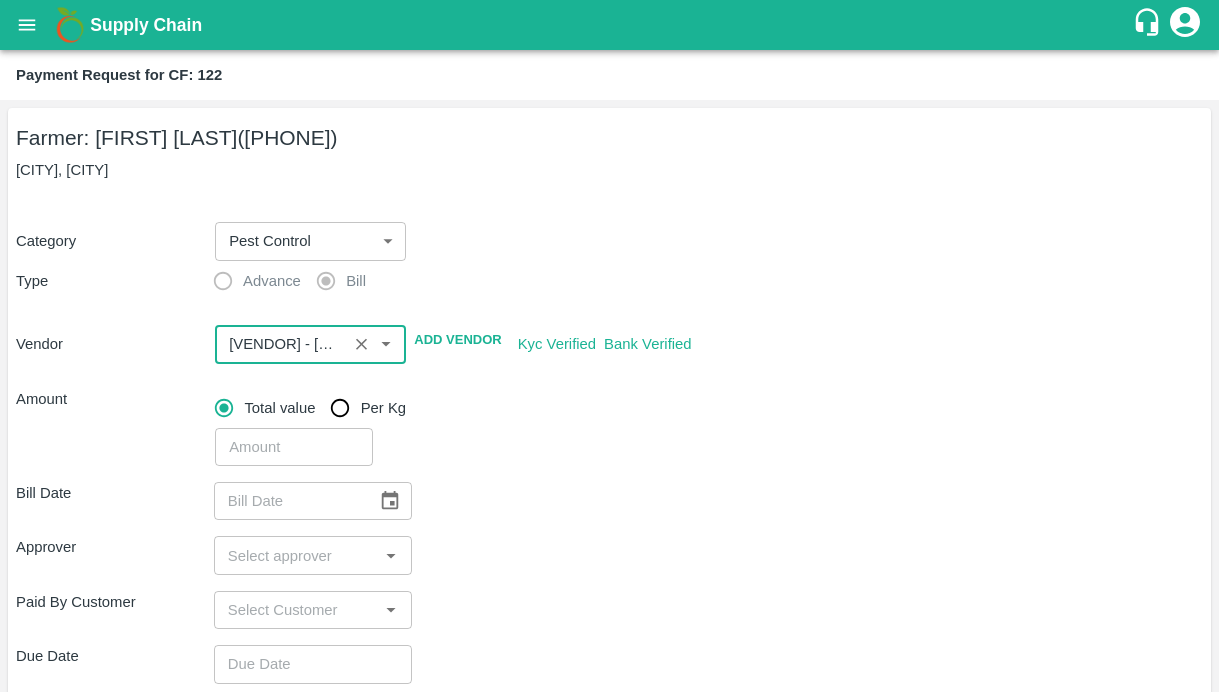 click at bounding box center [281, 344] 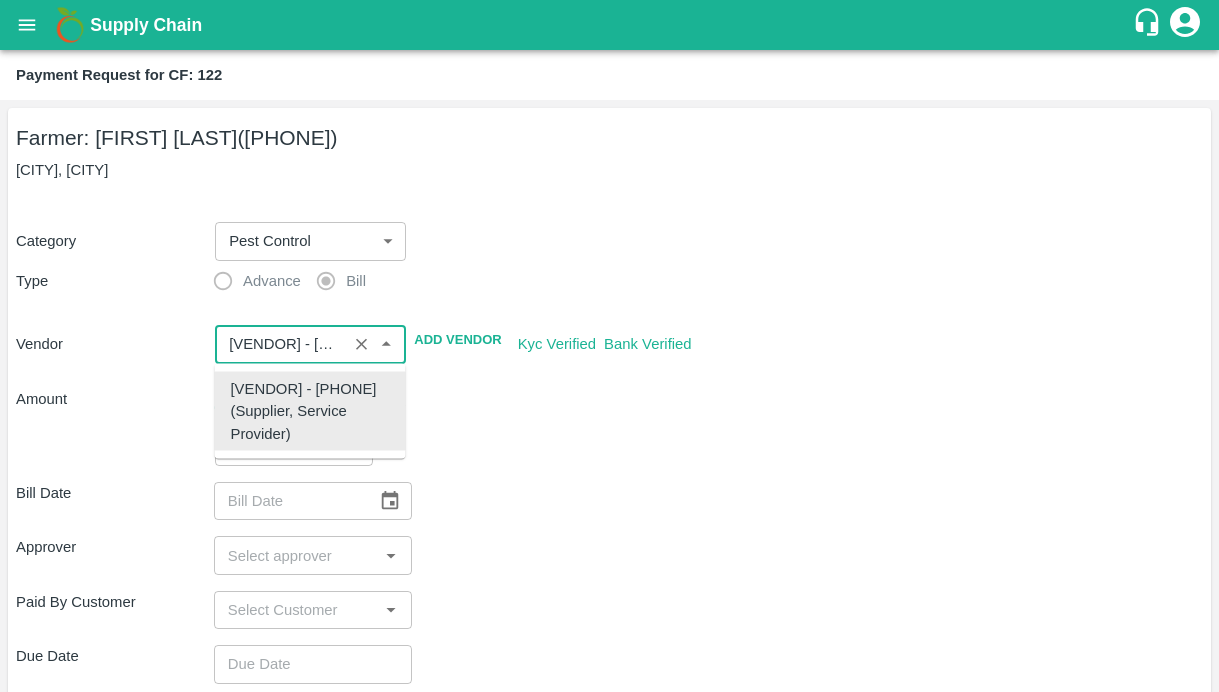 click on "[VENDOR] - [PHONE](Supplier, Service Provider)" at bounding box center (310, 411) 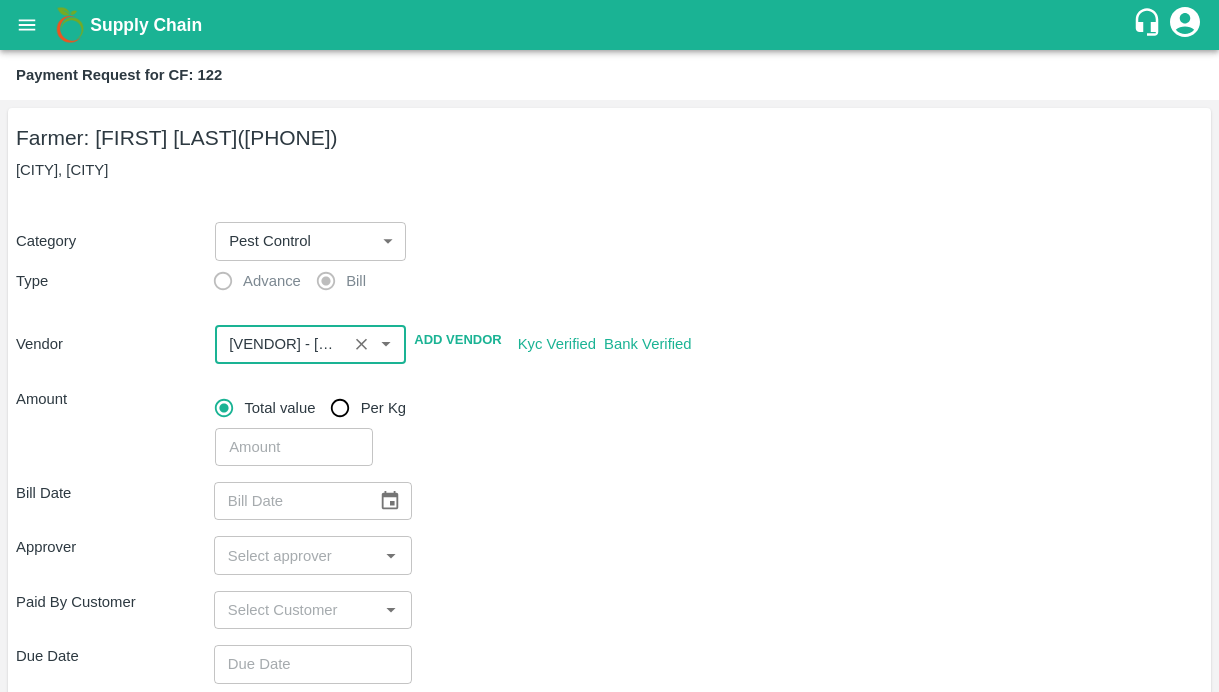 click on "​" at bounding box center (705, 443) 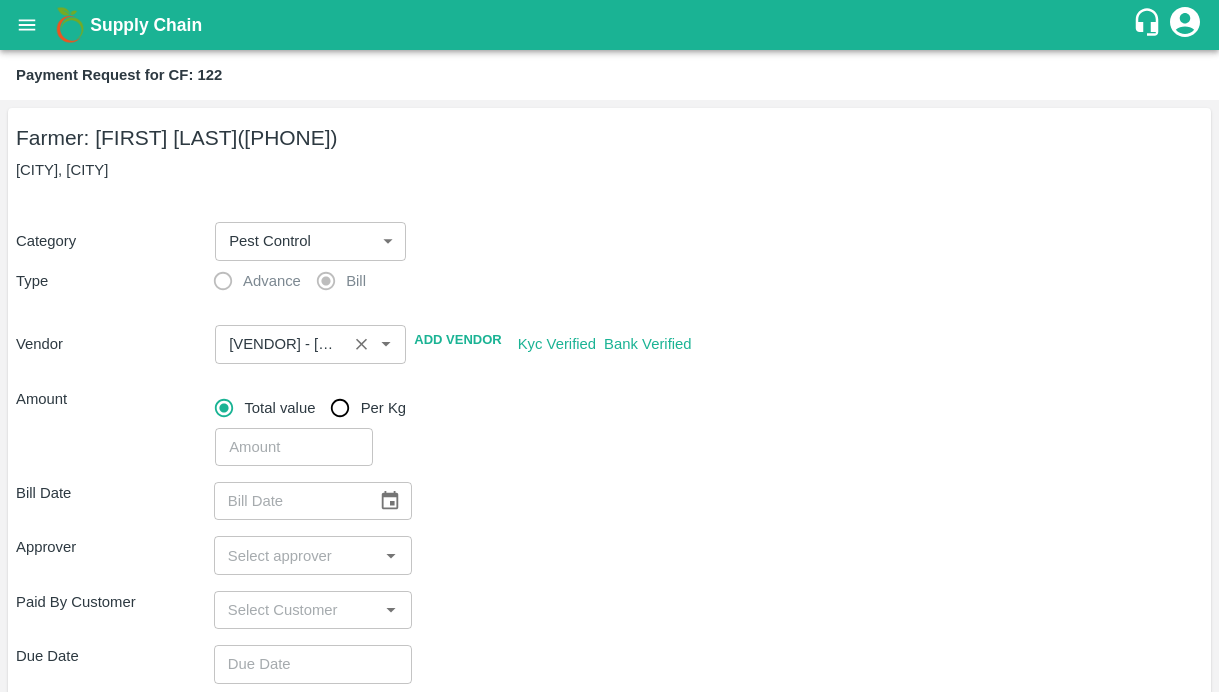 click at bounding box center [281, 344] 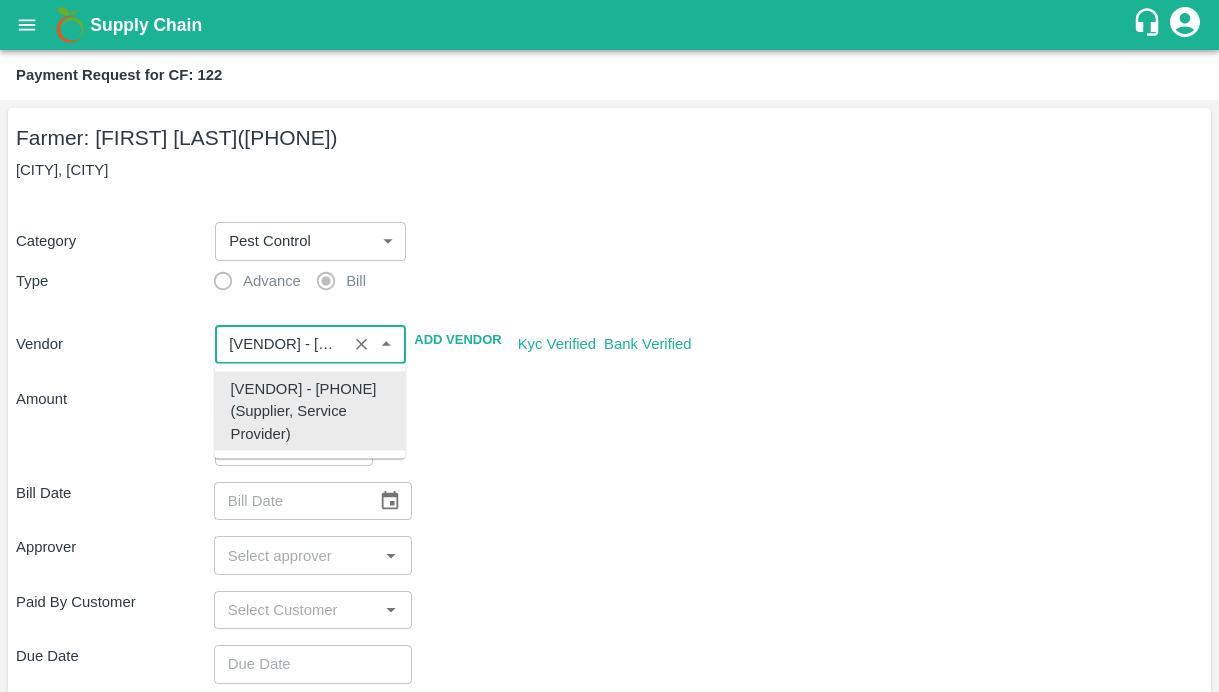 click on "[VENDOR] - [PHONE](Supplier, Service Provider)" at bounding box center (310, 411) 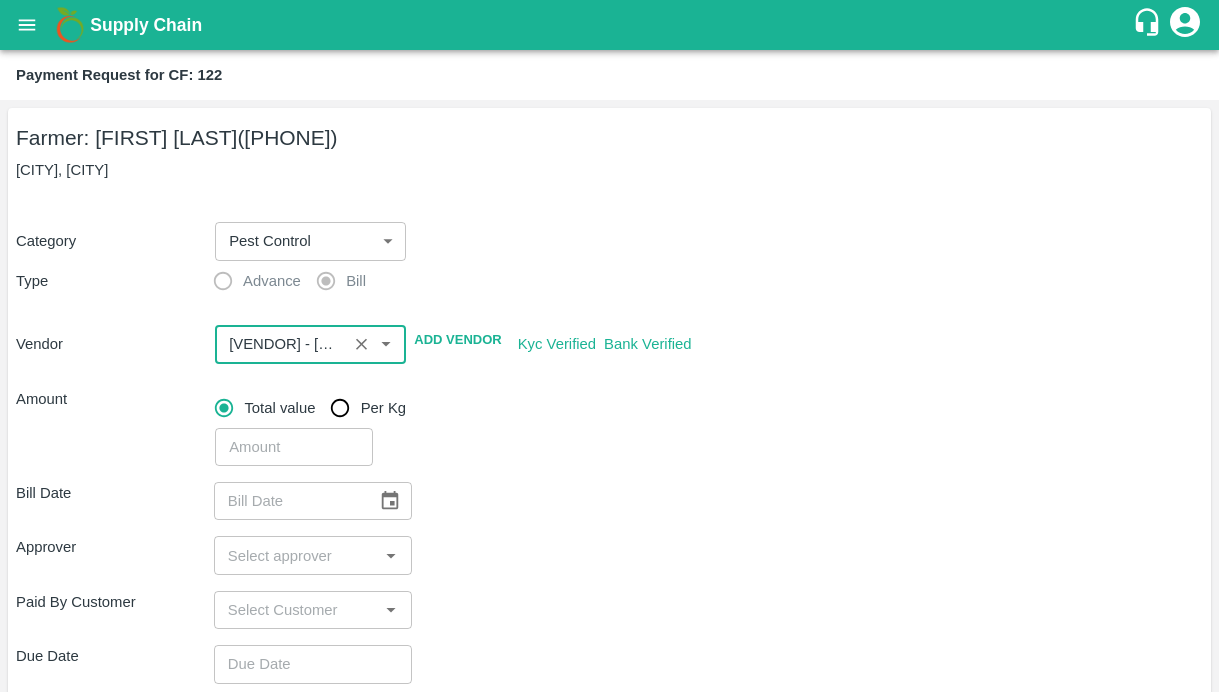 click on "Bill Date ​" at bounding box center (609, 501) 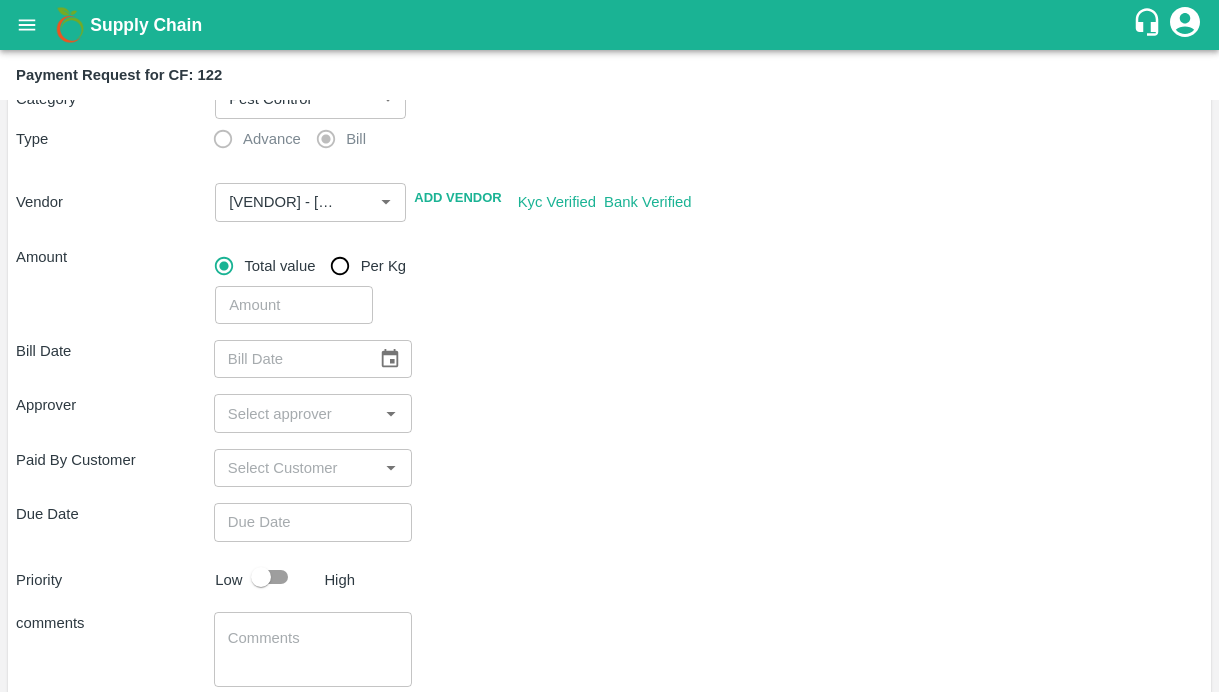 scroll, scrollTop: 143, scrollLeft: 0, axis: vertical 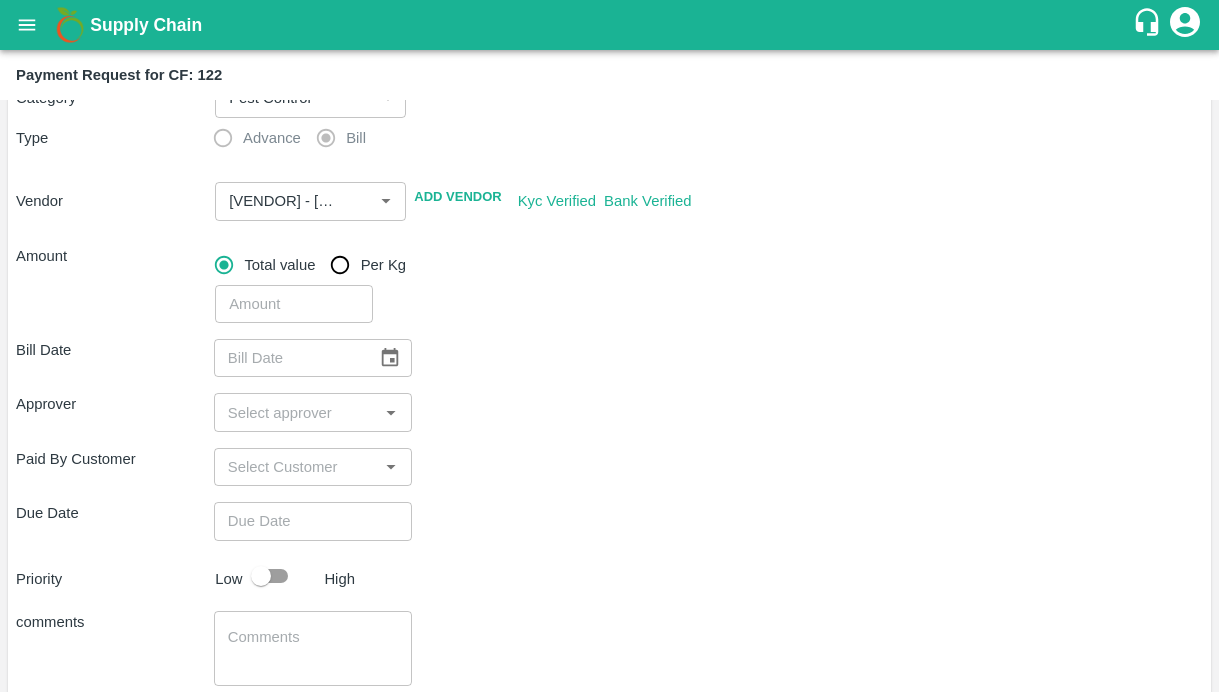 click at bounding box center (294, 304) 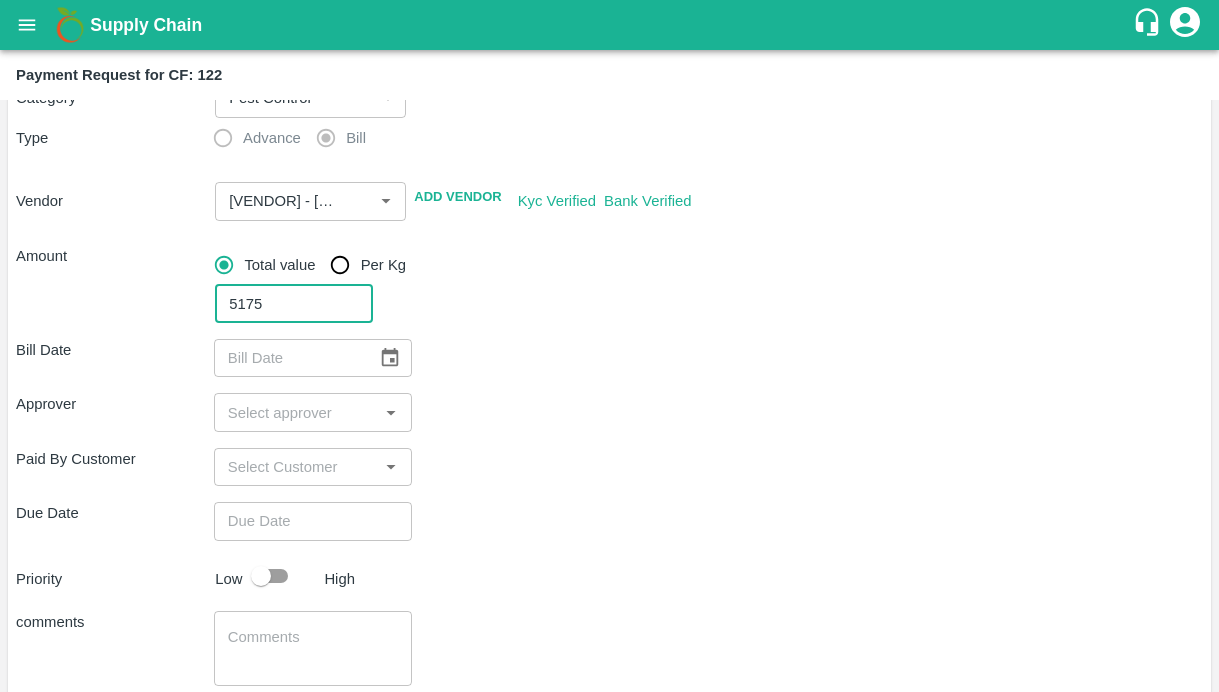 type on "5175" 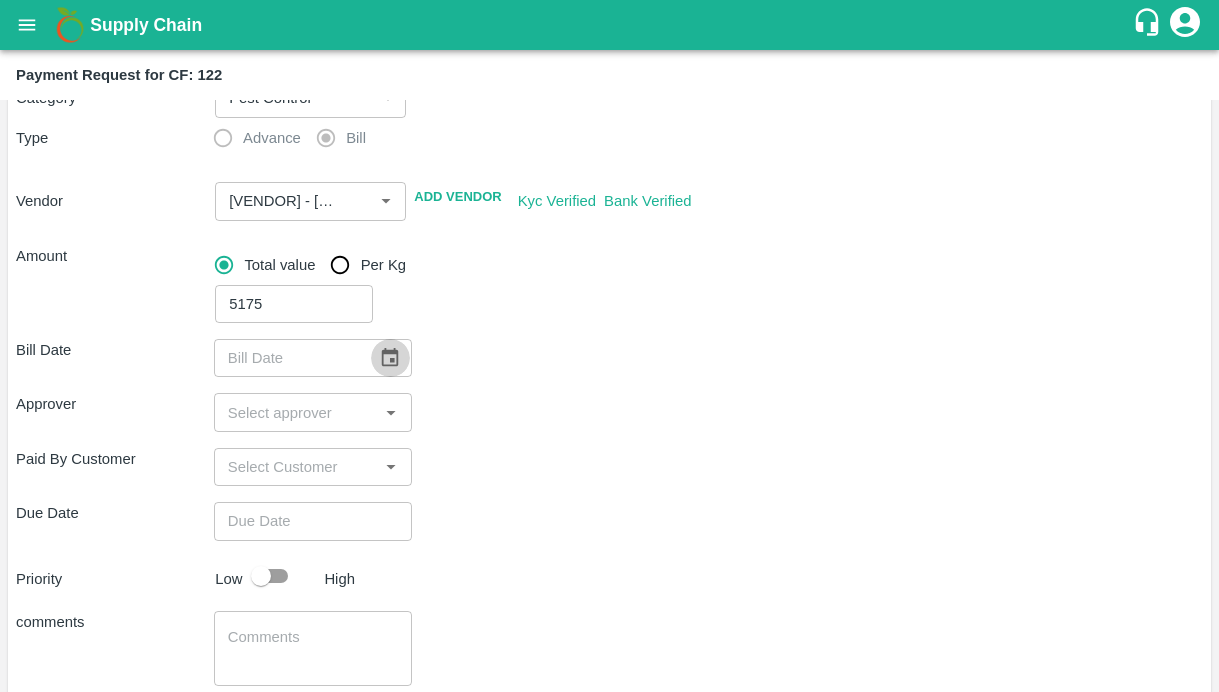 click 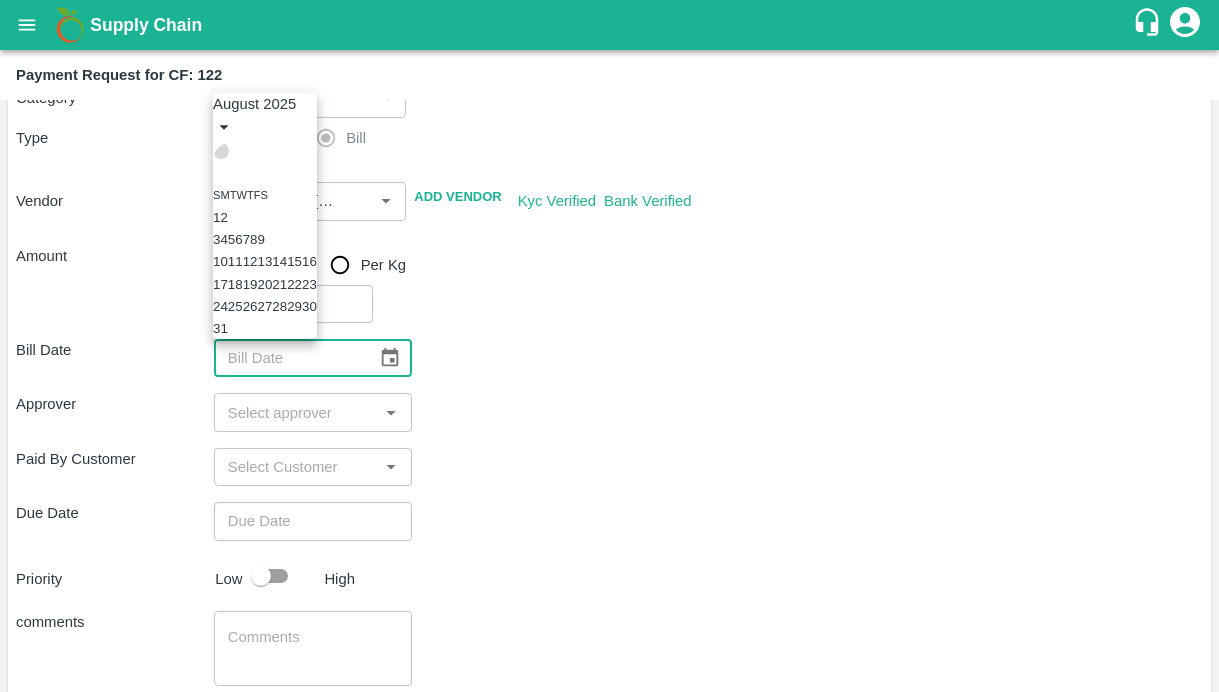 click 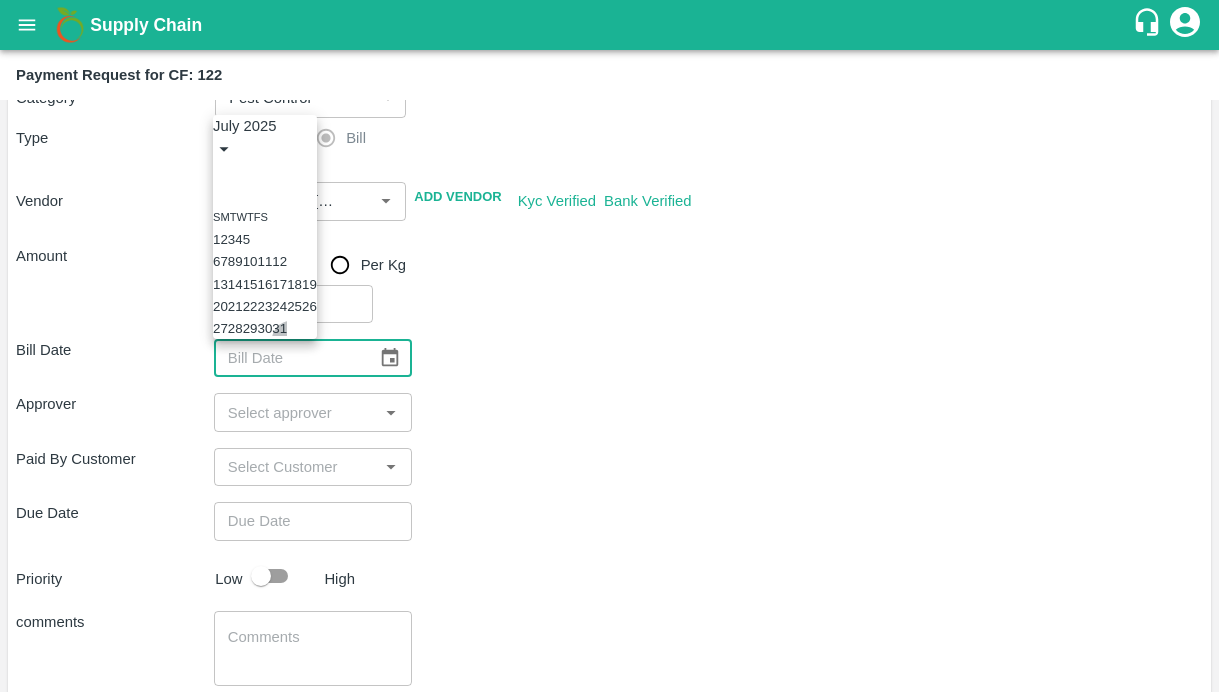 click on "31" at bounding box center [279, 328] 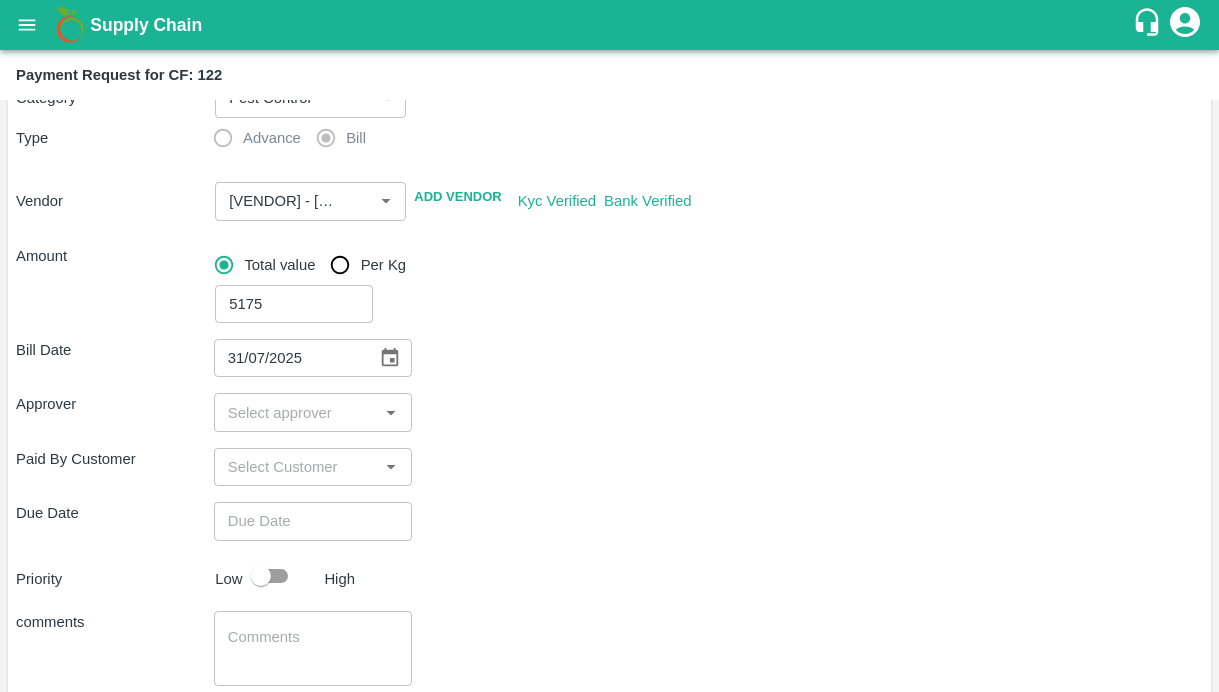 click on "Bill Date [DATE] ​ Approver ​ Paid By Customer ​ Due Date ​  Priority  Low  High comments x ​ Attach bill Cancel Save" at bounding box center [609, 555] 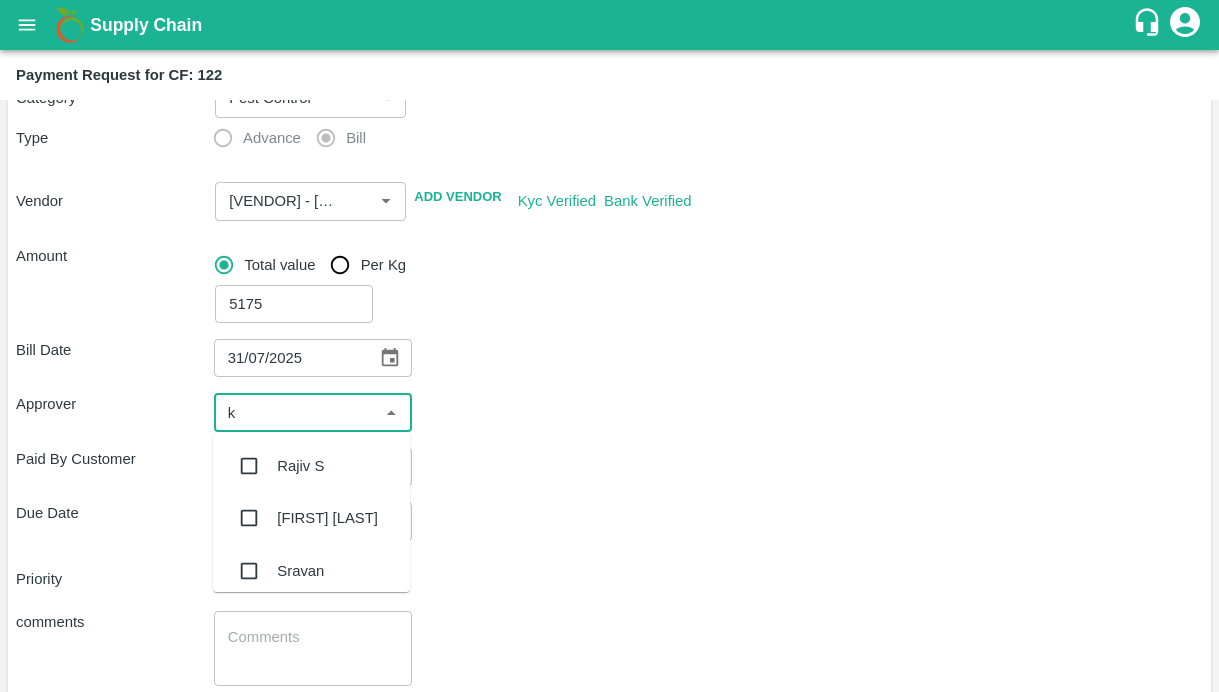 type on "ki" 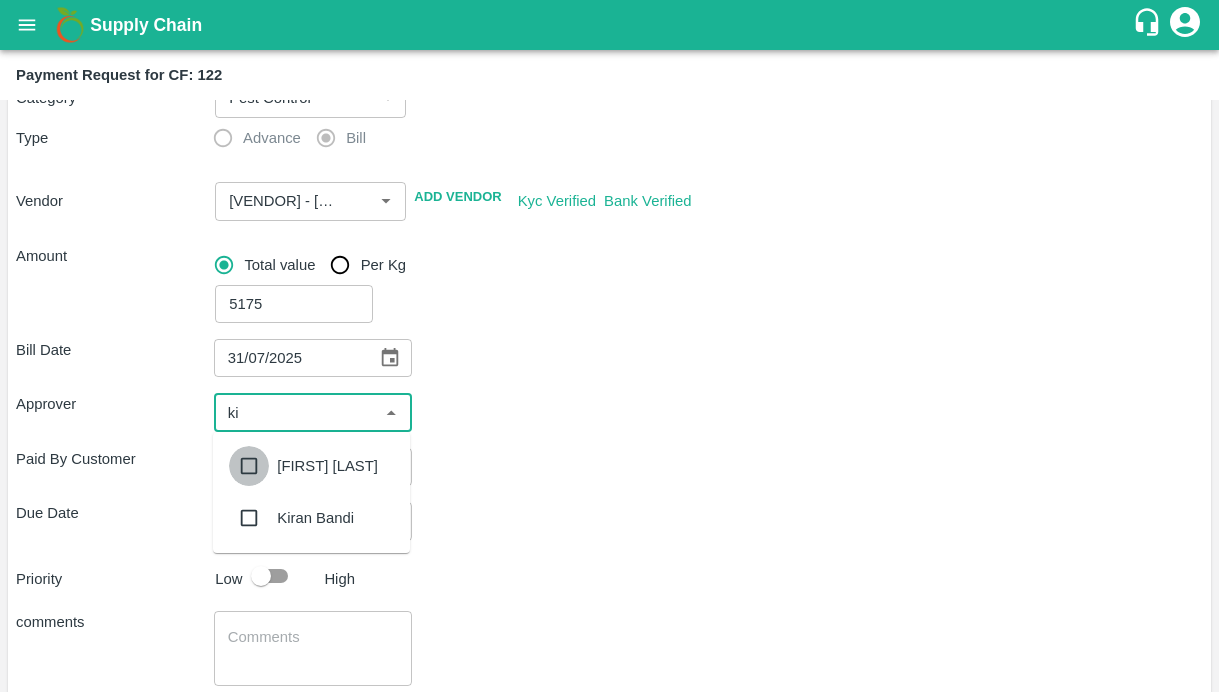 click at bounding box center (249, 466) 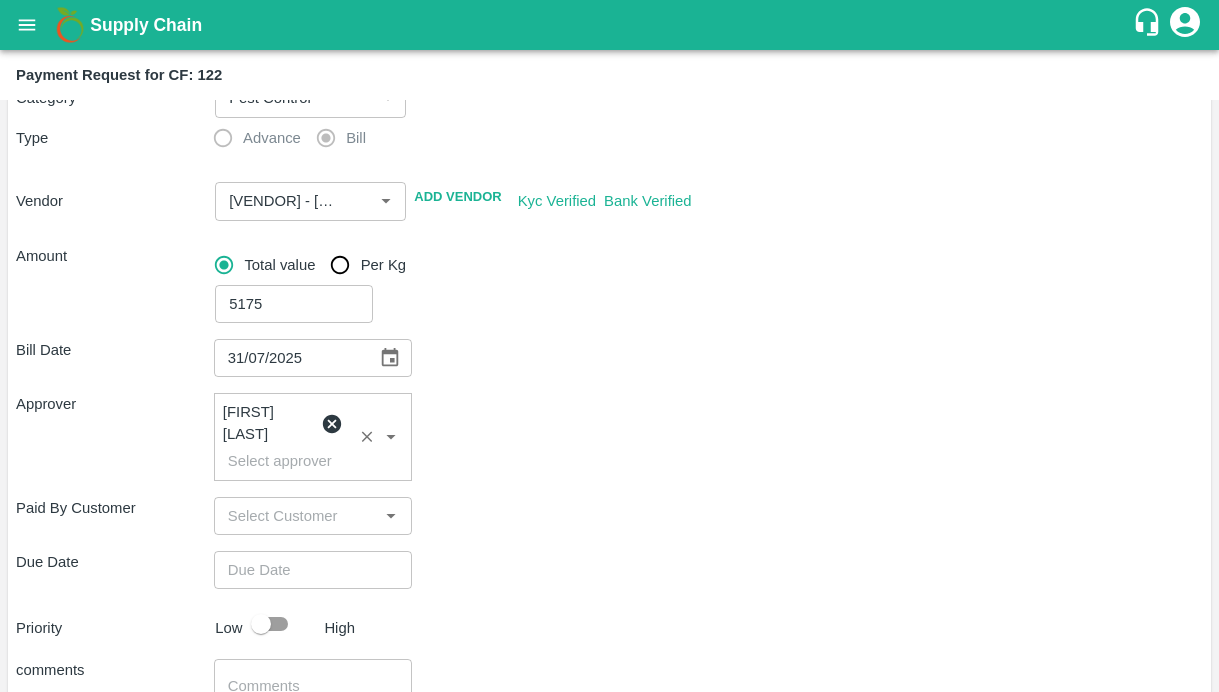 click on "Paid By Customer ​" at bounding box center [609, 516] 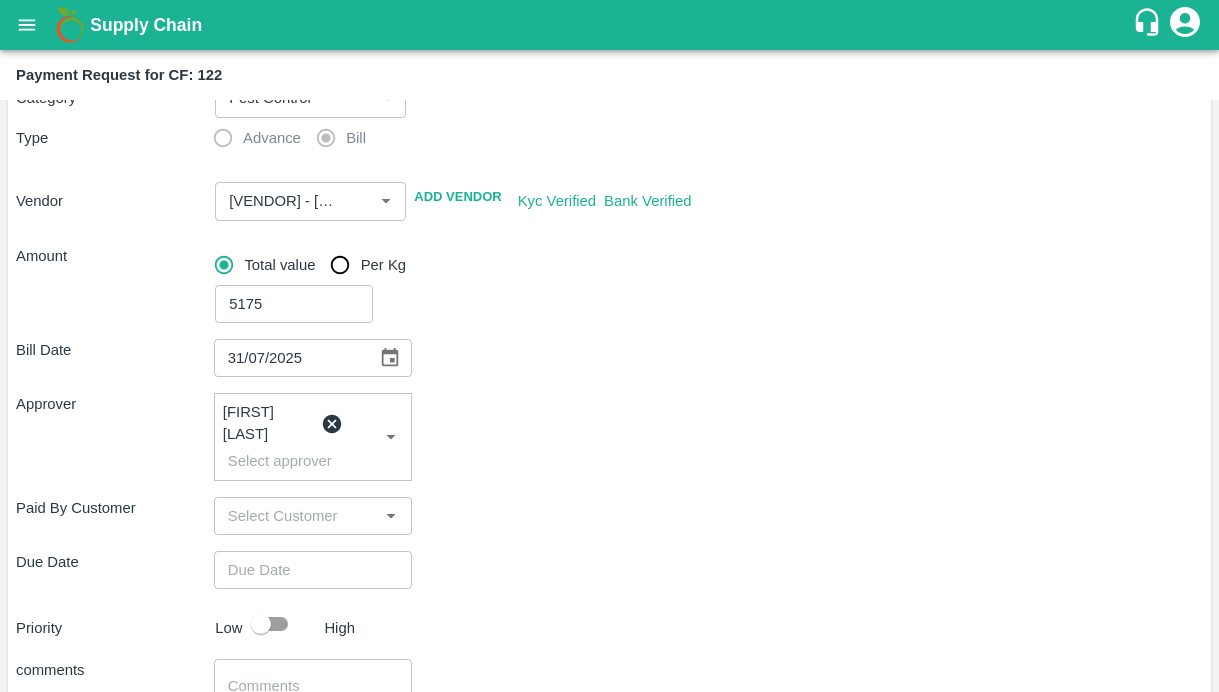 scroll, scrollTop: 300, scrollLeft: 0, axis: vertical 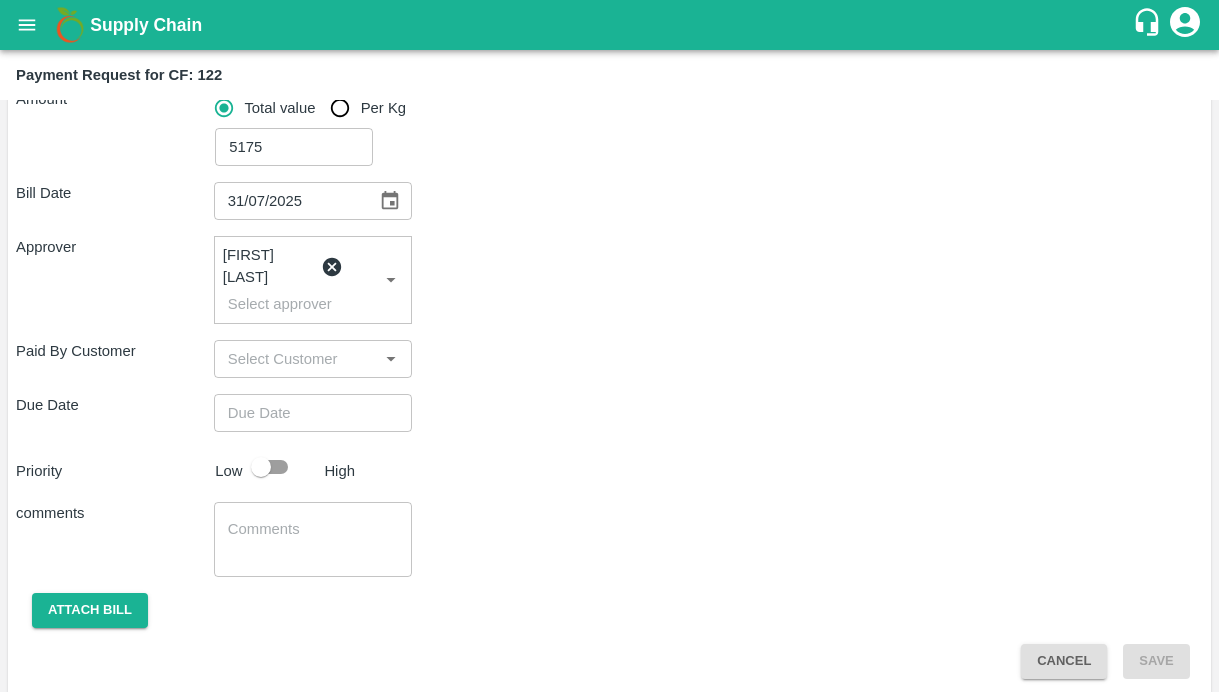 type on "DD/MM/YYYY hh:mm aa" 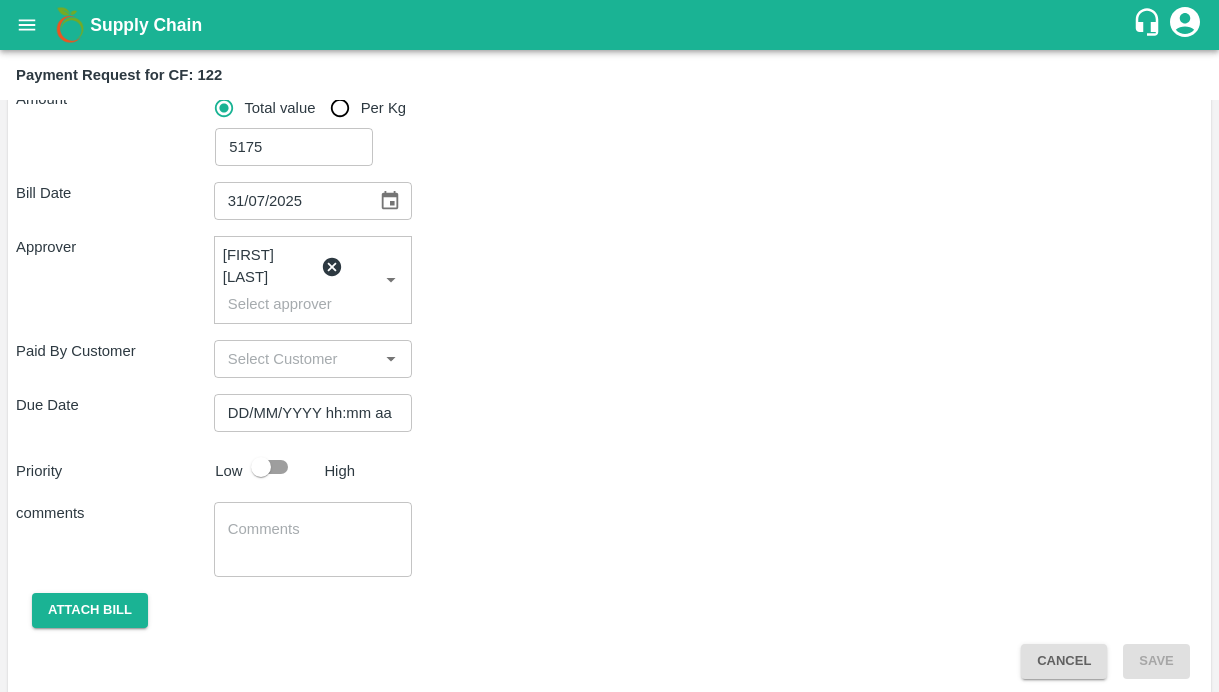 click on "DD/MM/YYYY hh:mm aa" at bounding box center [306, 413] 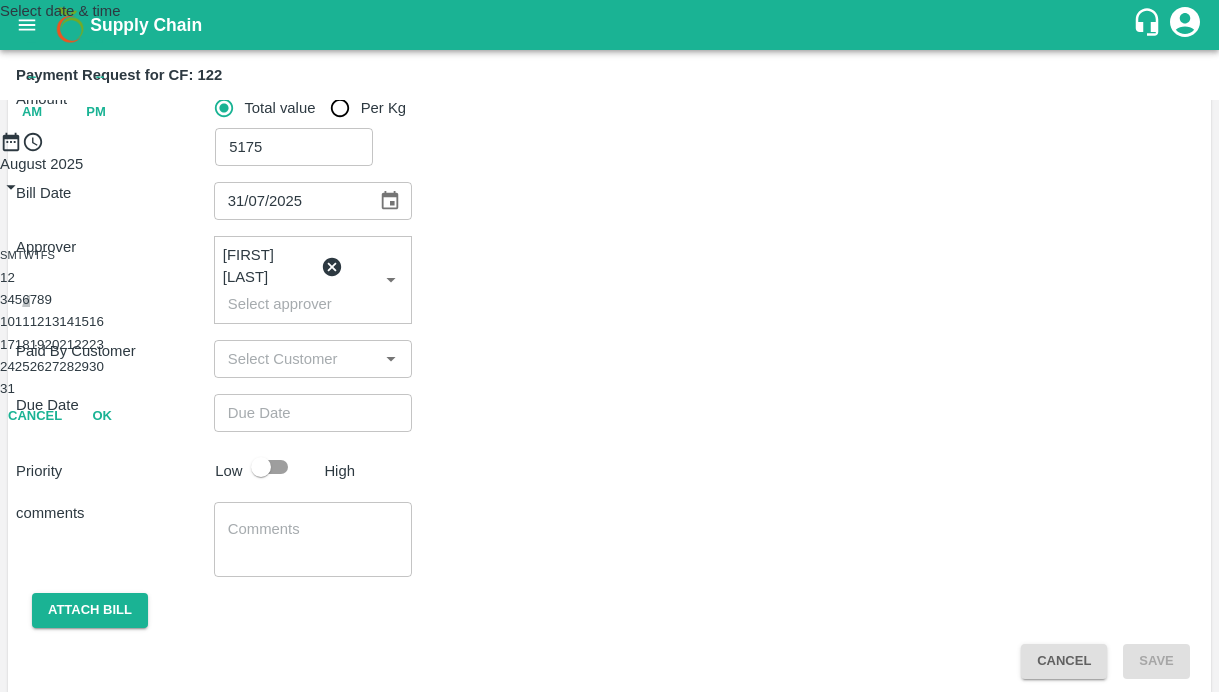 click on "6" at bounding box center [25, 299] 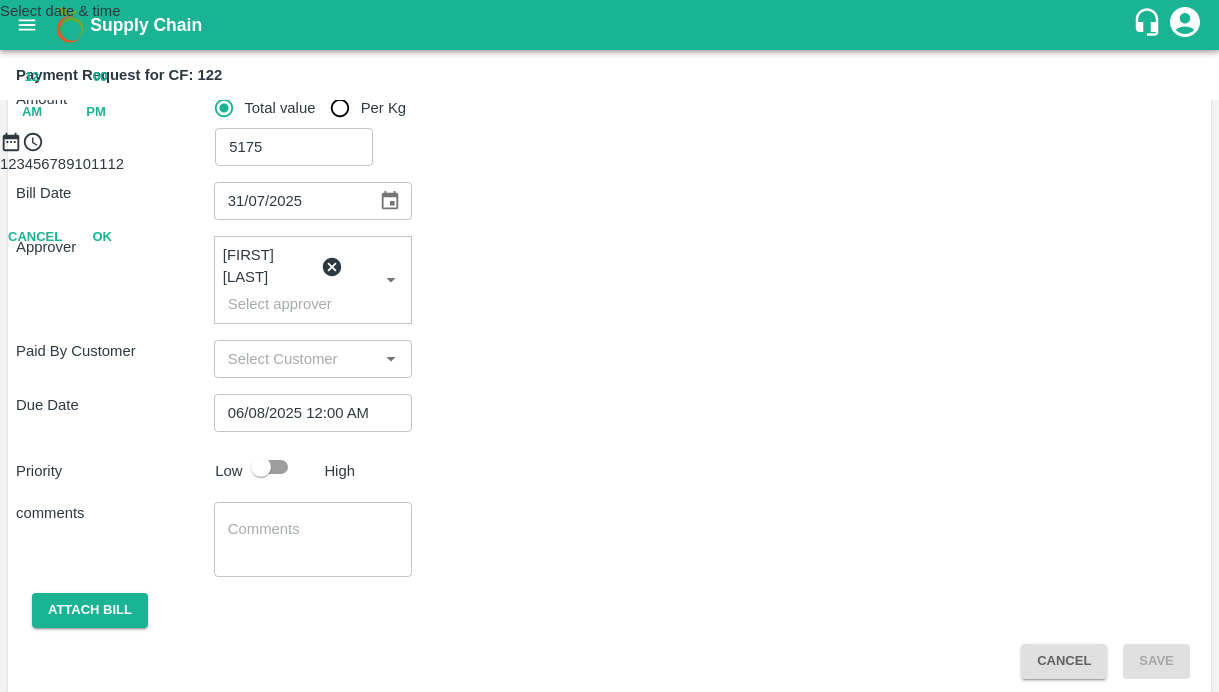 click on "PM" at bounding box center (96, 112) 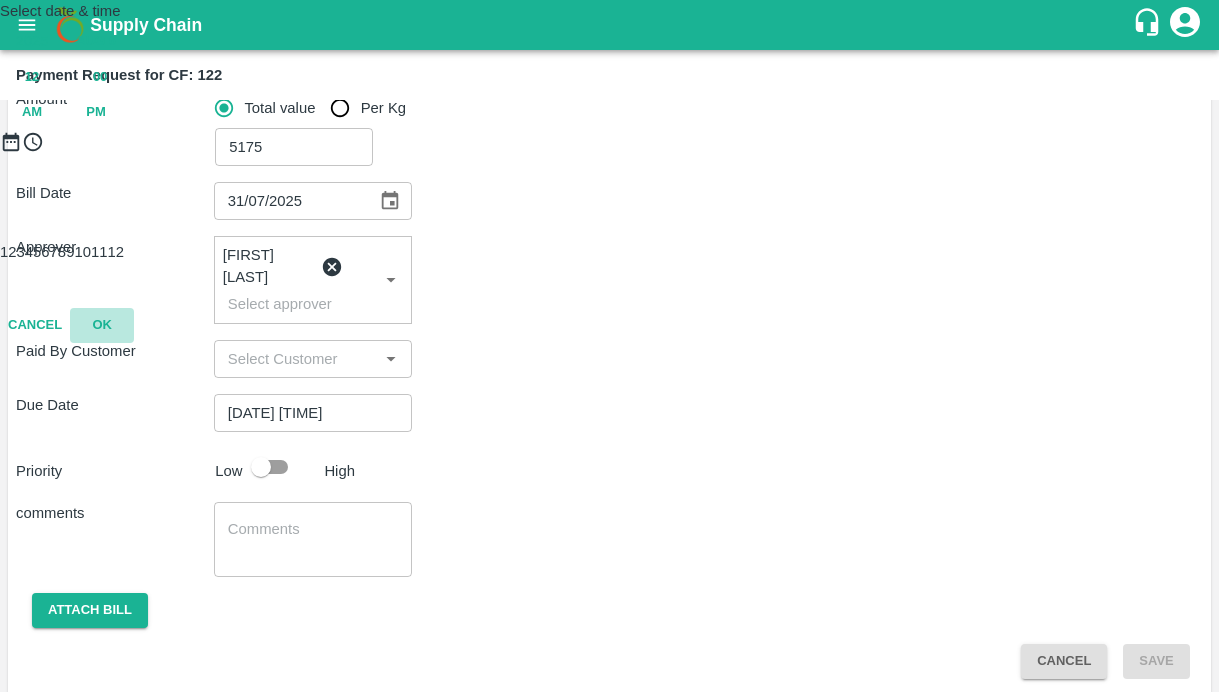 click on "OK" at bounding box center [102, 325] 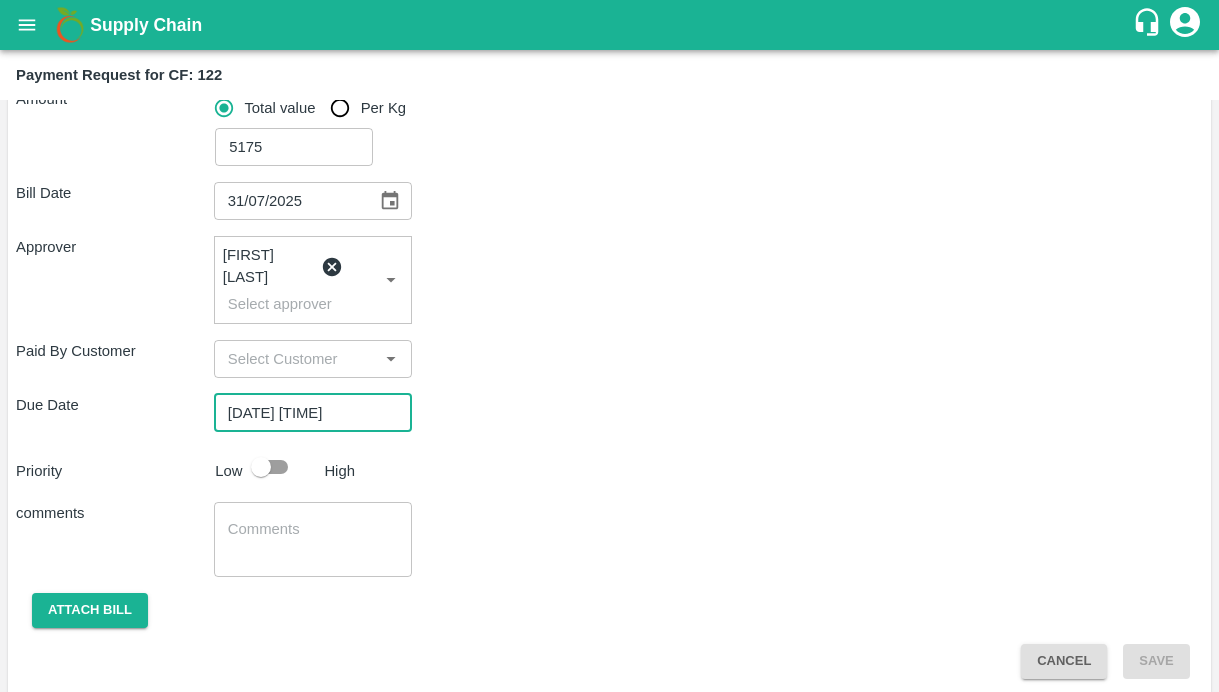 click at bounding box center [261, 467] 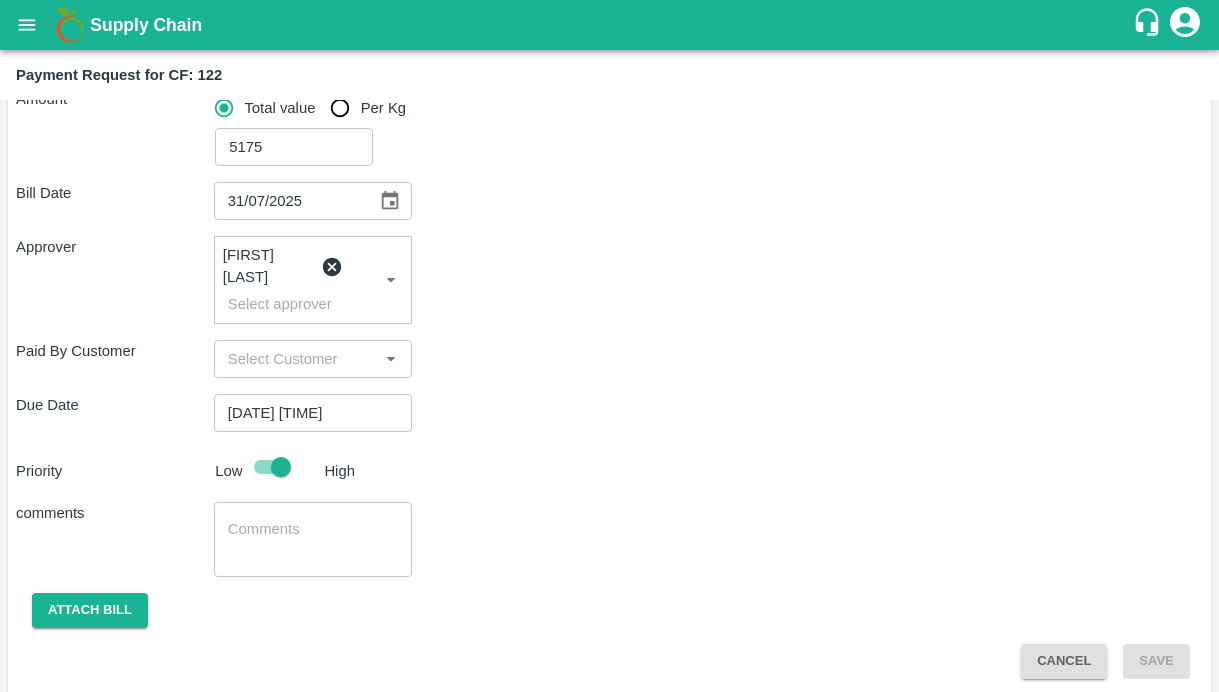 click at bounding box center (313, 540) 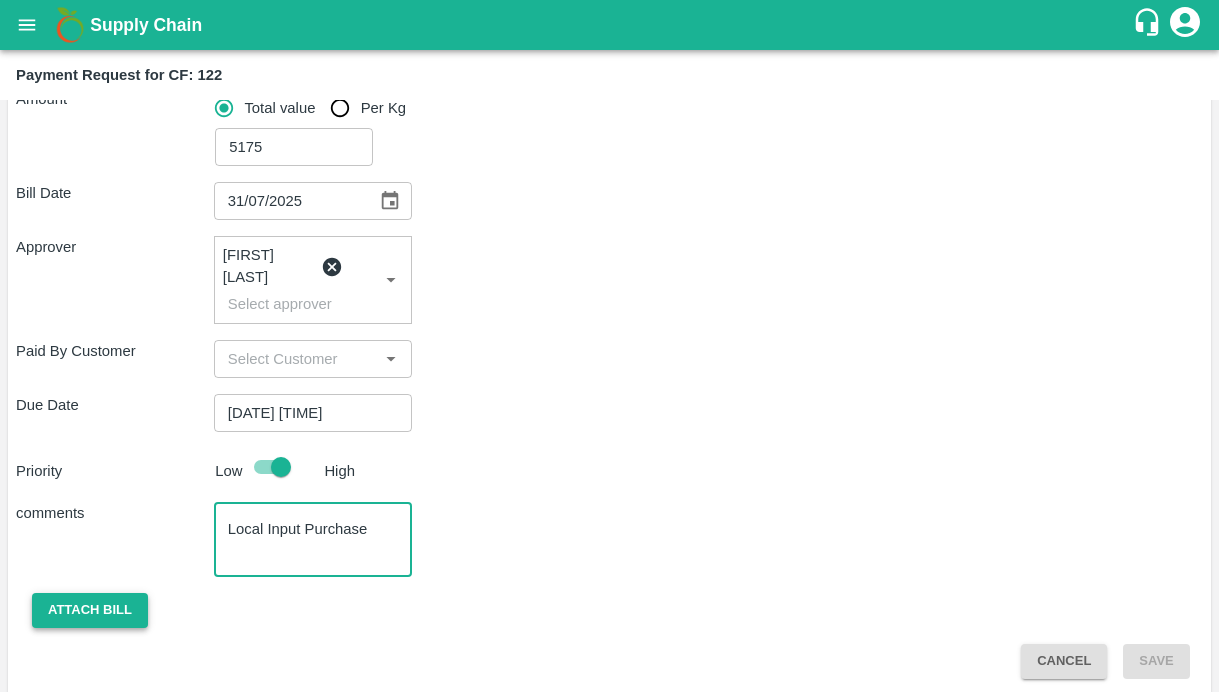type on "Local Input Purchase" 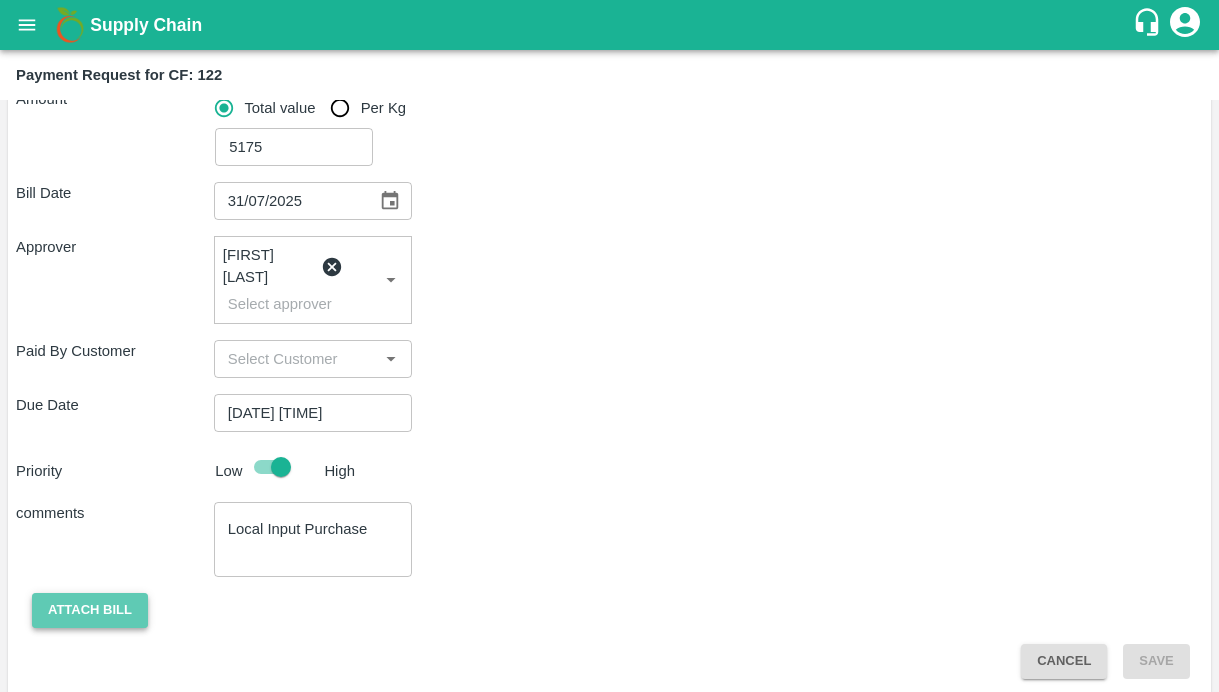 click on "Attach bill" at bounding box center (90, 610) 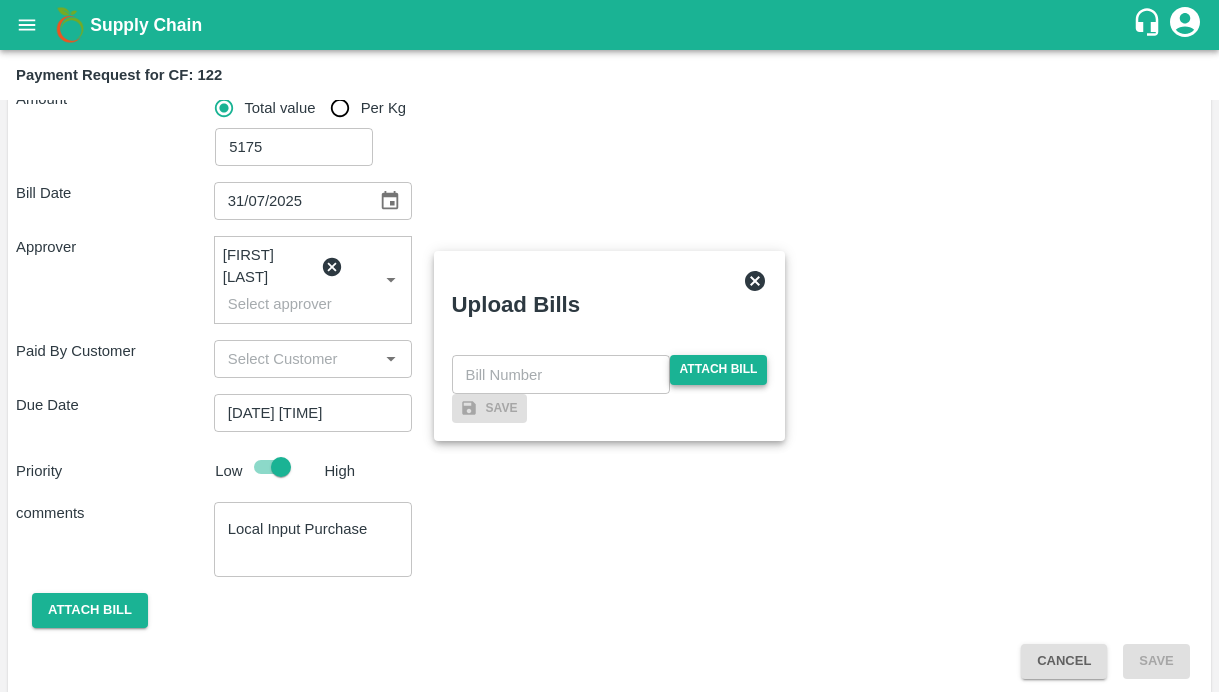 click on "Attach bill" at bounding box center (719, 369) 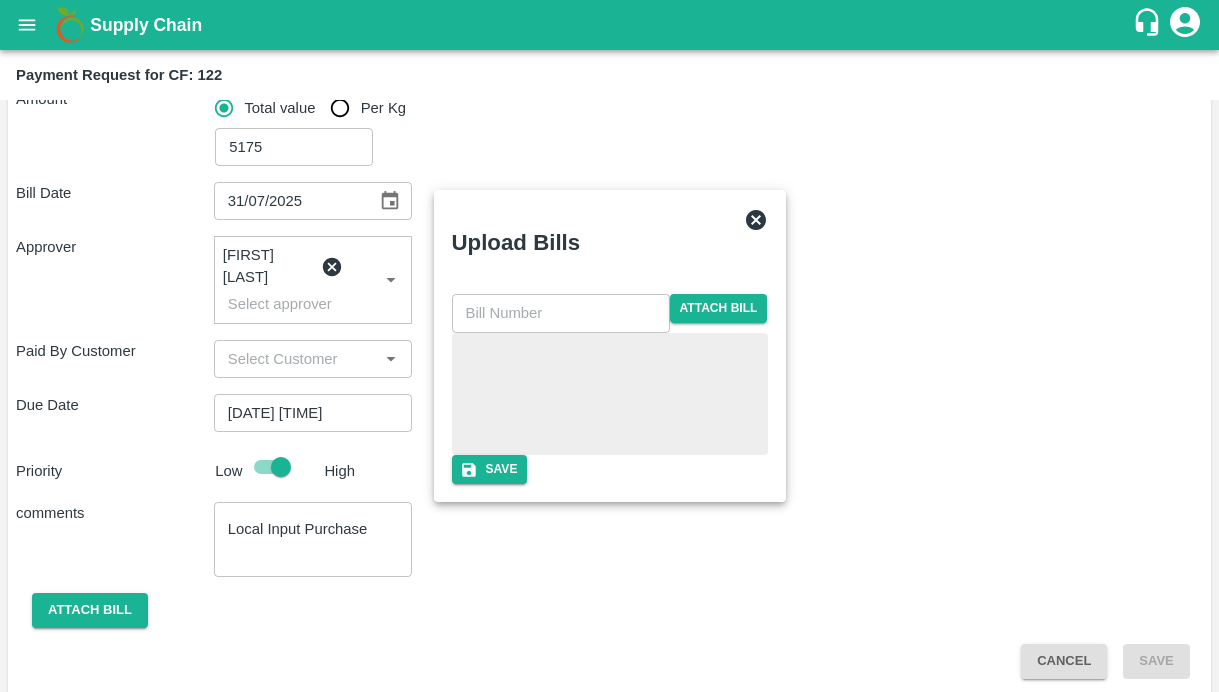 click at bounding box center (610, 394) 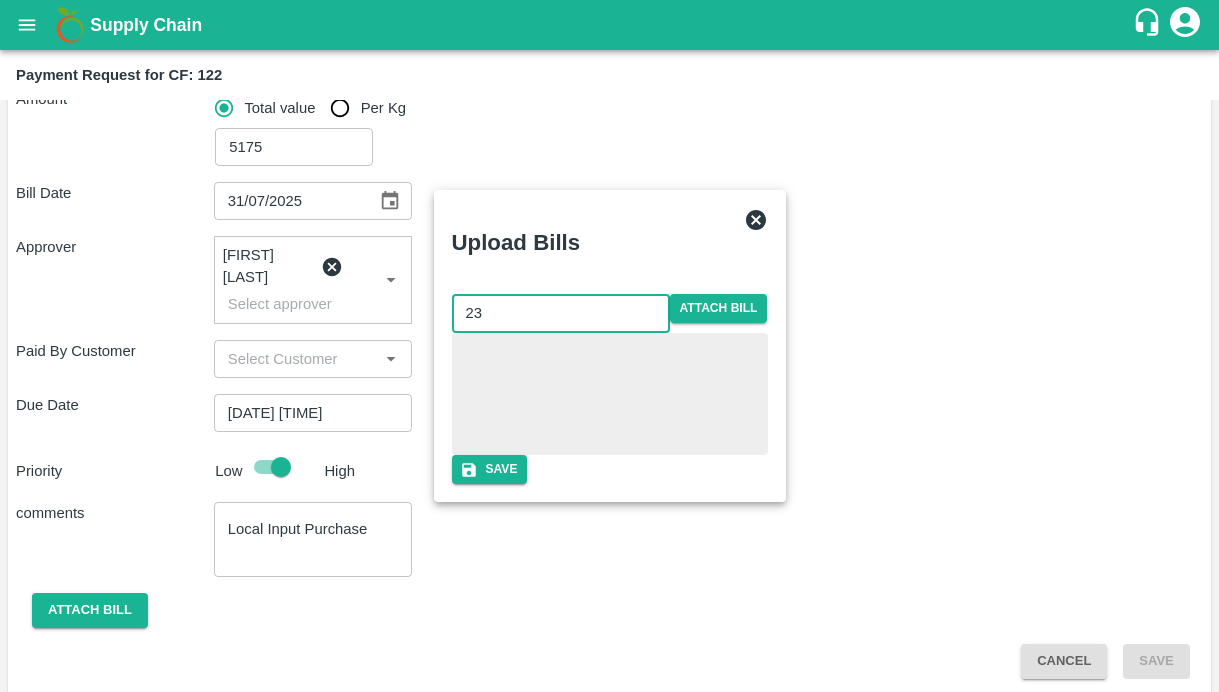 type on "23" 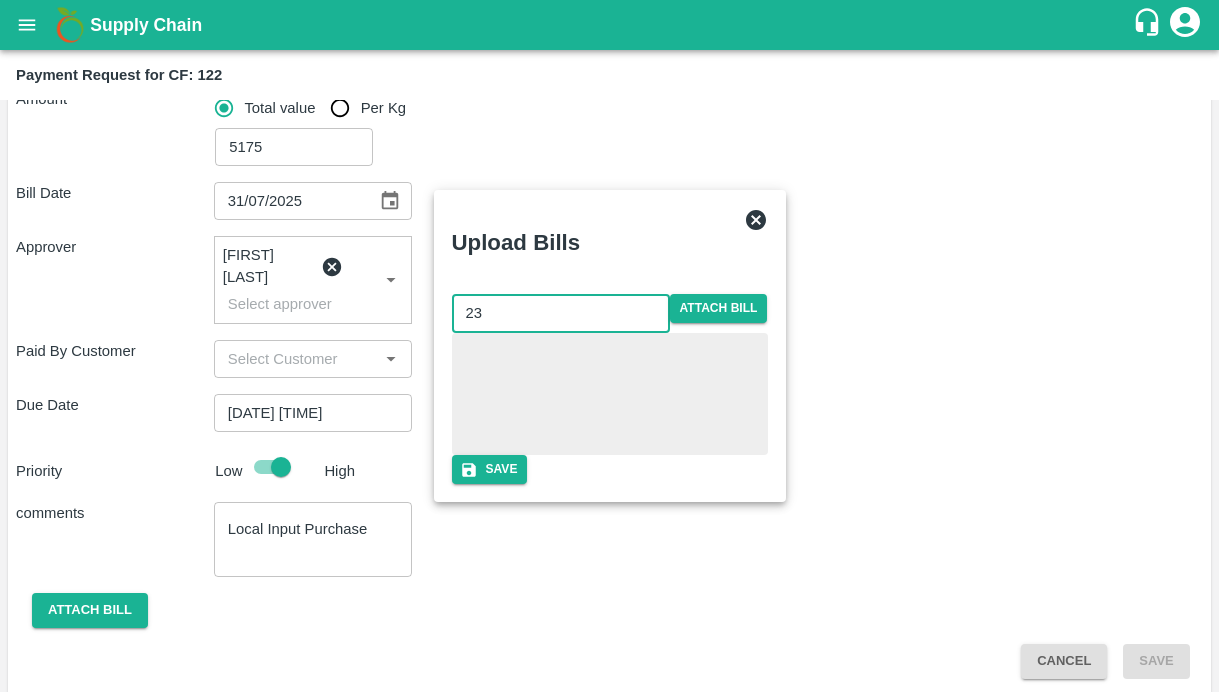 click on "Upload Bills" at bounding box center [586, 239] 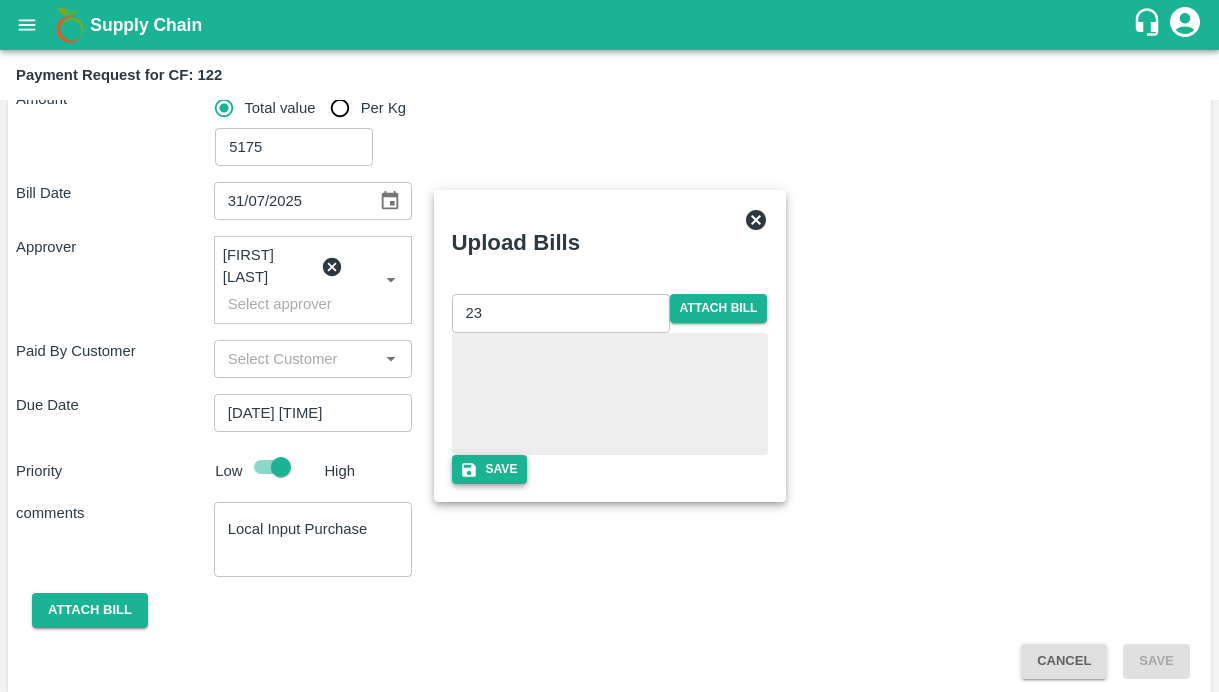 click 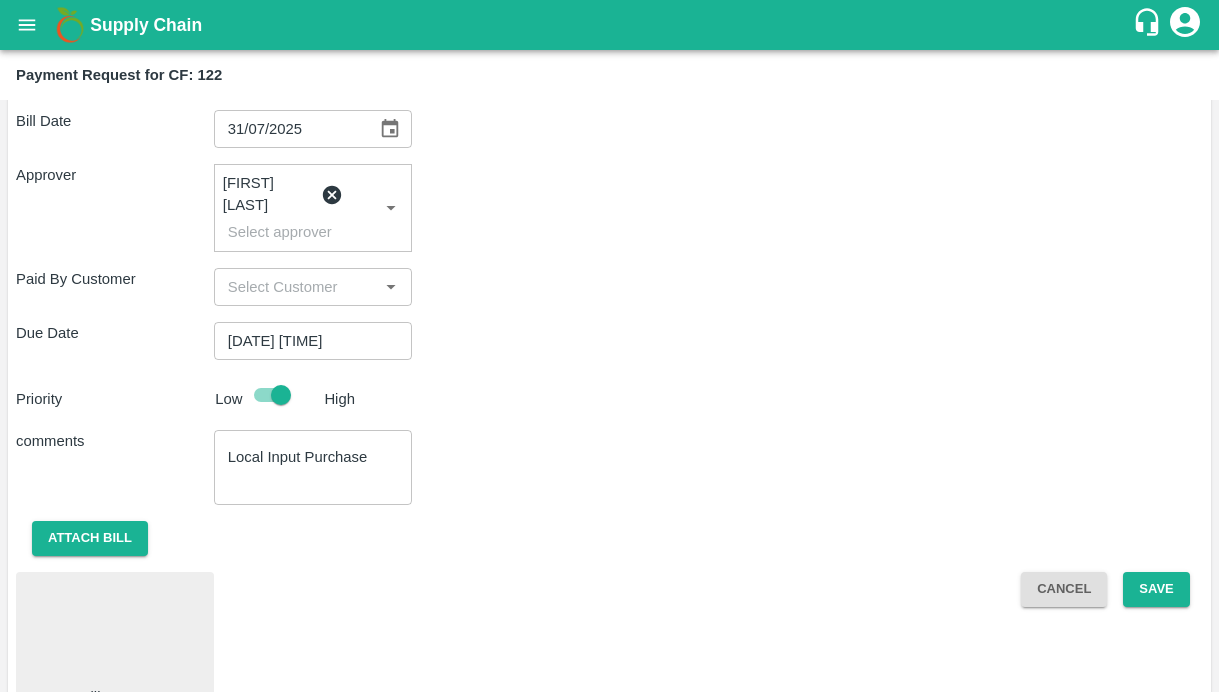 scroll, scrollTop: 406, scrollLeft: 0, axis: vertical 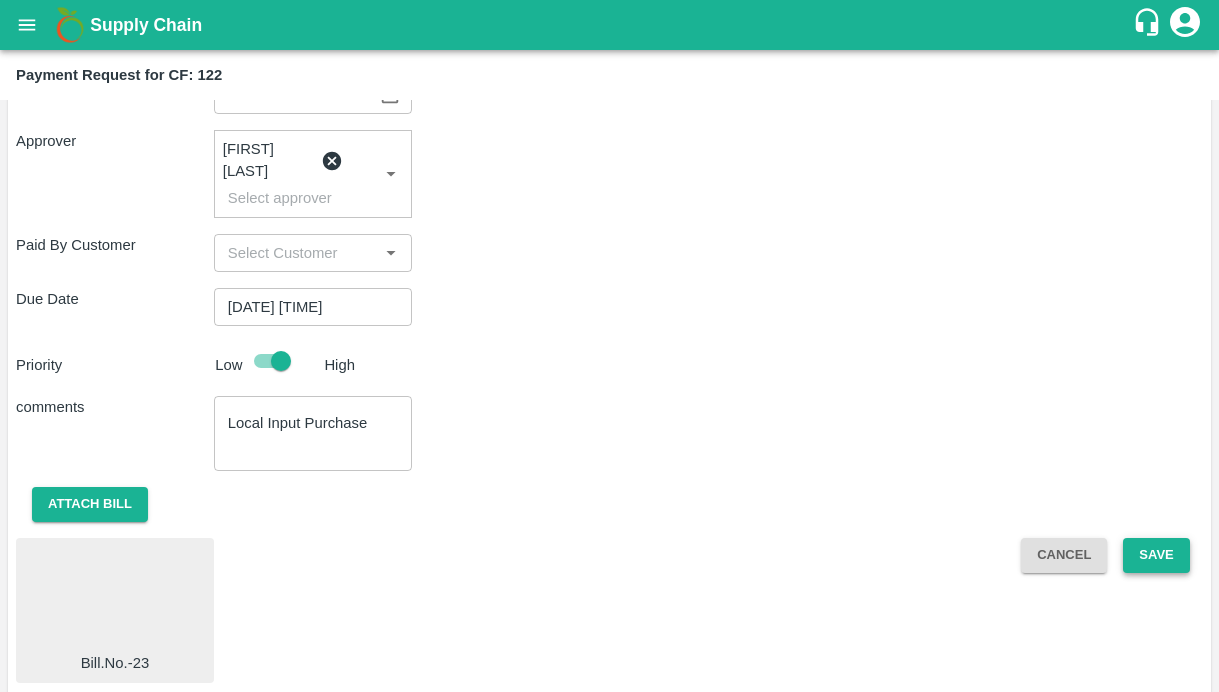 click on "Save" at bounding box center [1156, 555] 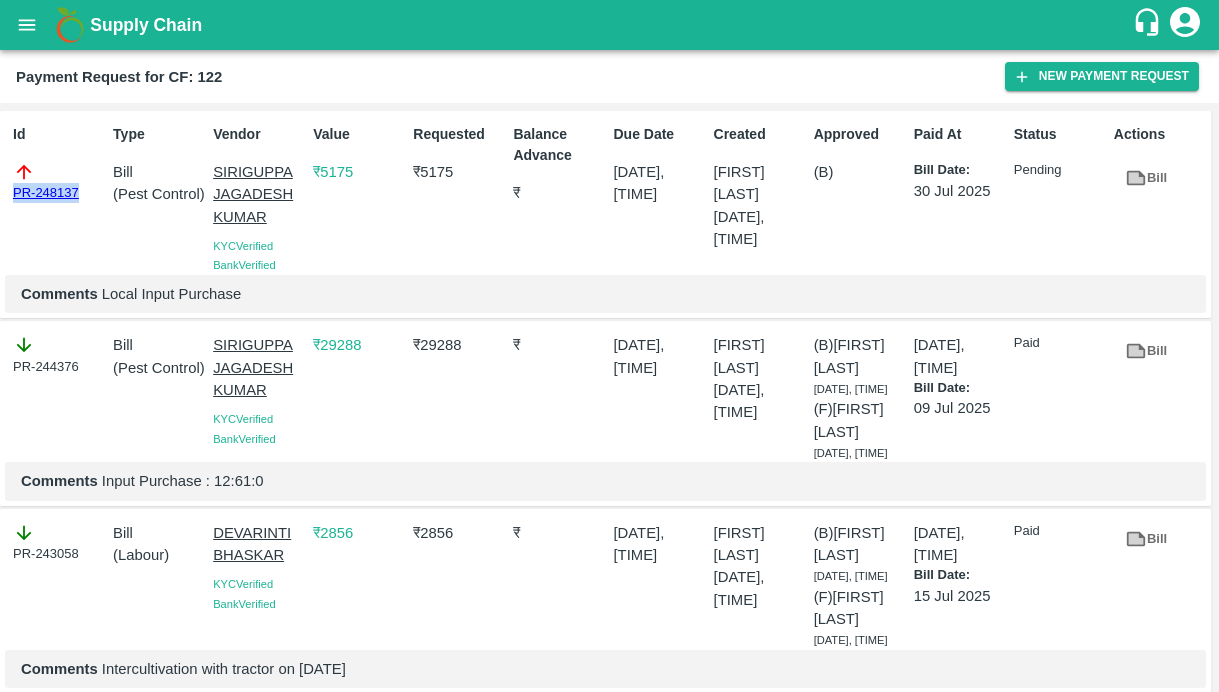 drag, startPoint x: 88, startPoint y: 193, endPoint x: -58, endPoint y: 193, distance: 146 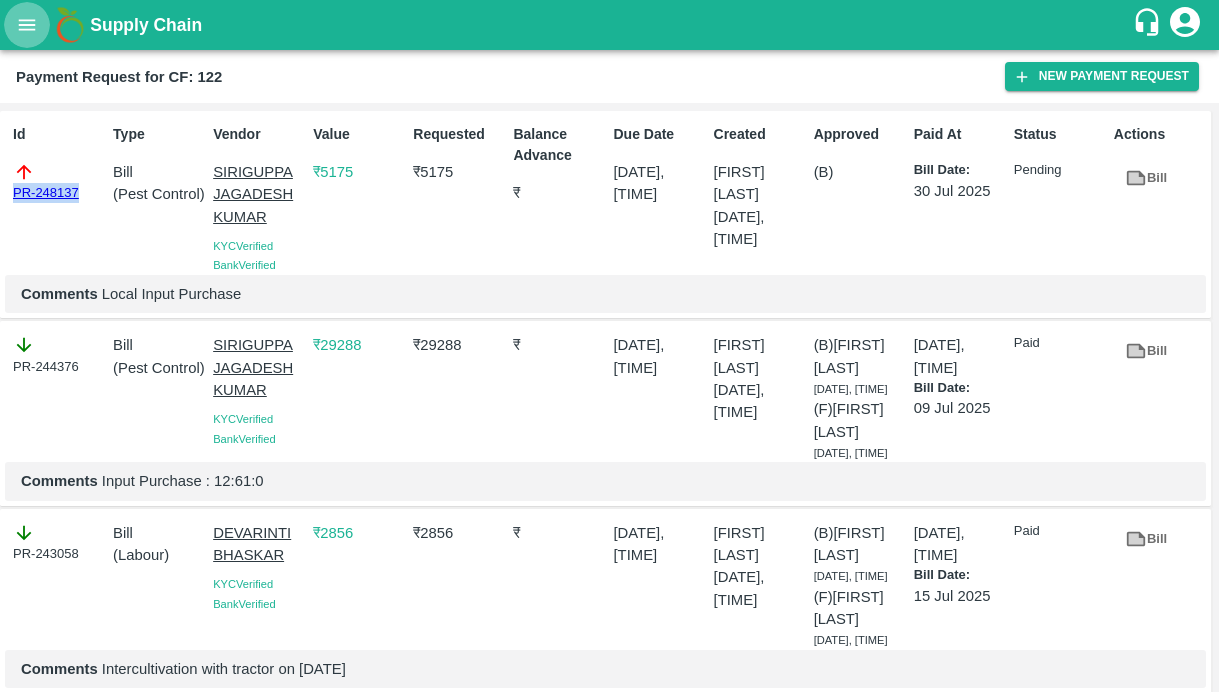 click 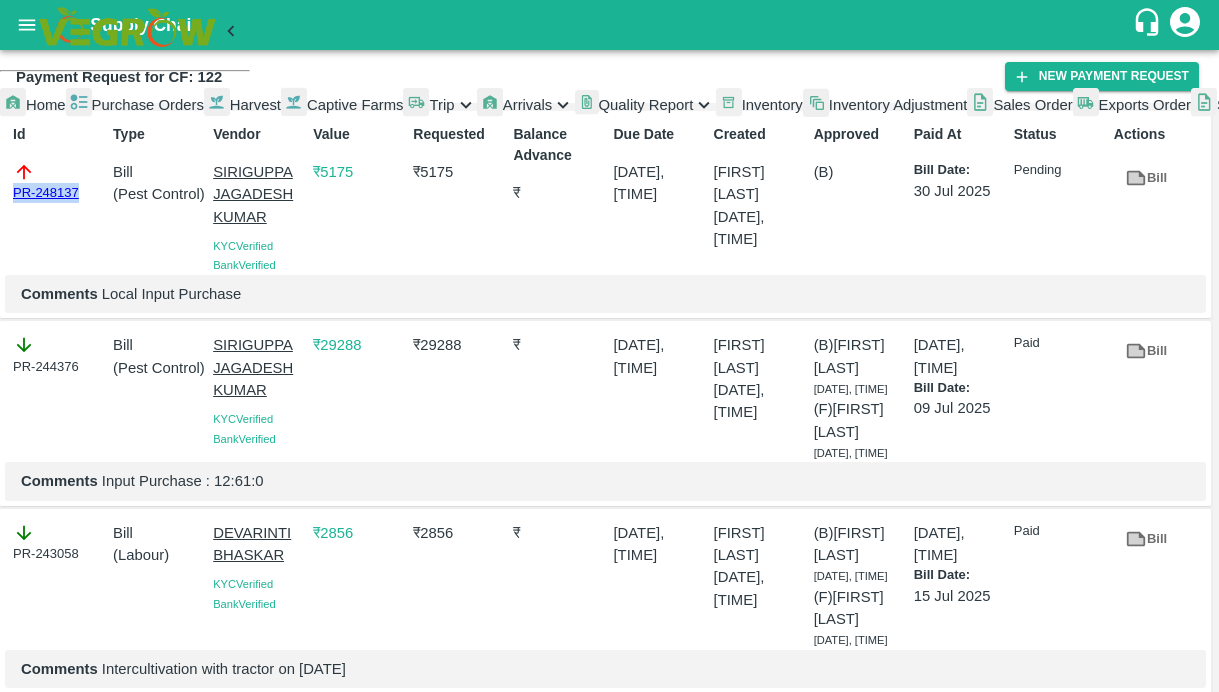 click on "Captive Farms" at bounding box center (355, 105) 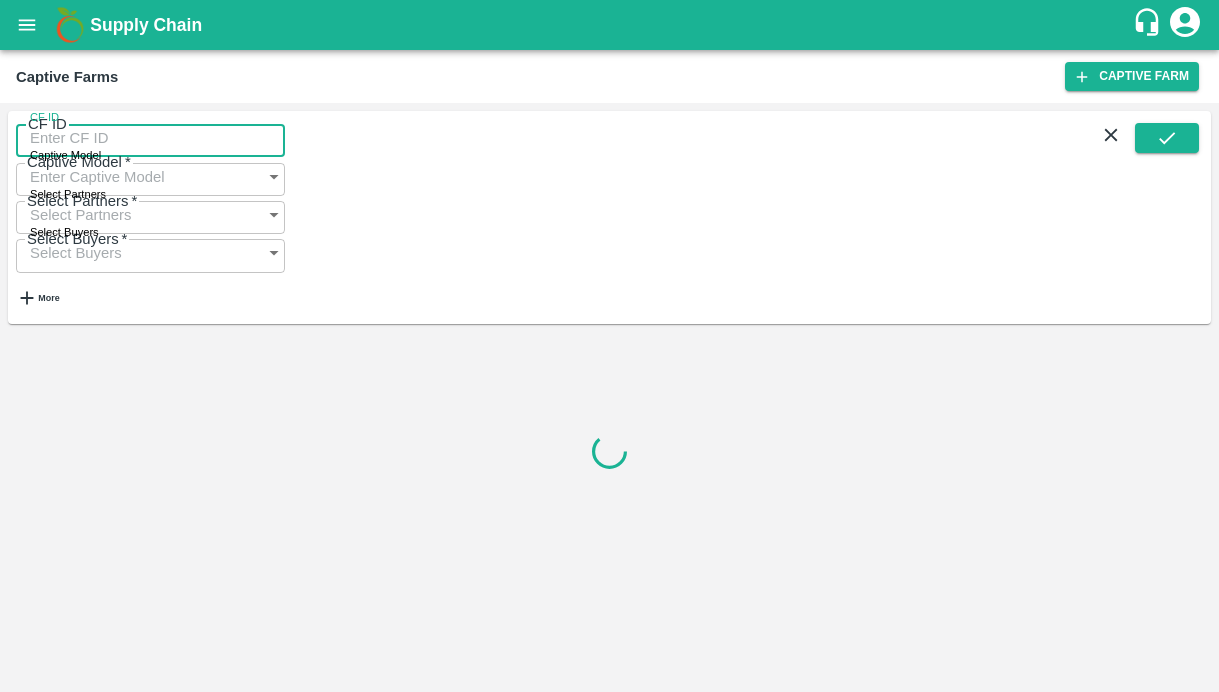 click on "CF ID" at bounding box center (150, 138) 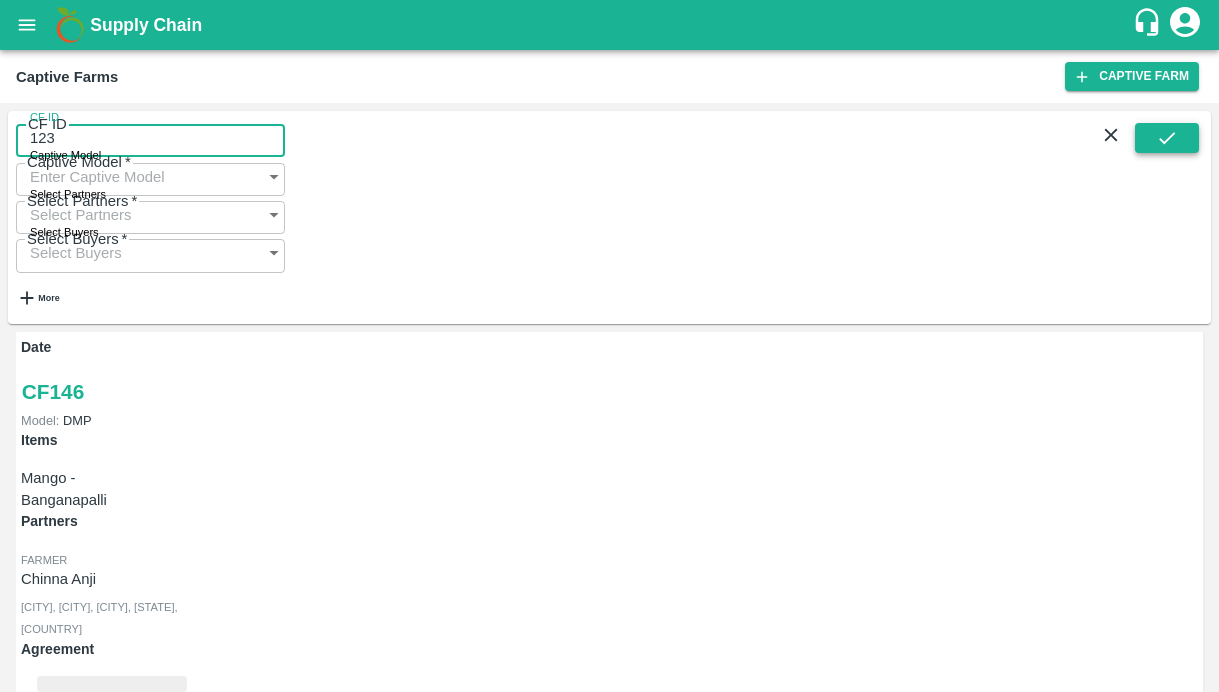 type on "123" 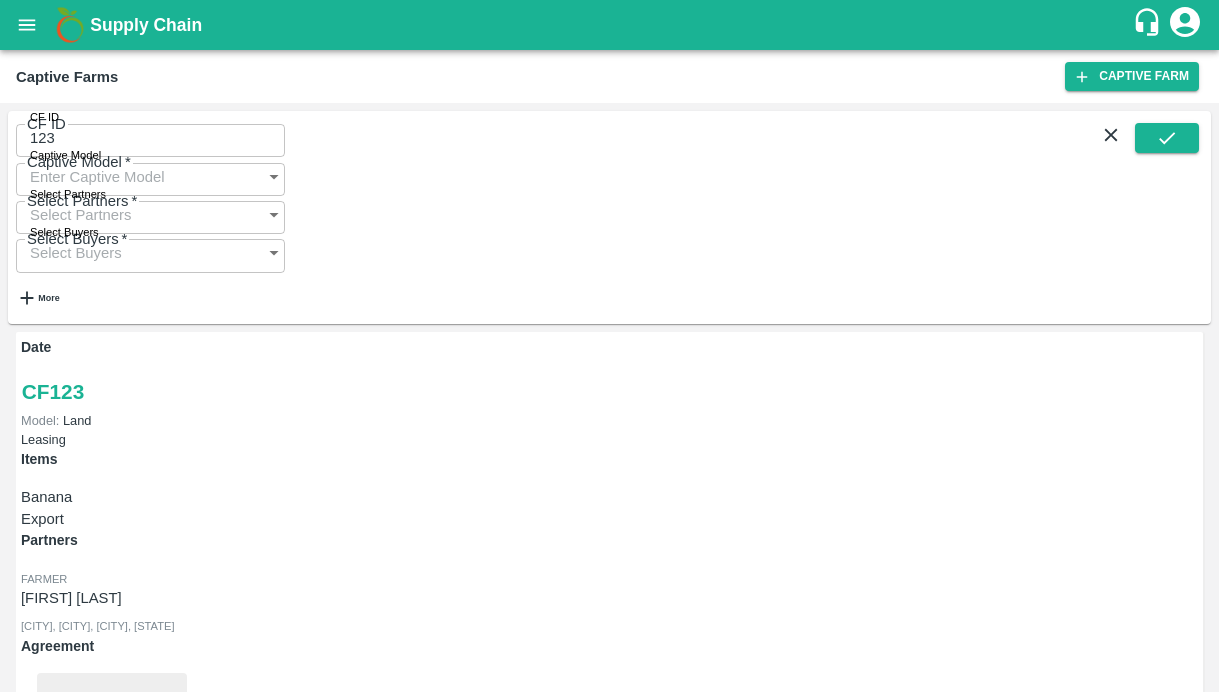 click on "Payment Requests   (18)" at bounding box center (99, 1057) 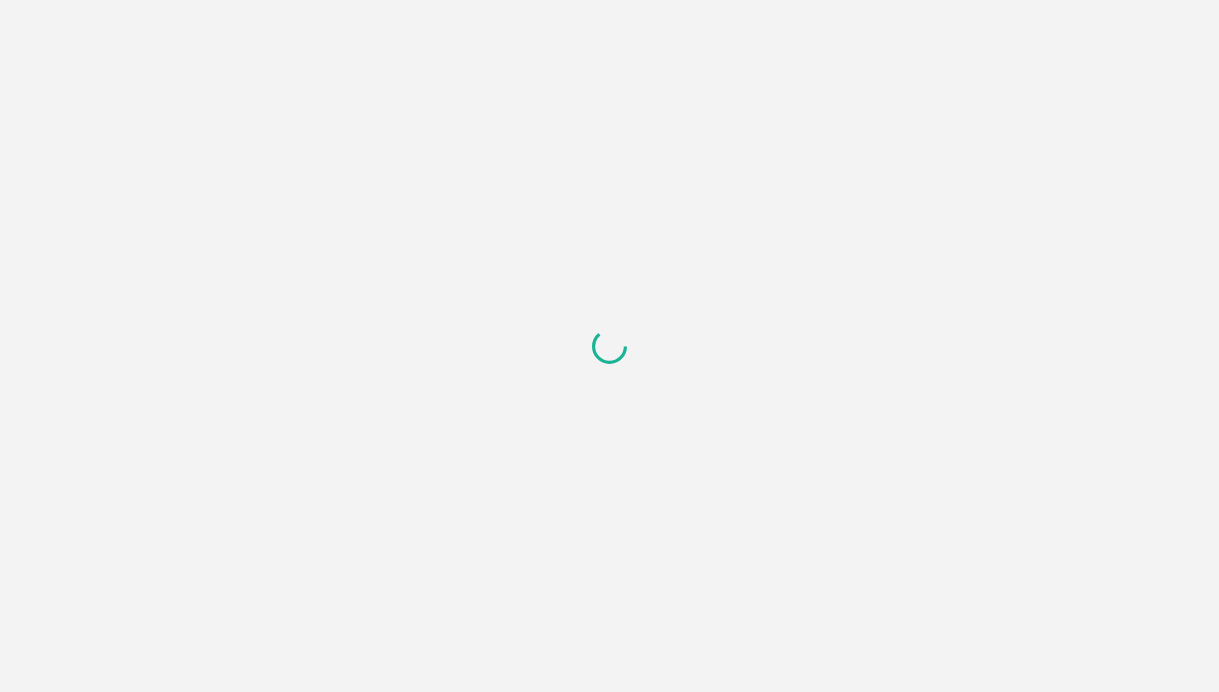 scroll, scrollTop: 0, scrollLeft: 0, axis: both 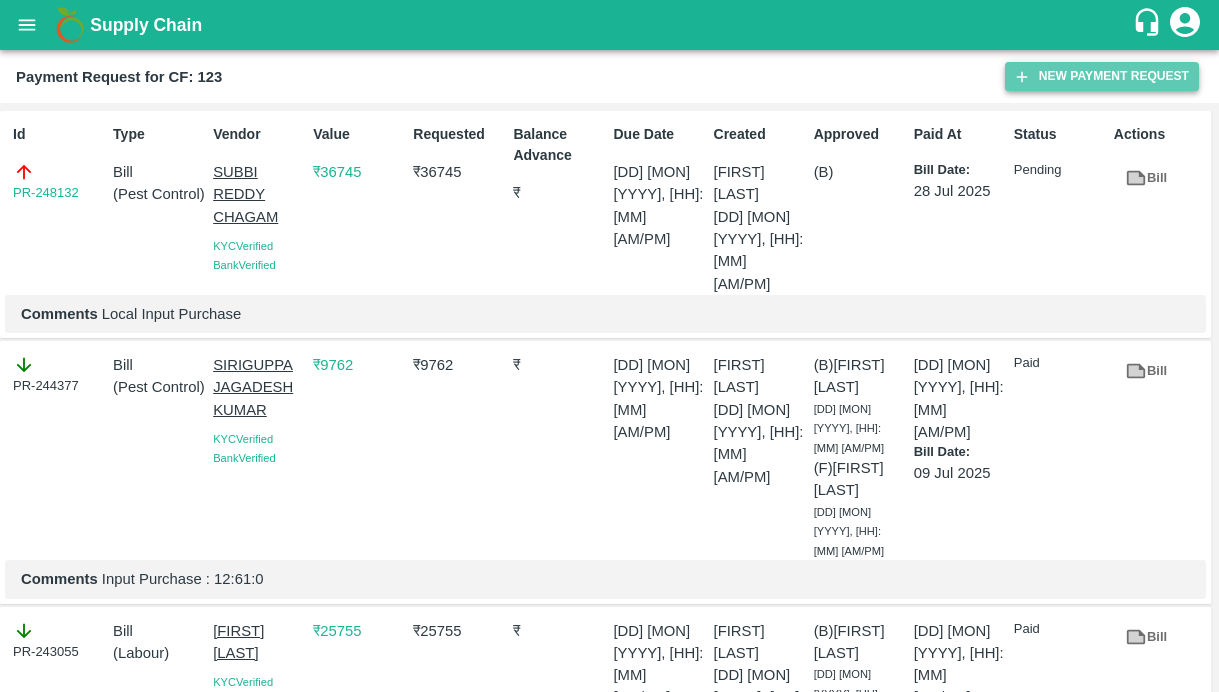 click on "New Payment Request" at bounding box center (1102, 76) 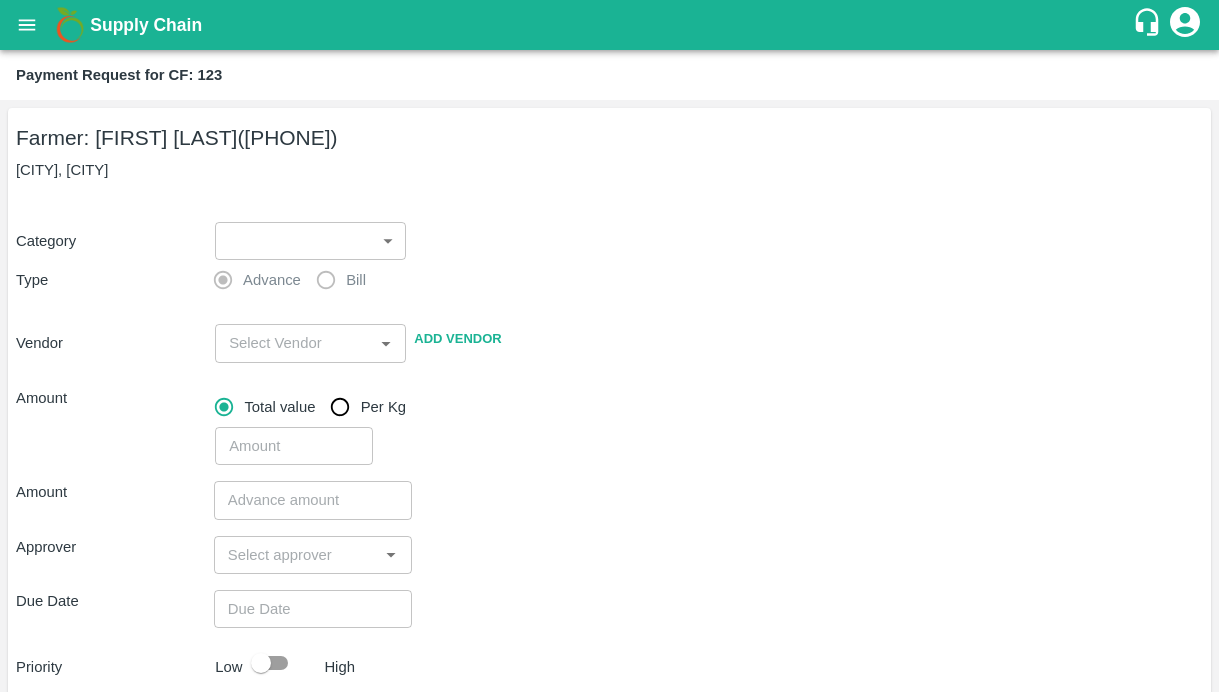 click on "Supply Chain Payment Request for CF: 123 Farmer:    [FIRST] [LAST] ([PHONE]) Category ​ ​ Type Advance Bill Vendor ​ Add Vendor Amount Total value Per Kg ​ Amount ​ Approver ​ Due Date ​  Priority  Low  High Comment x ​ Attach bill Cancel Save Bangalore DC Direct Customer Hyderabad DC B2R Bangalore  Tembhurni Virtual Captive PH Ananthapur Virtual Captive PH Kothakota Virtual Captive PH Chittoor Virtual Captive PH [FIRST] [LAST] Logout" at bounding box center (609, 346) 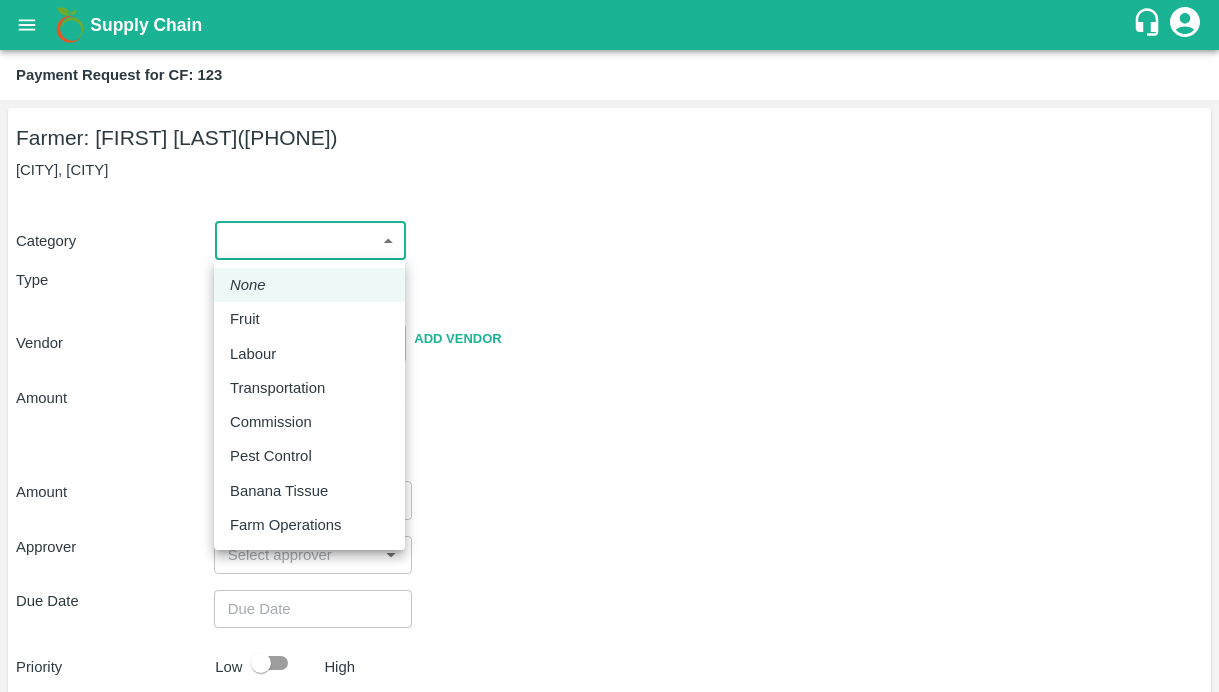 click on "Pest Control" at bounding box center [271, 456] 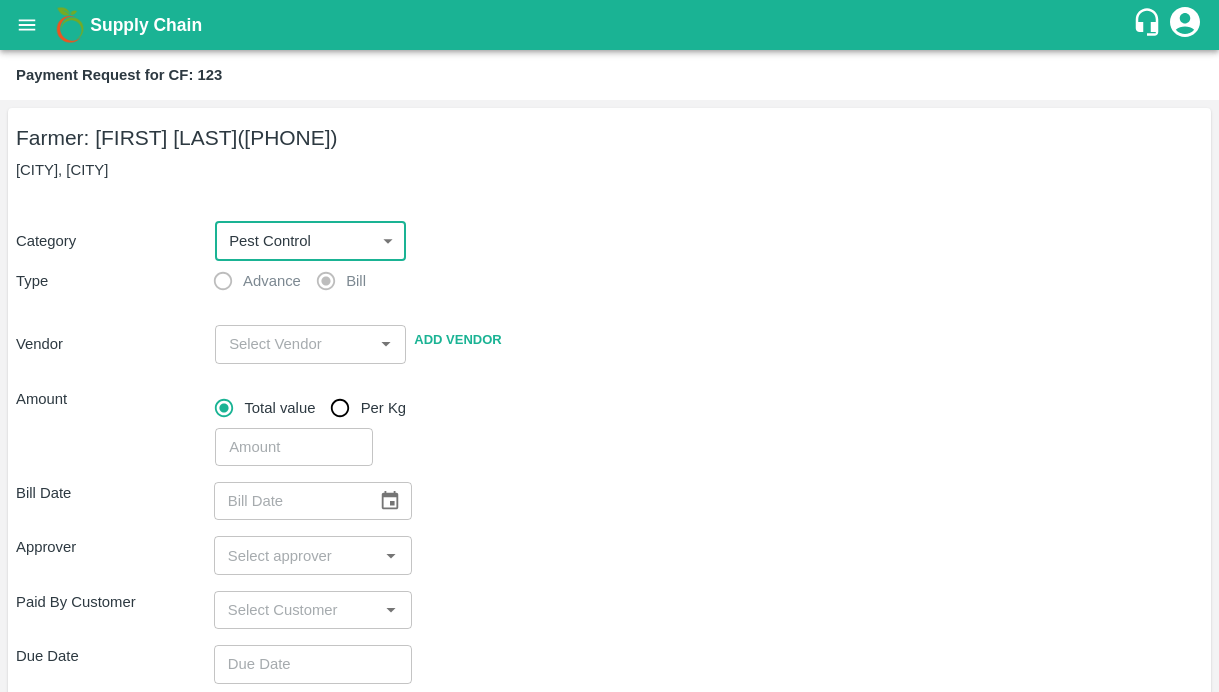 click at bounding box center [294, 344] 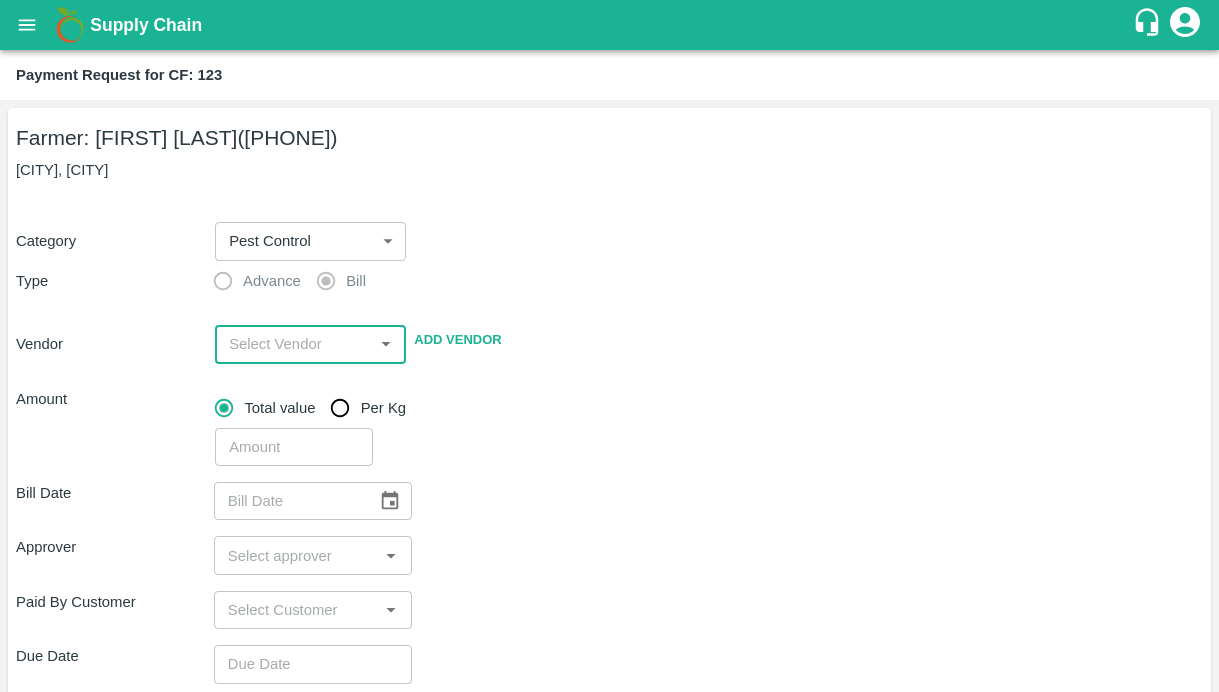 paste on "SIRIGUPPA JAGADESH KUMAR" 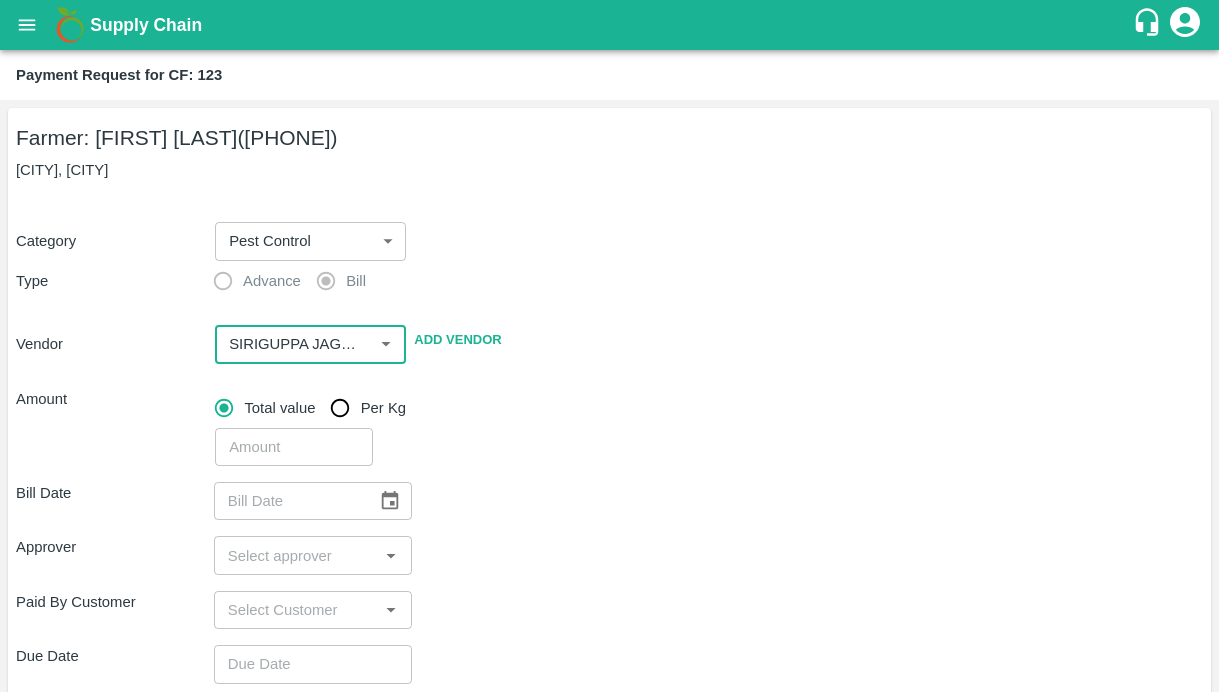 scroll, scrollTop: 0, scrollLeft: 87, axis: horizontal 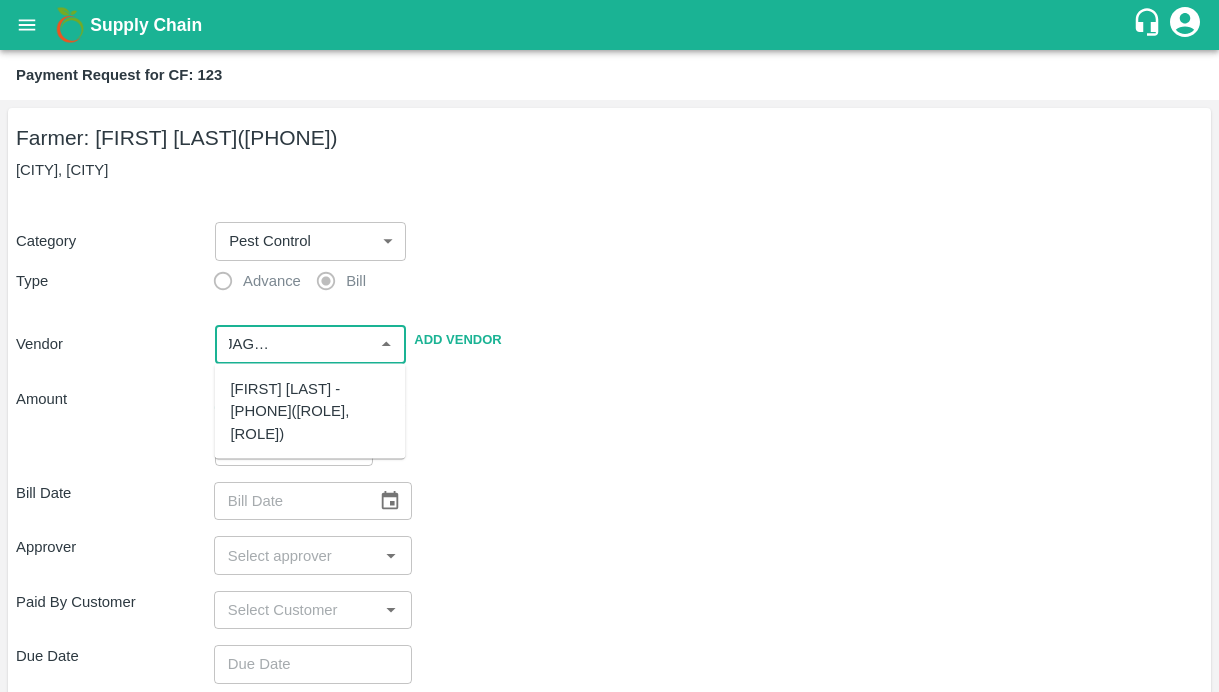 click on "[FIRST] [LAST] - [PHONE]([ROLE], [ROLE])" at bounding box center (310, 411) 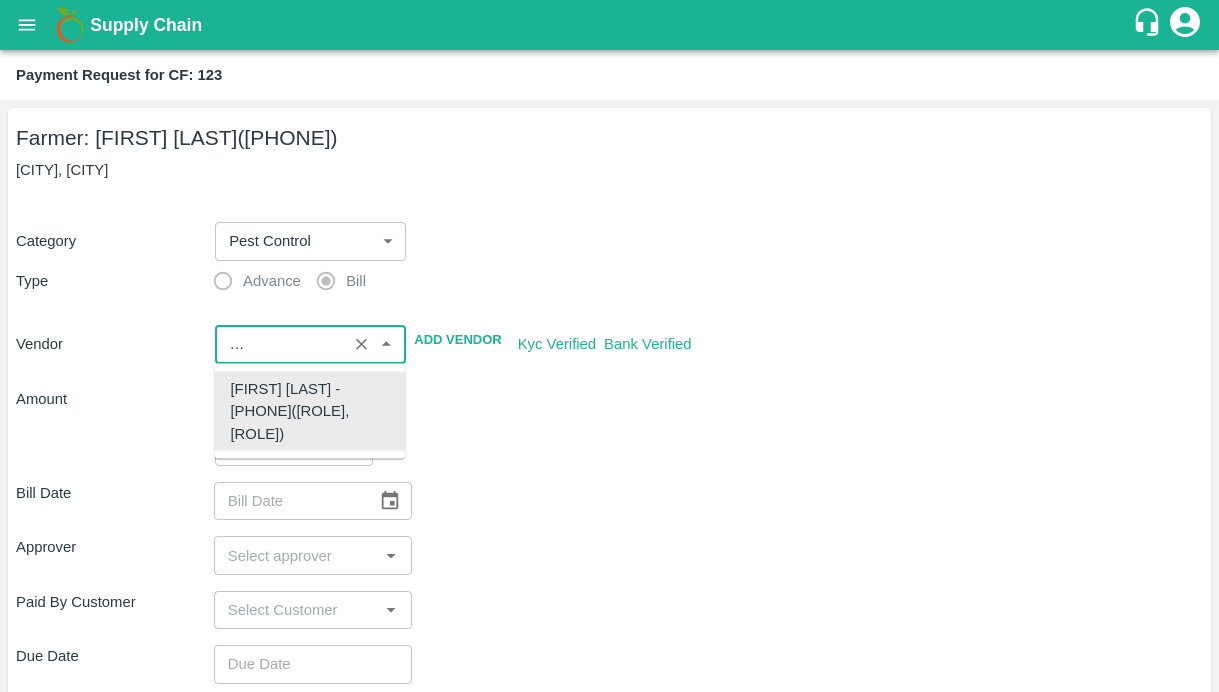 type on "[FIRST] [LAST] - [PHONE]([ROLE], [ROLE])" 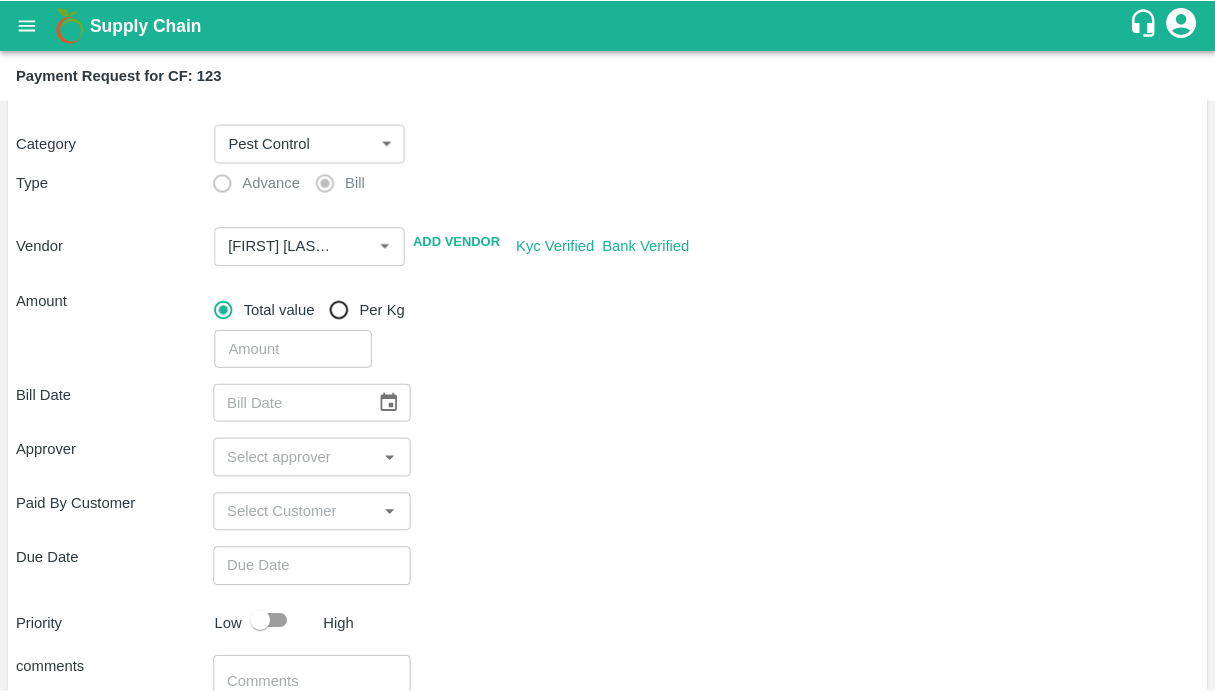 scroll, scrollTop: 151, scrollLeft: 0, axis: vertical 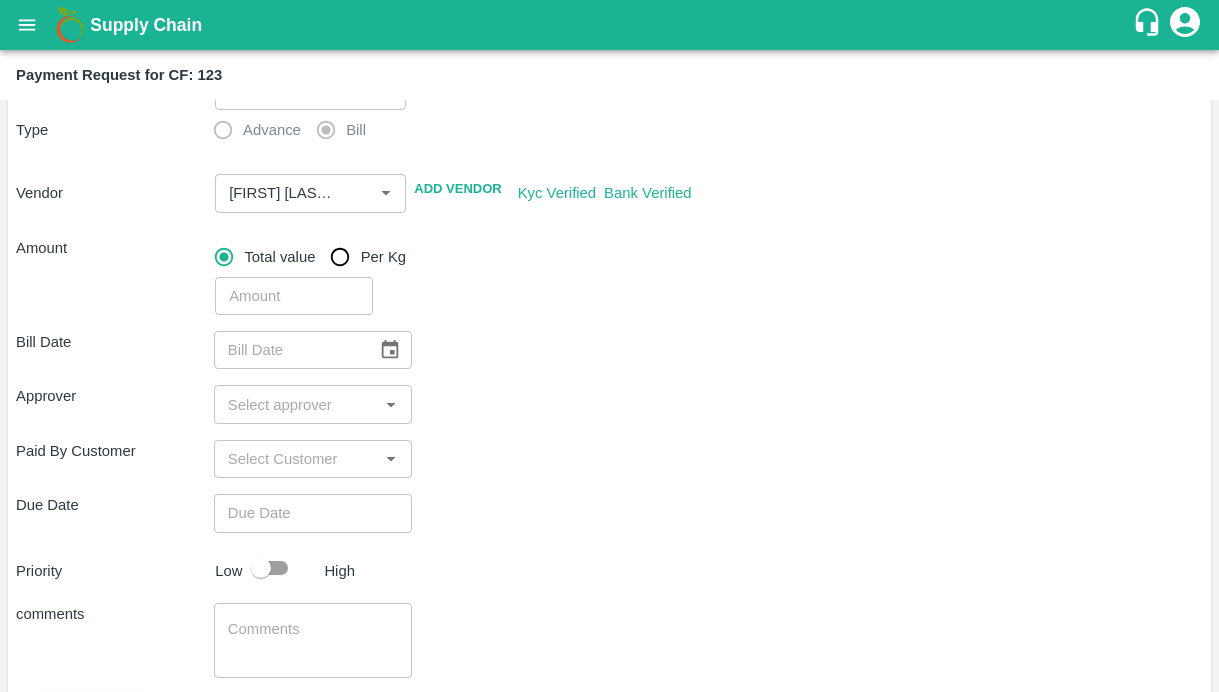 click at bounding box center (294, 296) 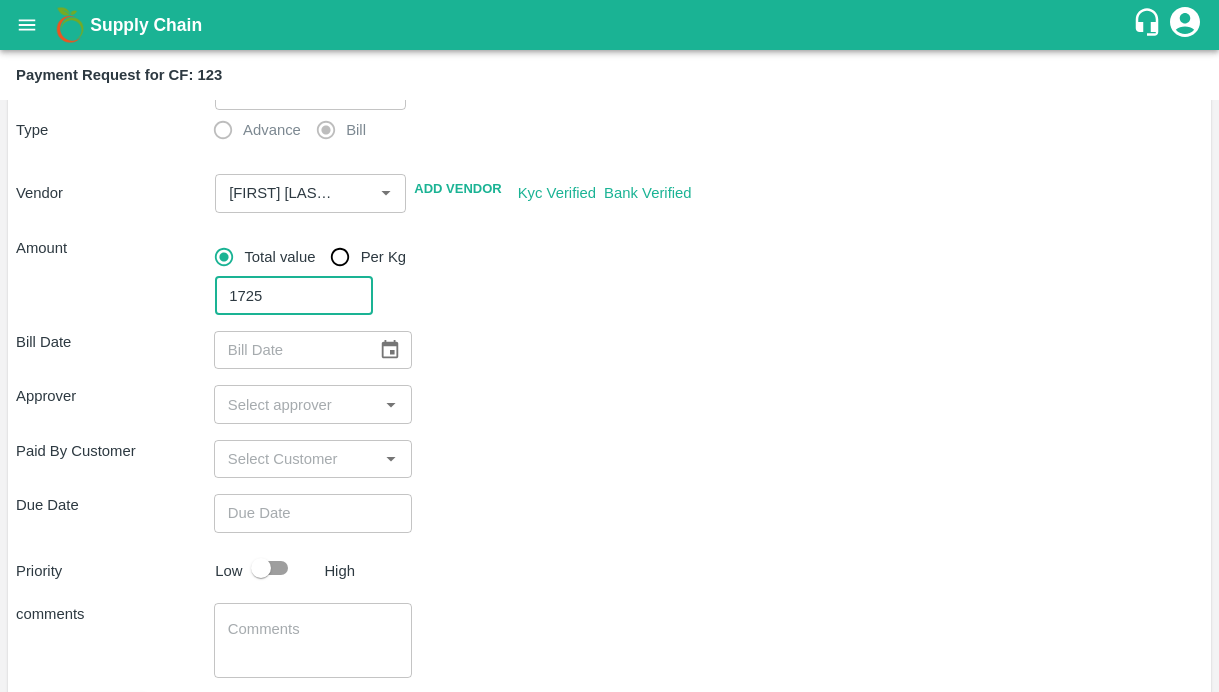 type on "1725" 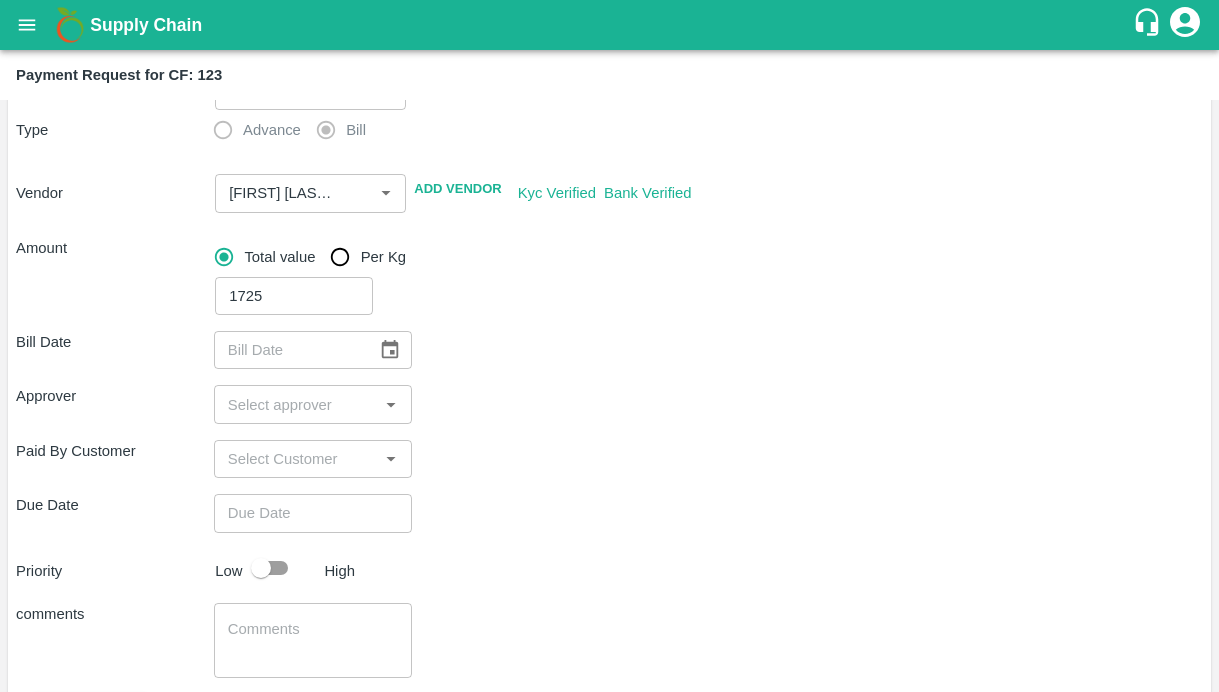 click on "Bill Date ​" at bounding box center [609, 350] 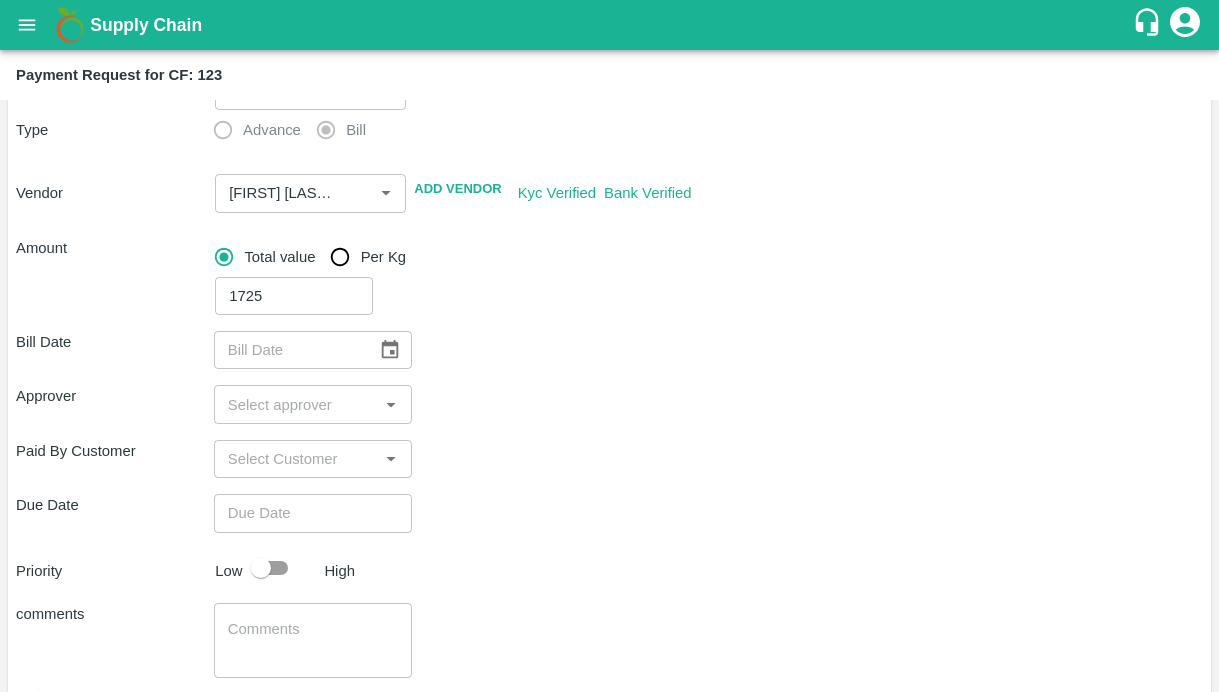 click 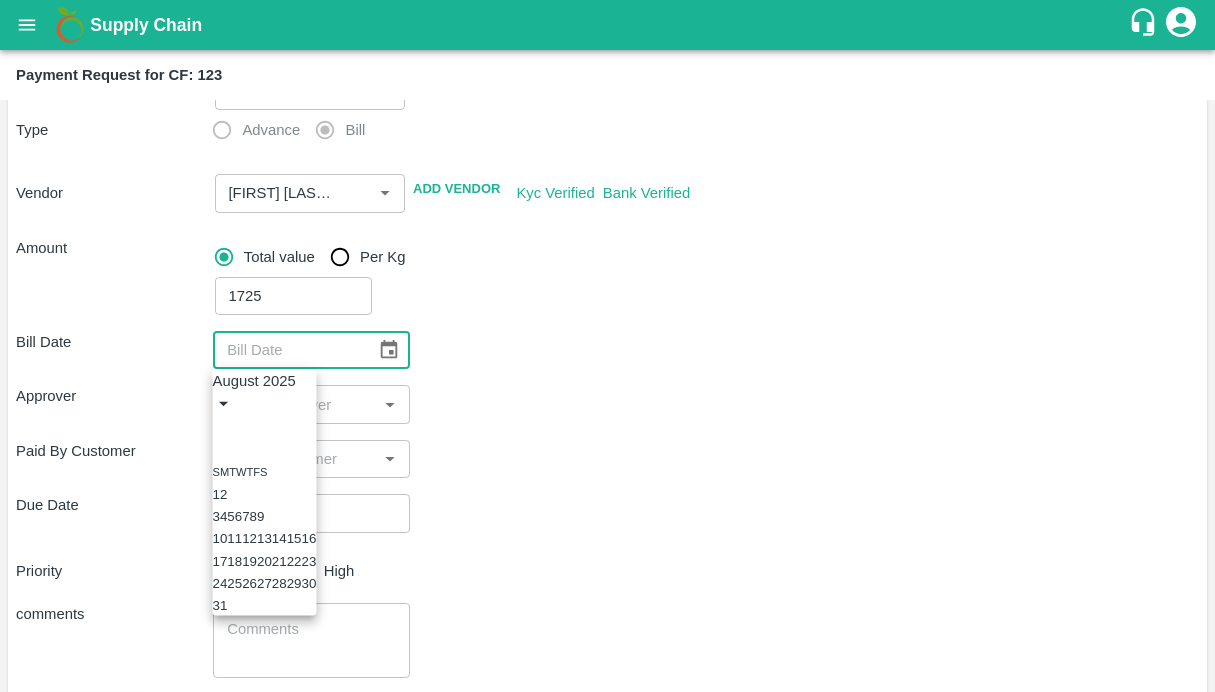 click at bounding box center (221, 427) 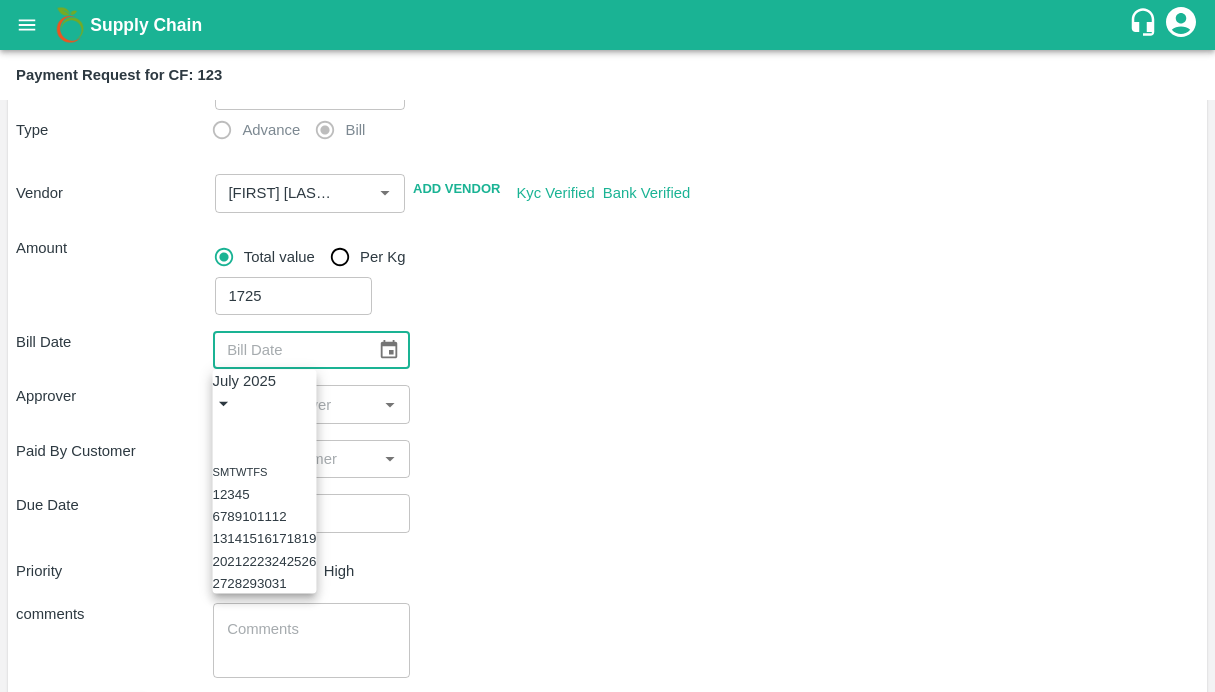 scroll, scrollTop: 13, scrollLeft: 0, axis: vertical 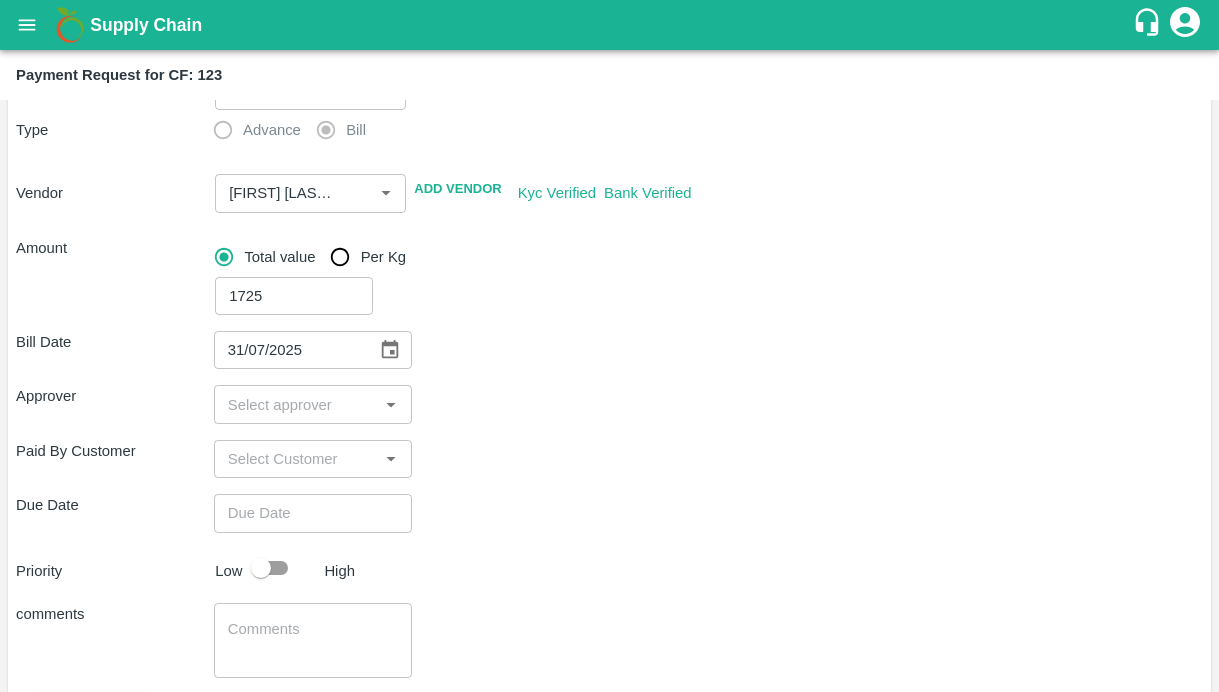 click on "Bill Date 31/07/2025 ​ Approver ​ Paid By Customer ​ Due Date ​  Priority  Low  High comments x ​ Attach bill Cancel Save" at bounding box center [609, 547] 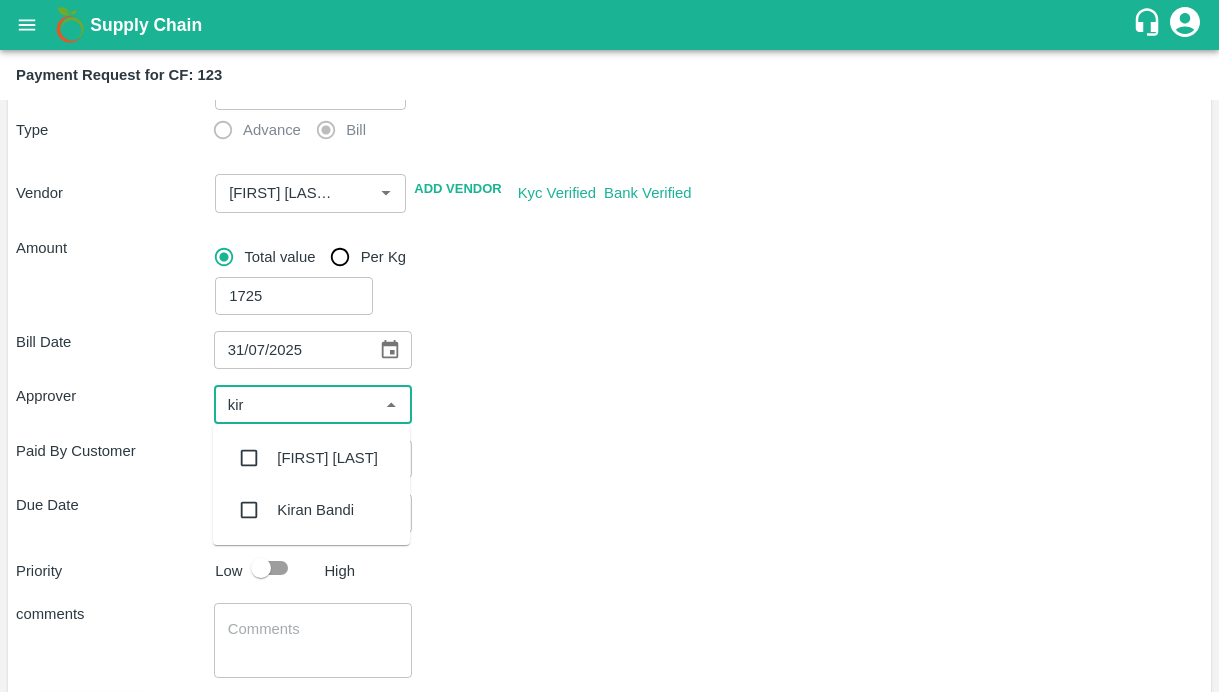 type on "kira" 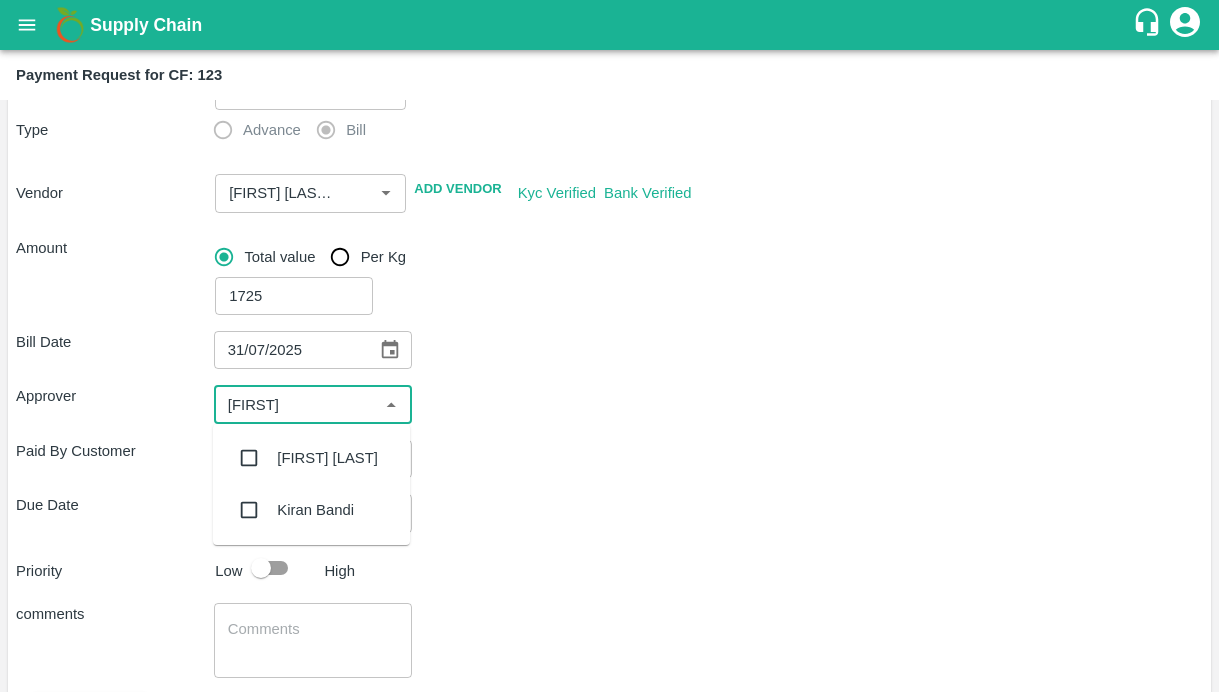 click at bounding box center (249, 458) 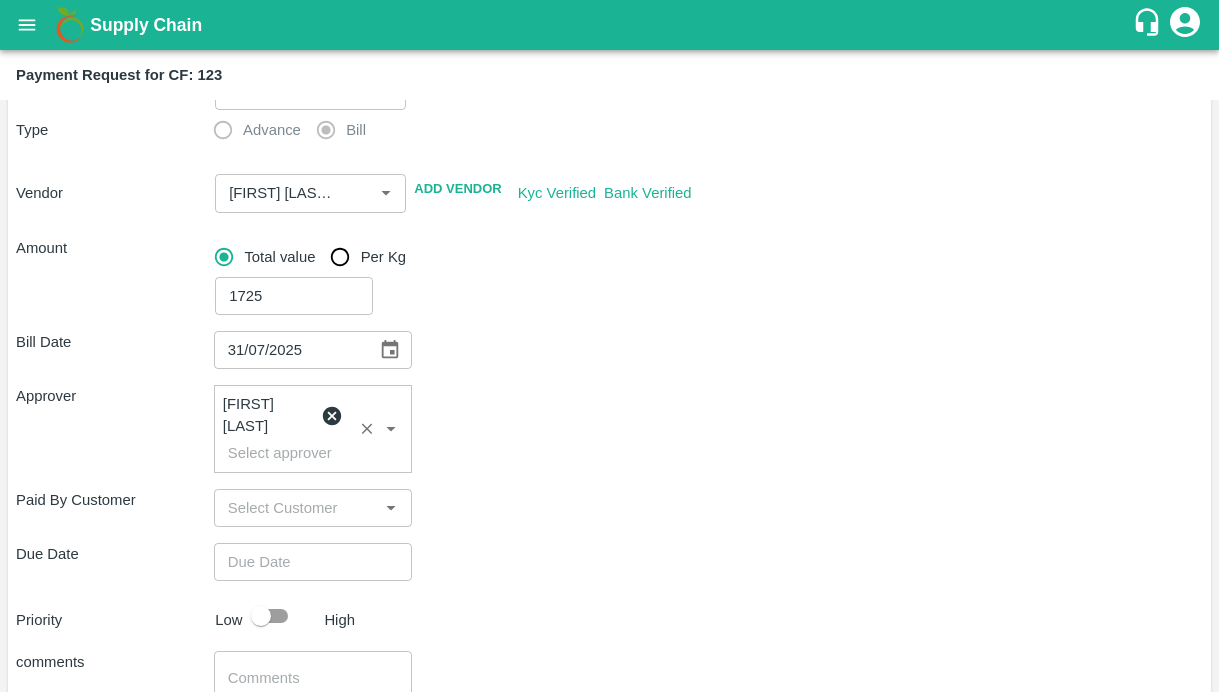click on "Paid By Customer ​" at bounding box center [609, 508] 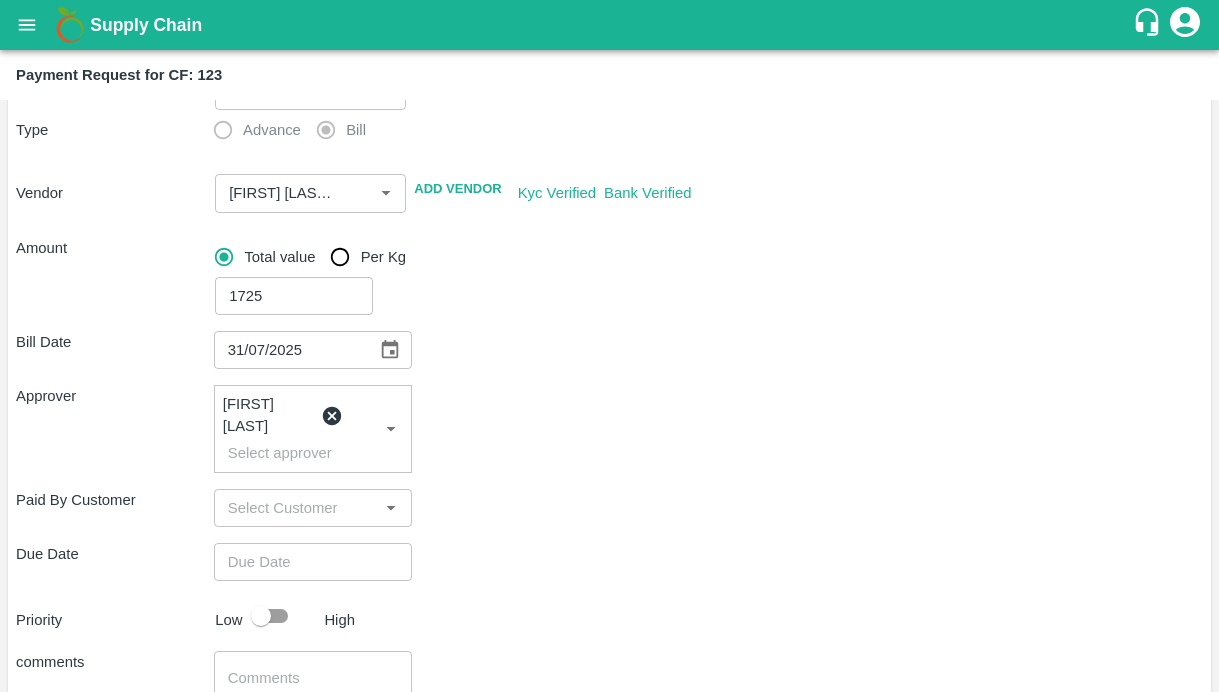 scroll, scrollTop: 300, scrollLeft: 0, axis: vertical 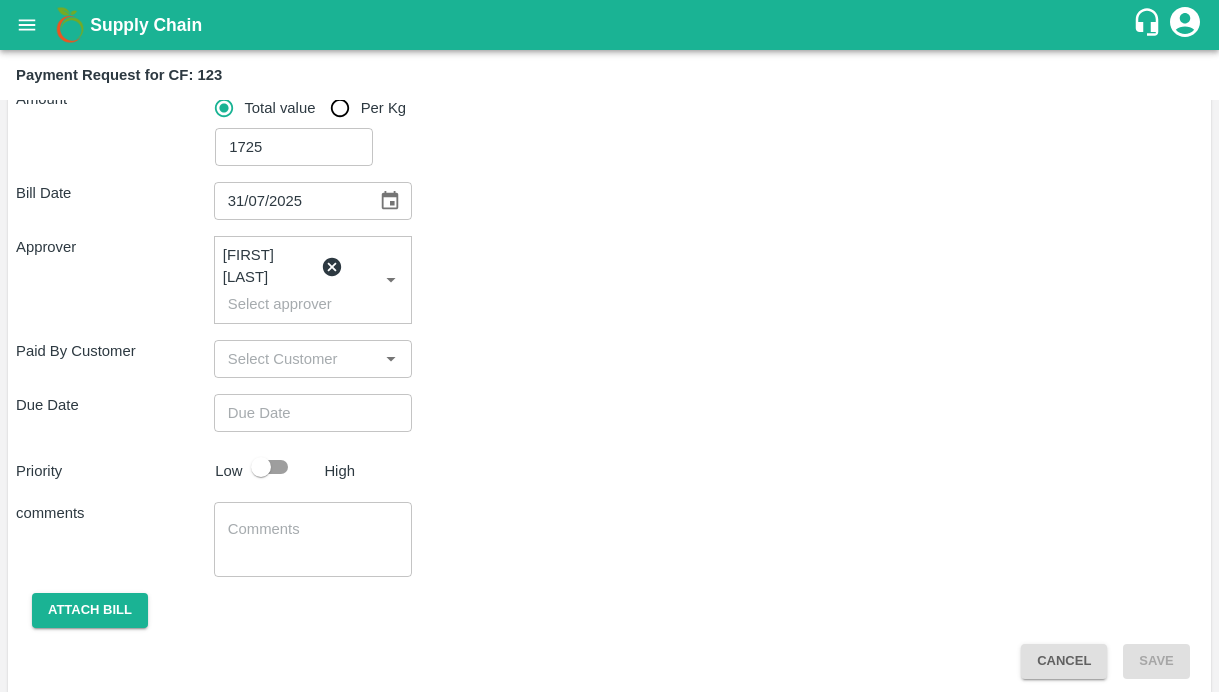 type on "DD/MM/YYYY hh:mm aa" 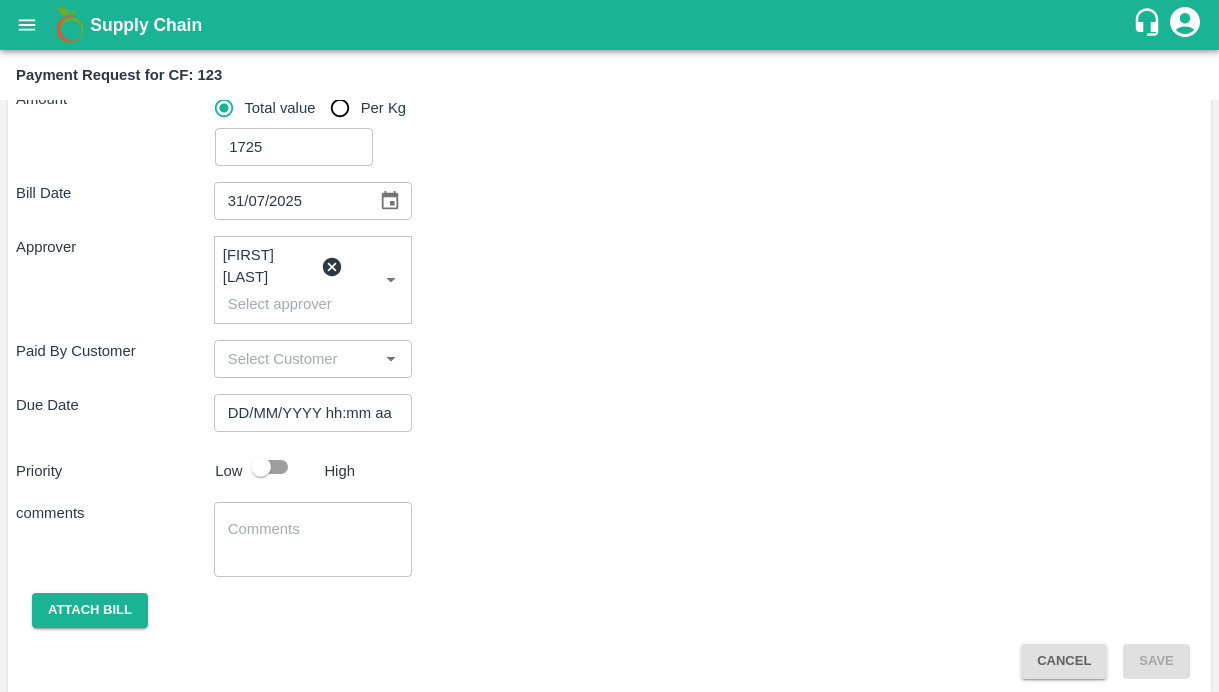 click on "DD/MM/YYYY hh:mm aa" at bounding box center (306, 413) 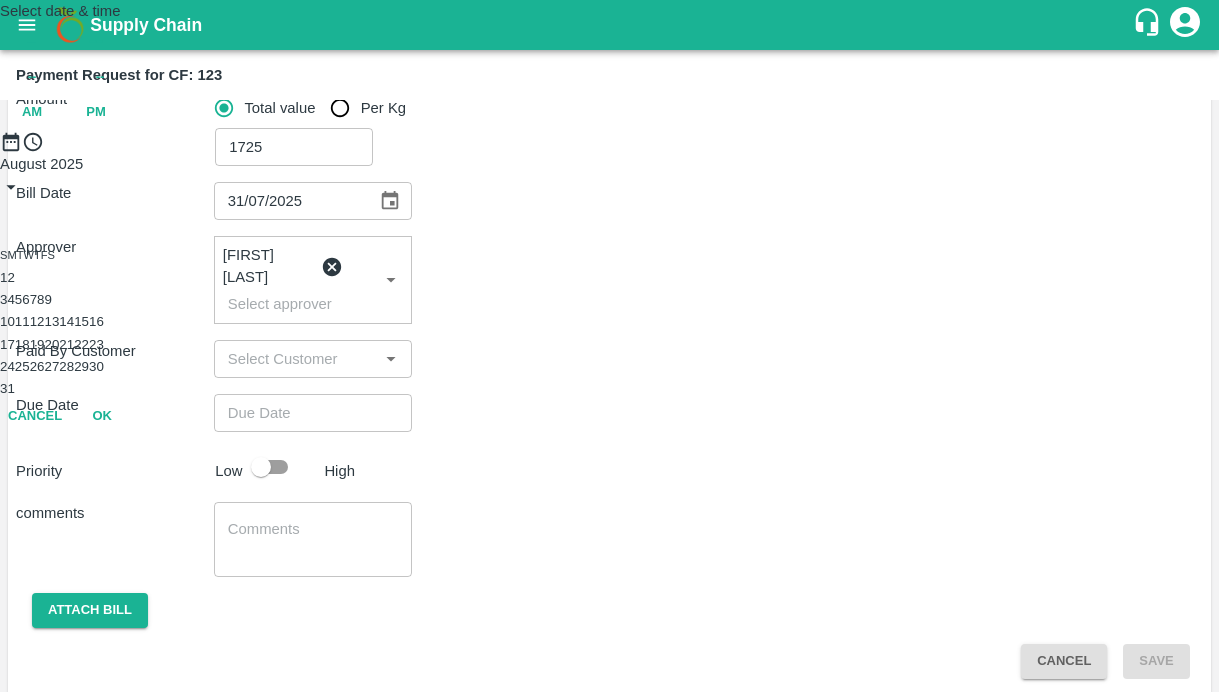 click on "6" at bounding box center [25, 299] 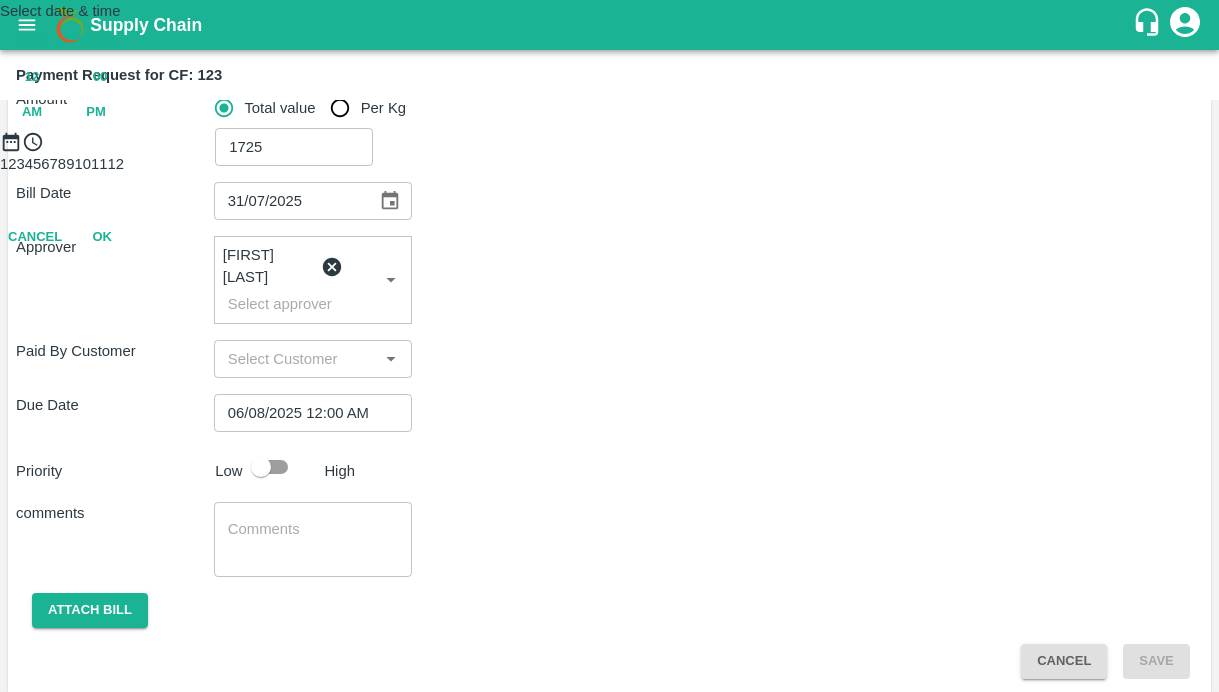 click on "PM" at bounding box center [96, 112] 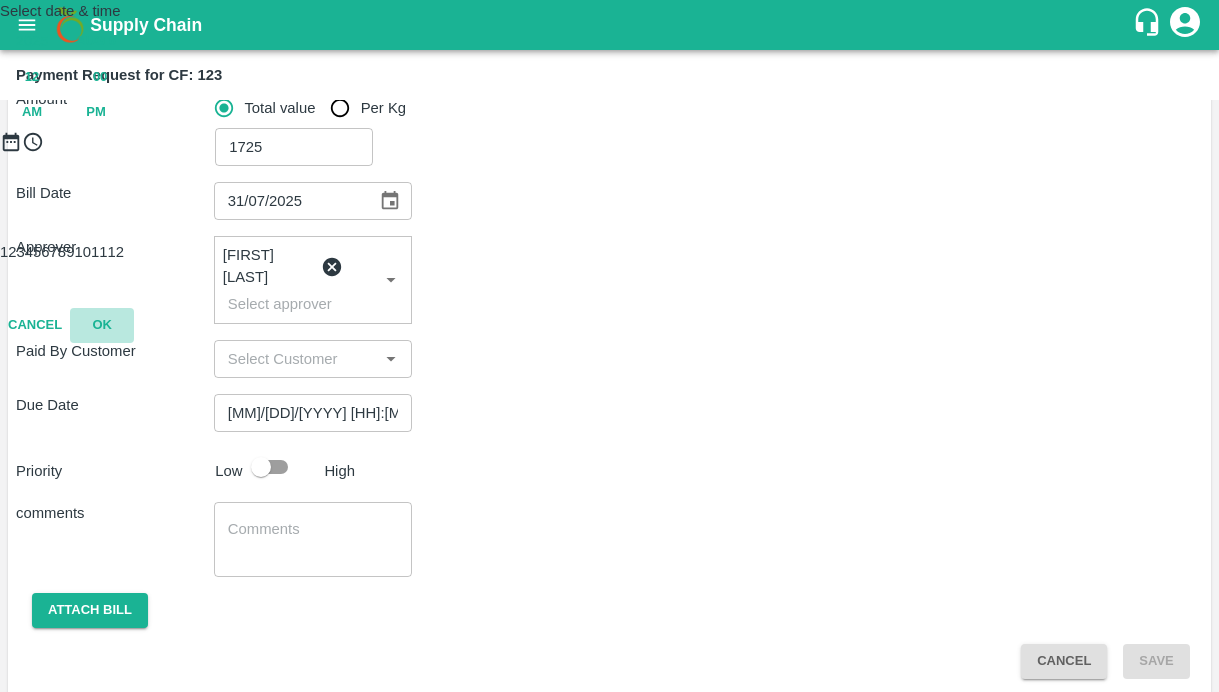 click on "OK" at bounding box center [102, 325] 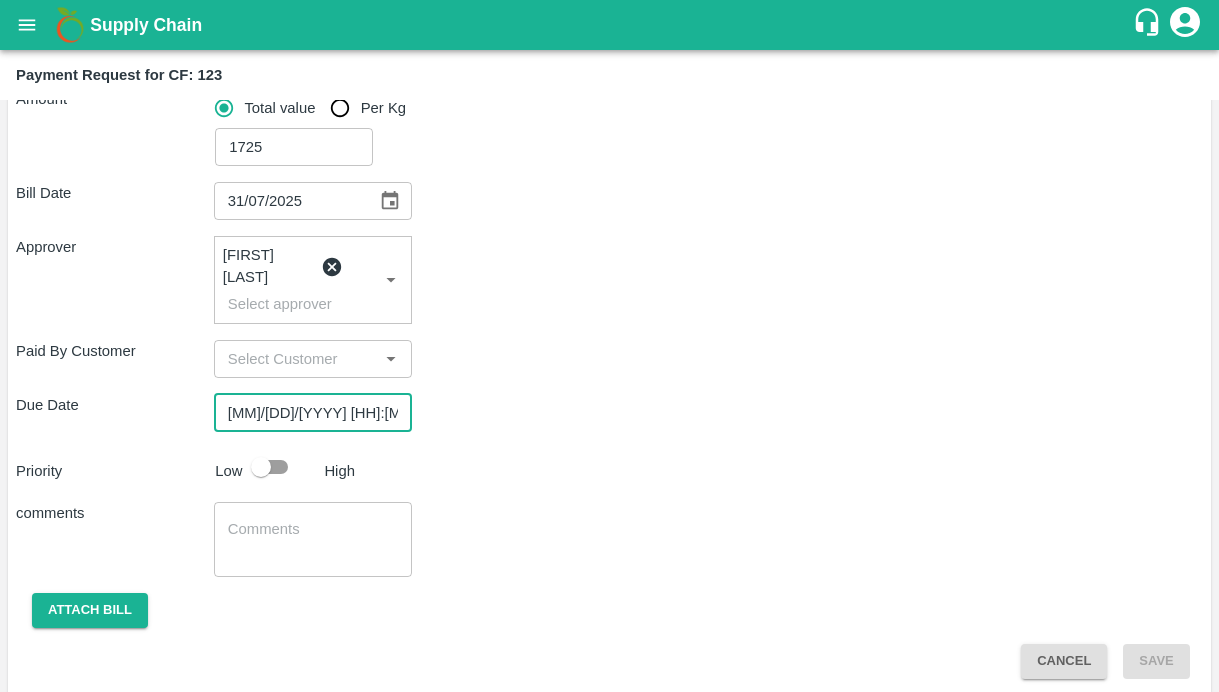 click at bounding box center [261, 467] 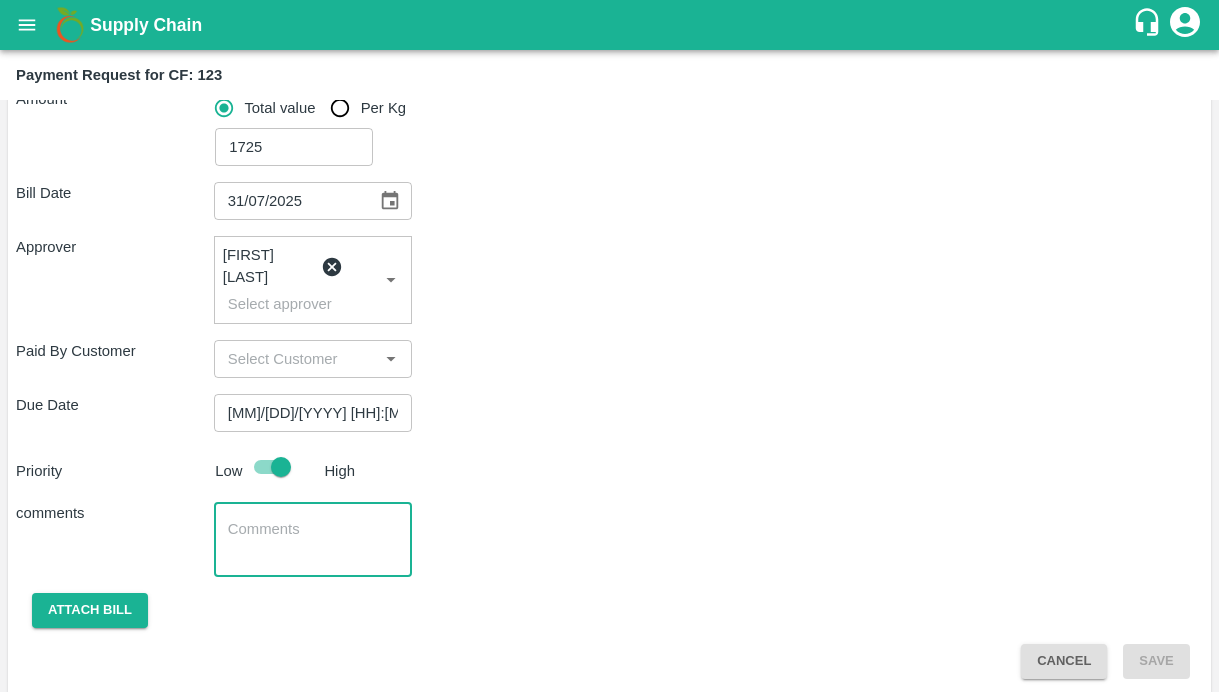 click at bounding box center [313, 540] 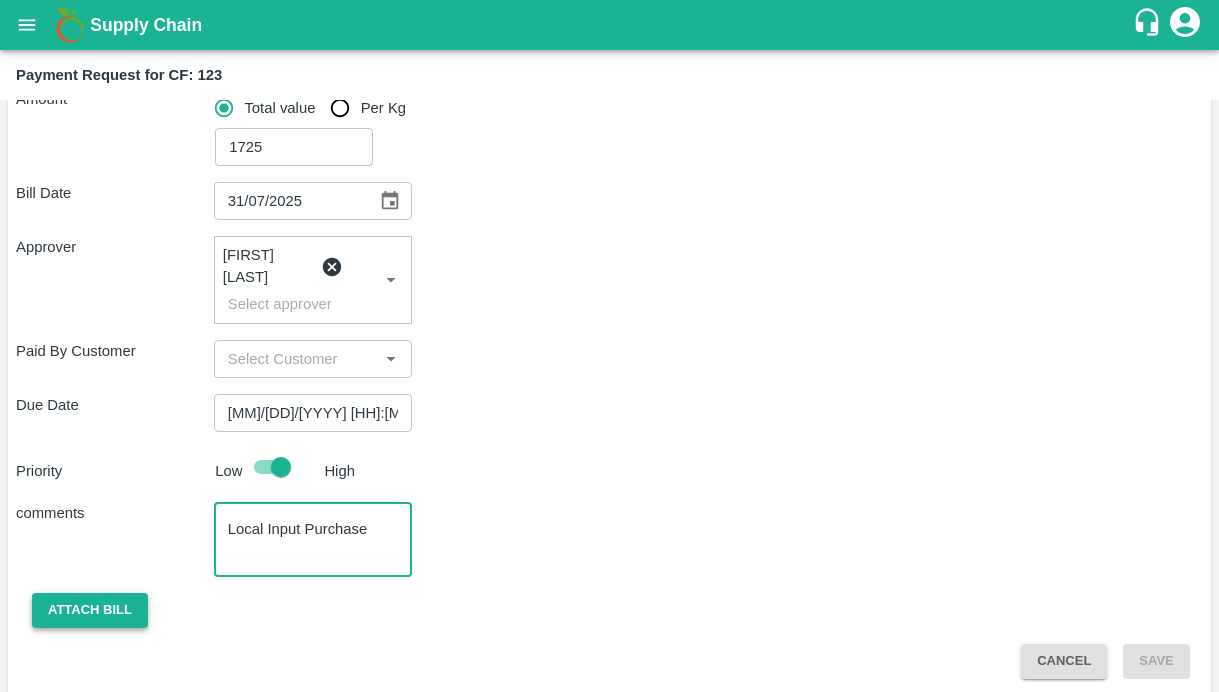 type on "Local Input Purchase" 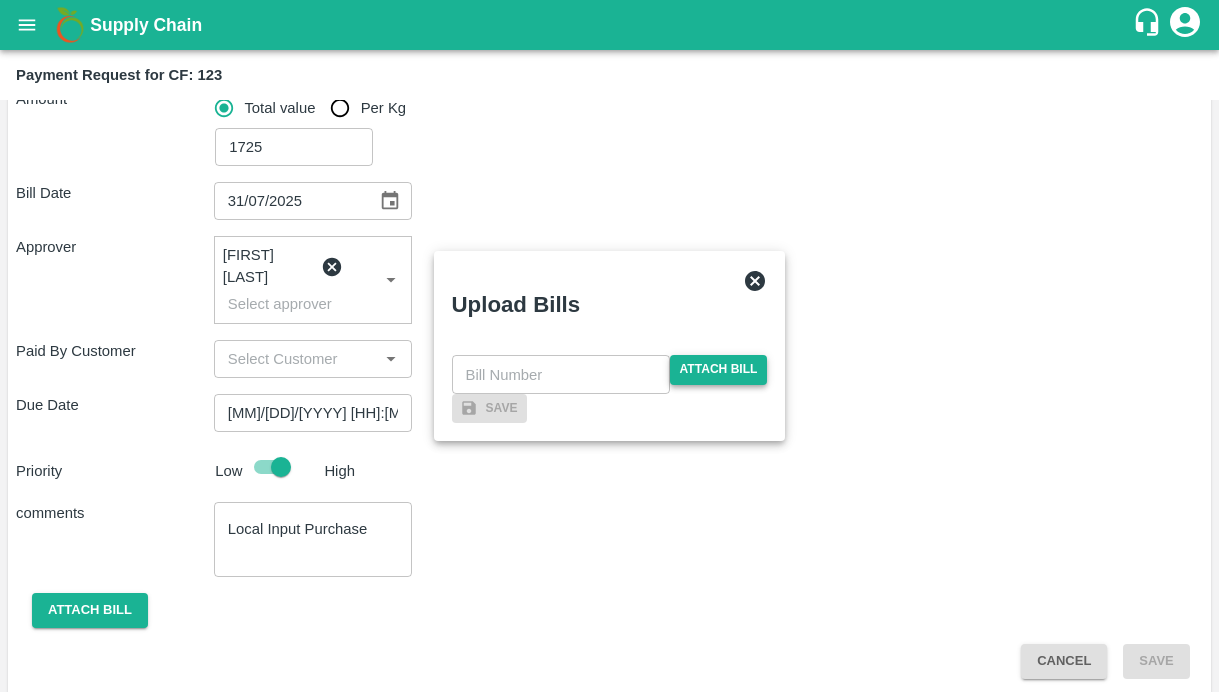 click on "Attach bill" at bounding box center [719, 369] 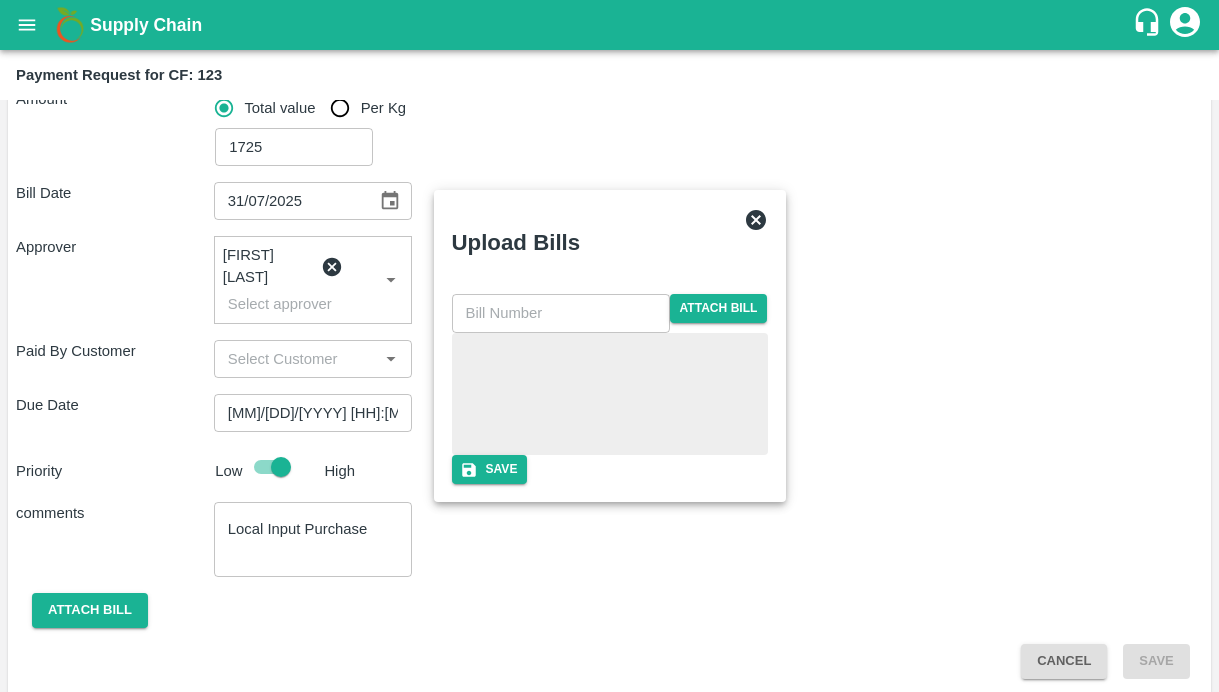 click at bounding box center [610, 394] 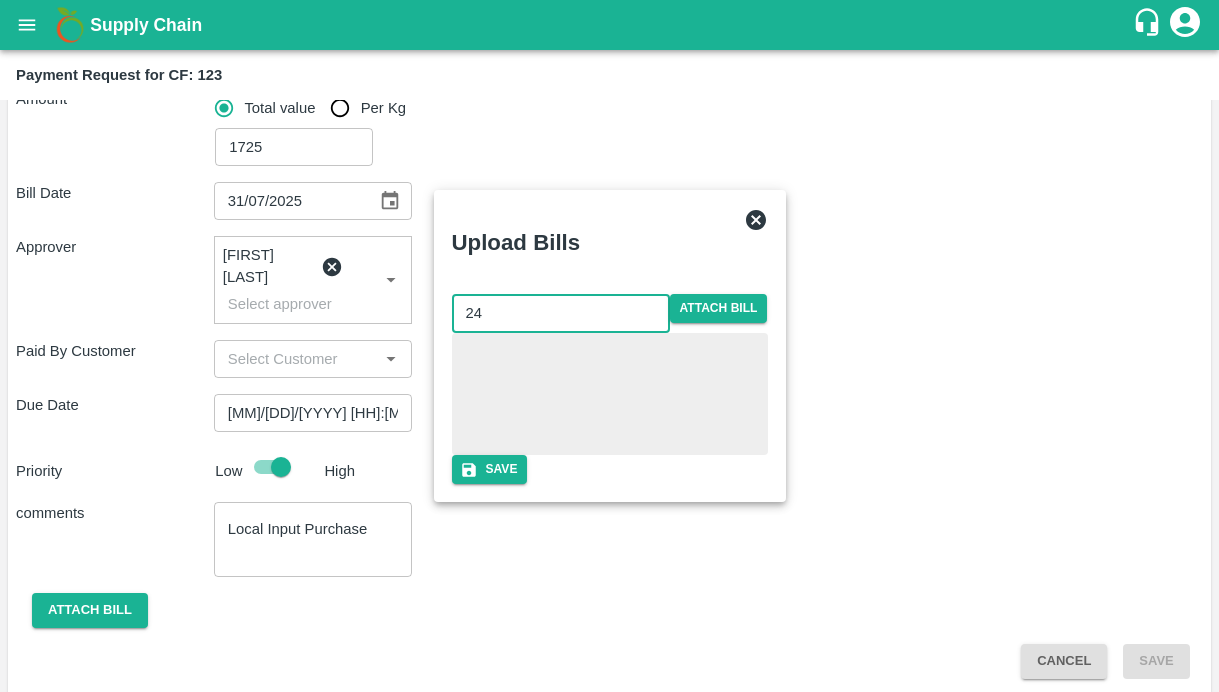 type on "24" 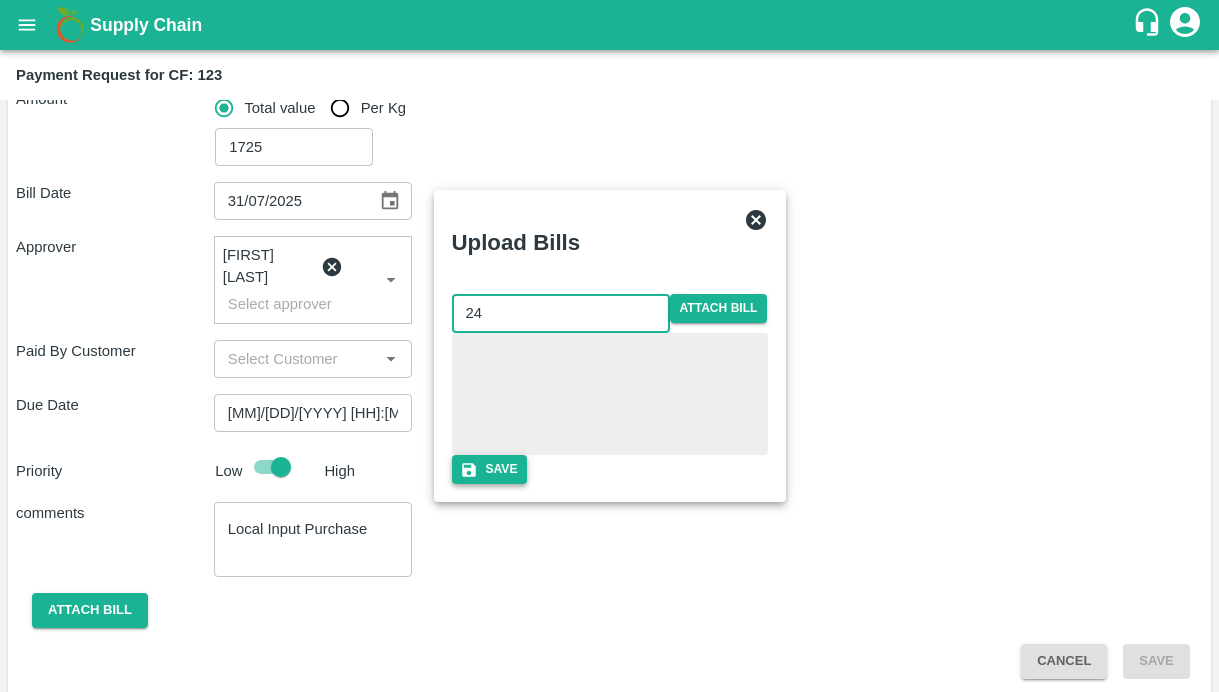 click on "Save" at bounding box center (490, 469) 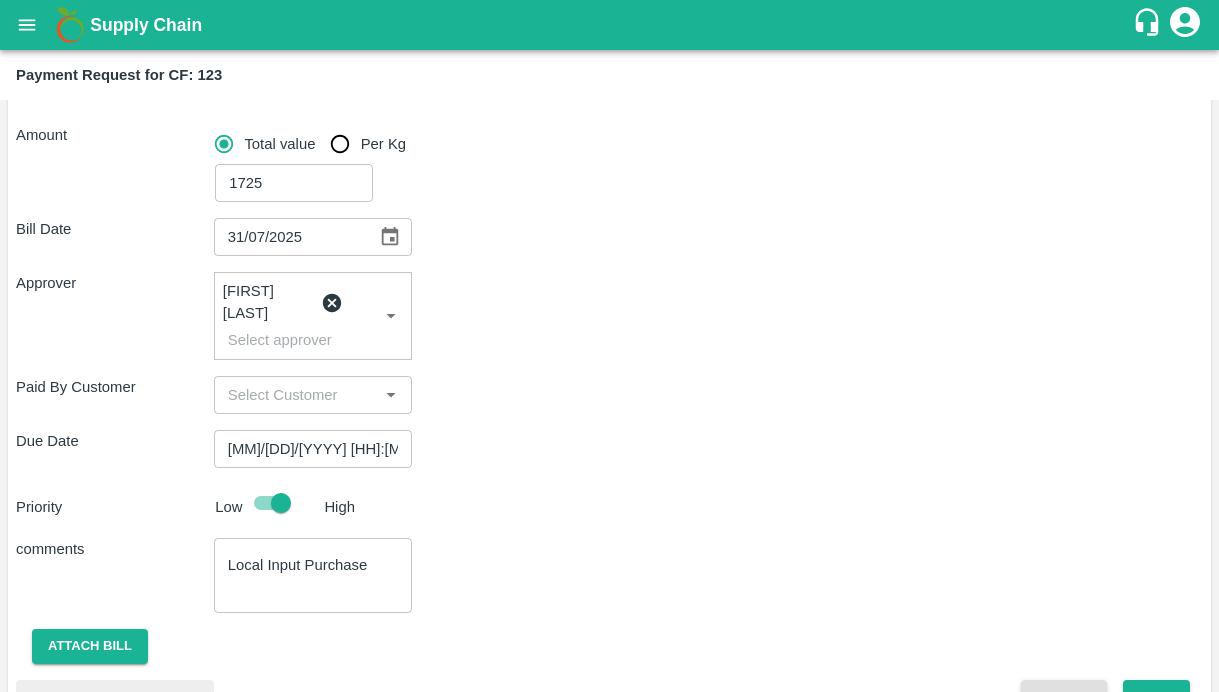 scroll, scrollTop: 406, scrollLeft: 0, axis: vertical 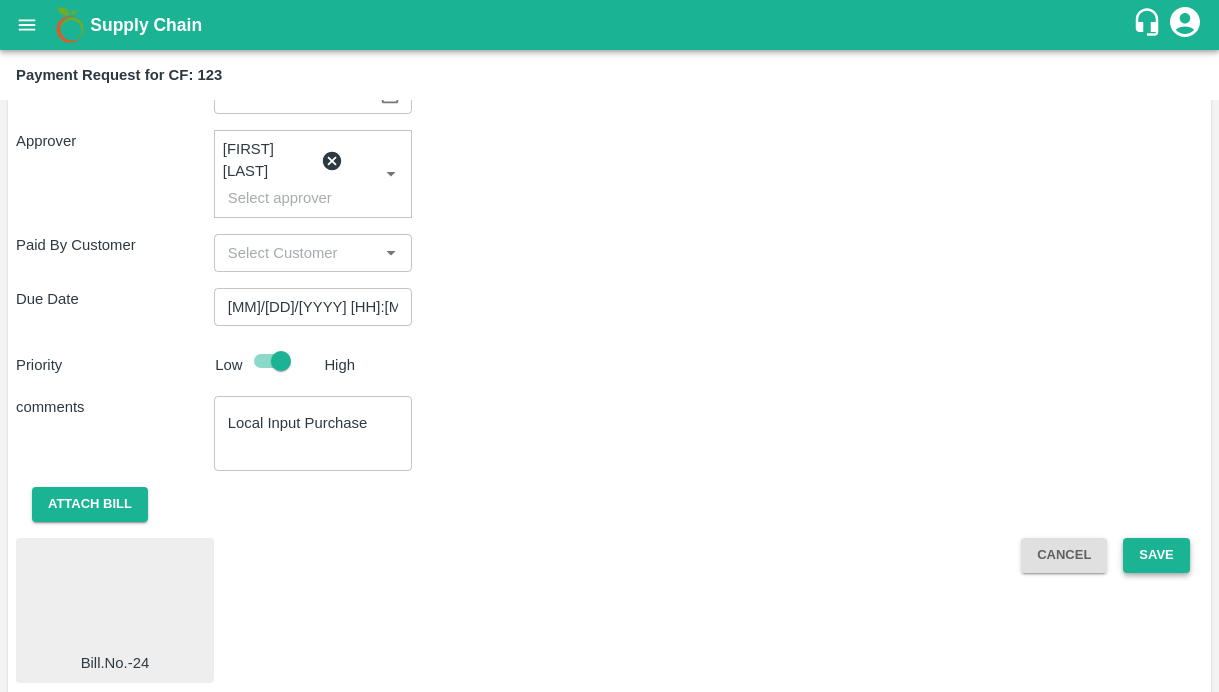 click on "Save" at bounding box center [1156, 555] 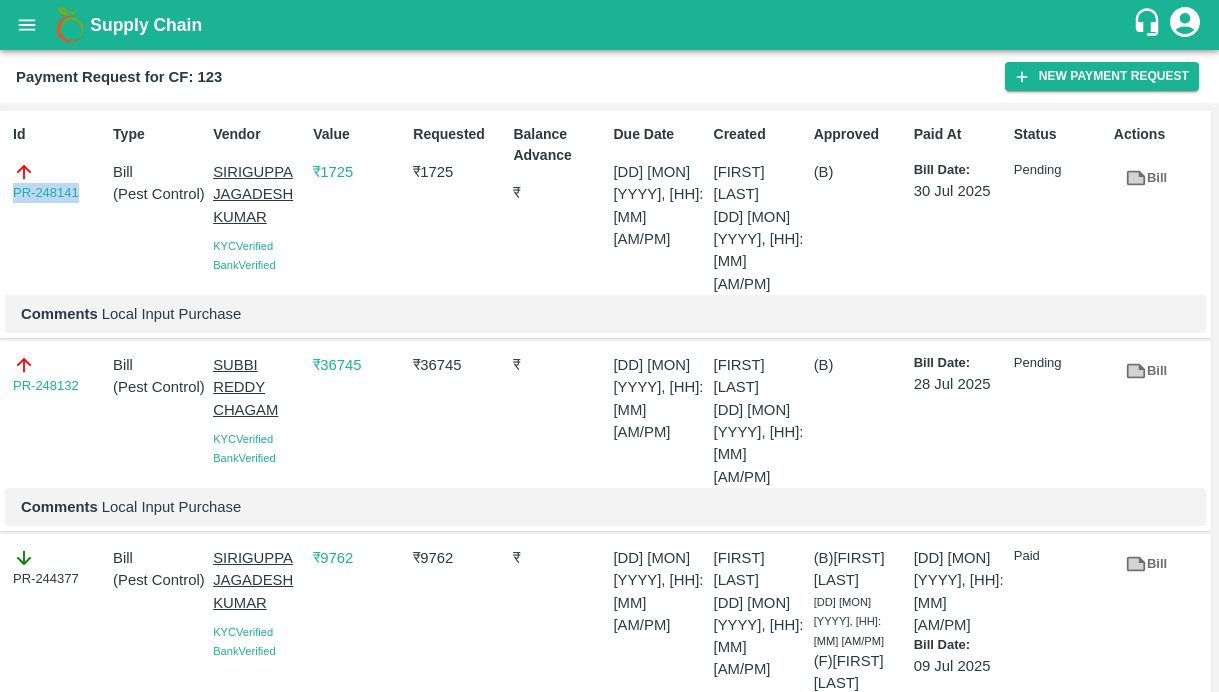 drag, startPoint x: 86, startPoint y: 193, endPoint x: -10, endPoint y: 193, distance: 96 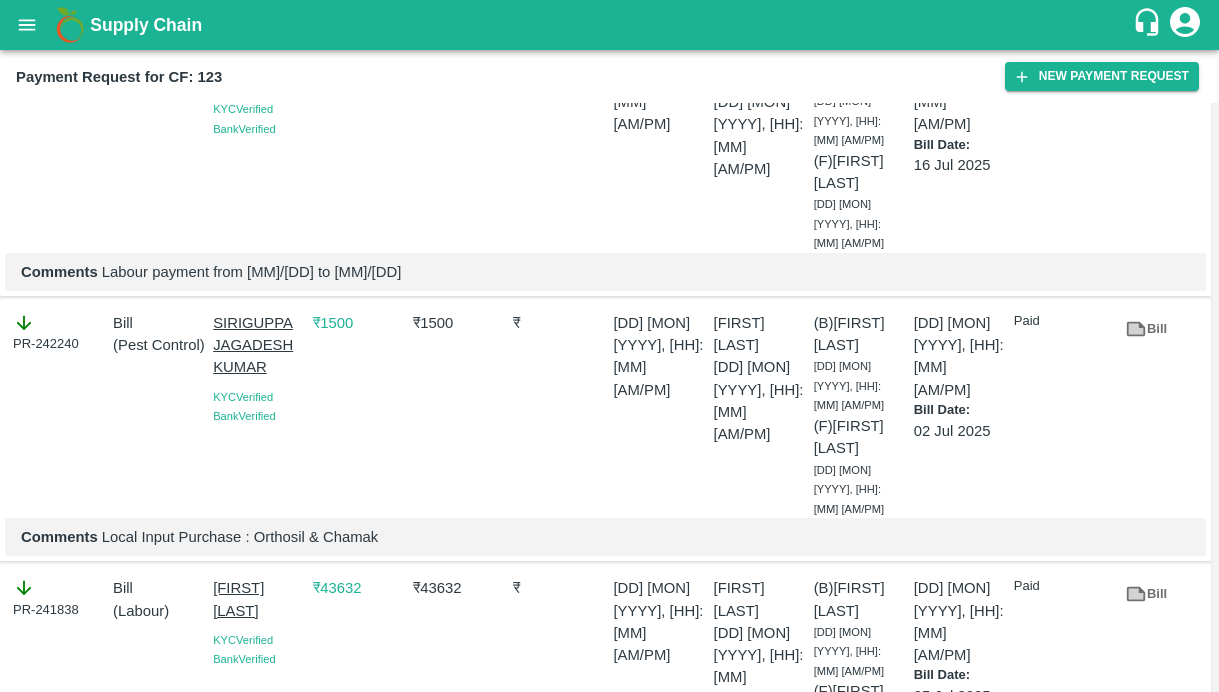 scroll, scrollTop: 0, scrollLeft: 0, axis: both 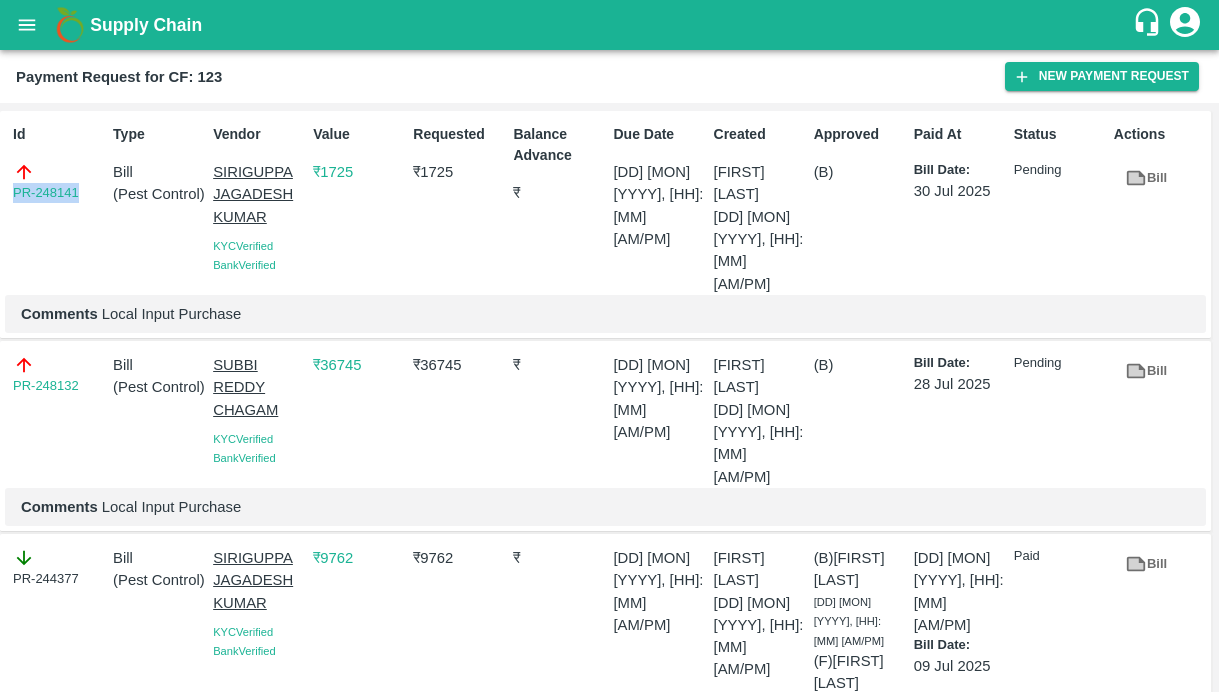click at bounding box center [27, 25] 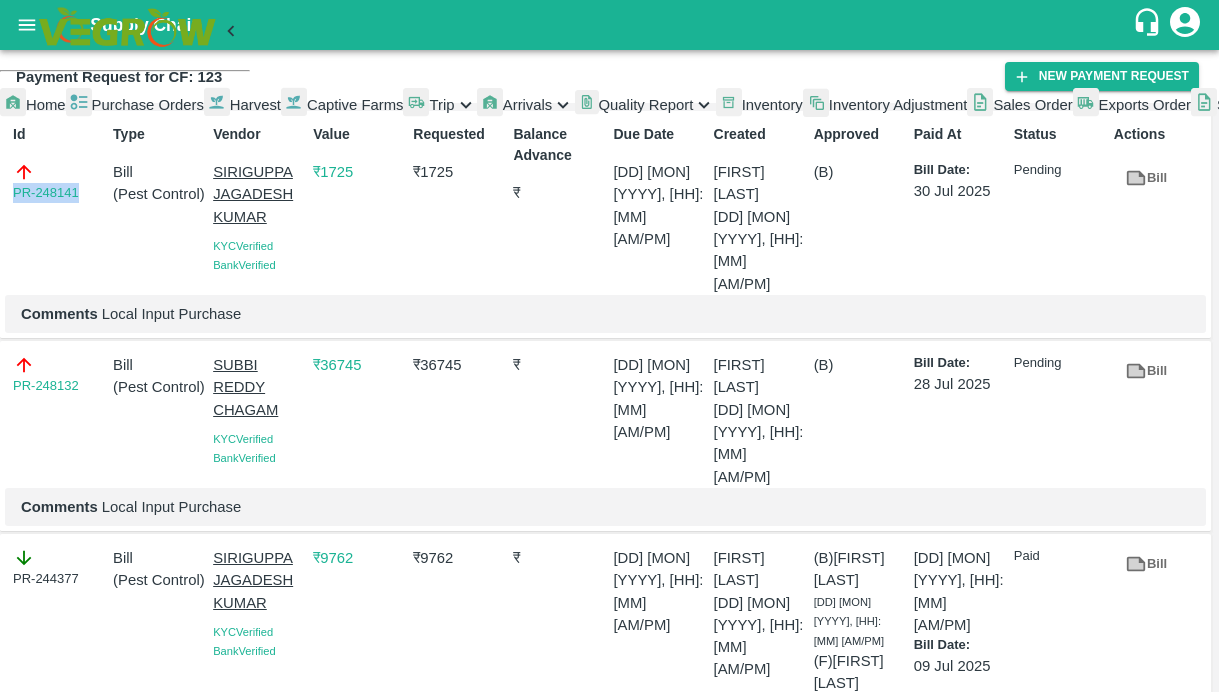 click at bounding box center [294, 105] 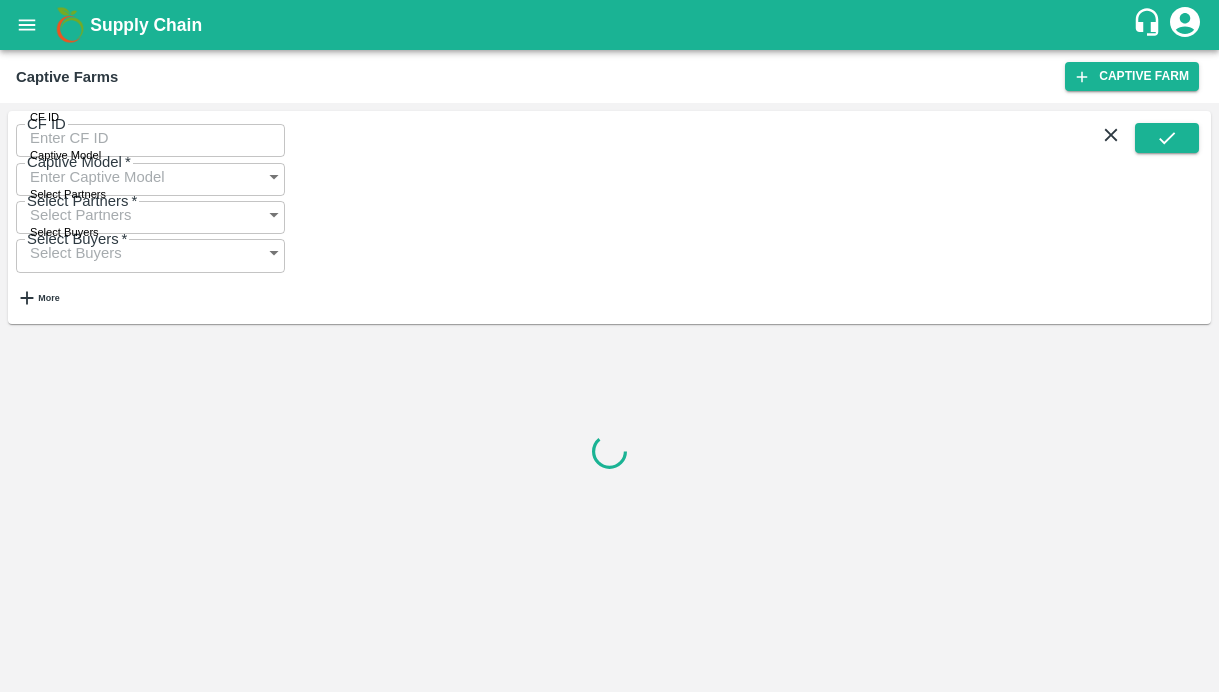 click on "CF ID" at bounding box center [150, 138] 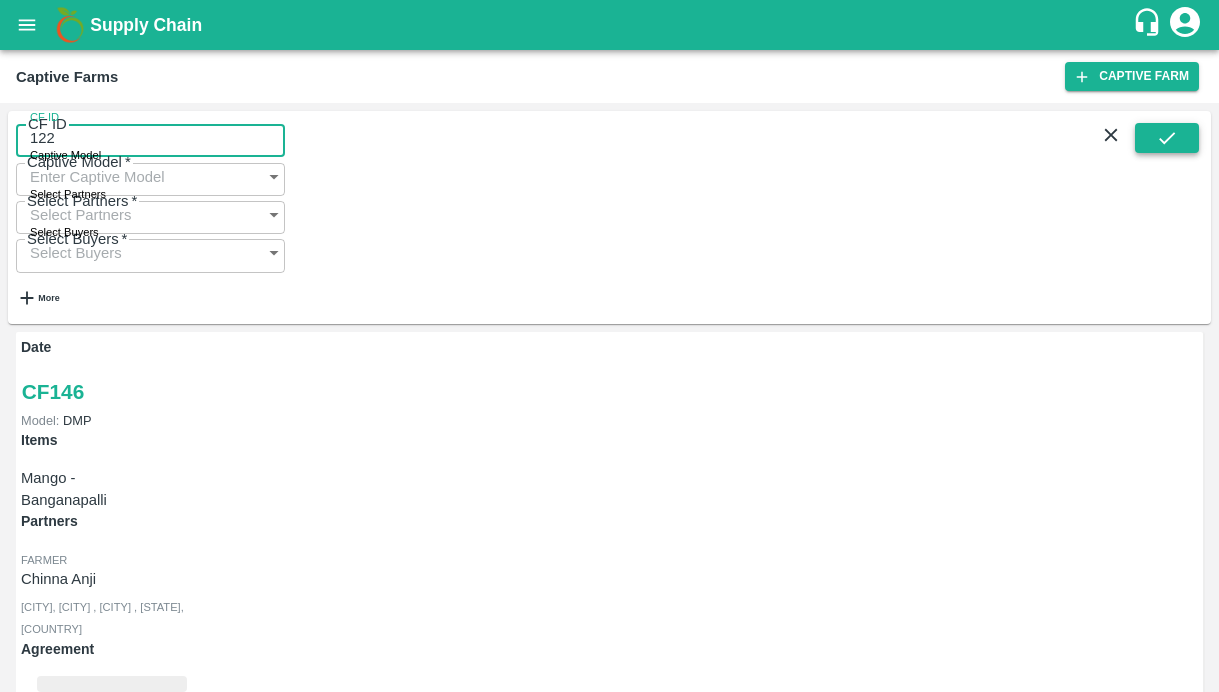 type on "122" 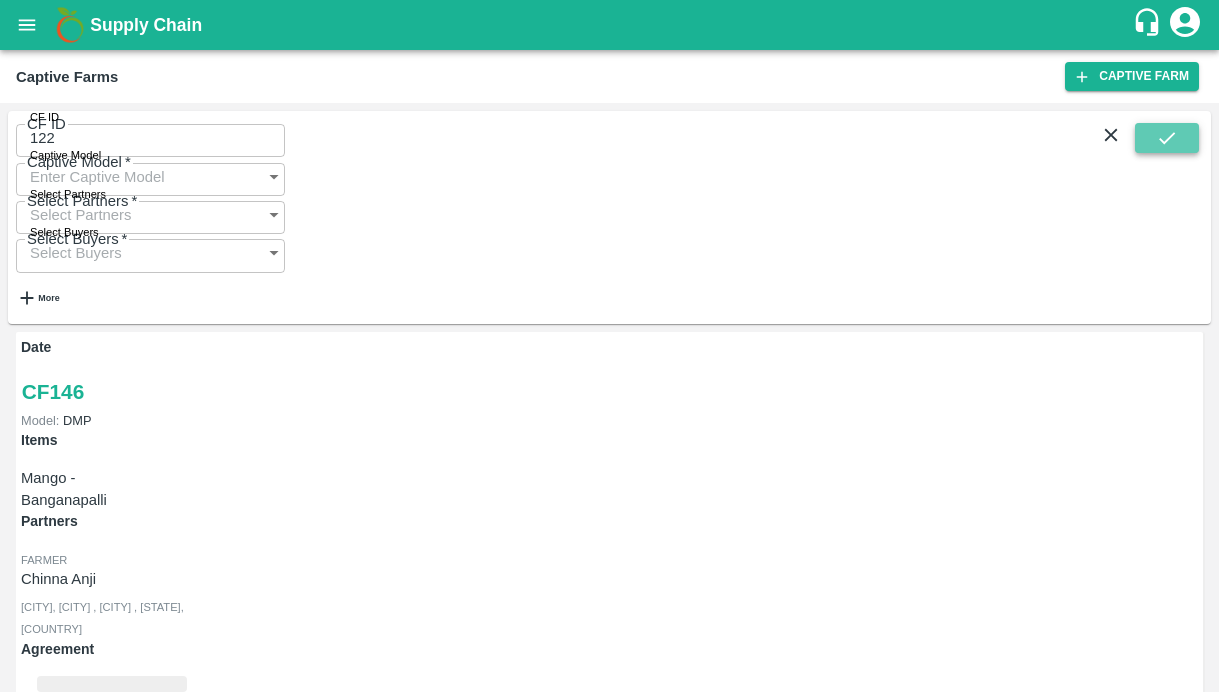 click at bounding box center [1167, 138] 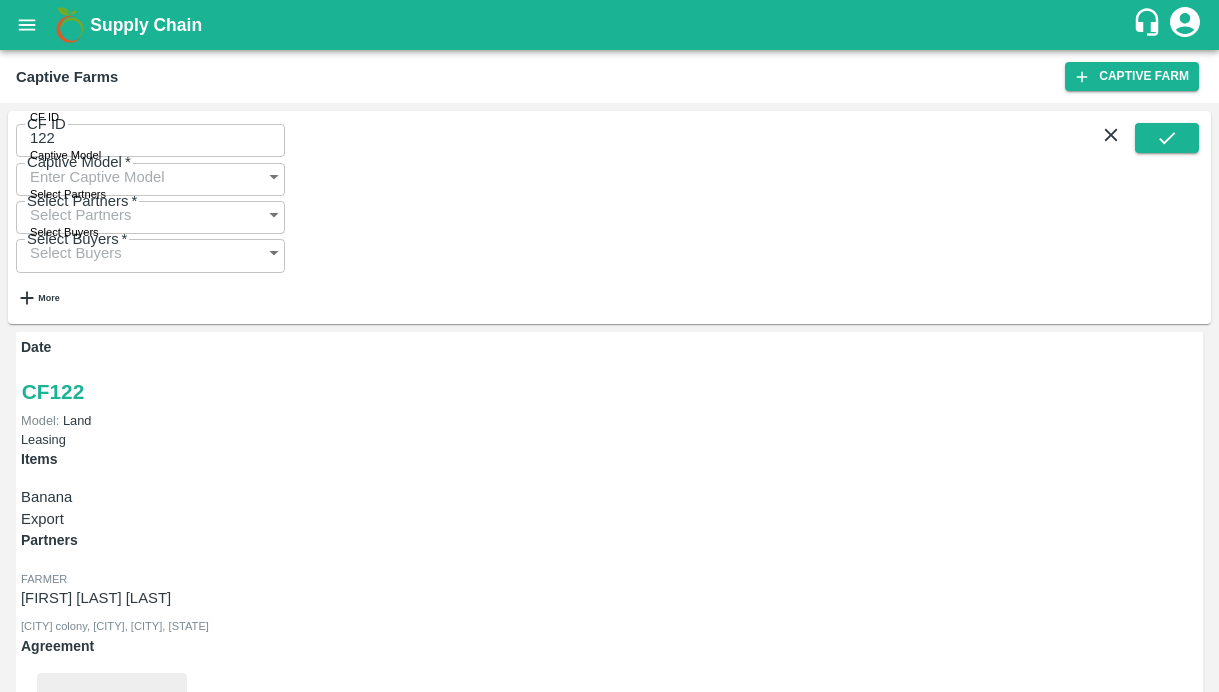 click on "Payment Requests   (30)" at bounding box center (99, 1057) 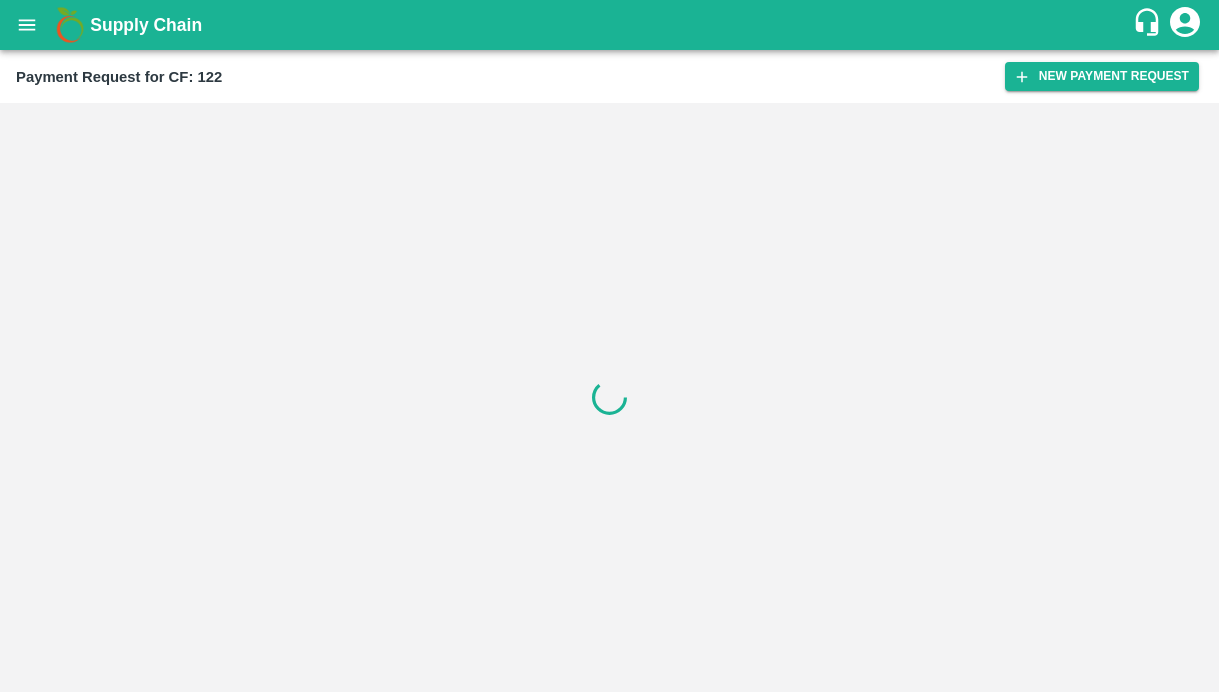 scroll, scrollTop: 0, scrollLeft: 0, axis: both 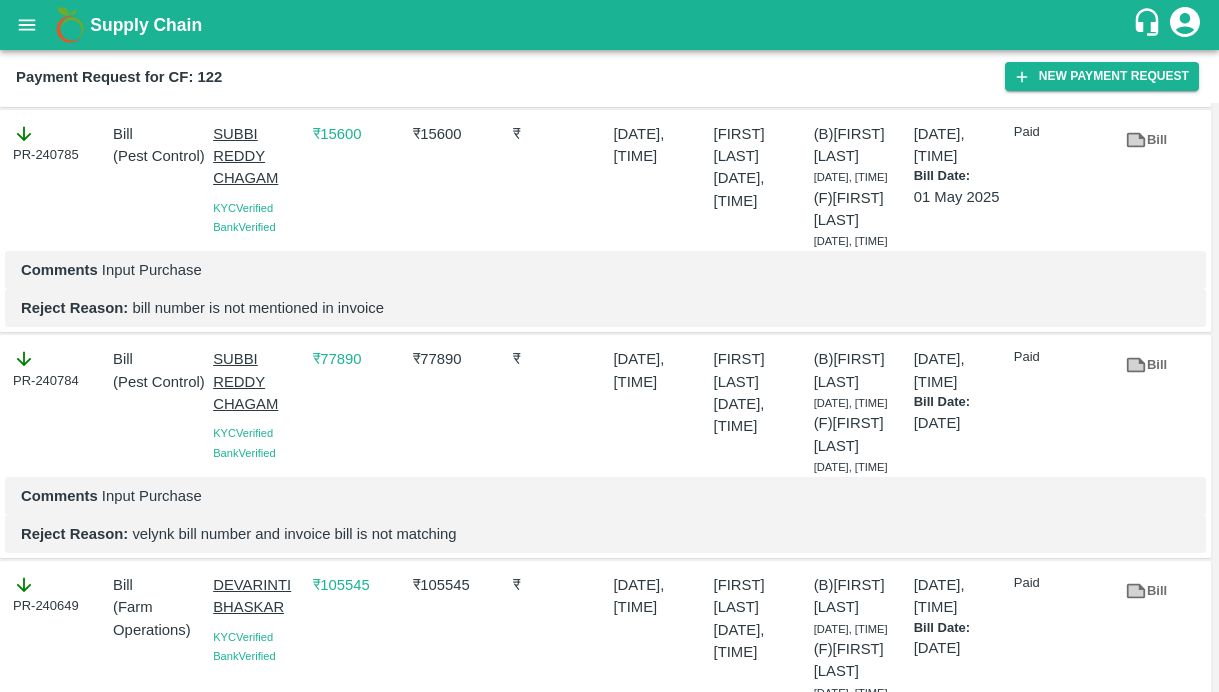 drag, startPoint x: 204, startPoint y: 486, endPoint x: 281, endPoint y: 534, distance: 90.73588 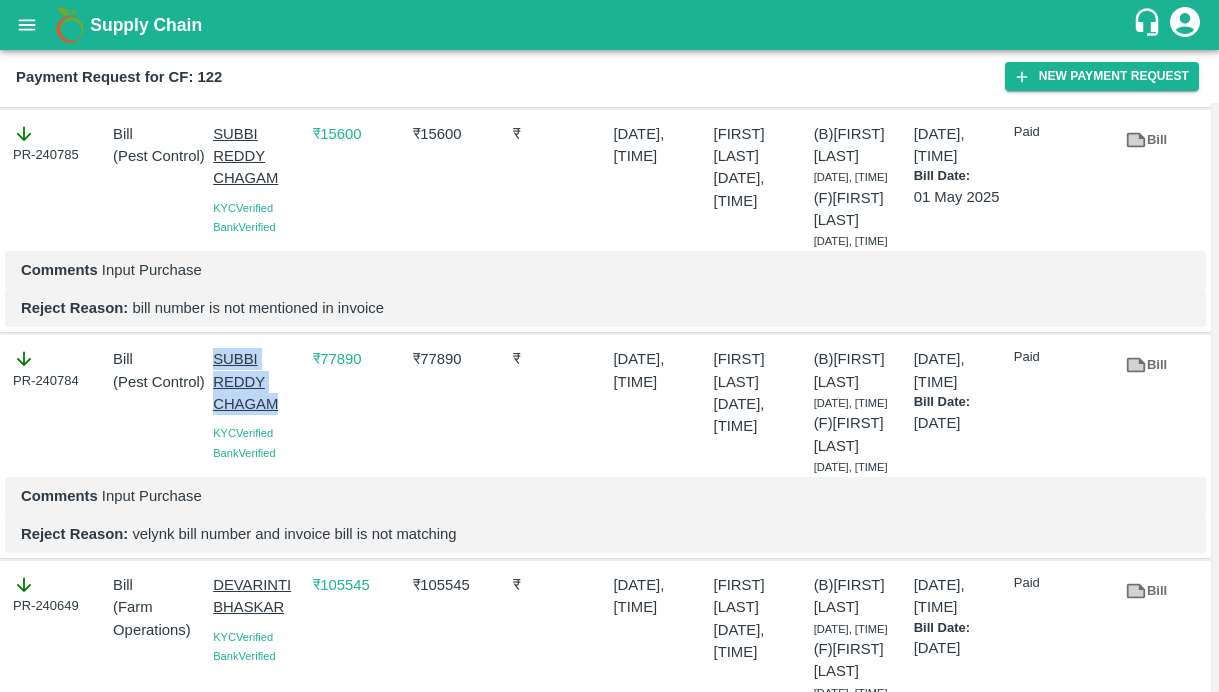 drag, startPoint x: 285, startPoint y: 545, endPoint x: 206, endPoint y: 501, distance: 90.426765 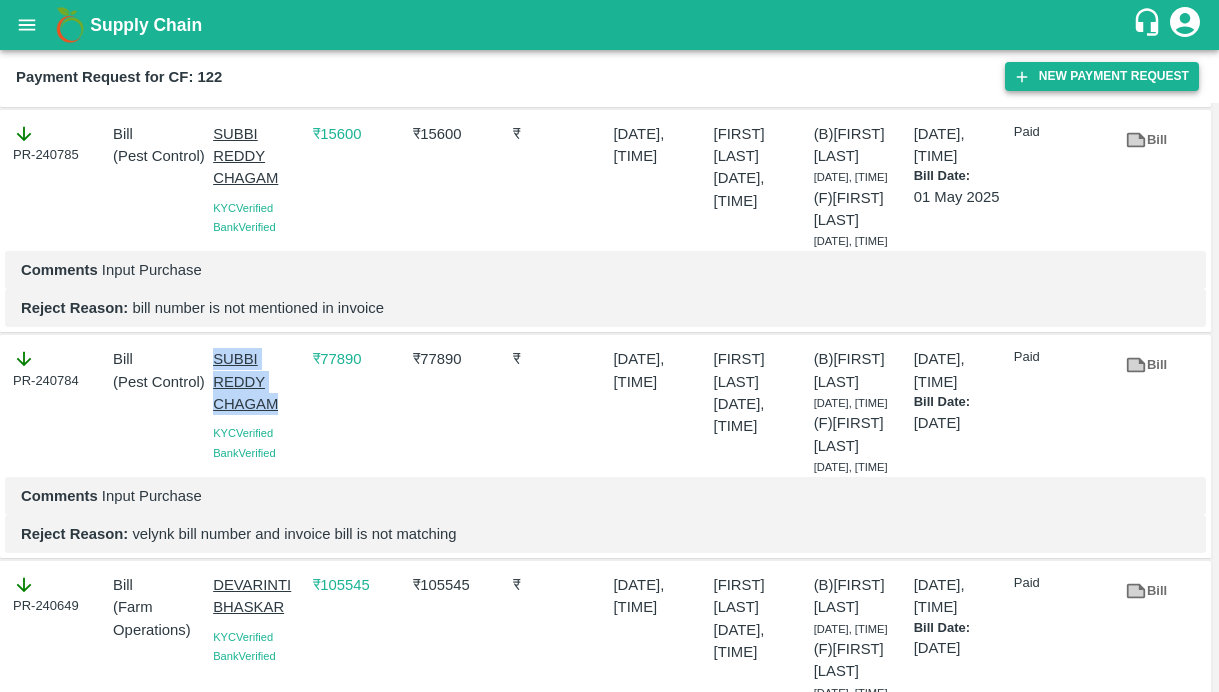 click on "New Payment Request" at bounding box center (1102, 76) 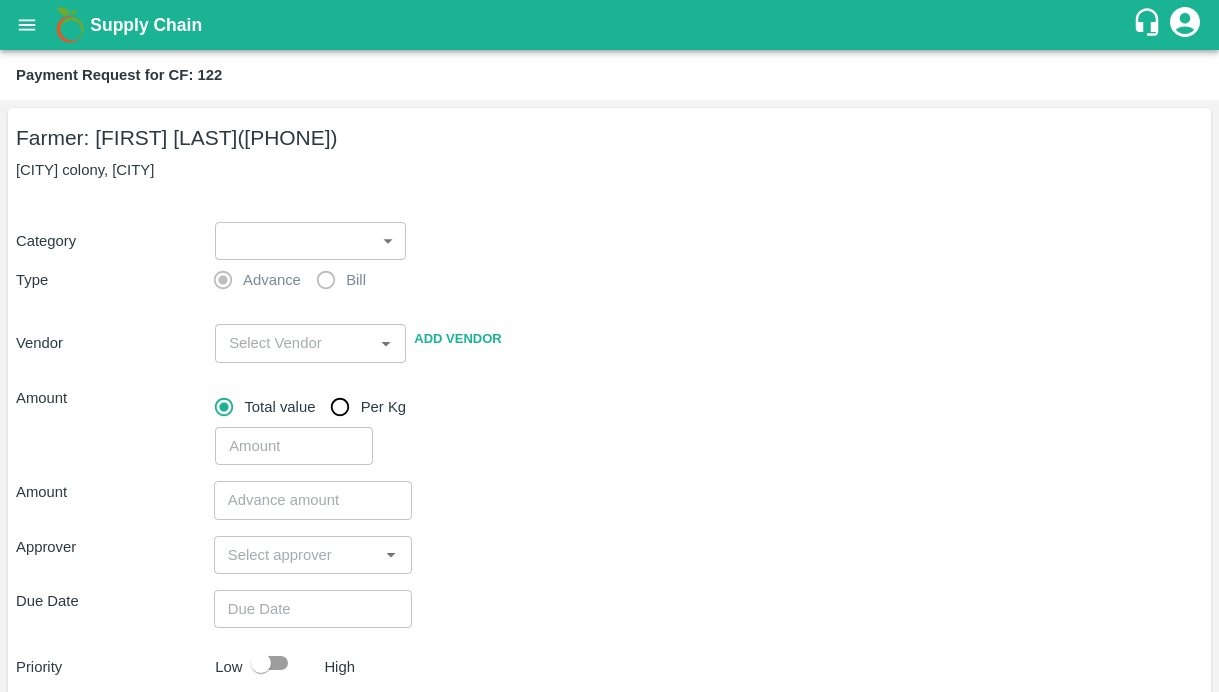 click on "Supply Chain Payment Request for CF: 122 Farmer:    Yarrabothula Sai Teja Reddy  (9441108188) Gnnevaripalli colony, anantapur Category ​ ​ Type Advance Bill Vendor ​ Add Vendor Amount Total value Per Kg ​ Amount ​ Approver ​ Due Date ​  Priority  Low  High Comment x ​ Attach bill Cancel Save Bangalore DC Direct Customer Hyderabad DC B2R Bangalore  Tembhurni Virtual Captive PH Ananthapur Virtual Captive PH Kothakota Virtual Captive PH Chittoor Virtual Captive PH Vavilala Himalekya Logout" at bounding box center [609, 346] 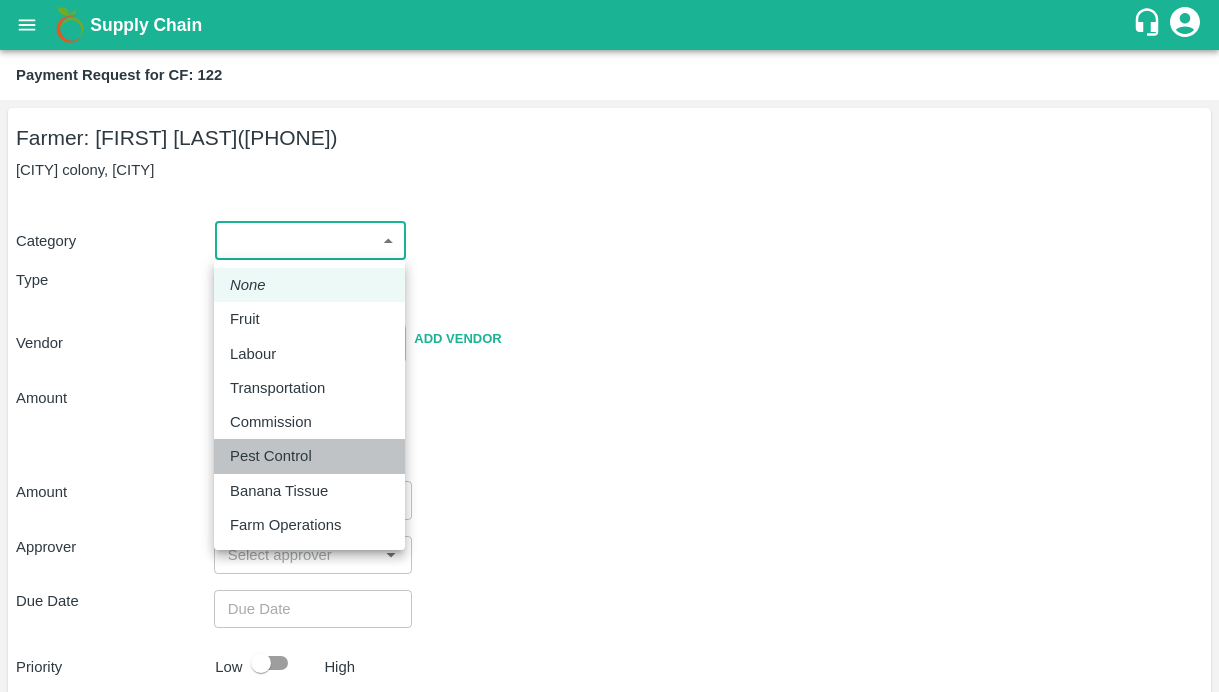 click on "Pest Control" at bounding box center (271, 456) 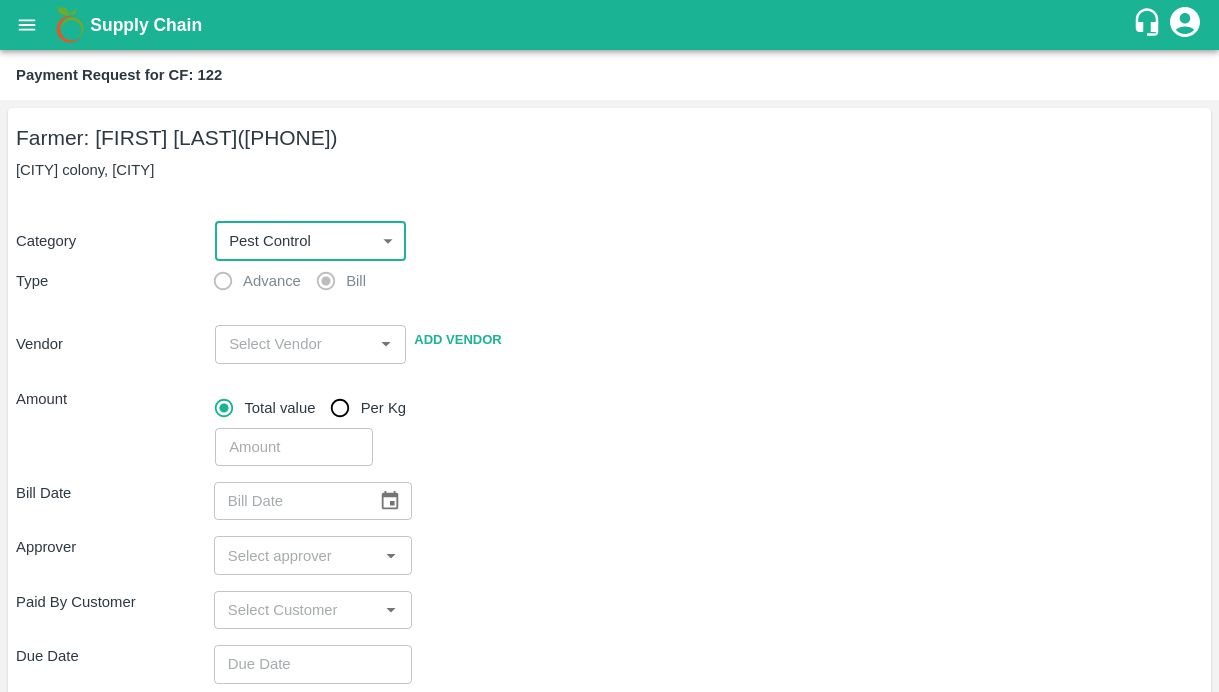 click at bounding box center [294, 344] 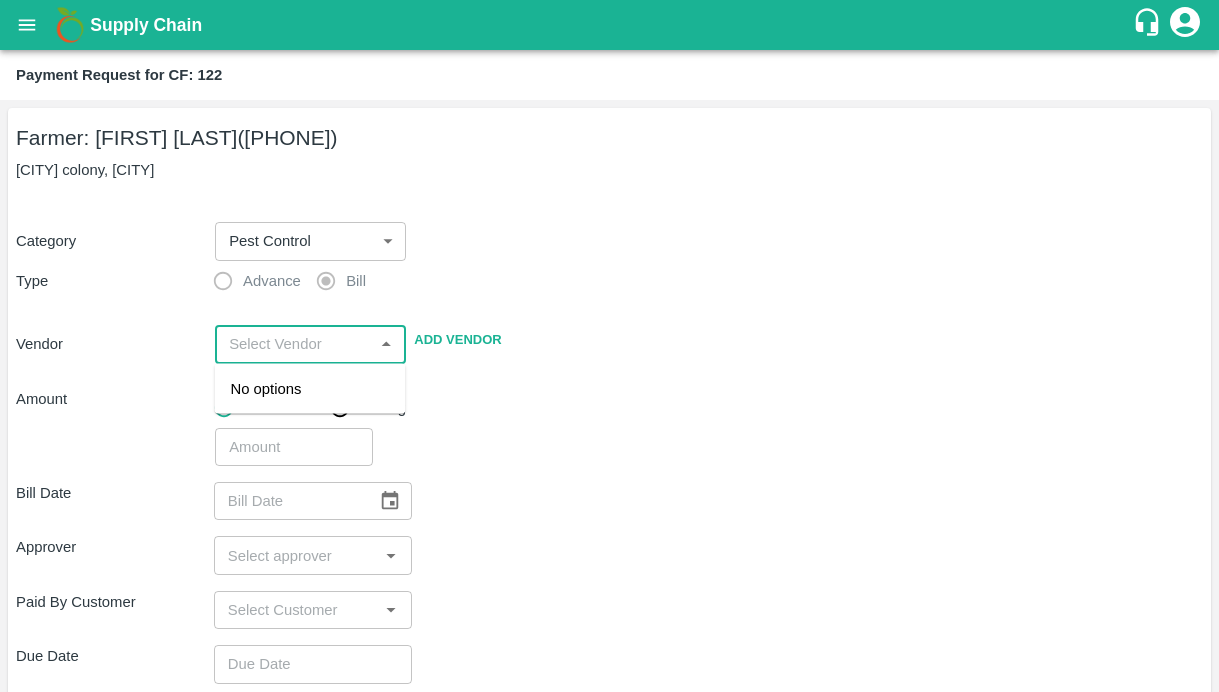 paste on "SUBBI REDDY CHAGAM" 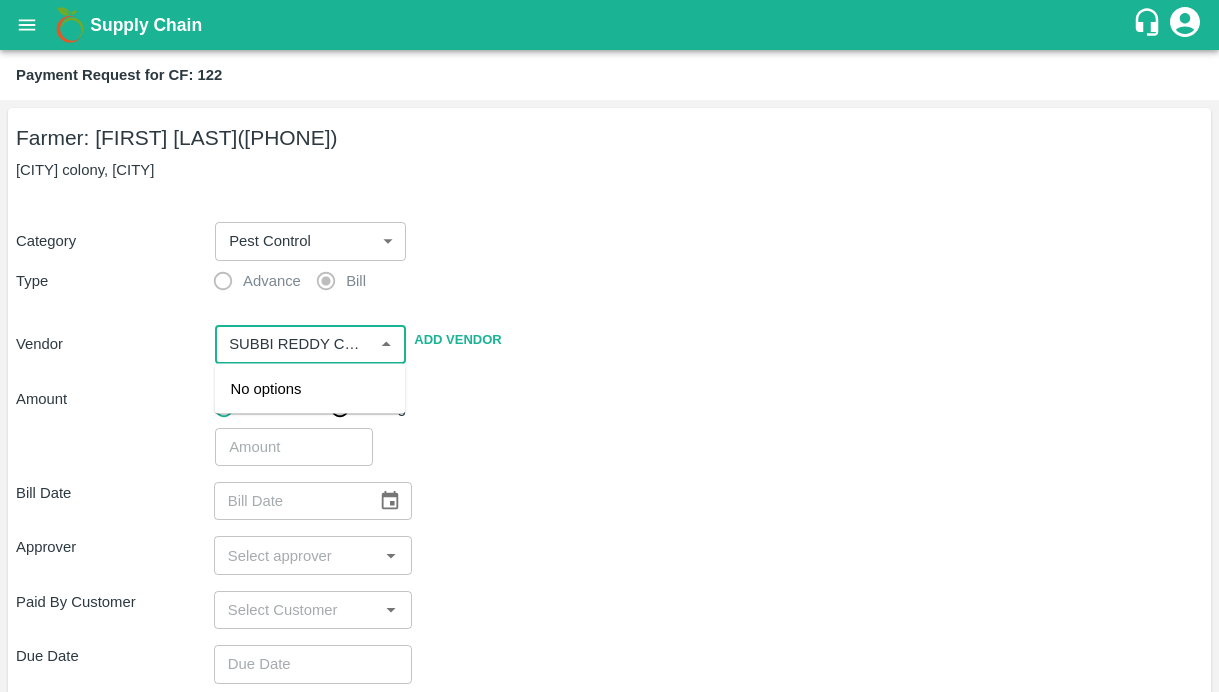 scroll, scrollTop: 0, scrollLeft: 36, axis: horizontal 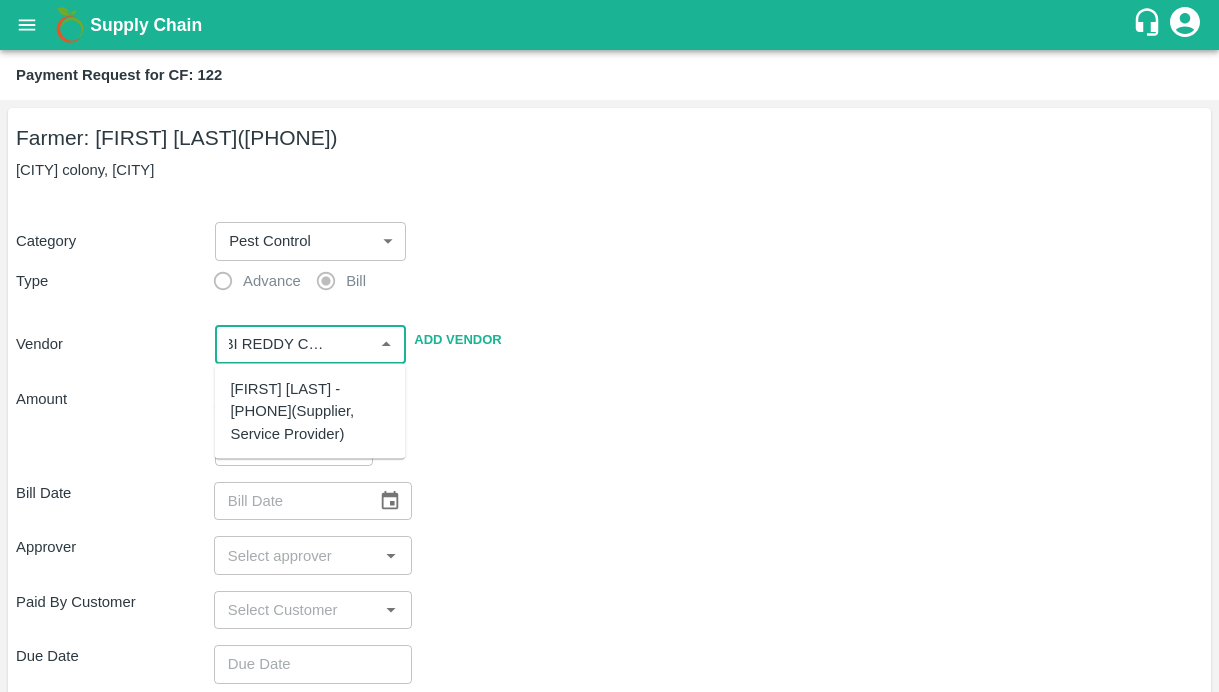 click on "SUBBI REDDY CHAGAM - 9490181378(Supplier, Service Provider)" at bounding box center [310, 411] 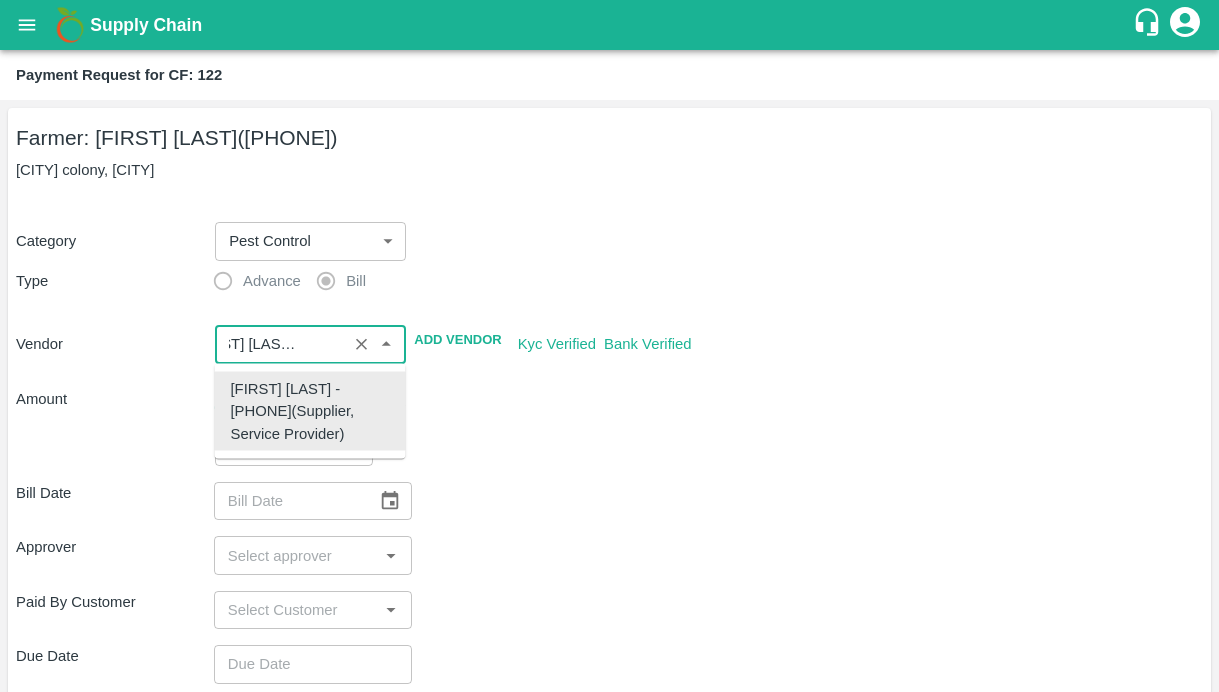 type on "SUBBI REDDY CHAGAM - 9490181378(Supplier, Service Provider)" 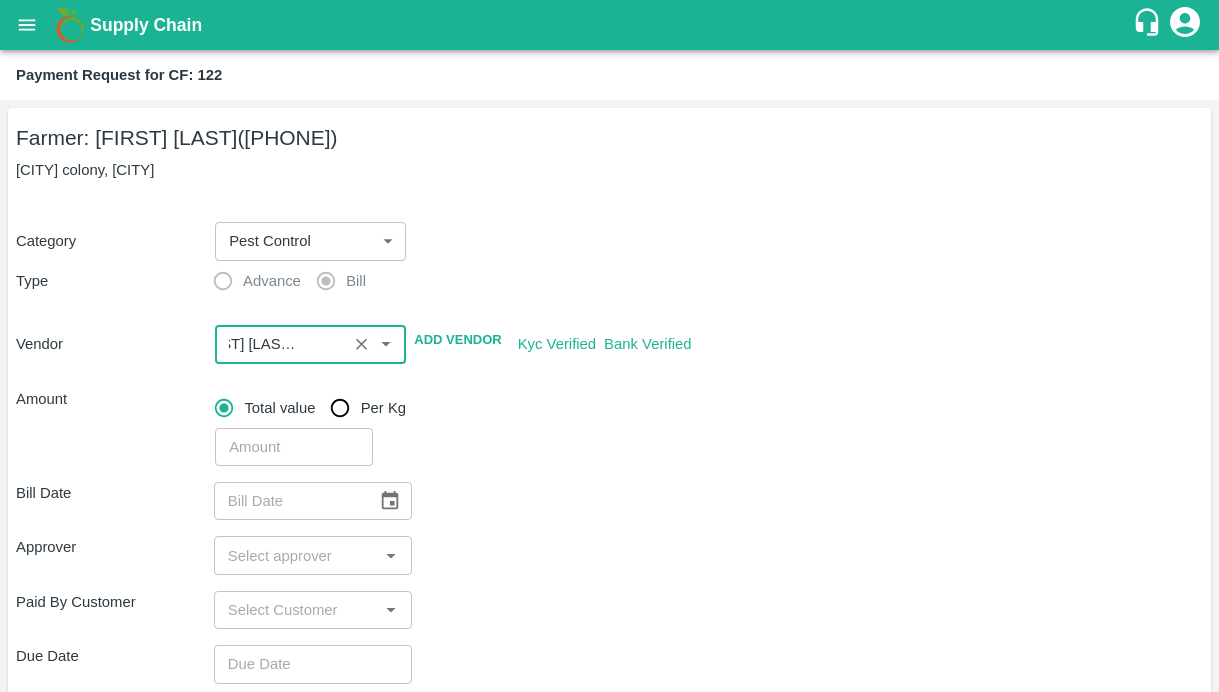 scroll, scrollTop: 0, scrollLeft: 0, axis: both 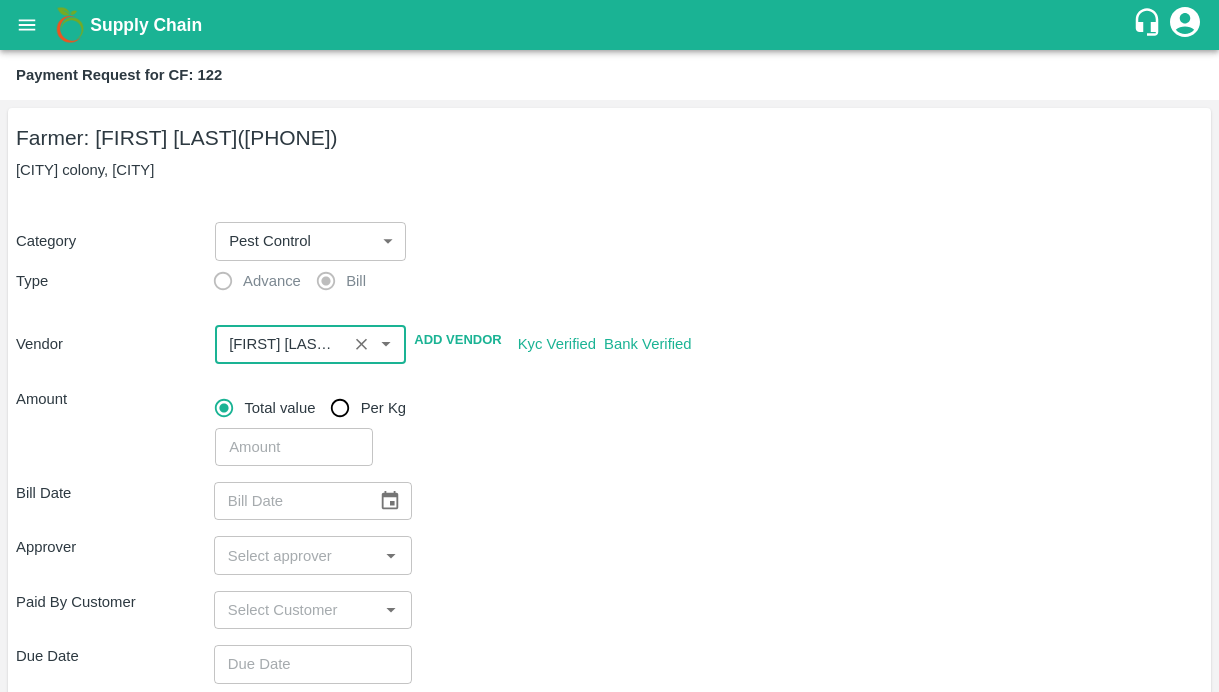 click at bounding box center (281, 344) 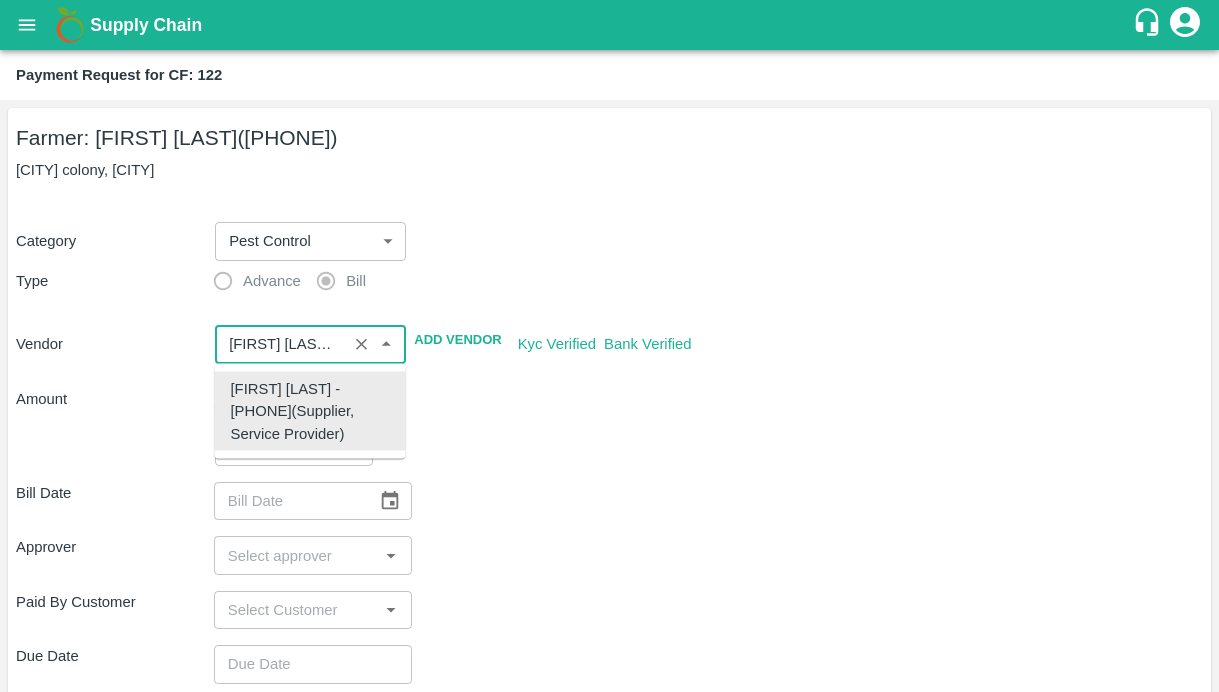 click at bounding box center [281, 344] 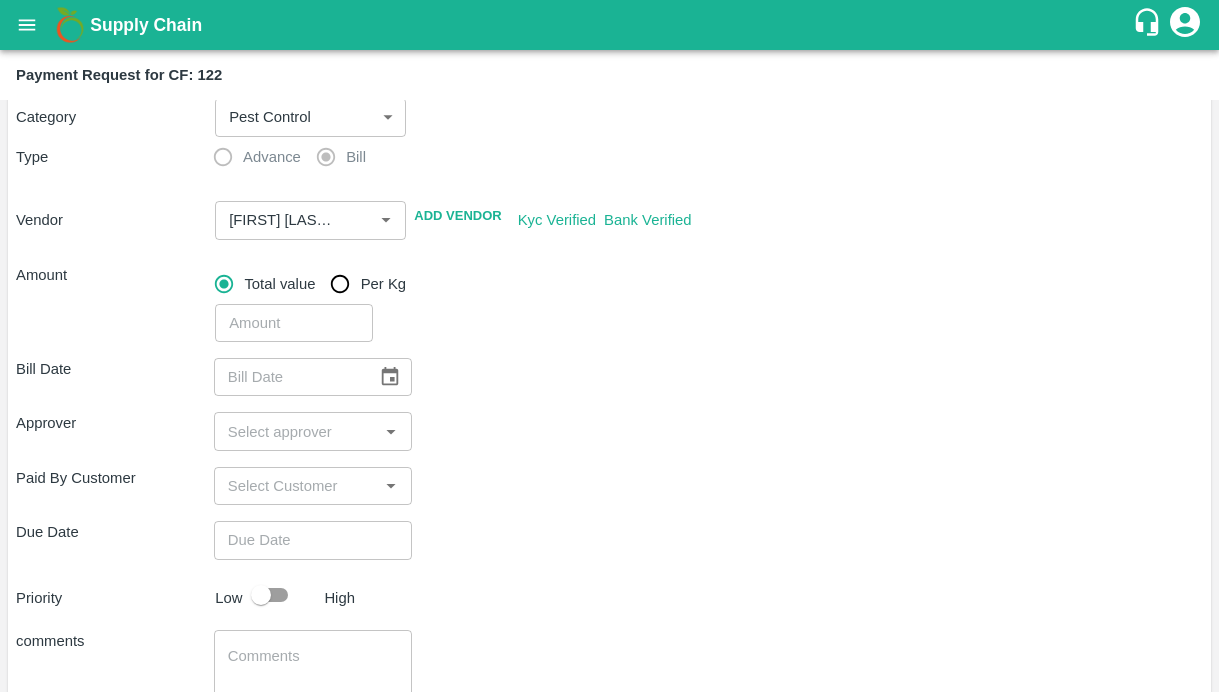 scroll, scrollTop: 170, scrollLeft: 0, axis: vertical 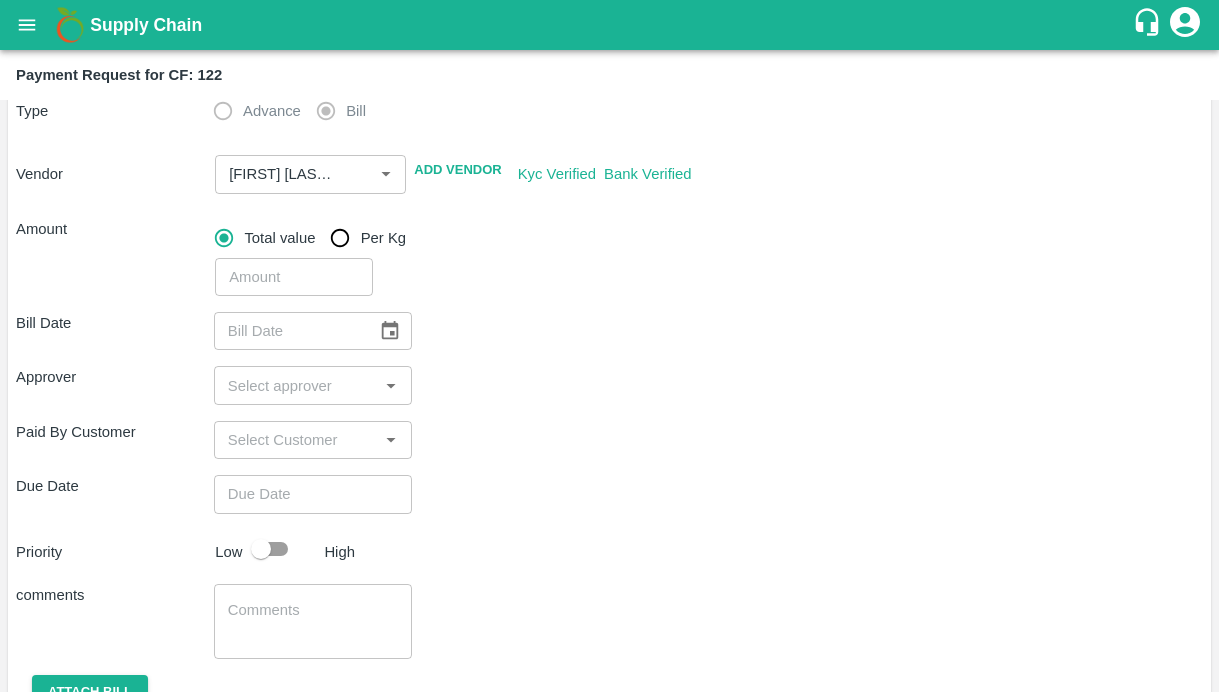 type on "DD/MM/YYYY" 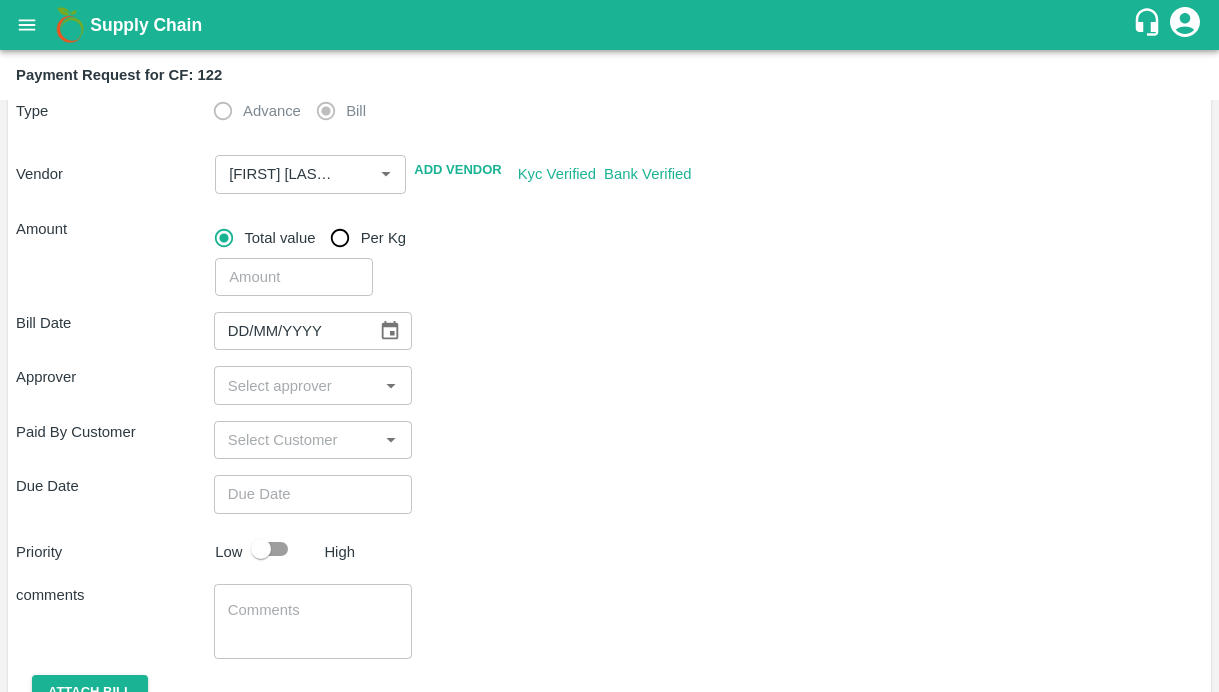 click on "DD/MM/YYYY" at bounding box center [289, 331] 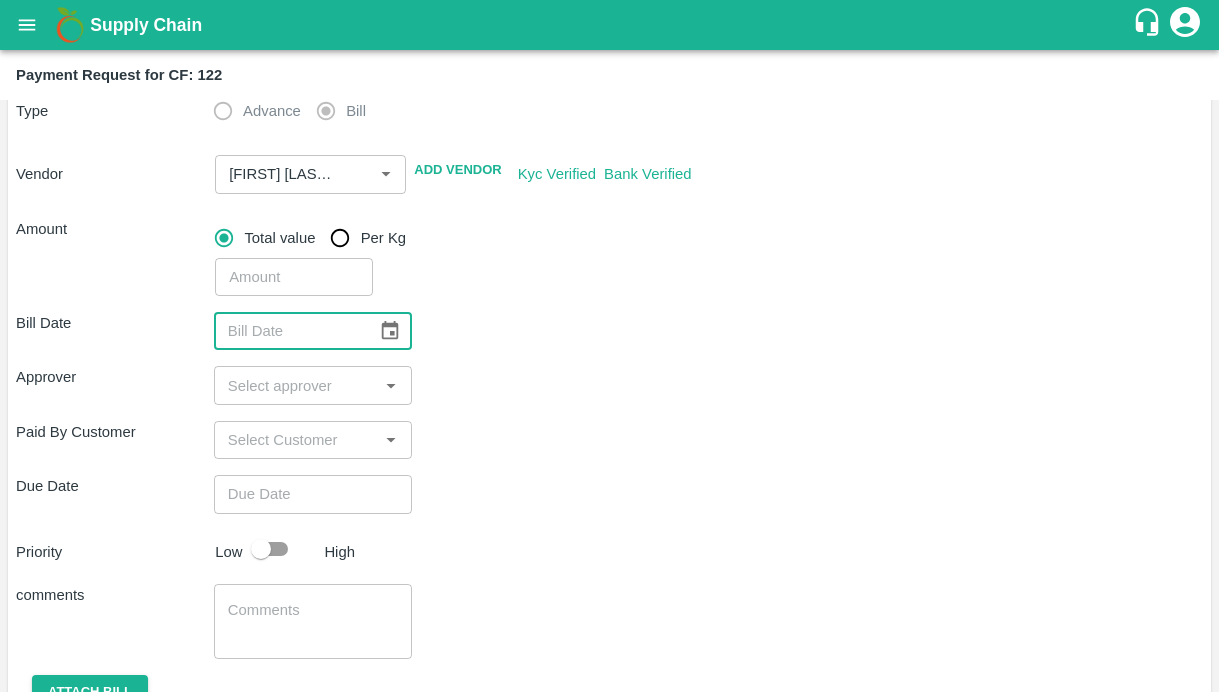 click 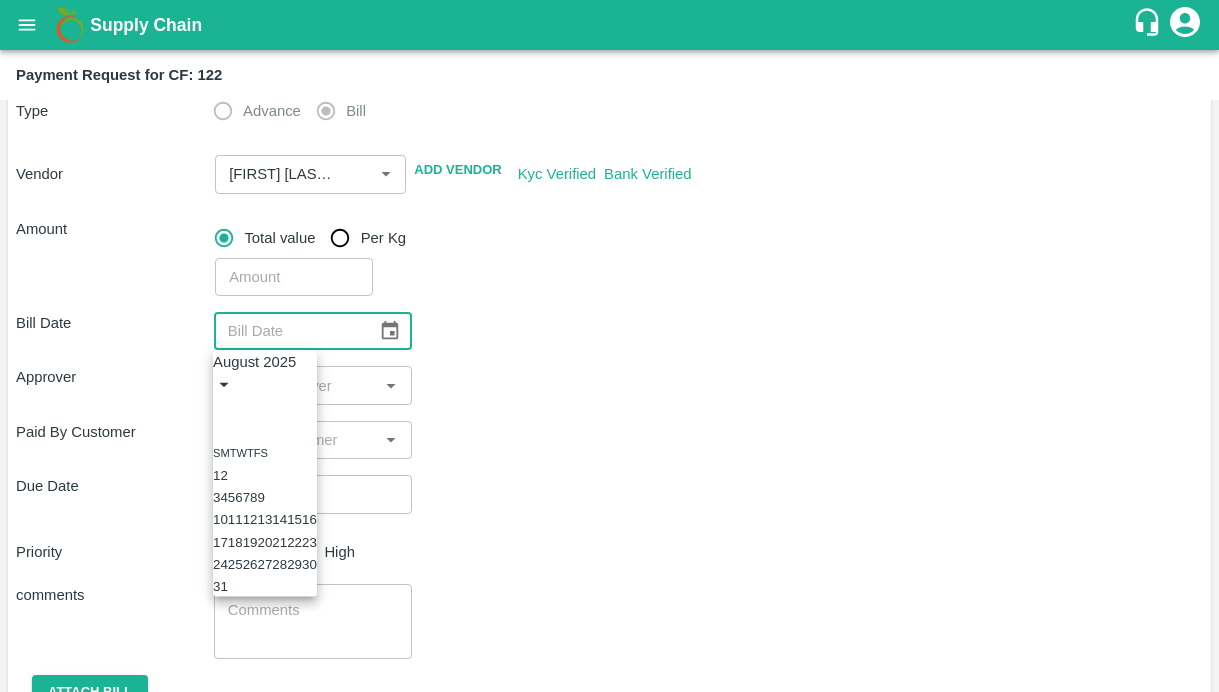 click 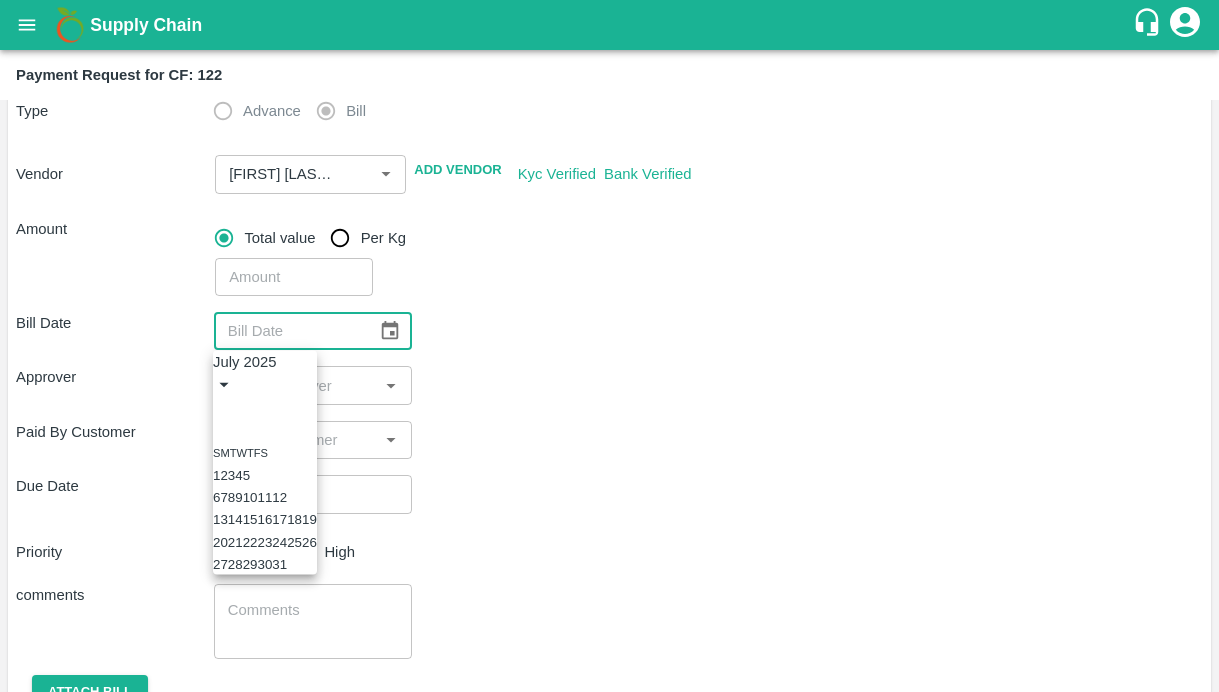 click on "29" at bounding box center [250, 564] 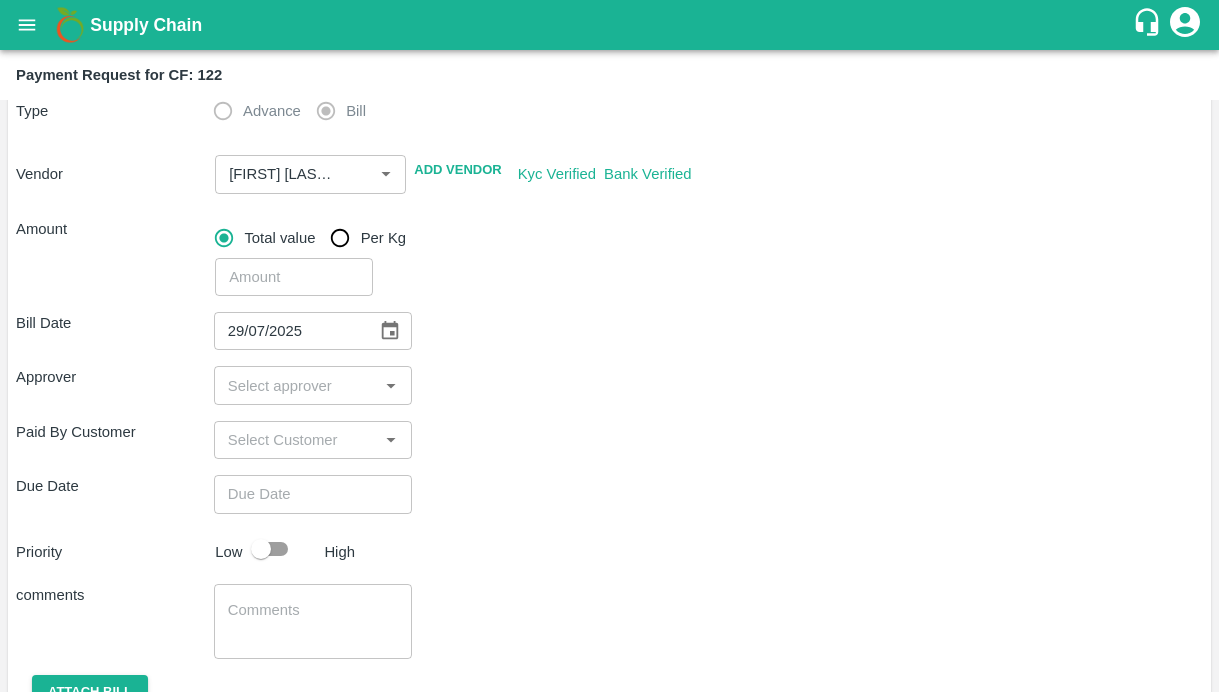 click on "Paid By Customer ​" at bounding box center [609, 440] 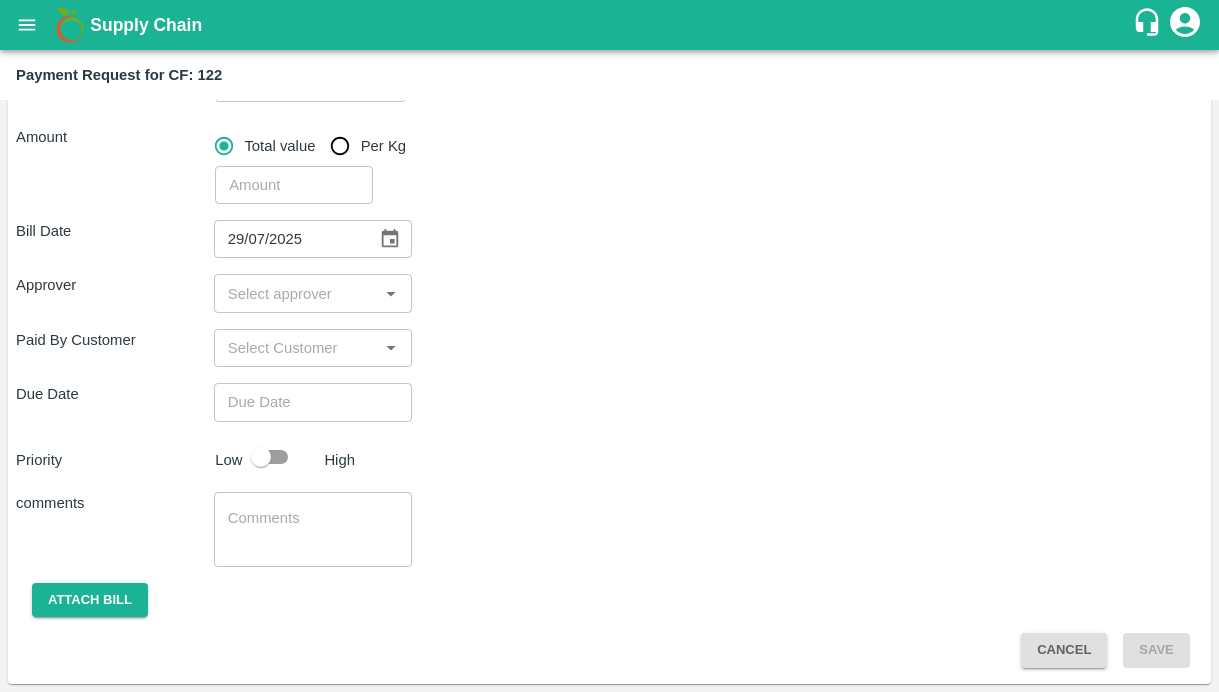click at bounding box center (296, 293) 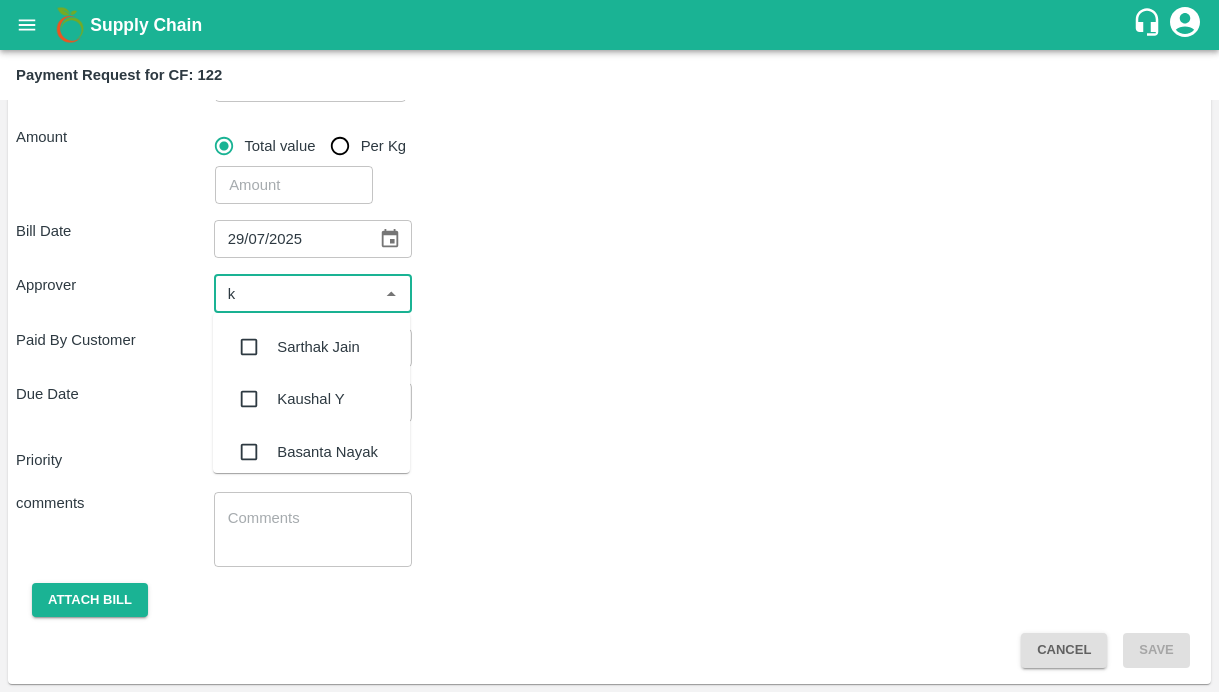 type on "ki" 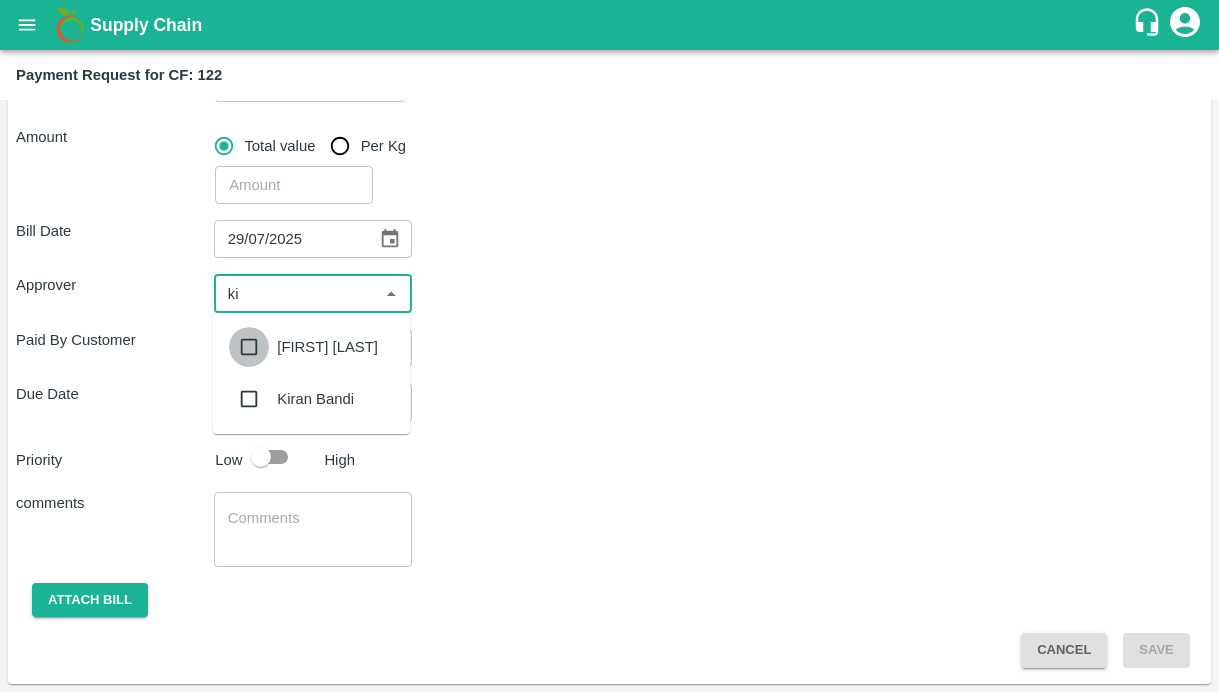 click at bounding box center [249, 347] 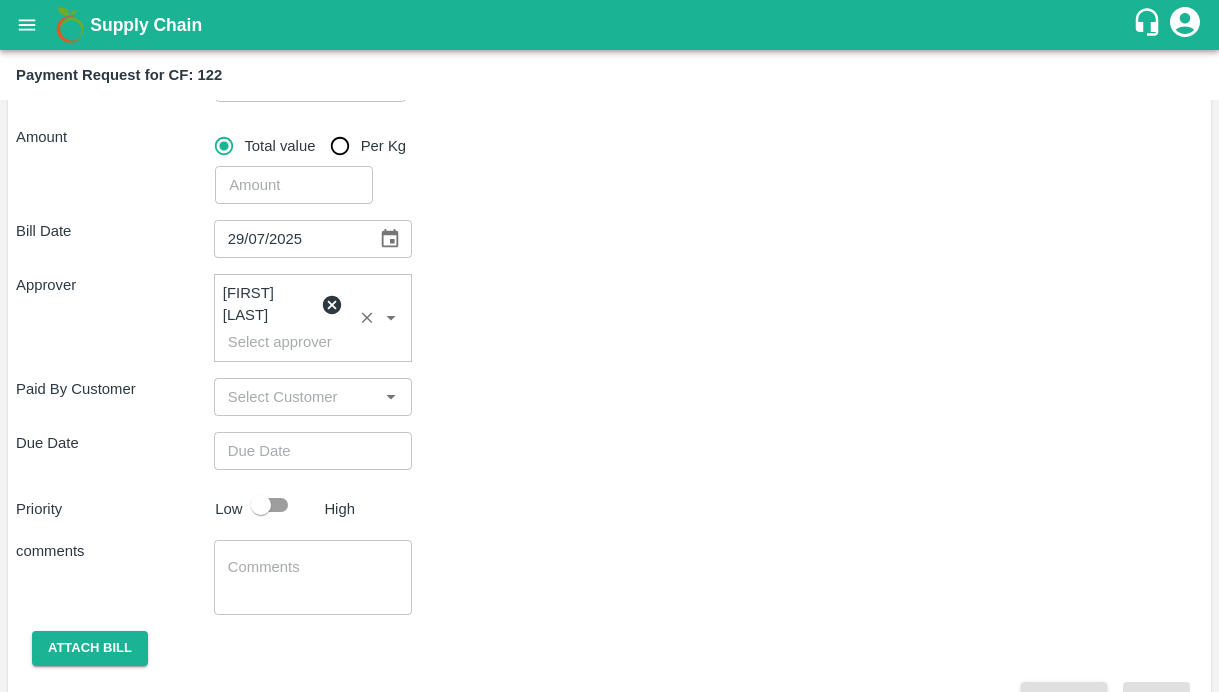 click on "Paid By Customer ​" at bounding box center [609, 397] 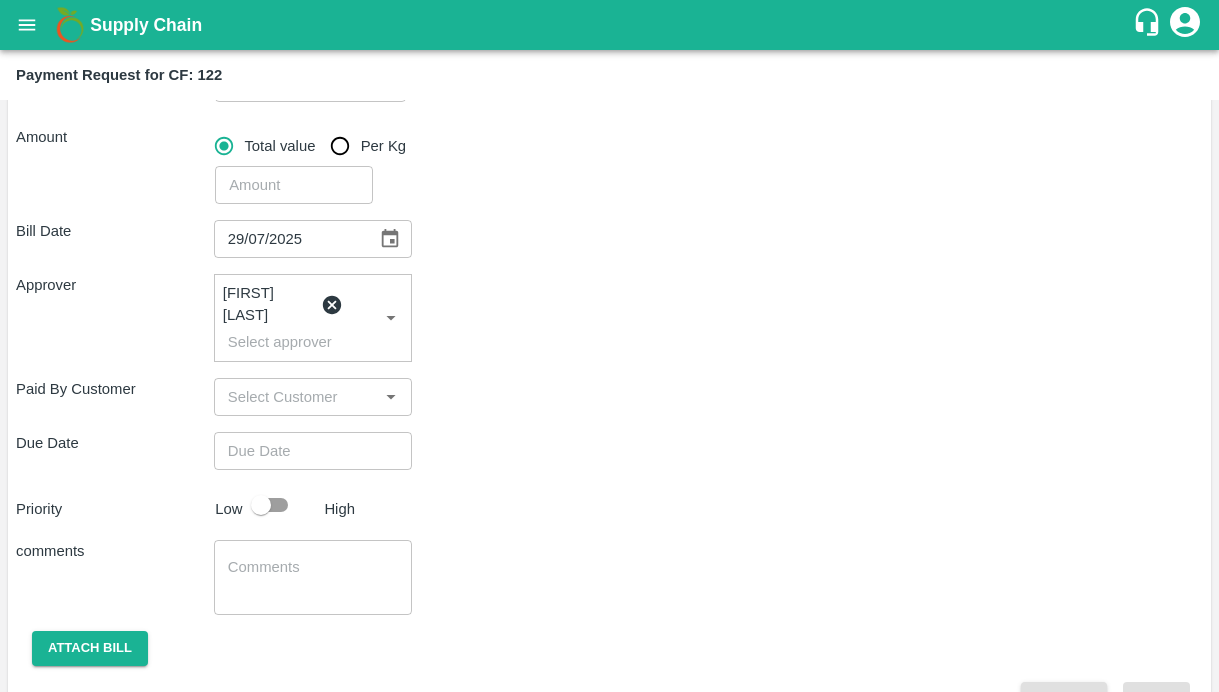 scroll, scrollTop: 300, scrollLeft: 0, axis: vertical 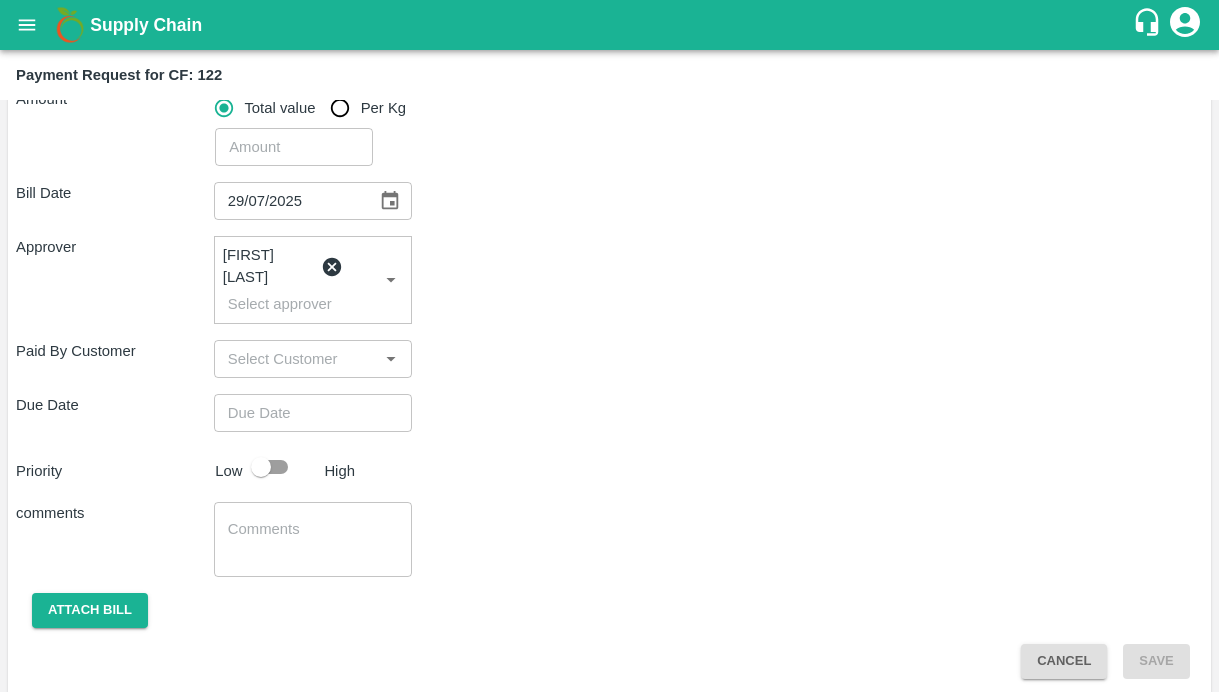 type on "DD/MM/YYYY hh:mm aa" 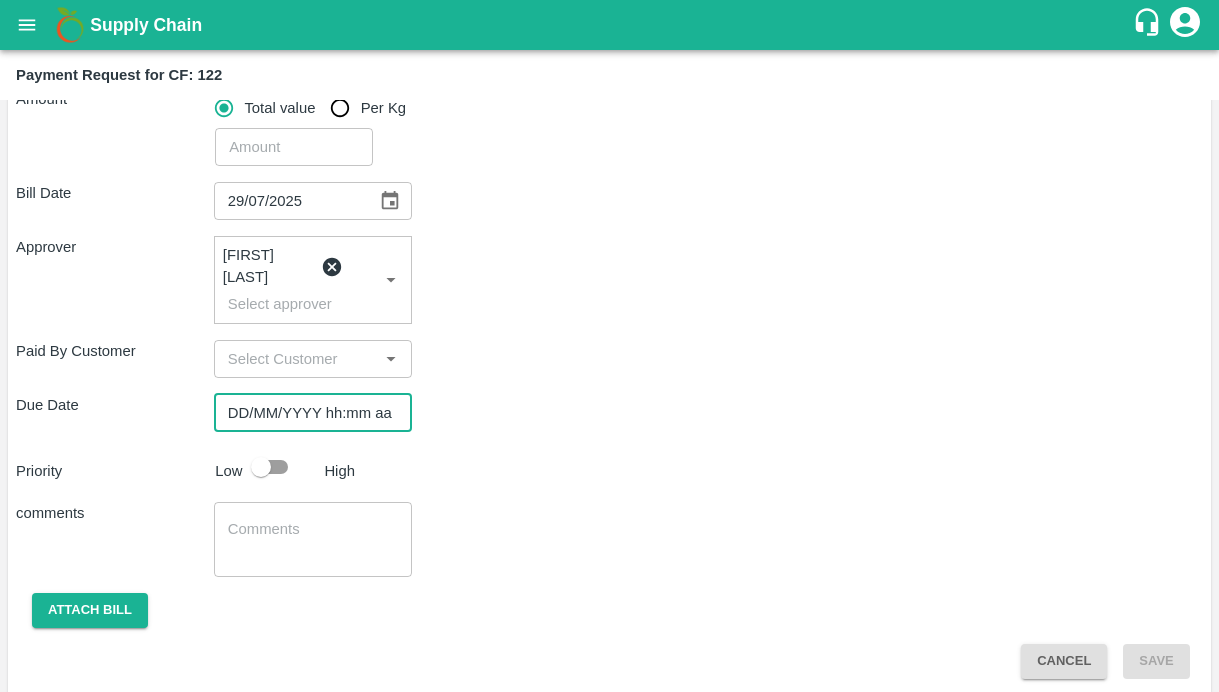 click on "DD/MM/YYYY hh:mm aa" at bounding box center [306, 413] 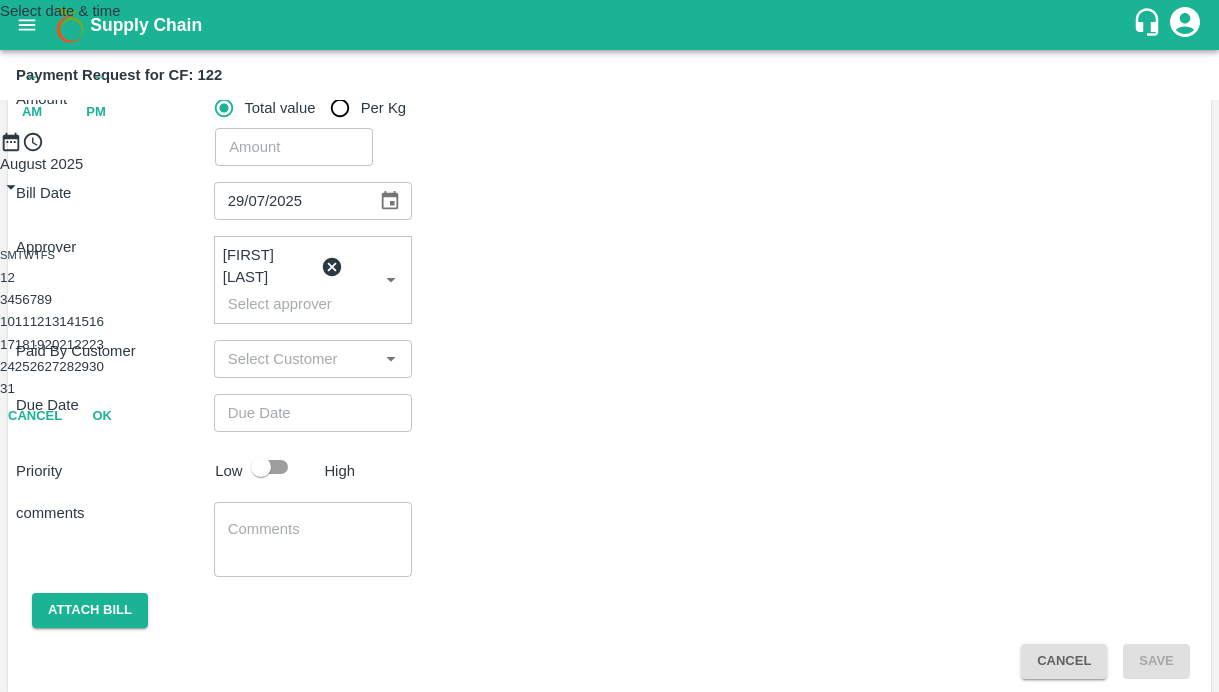 click on "6" at bounding box center (25, 299) 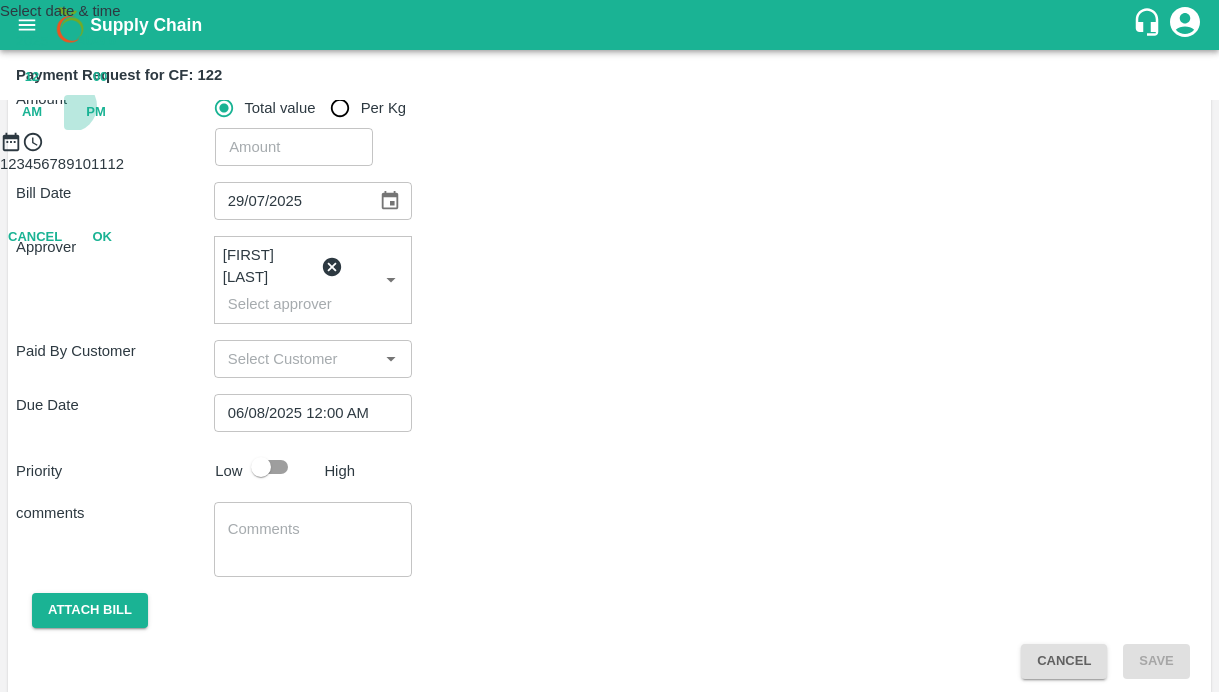 click on "PM" at bounding box center [96, 112] 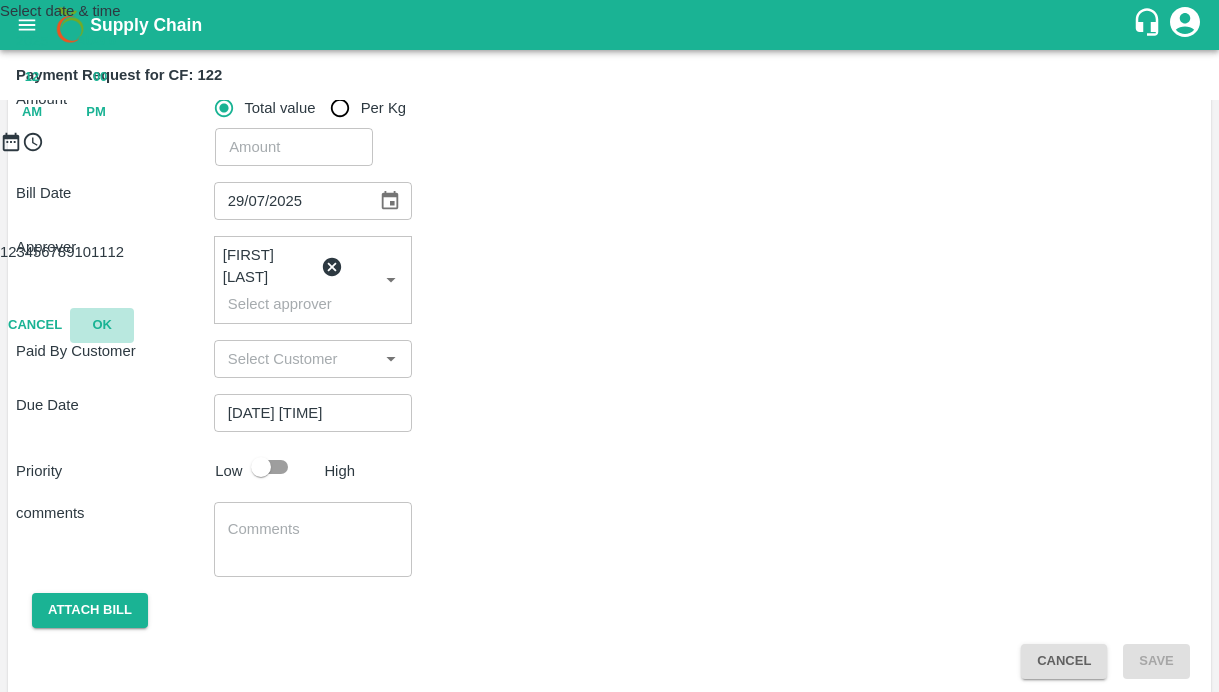 click on "OK" at bounding box center (102, 325) 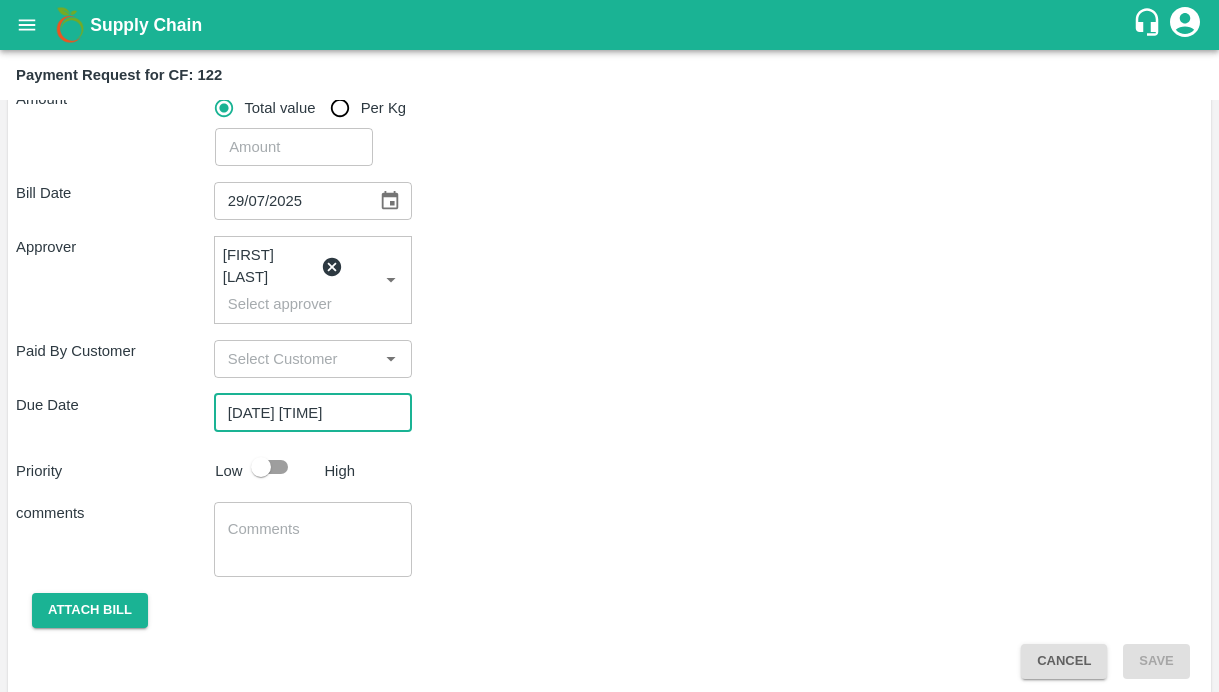 click on "comments x ​" at bounding box center [609, 539] 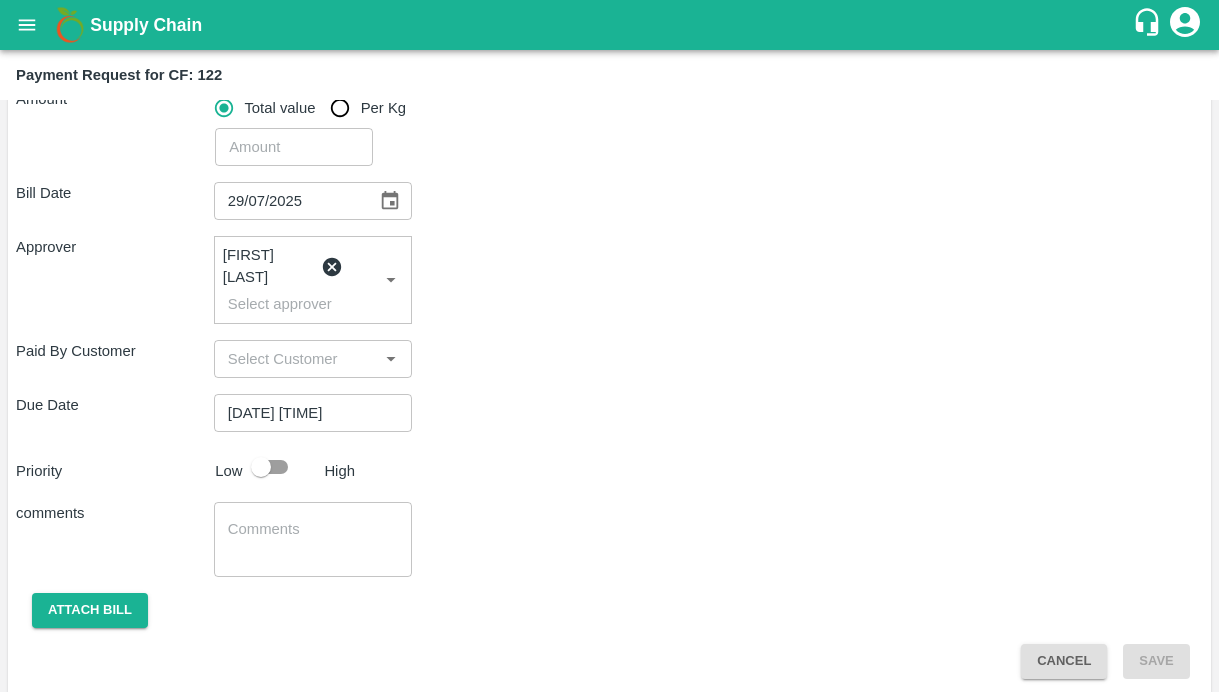 click at bounding box center [261, 467] 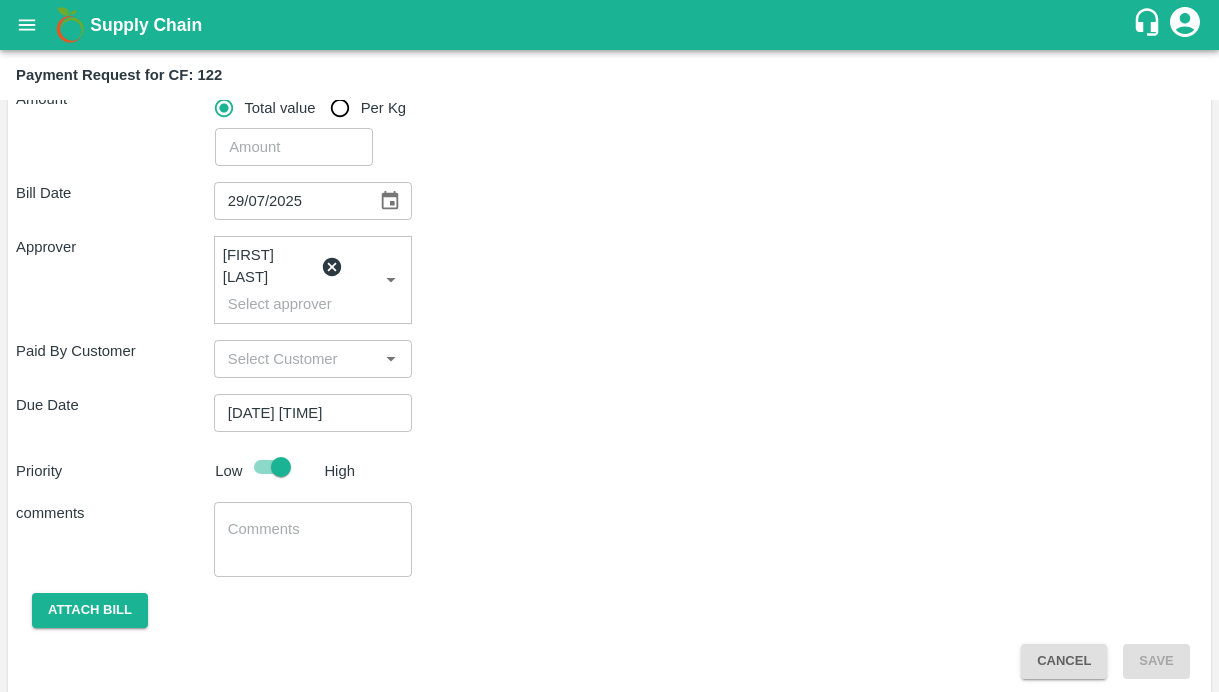 click at bounding box center [313, 540] 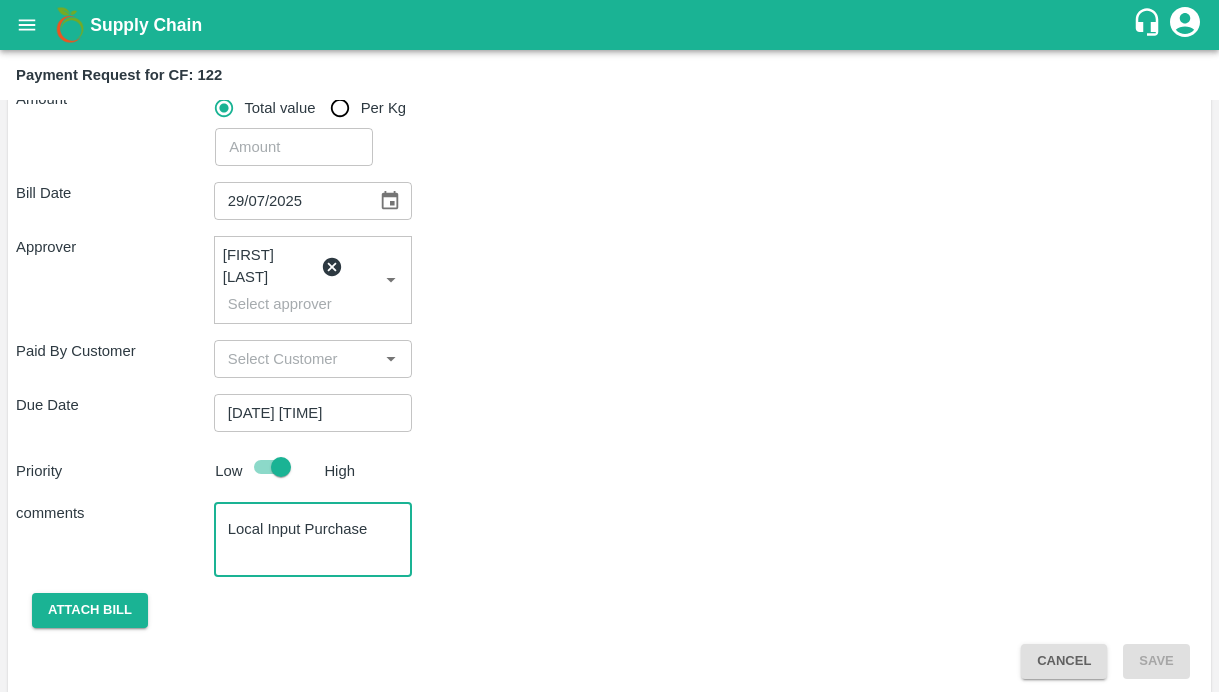 type on "Local Input Purchase" 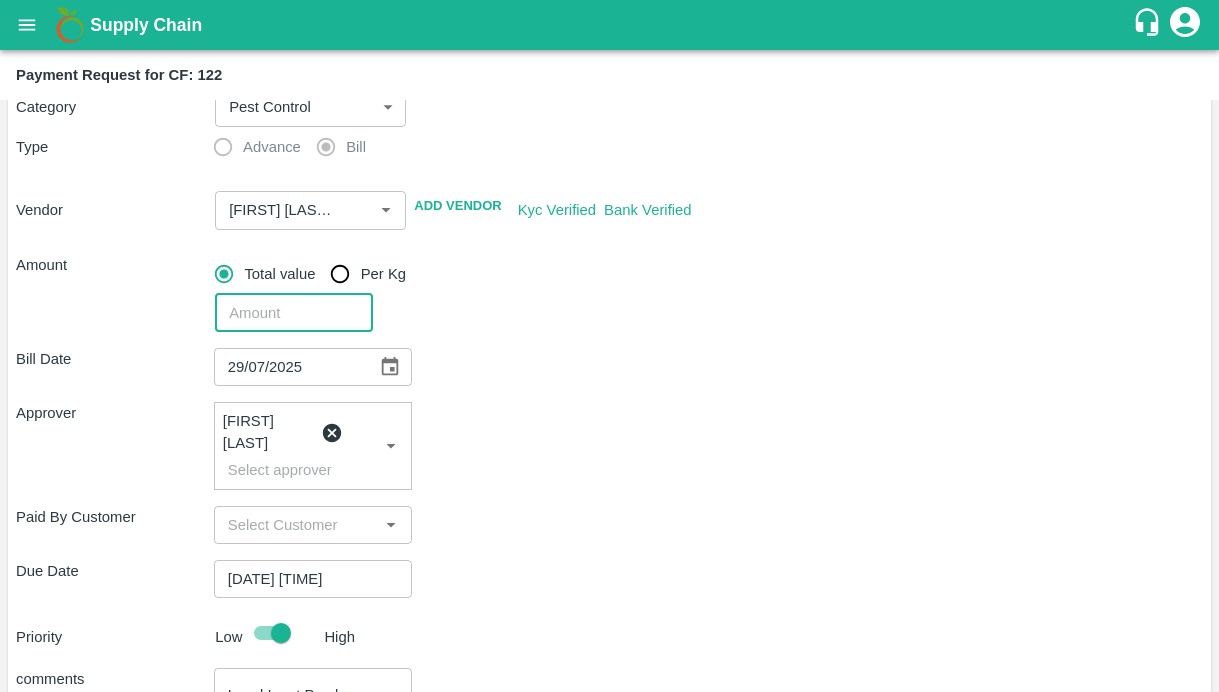 click at bounding box center (294, 313) 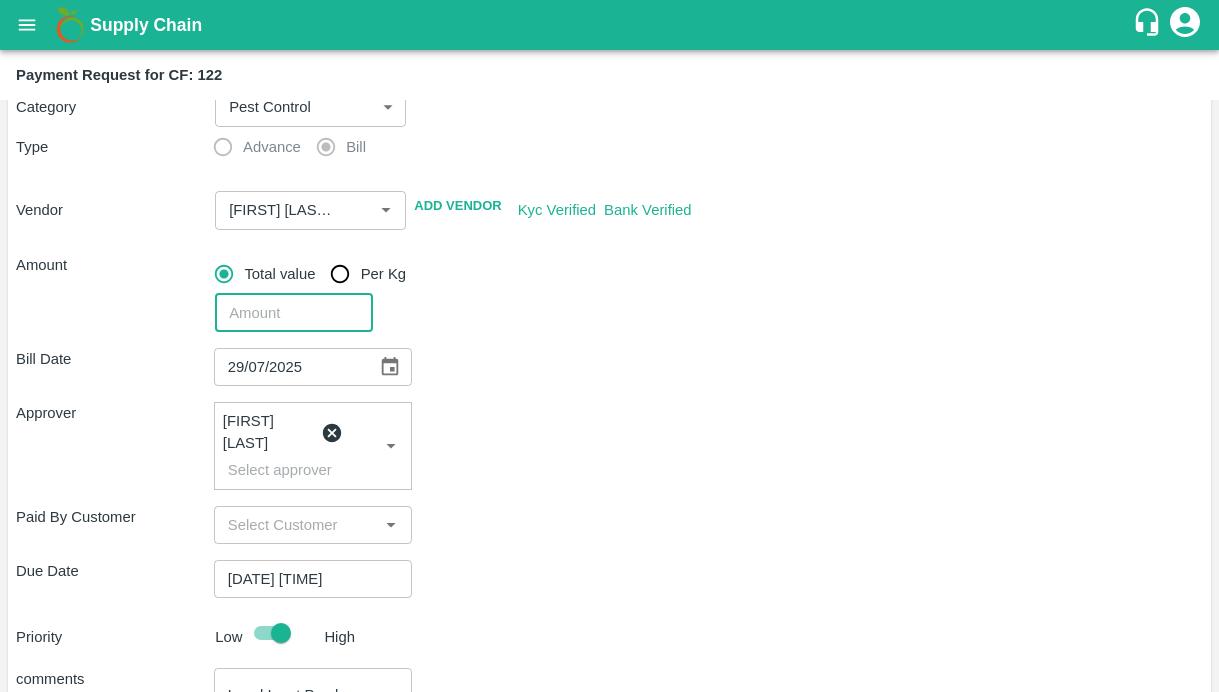 type on "1" 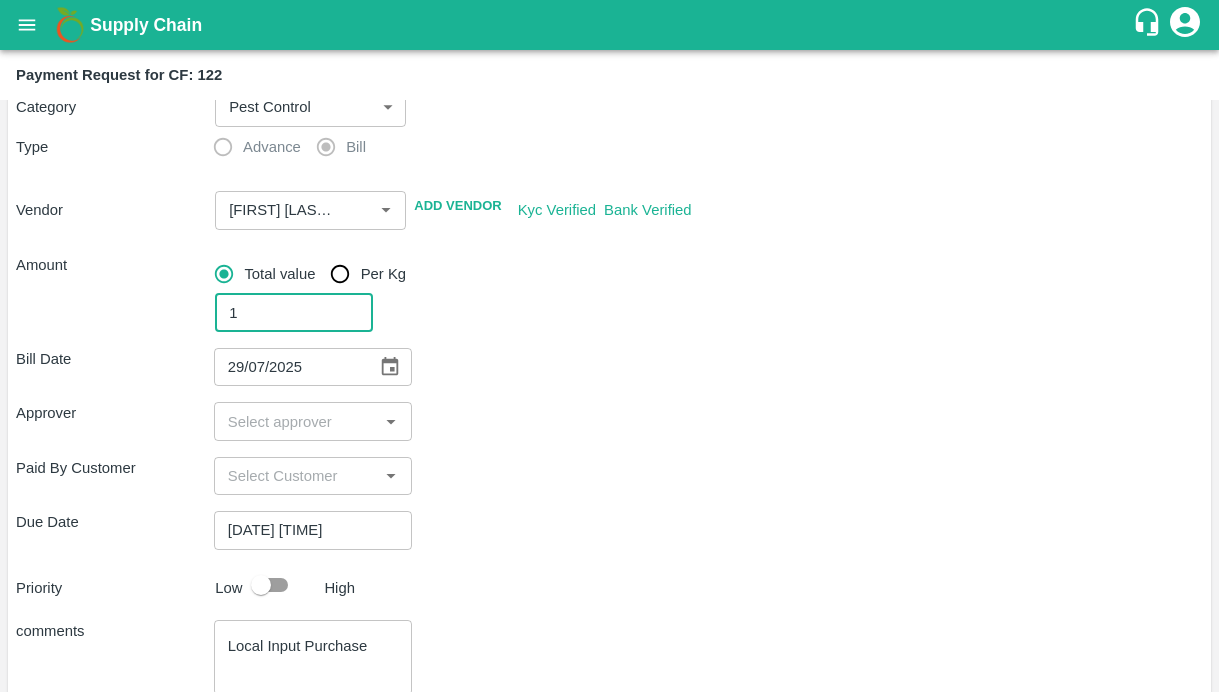 checkbox on "false" 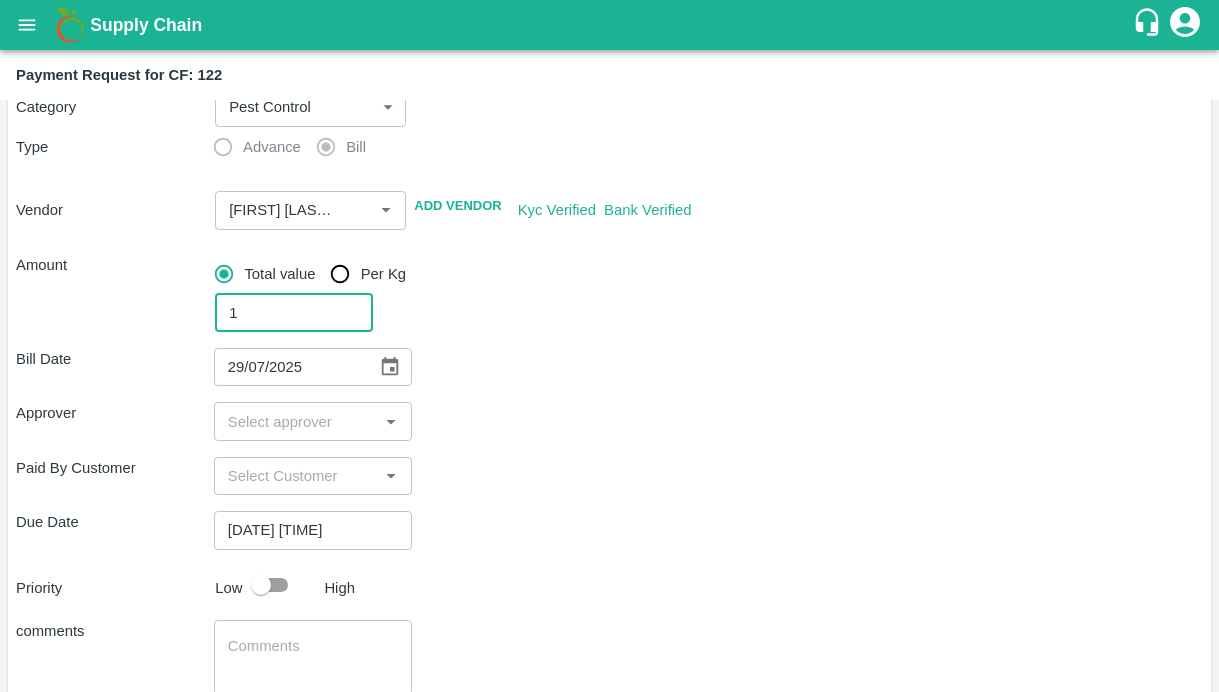 type 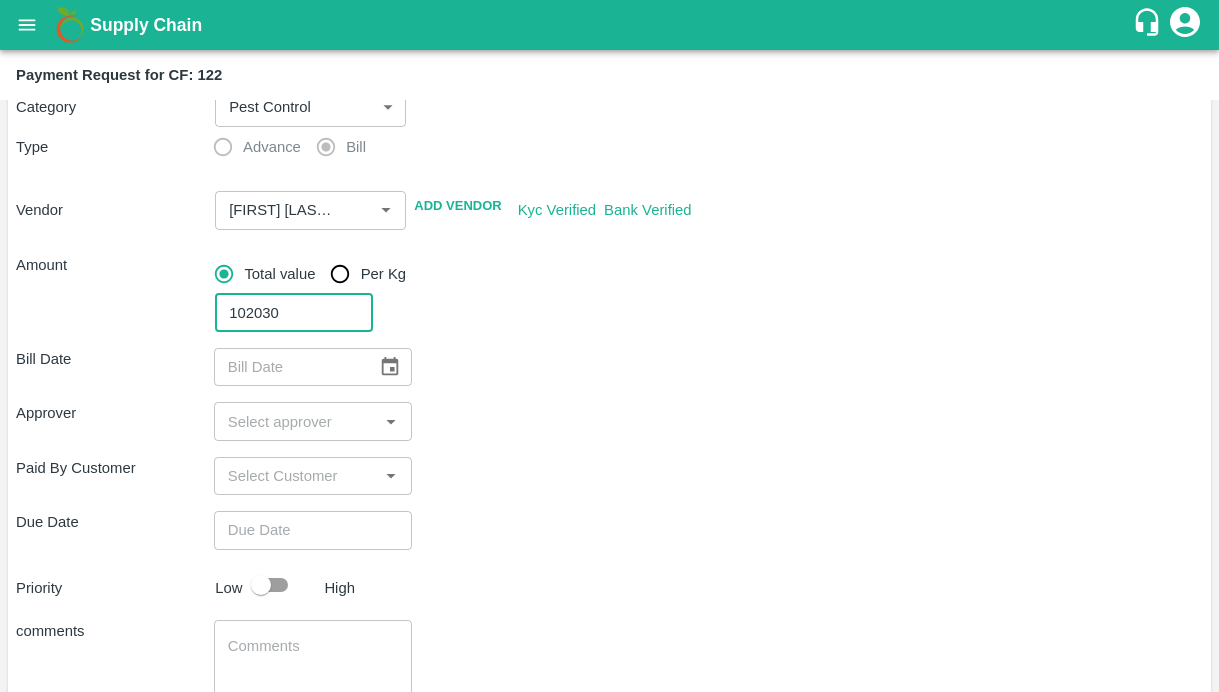 type on "102030" 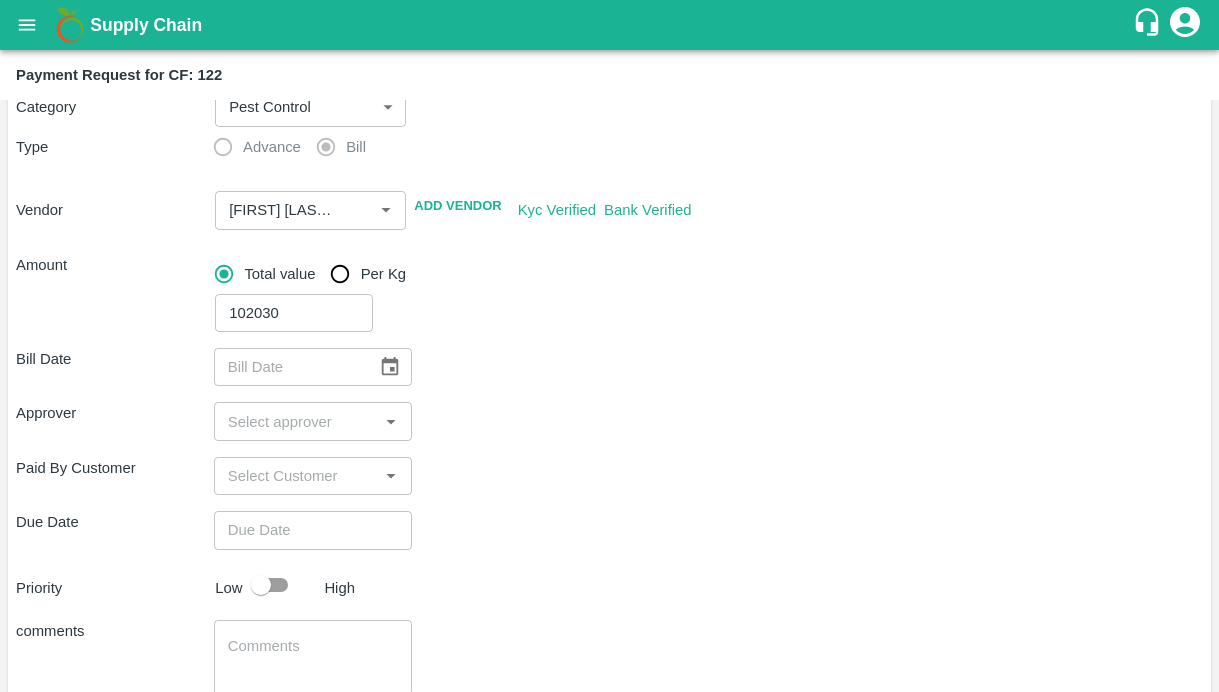 click on "Paid By Customer ​" at bounding box center [609, 476] 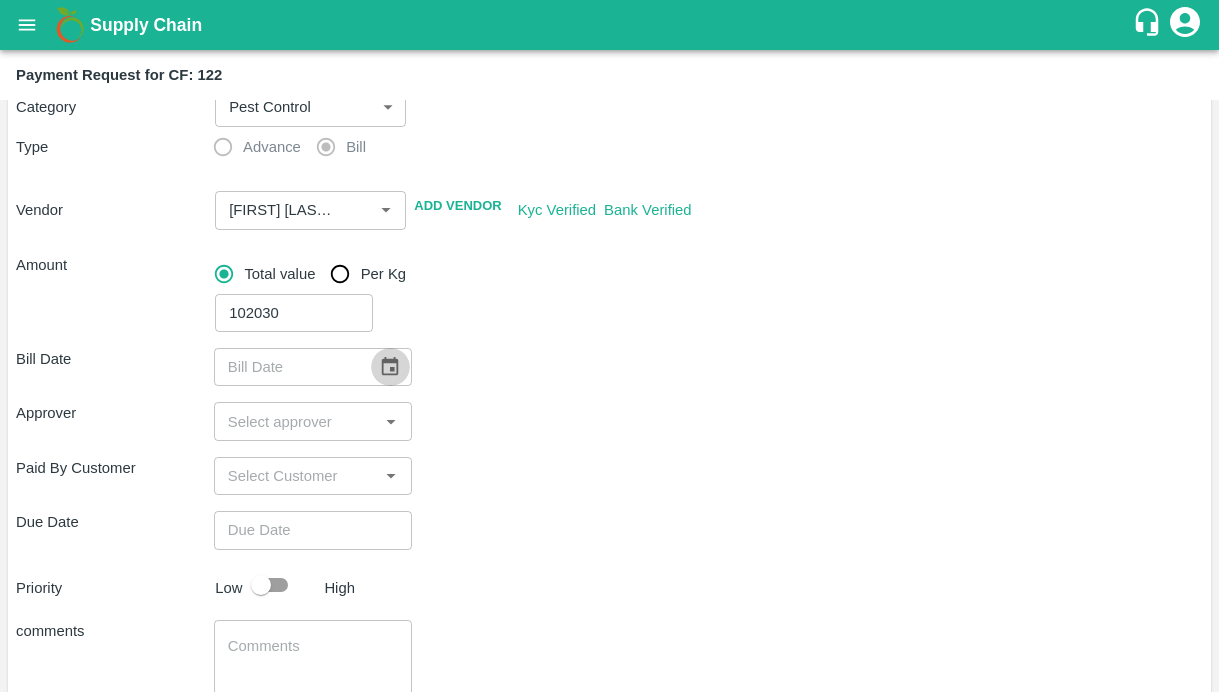 click 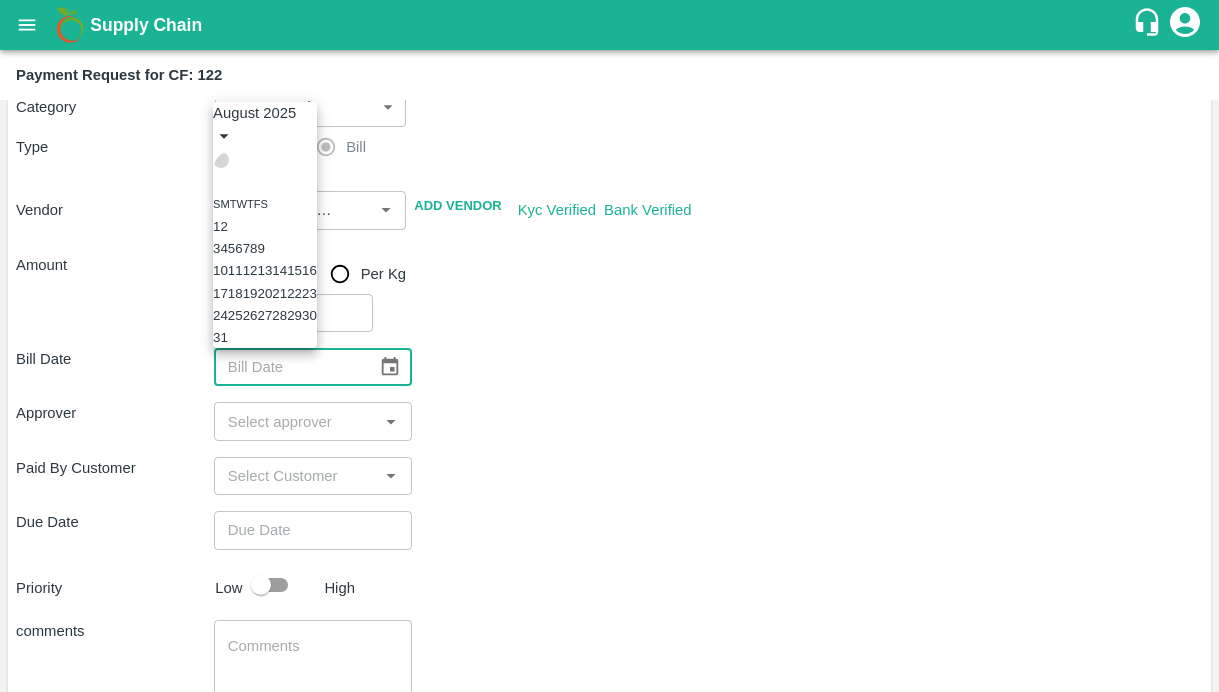 click 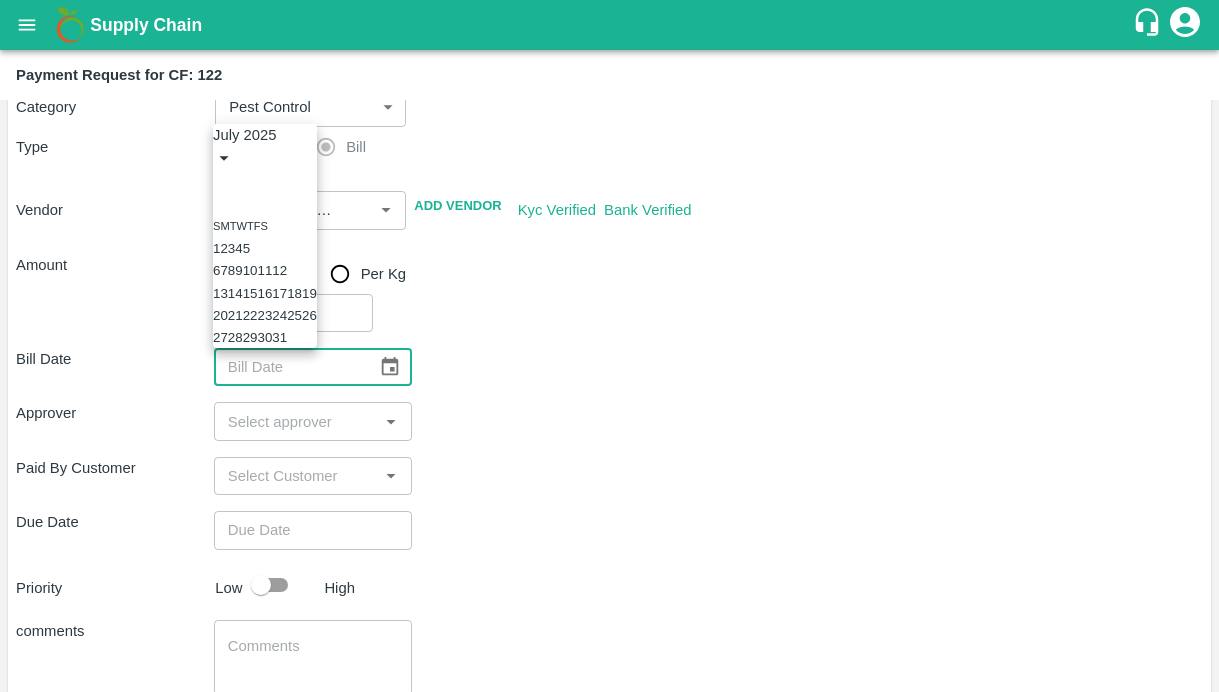 click on "29" at bounding box center (250, 337) 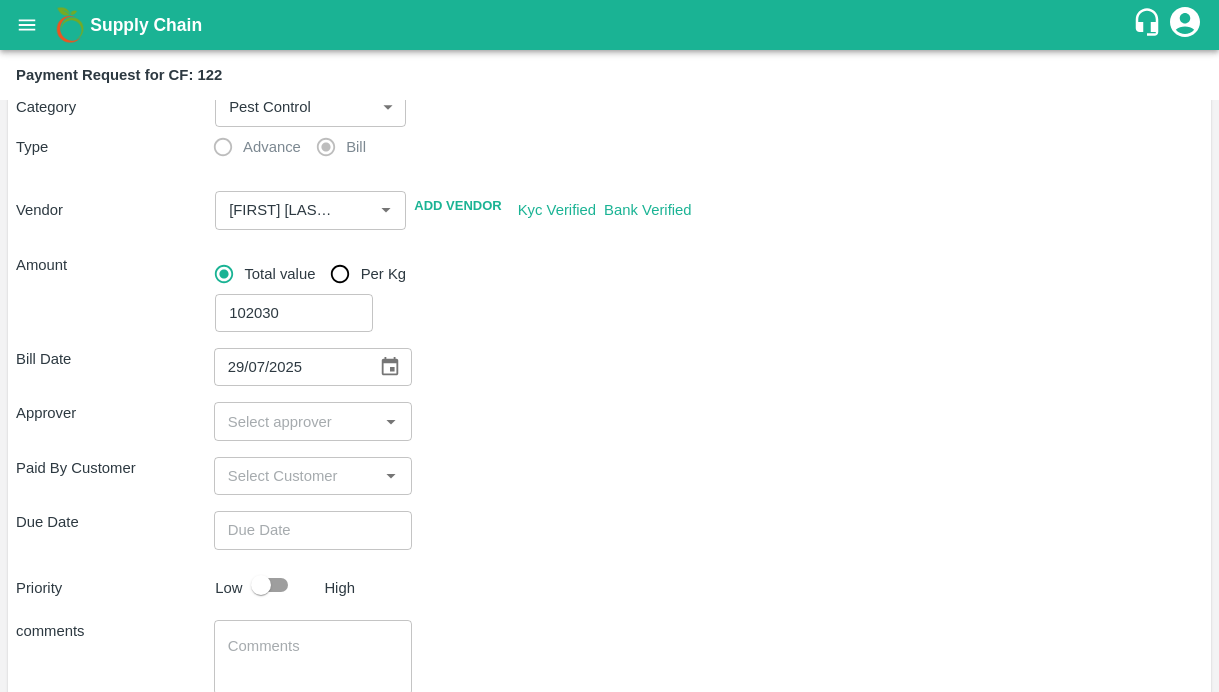 click at bounding box center (296, 421) 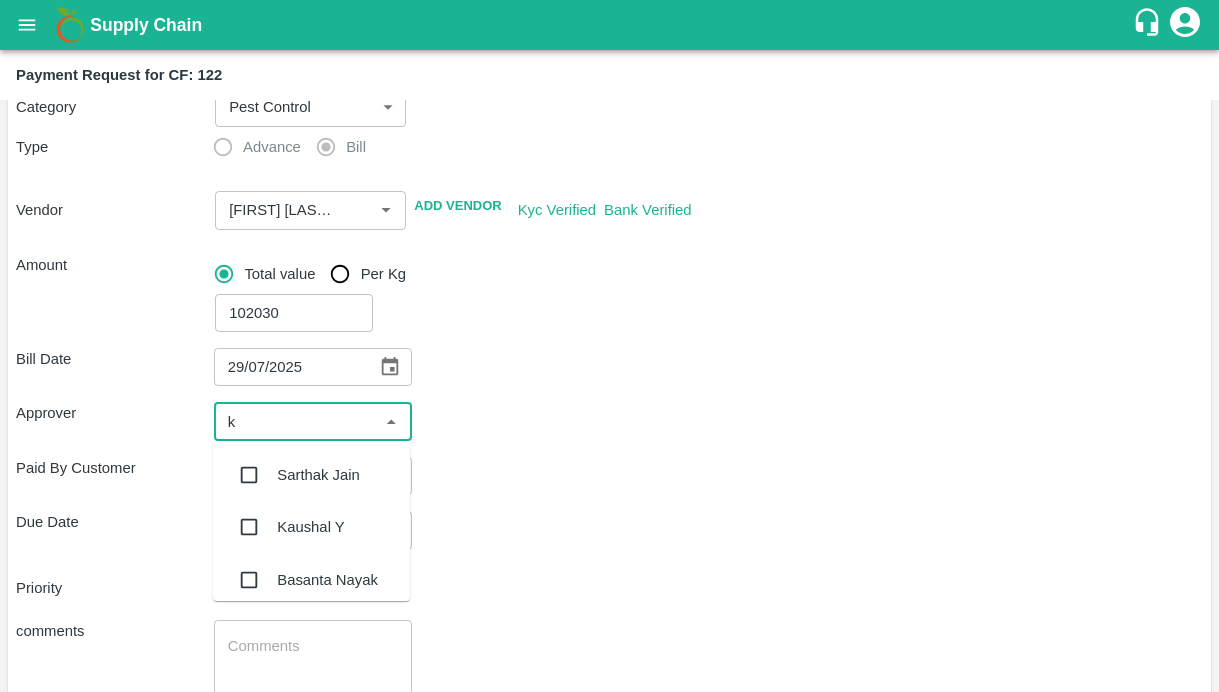type on "ki" 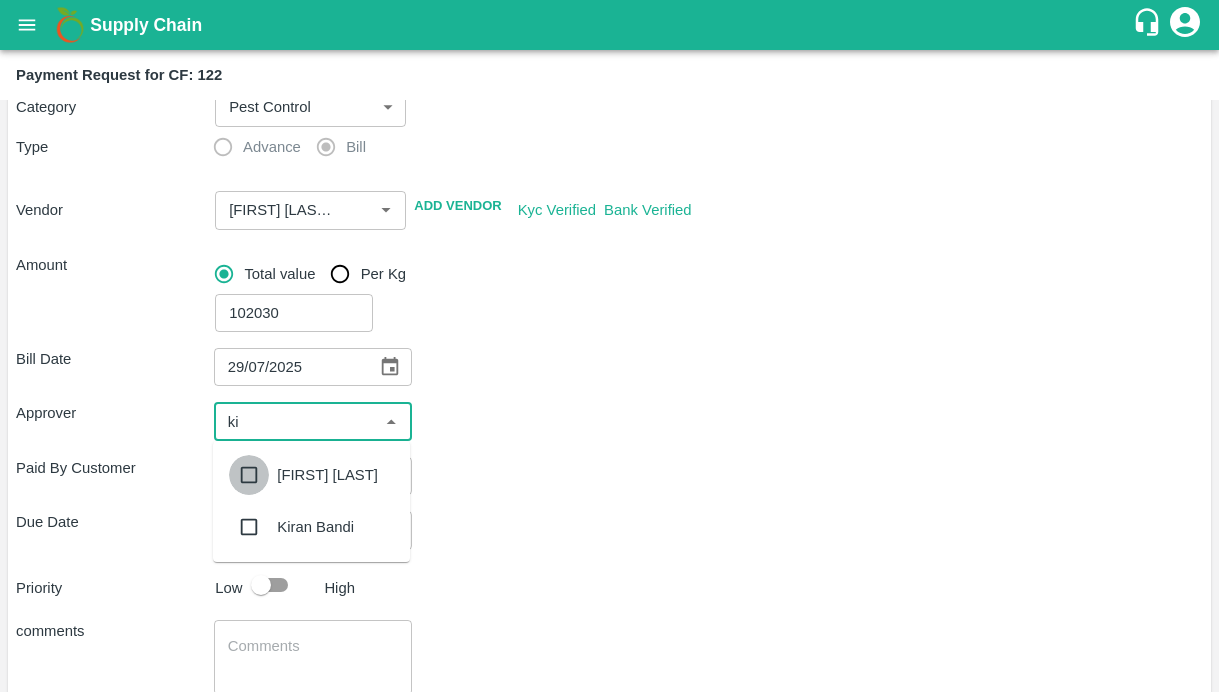 click at bounding box center [249, 475] 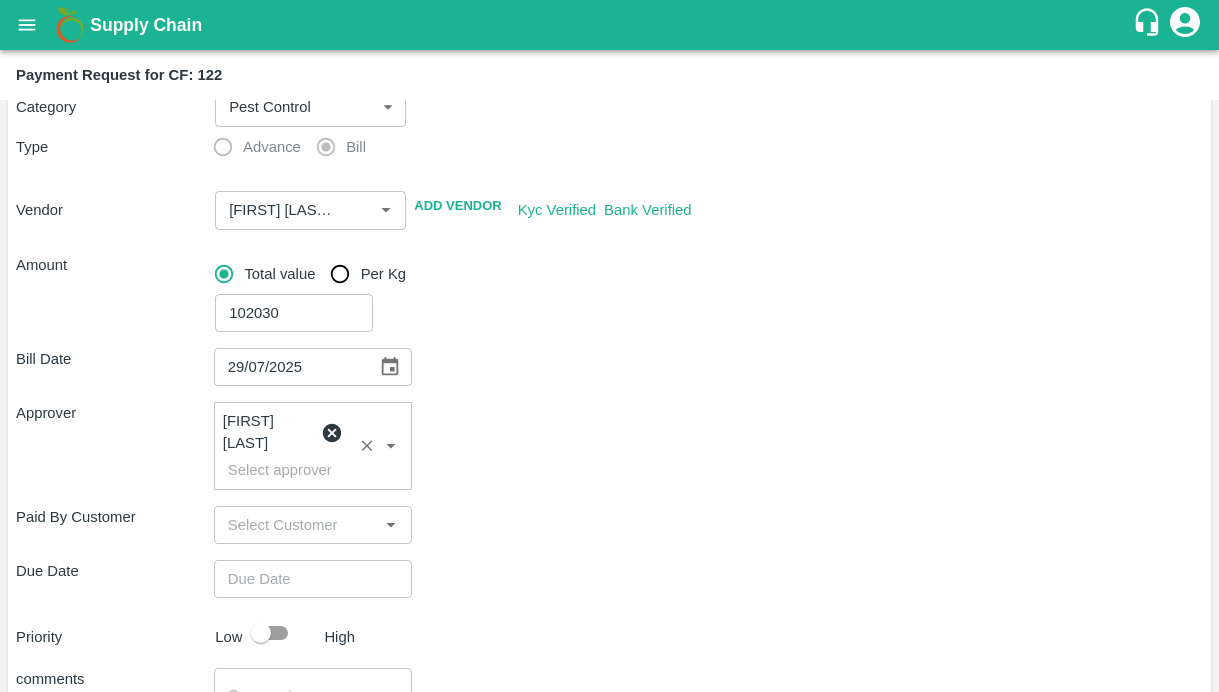 click on "Paid By Customer ​" at bounding box center (609, 525) 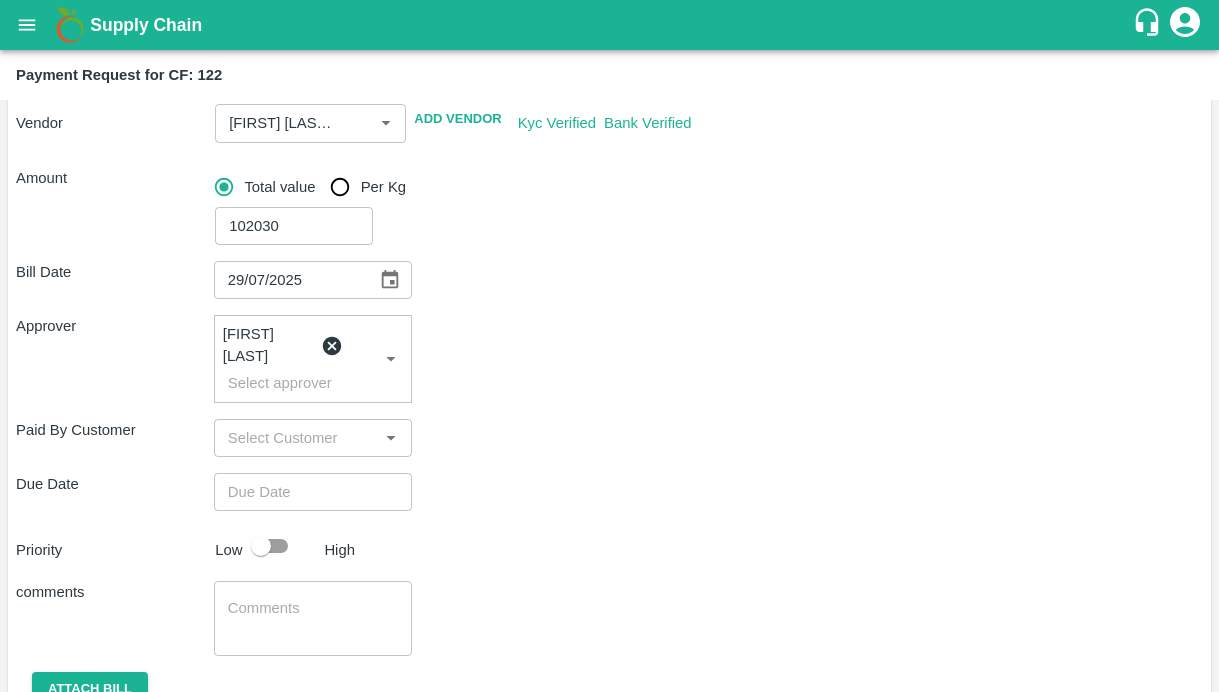 scroll, scrollTop: 300, scrollLeft: 0, axis: vertical 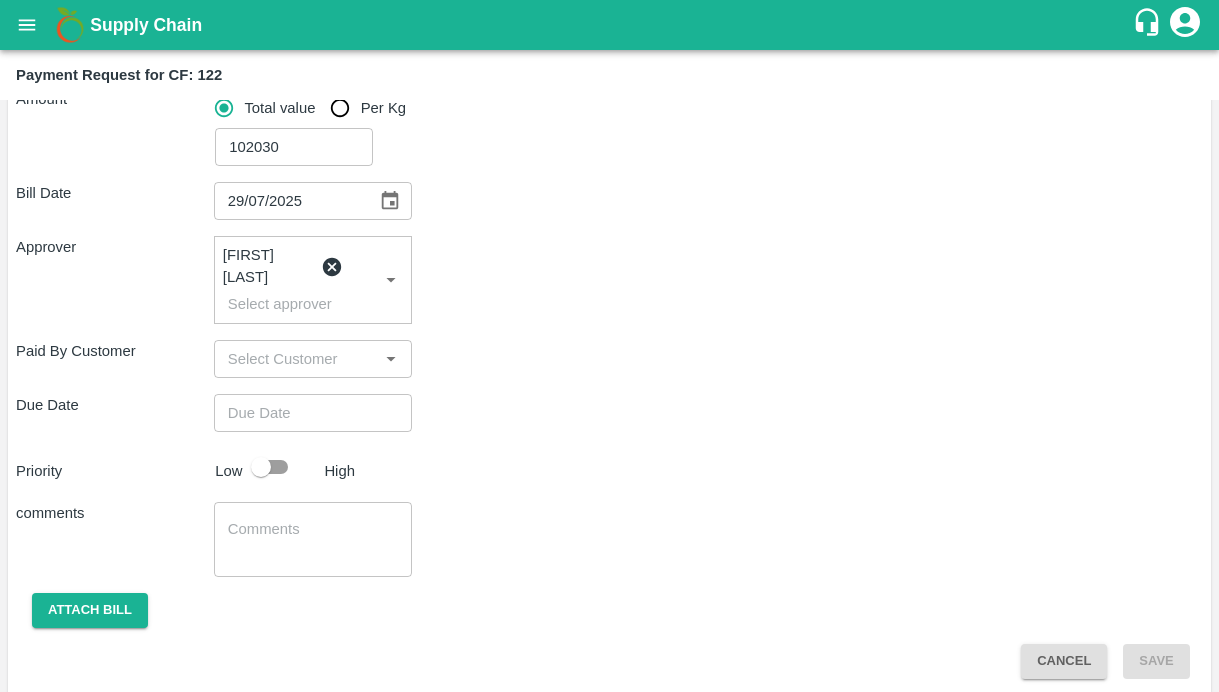 type on "DD/MM/YYYY hh:mm aa" 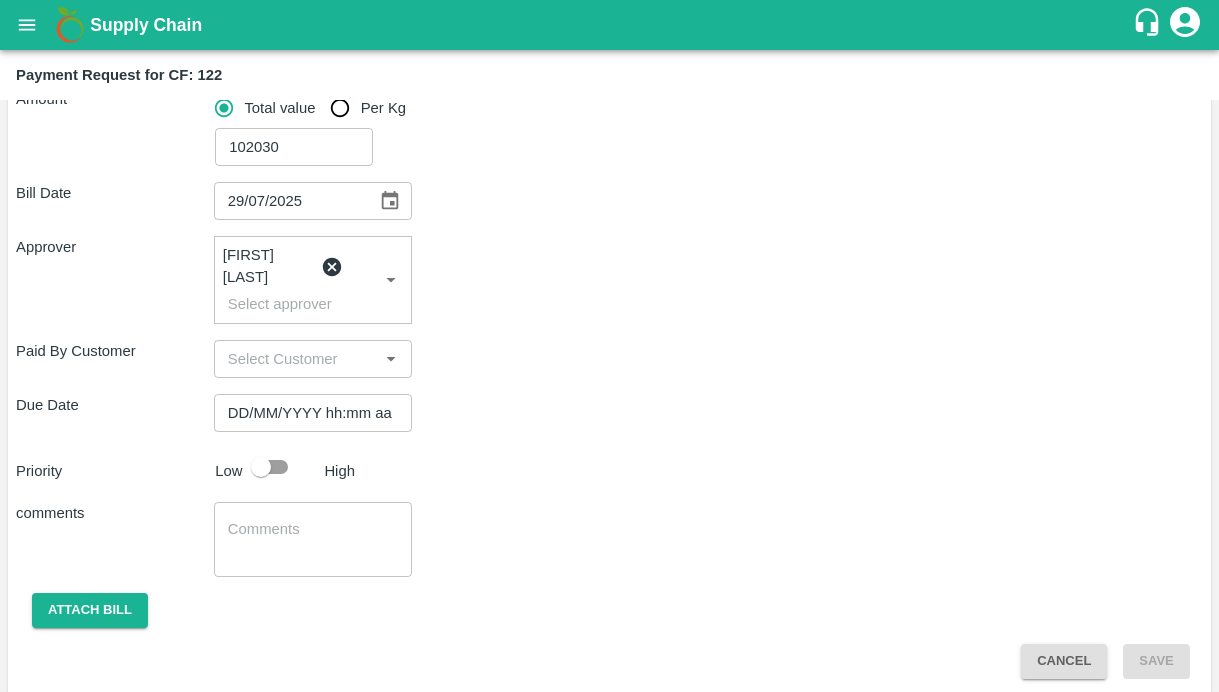 click on "DD/MM/YYYY hh:mm aa" at bounding box center [306, 413] 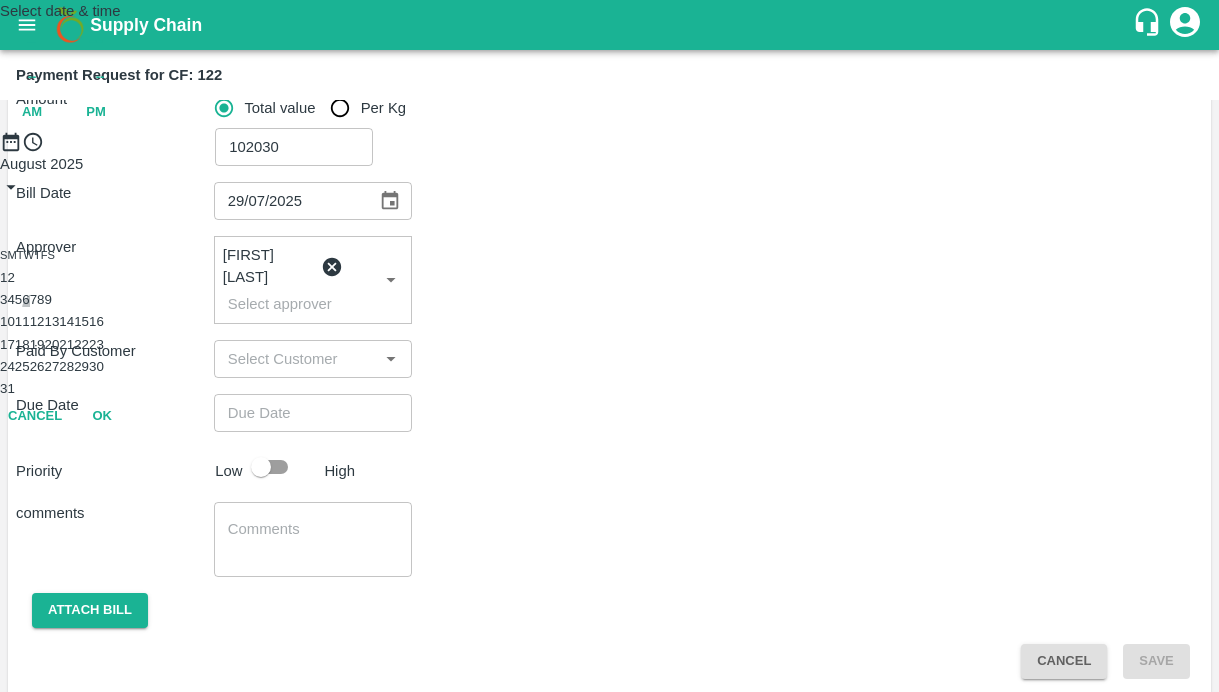 click on "6" at bounding box center [25, 299] 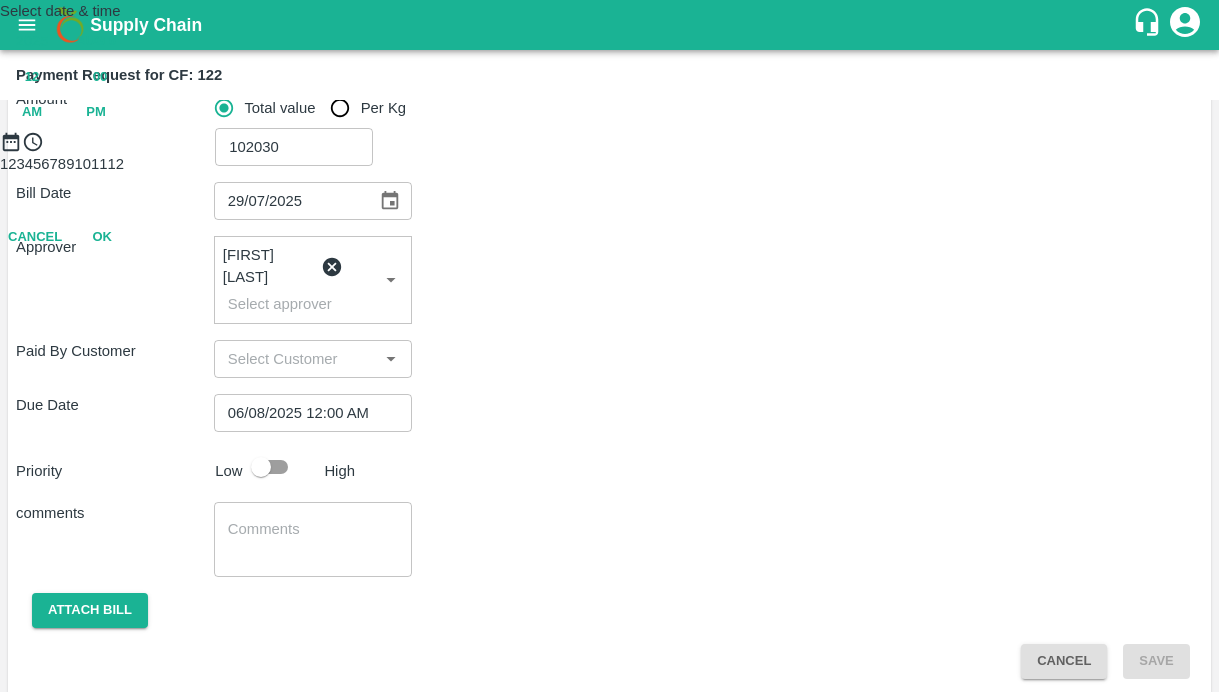 click on "PM" at bounding box center (96, 112) 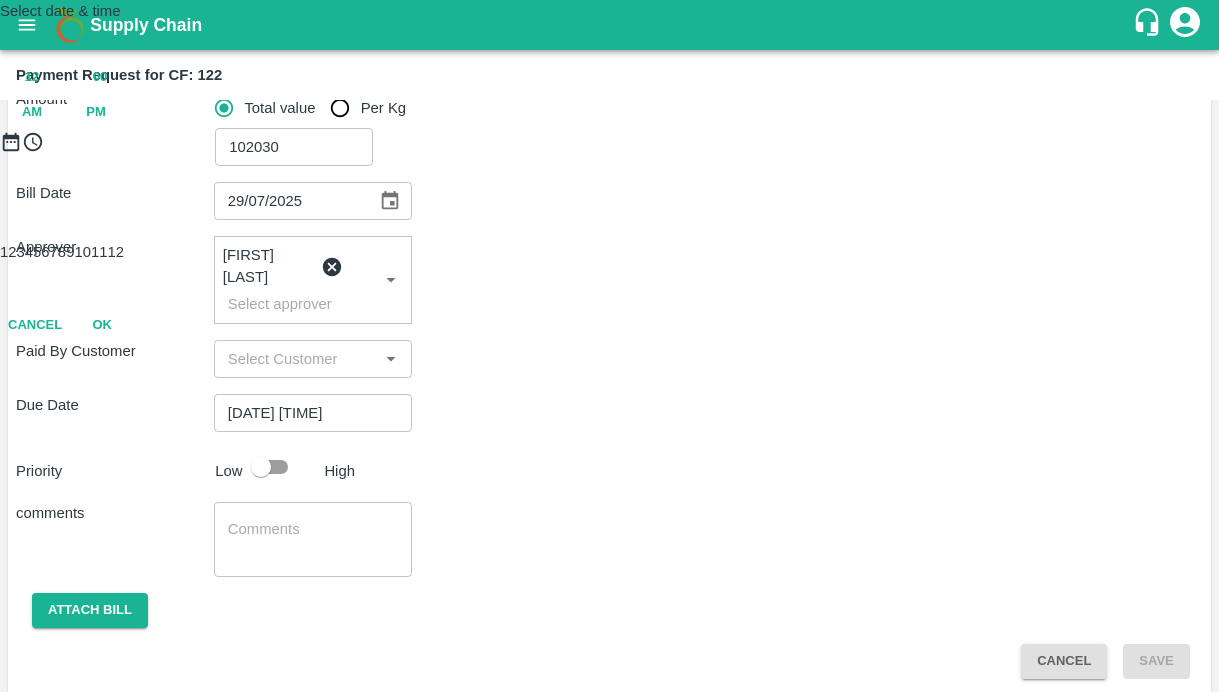 click on "OK" at bounding box center [102, 325] 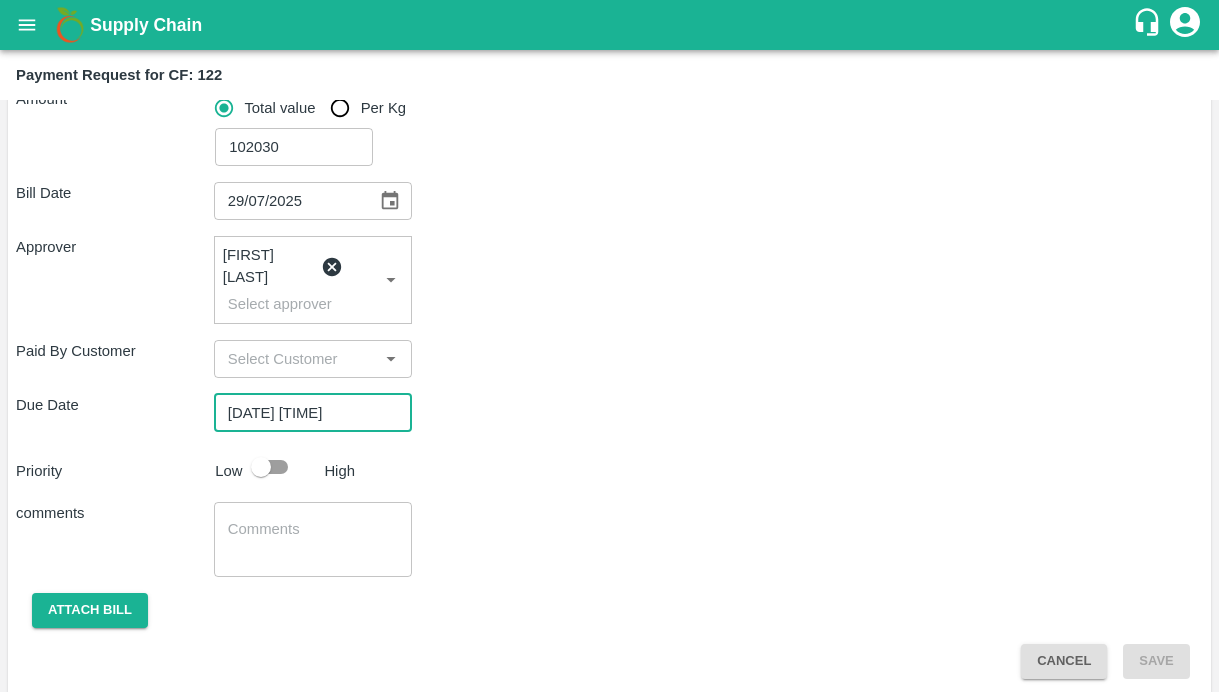 click on "Bill Date 29/07/2025 ​ Approver Kiran Naik ​ Paid By Customer ​ Due Date 06/08/2025 12:00 PM ​  Priority  Low  High comments x ​ Attach bill Cancel Save" at bounding box center (609, 422) 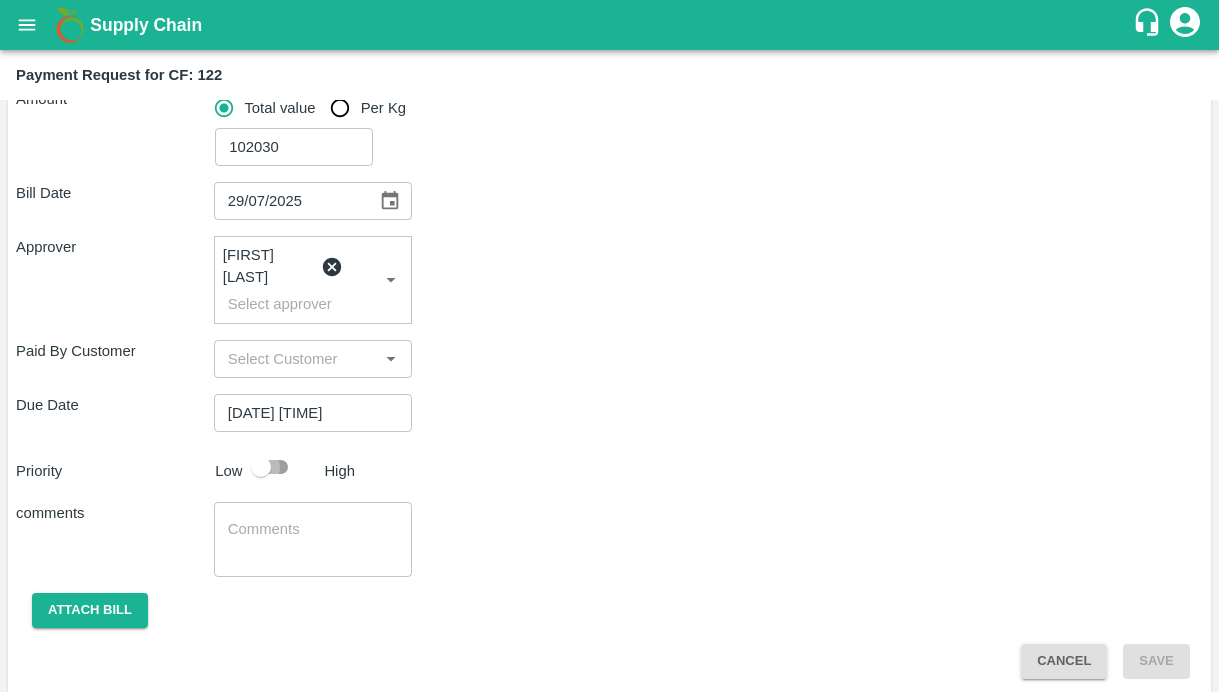 click at bounding box center [261, 467] 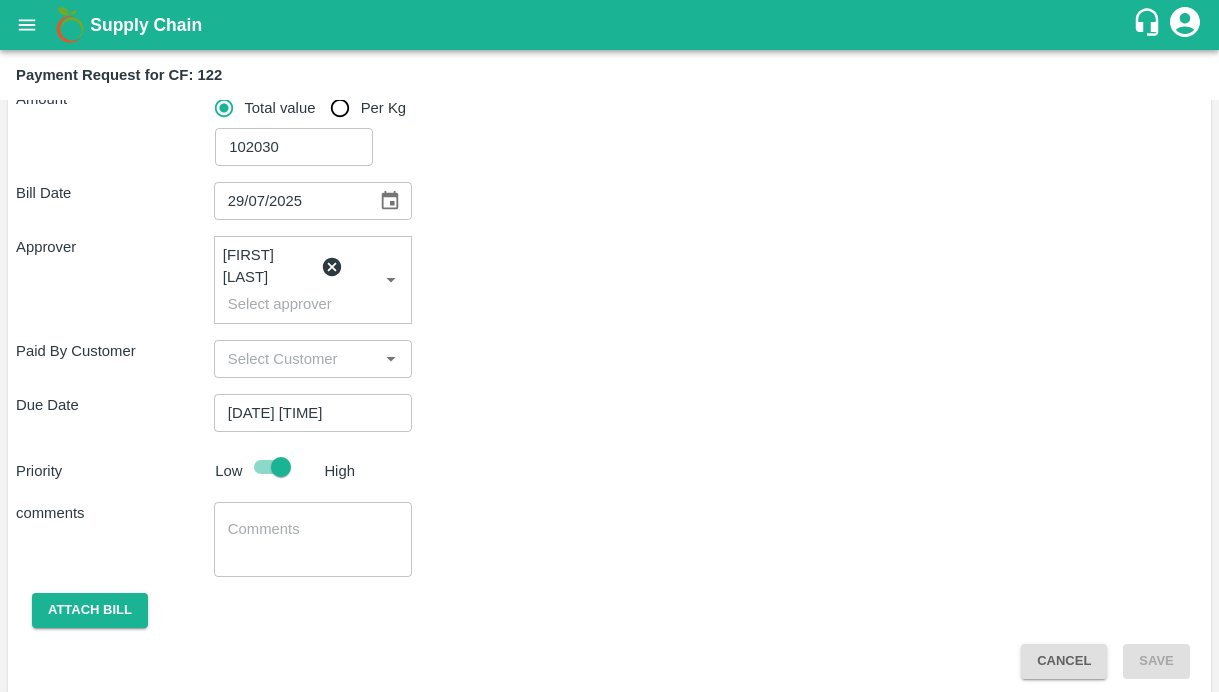 click on "x ​" at bounding box center (313, 539) 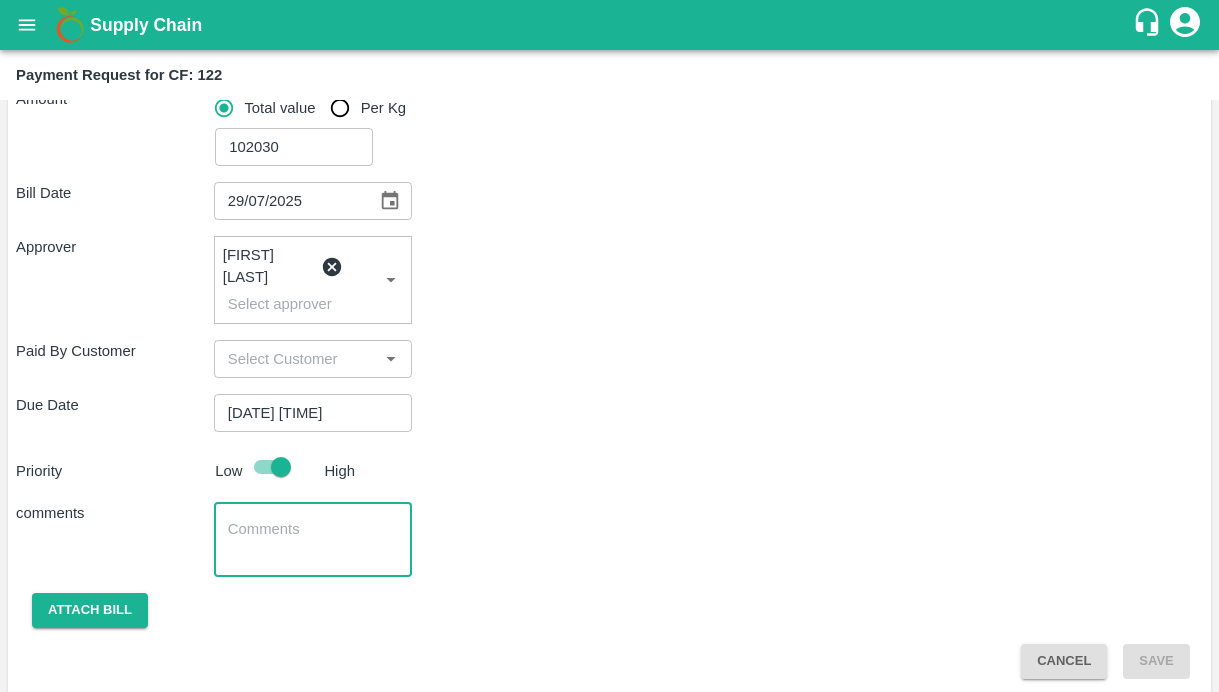 type on "K" 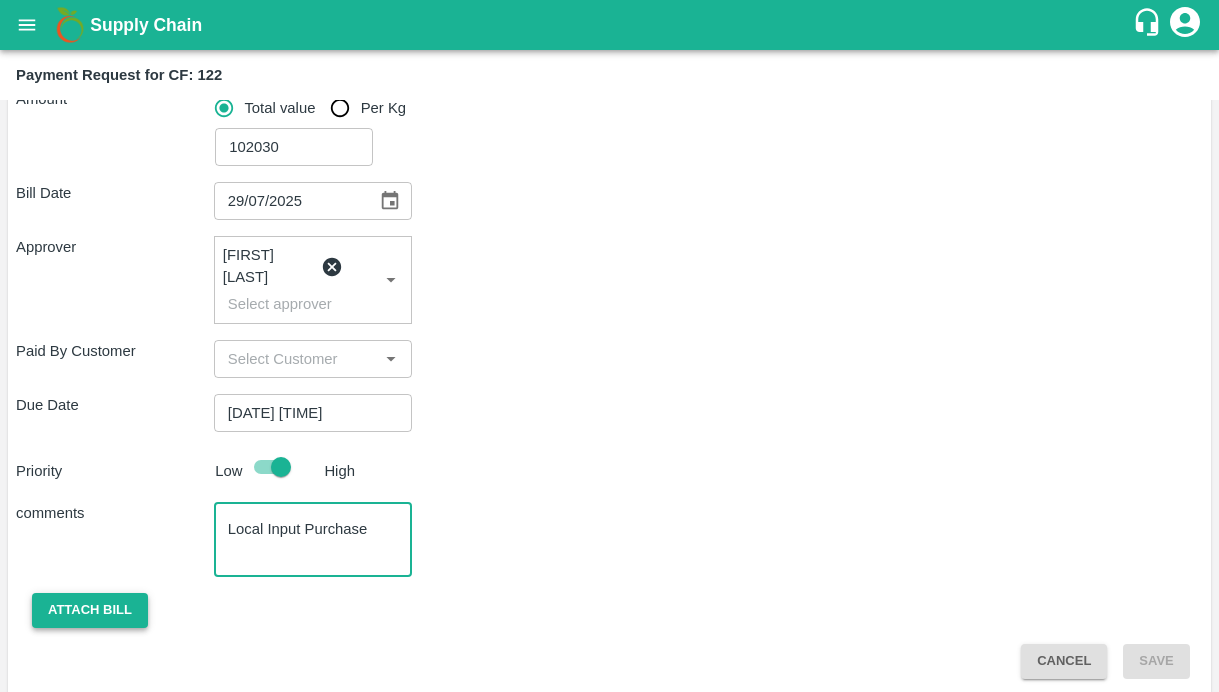 type on "Local Input Purchase" 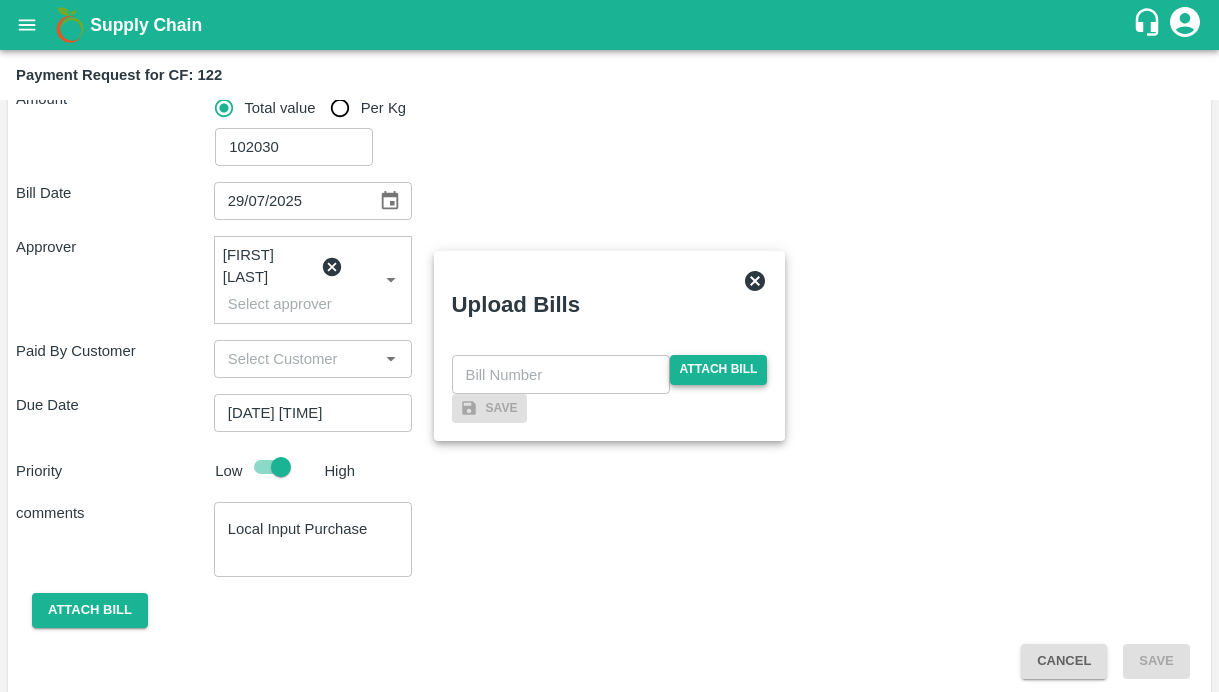 click on "Attach bill" at bounding box center [719, 369] 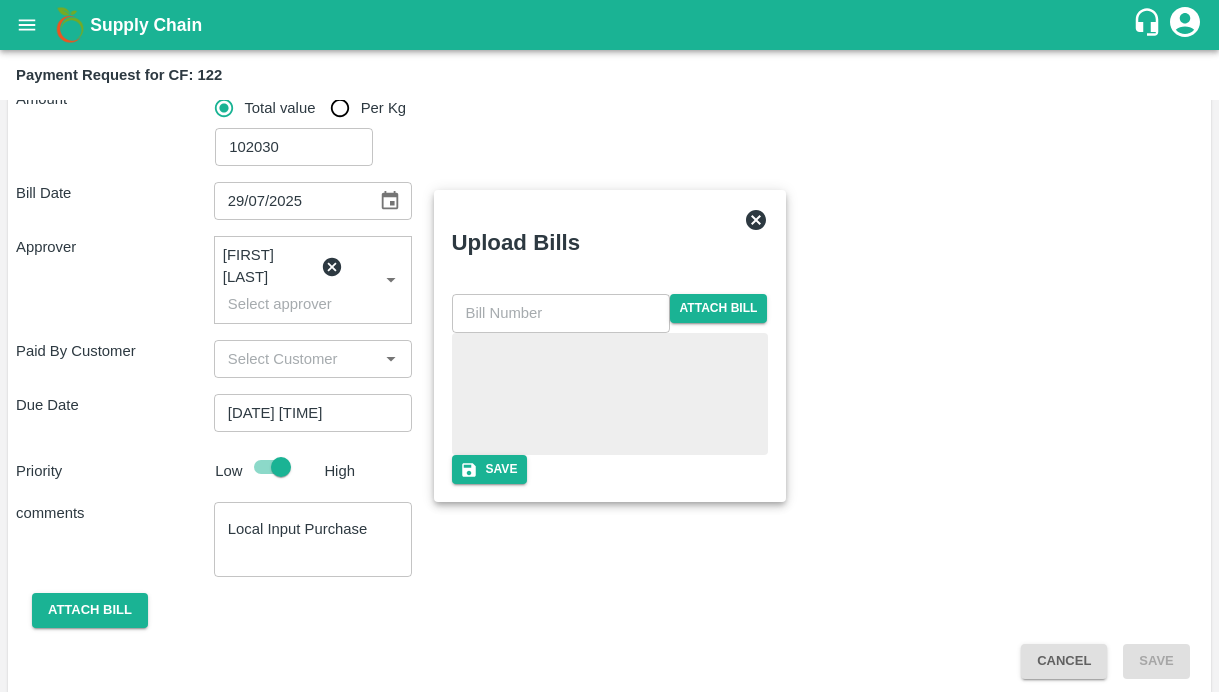click at bounding box center (561, 313) 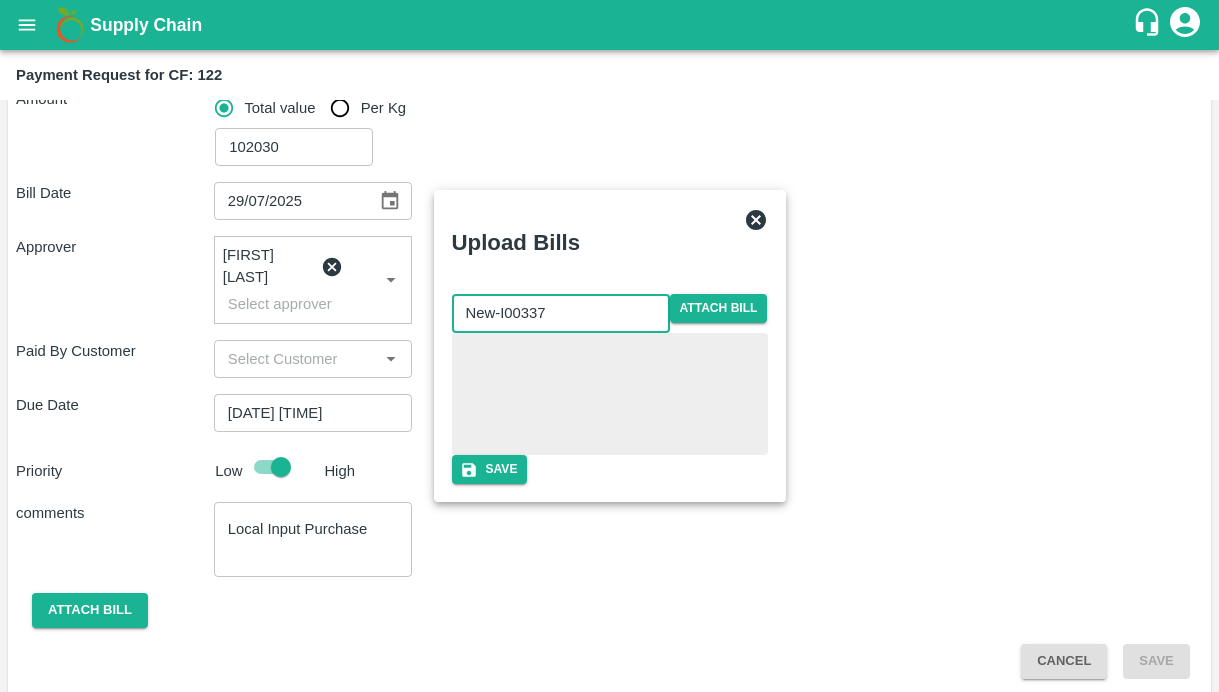 type on "New-I00337" 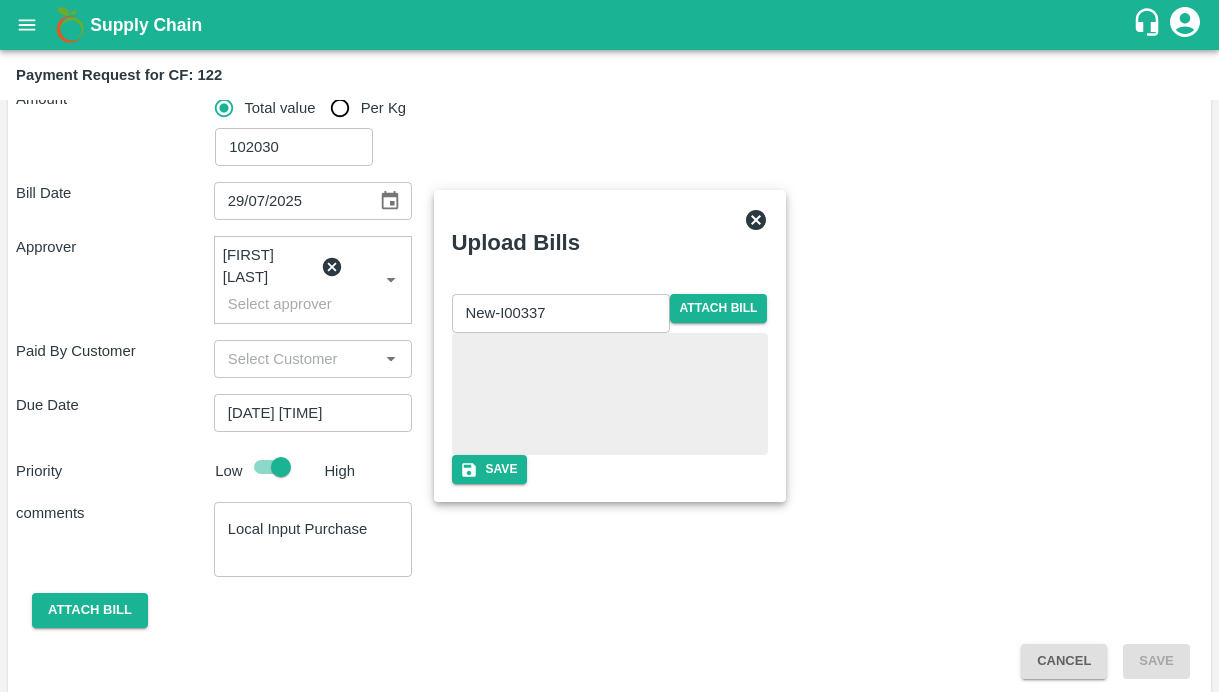 click at bounding box center [610, 394] 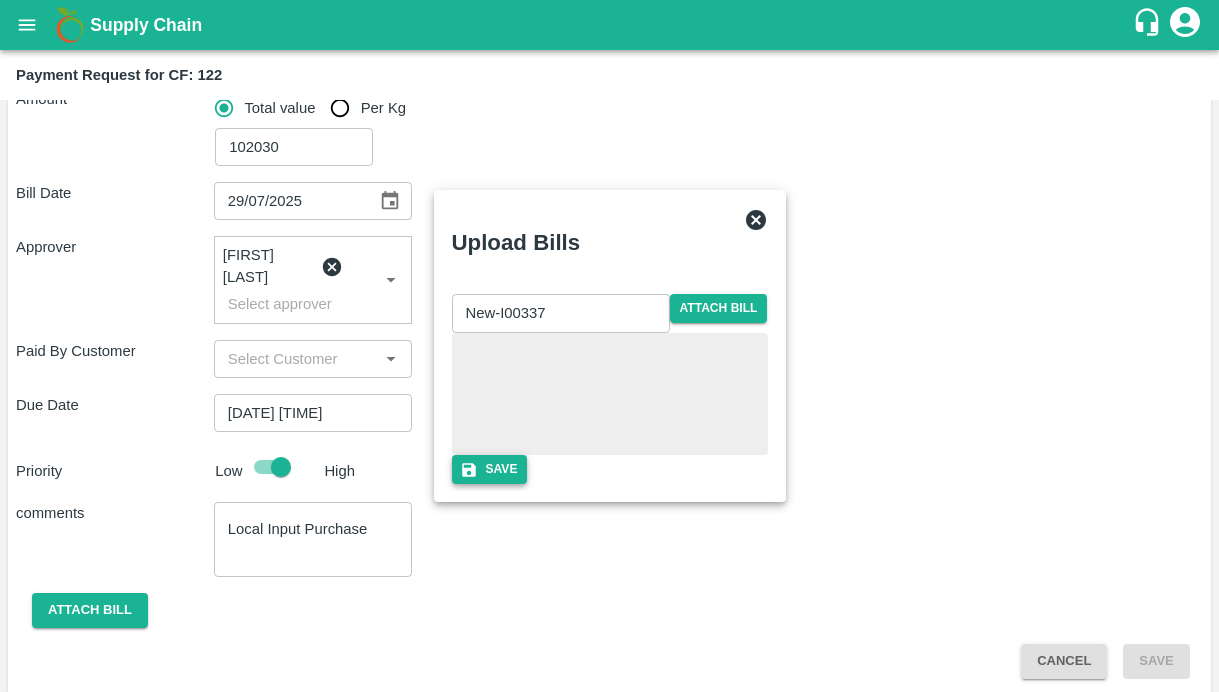 click on "Save" at bounding box center [490, 469] 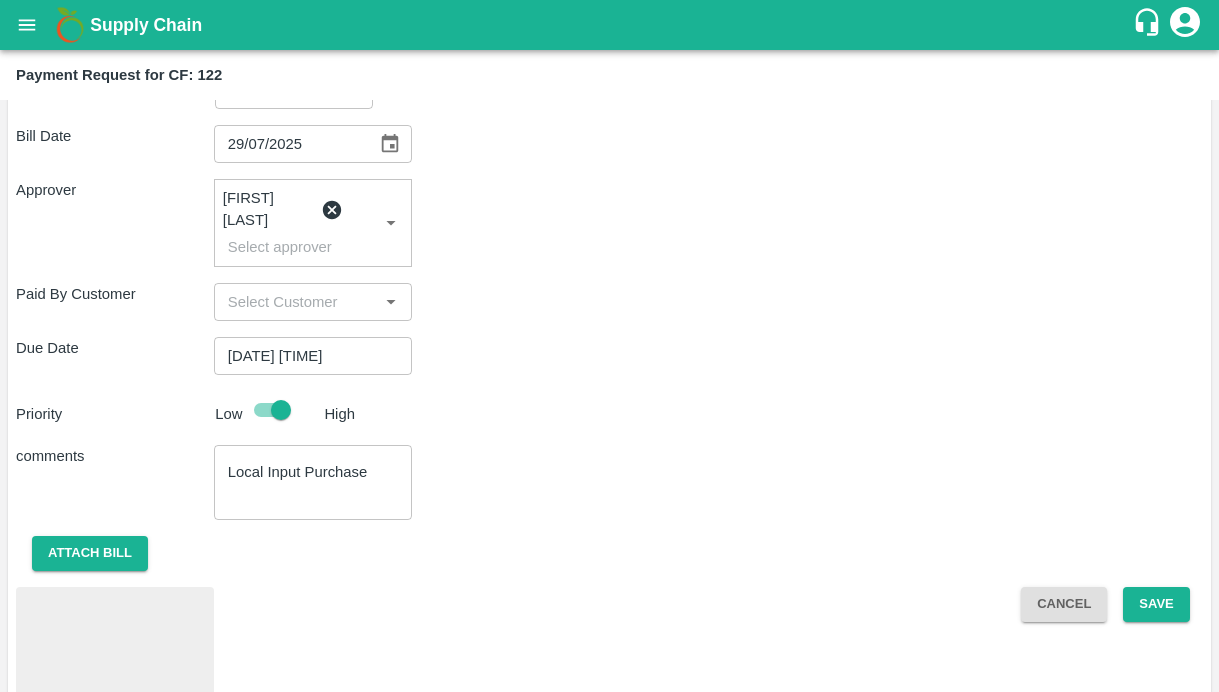 scroll, scrollTop: 406, scrollLeft: 0, axis: vertical 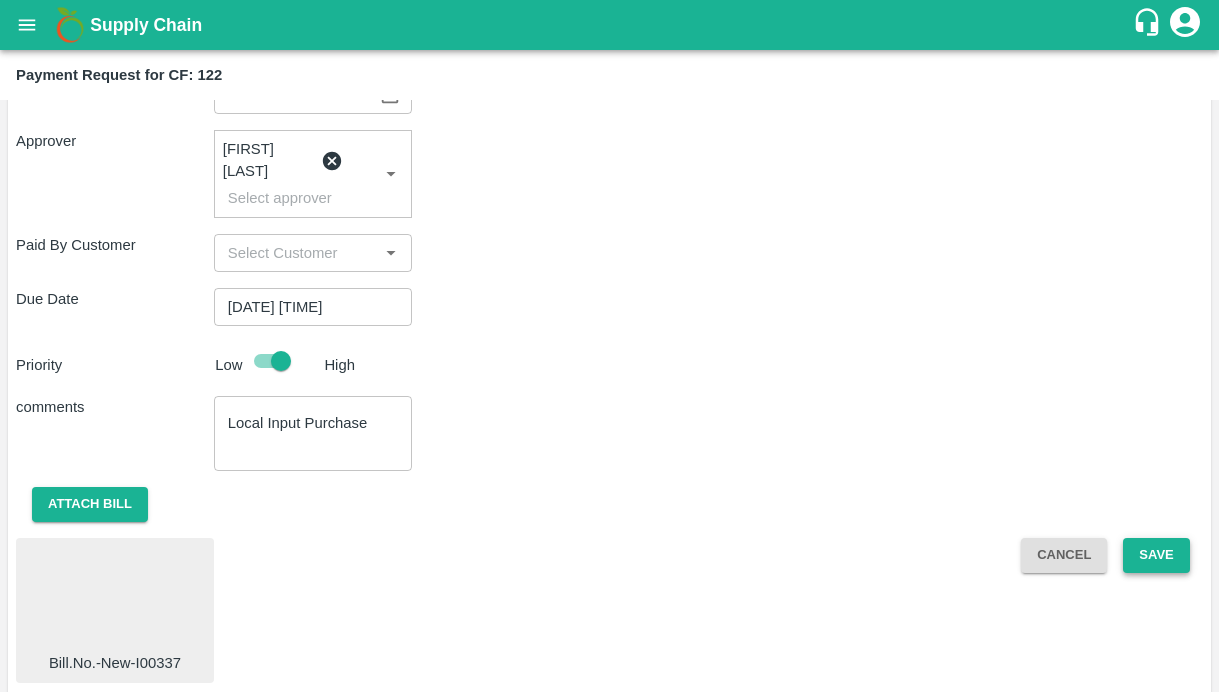 click on "Save" at bounding box center (1156, 555) 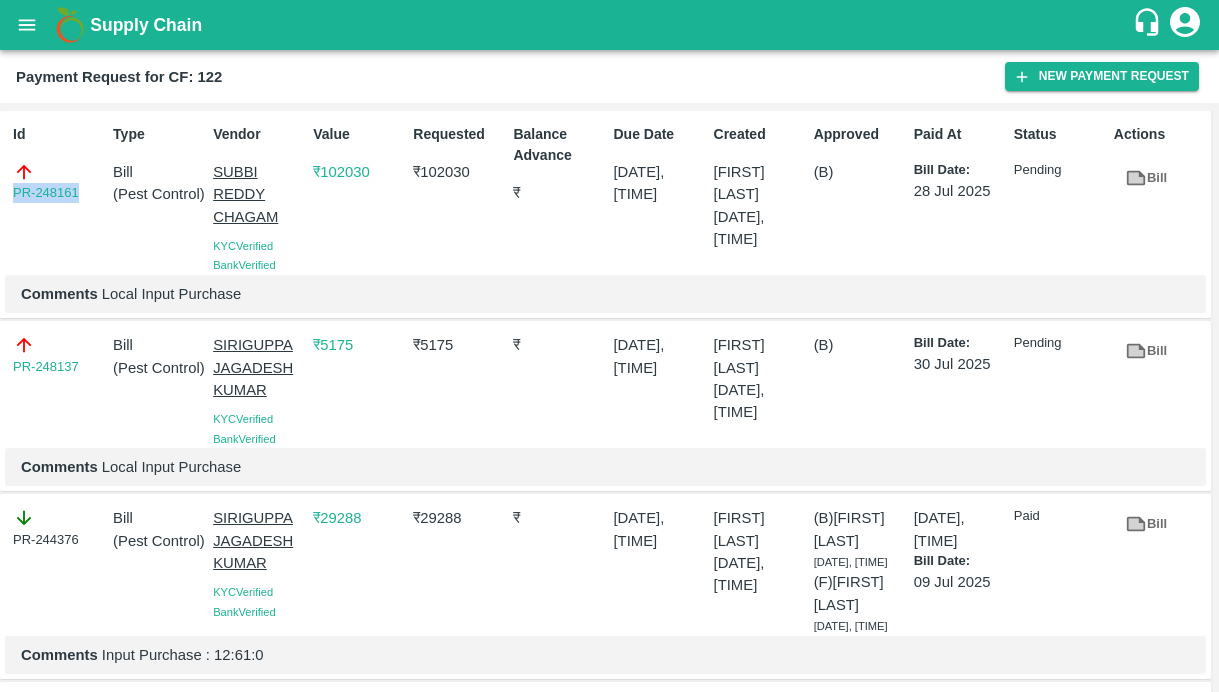 drag, startPoint x: 89, startPoint y: 195, endPoint x: -39, endPoint y: 195, distance: 128 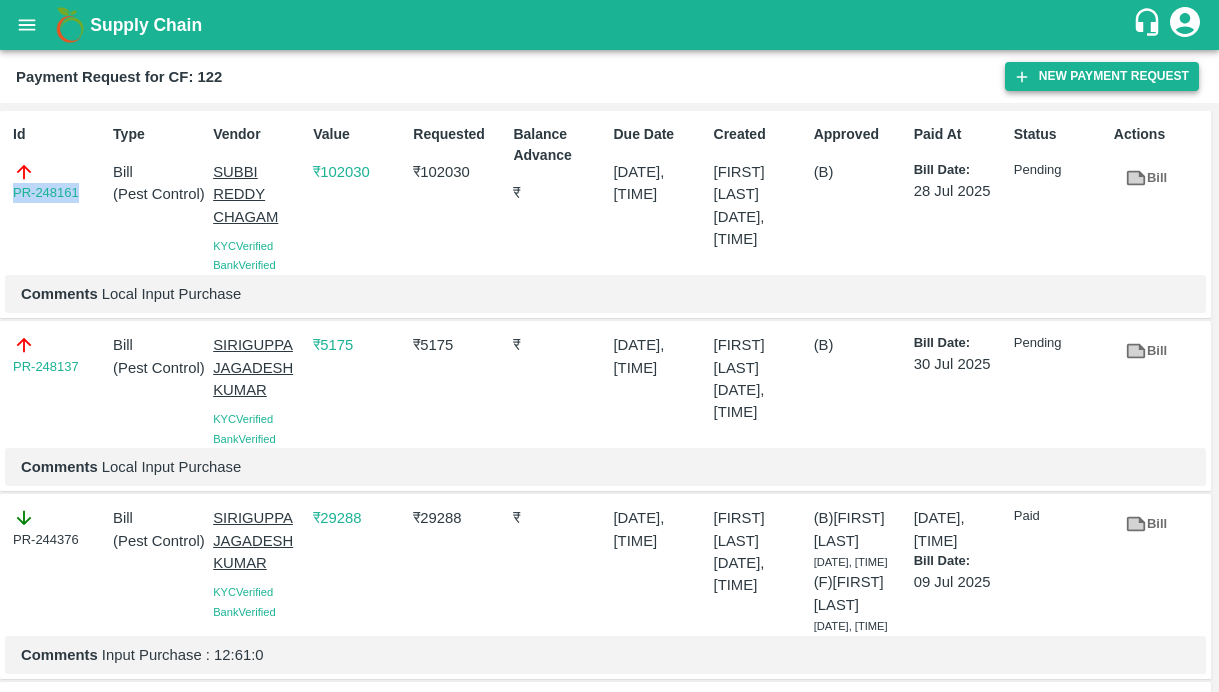 click on "New Payment Request" at bounding box center (1102, 76) 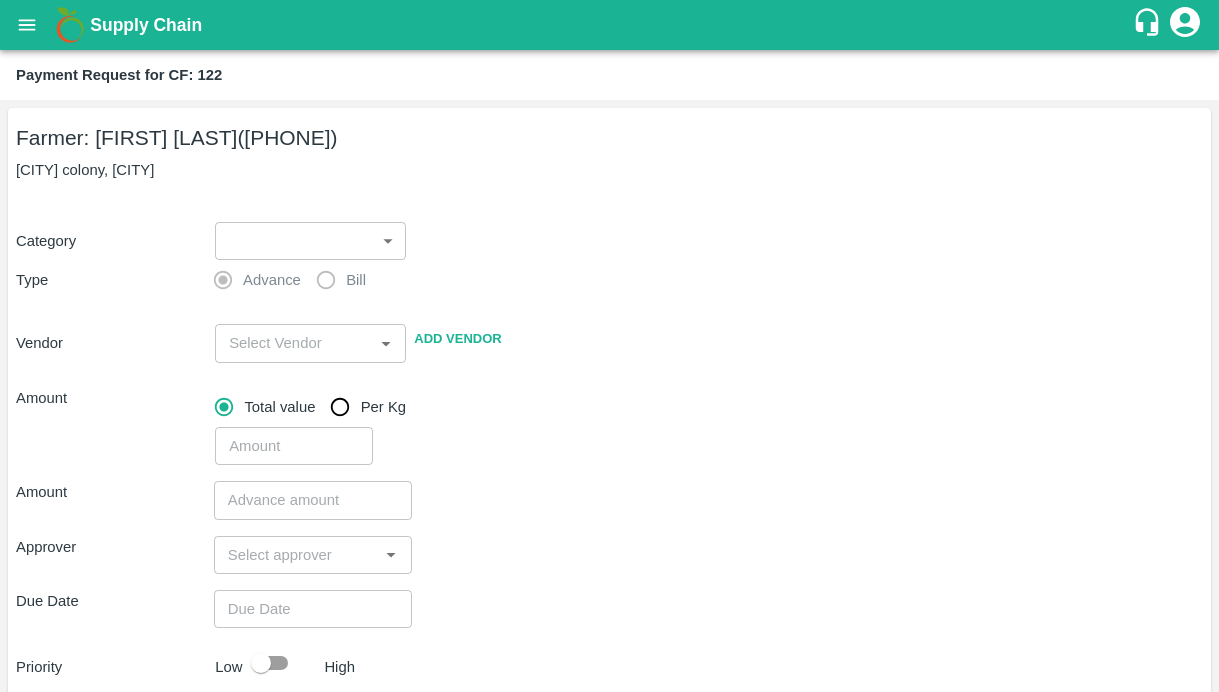 click on "Supply Chain Payment Request for CF: 122 Farmer:    Yarrabothula Sai Teja Reddy  (9441108188) Gnnevaripalli colony, anantapur Category ​ ​ Type Advance Bill Vendor ​ Add Vendor Amount Total value Per Kg ​ Amount ​ Approver ​ Due Date ​  Priority  Low  High Comment x ​ Attach bill Cancel Save Bangalore DC Direct Customer Hyderabad DC B2R Bangalore  Tembhurni Virtual Captive PH Ananthapur Virtual Captive PH Kothakota Virtual Captive PH Chittoor Virtual Captive PH Vavilala Himalekya Logout" at bounding box center [609, 346] 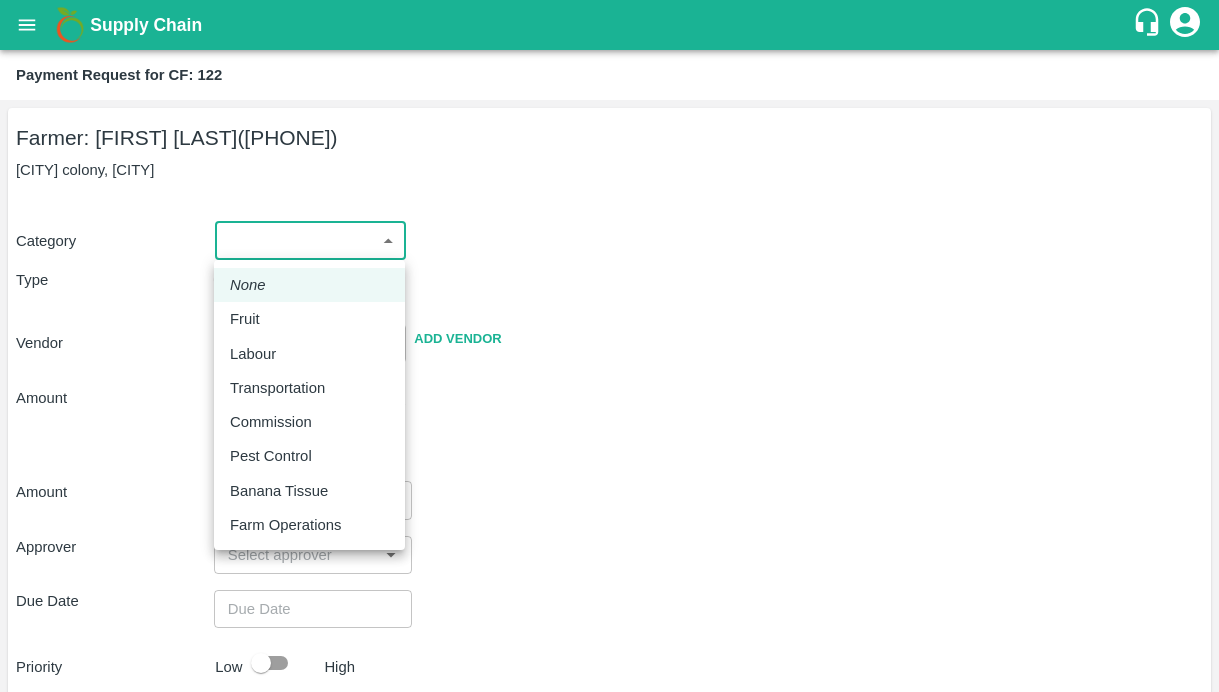 click on "Labour" at bounding box center (253, 354) 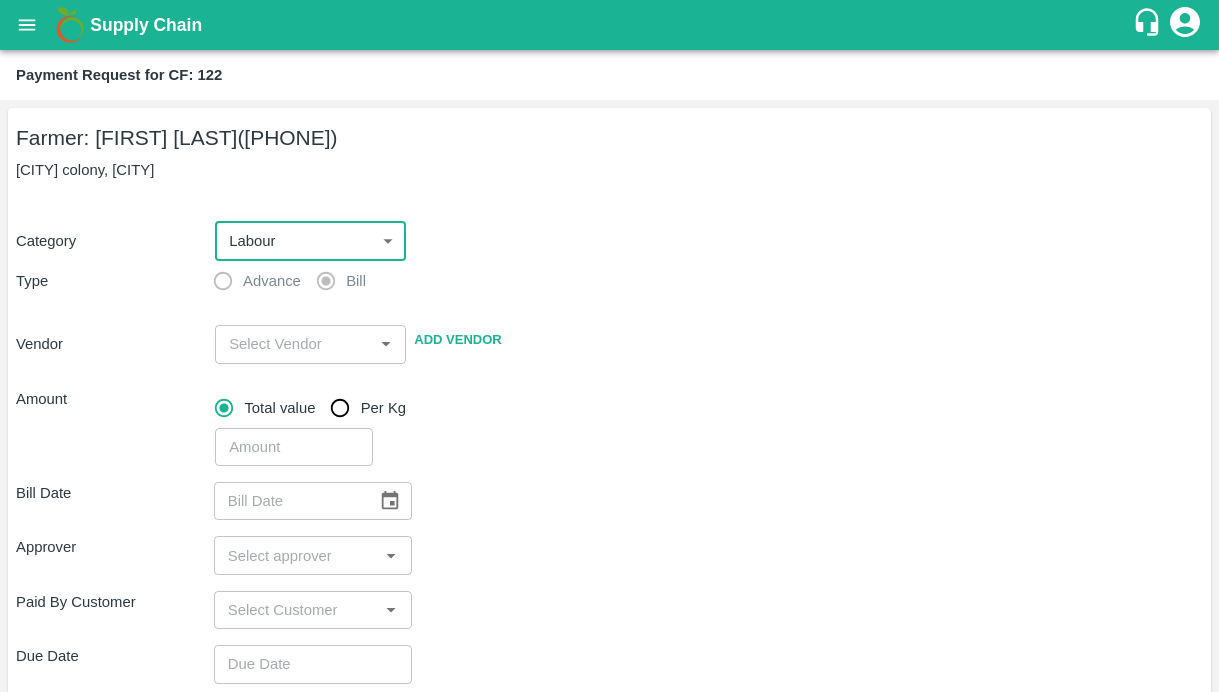 click at bounding box center (294, 344) 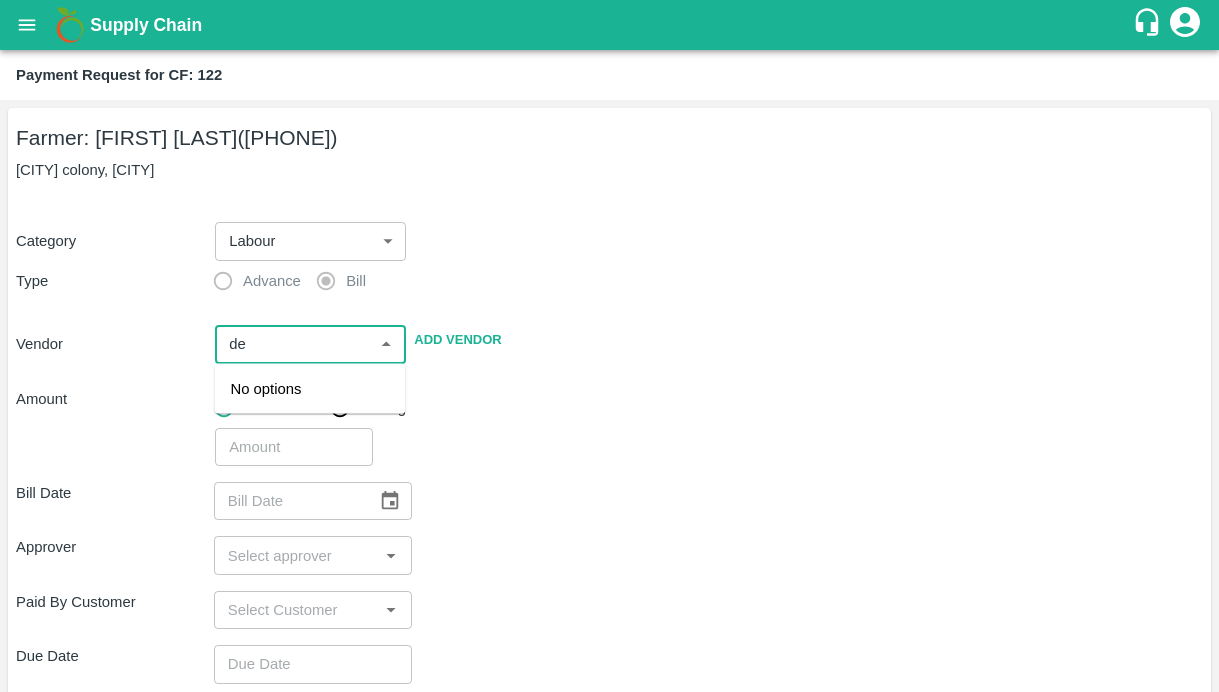 type on "d" 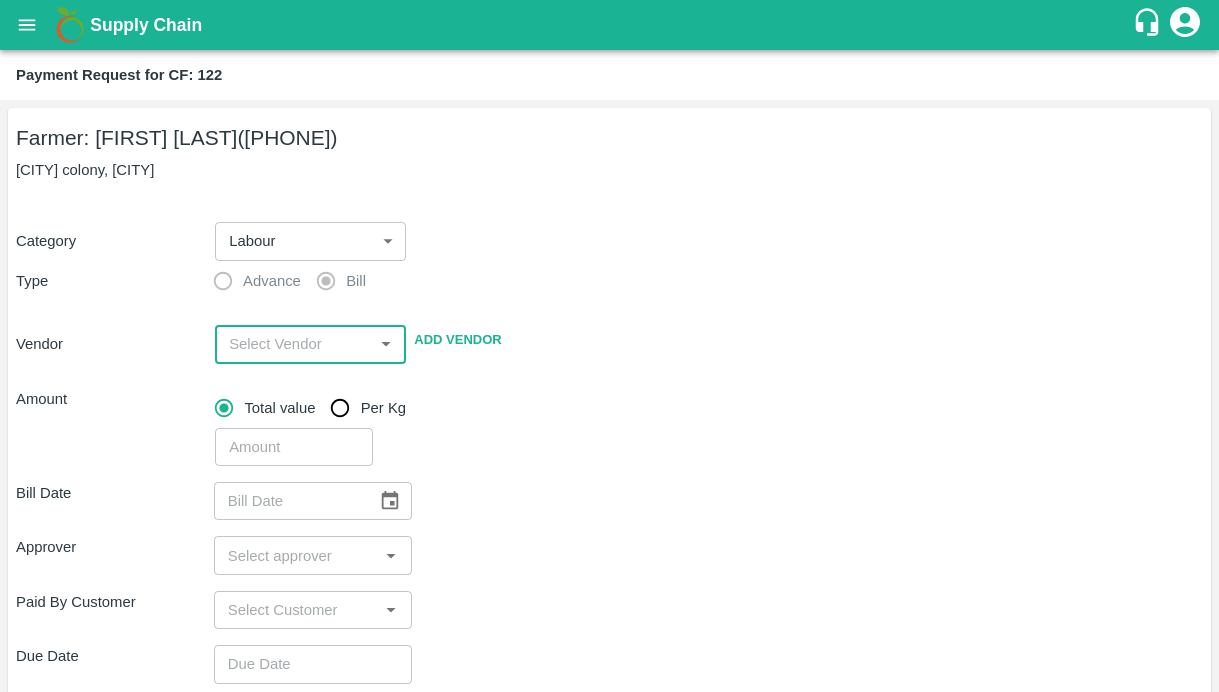 paste on "DEVARINTI BHASKAR" 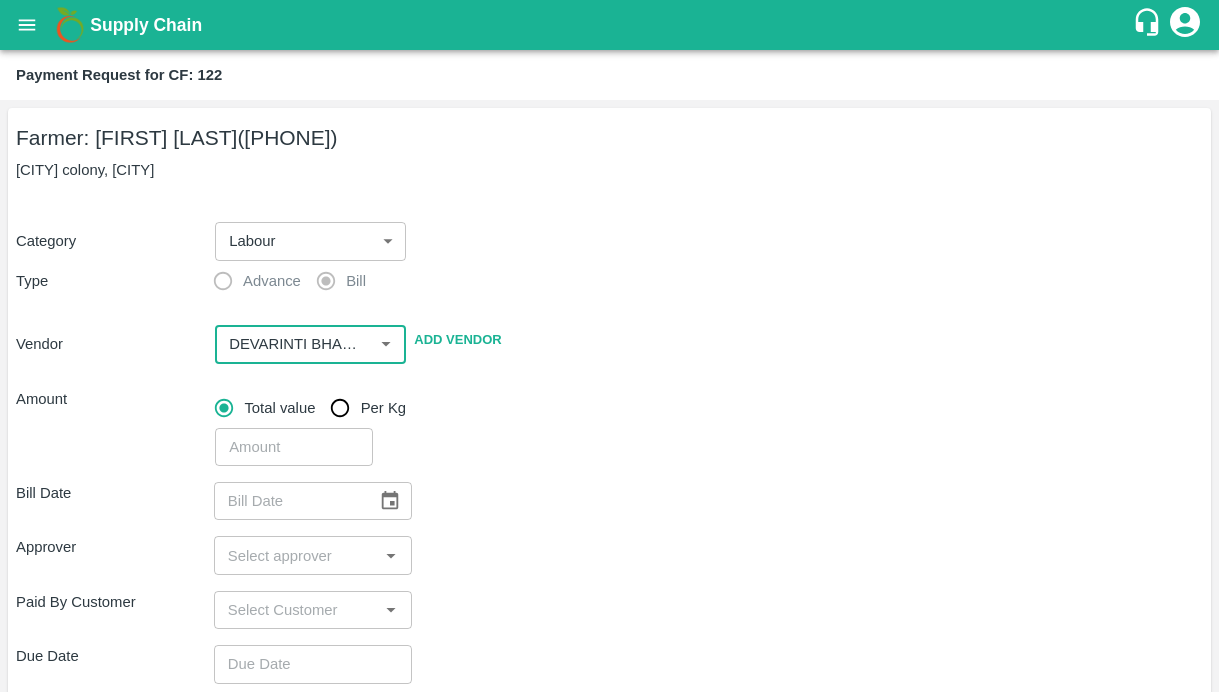 scroll, scrollTop: 0, scrollLeft: 19, axis: horizontal 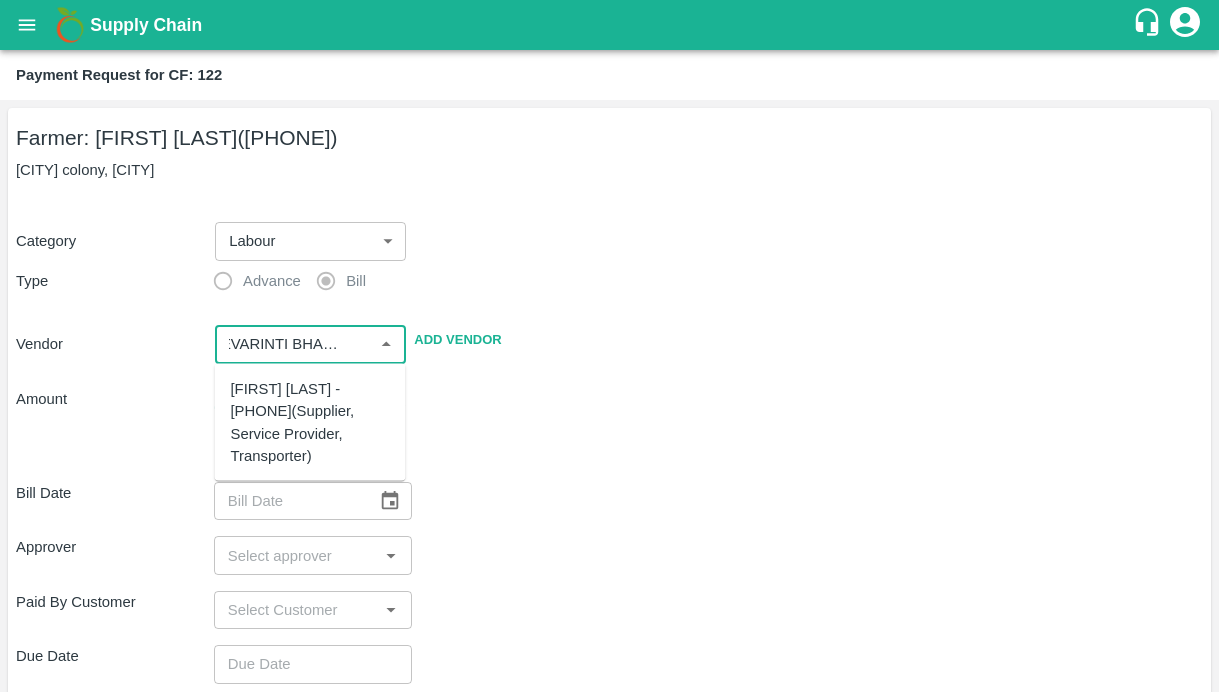 click on "DEVARINTI BHASKAR - 9010163041(Supplier, Service Provider, Transporter)" at bounding box center (310, 422) 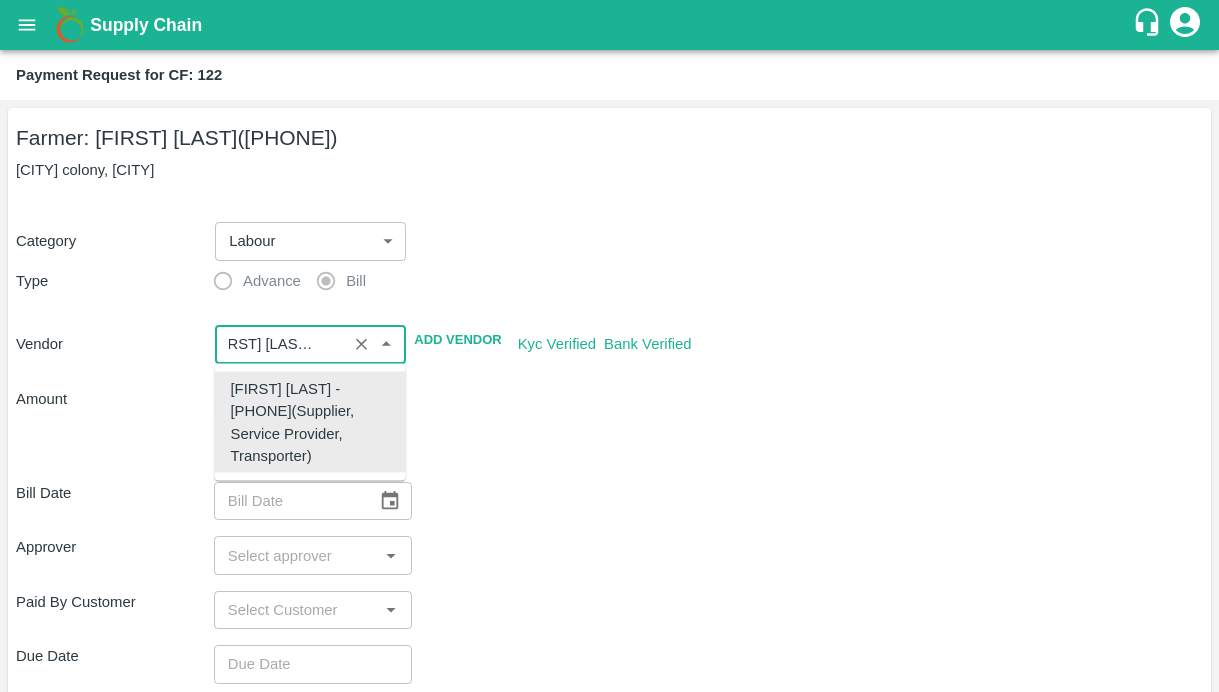 type on "DEVARINTI BHASKAR - 9010163041(Supplier, Service Provider, Transporter)" 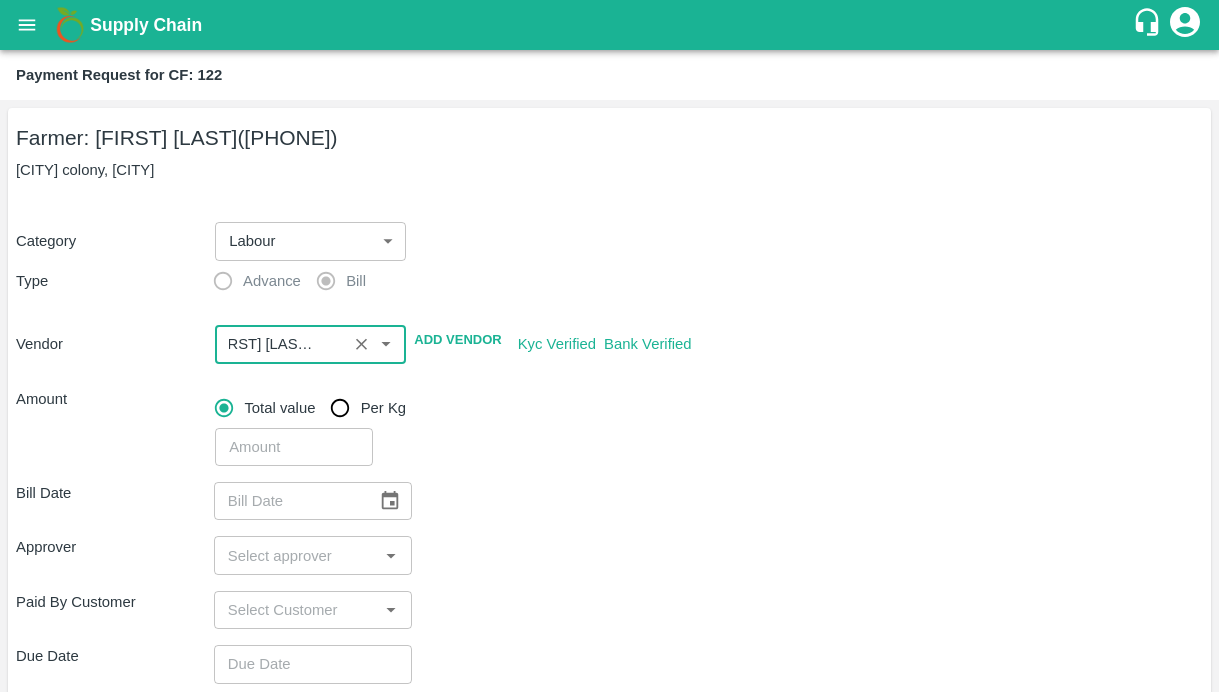 scroll, scrollTop: 0, scrollLeft: 0, axis: both 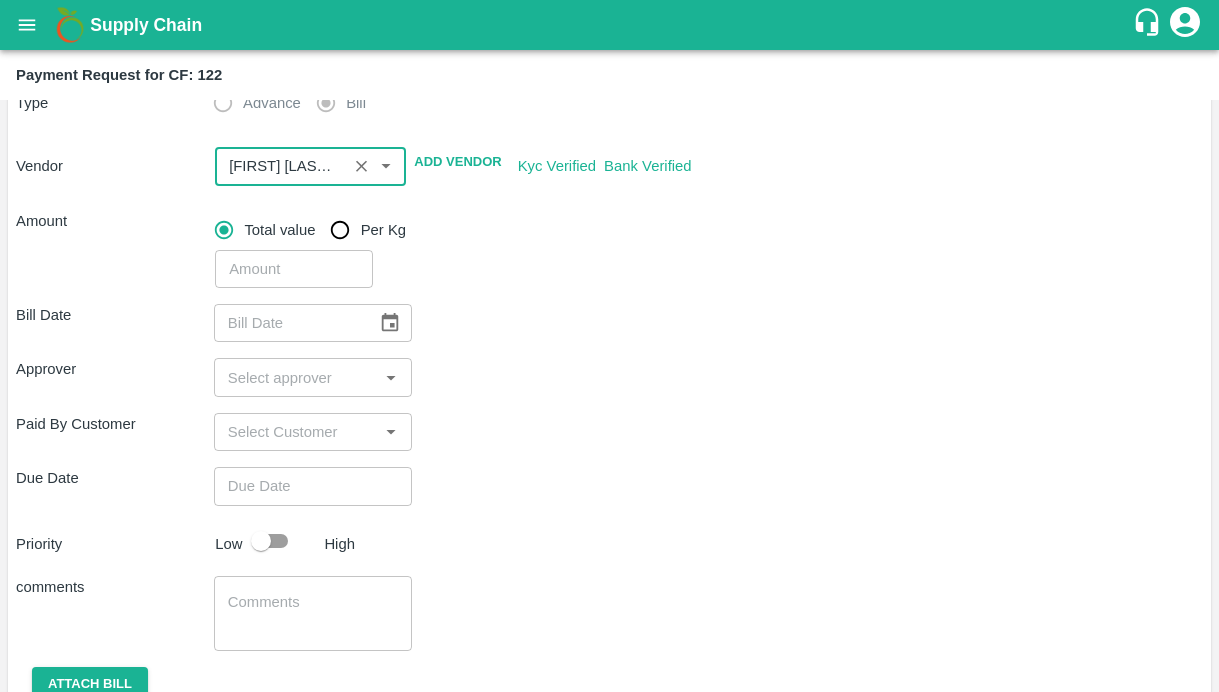 click at bounding box center [294, 269] 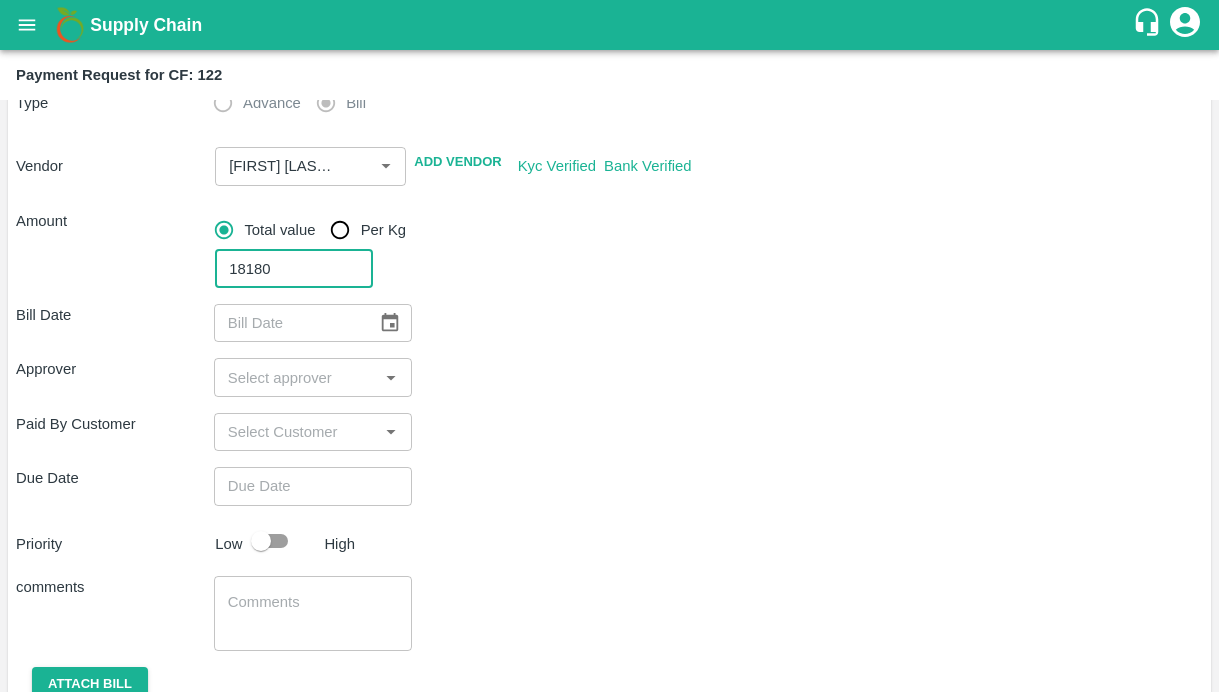 type on "18180" 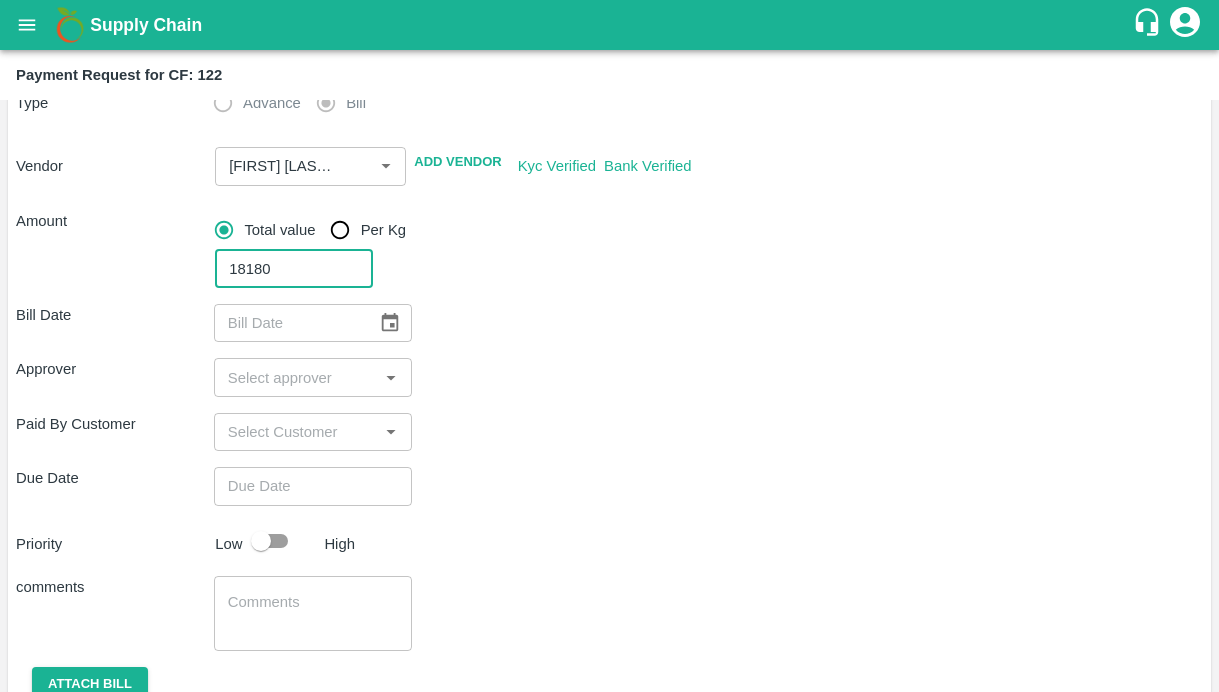 click 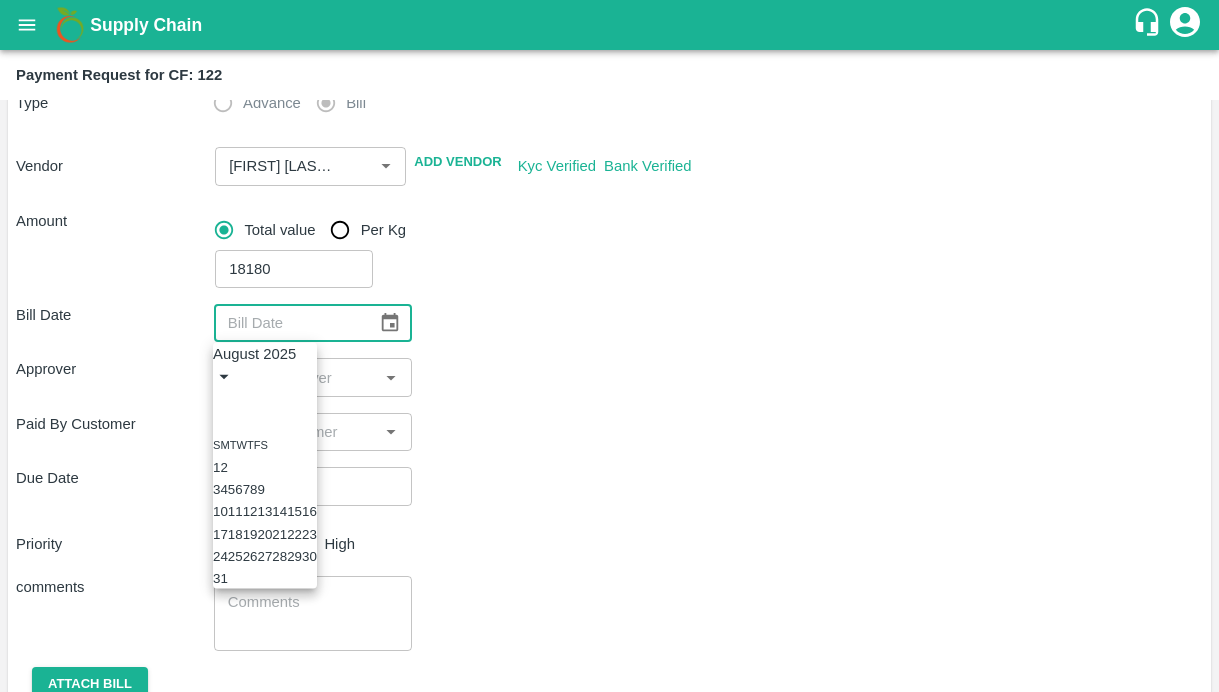click on "5" at bounding box center [231, 489] 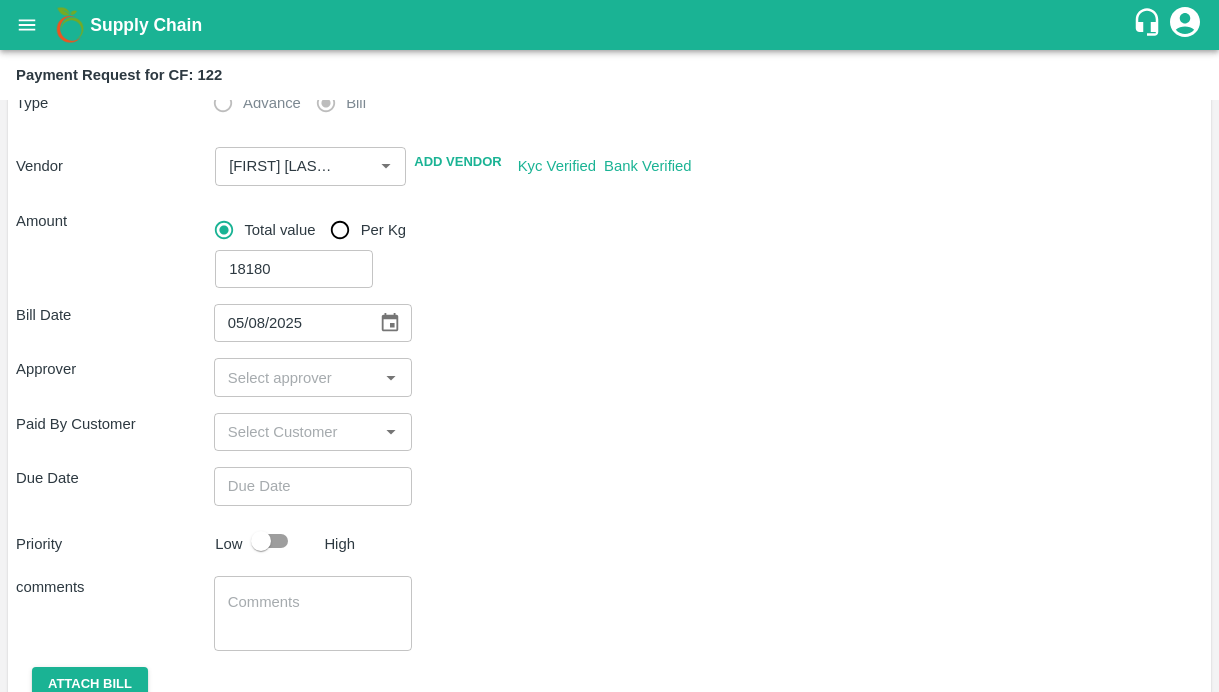 click at bounding box center (296, 377) 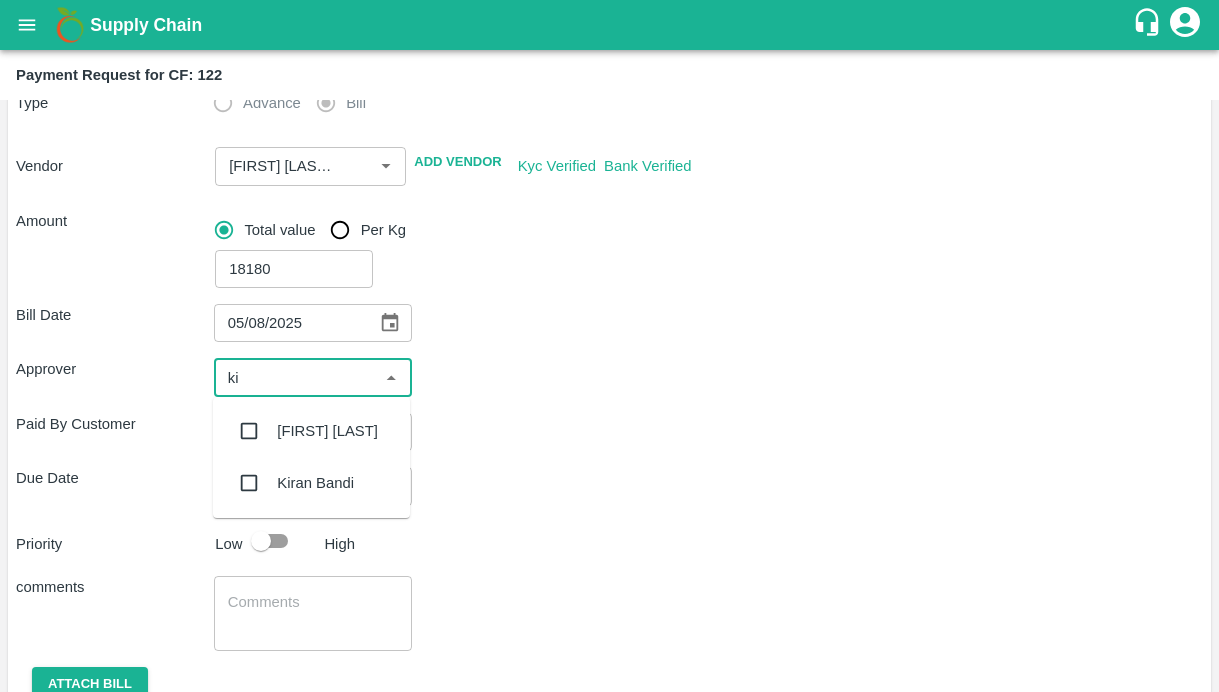 type on "kir" 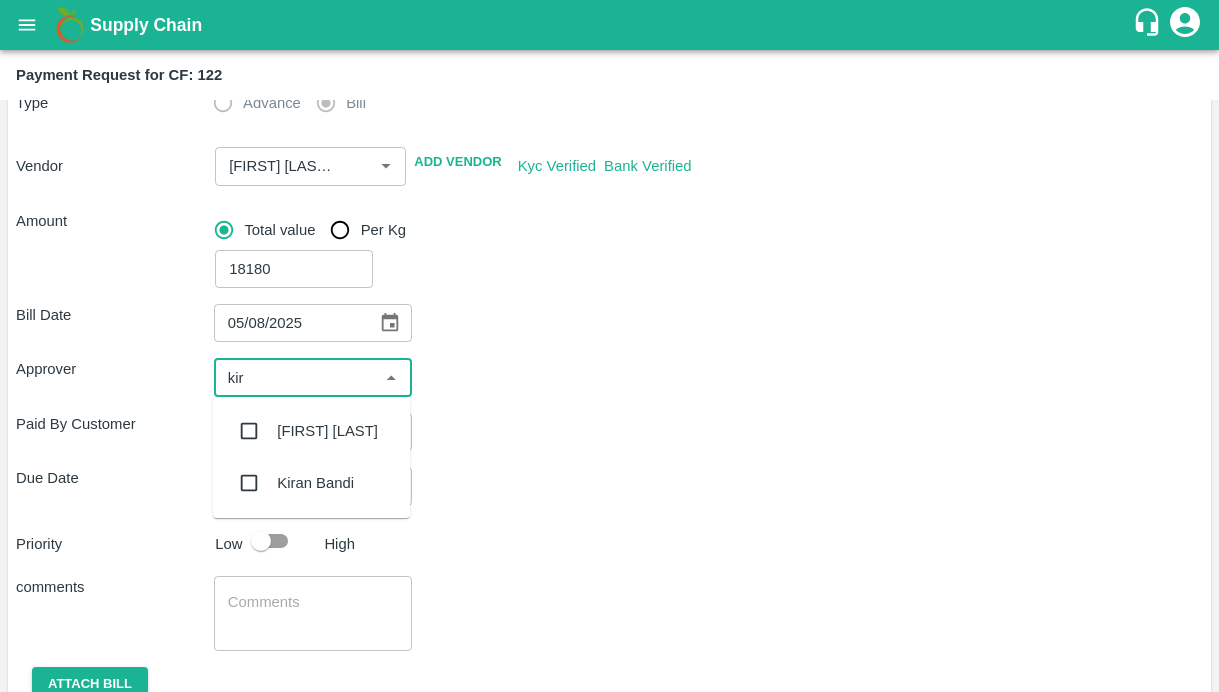 click at bounding box center [249, 431] 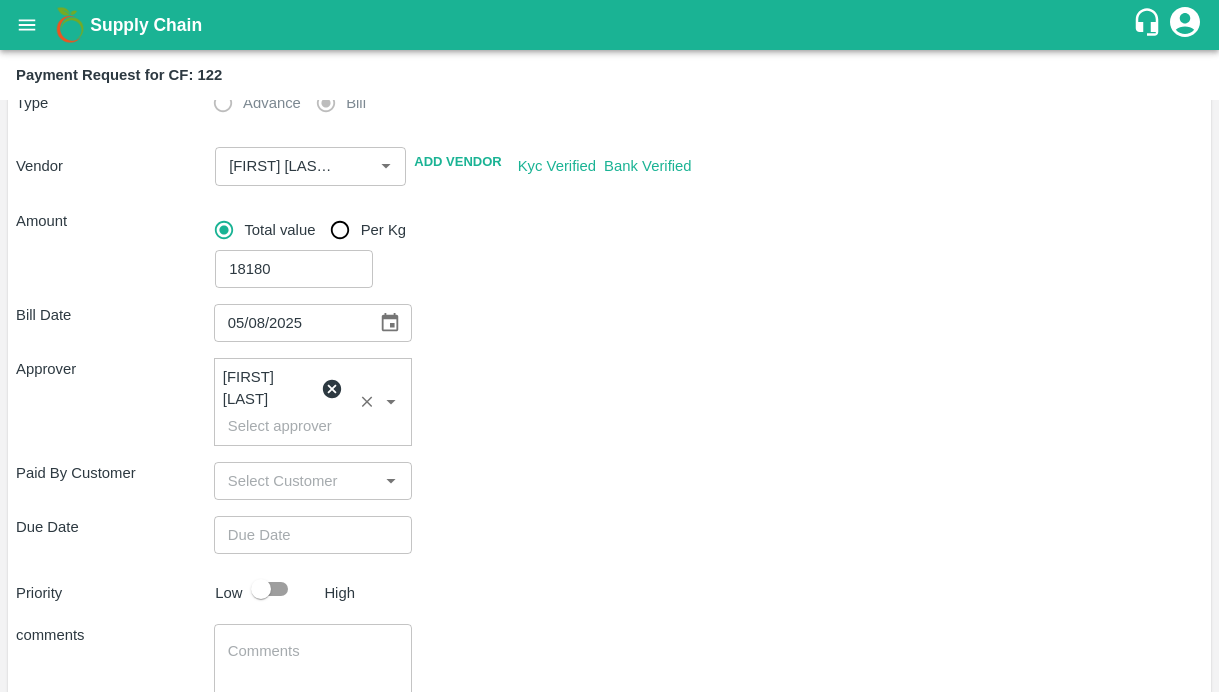 click on "Due Date ​" at bounding box center [609, 535] 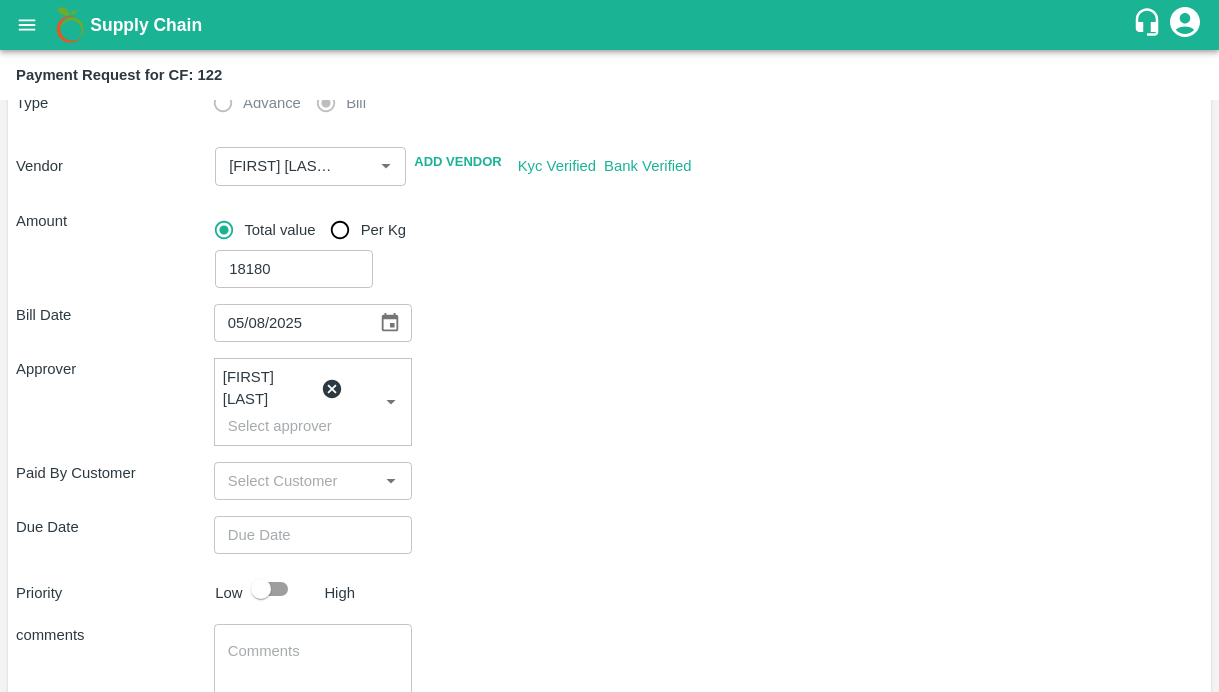 scroll, scrollTop: 300, scrollLeft: 0, axis: vertical 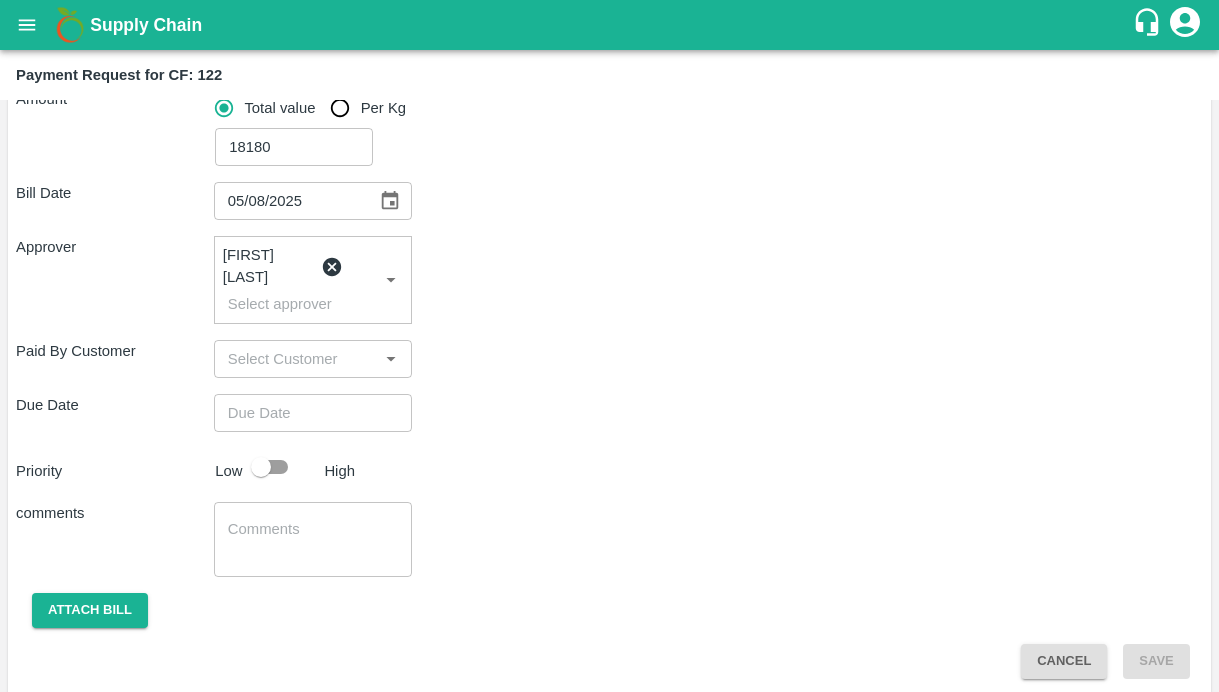 type on "DD/MM/YYYY hh:mm aa" 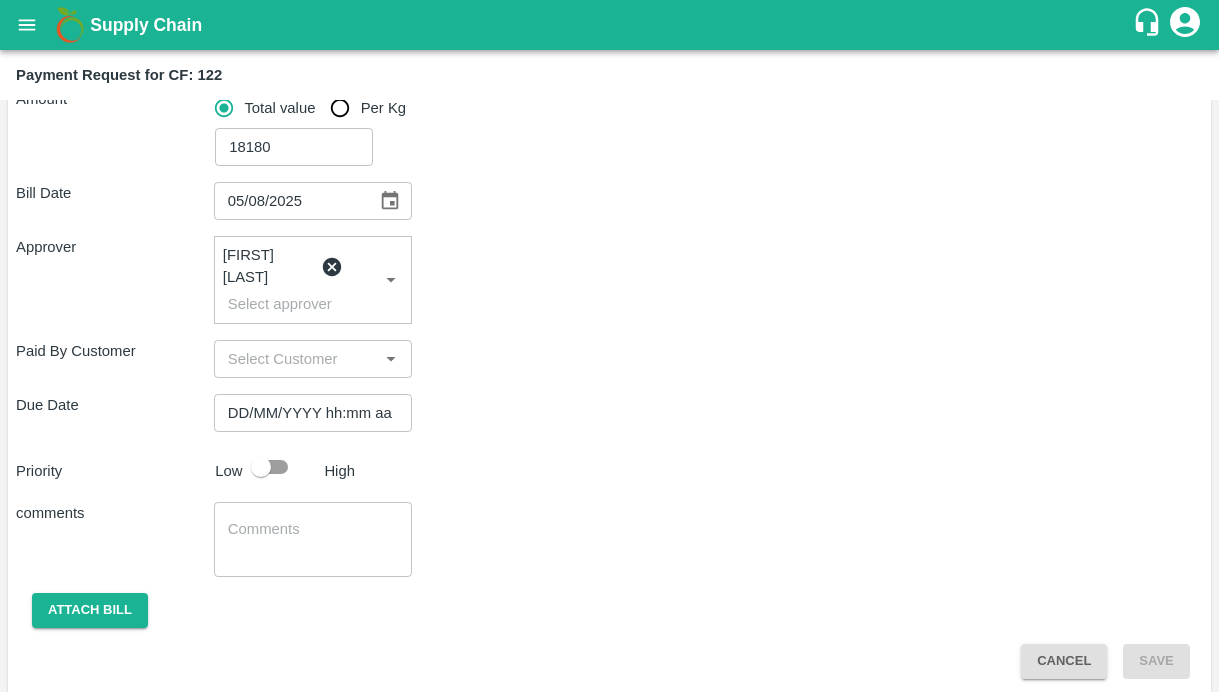 click on "DD/MM/YYYY hh:mm aa" at bounding box center (306, 413) 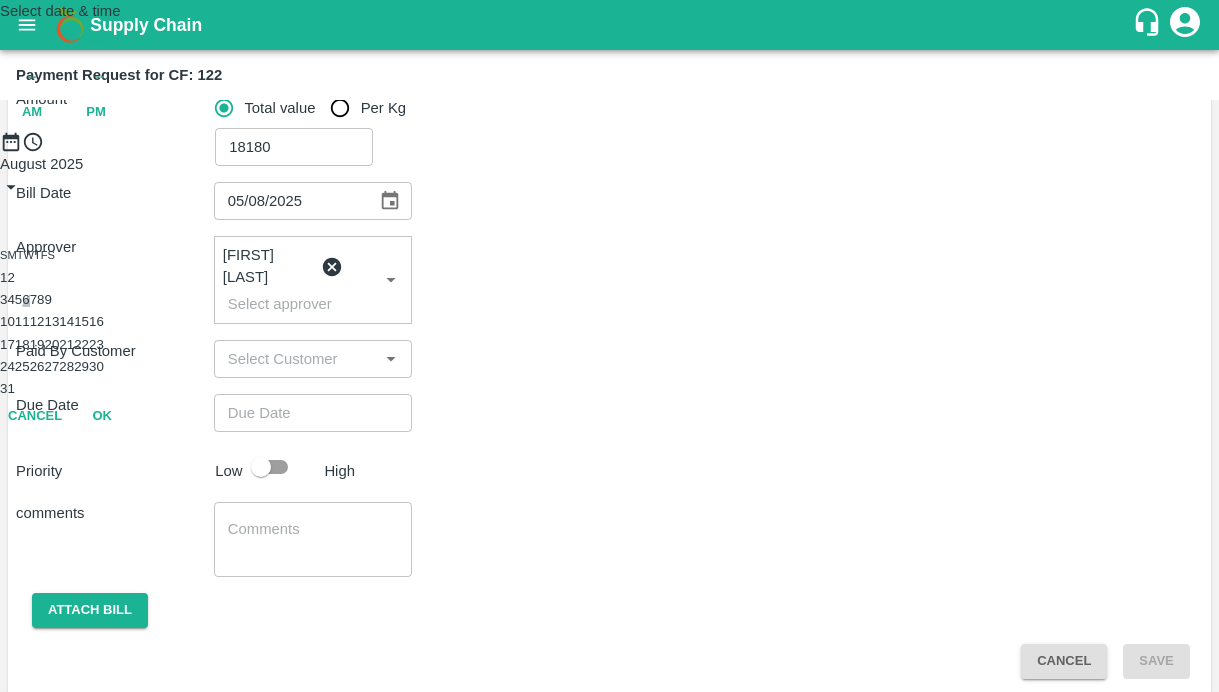 click on "6" at bounding box center [25, 299] 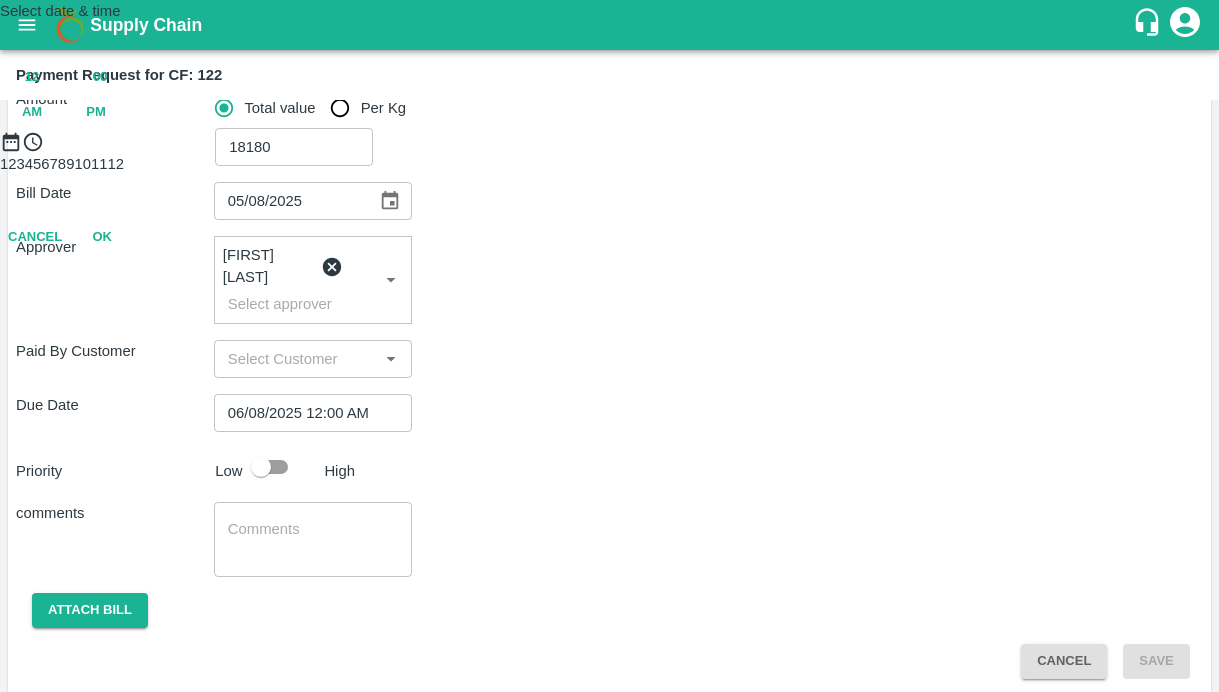 click on "PM" at bounding box center [96, 112] 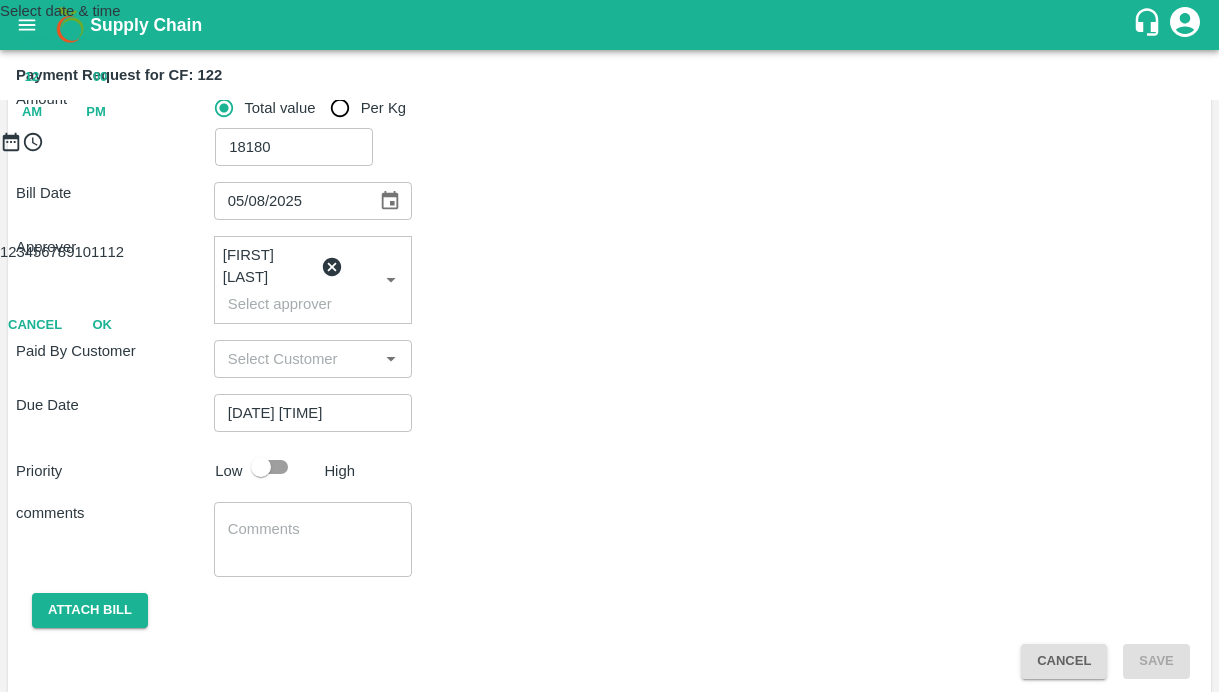 click on "OK" at bounding box center [102, 325] 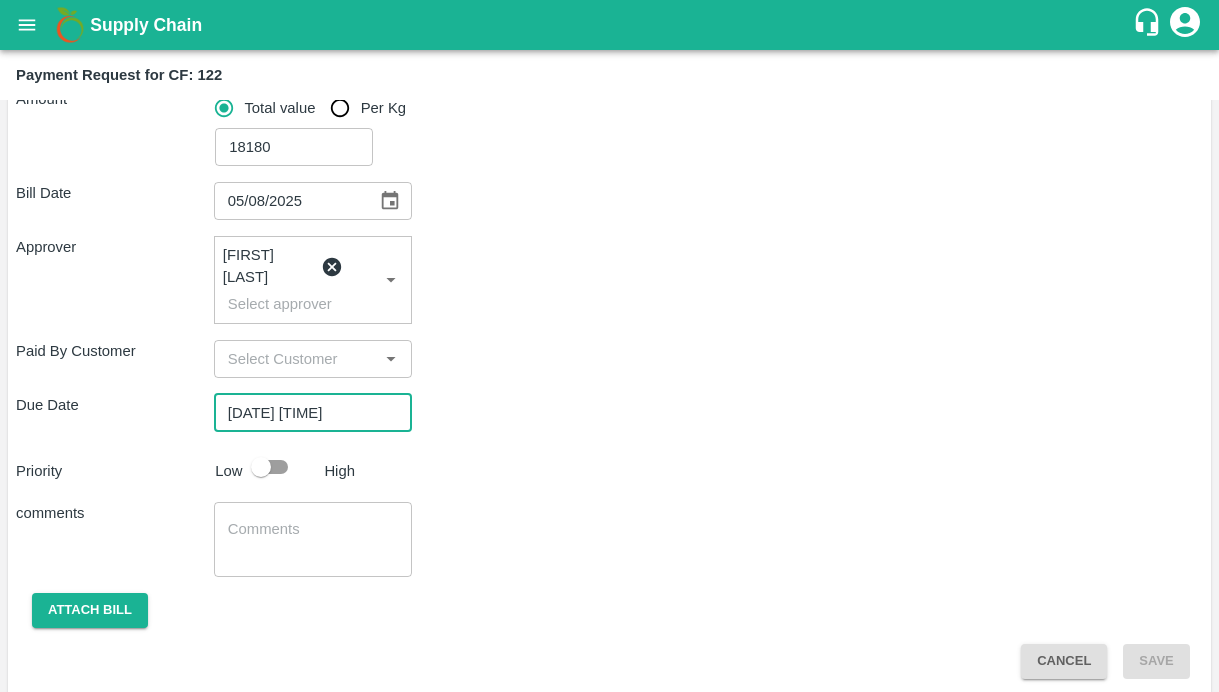 click at bounding box center [261, 467] 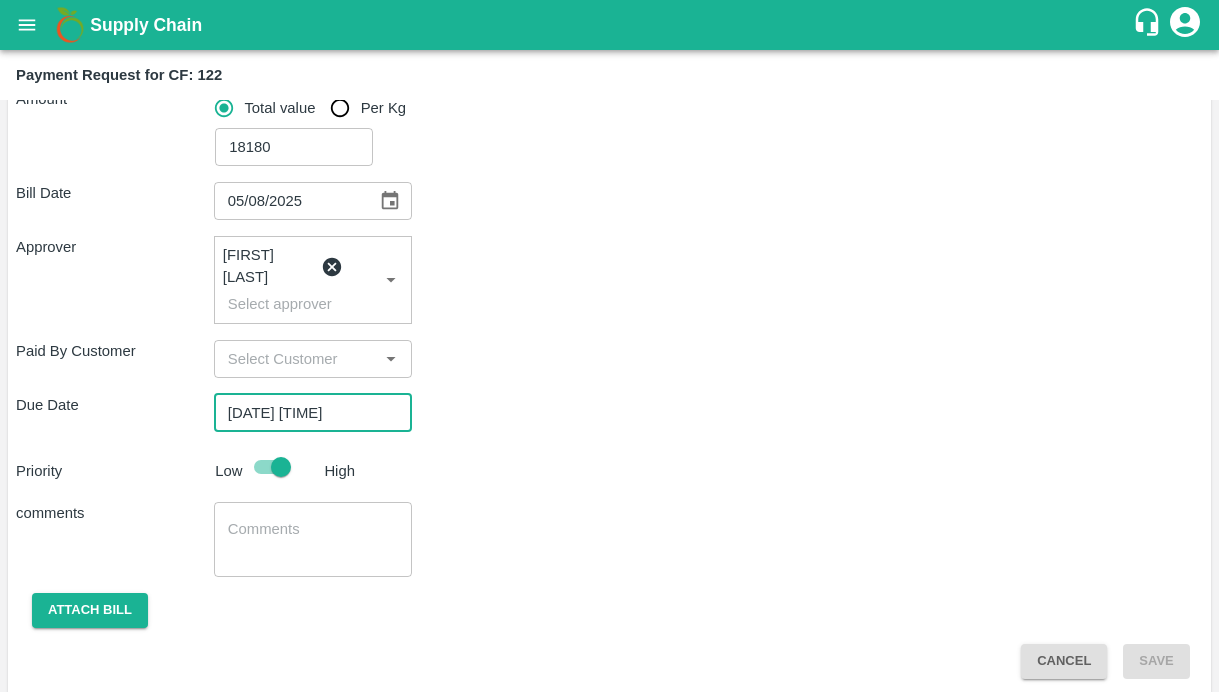 click on "[DATE] [TIME]" at bounding box center (306, 413) 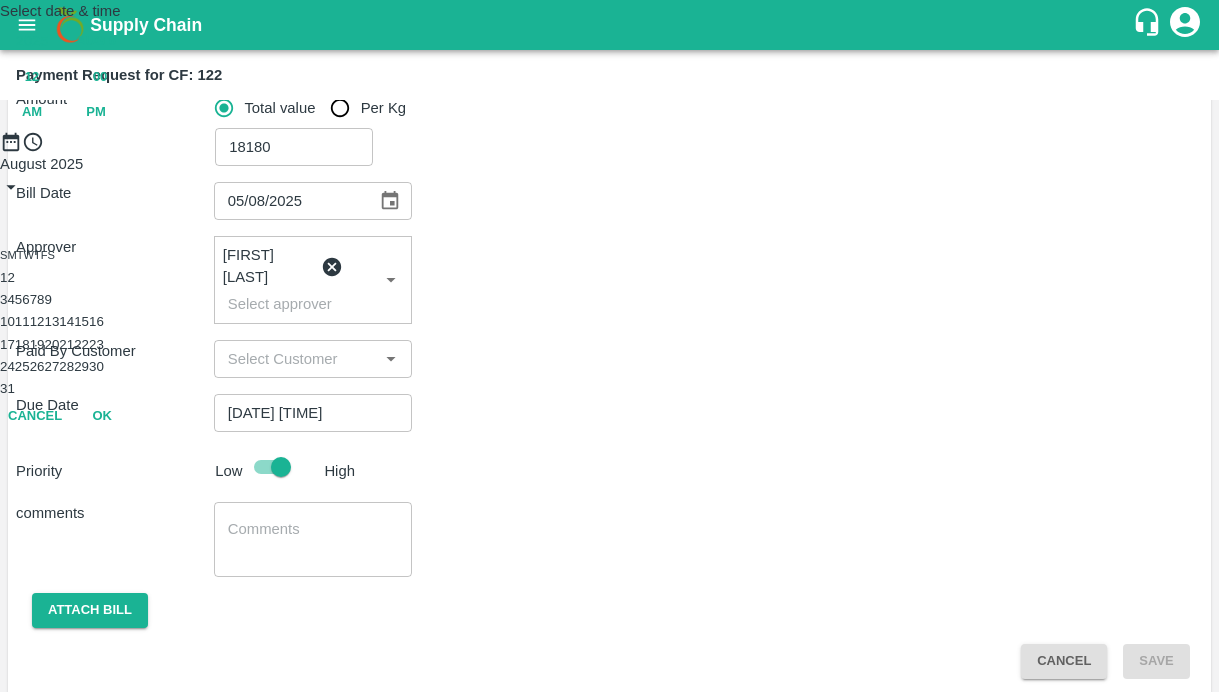 click on "00" at bounding box center [100, 77] 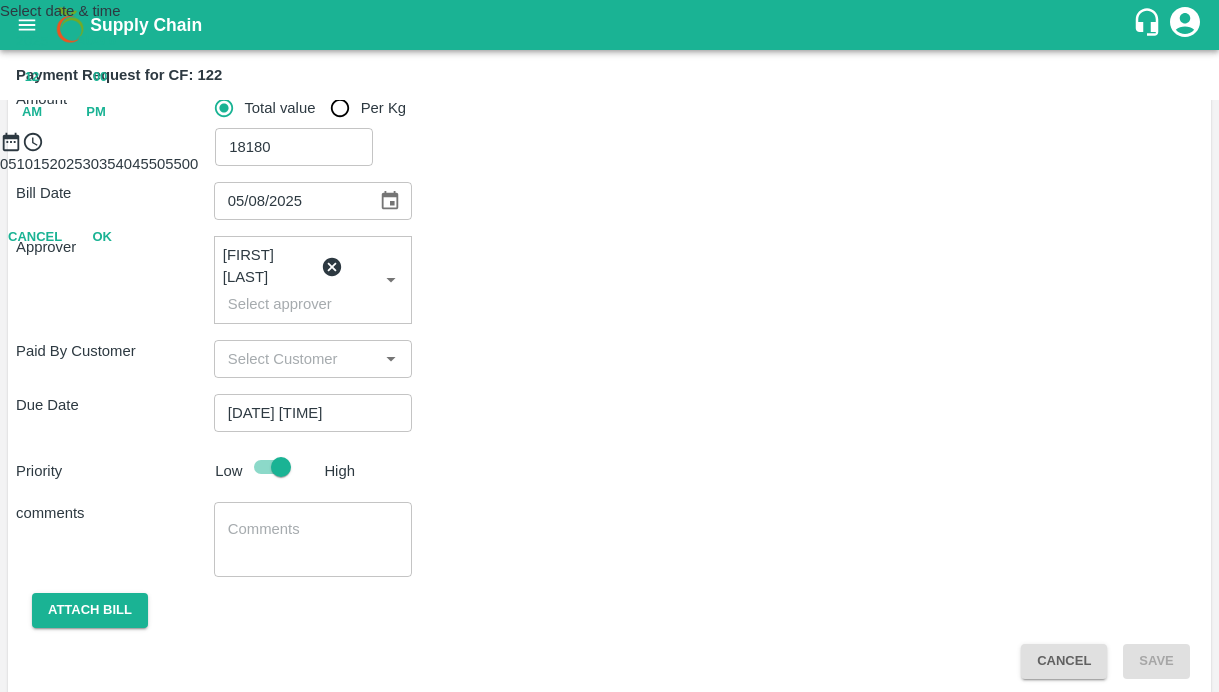 click on "12" at bounding box center [32, 77] 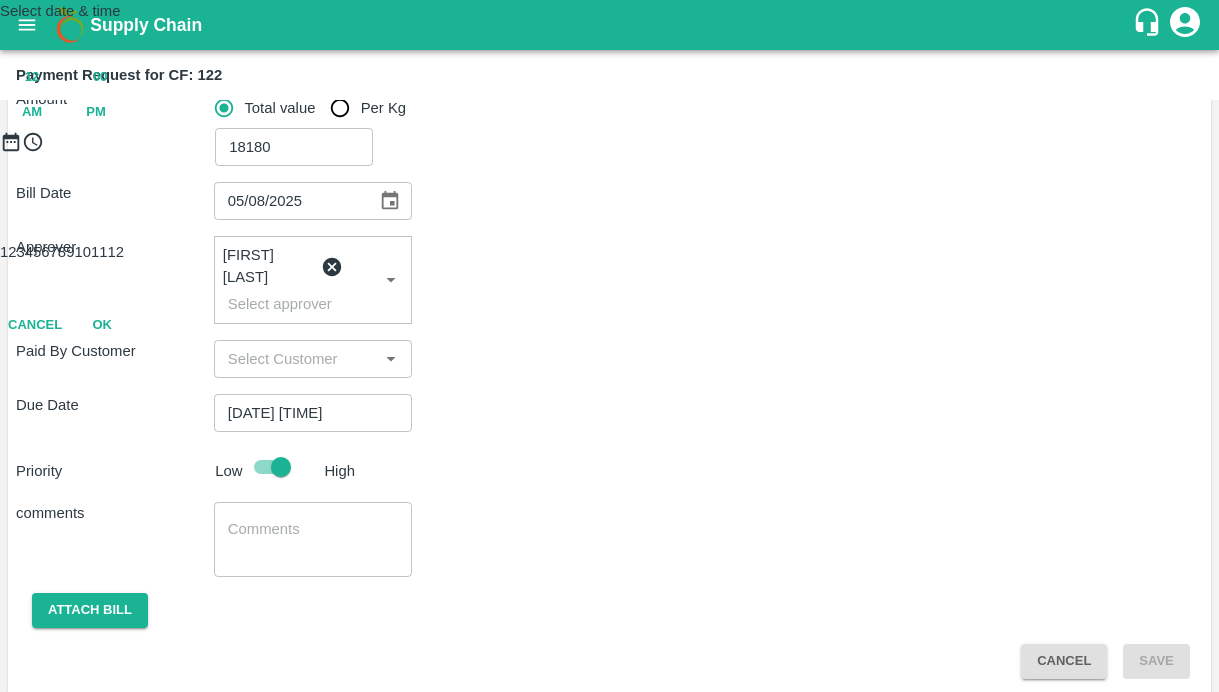 click at bounding box center (609, 153) 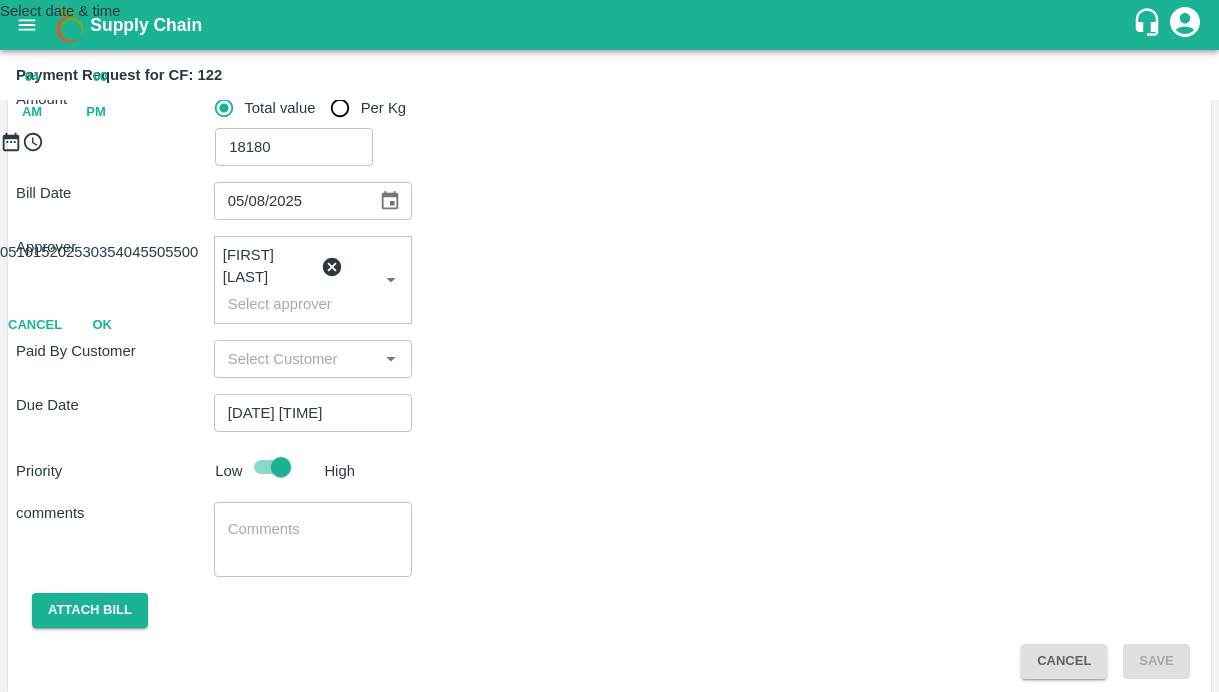 click on "OK" at bounding box center [102, 325] 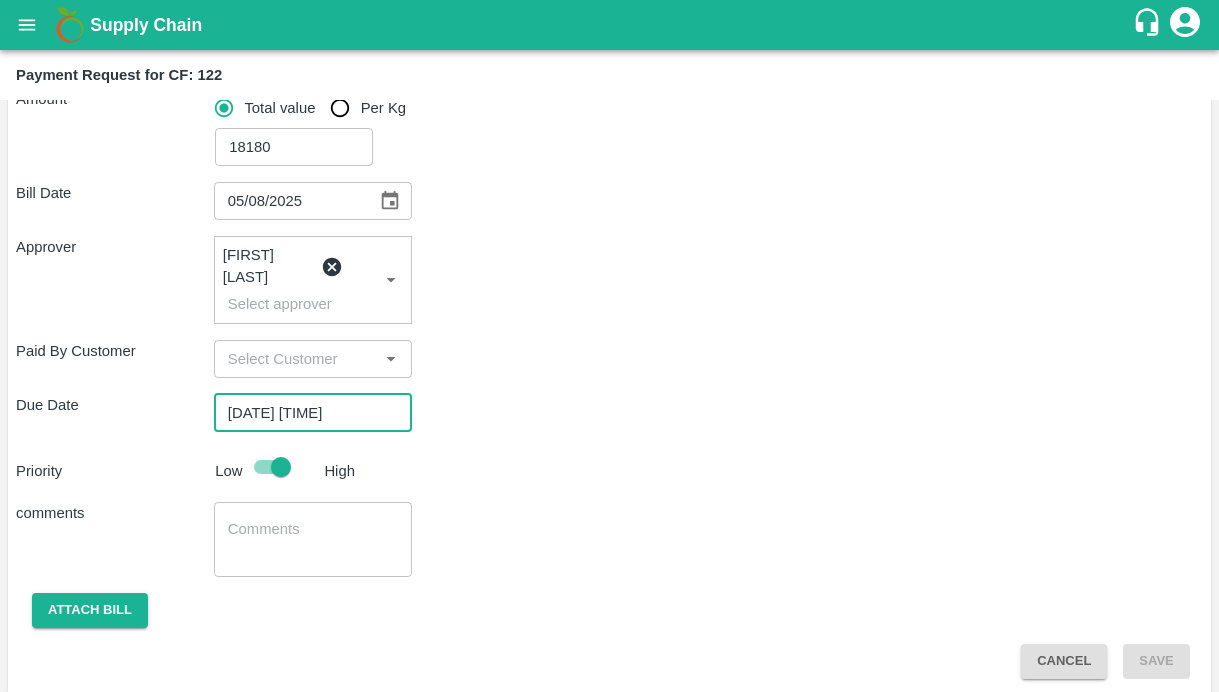 click at bounding box center (313, 540) 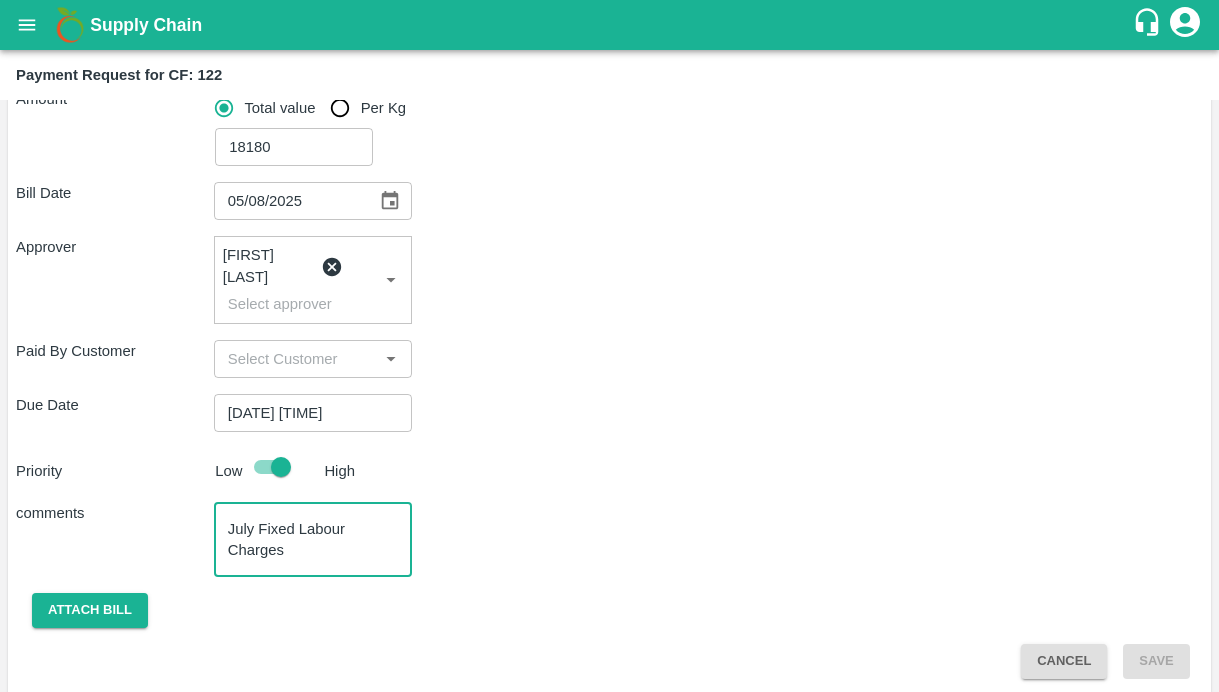 type on "July Fixed Labour Charges" 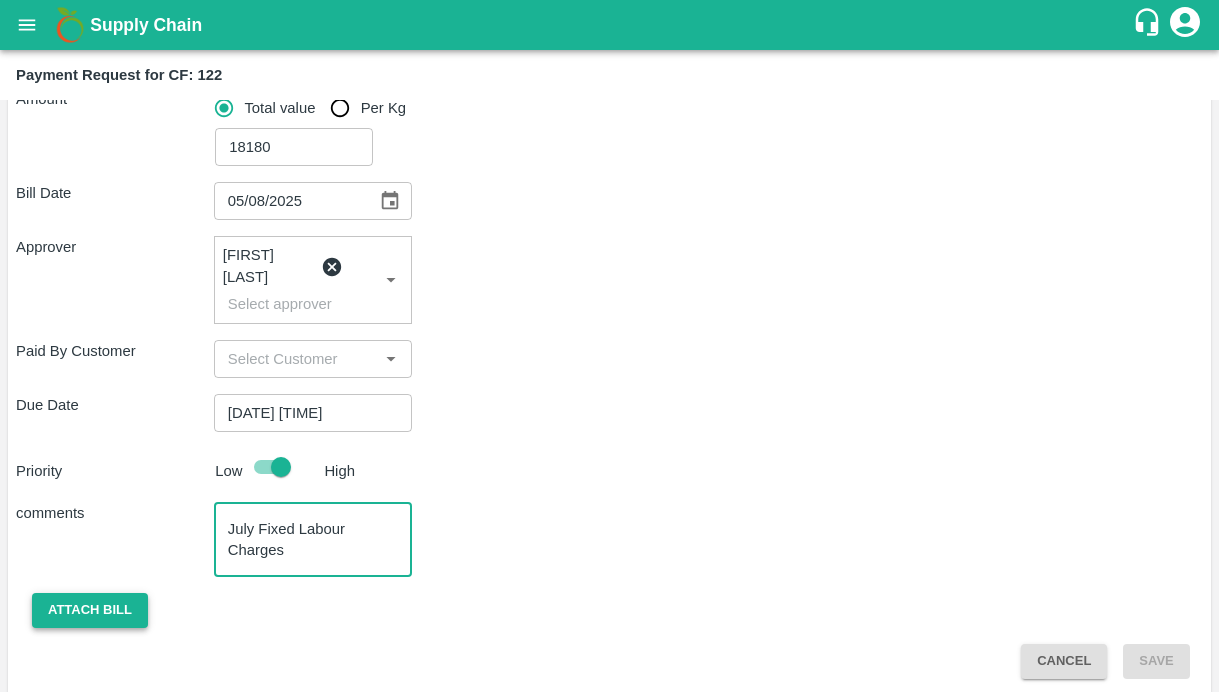 click on "Attach bill" at bounding box center (90, 610) 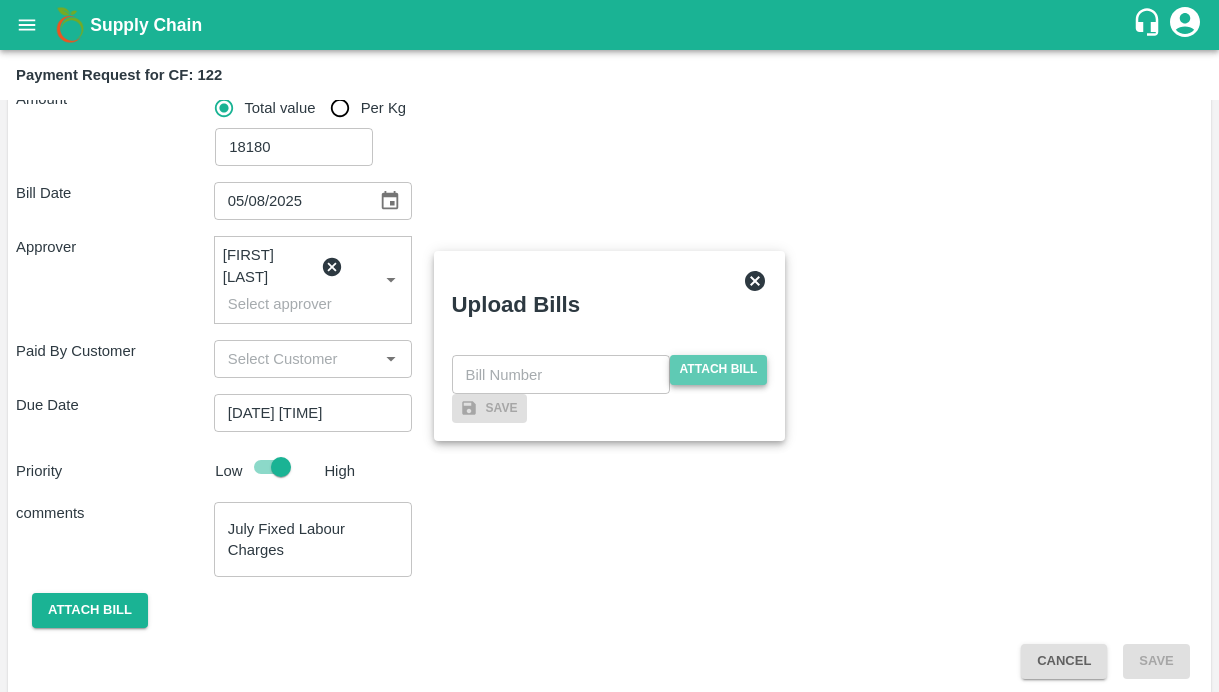 click on "Attach bill" at bounding box center (719, 369) 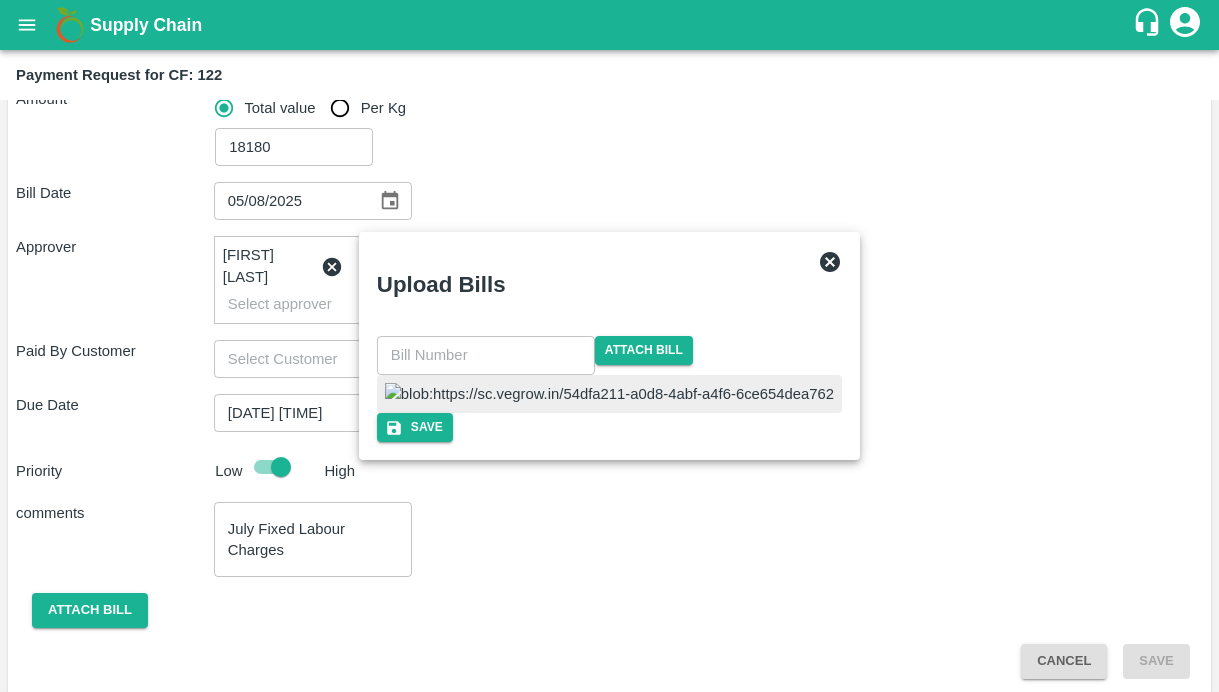 click at bounding box center (486, 355) 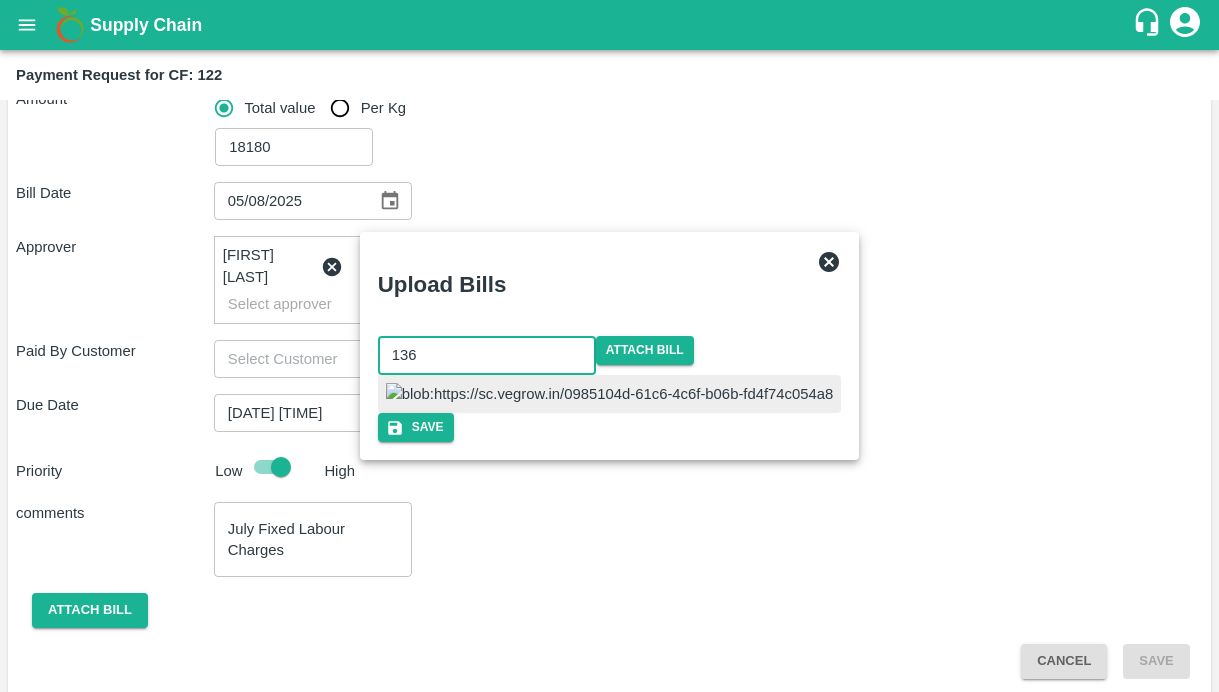 type on "136" 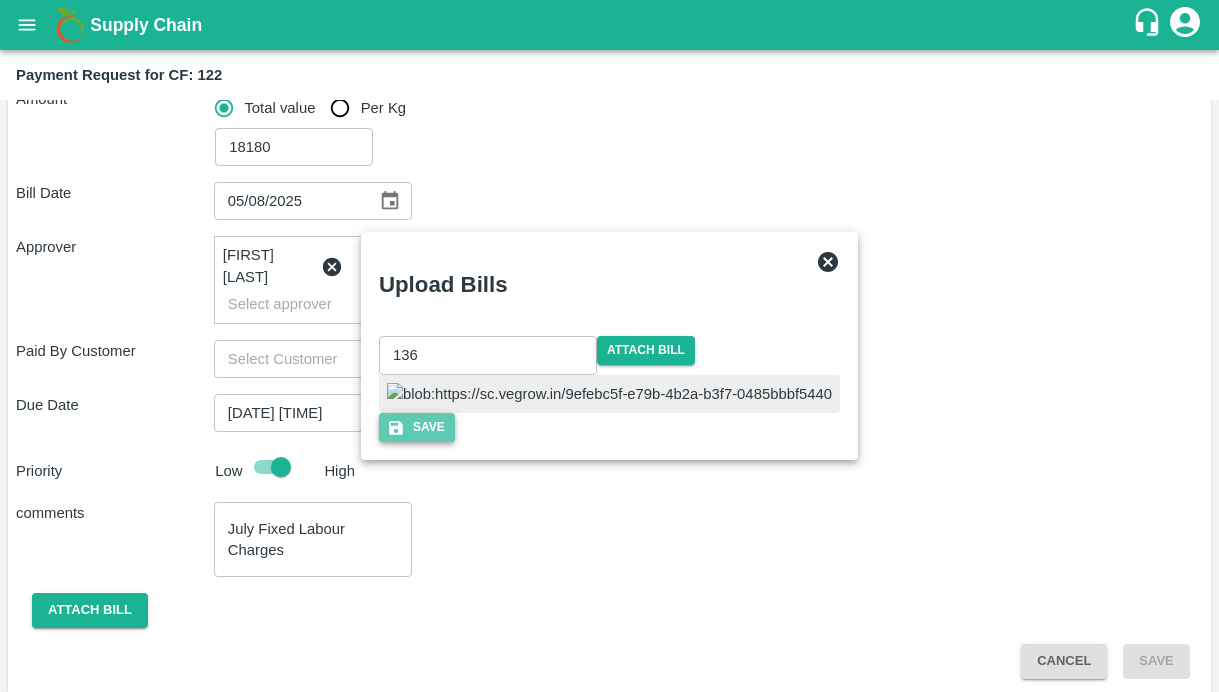 click on "Save" at bounding box center [417, 427] 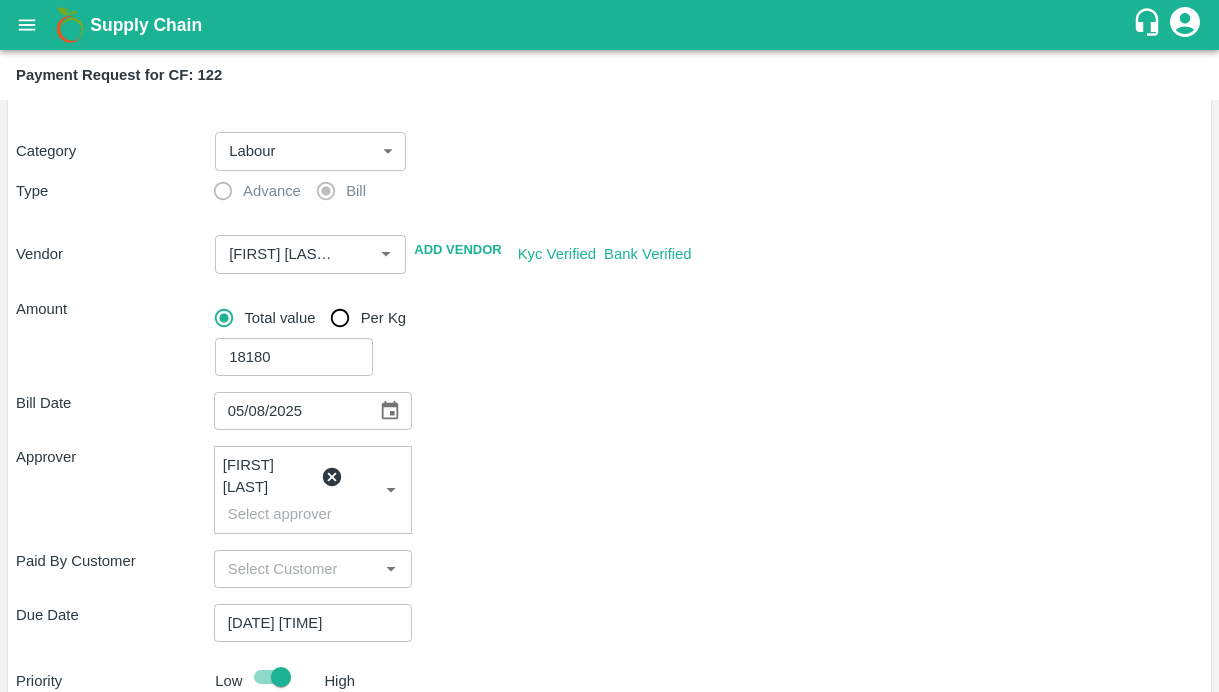 scroll, scrollTop: 433, scrollLeft: 0, axis: vertical 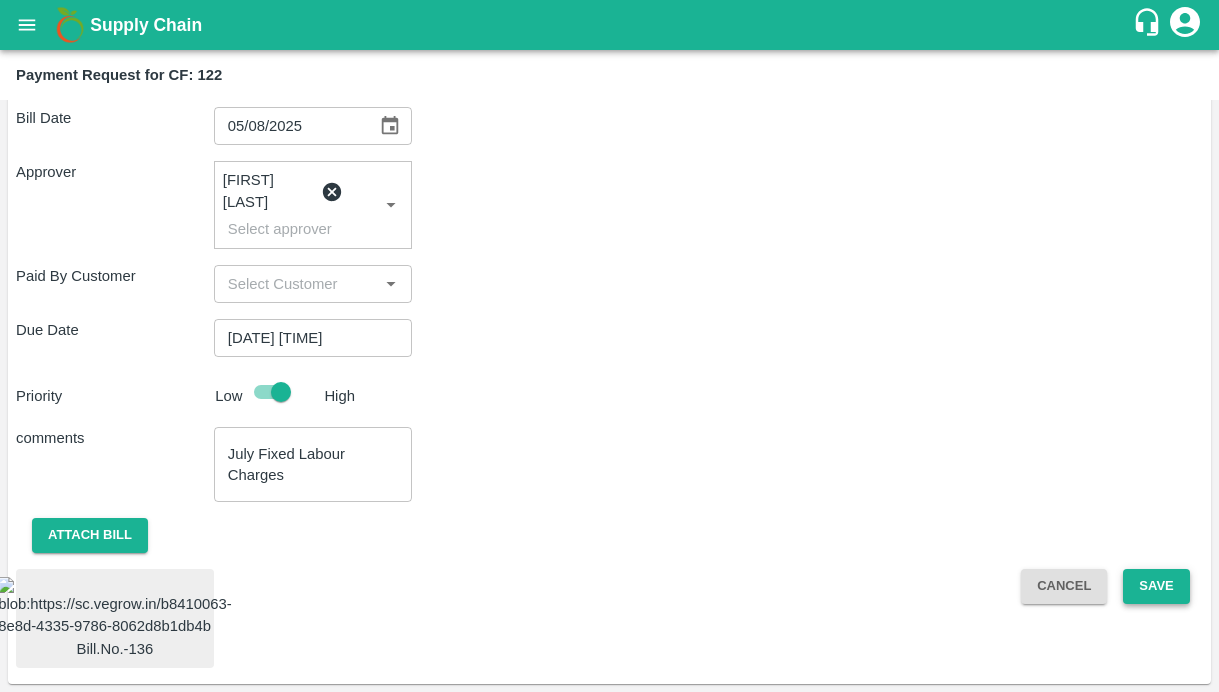 click on "Save" at bounding box center (1156, 586) 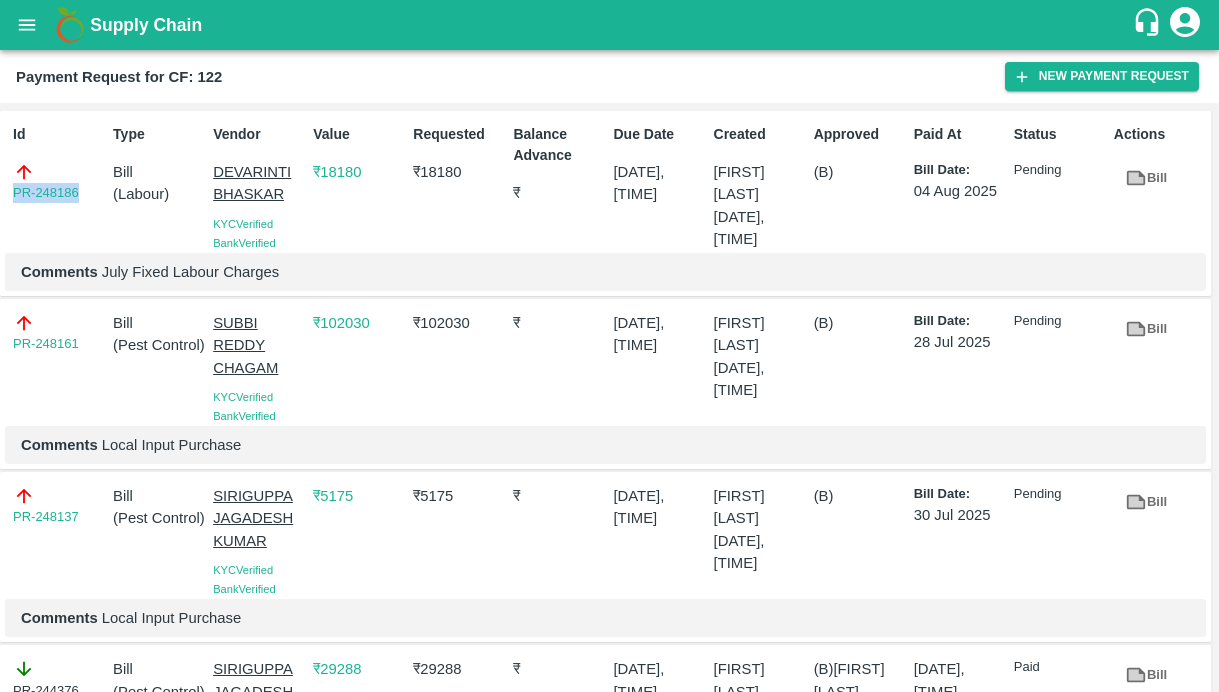 drag, startPoint x: 84, startPoint y: 192, endPoint x: 0, endPoint y: 192, distance: 84 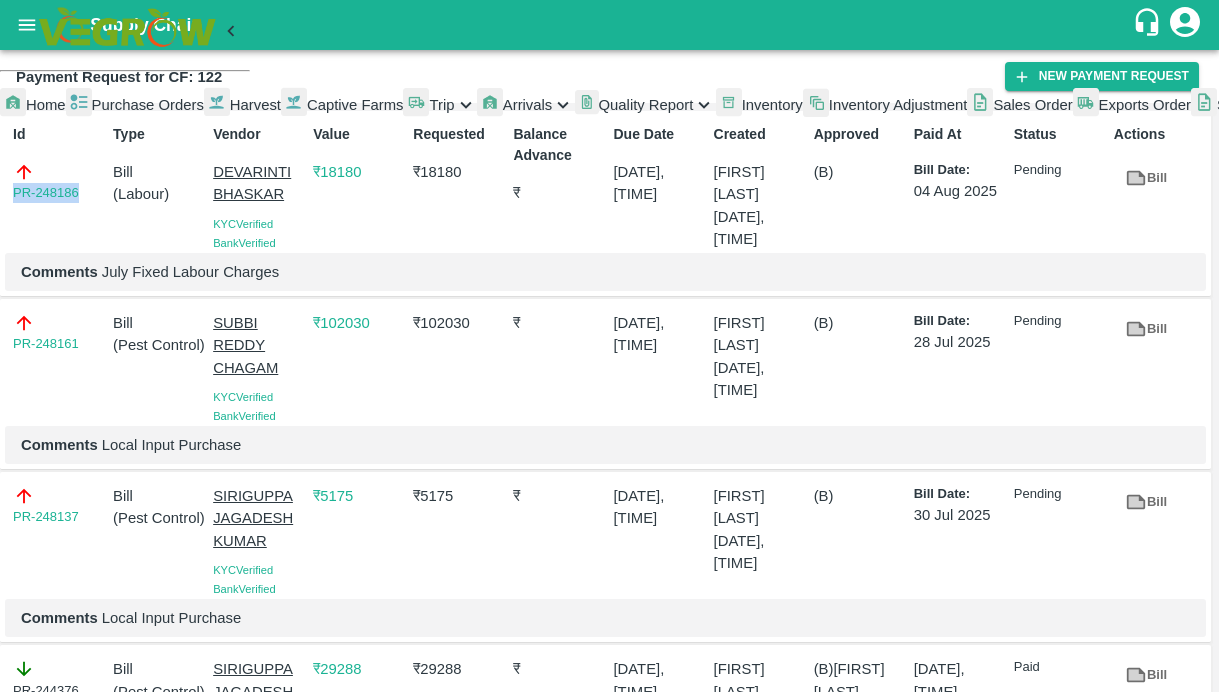 click on "Captive Farms" at bounding box center [355, 105] 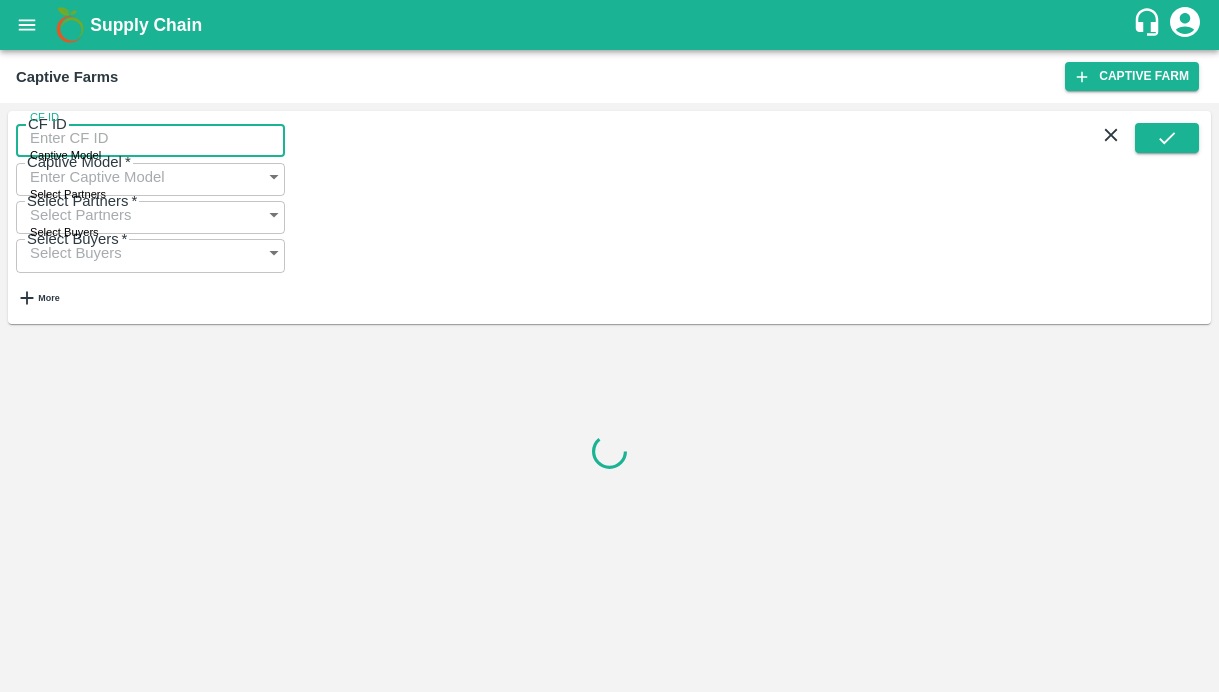 click on "CF ID" at bounding box center (150, 138) 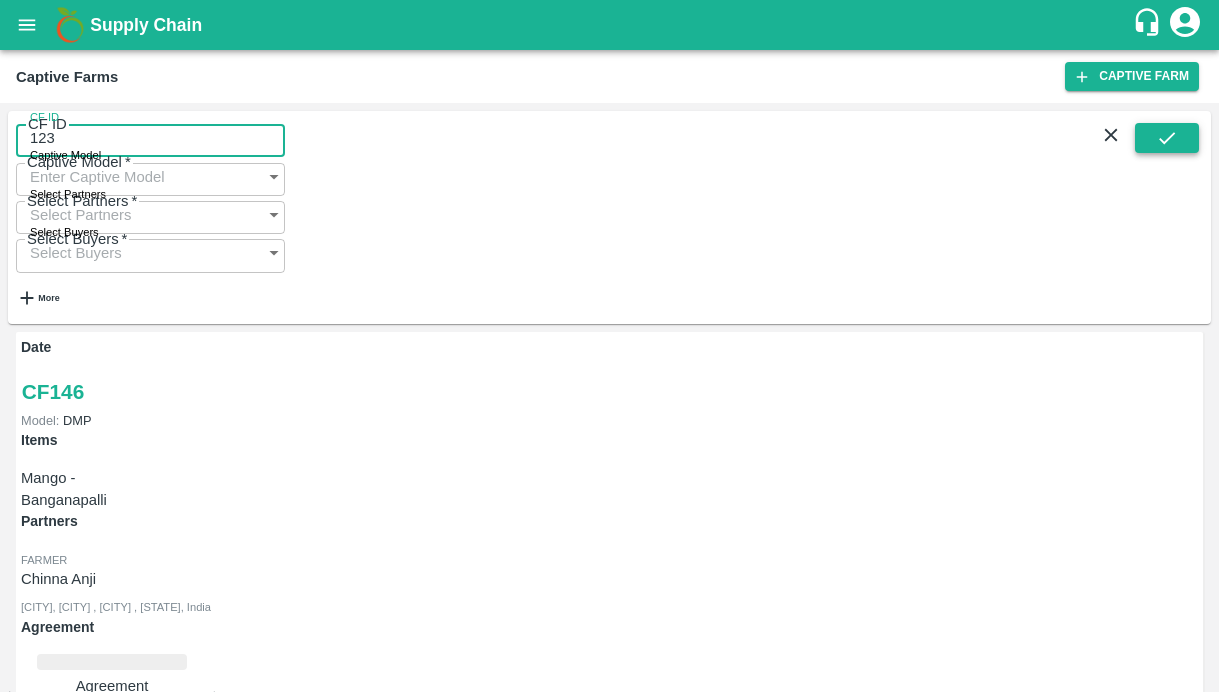 type on "123" 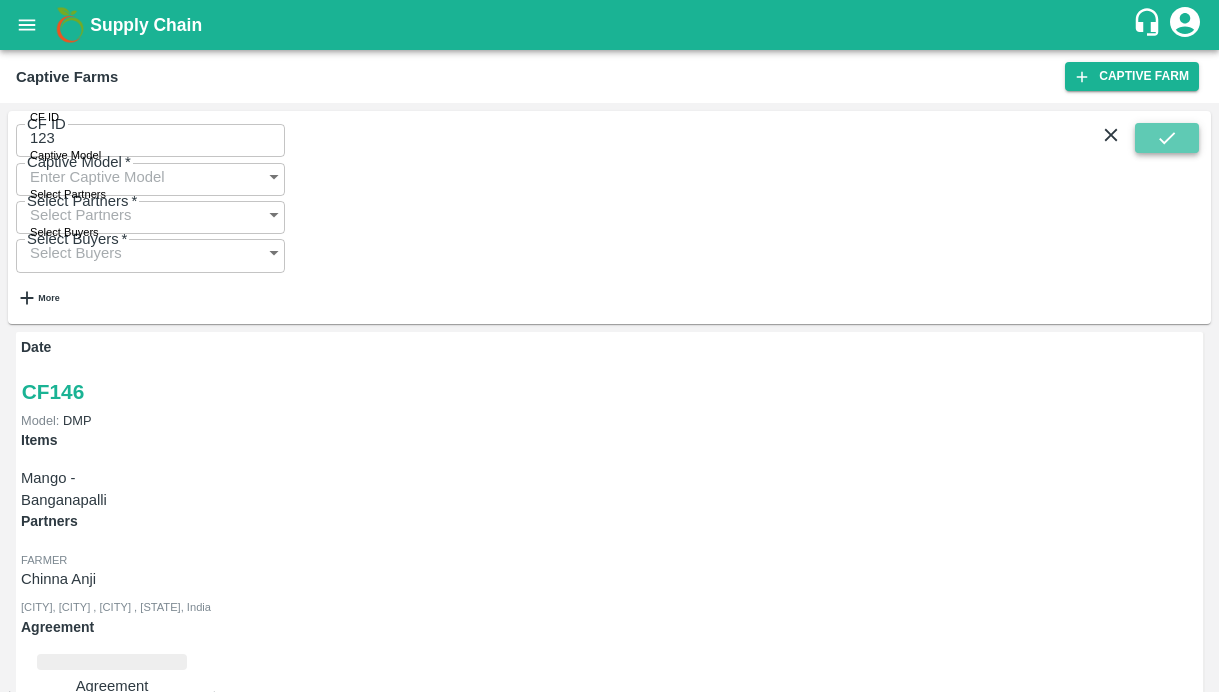 click 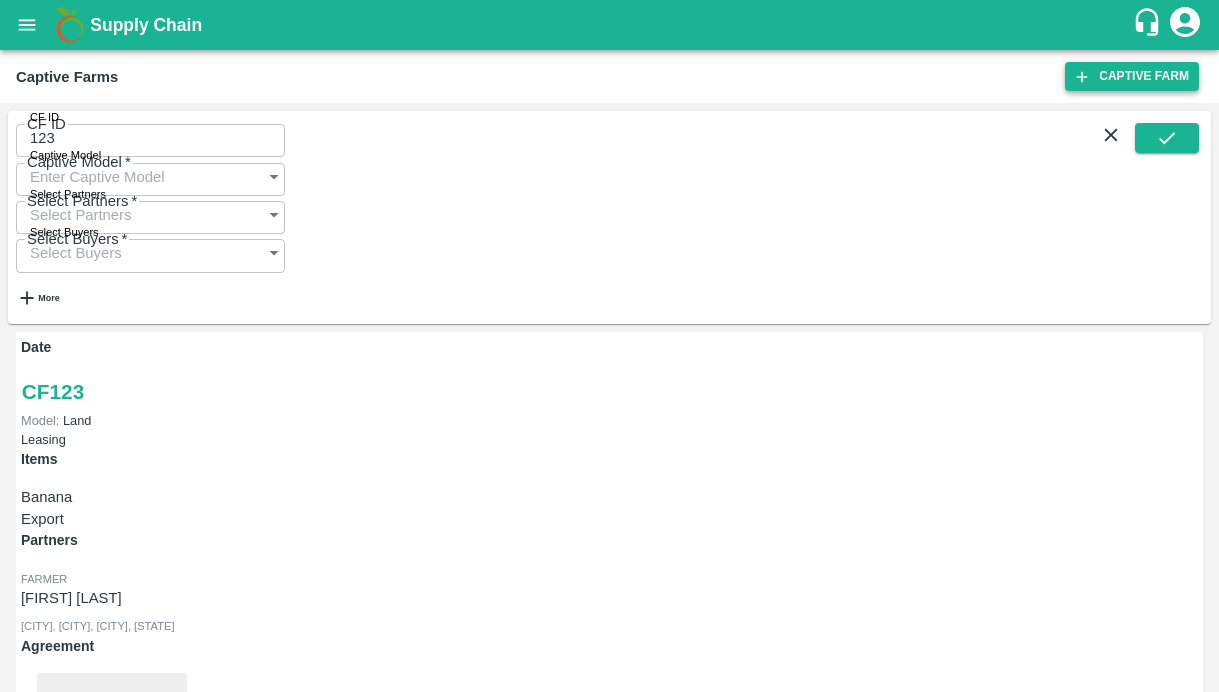 click on "Captive Farm" at bounding box center [1132, 76] 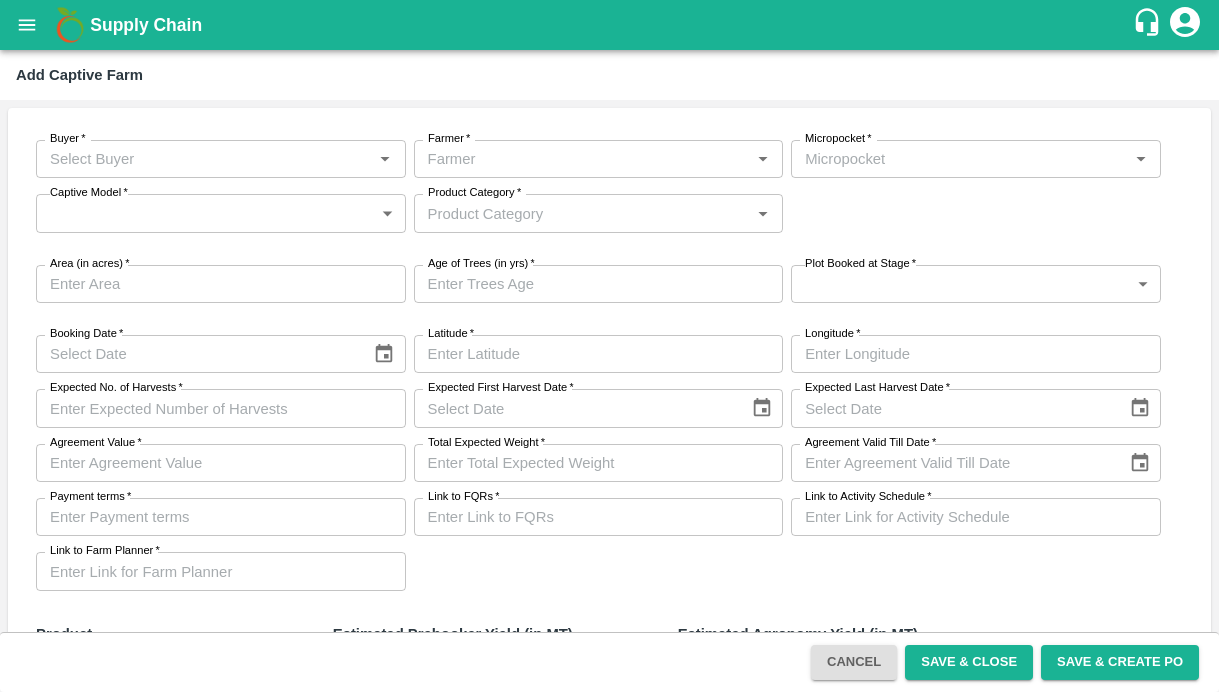 scroll, scrollTop: 0, scrollLeft: 0, axis: both 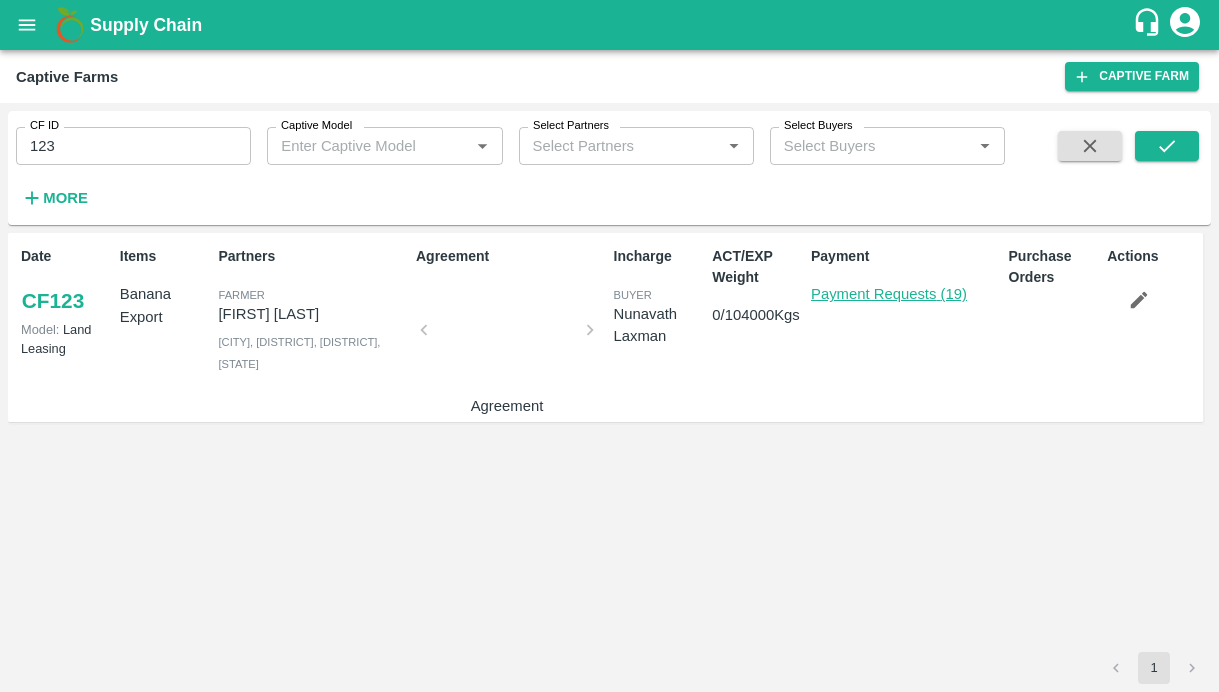 click on "Payment Requests   (19)" at bounding box center (889, 294) 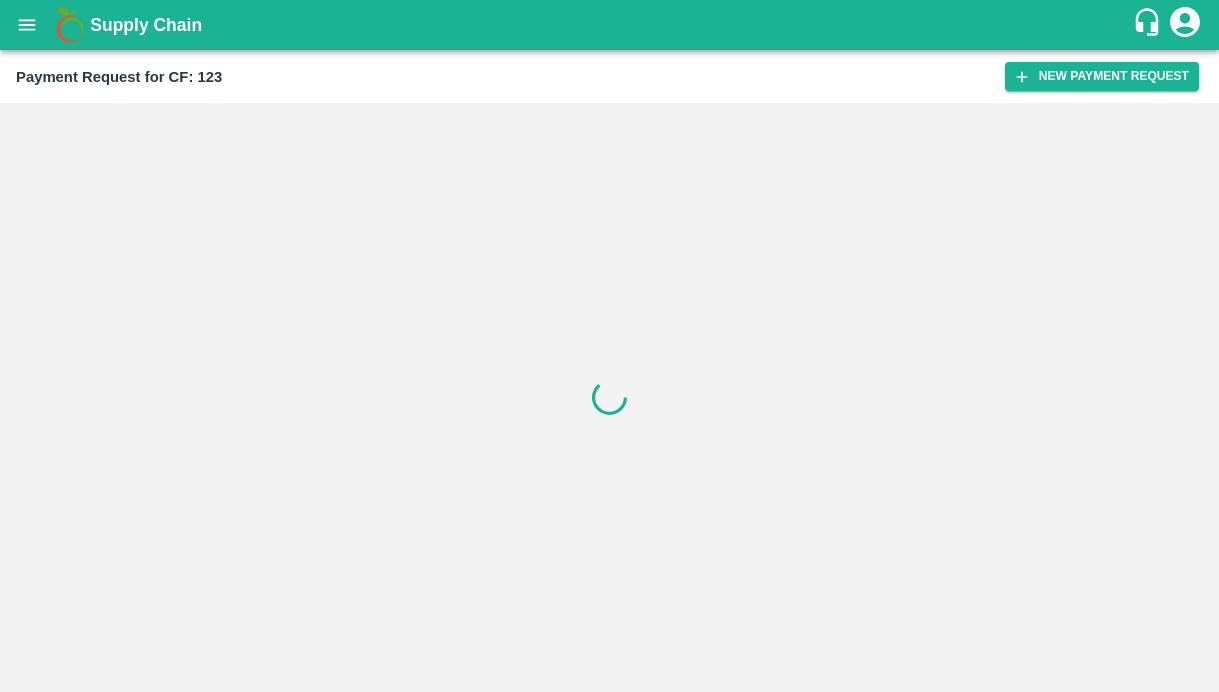 scroll, scrollTop: 0, scrollLeft: 0, axis: both 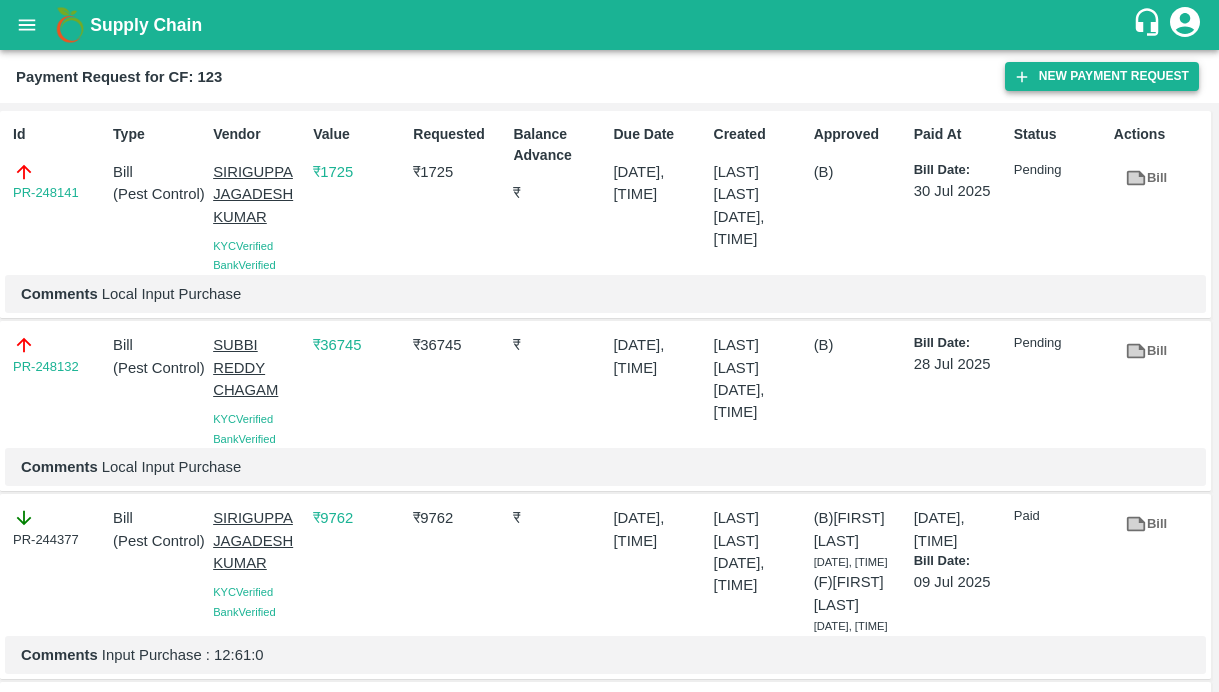 click on "New Payment Request" at bounding box center (1102, 76) 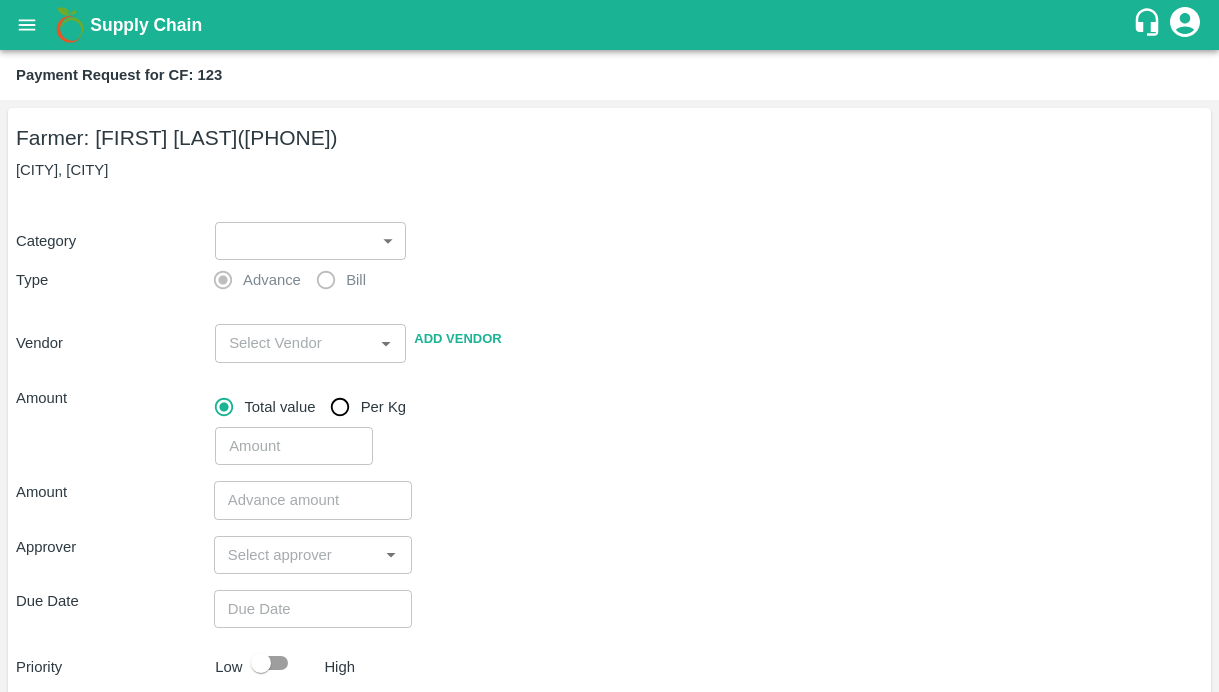 click on "Supply Chain Payment Request for CF: [NUMBER] Farmer: [FIRST] [LAST] ([PHONE]) [CITY], [CITY] Category ​ ​ Type Advance Bill Vendor ​ Add Vendor Amount Total value Per Kg ​ Amount ​ Approver ​ Due Date ​ Priority Low High Comment x ​ Attach bill Cancel Save Bangalore DC Direct Customer Hyderabad DC B2R Bangalore Tembhurni Virtual Captive PH Ananthapur Virtual Captive PH Kothakota Virtual Captive PH Chittoor Virtual Captive PH [LAST] [LAST] Logout" at bounding box center [609, 346] 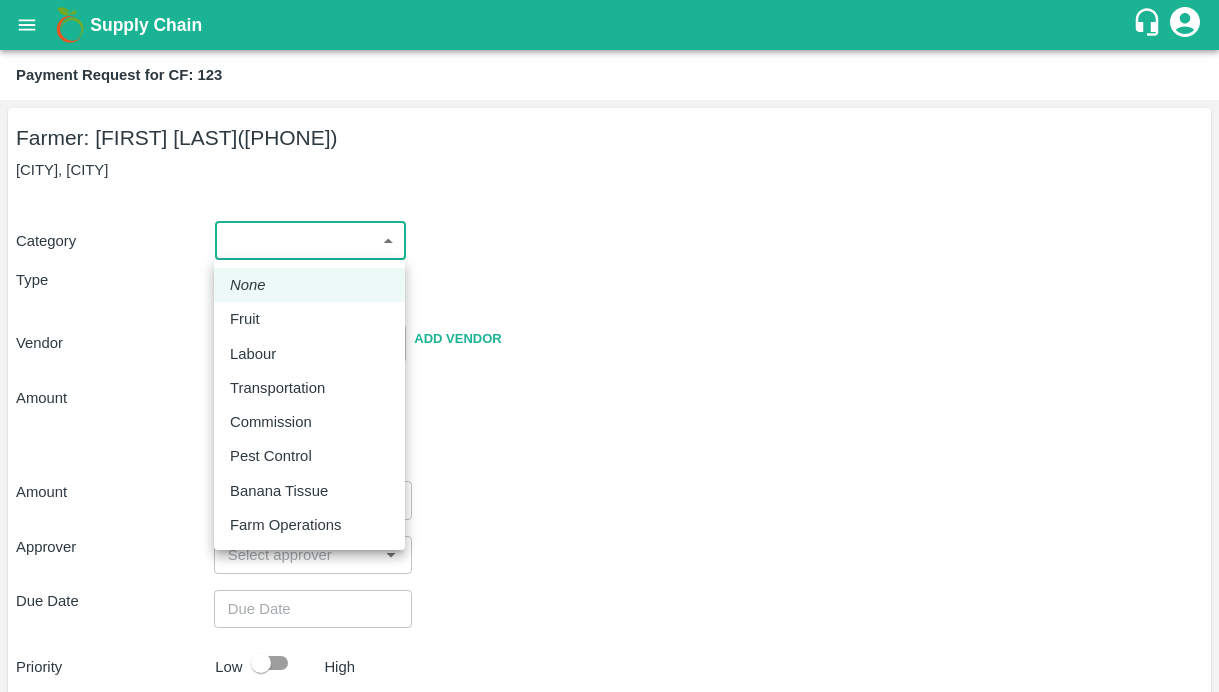click on "Labour" at bounding box center [253, 354] 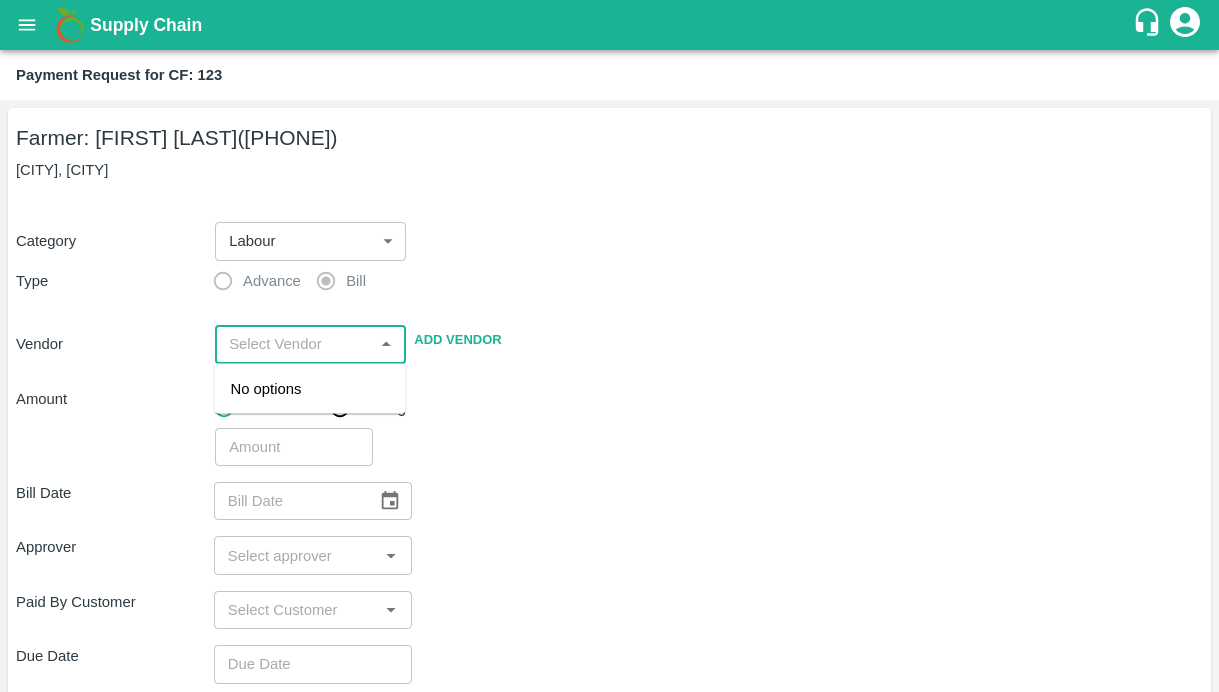 click at bounding box center (294, 344) 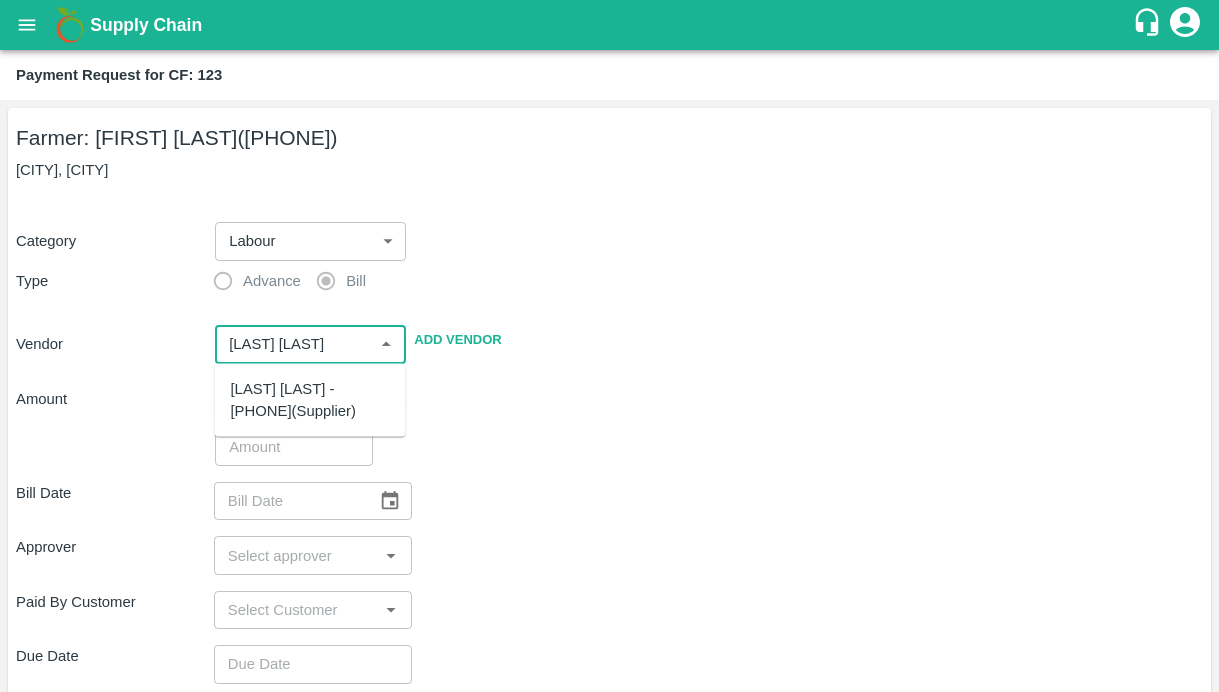 click on "[LAST] [LAST] - [PHONE](Supplier)" at bounding box center [310, 400] 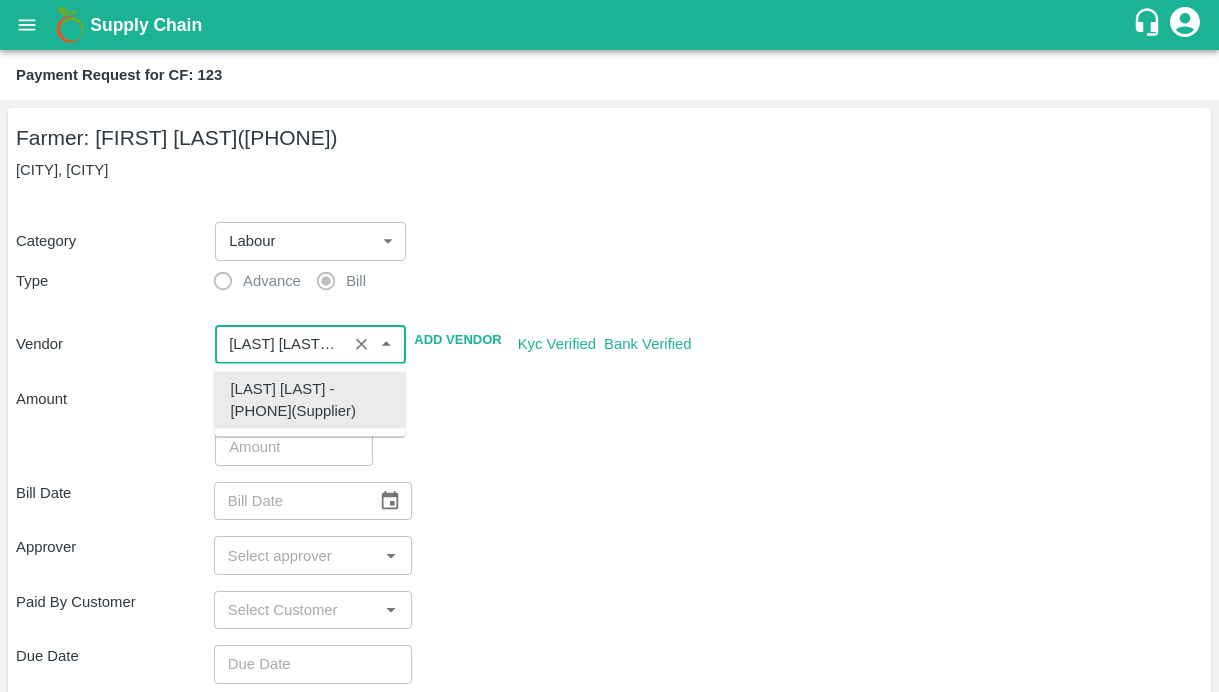 type on "[LAST] [LAST] - [PHONE](Supplier)" 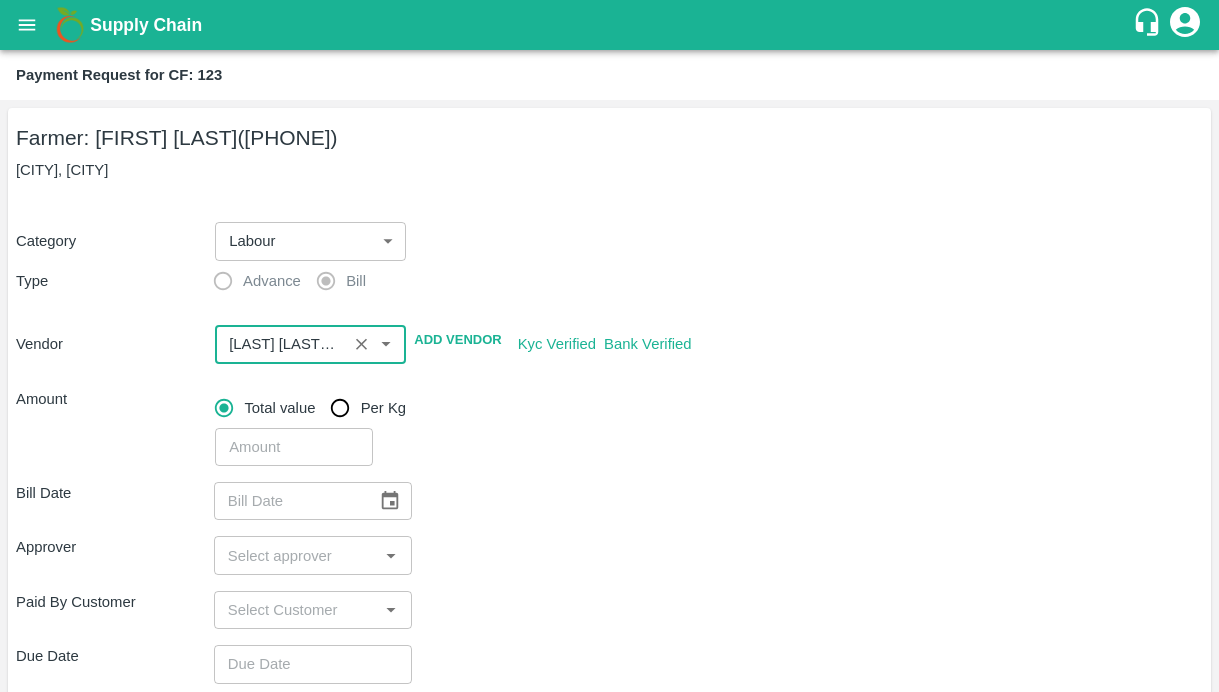 click on "Total value Per Kg" at bounding box center (709, 408) 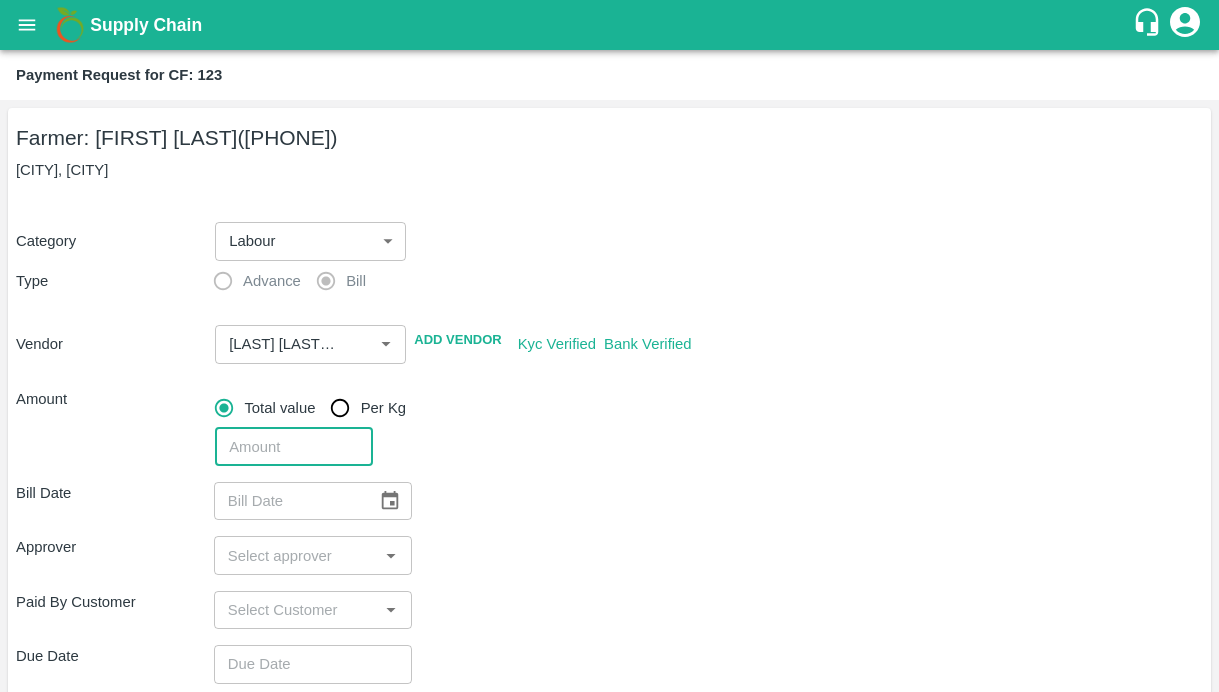 click at bounding box center (294, 447) 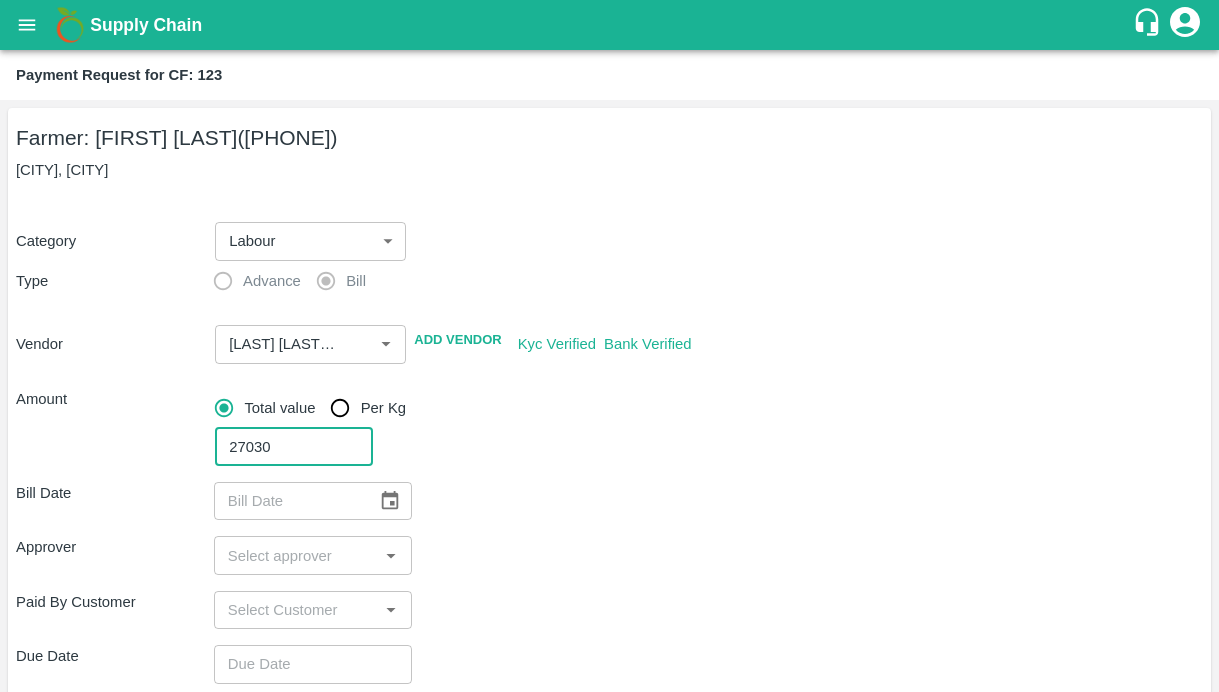 type on "27030" 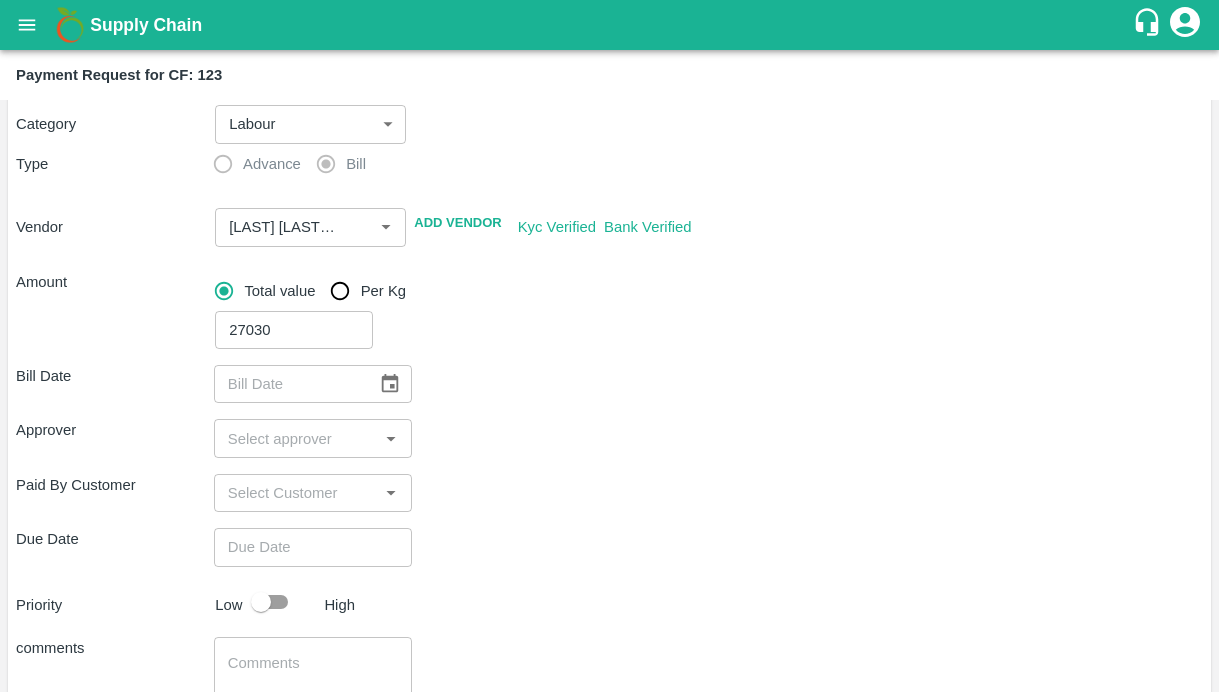 scroll, scrollTop: 126, scrollLeft: 0, axis: vertical 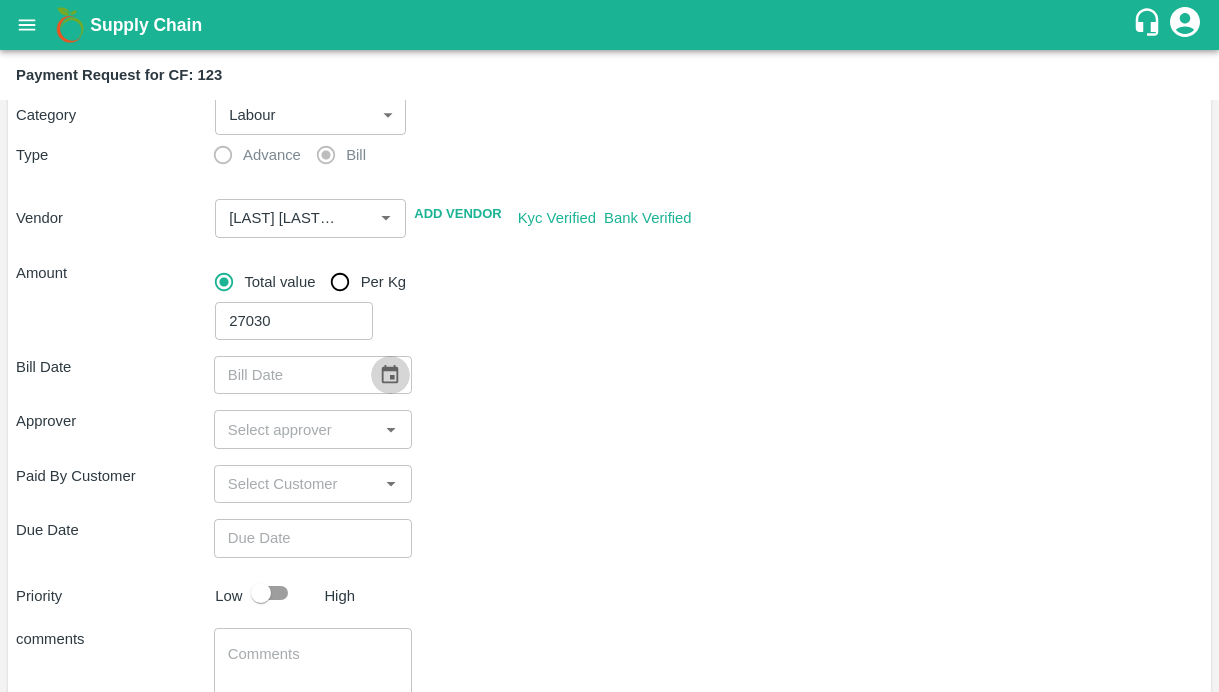 click 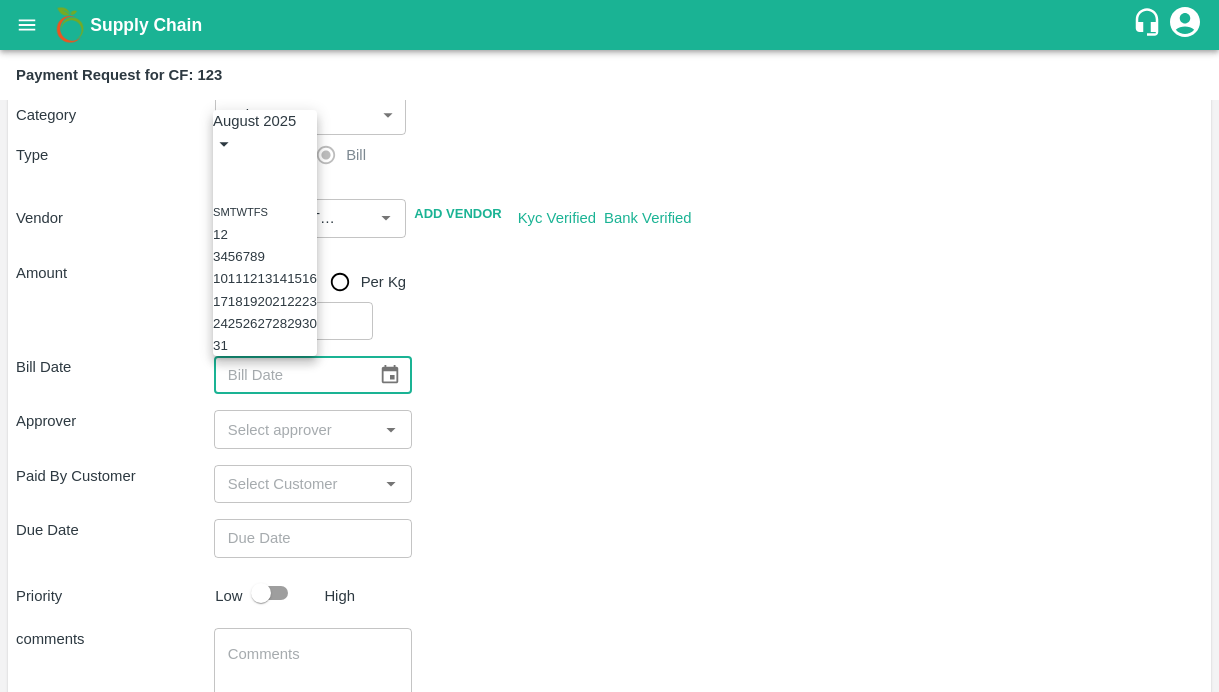 click on "3" at bounding box center [216, 256] 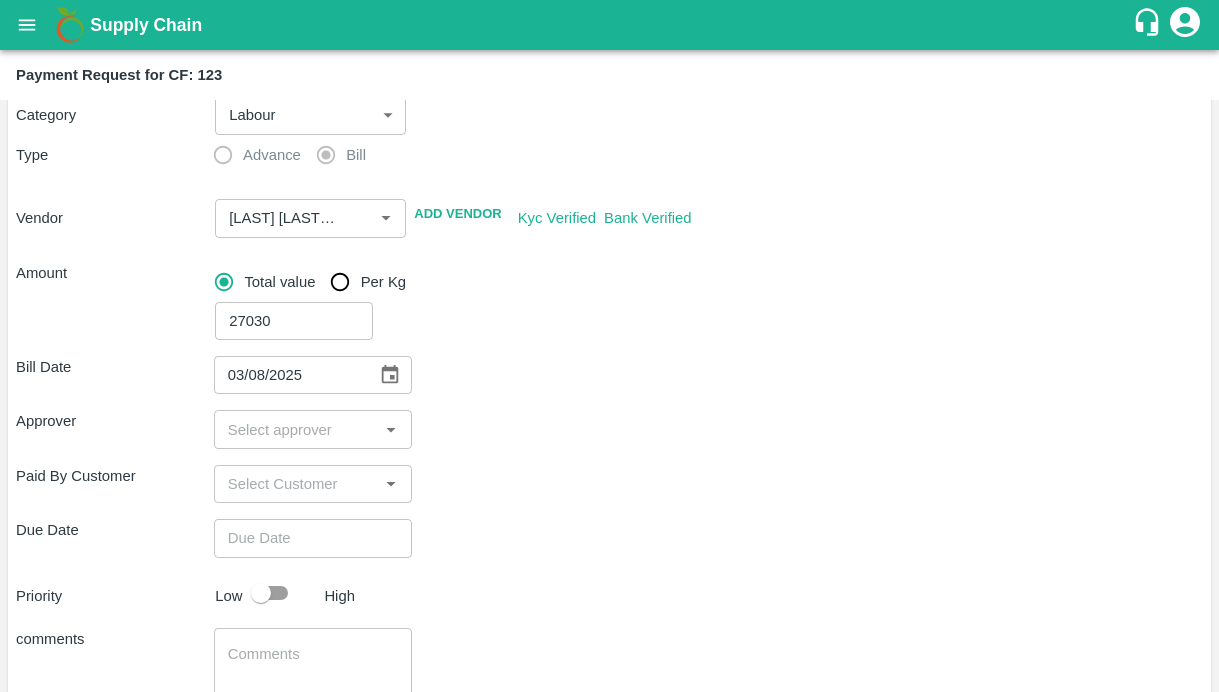 click at bounding box center (296, 429) 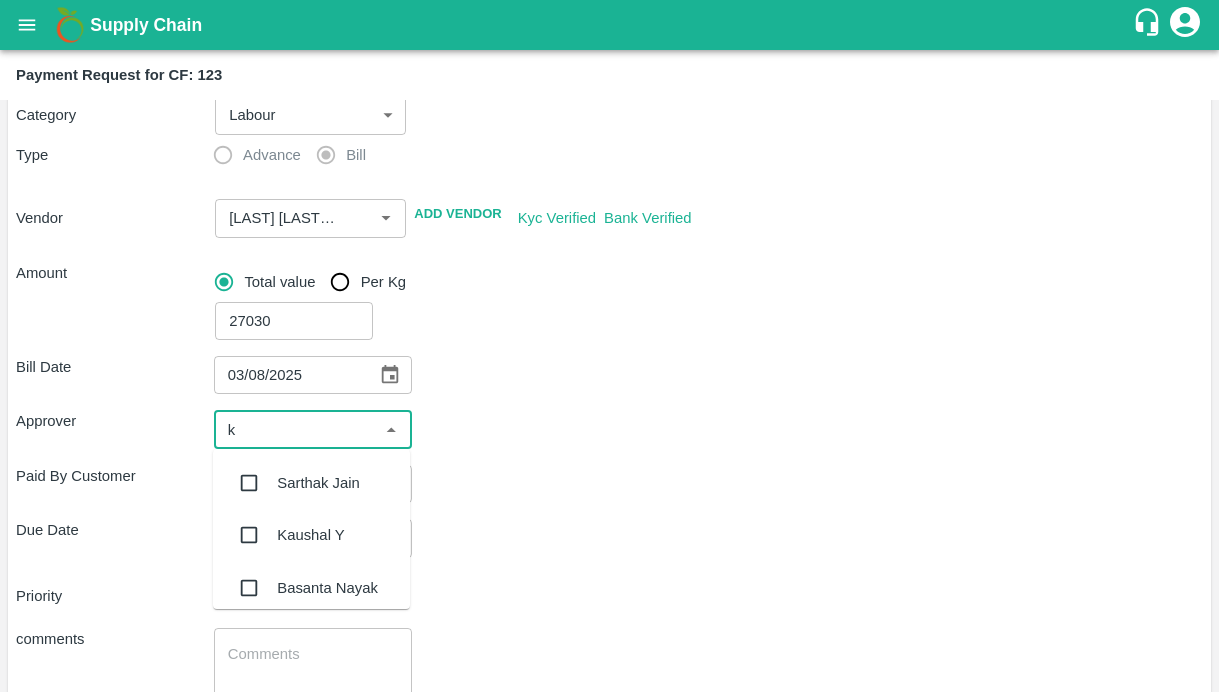type on "ki" 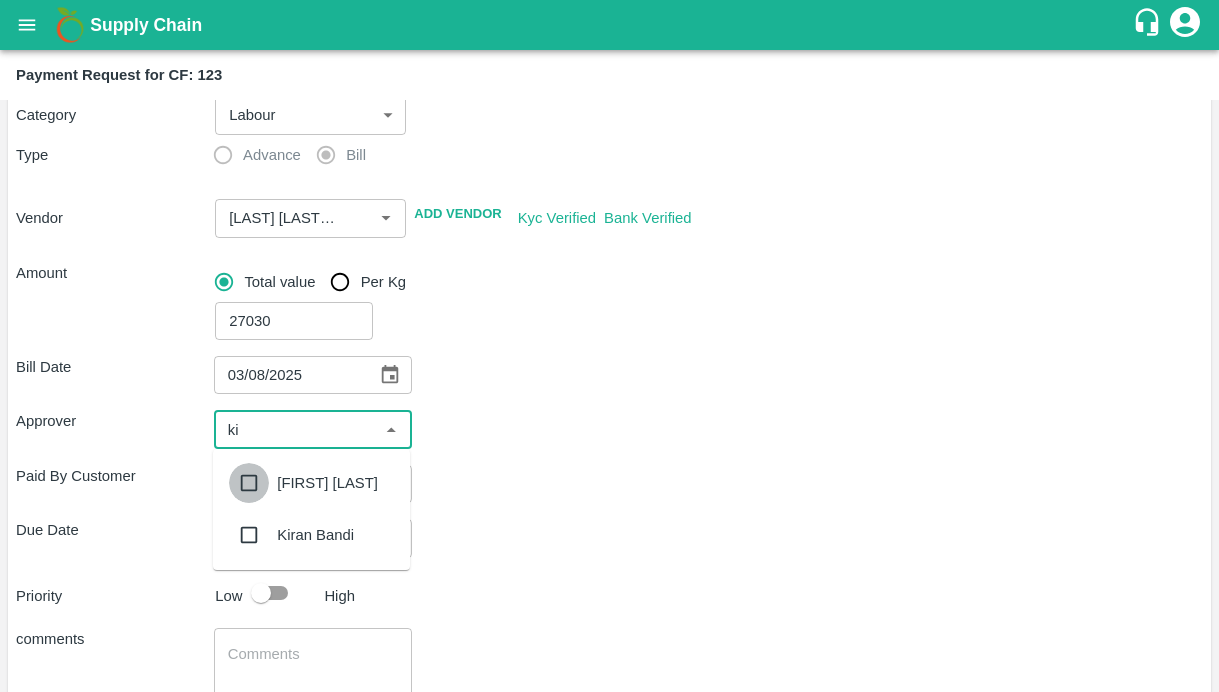 click at bounding box center (249, 483) 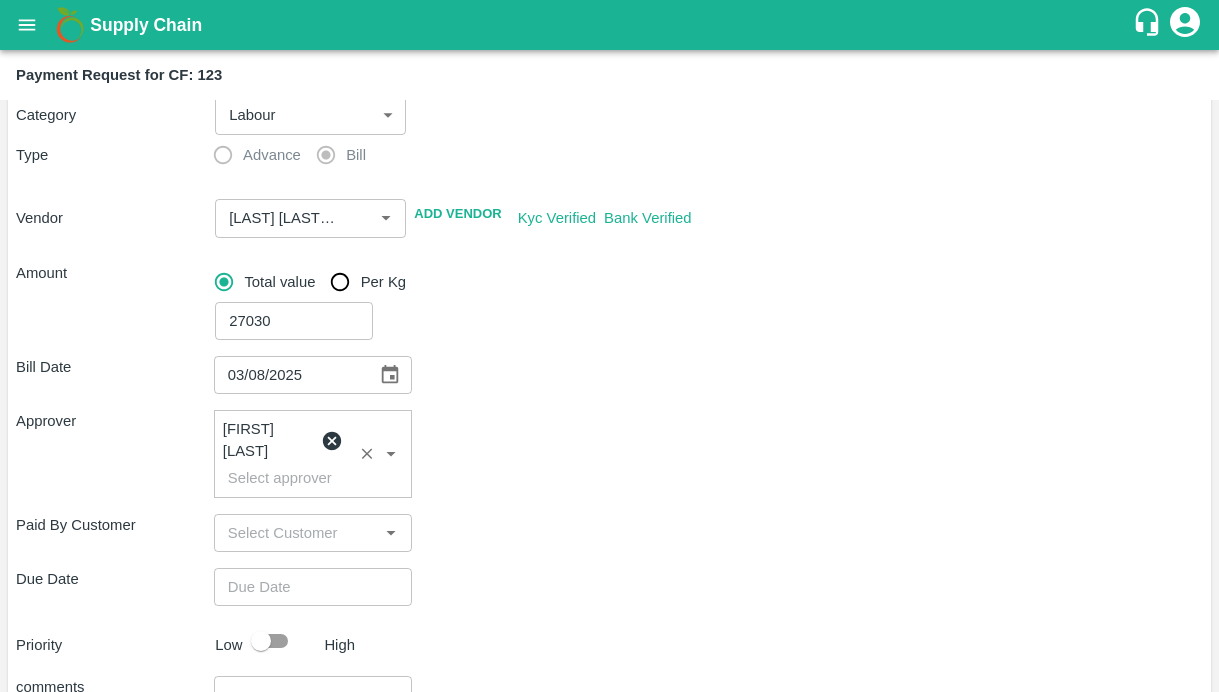 click on "Due Date ​" at bounding box center [609, 587] 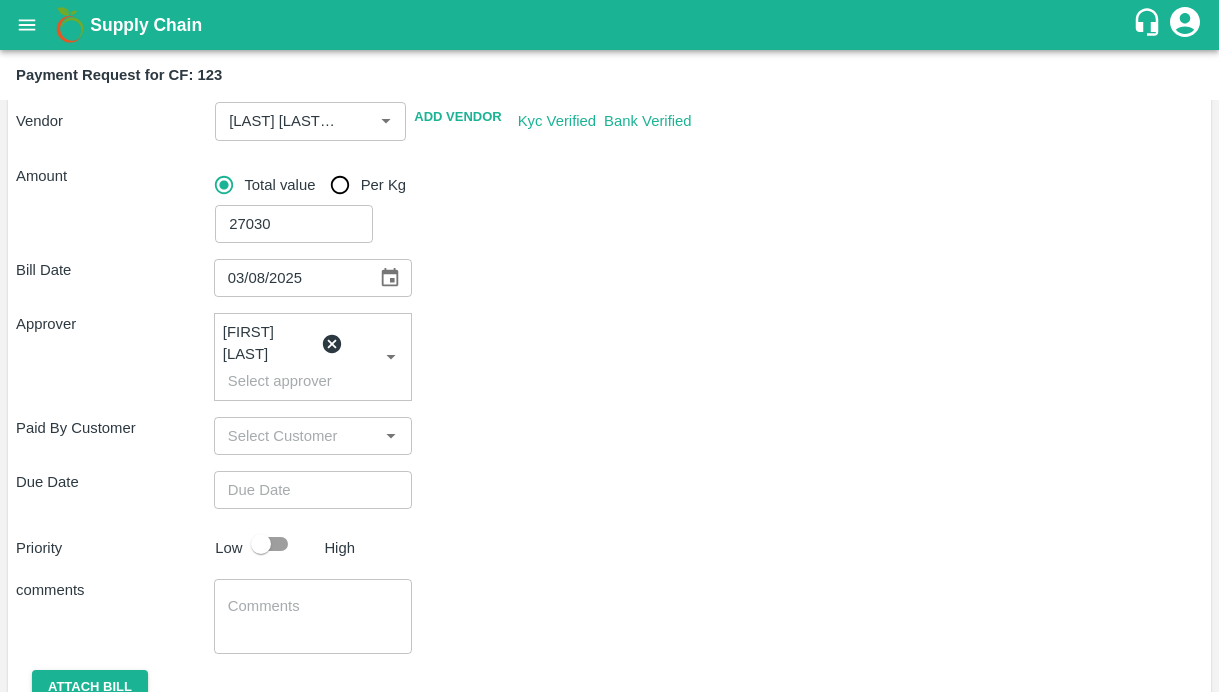 scroll, scrollTop: 300, scrollLeft: 0, axis: vertical 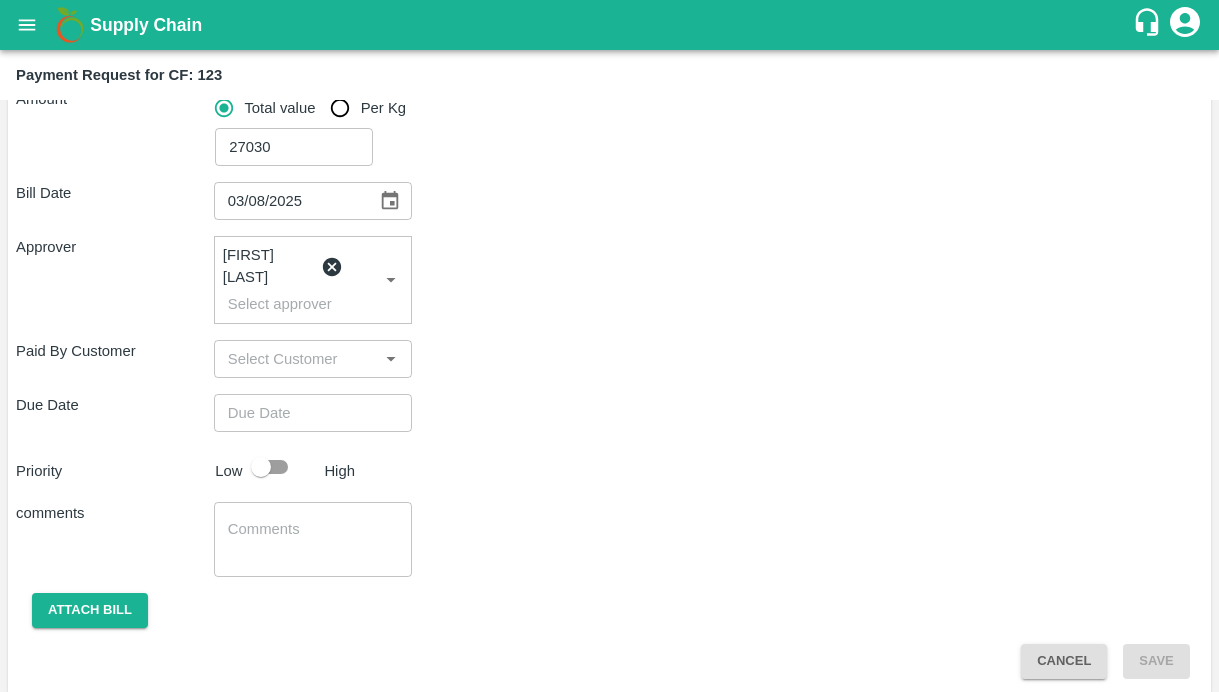 type on "DD/MM/YYYY hh:mm aa" 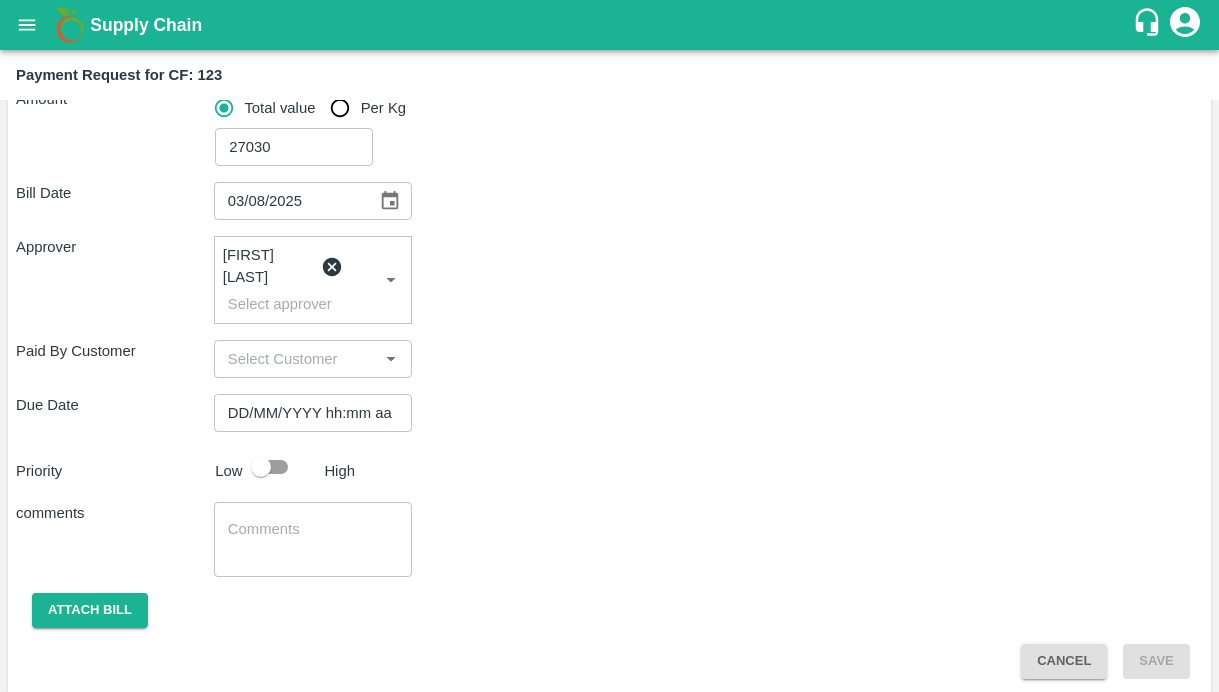 click on "DD/MM/YYYY hh:mm aa" at bounding box center (306, 413) 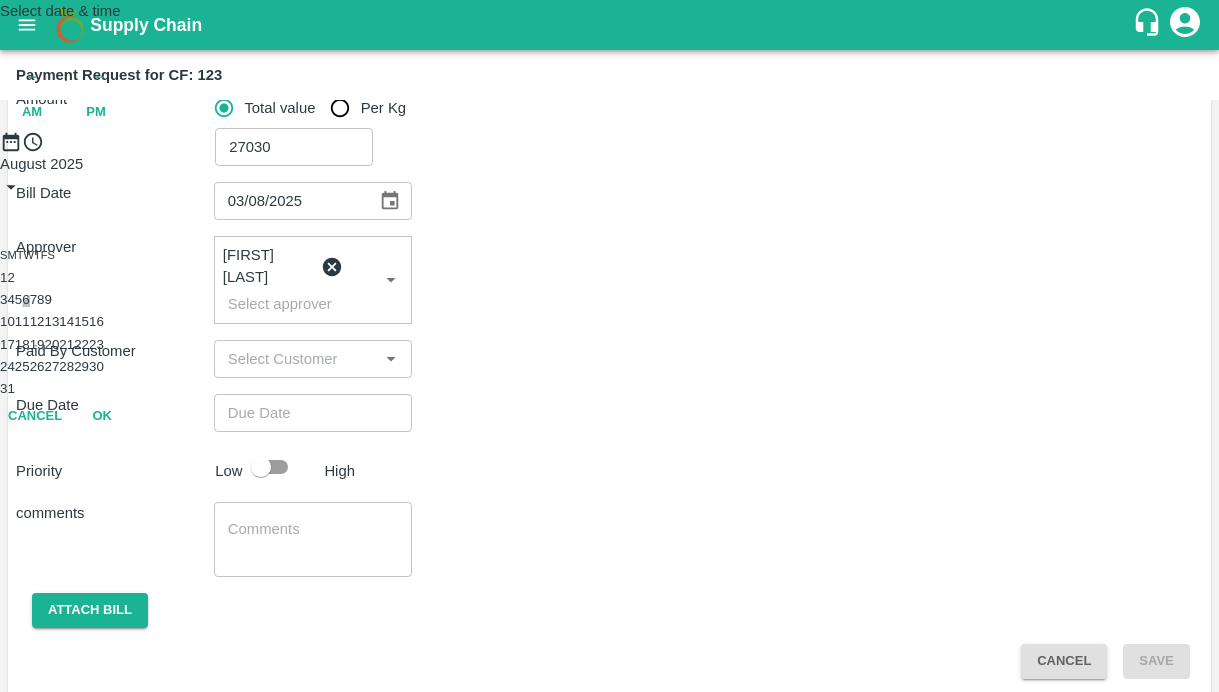 click on "6" at bounding box center (25, 299) 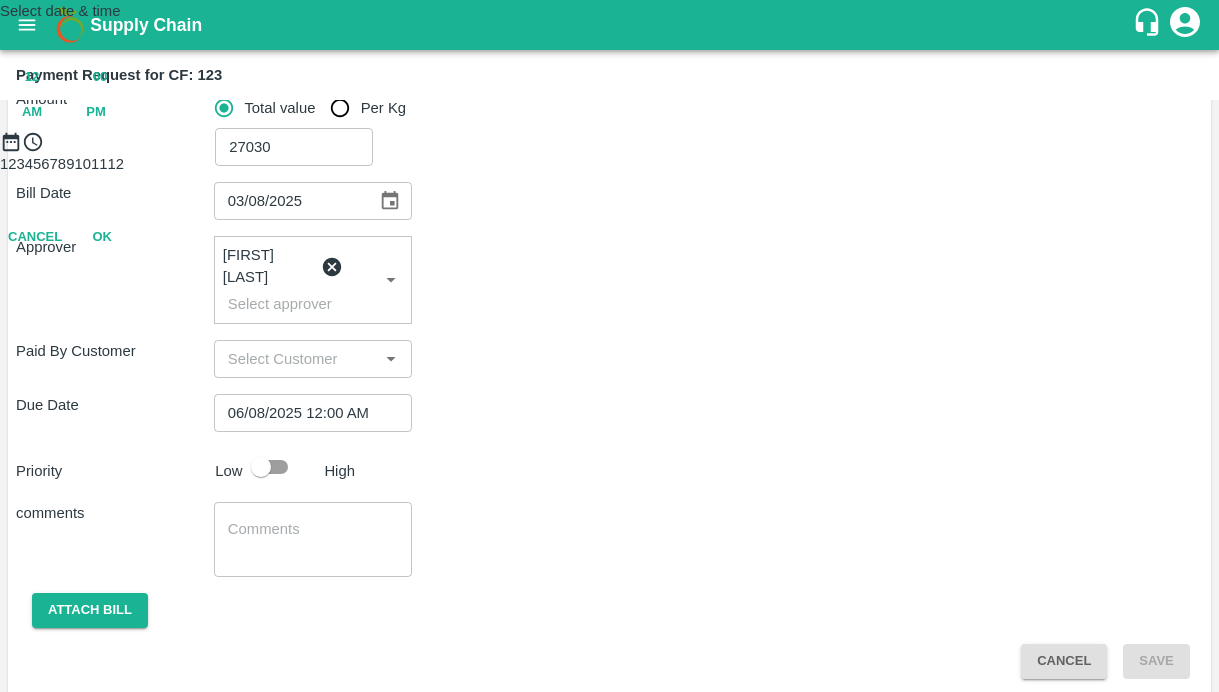 click on "PM" at bounding box center (96, 112) 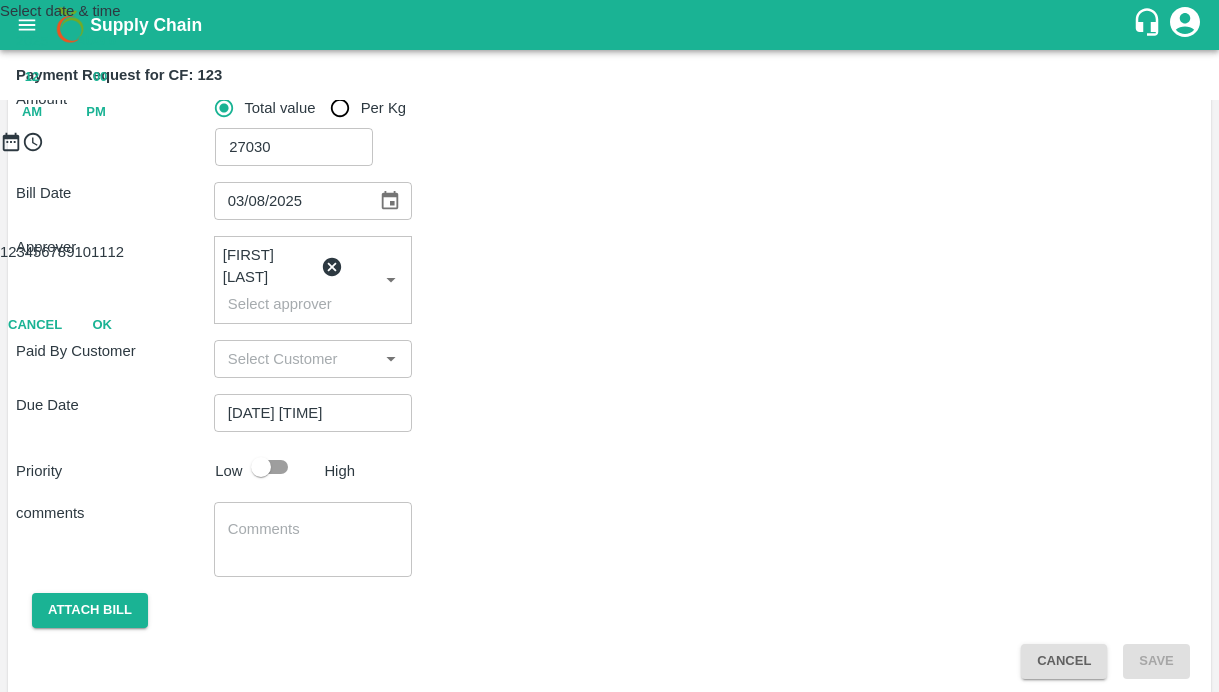 type on "[DATE] [TIME]" 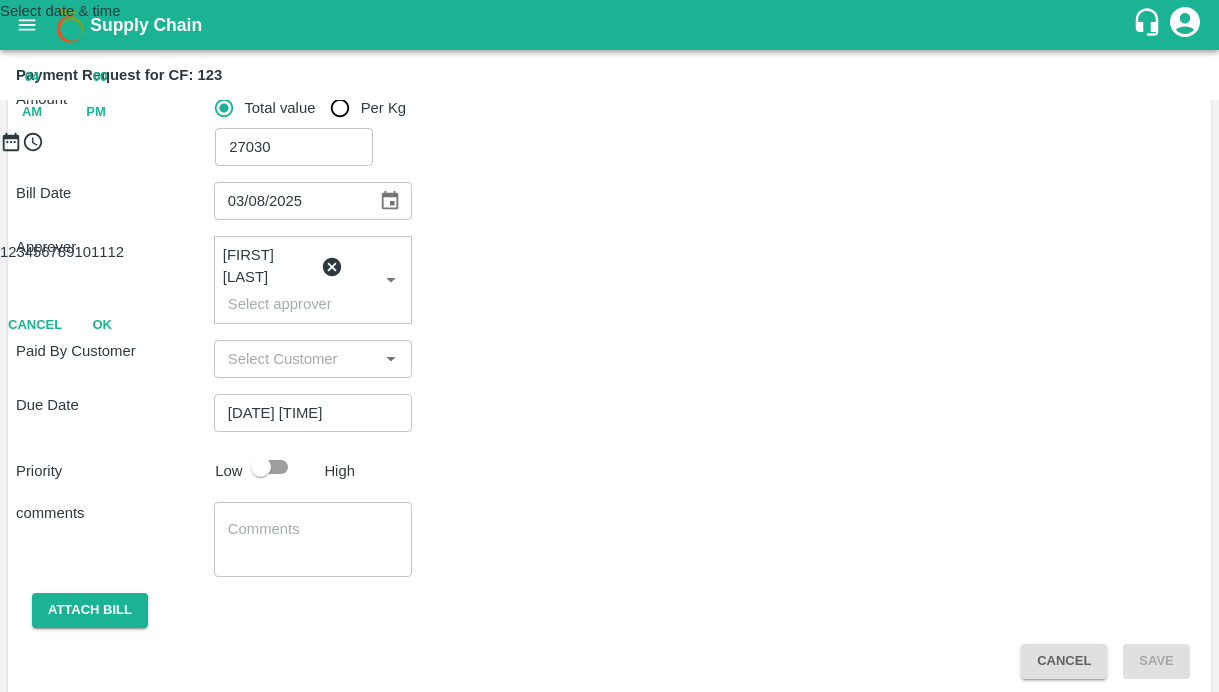 click at bounding box center (609, 153) 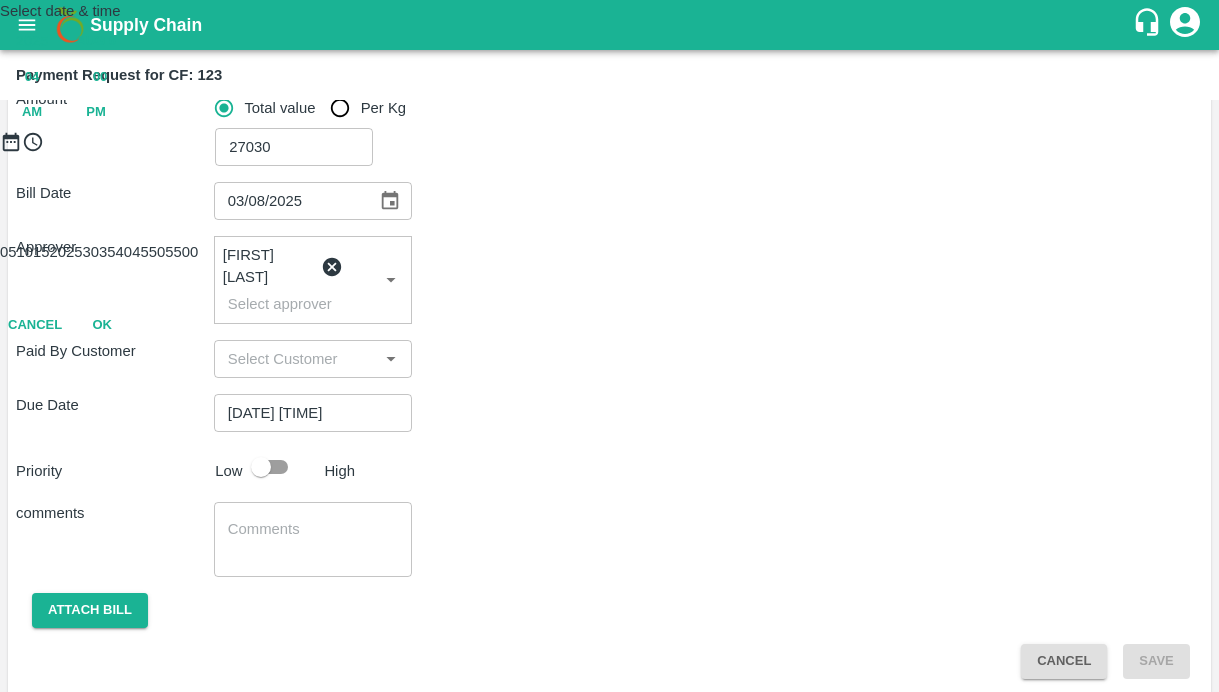 click on "OK" at bounding box center [102, 325] 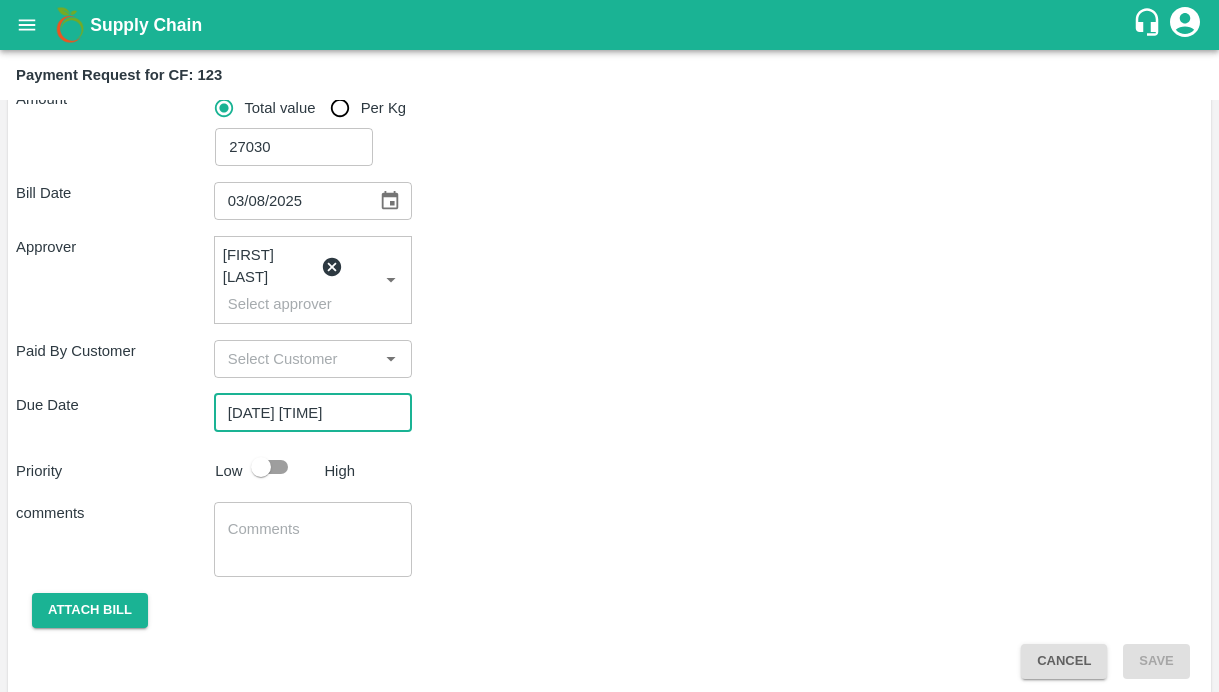 click at bounding box center [261, 467] 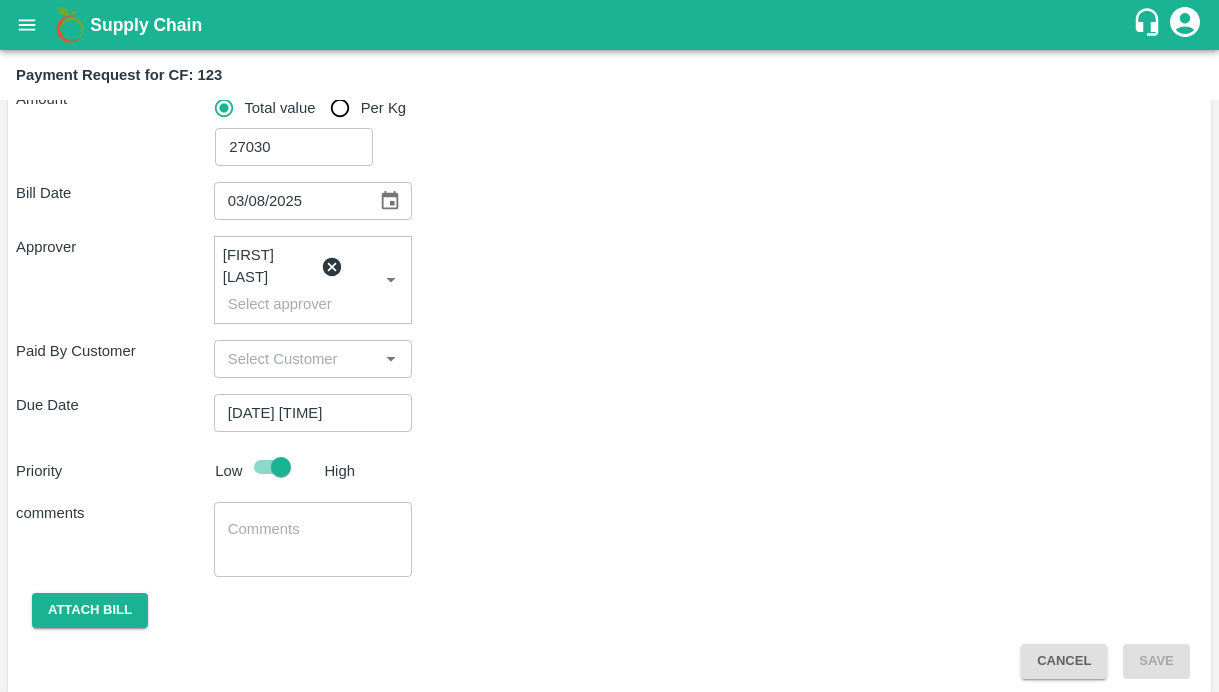 click at bounding box center (313, 540) 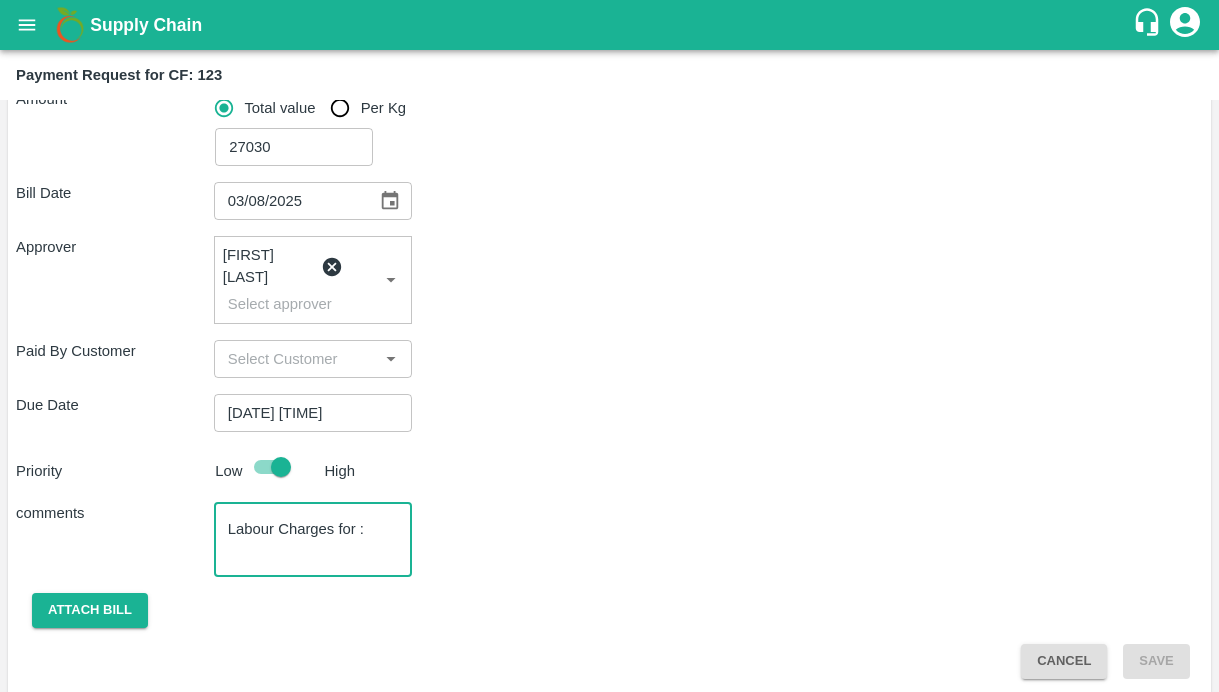 paste on "weeding , Basal , Application and Spraying" 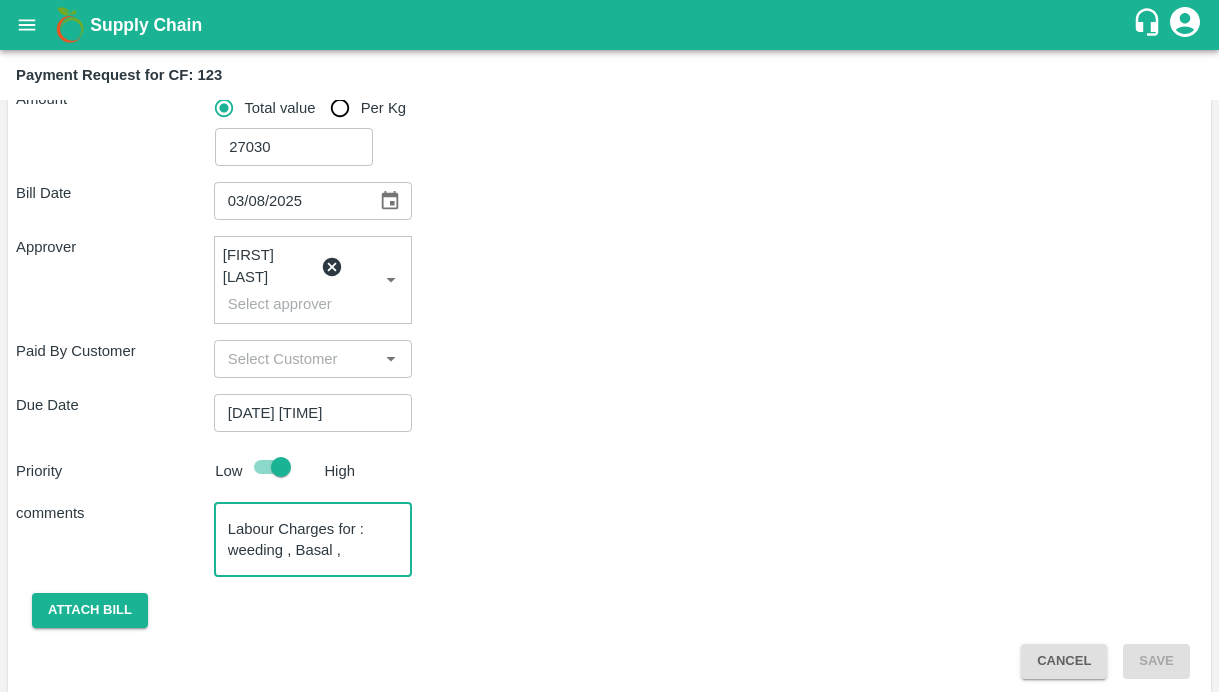 scroll, scrollTop: 20, scrollLeft: 0, axis: vertical 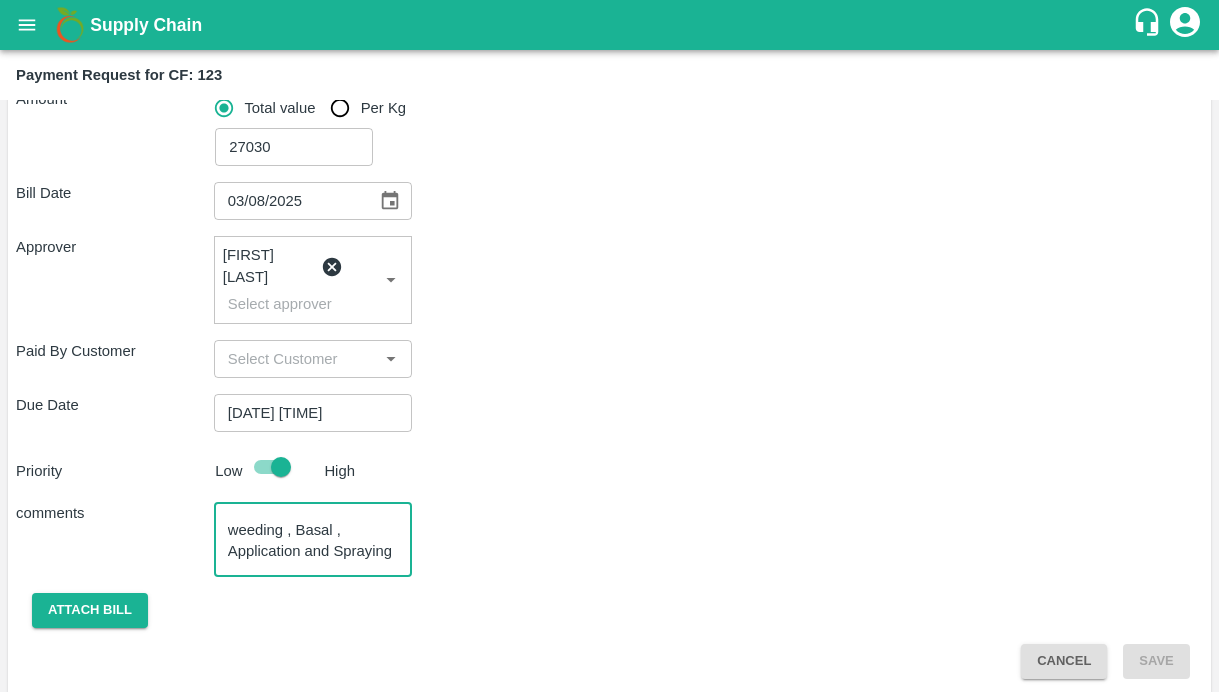 click on "Labour Charges for : weeding , Basal , Application and Spraying" at bounding box center (313, 540) 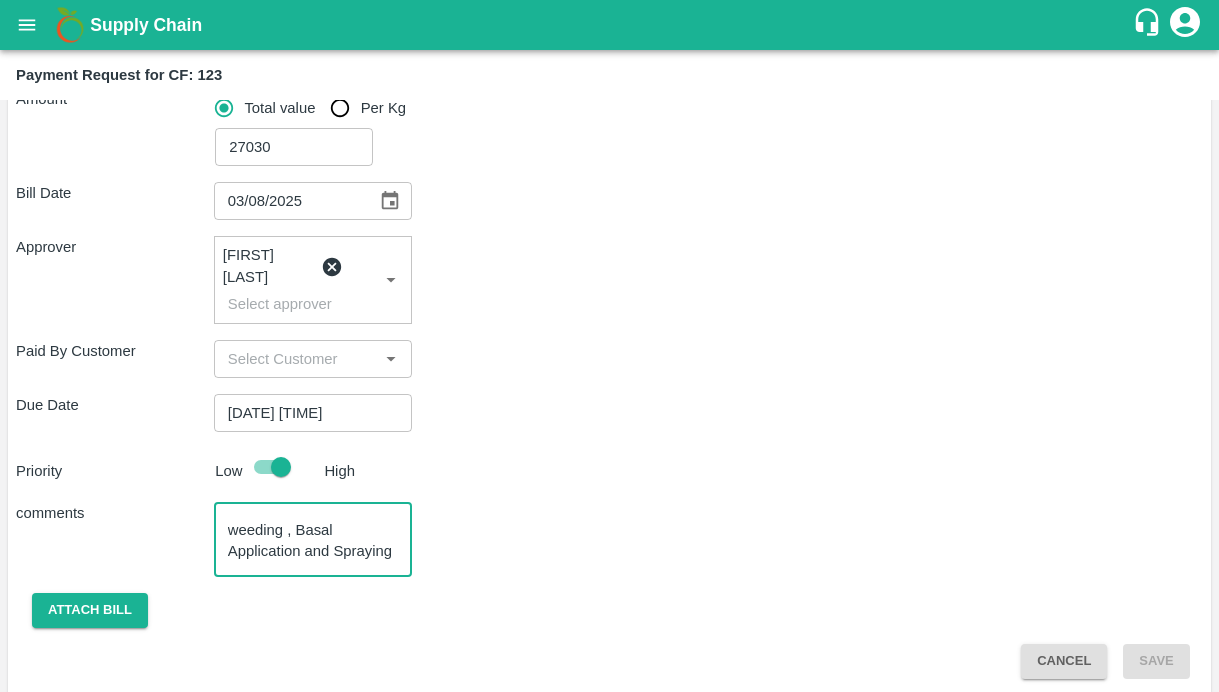 click on "Labour Charges for : weeding , Basal Application and Spraying" at bounding box center [313, 540] 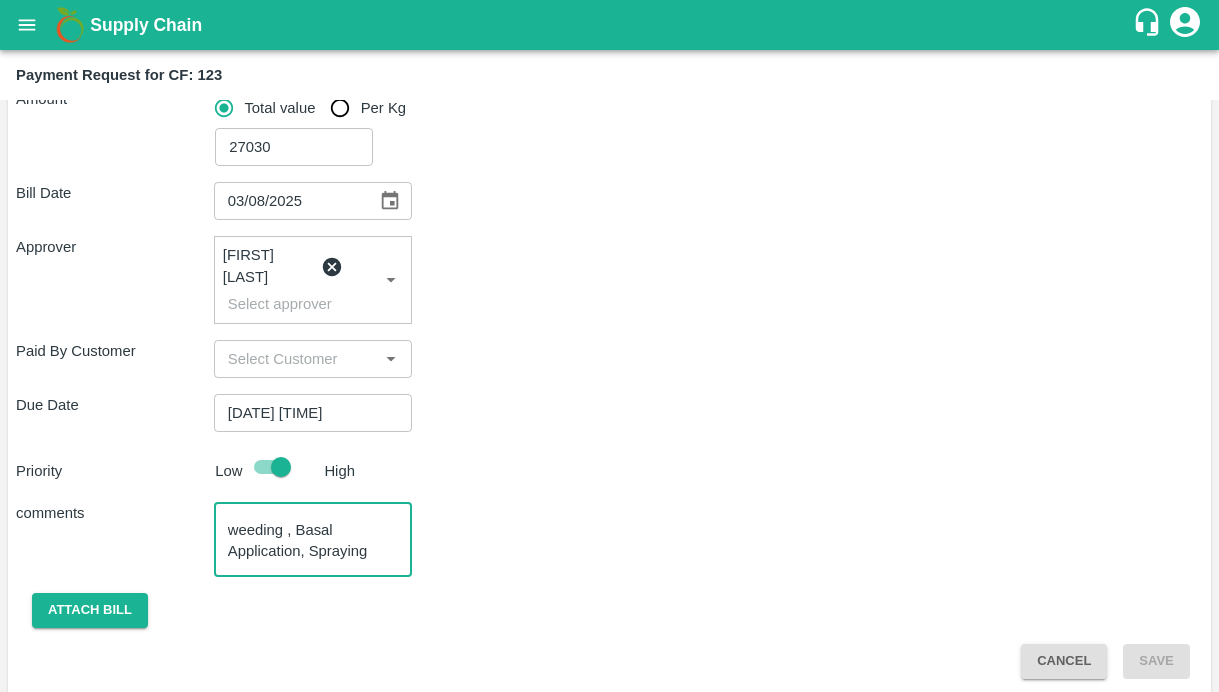 click on "Labour Charges for : weeding , Basal Application, Spraying" at bounding box center [313, 540] 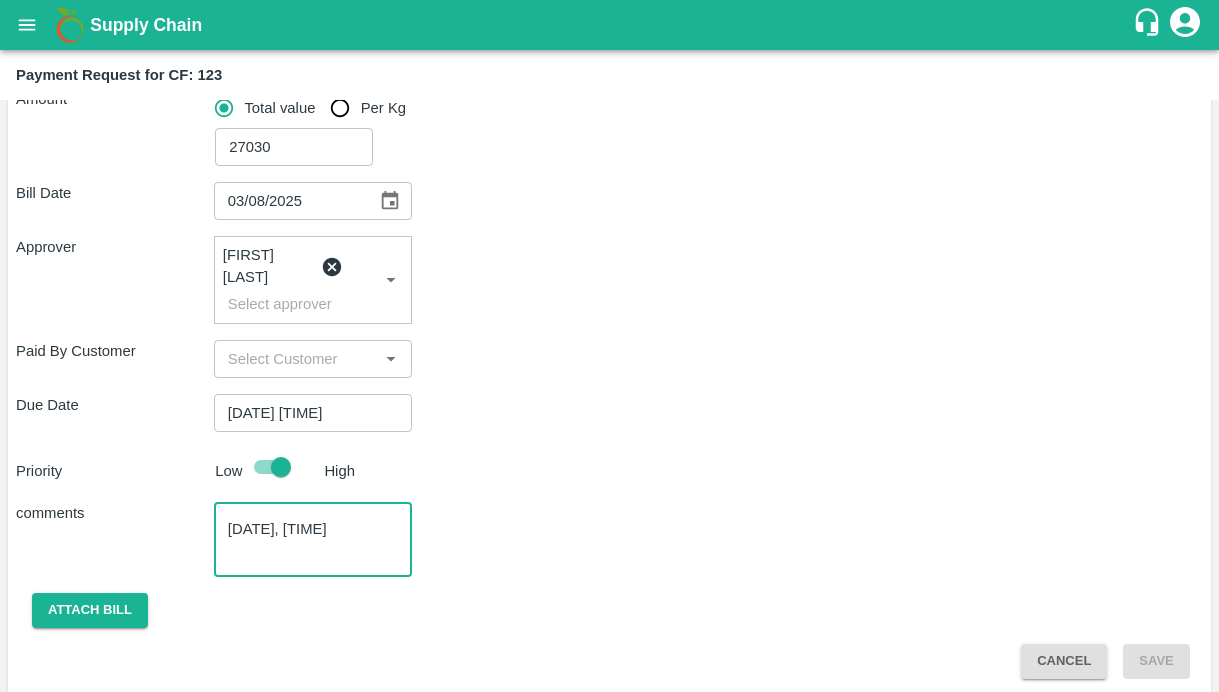 scroll, scrollTop: 41, scrollLeft: 0, axis: vertical 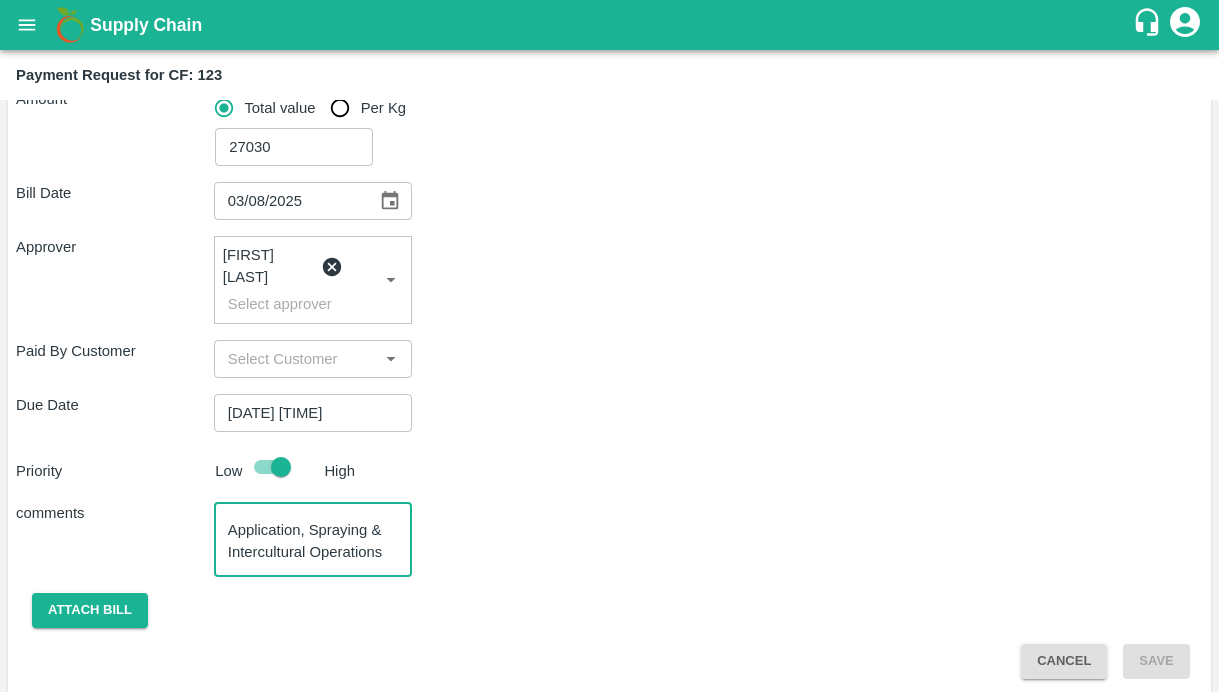 type on "Labour Charges for : weeding , Basal Application, Spraying & Intercultural Operations" 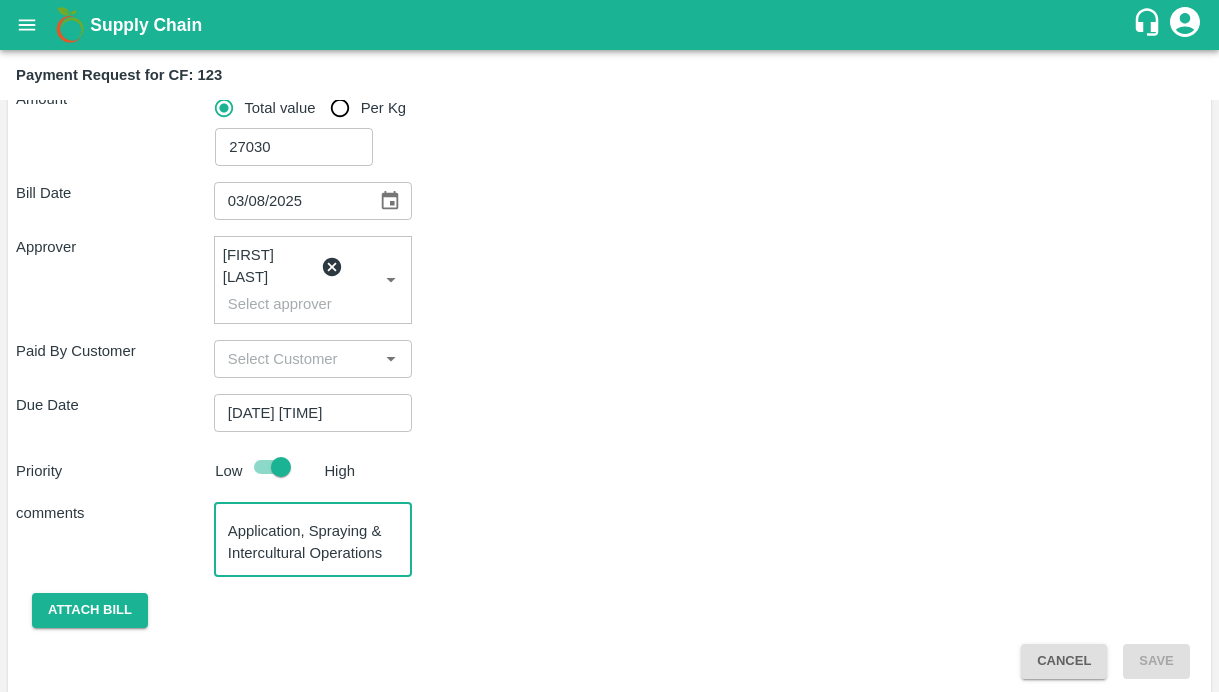 scroll, scrollTop: 23, scrollLeft: 0, axis: vertical 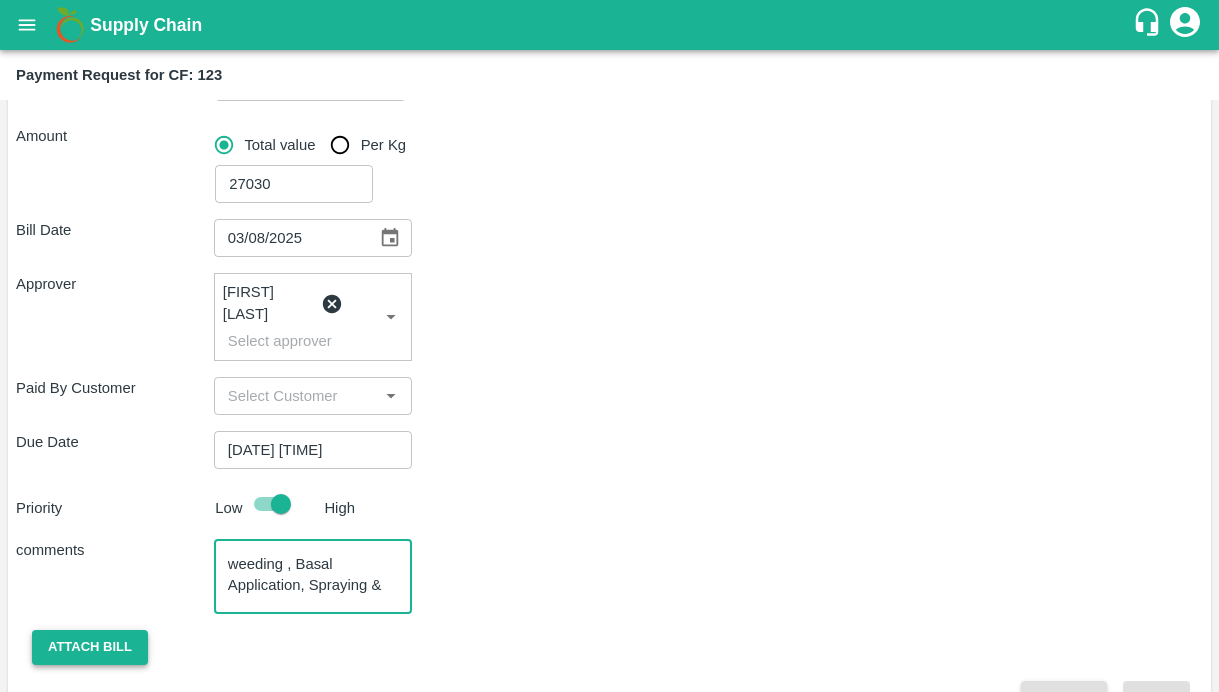 click on "Attach bill" at bounding box center [90, 647] 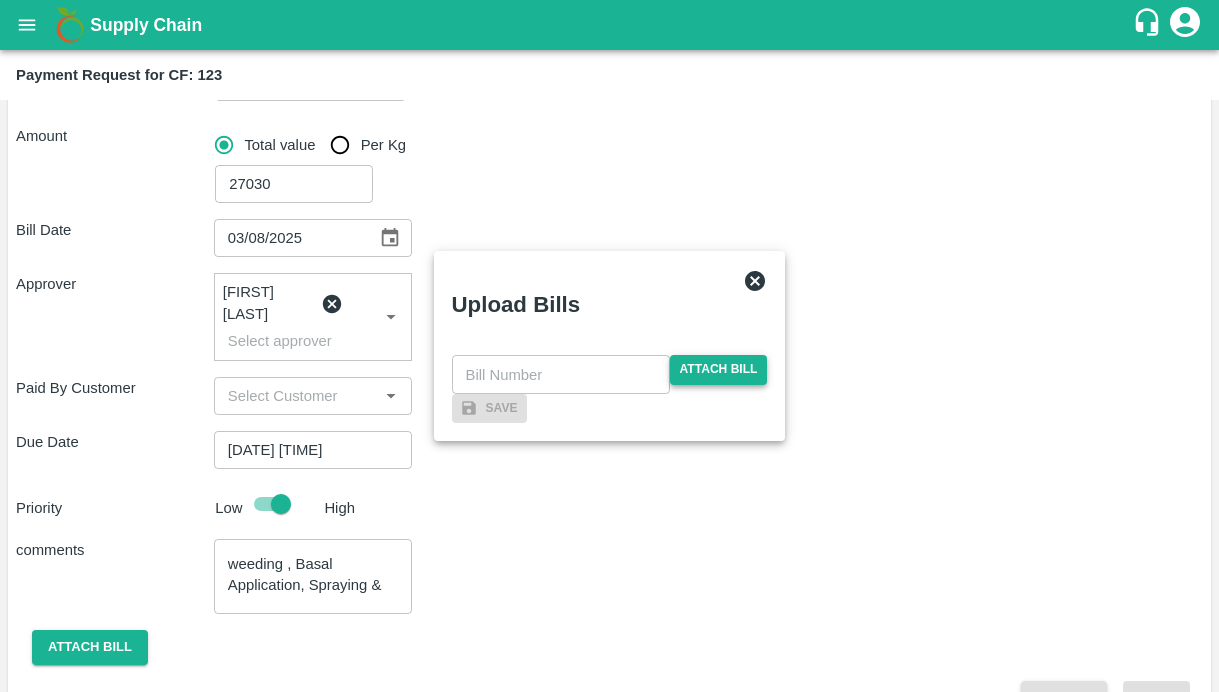 click on "Attach bill" at bounding box center (719, 369) 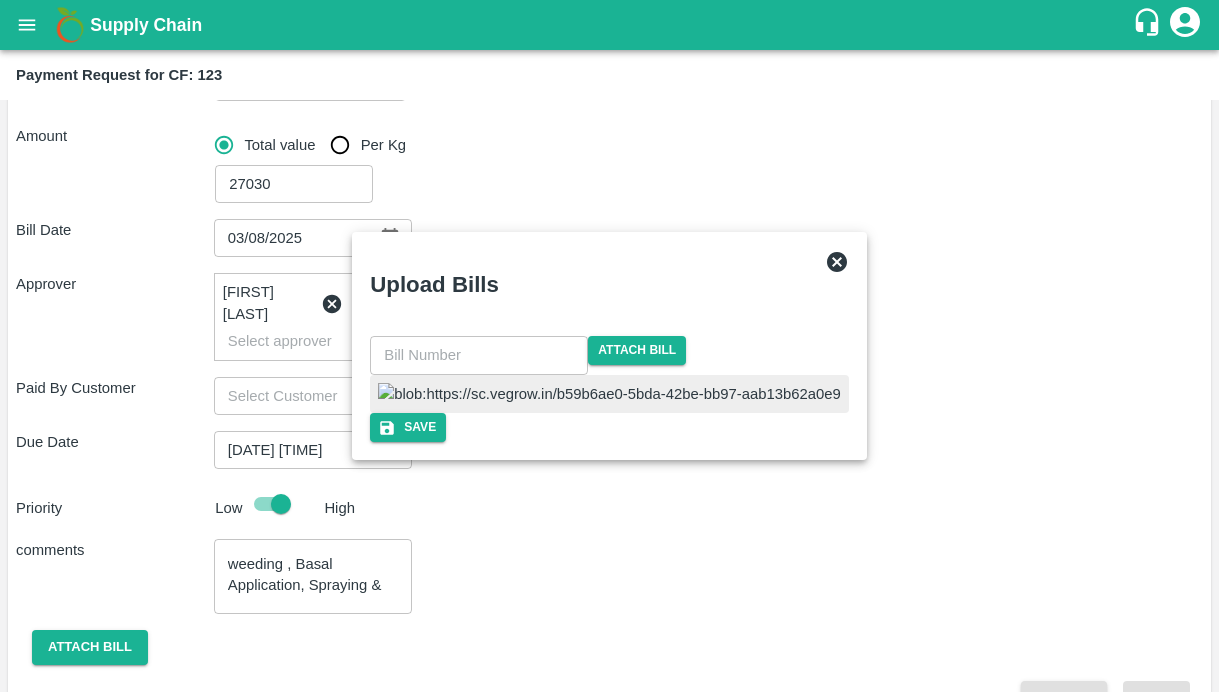 click at bounding box center (479, 355) 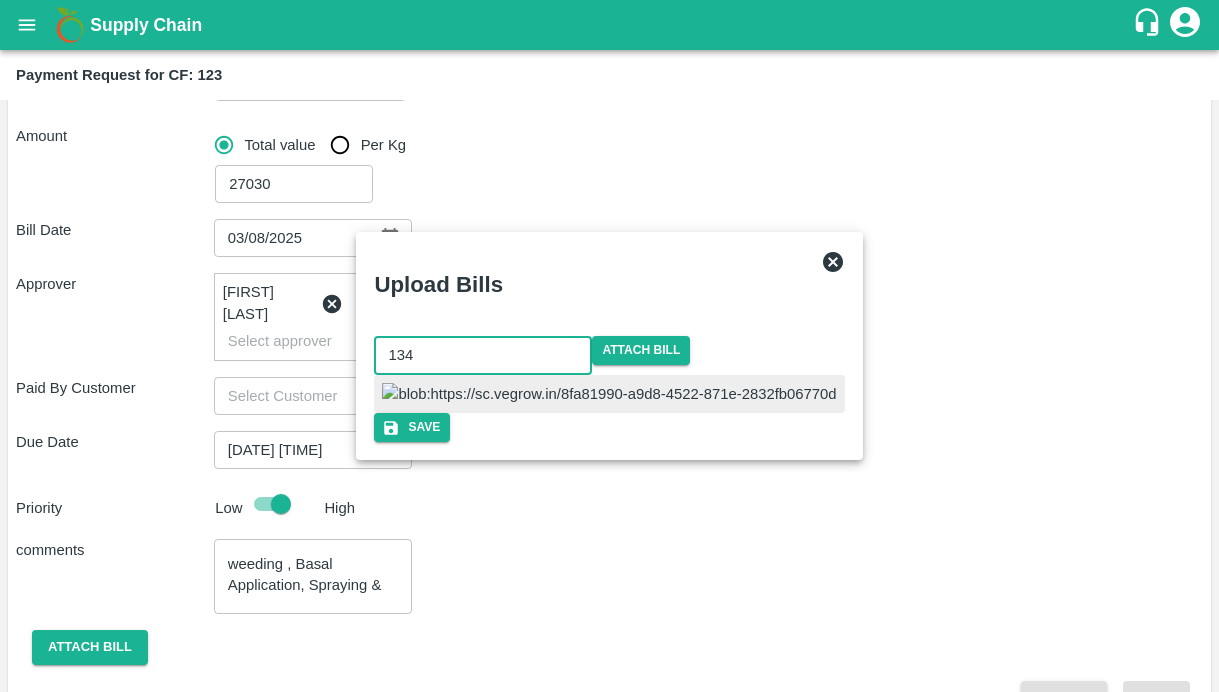 type on "134" 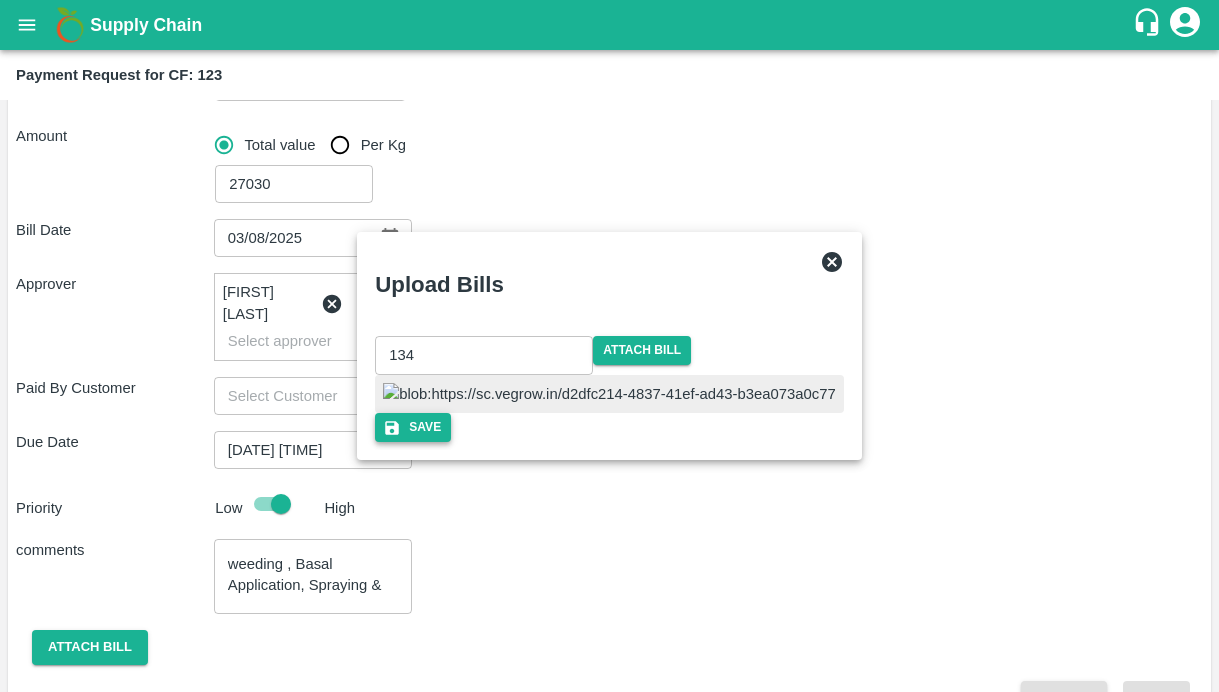 click on "Save" at bounding box center [413, 427] 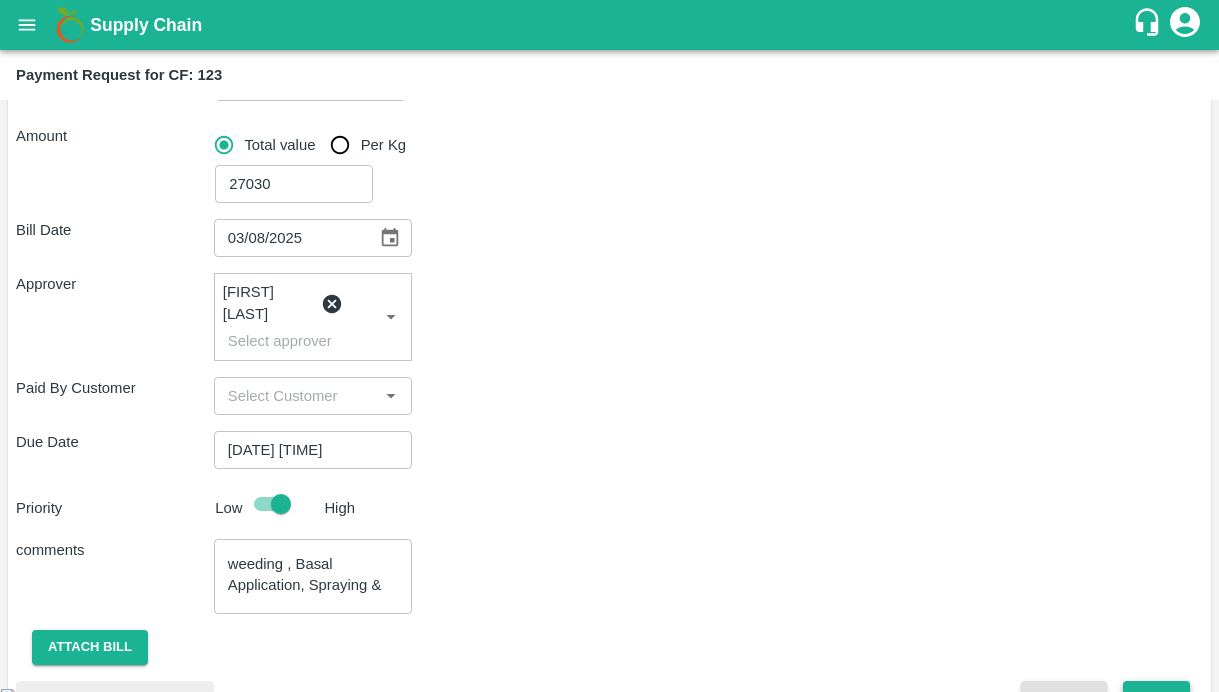 click on "Save" at bounding box center [1156, 698] 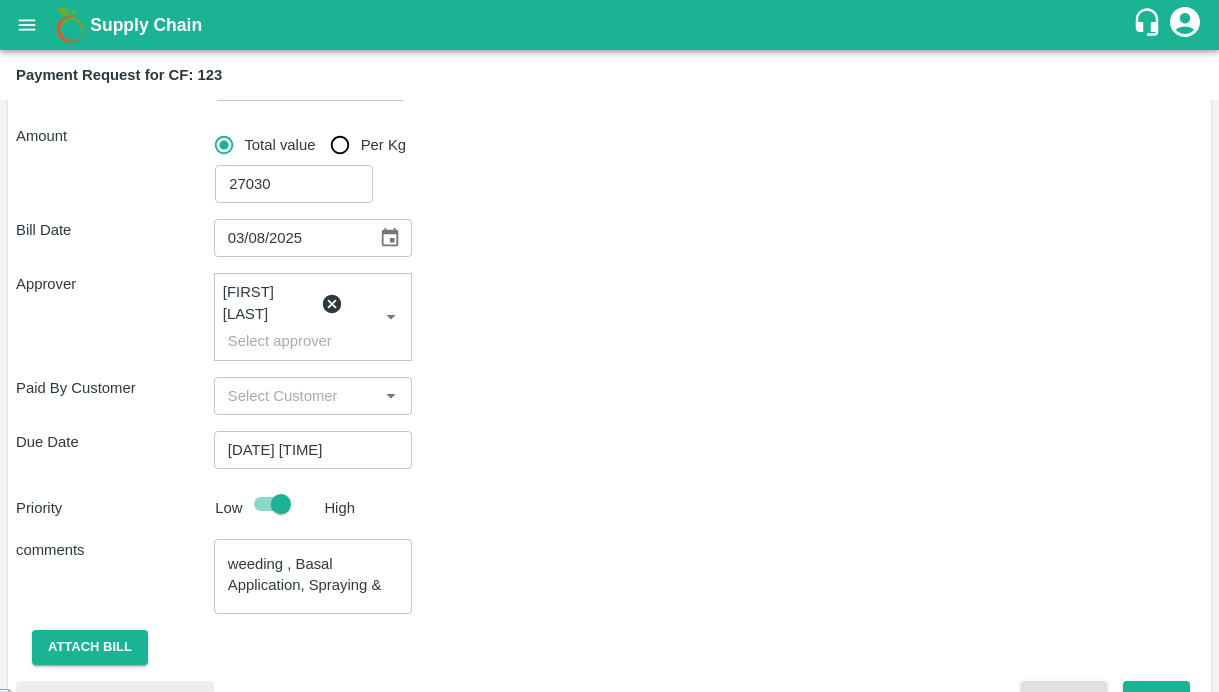scroll, scrollTop: 433, scrollLeft: 0, axis: vertical 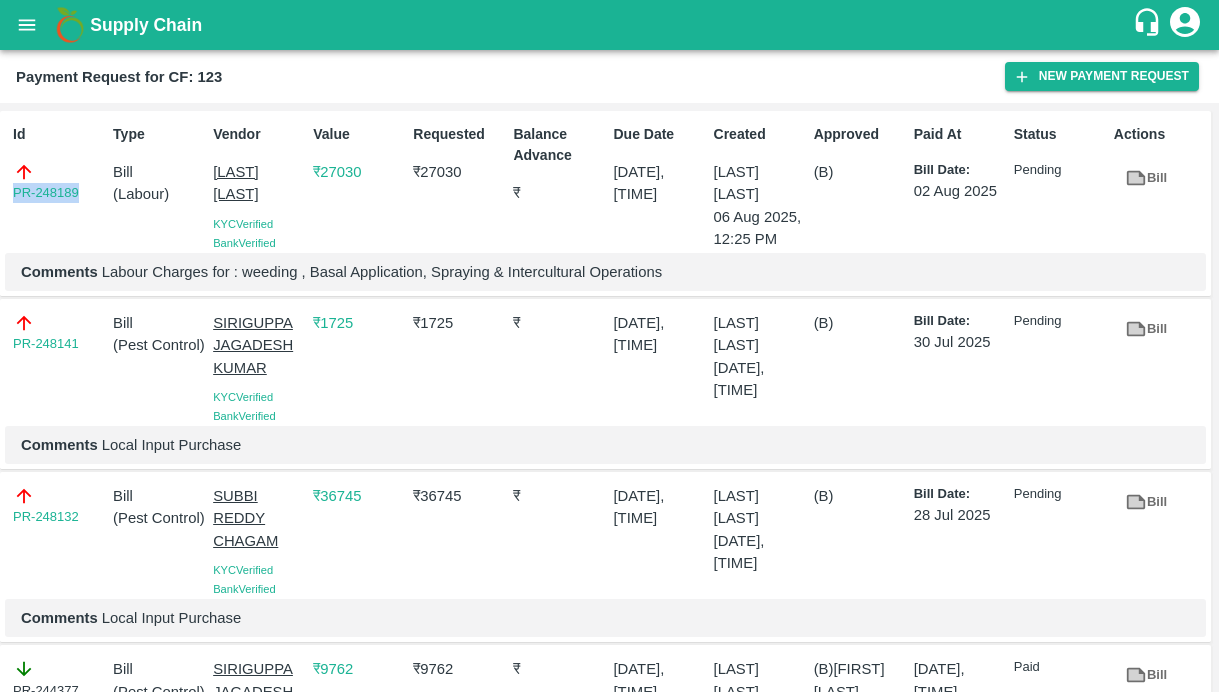 drag, startPoint x: 94, startPoint y: 201, endPoint x: -37, endPoint y: 201, distance: 131 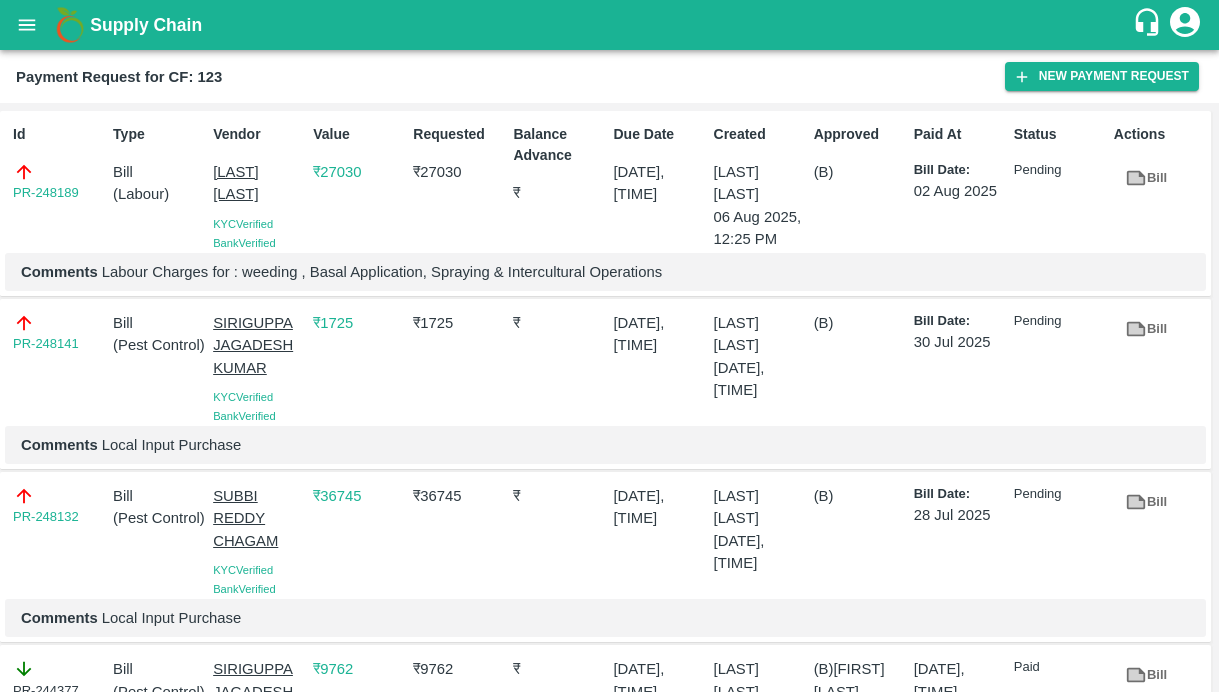 click 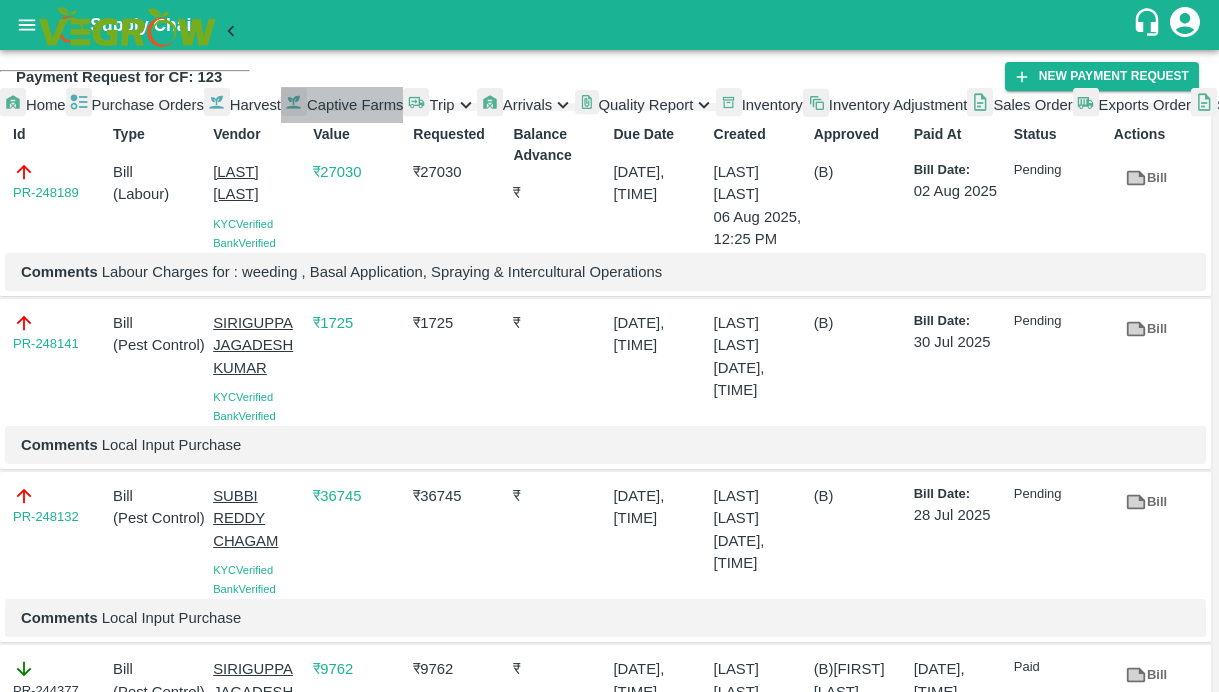 click on "Captive Farms" at bounding box center [342, 105] 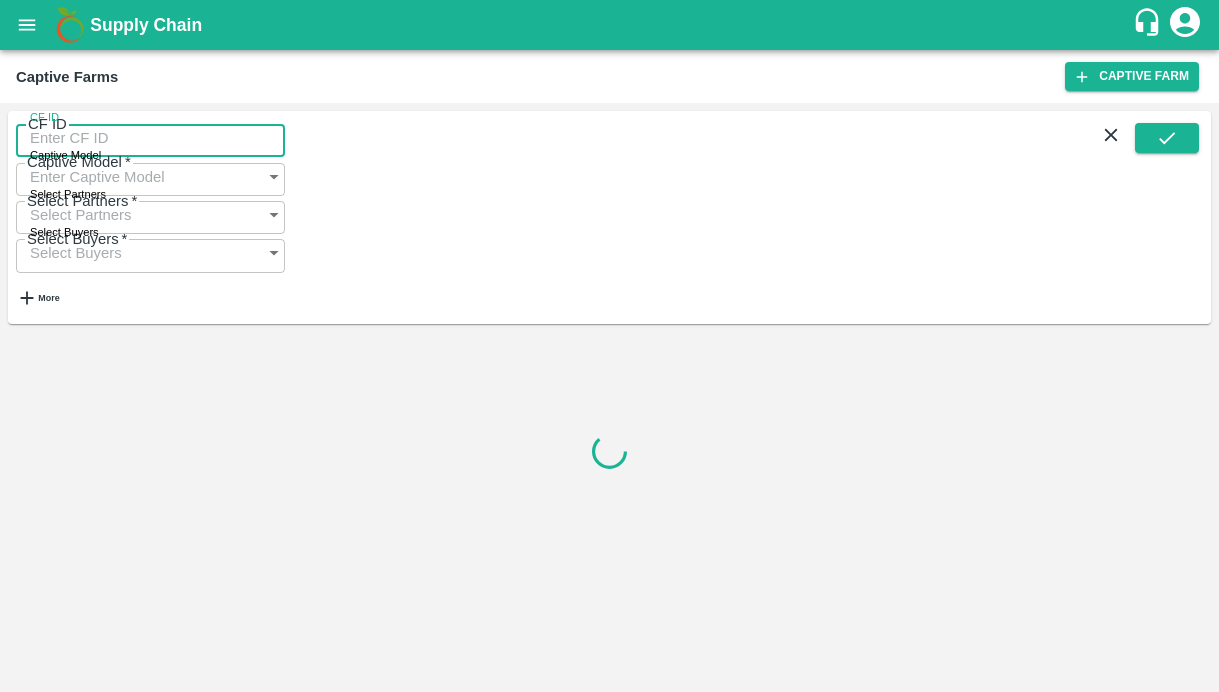 click on "CF ID" at bounding box center [150, 138] 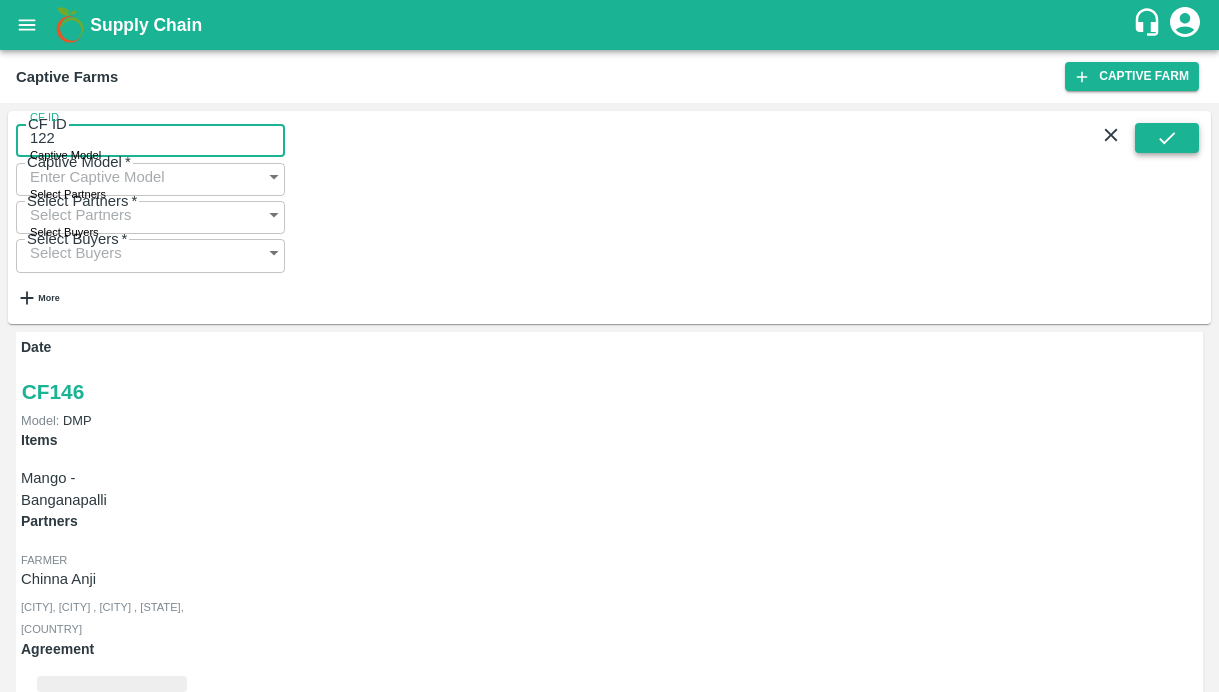 type on "122" 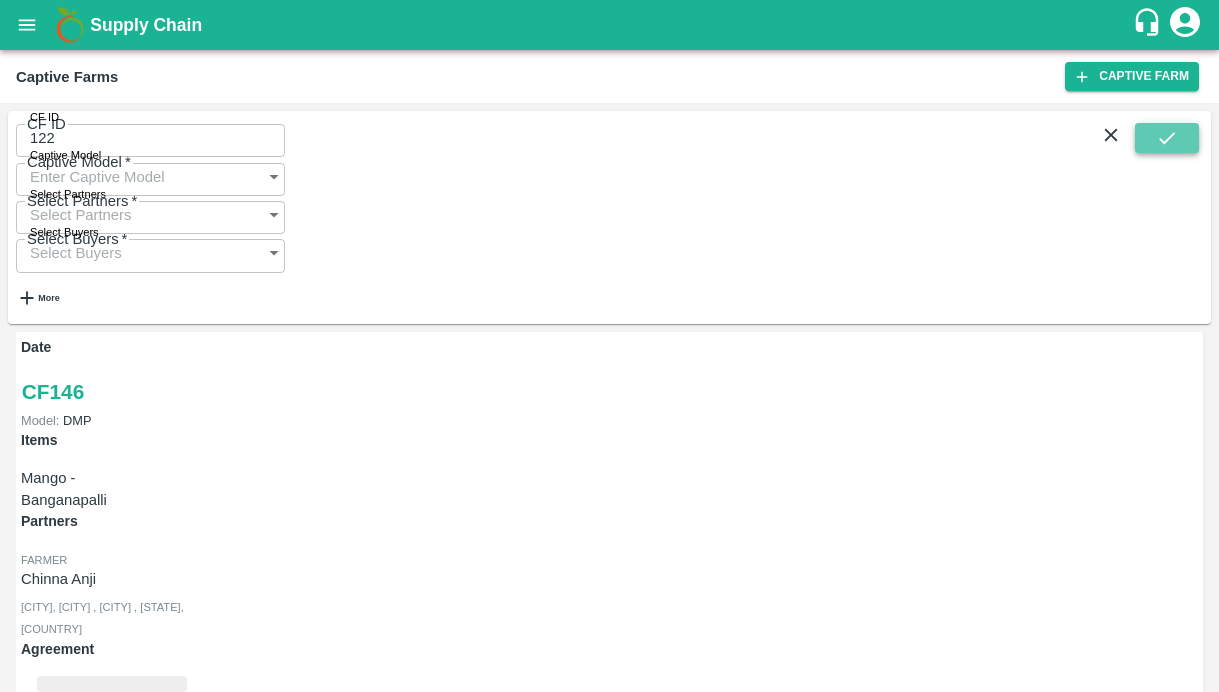 click 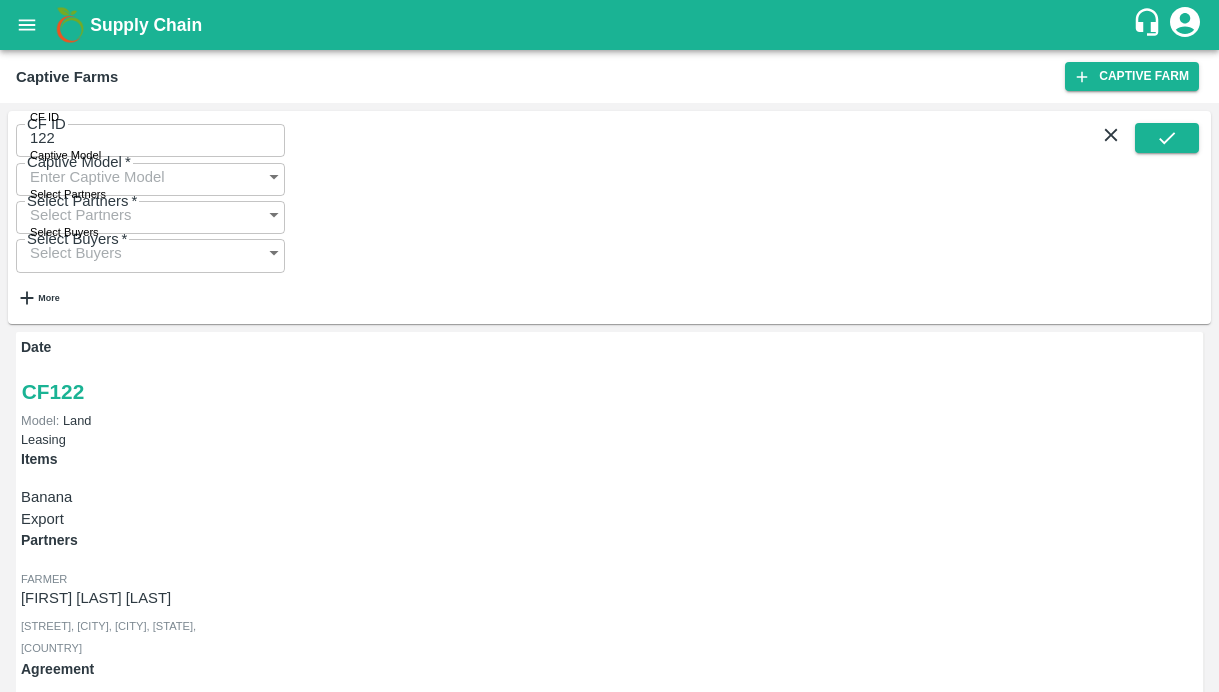 click on "Payment Requests   (32)" at bounding box center (99, 1079) 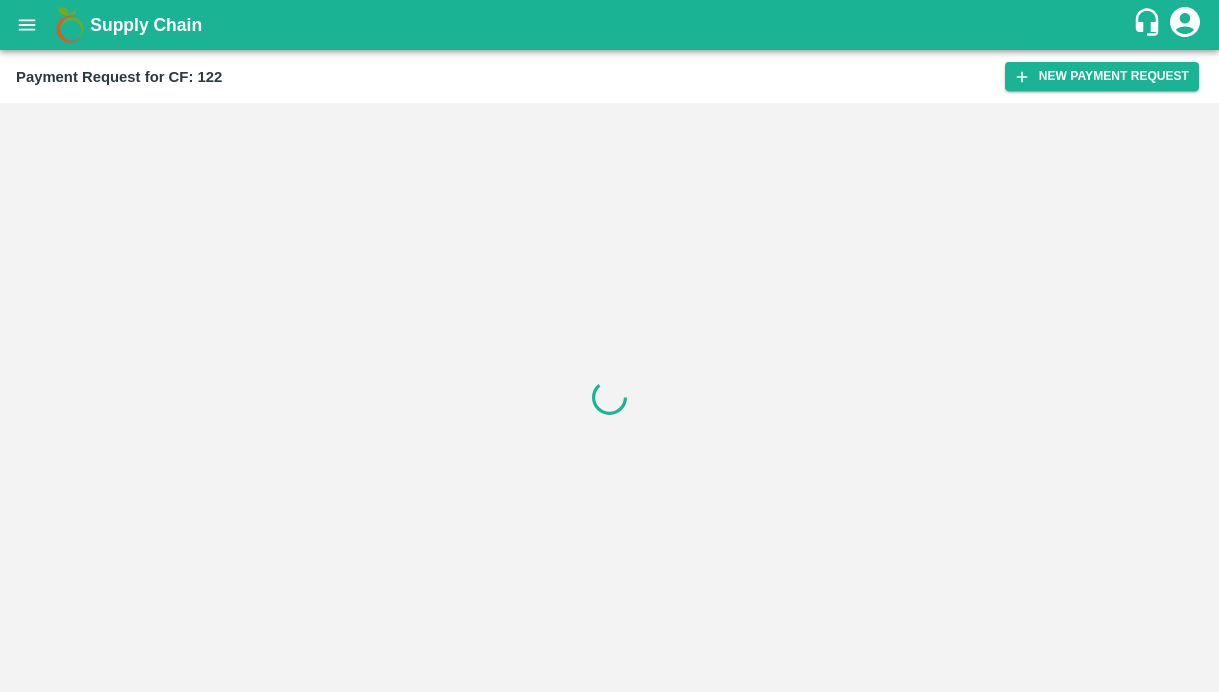 scroll, scrollTop: 0, scrollLeft: 0, axis: both 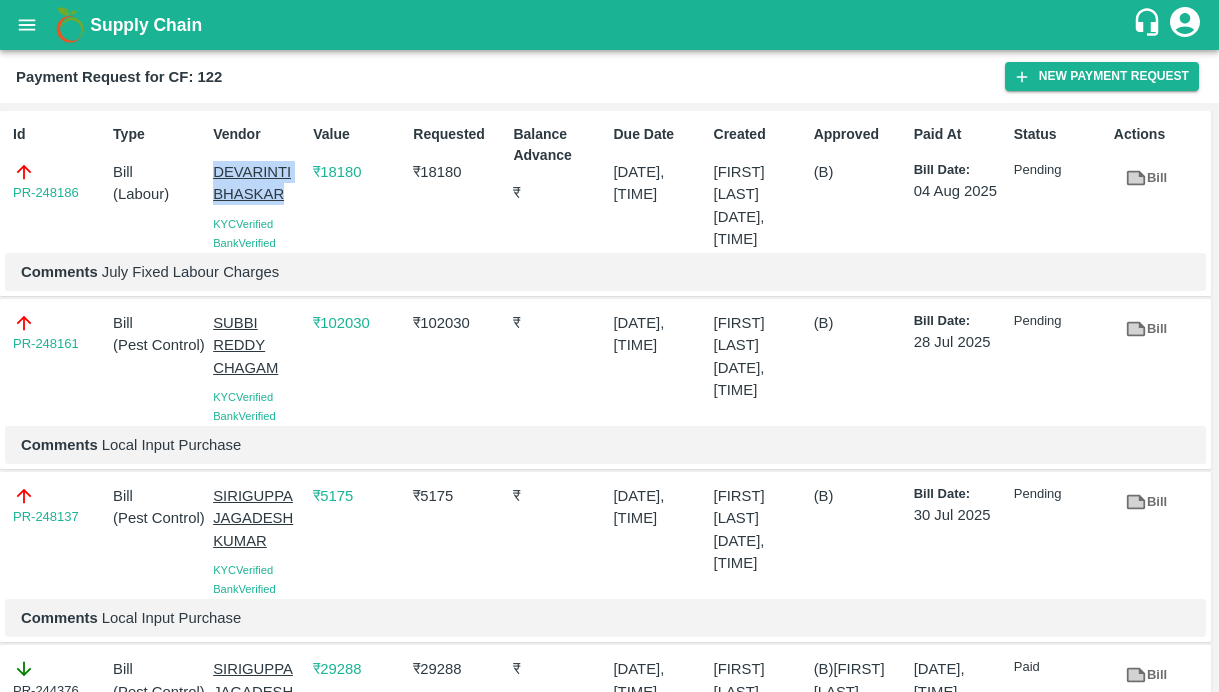 drag, startPoint x: 303, startPoint y: 199, endPoint x: 205, endPoint y: 172, distance: 101.65137 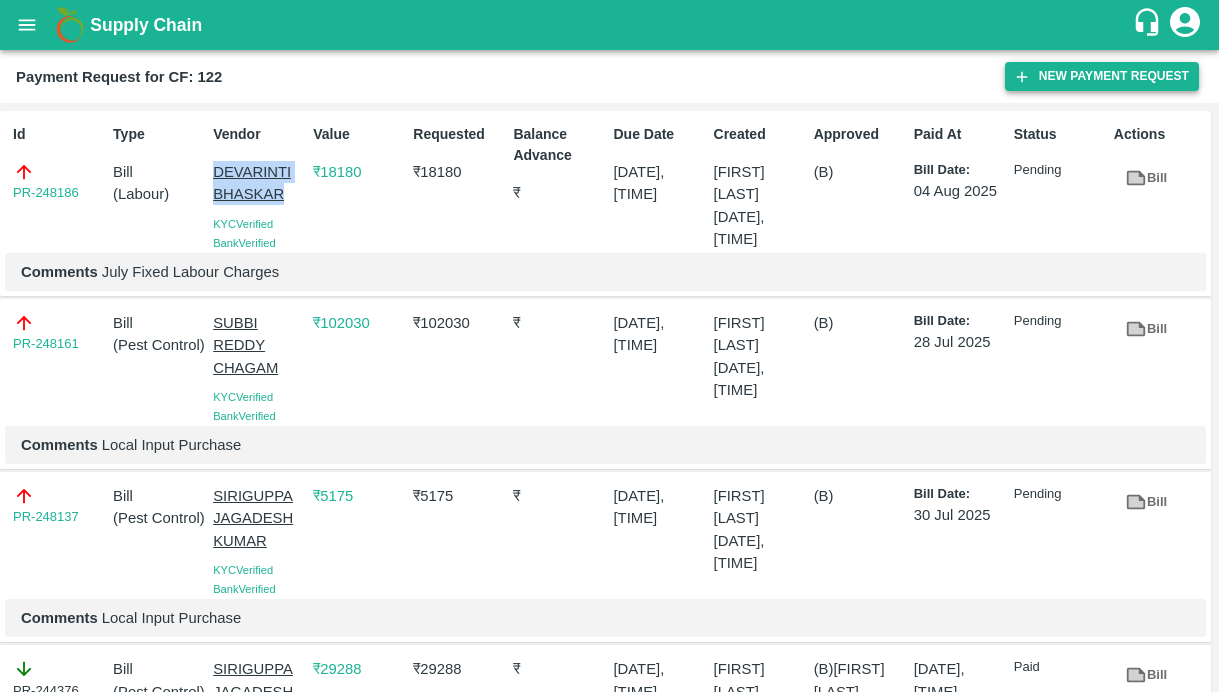 click 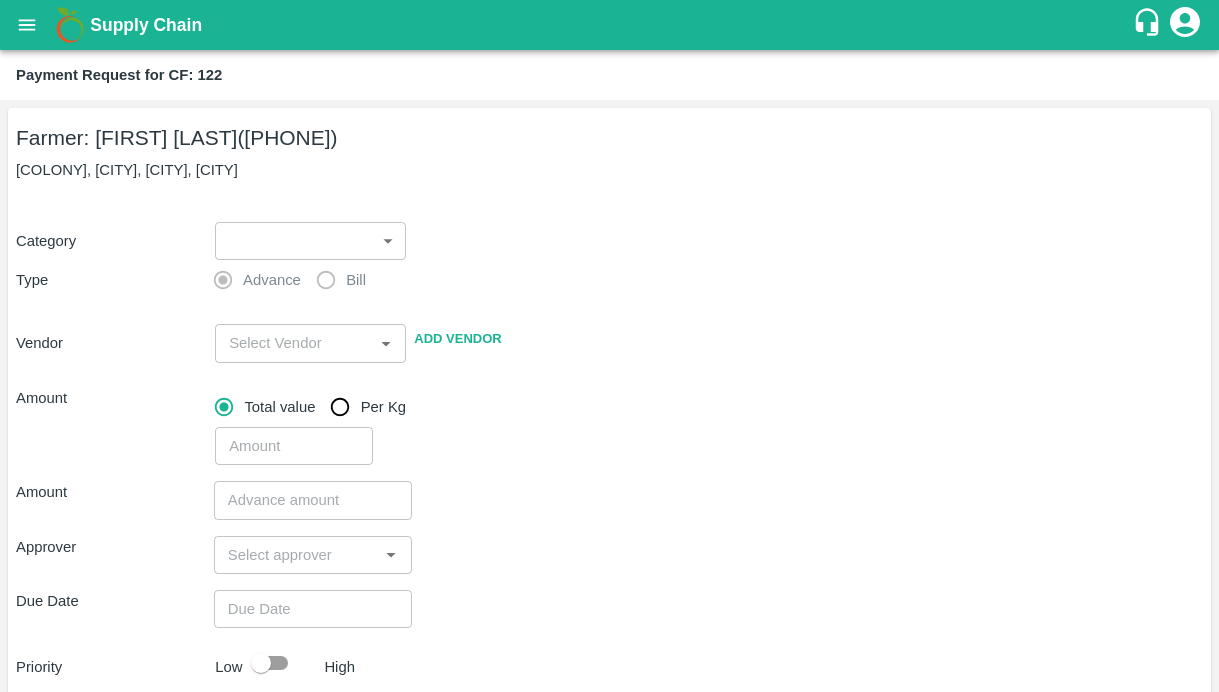click on "Supply Chain Payment Request for CF: [NUMBER] Farmer:    [LAST NAME] [FIRST] [LAST] ([PHONE]) [COLONY], [CITY] Category ​ ​ Type Advance Bill Vendor ​ Add Vendor Amount Total value Per Kg ​ Amount ​ Approver ​ Due Date ​  Priority  Low  High Comment x ​ Attach bill Cancel Save Bangalore DC Direct Customer Hyderabad DC B2R Bangalore  Tembhurni Virtual Captive PH Ananthapur Virtual Captive PH Kothakota Virtual Captive PH Chittoor Virtual Captive PH [FIRST] [LAST] Logout" at bounding box center [609, 346] 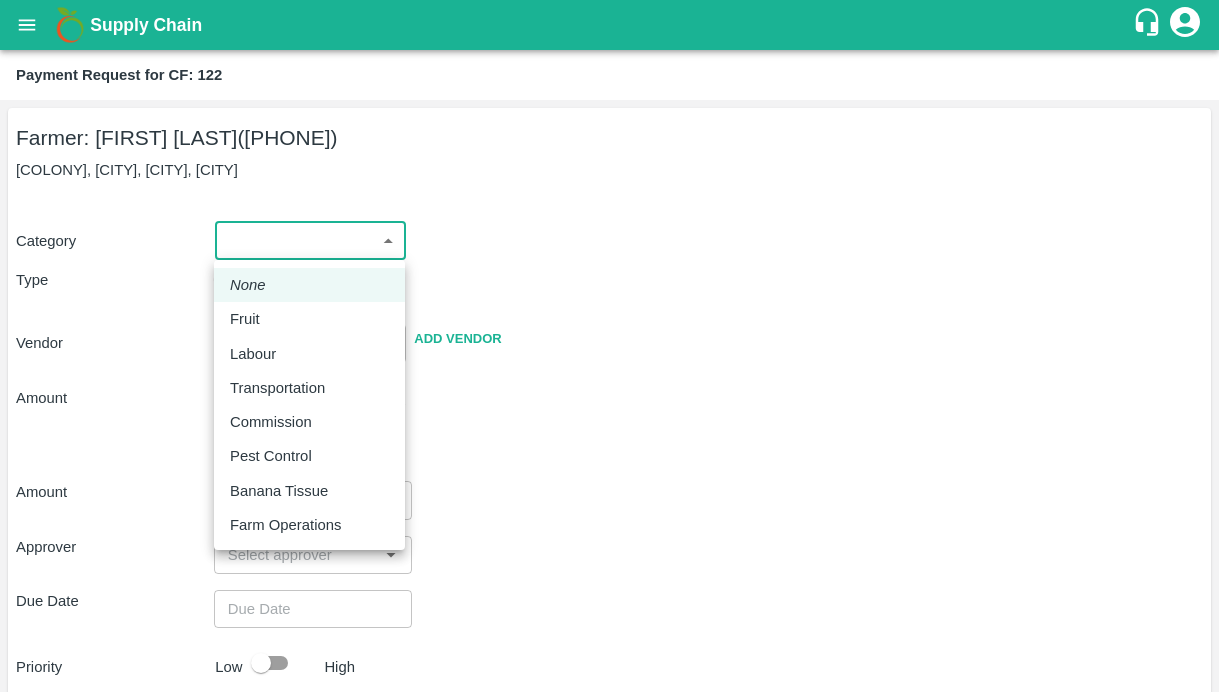 click on "Labour" at bounding box center [253, 354] 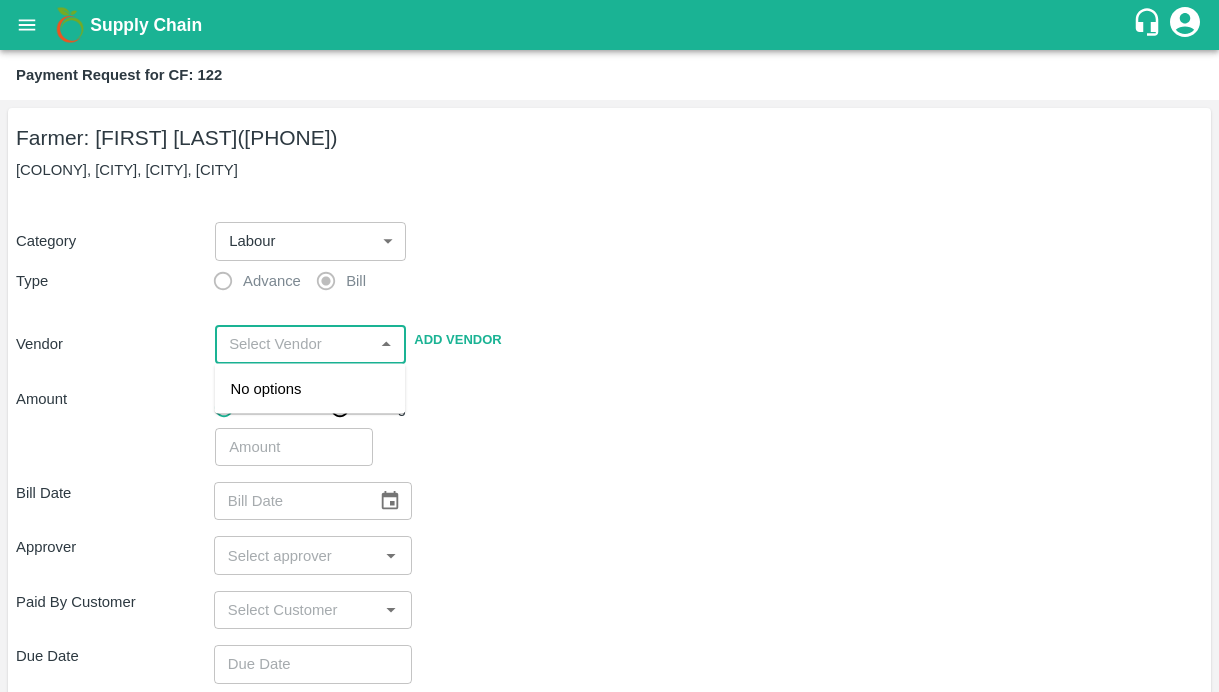 click at bounding box center [294, 344] 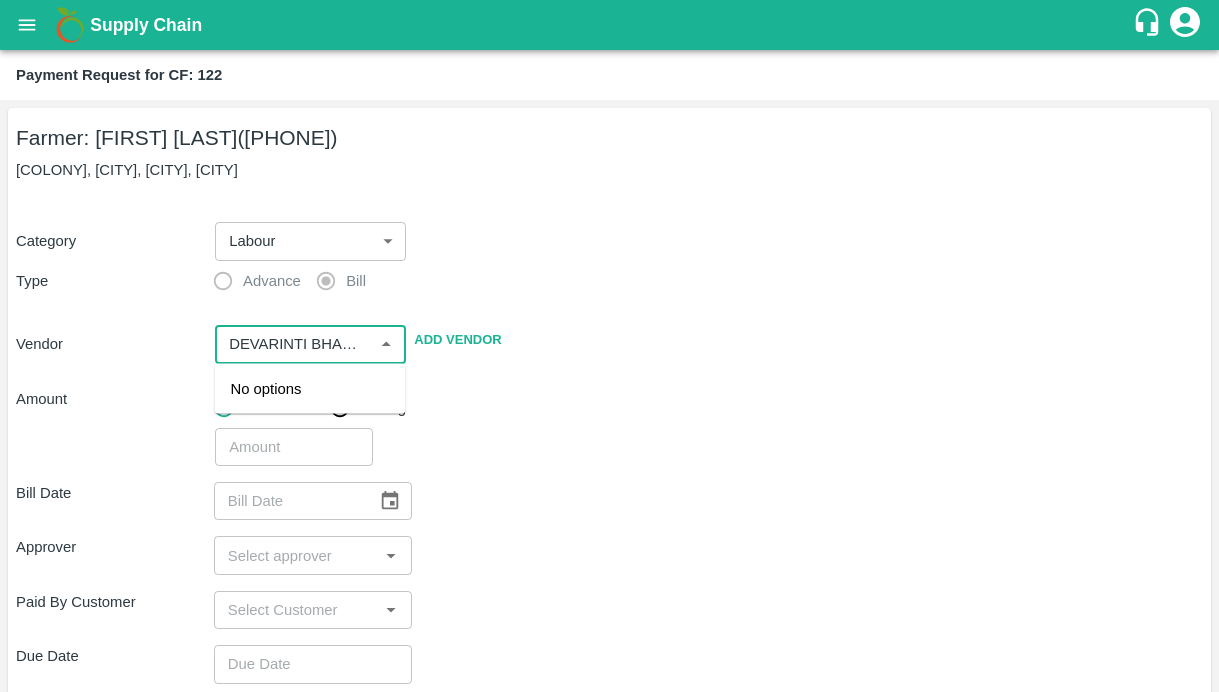scroll, scrollTop: 0, scrollLeft: 19, axis: horizontal 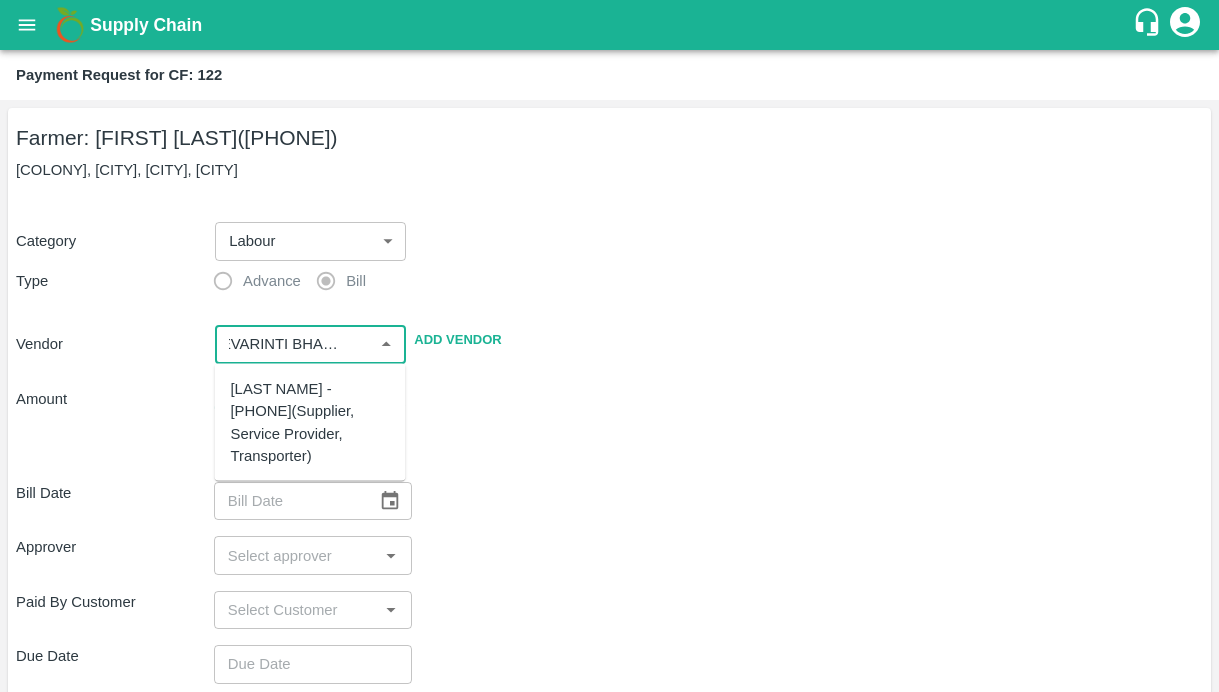 click on "DEVARINTI BHASKAR - 9010163041(Supplier, Service Provider, Transporter)" at bounding box center [310, 422] 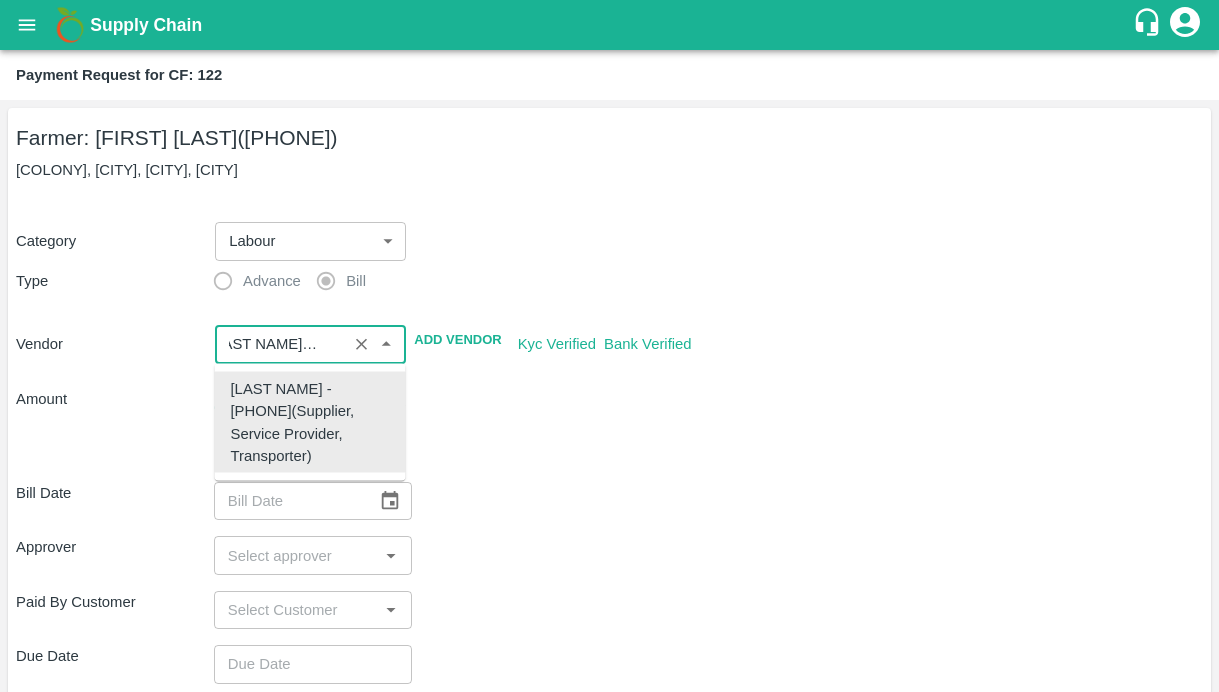 type on "DEVARINTI BHASKAR - 9010163041(Supplier, Service Provider, Transporter)" 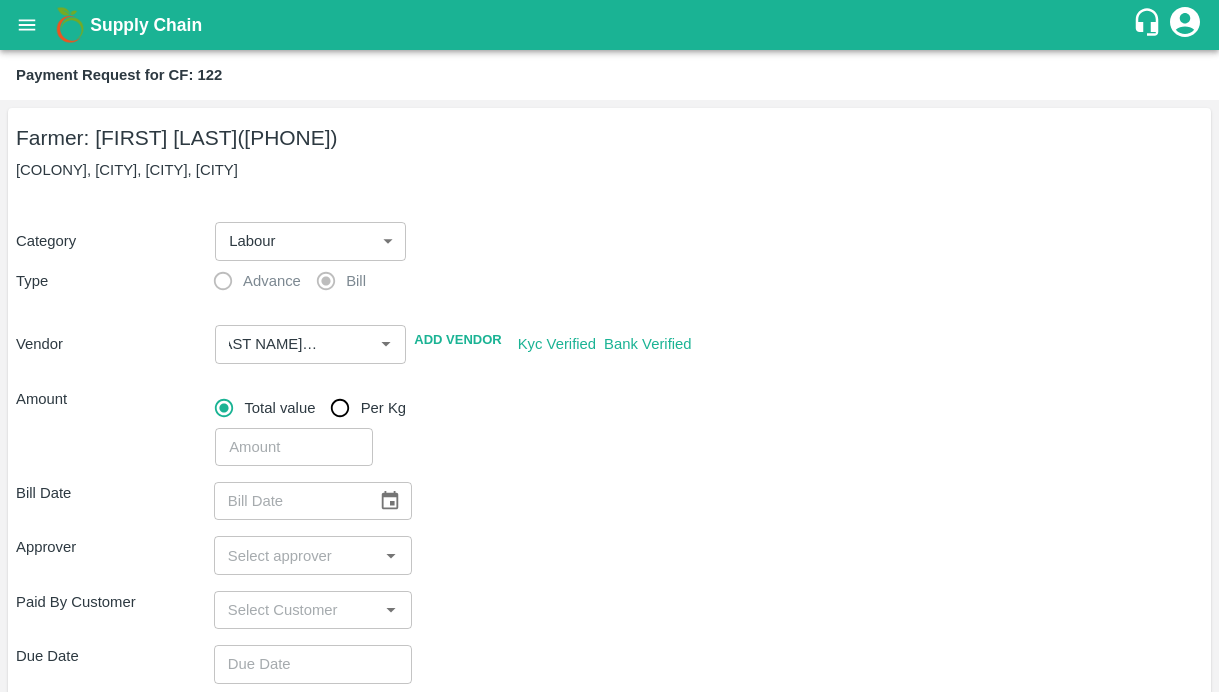 scroll, scrollTop: 0, scrollLeft: 0, axis: both 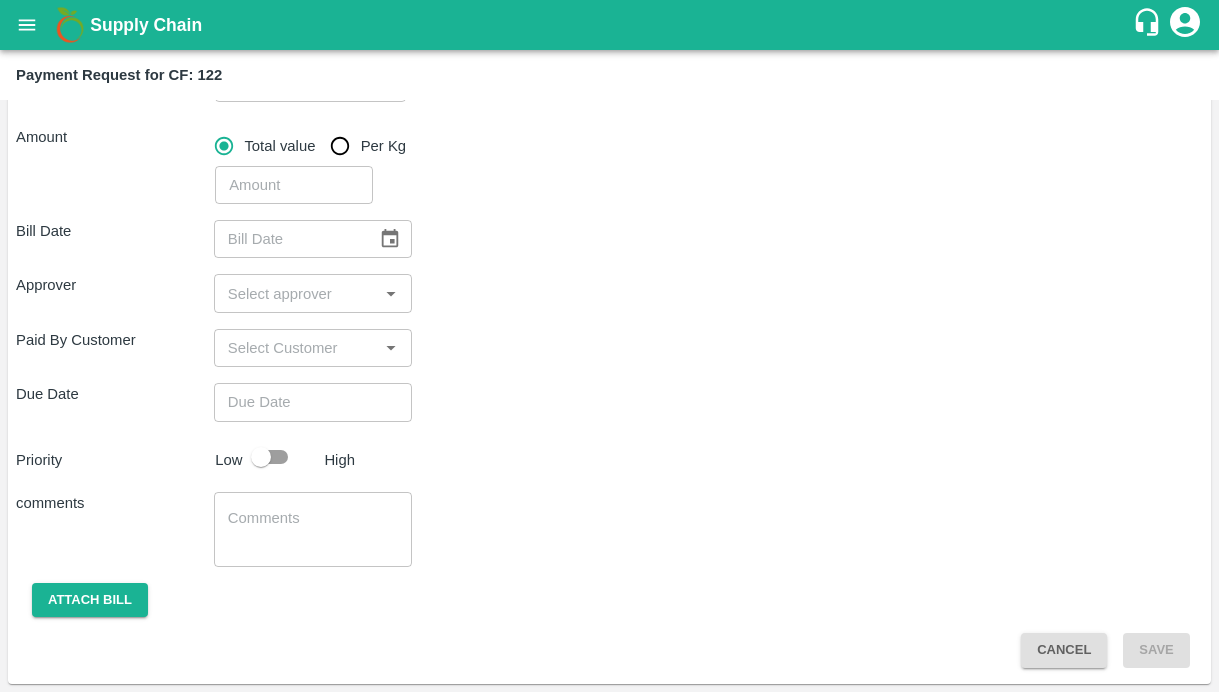 click at bounding box center (294, 185) 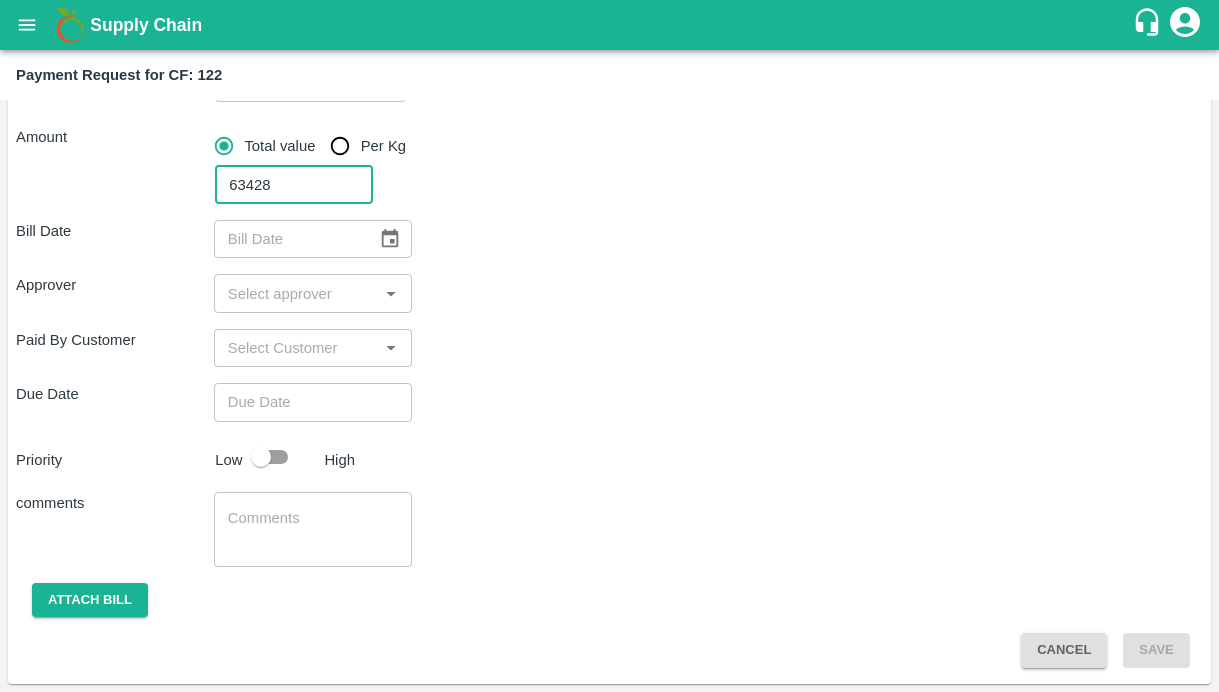 type on "63428" 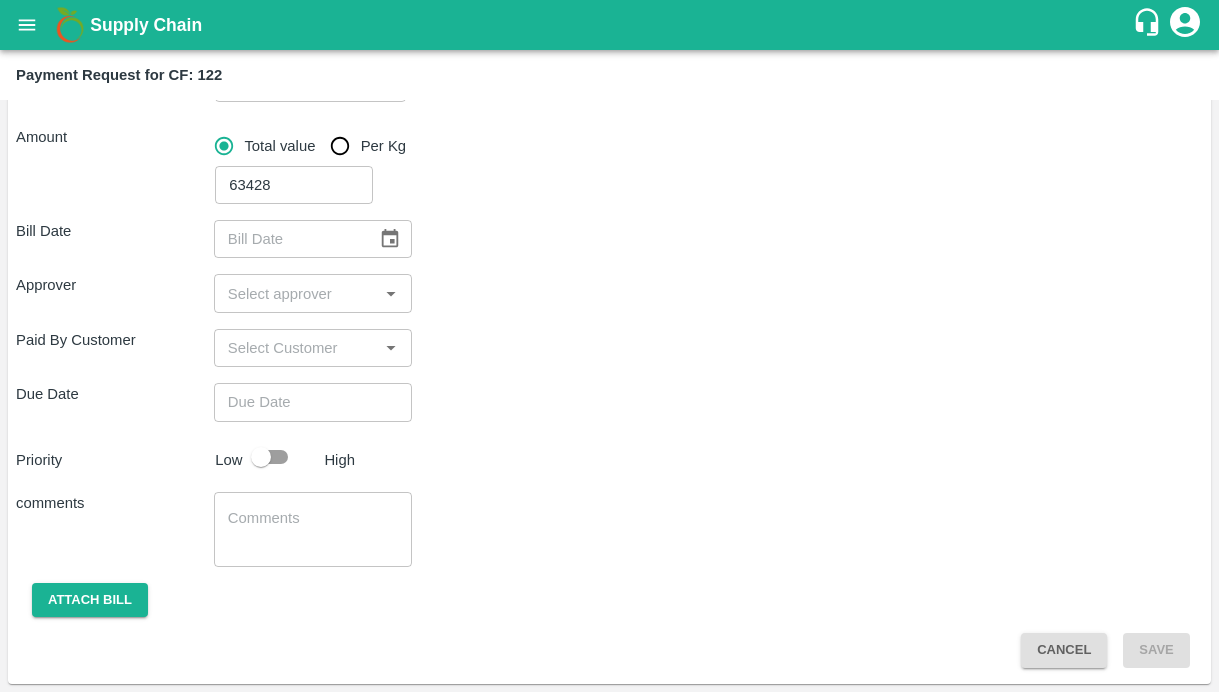 click at bounding box center (390, 239) 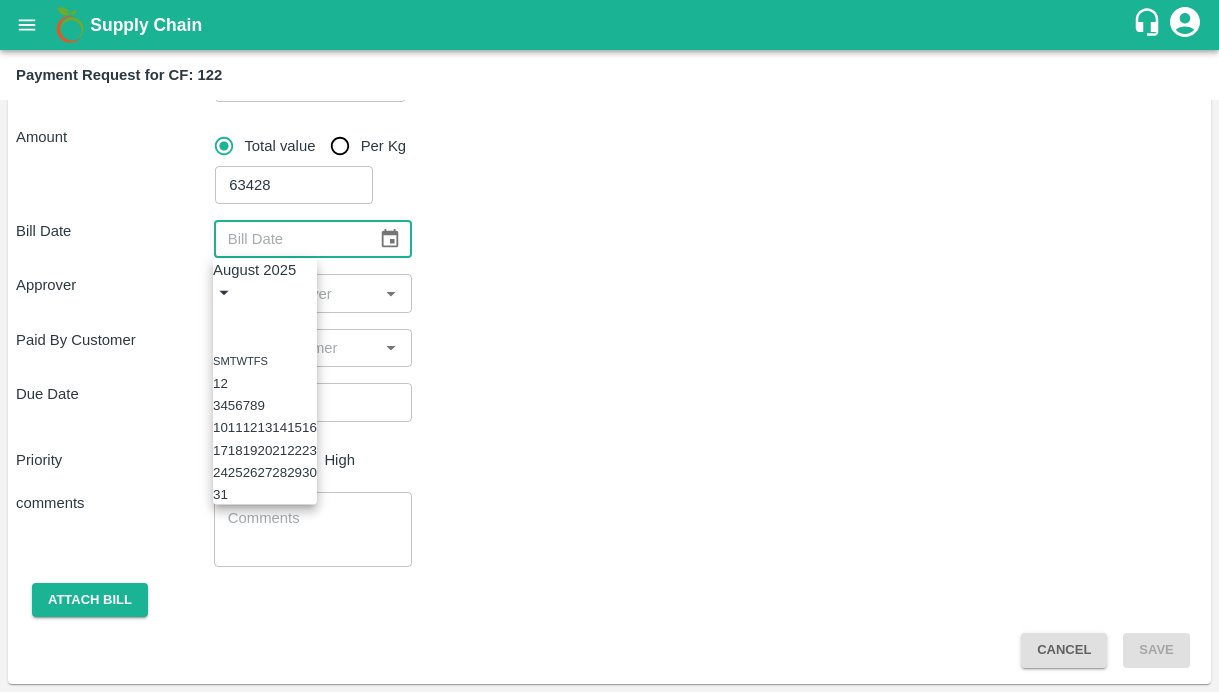 click on "3" at bounding box center (216, 405) 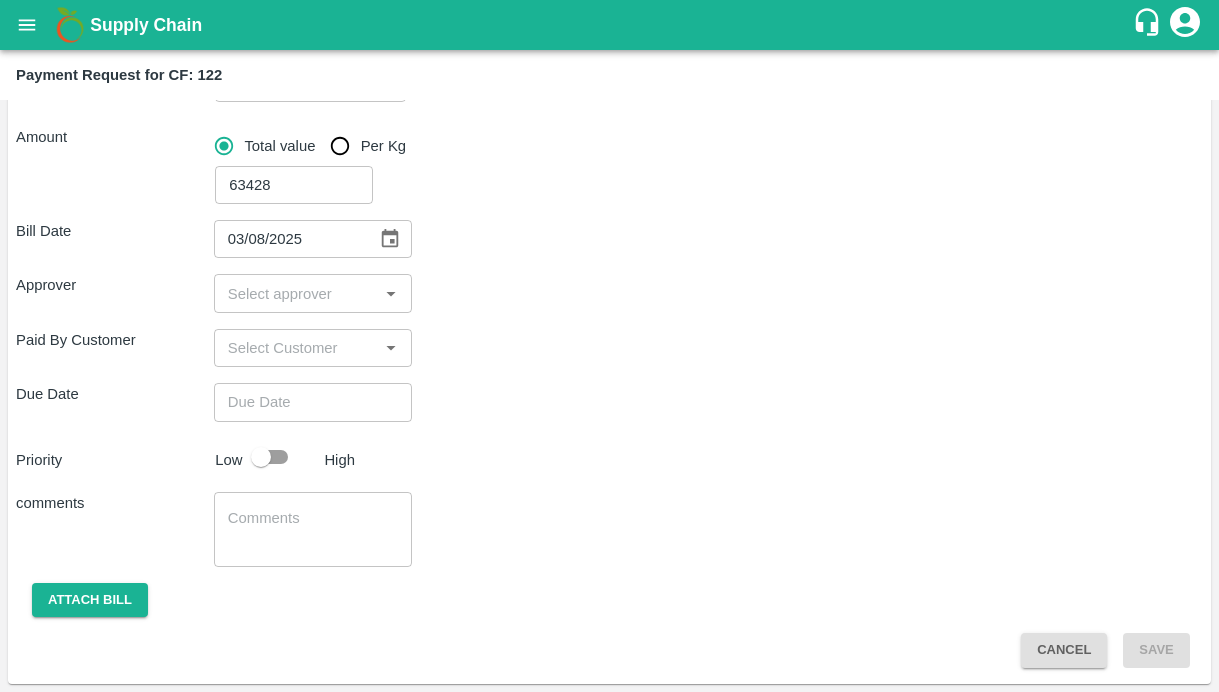 click at bounding box center (296, 293) 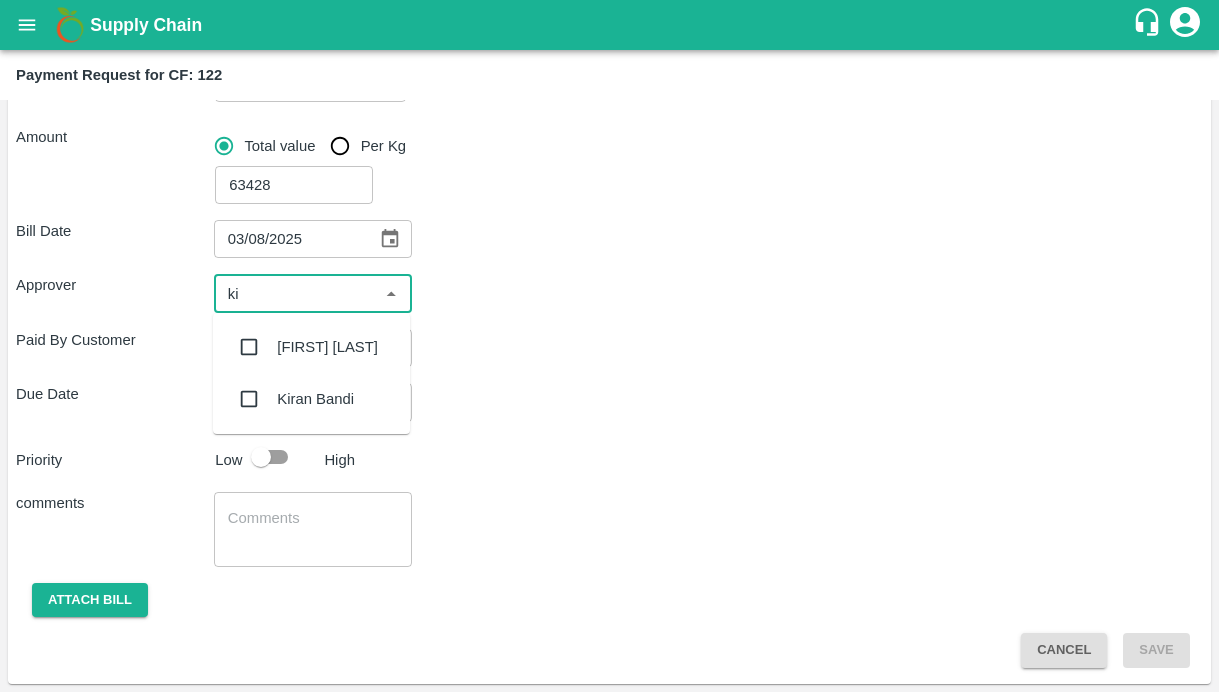 type on "kir" 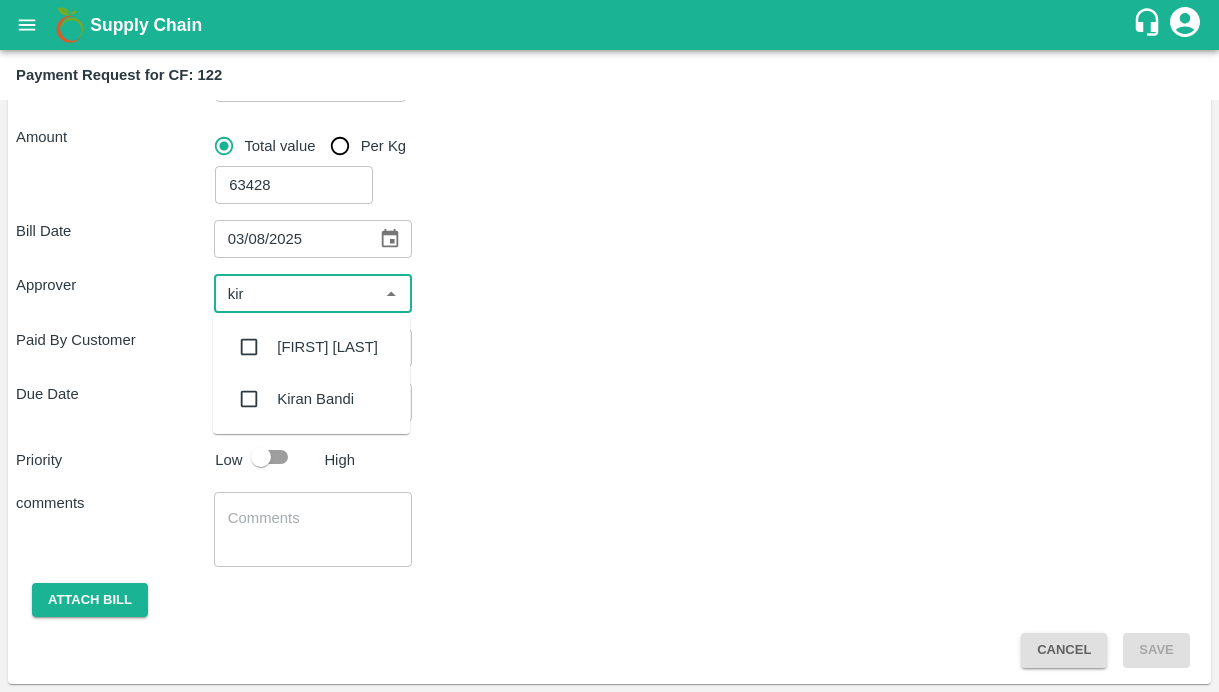 click at bounding box center (249, 347) 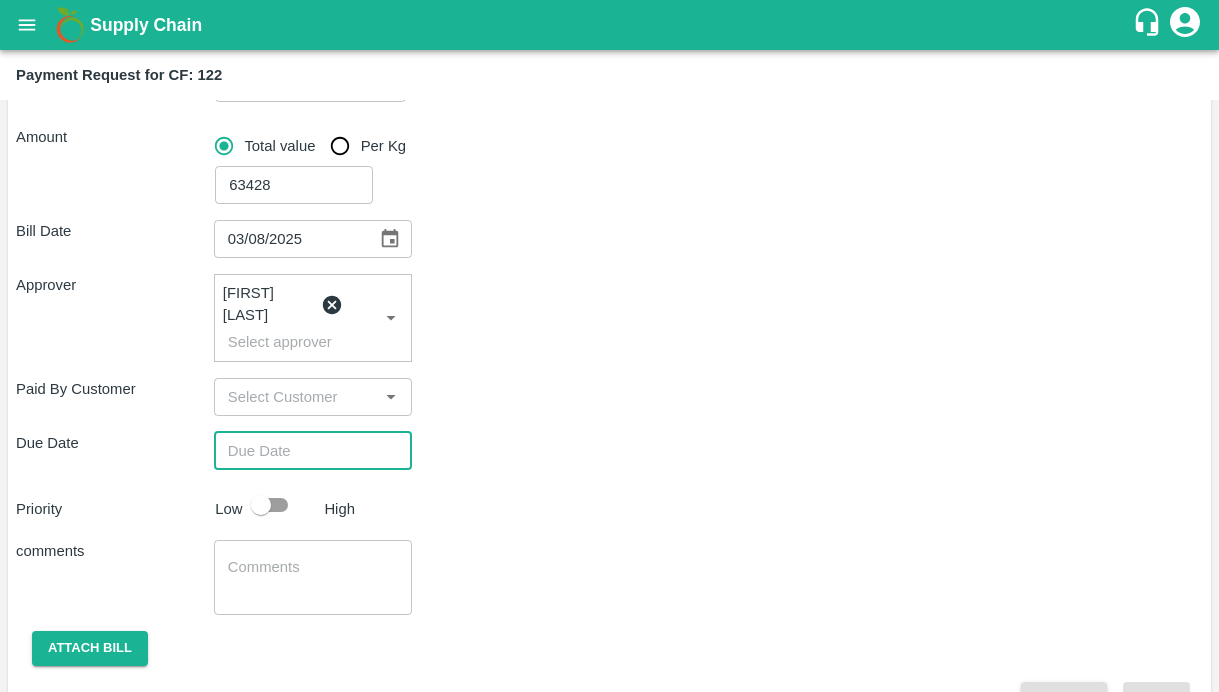 type on "DD/MM/YYYY hh:mm aa" 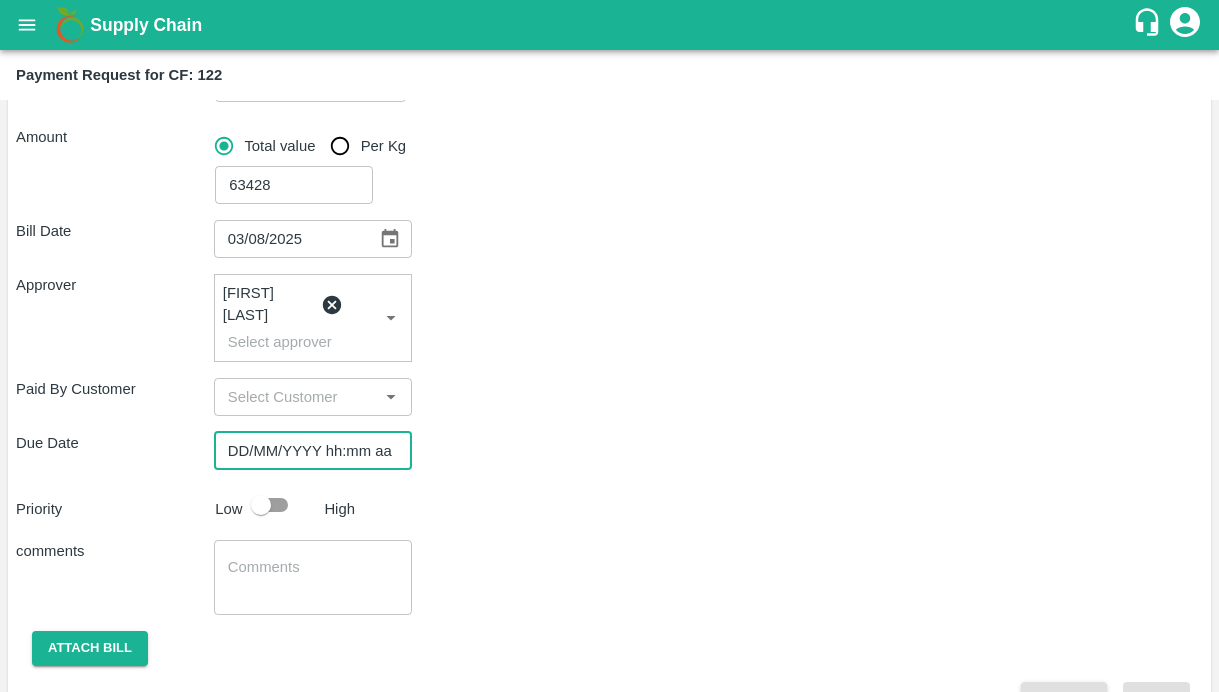 click on "DD/MM/YYYY hh:mm aa" at bounding box center (306, 451) 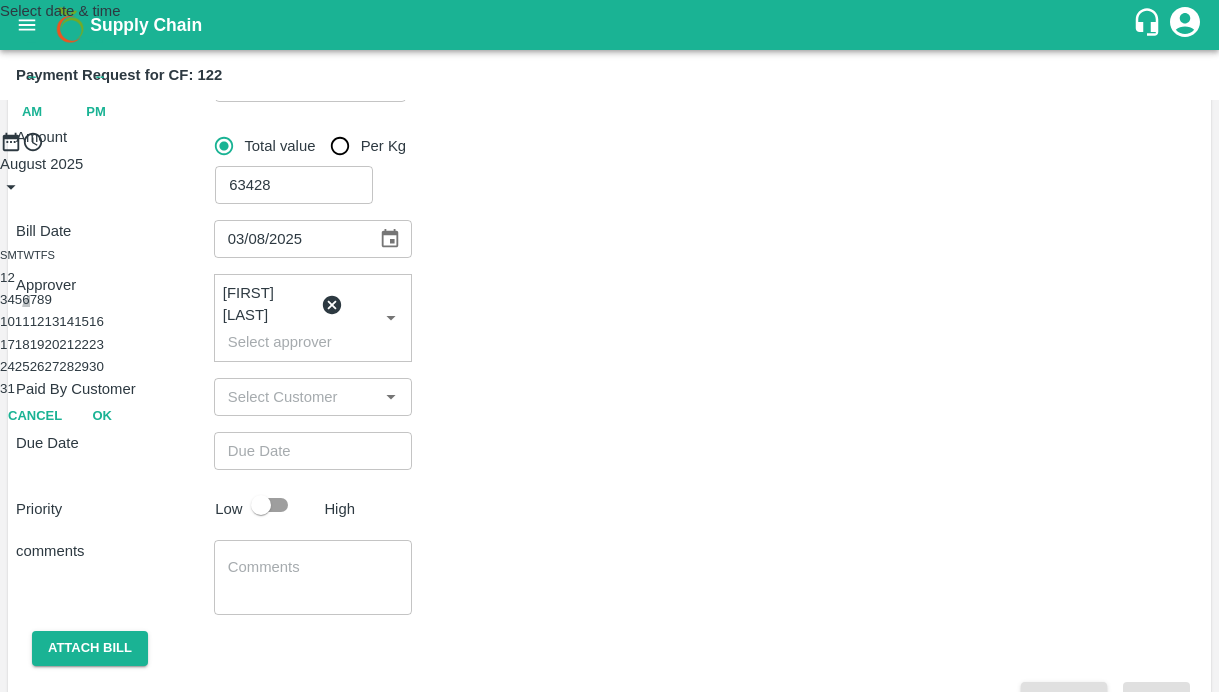 click on "6" at bounding box center [25, 299] 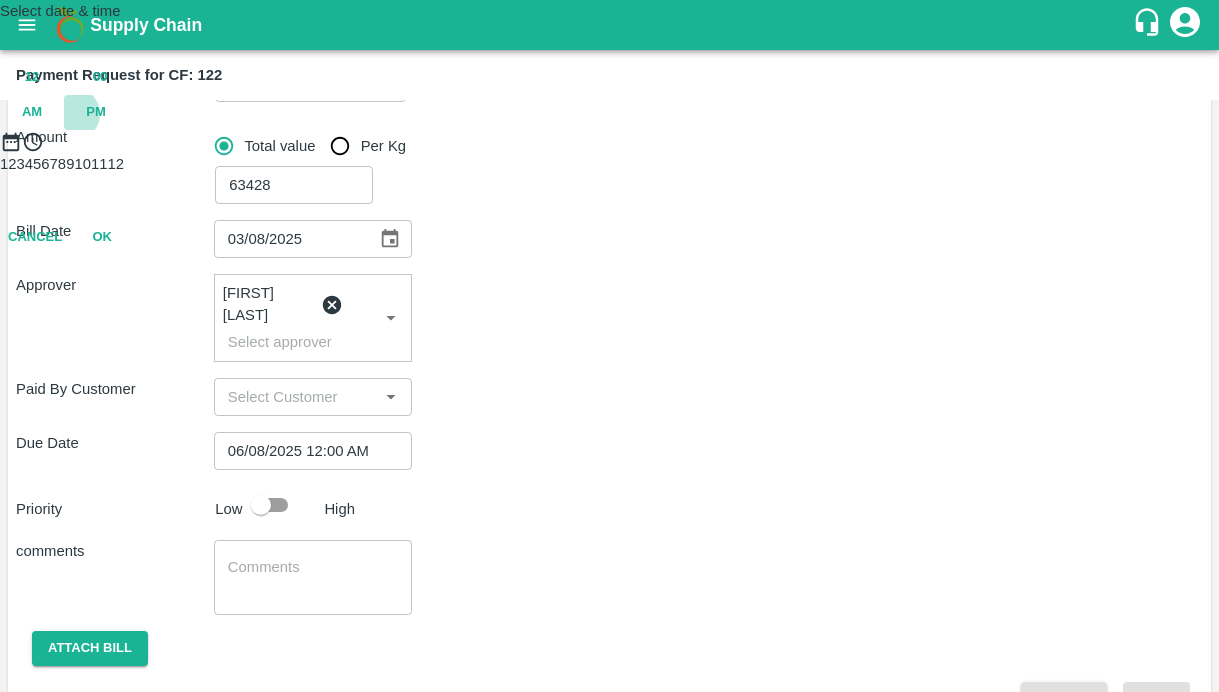 click on "PM" at bounding box center (96, 112) 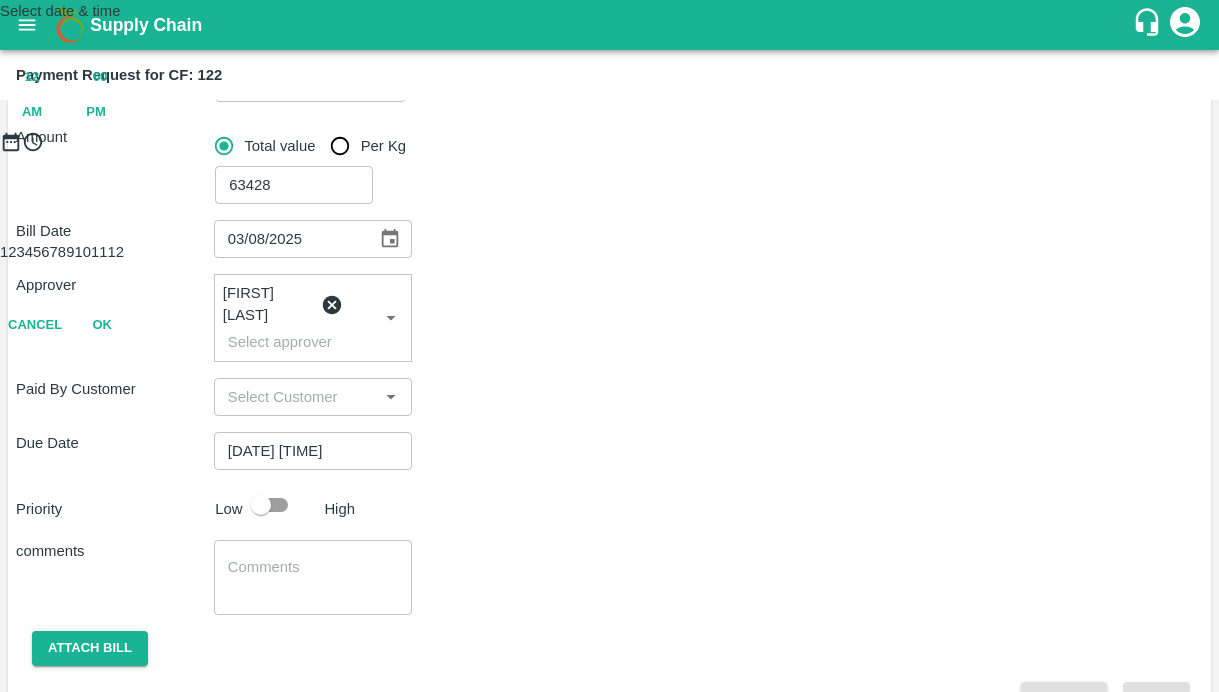 type on "[DATE] [TIME]" 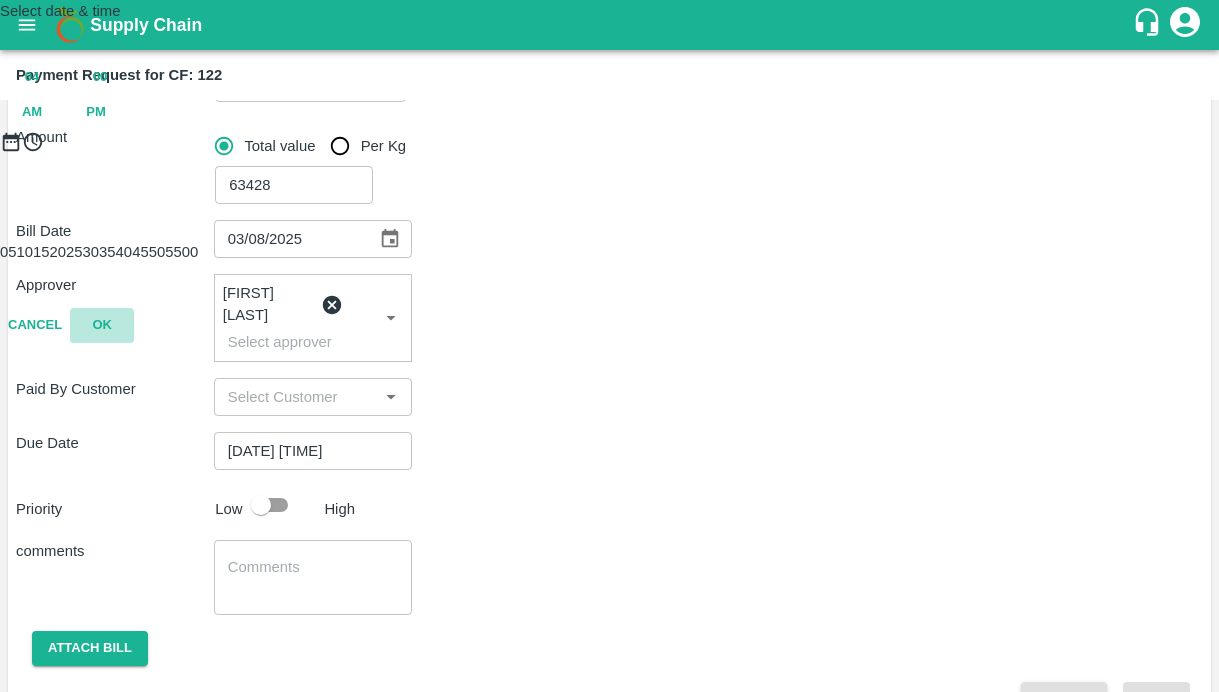 click on "OK" at bounding box center (102, 325) 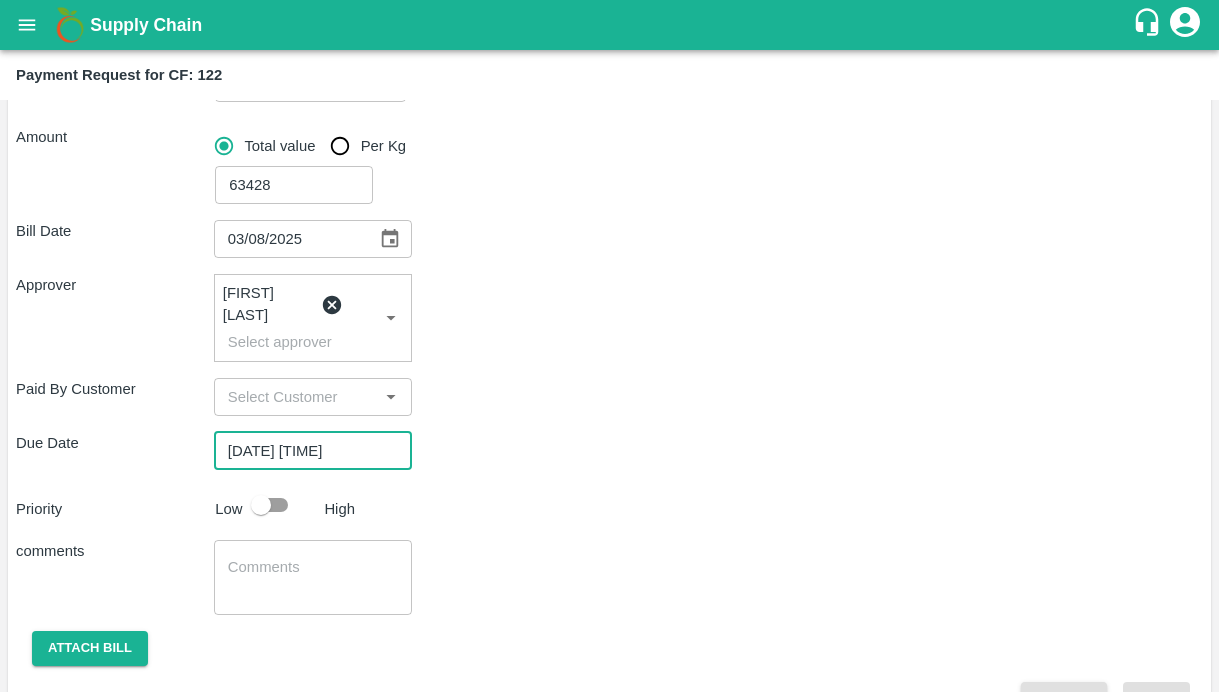 click at bounding box center (261, 505) 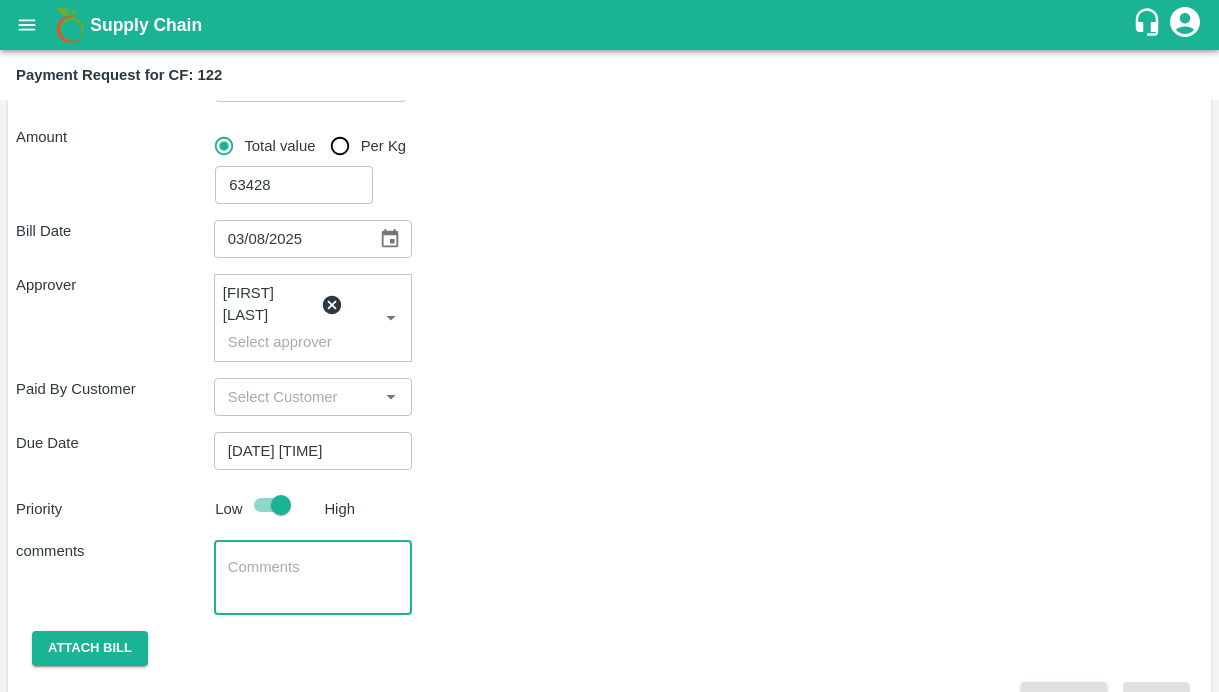 click at bounding box center (313, 578) 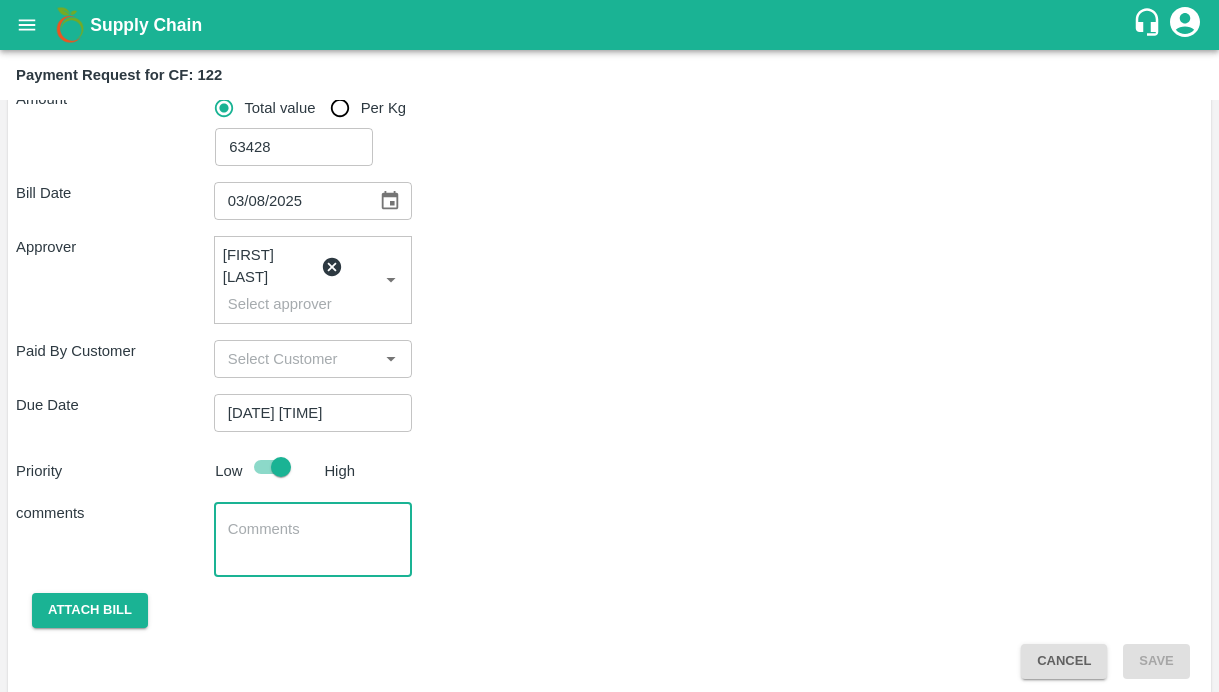 type on "l" 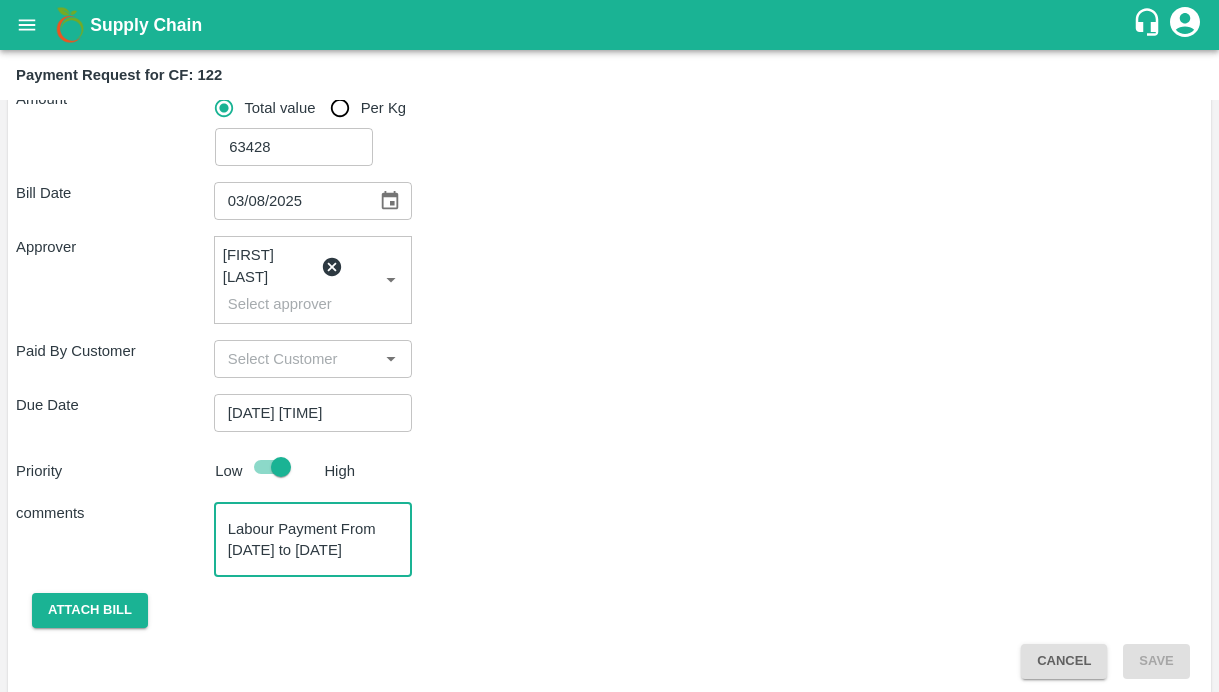 scroll, scrollTop: 20, scrollLeft: 0, axis: vertical 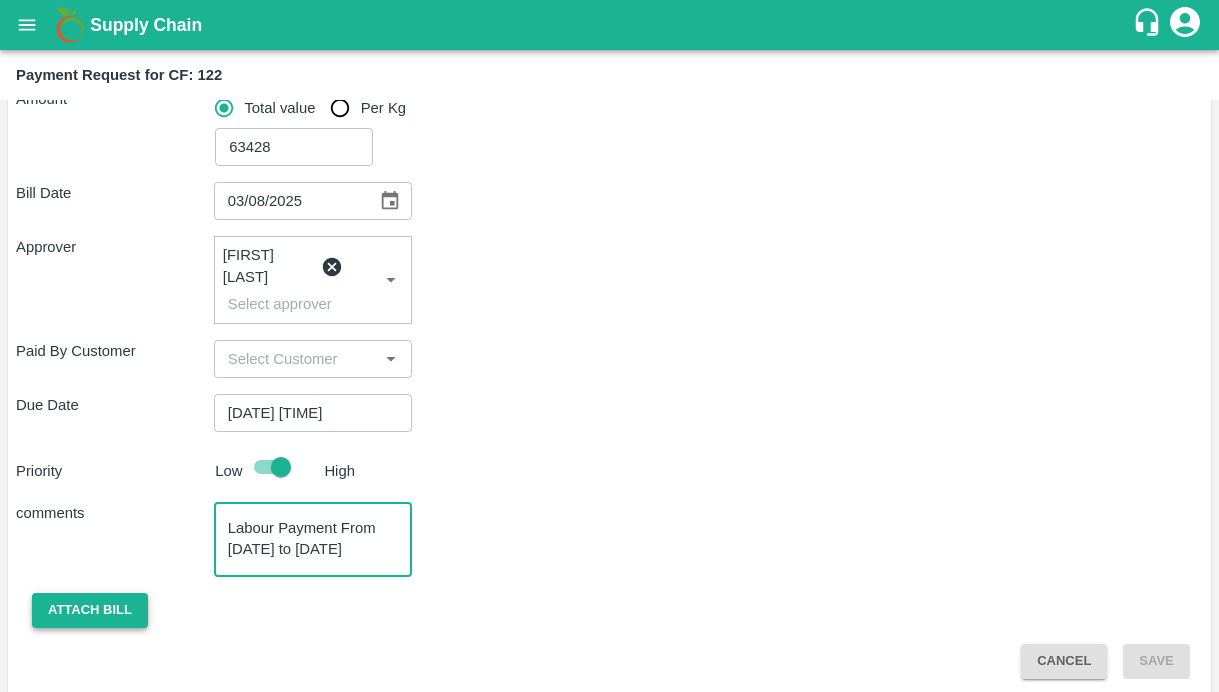 type on "Labour Payment From 16/07/2025 to 02/08/2025" 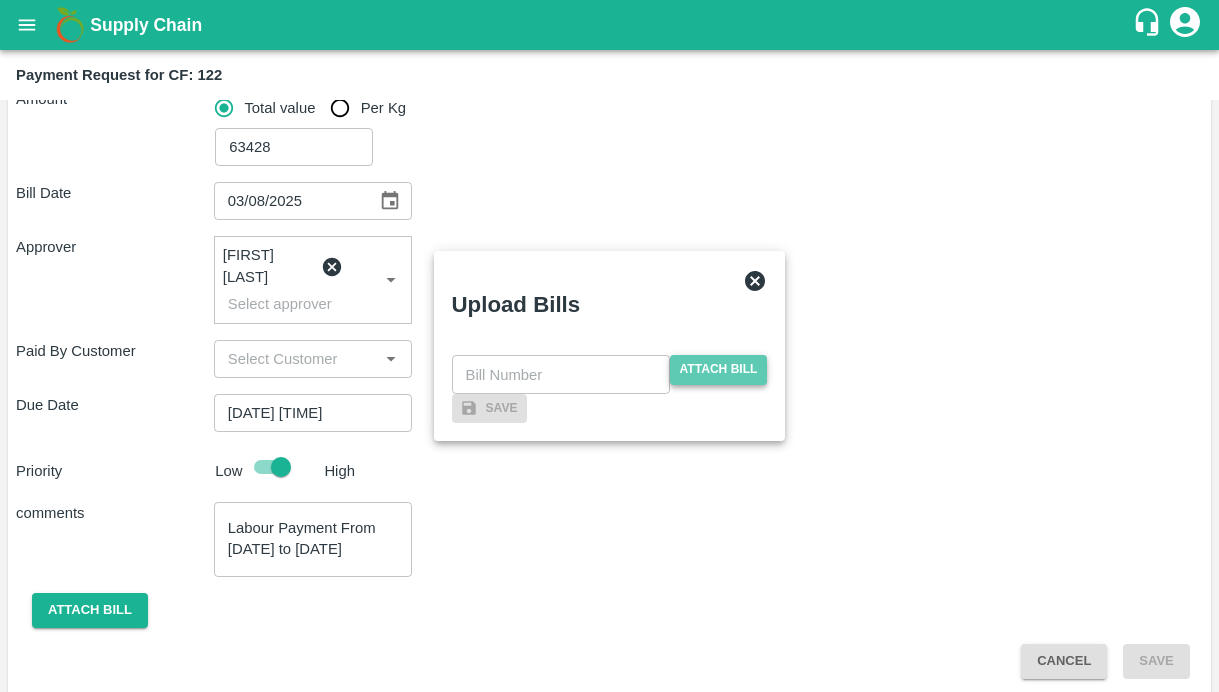 click on "Attach bill" at bounding box center (719, 369) 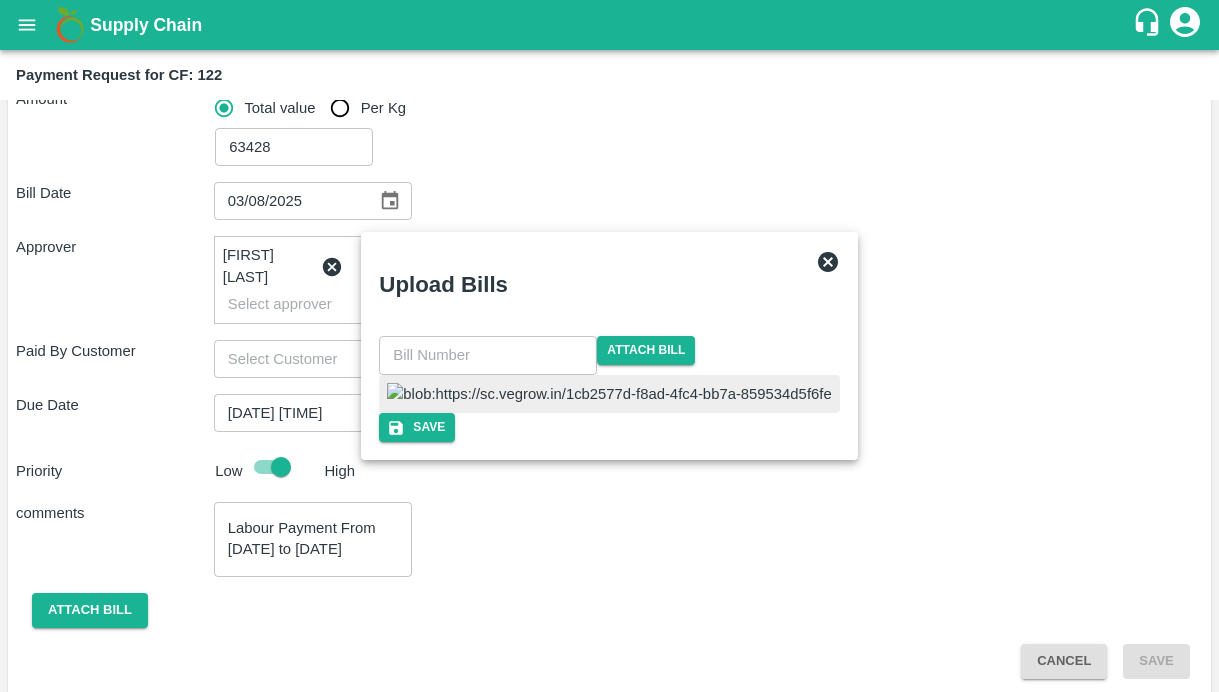 click at bounding box center [609, 394] 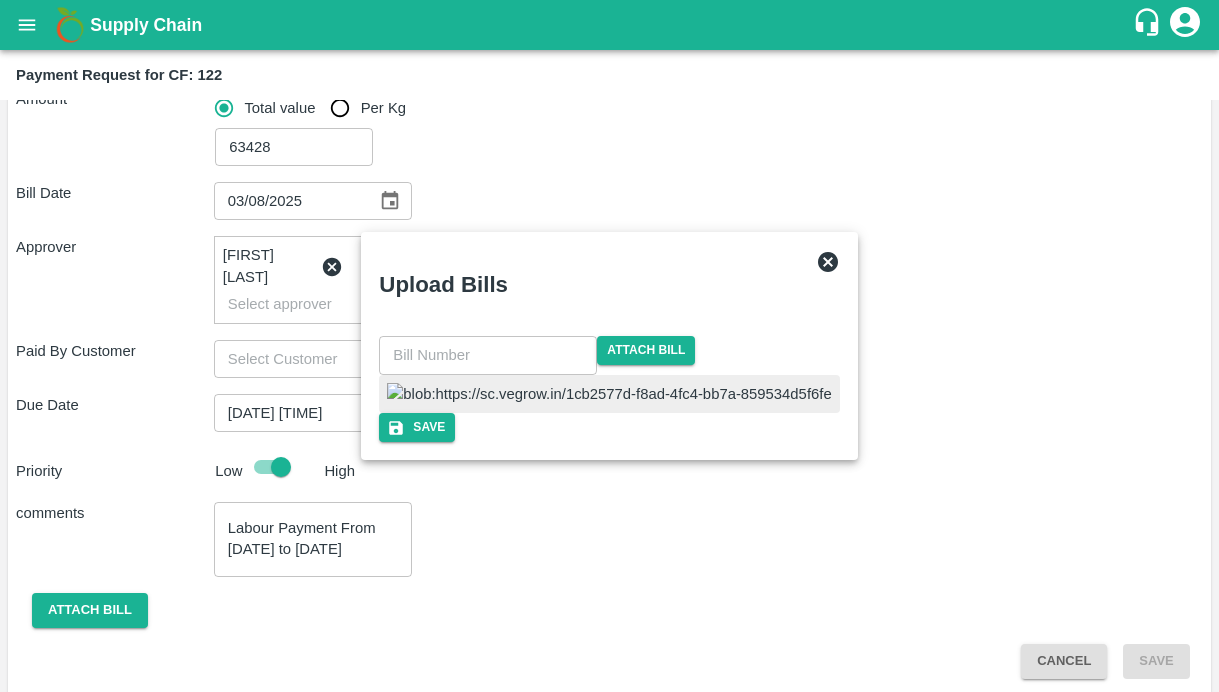 click at bounding box center (488, 355) 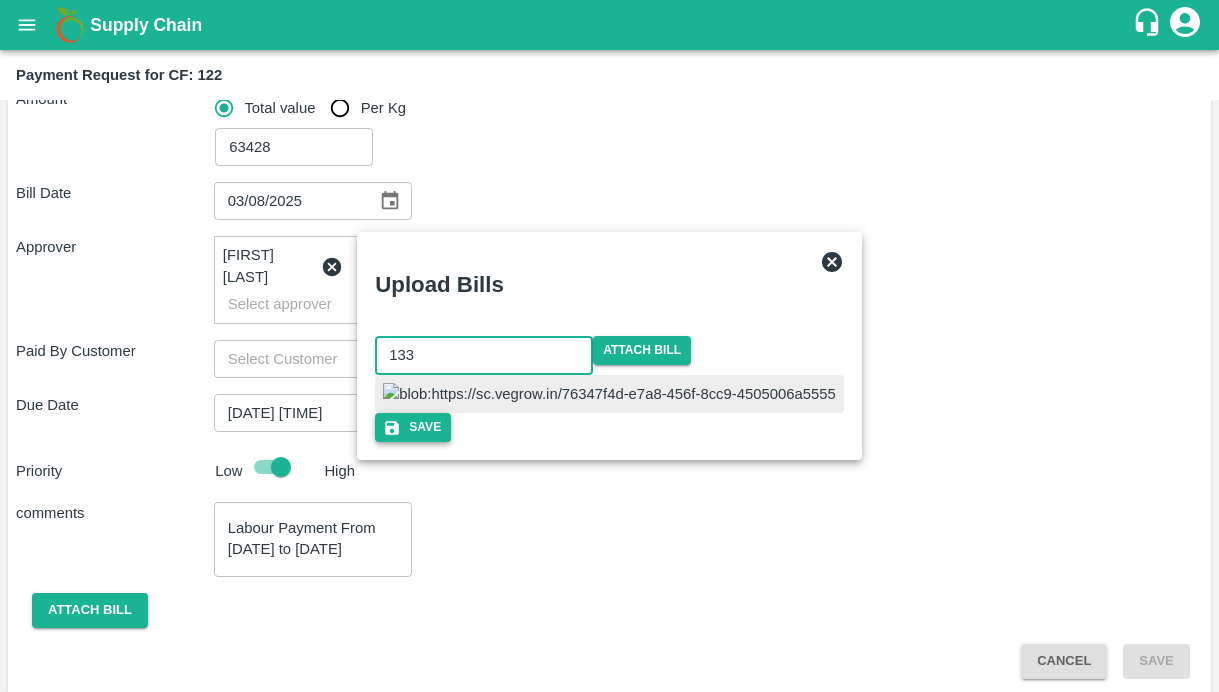 type on "133" 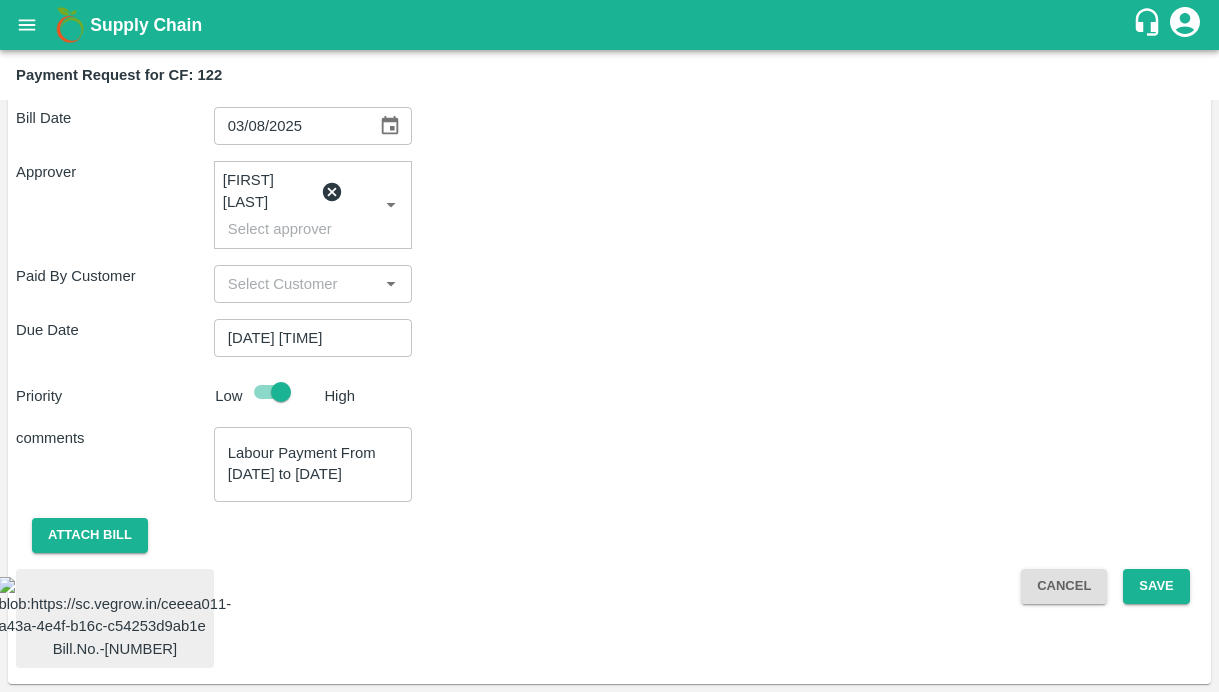 scroll, scrollTop: 433, scrollLeft: 0, axis: vertical 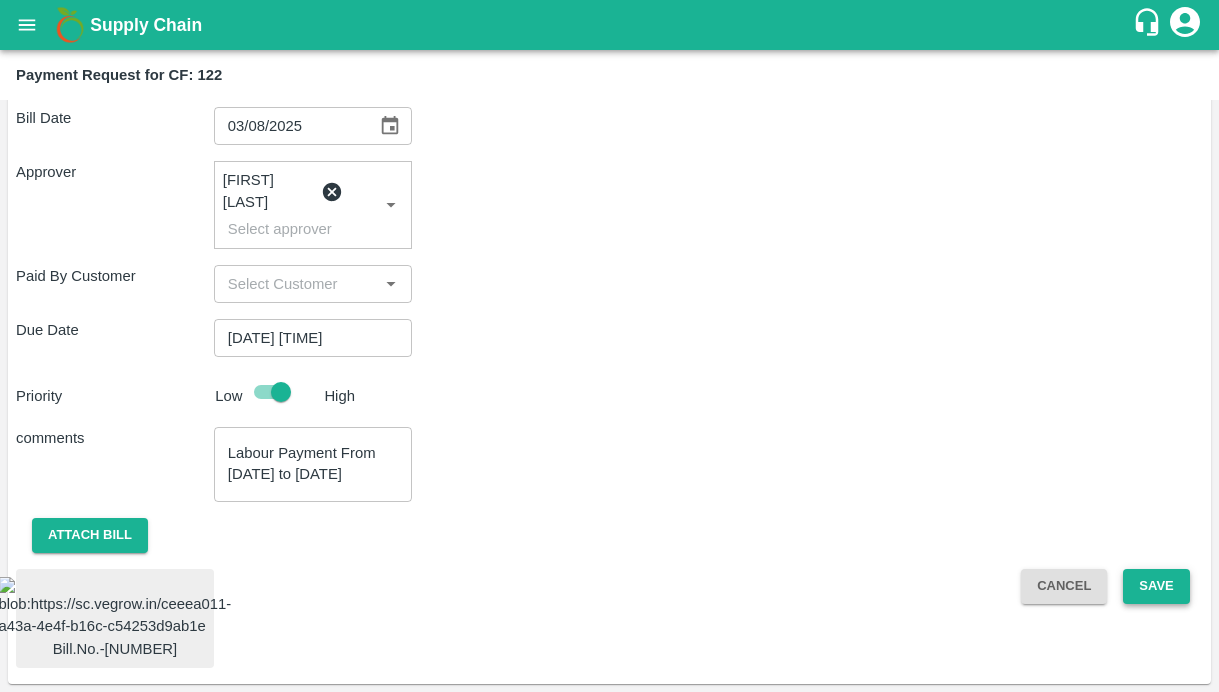 click on "Save" at bounding box center (1156, 586) 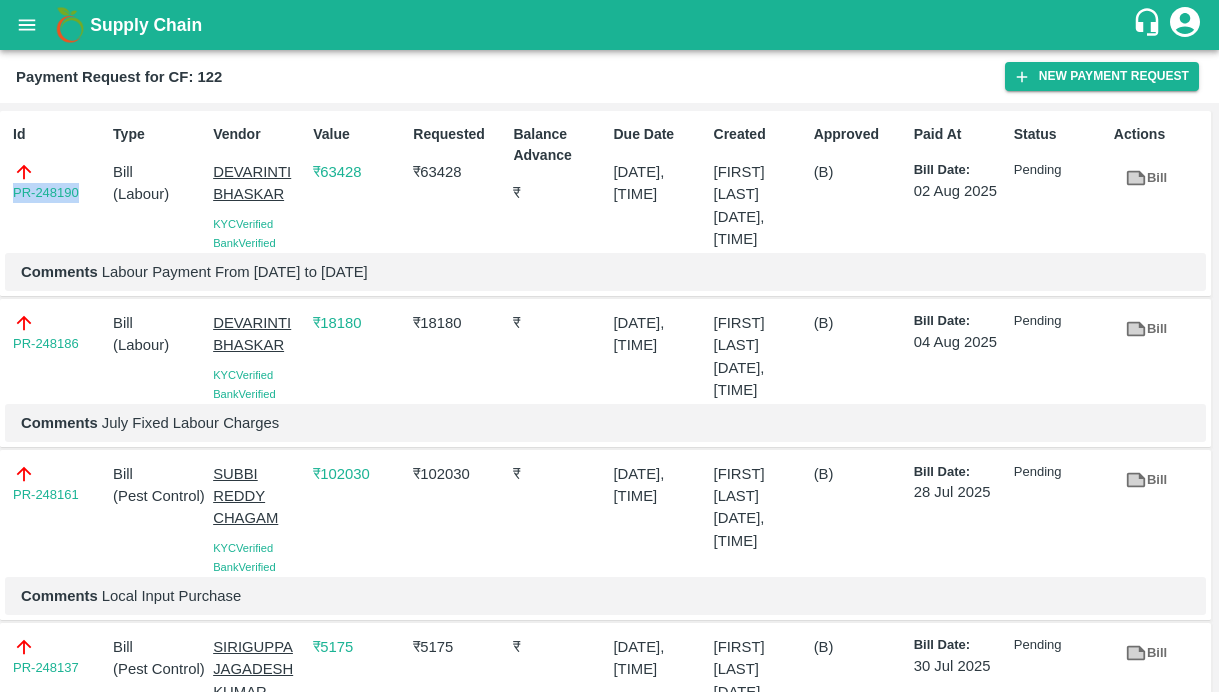 drag, startPoint x: 88, startPoint y: 196, endPoint x: -12, endPoint y: 196, distance: 100 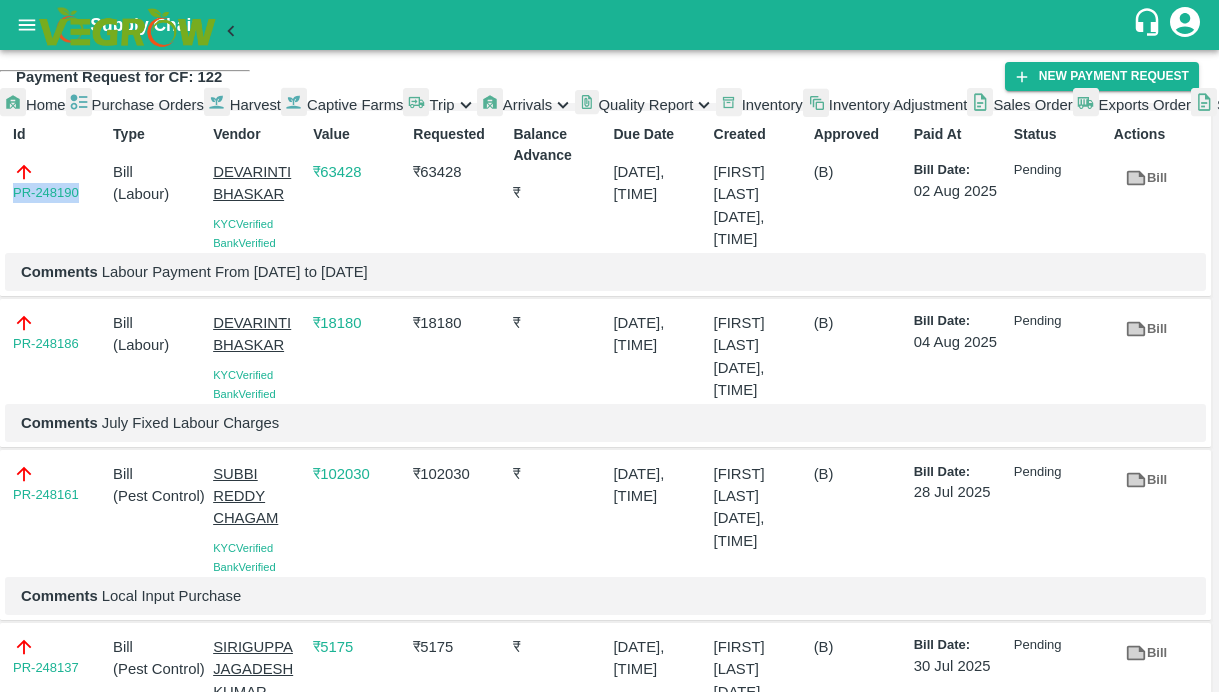 click on "Captive Farms" at bounding box center [342, 105] 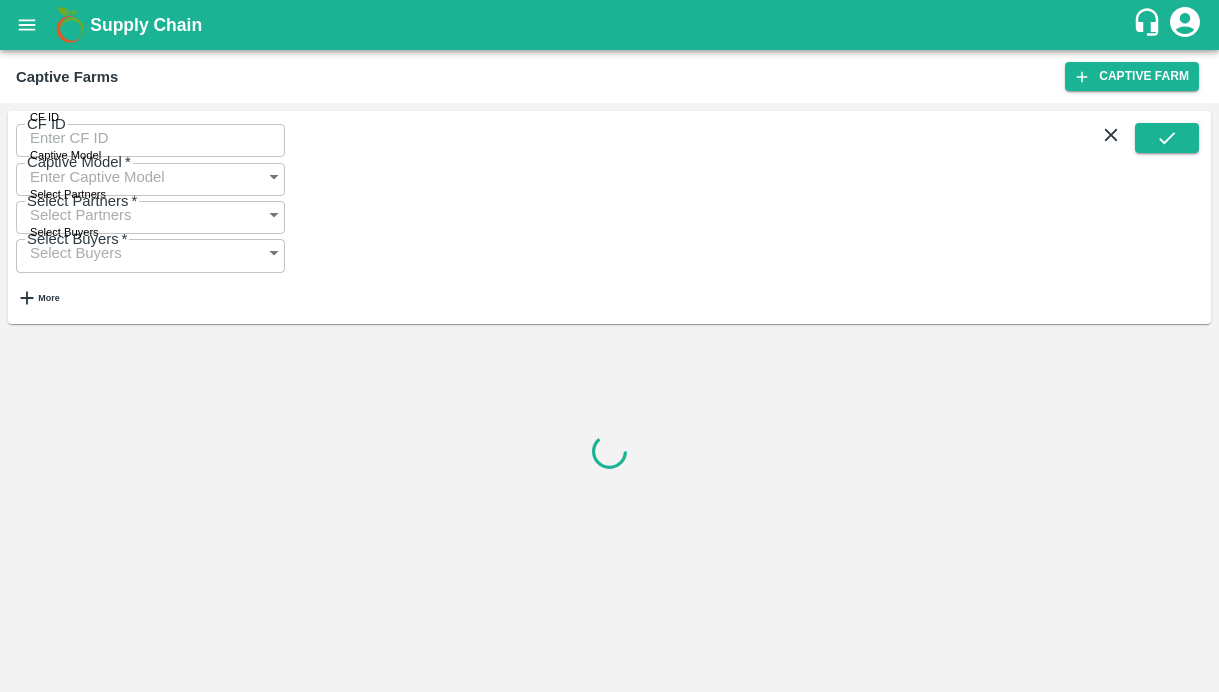 click on "CF ID" at bounding box center [150, 138] 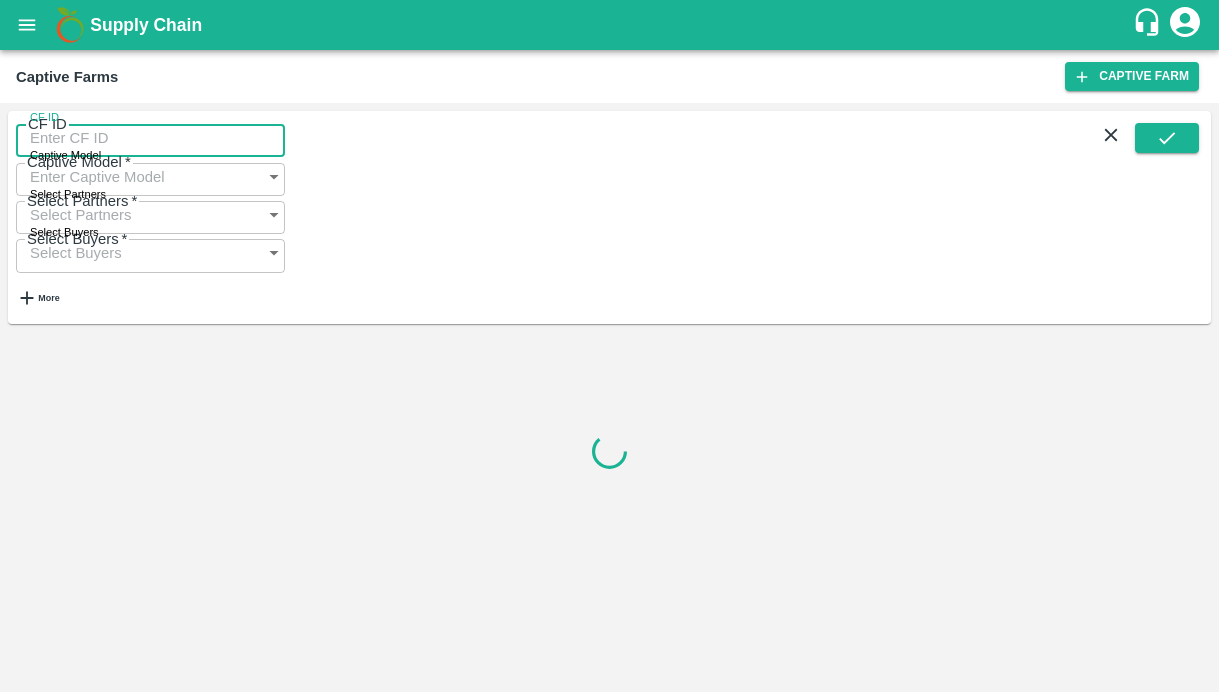 paste on "123" 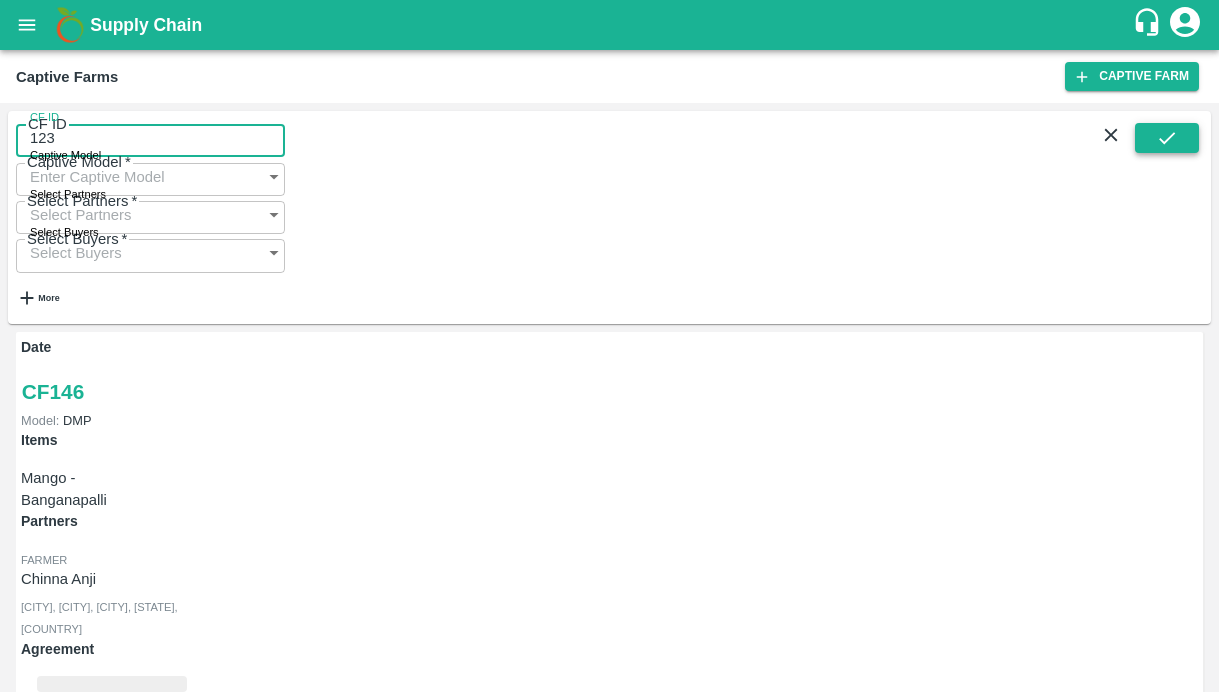 type on "123" 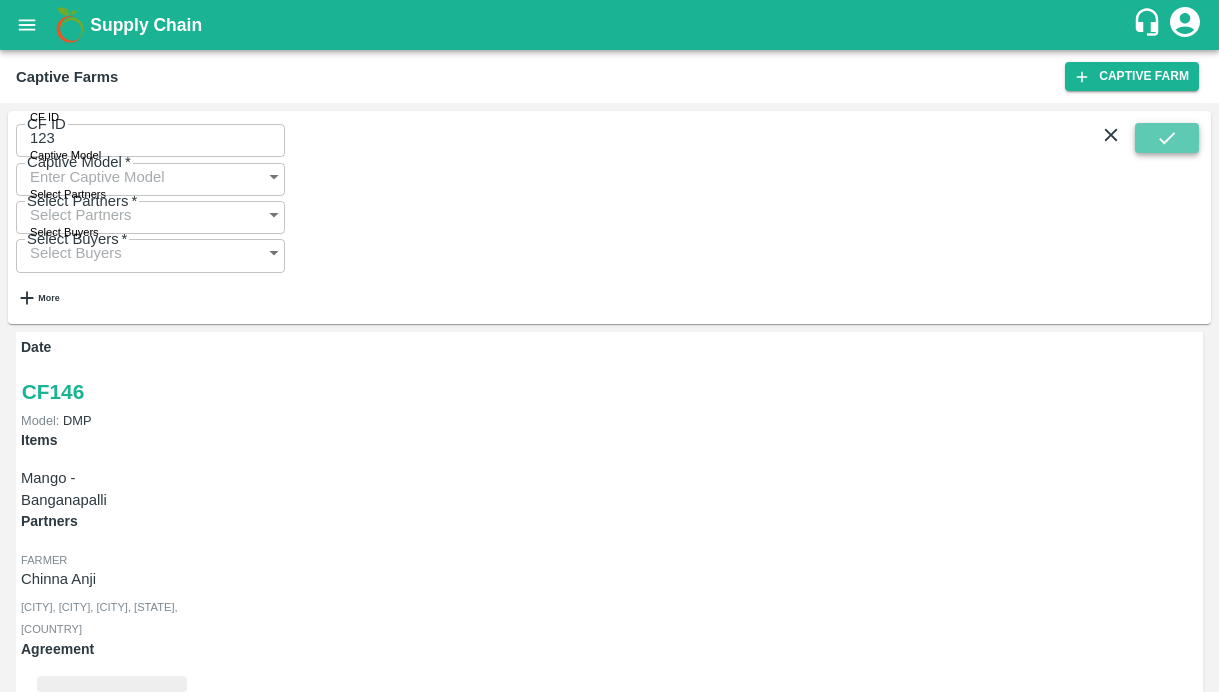 click at bounding box center (1167, 138) 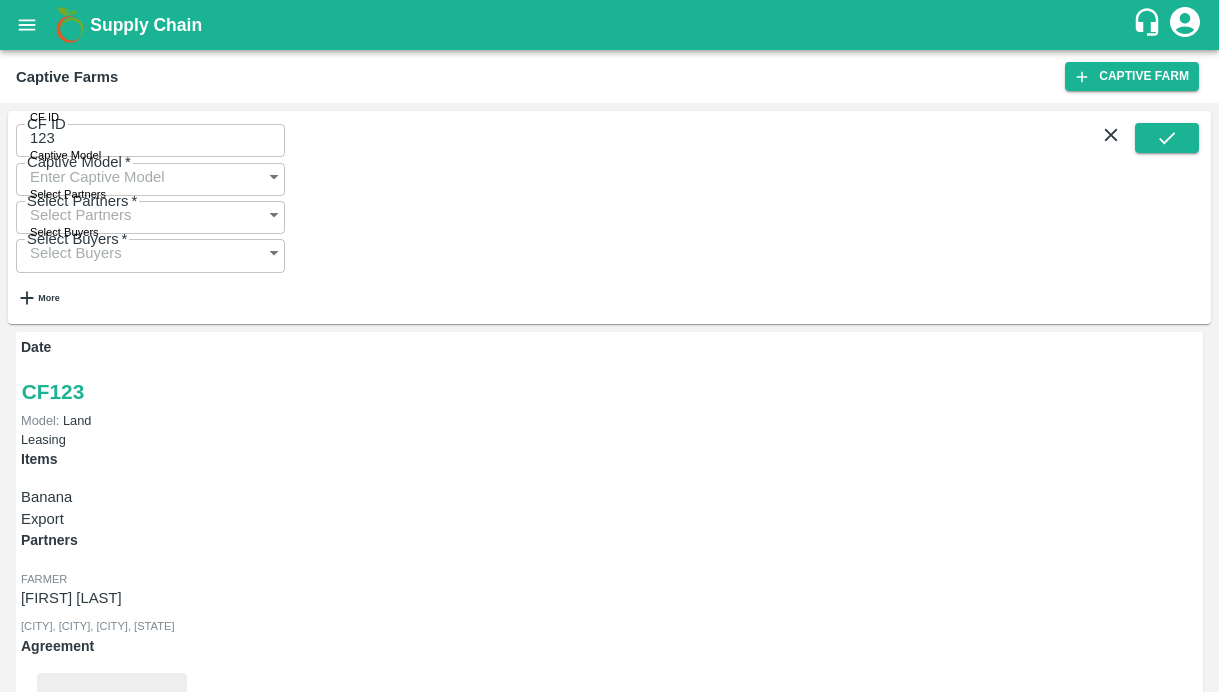 click on "Payment Requests   (20)" at bounding box center [83, 1068] 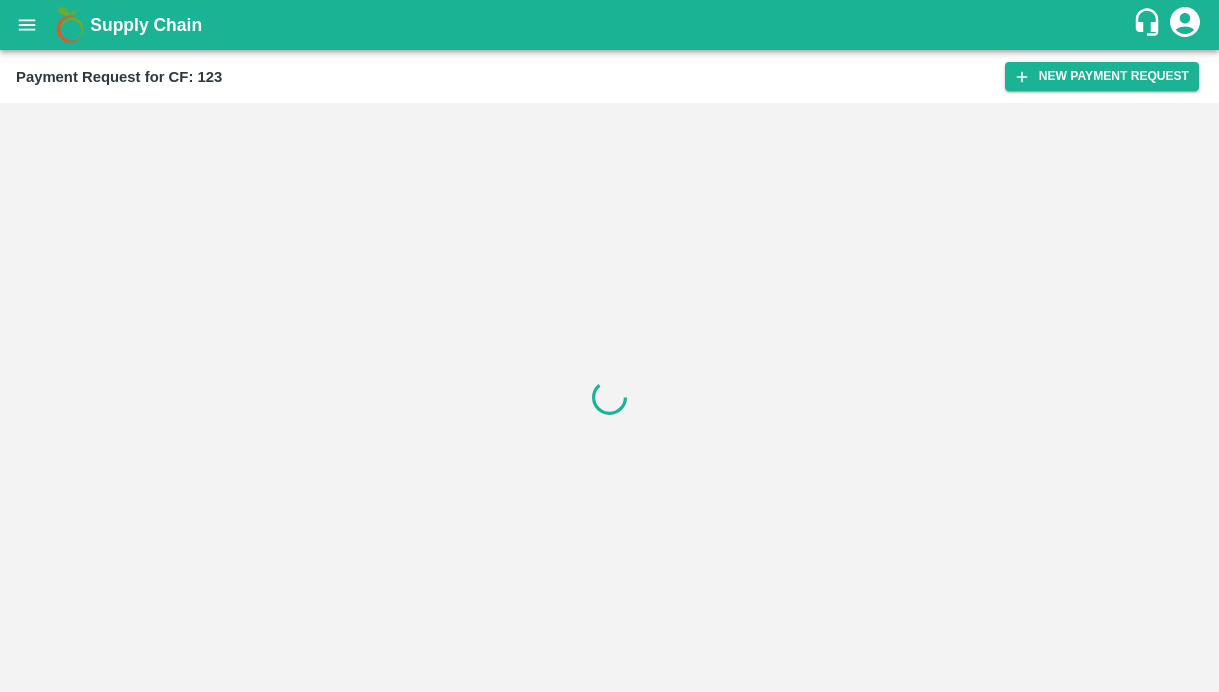 scroll, scrollTop: 0, scrollLeft: 0, axis: both 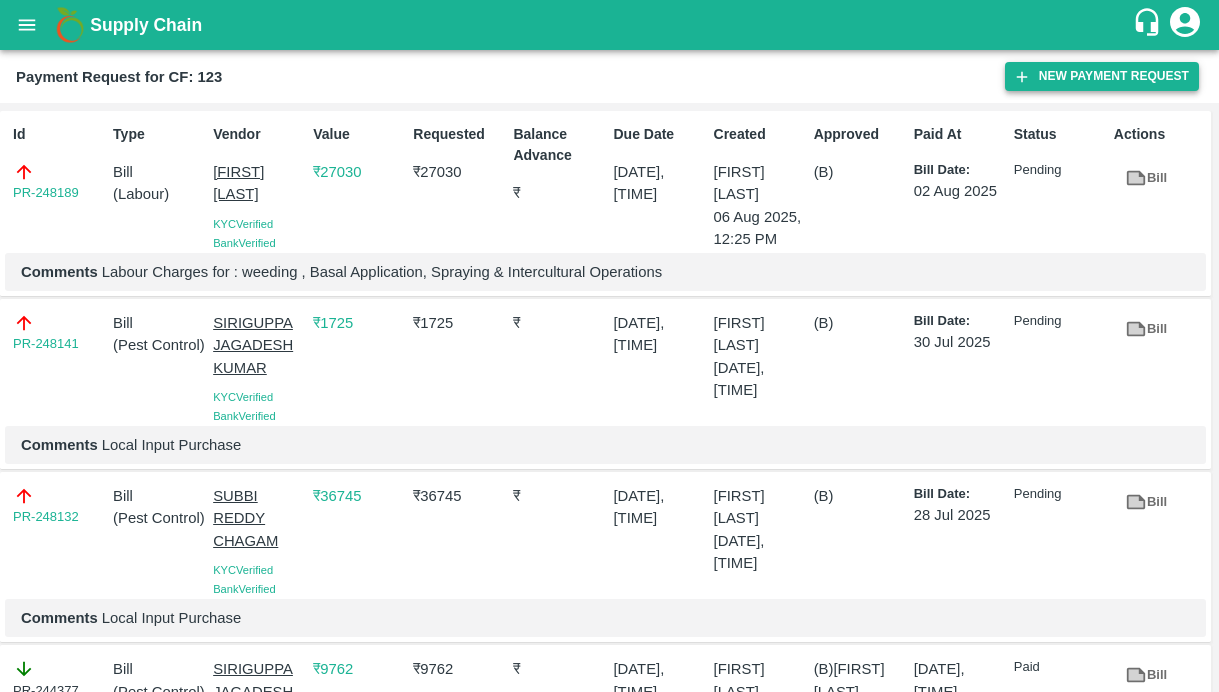 click on "New Payment Request" at bounding box center (1102, 76) 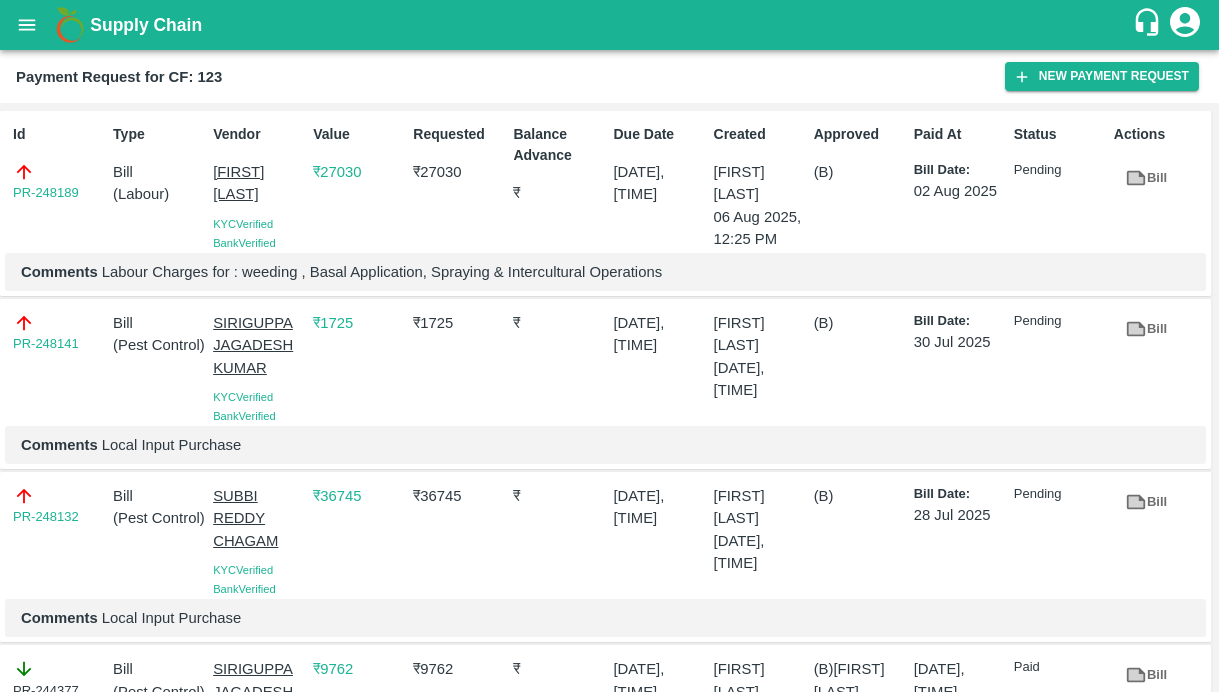 drag, startPoint x: 207, startPoint y: 173, endPoint x: 298, endPoint y: 190, distance: 92.574295 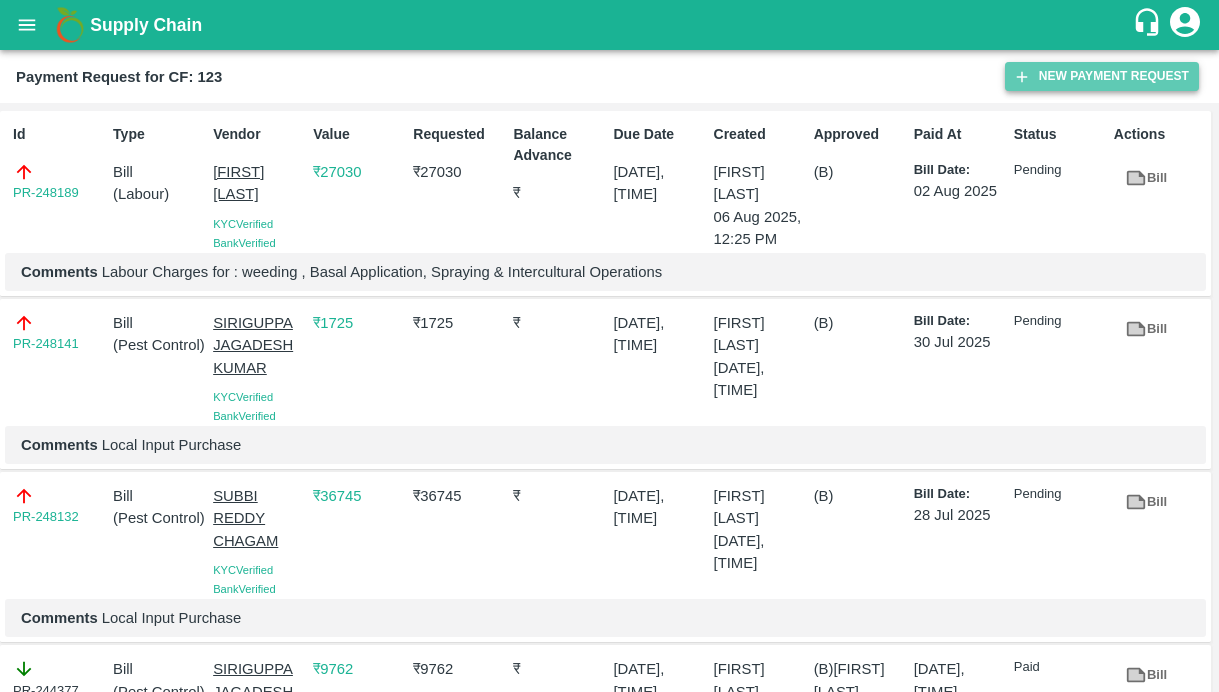 click on "New Payment Request" at bounding box center [1102, 76] 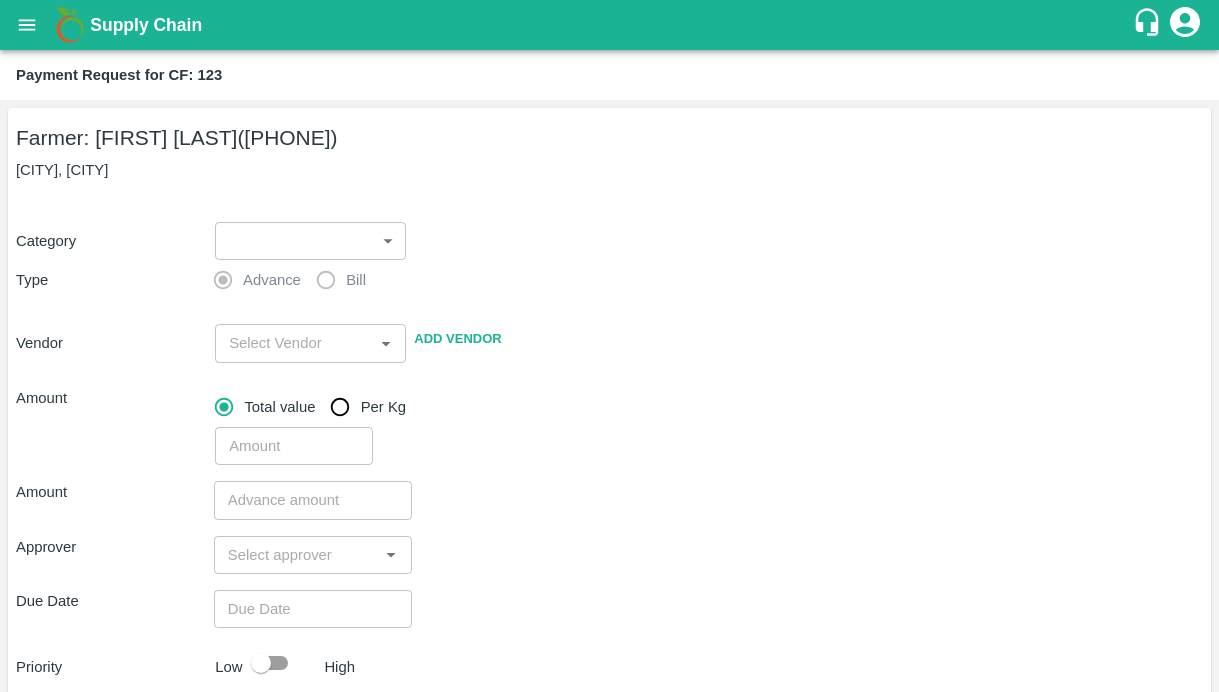 click on "Supply Chain Payment Request for CF: [NUMBER] Farmer: [FIRST] [LAST] ([PHONE]) [CITY], [CITY] Category Type Advance Bill Vendor Add Vendor Amount Total value Per Kg Amount Approver Due Date Priority Low High Comment x Attach bill Cancel Save Bangalore DC Direct Customer Hyderabad DC B2R Bangalore Tembhurni Virtual Captive PH Ananthapur Virtual Captive PH Kothakota Virtual Captive PH Chittoor Virtual Captive PH [FIRST] [LAST] Logout" at bounding box center (609, 346) 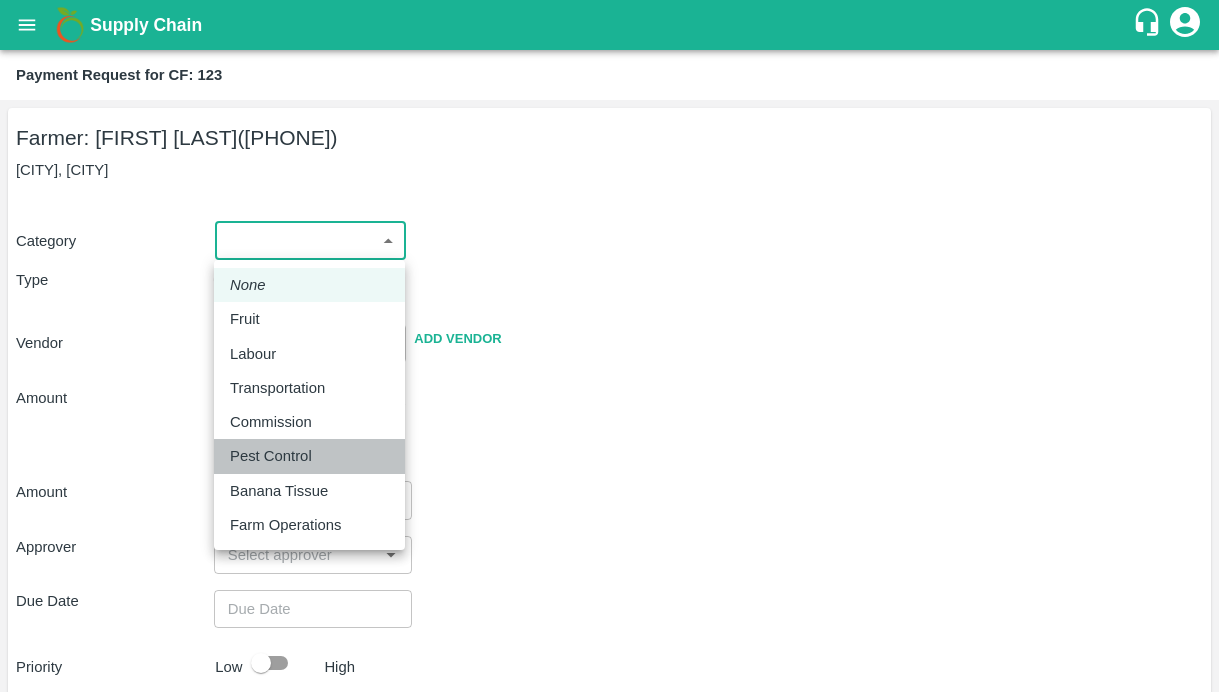 click on "Pest Control" at bounding box center (271, 456) 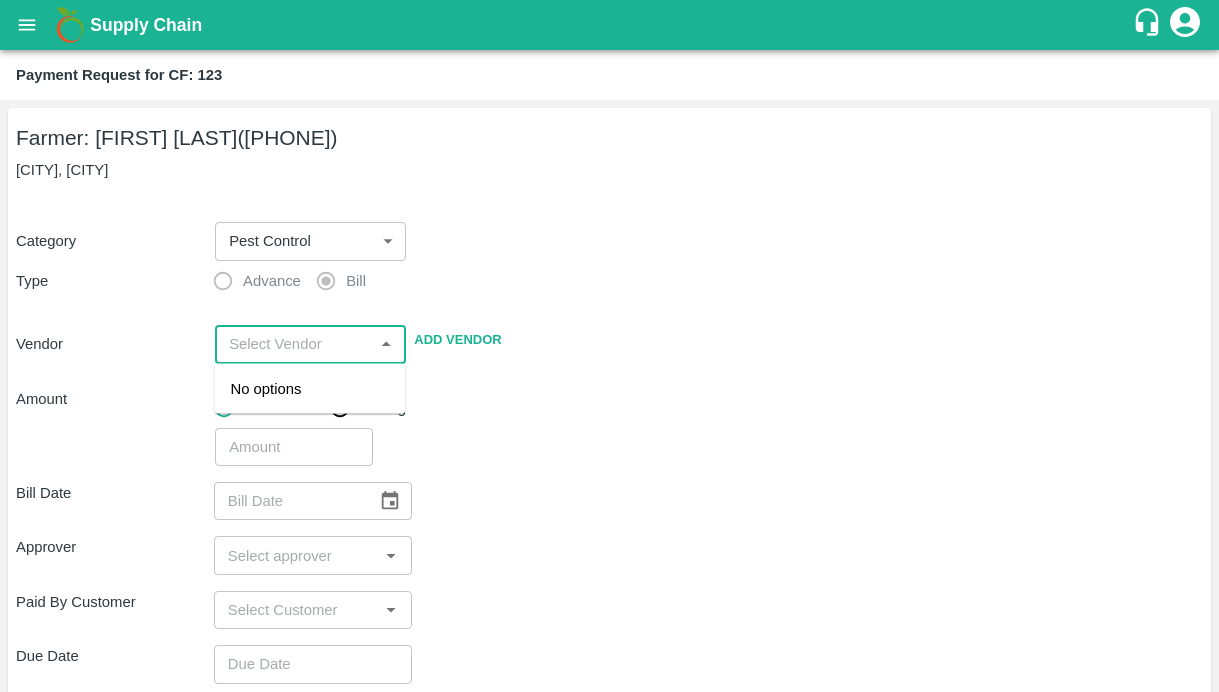 click at bounding box center (294, 344) 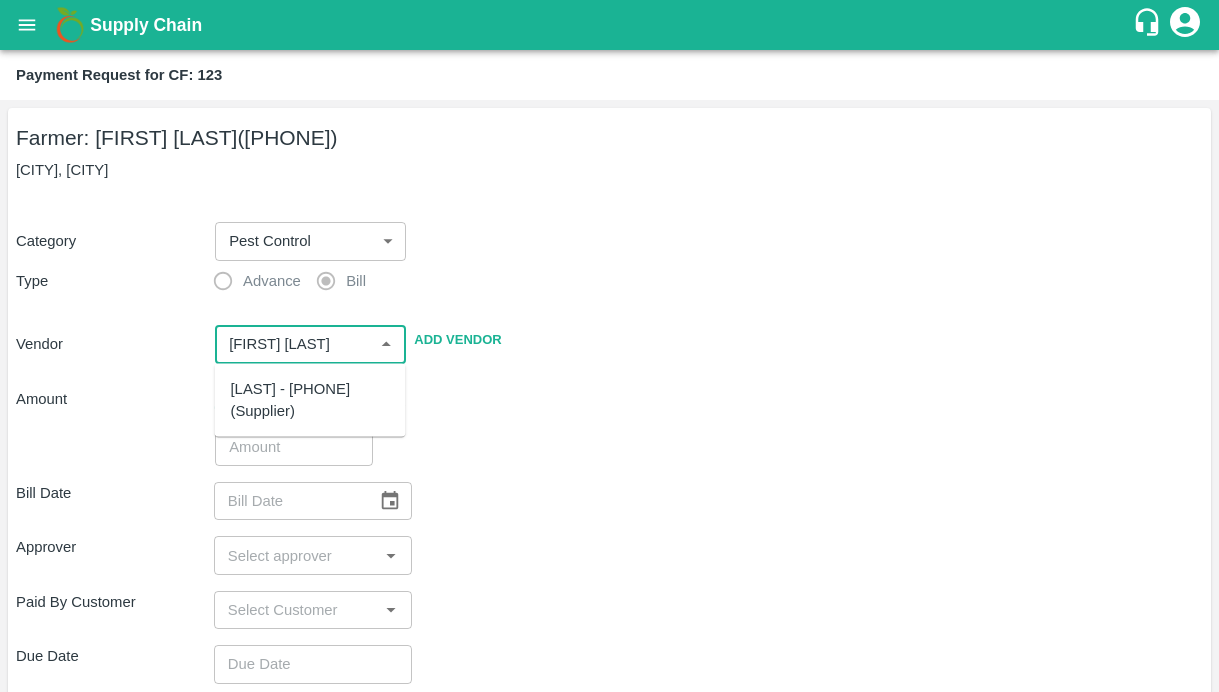 click on "[LAST] - [PHONE](Supplier)" at bounding box center [310, 400] 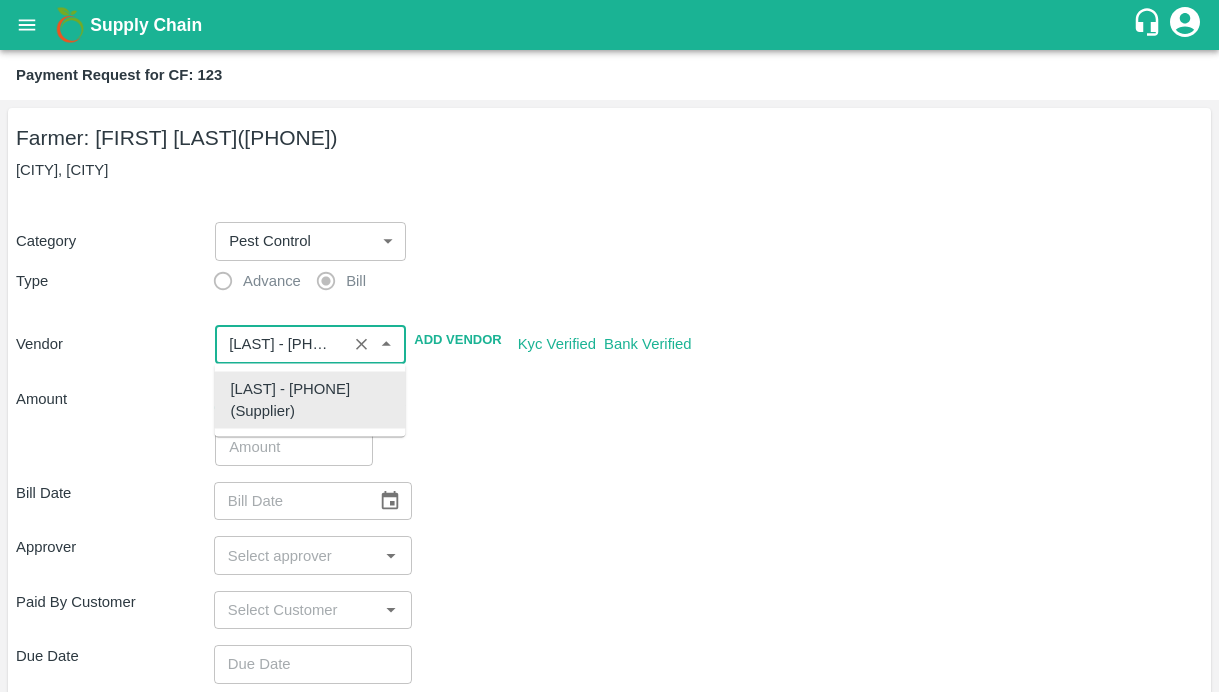 type on "[LAST] - [PHONE](Supplier)" 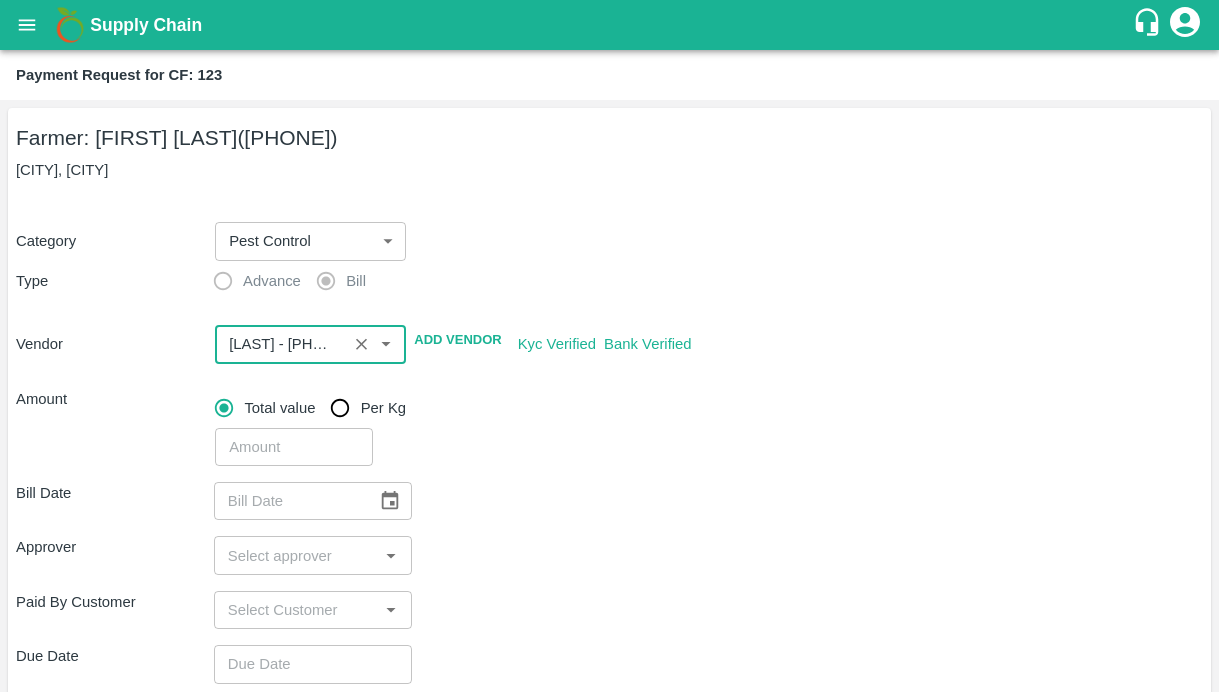 click on "Bill Date ​" at bounding box center [609, 501] 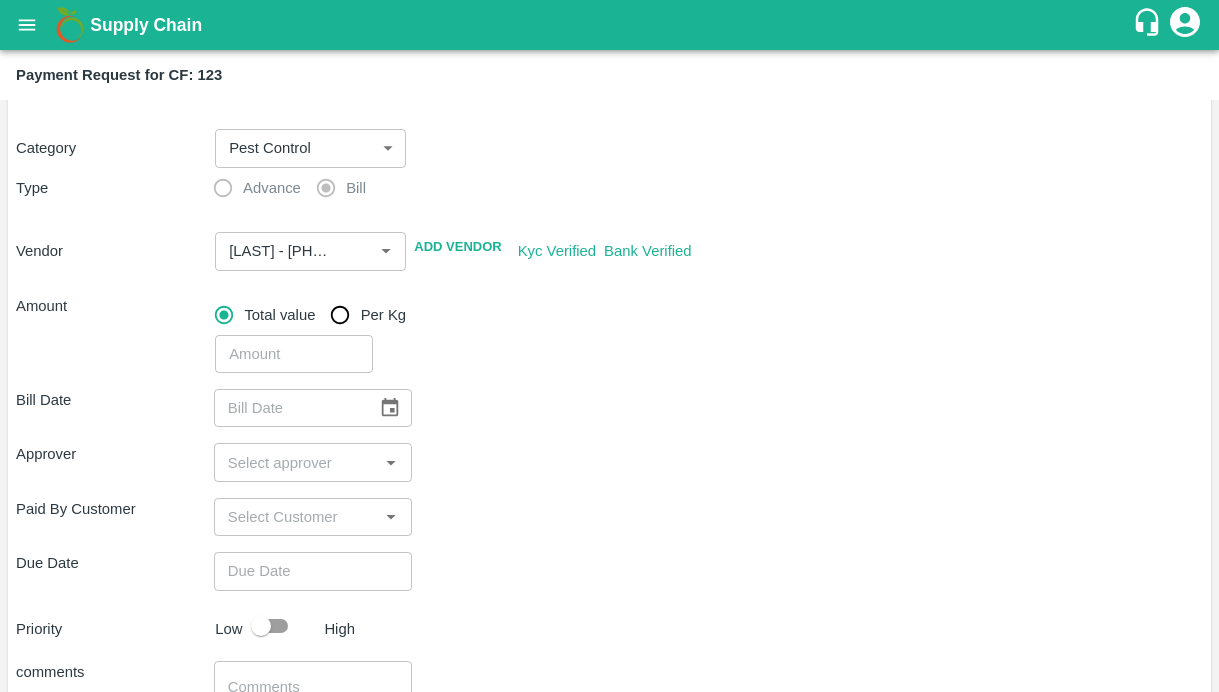 scroll, scrollTop: 262, scrollLeft: 0, axis: vertical 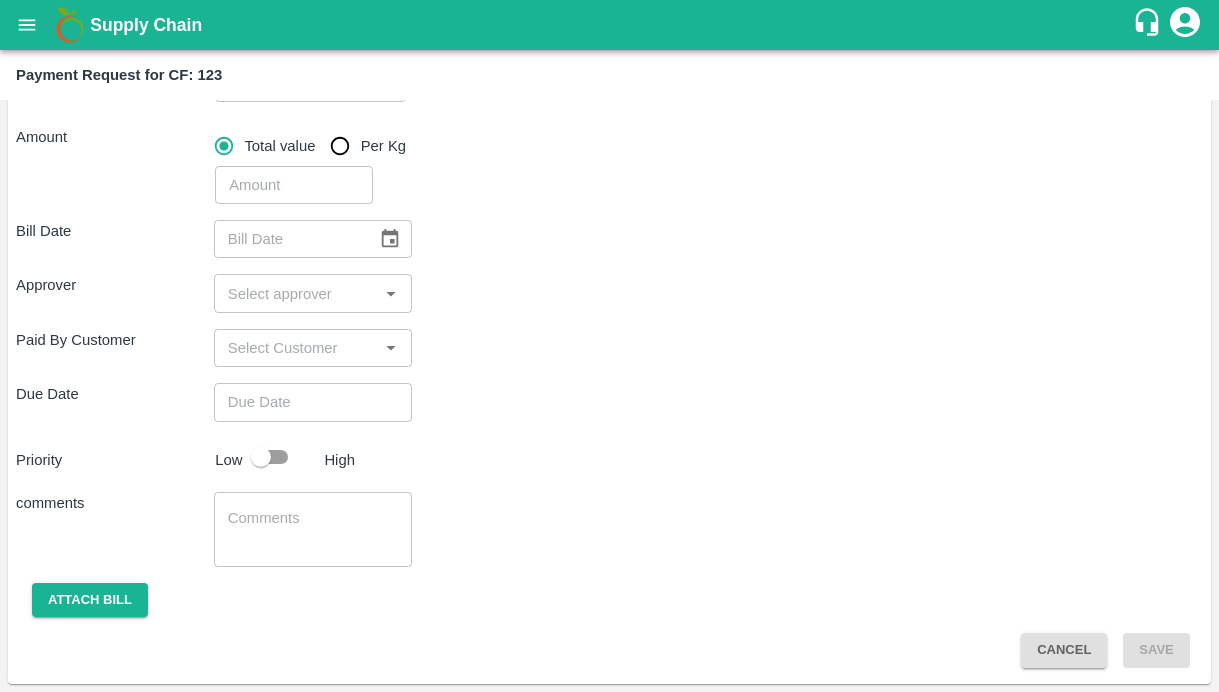click at bounding box center (294, 185) 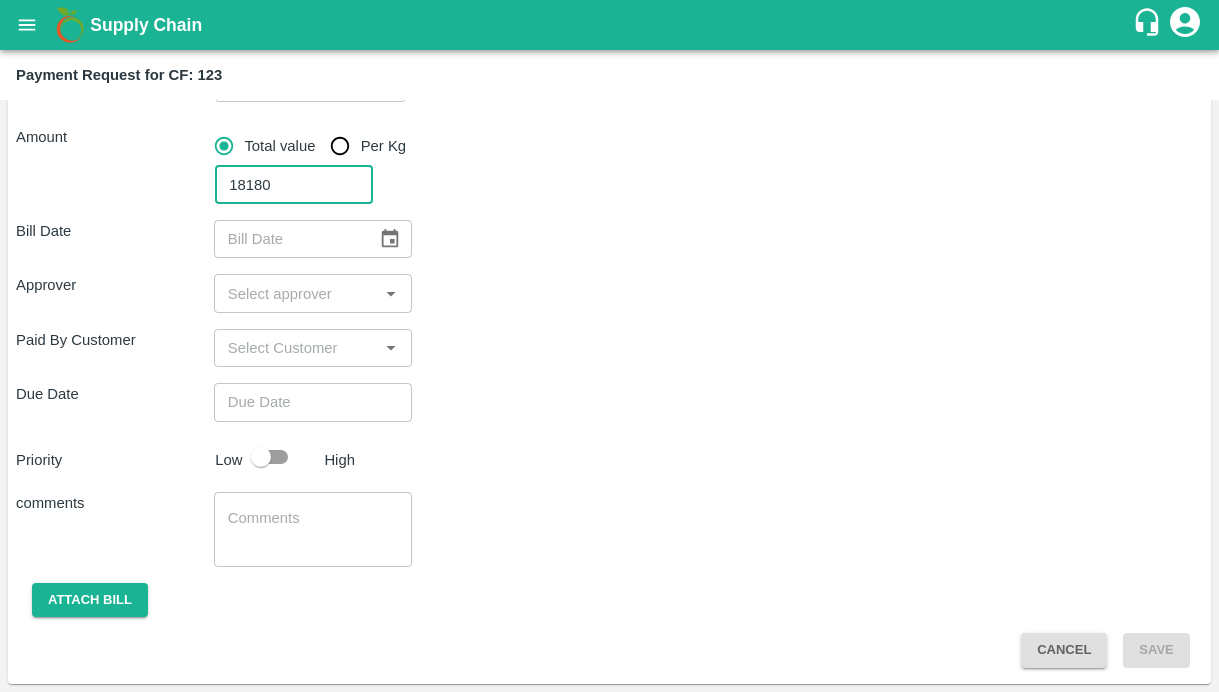 type on "18180" 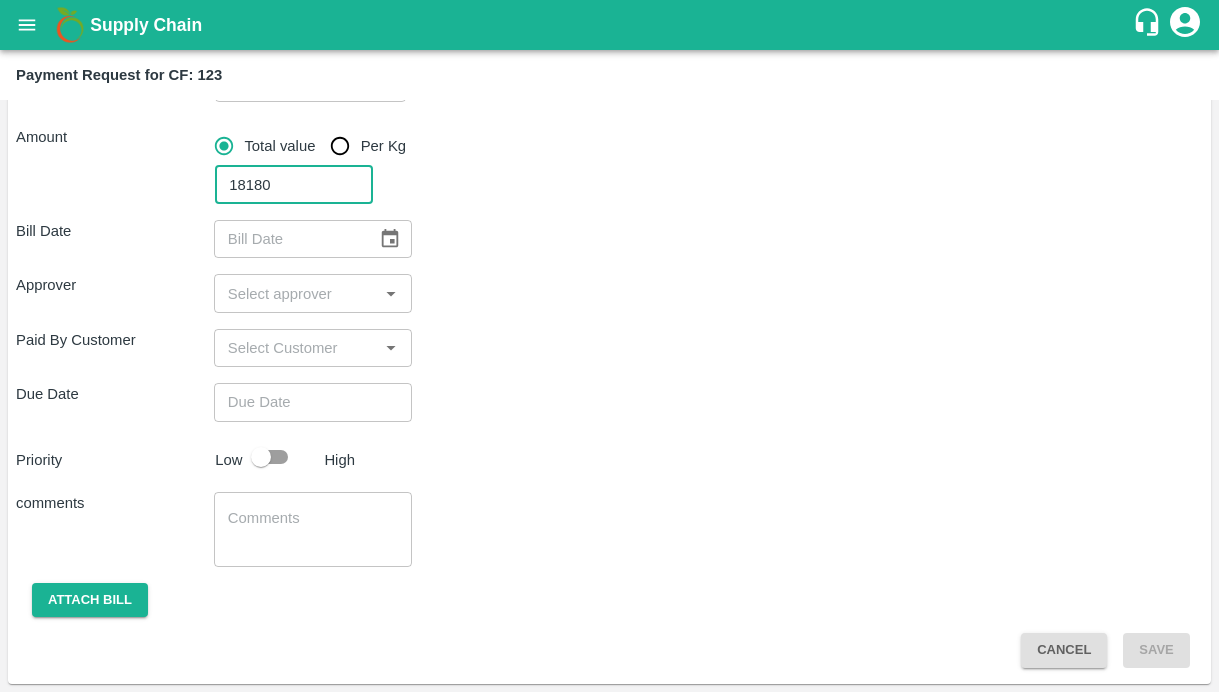 click at bounding box center [390, 239] 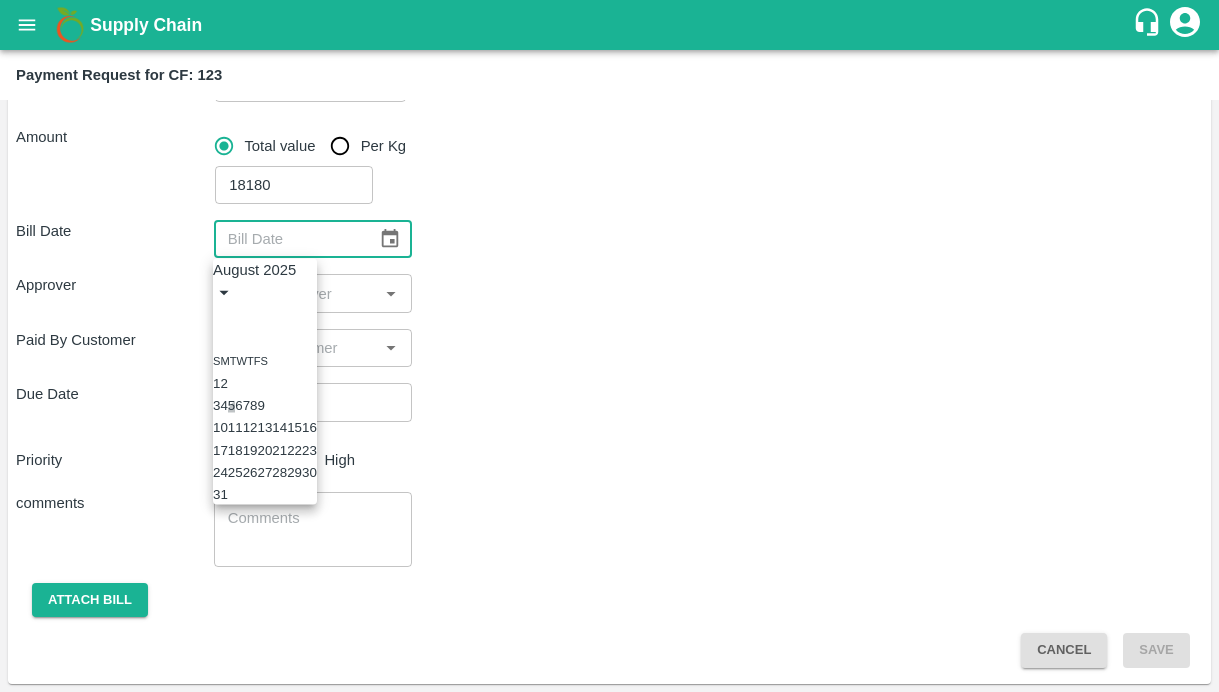 click on "5" at bounding box center (231, 405) 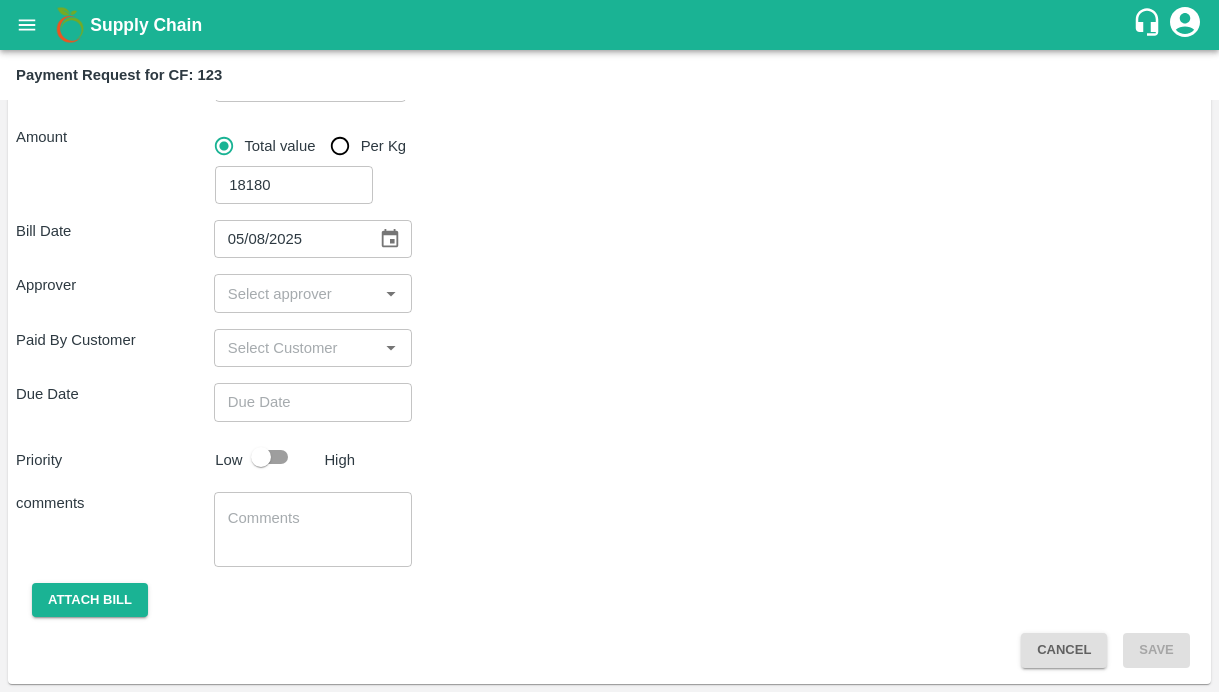 click at bounding box center (296, 293) 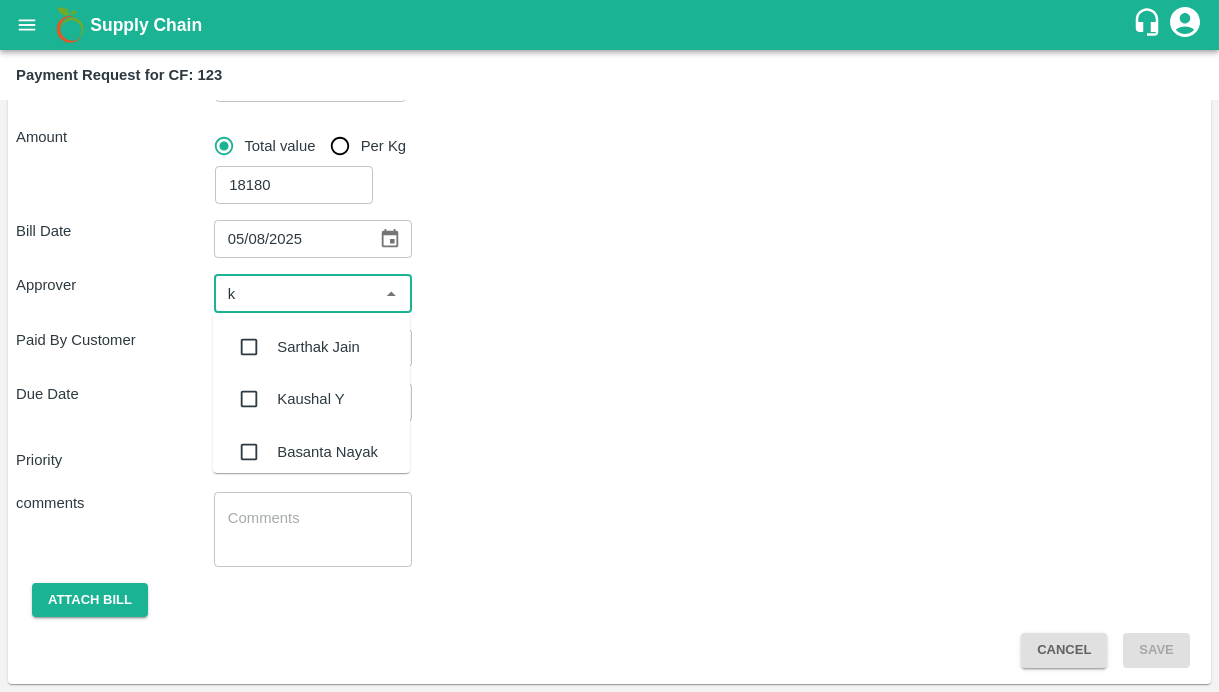 type on "ki" 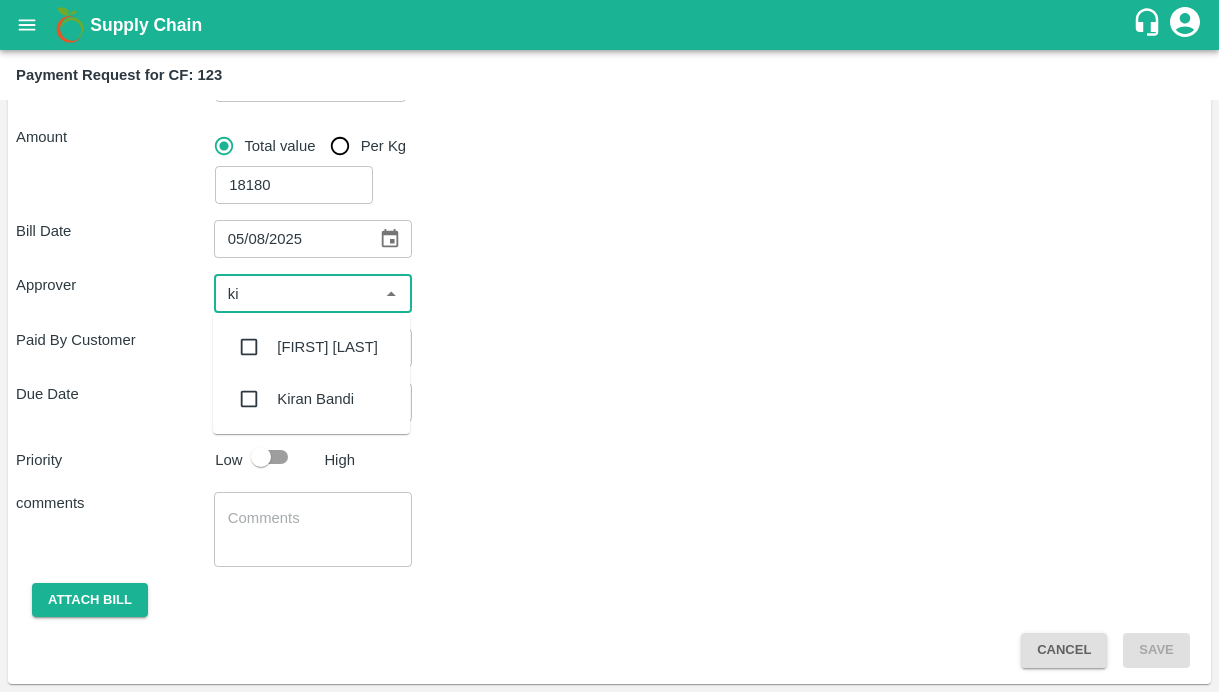 click at bounding box center (249, 347) 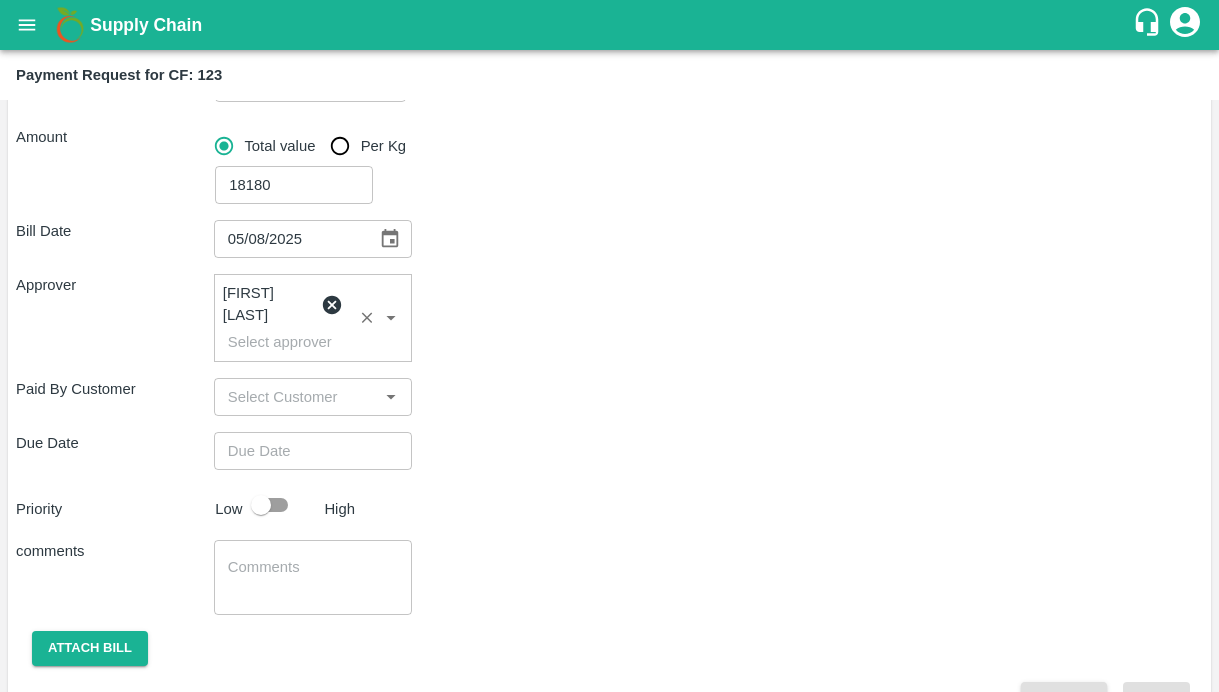 type on "DD/MM/YYYY hh:mm aa" 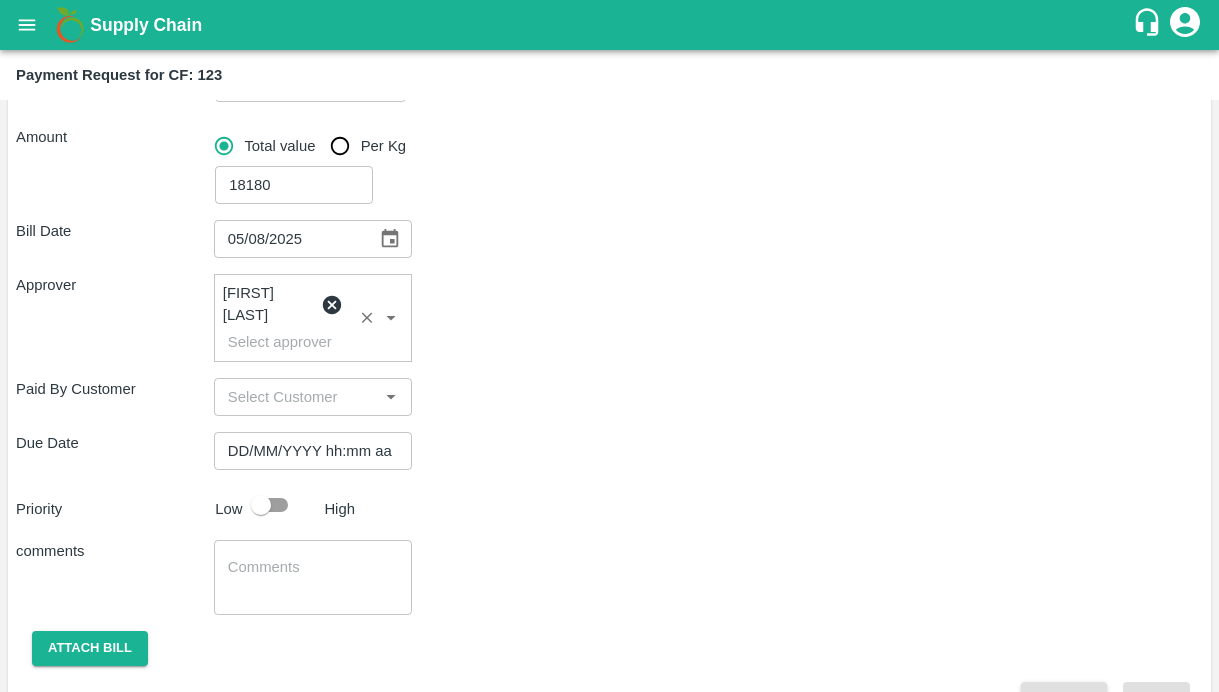 click on "DD/MM/YYYY hh:mm aa" at bounding box center (306, 451) 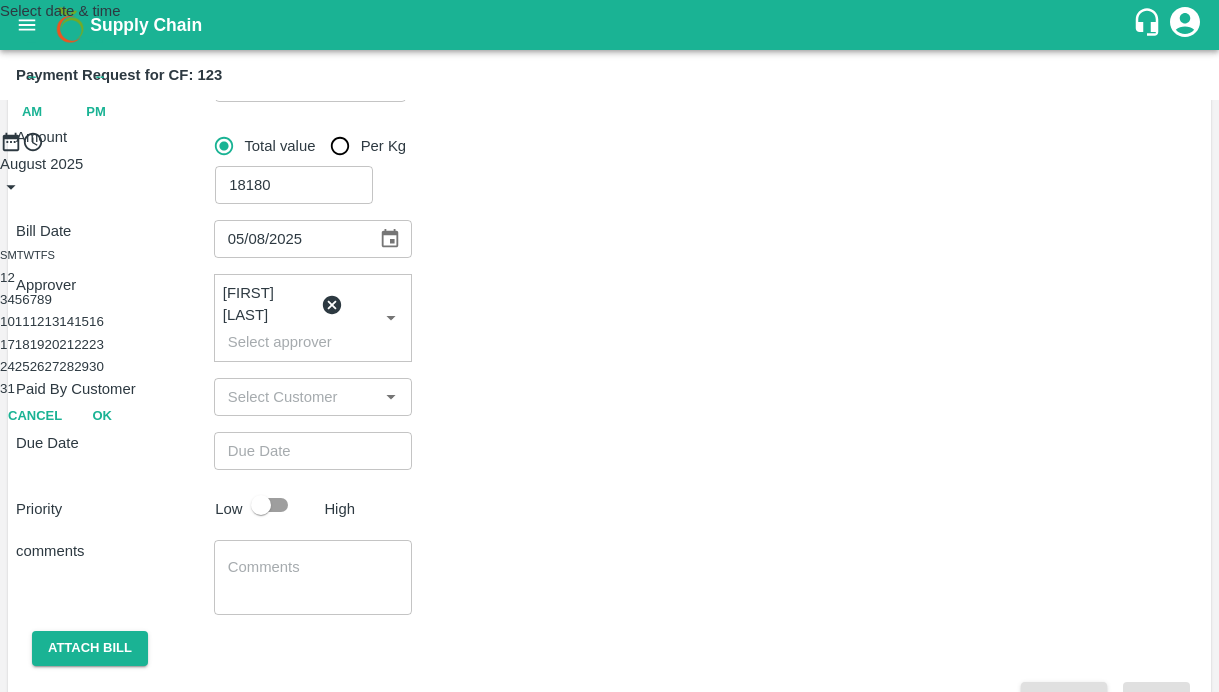 click on "6" at bounding box center (25, 299) 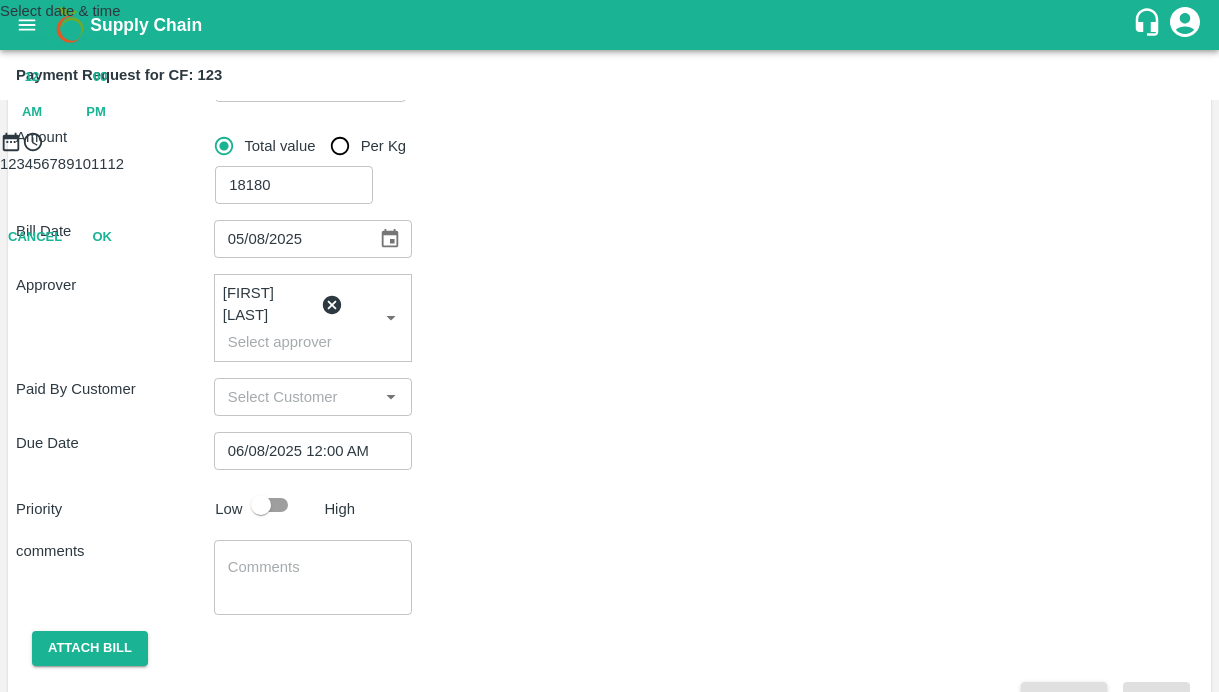 click on "PM" at bounding box center (96, 112) 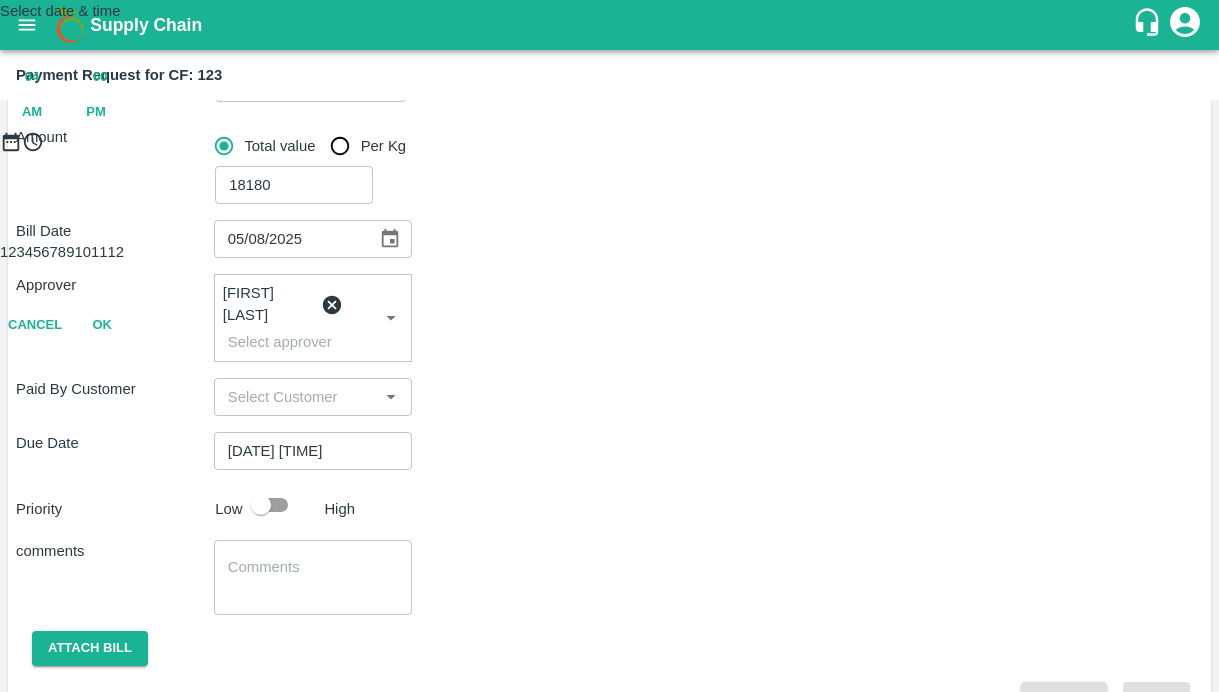 type on "[DATE] [TIME]" 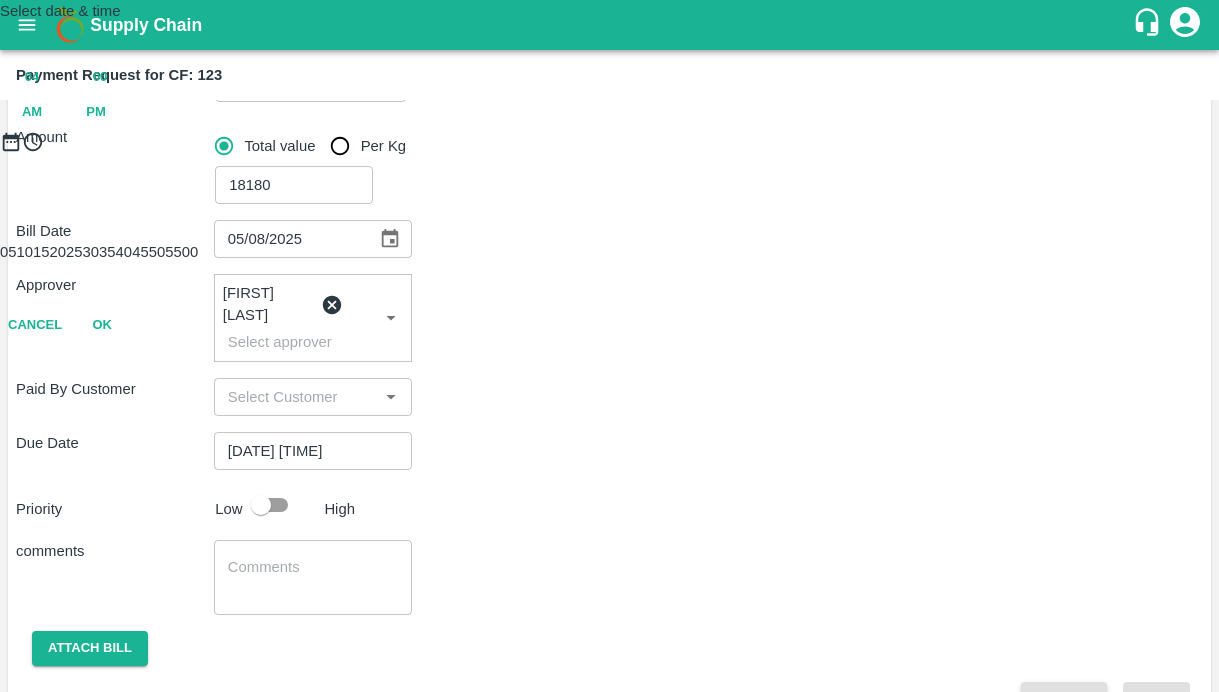 click on "OK" at bounding box center (102, 325) 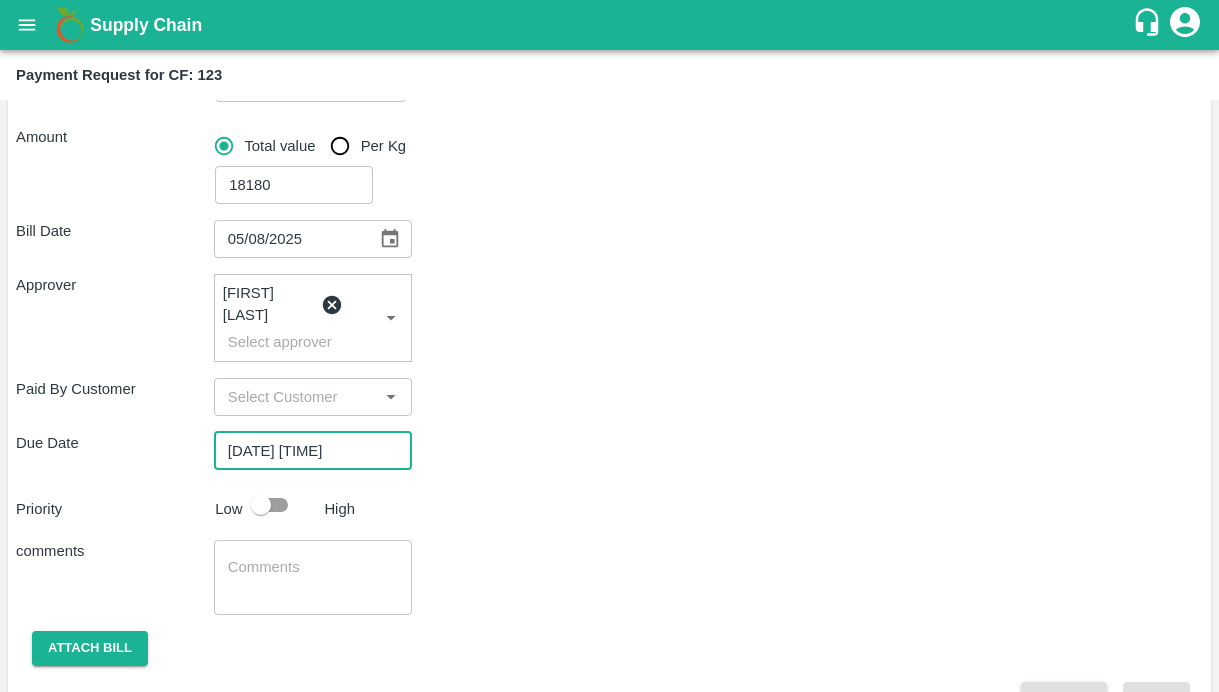 click on "Priority  Low  High" at bounding box center [605, 505] 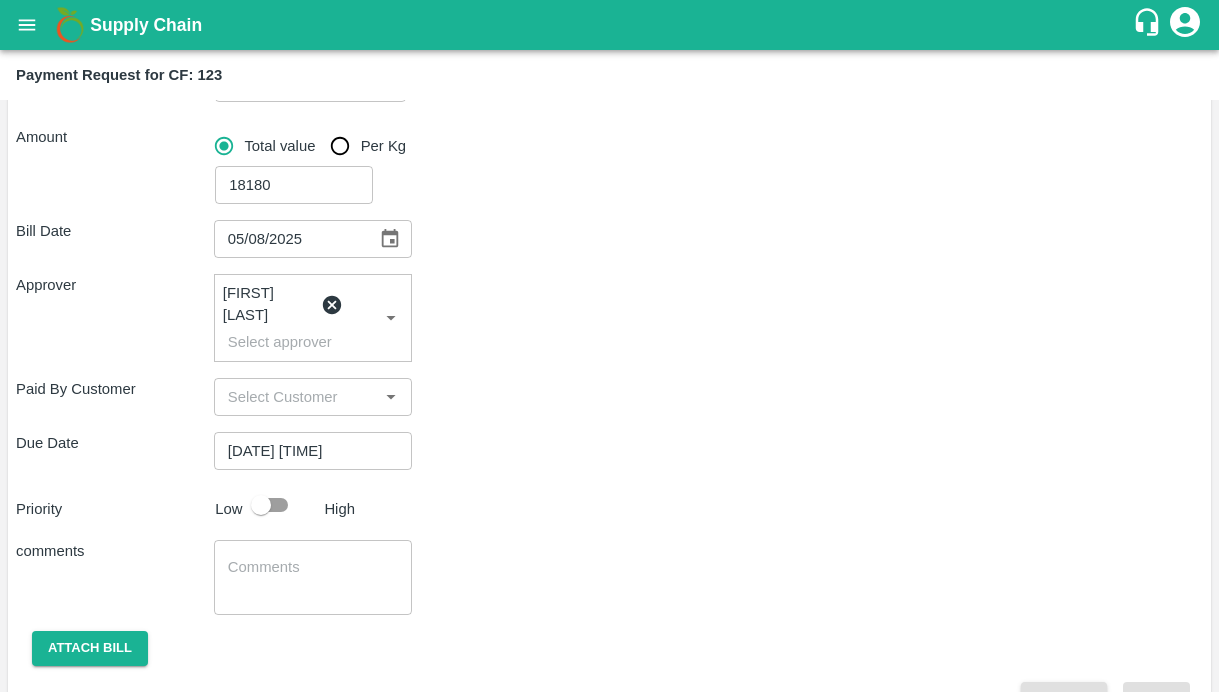 scroll, scrollTop: 300, scrollLeft: 0, axis: vertical 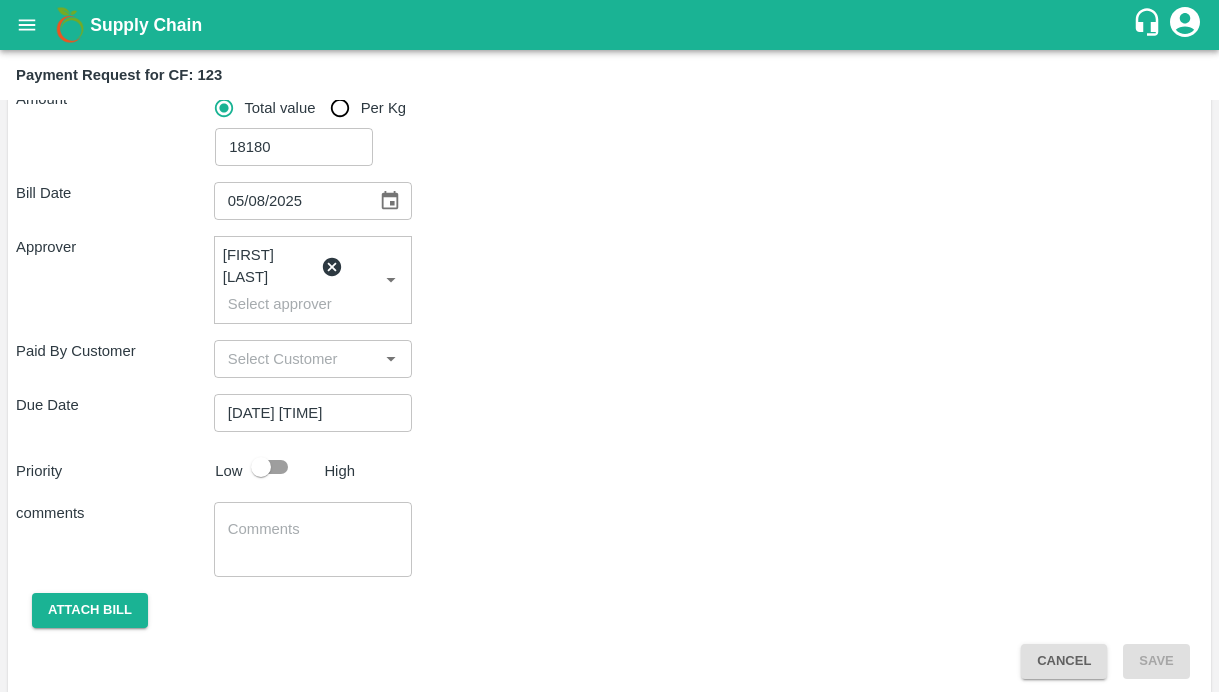 click at bounding box center (261, 467) 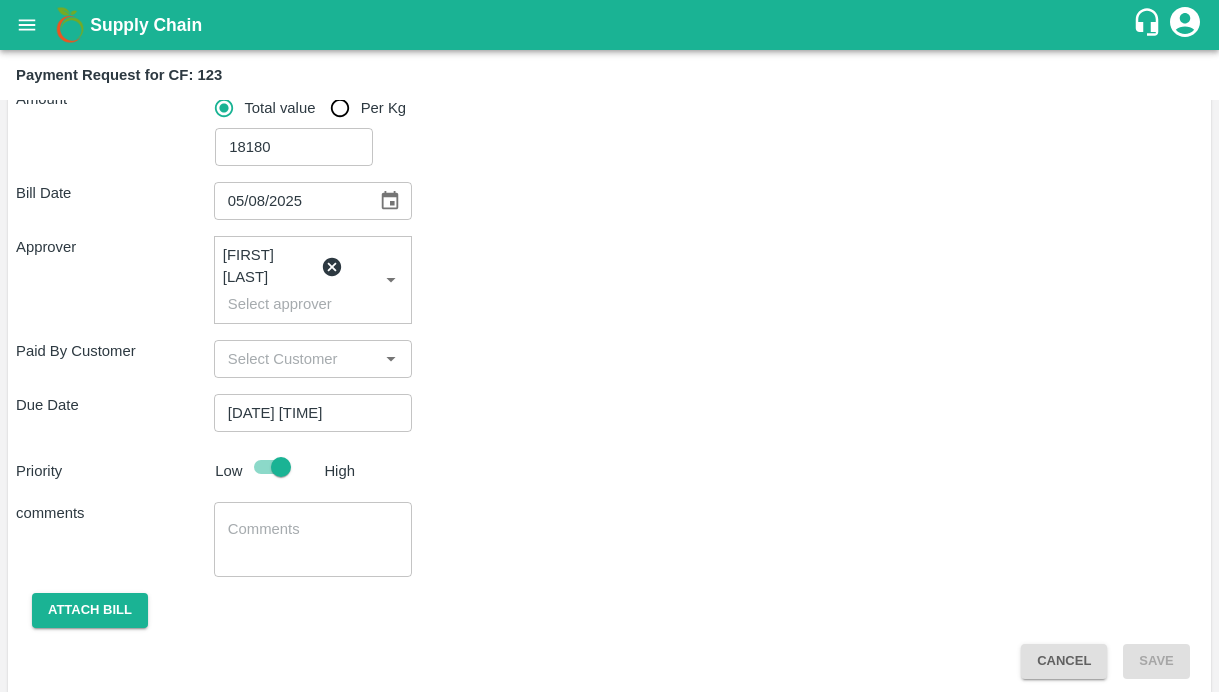 click at bounding box center (313, 540) 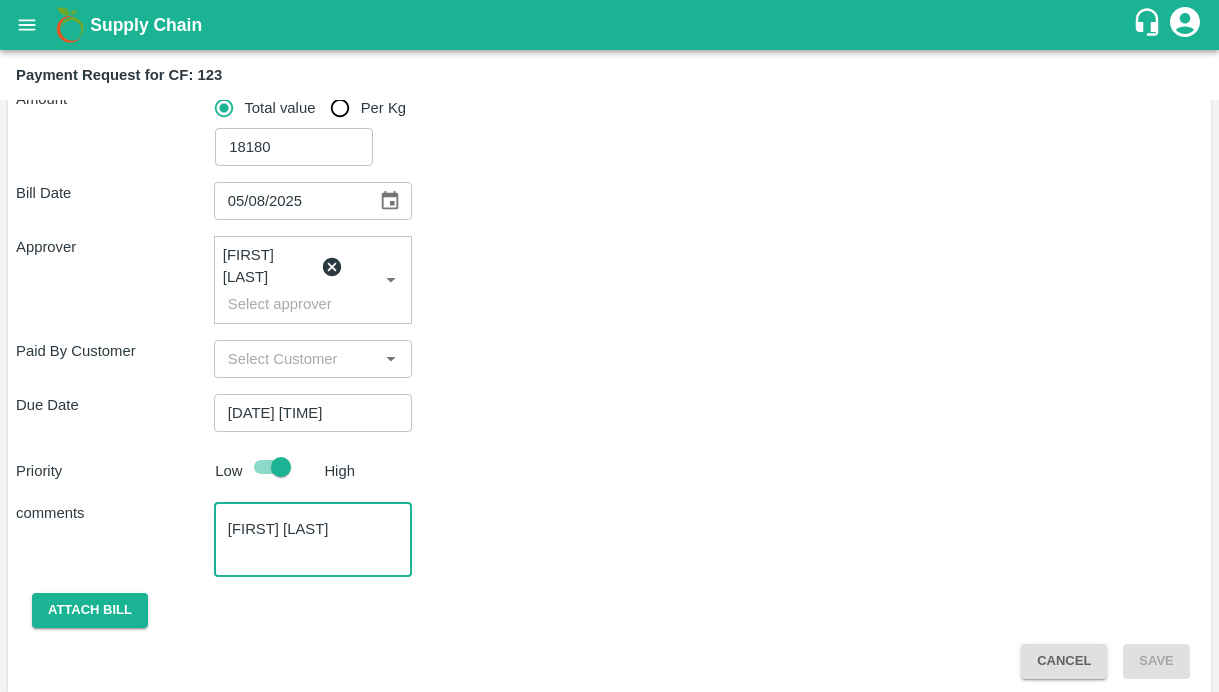 drag, startPoint x: 351, startPoint y: 517, endPoint x: 264, endPoint y: 517, distance: 87 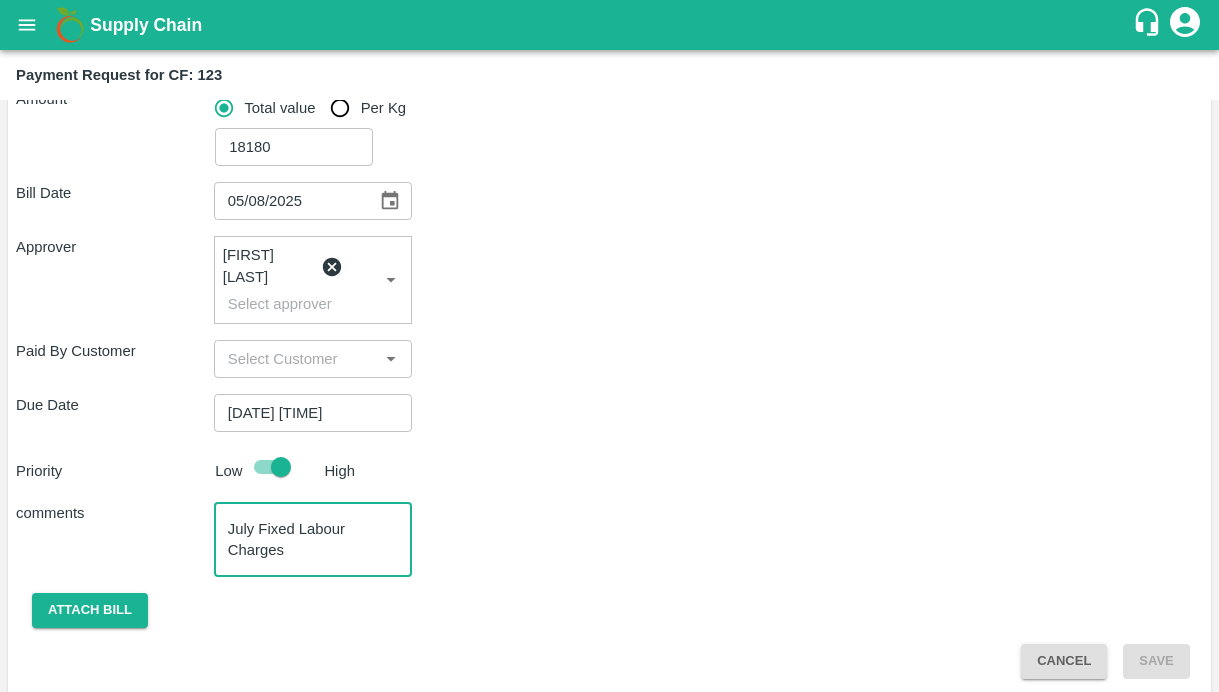 type on "July Fixed Labour Charges" 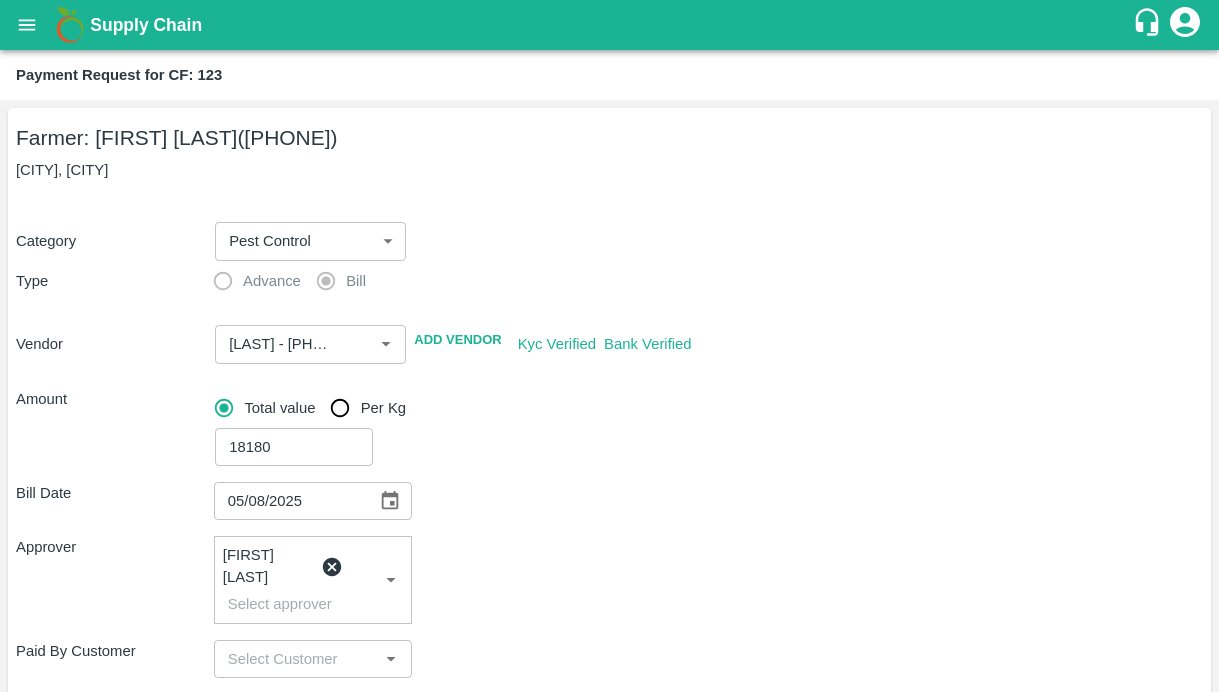 scroll, scrollTop: 300, scrollLeft: 0, axis: vertical 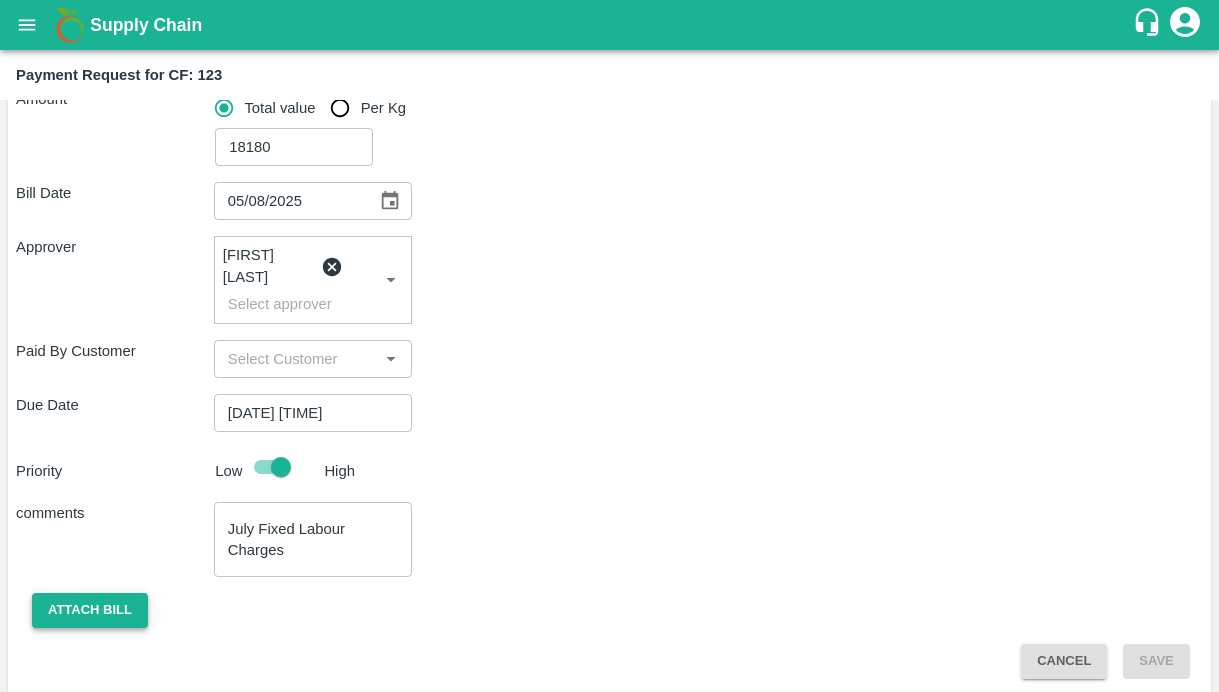 click on "Attach bill" at bounding box center (90, 610) 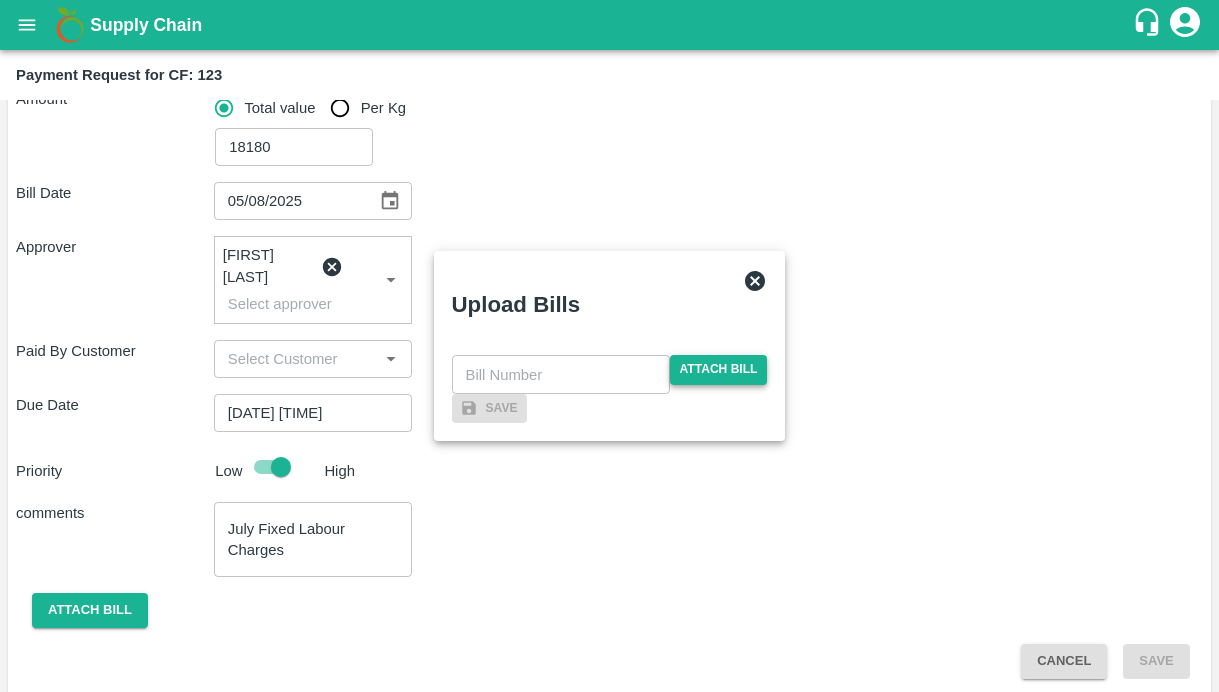 click on "Attach bill" at bounding box center (719, 369) 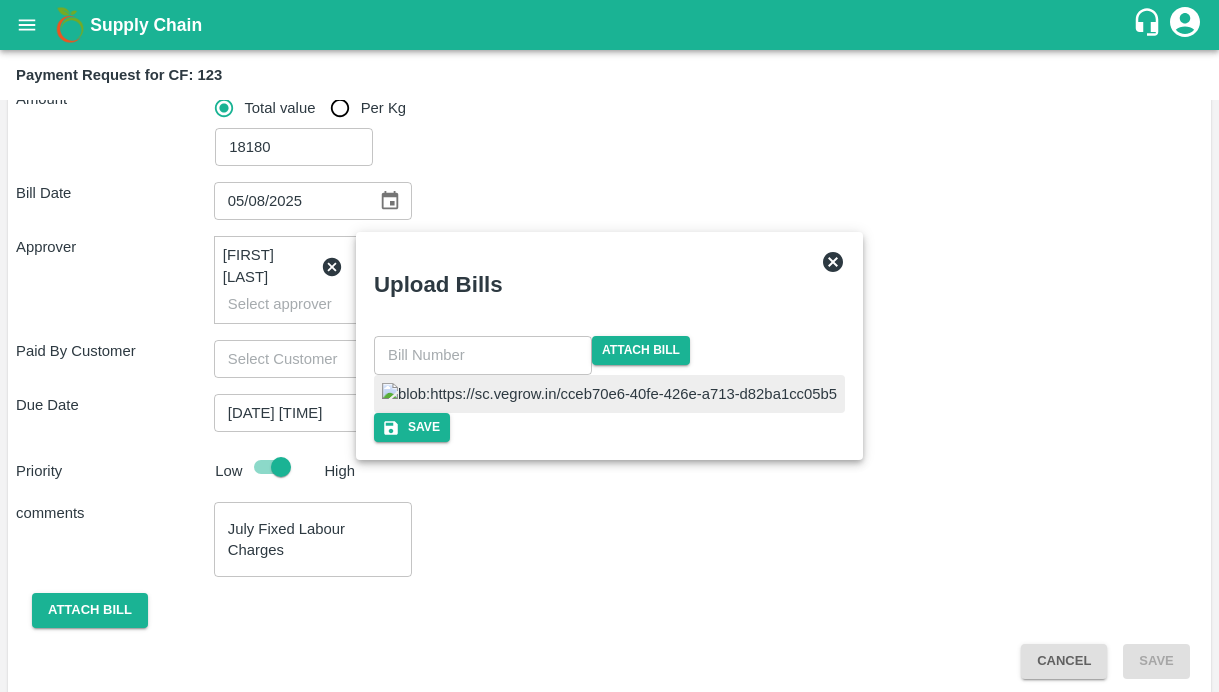 click at bounding box center [609, 394] 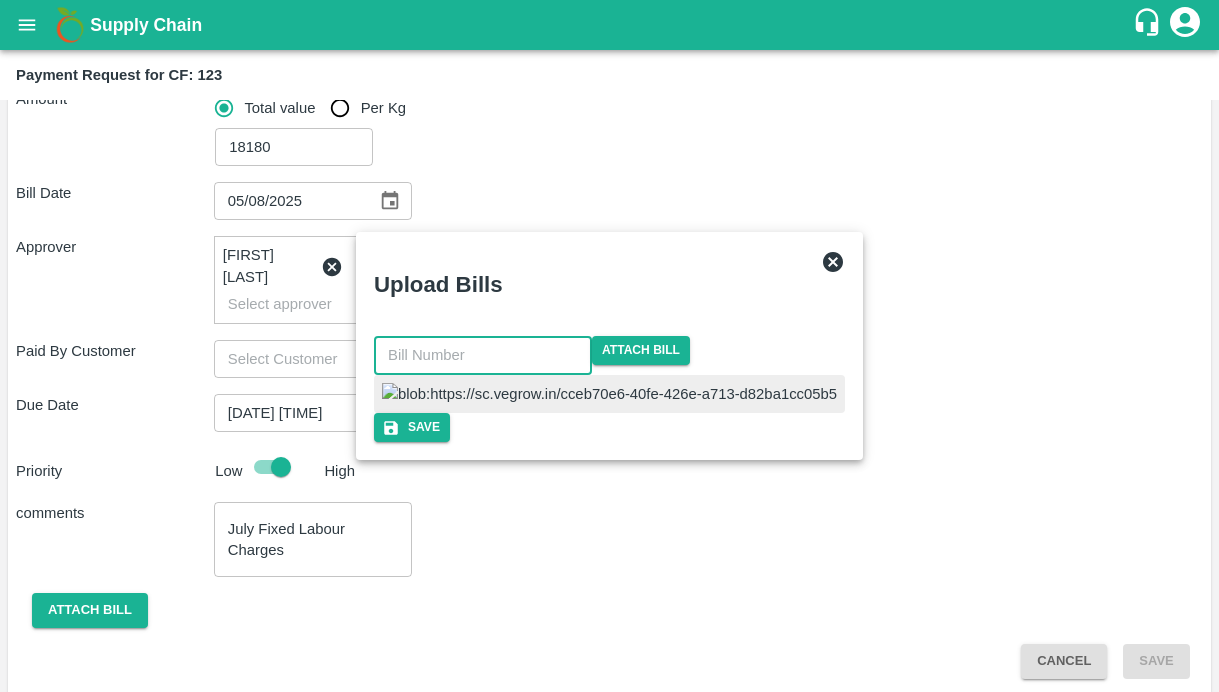 click at bounding box center [483, 355] 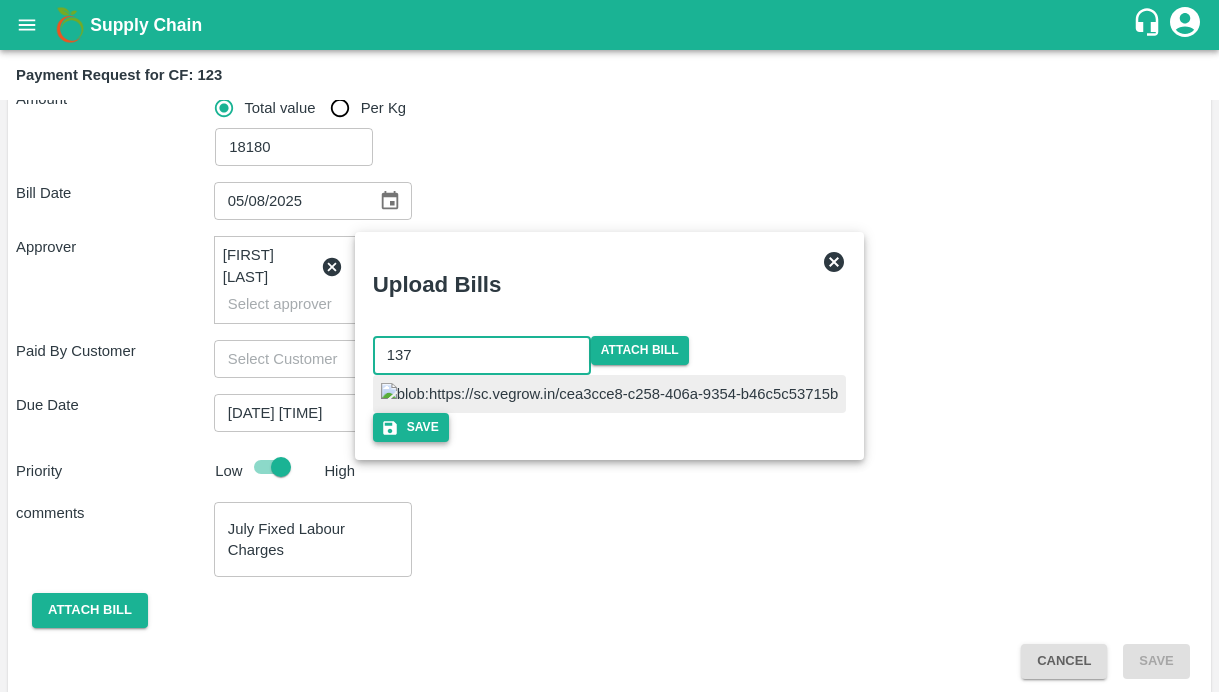 type on "137" 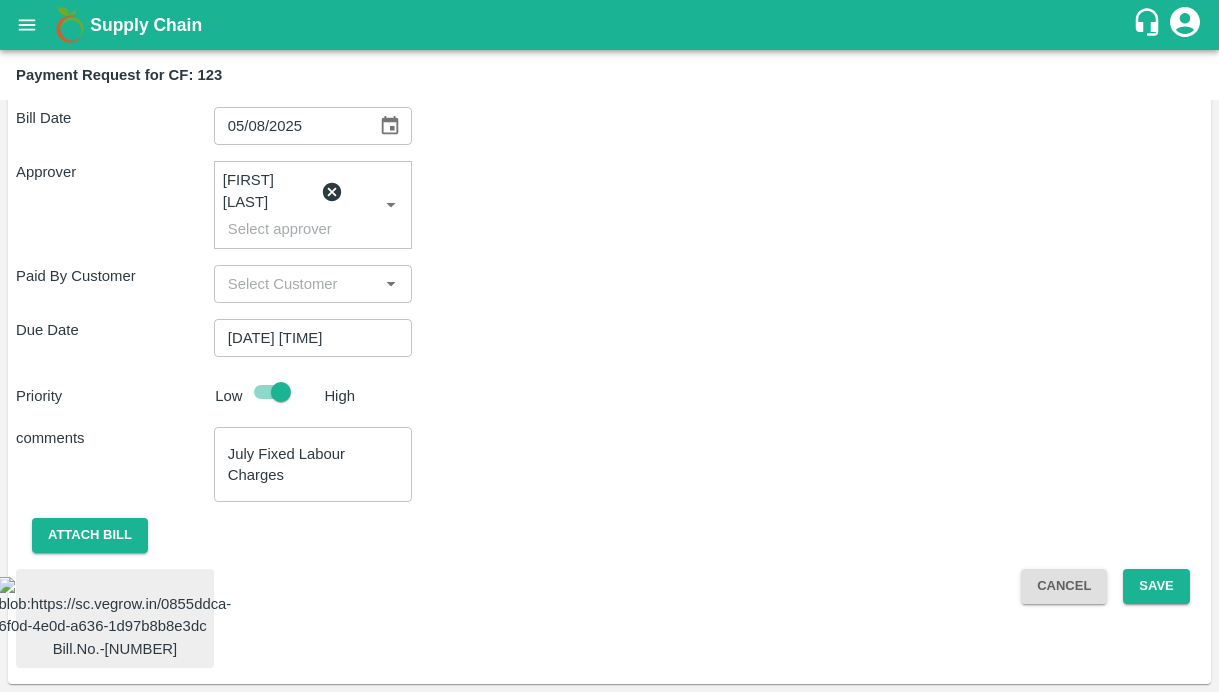 scroll, scrollTop: 433, scrollLeft: 0, axis: vertical 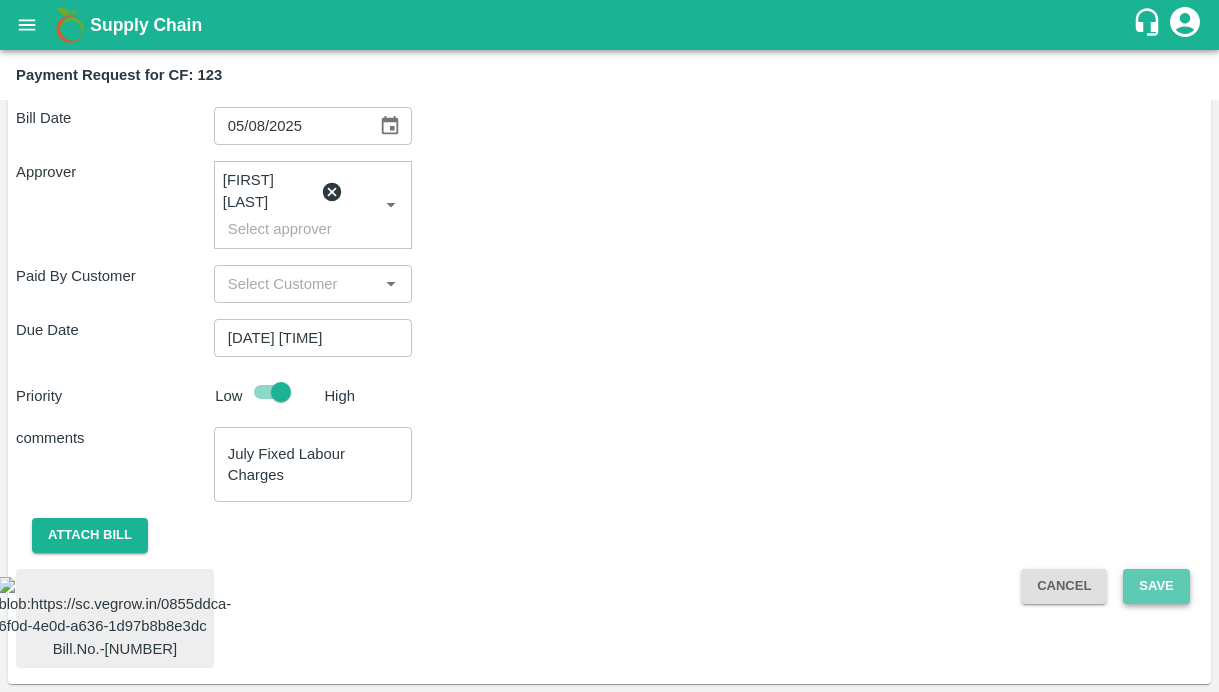 click on "Save" at bounding box center [1156, 586] 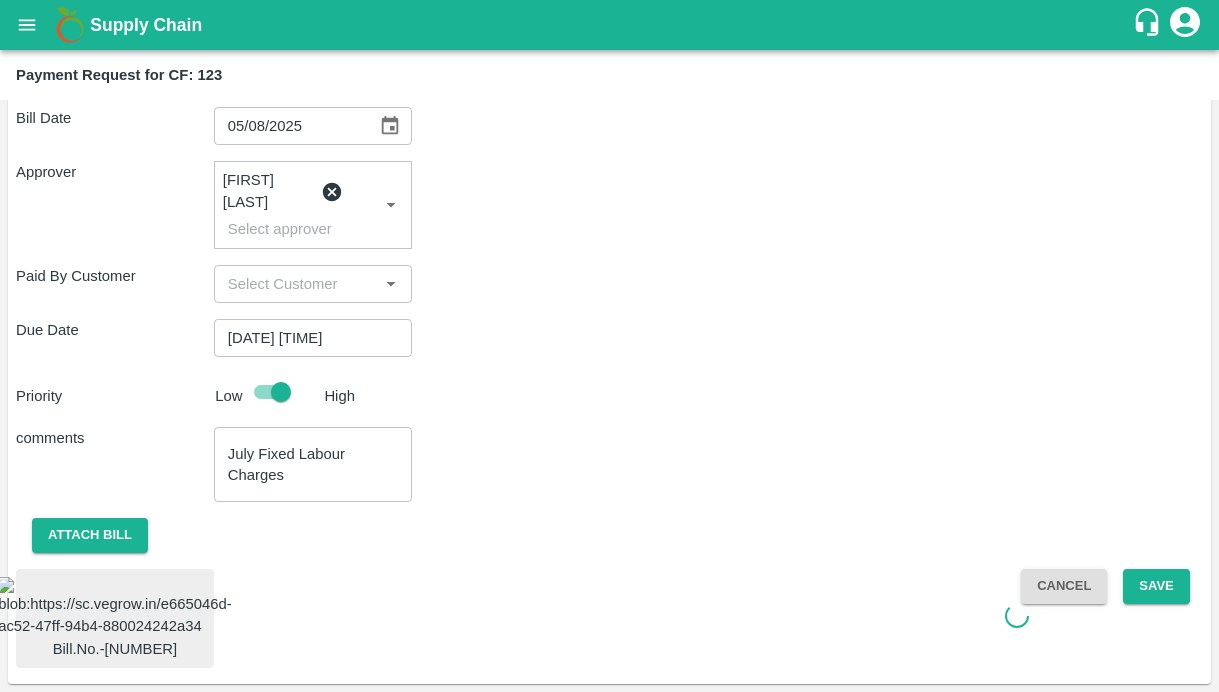 scroll, scrollTop: 405, scrollLeft: 0, axis: vertical 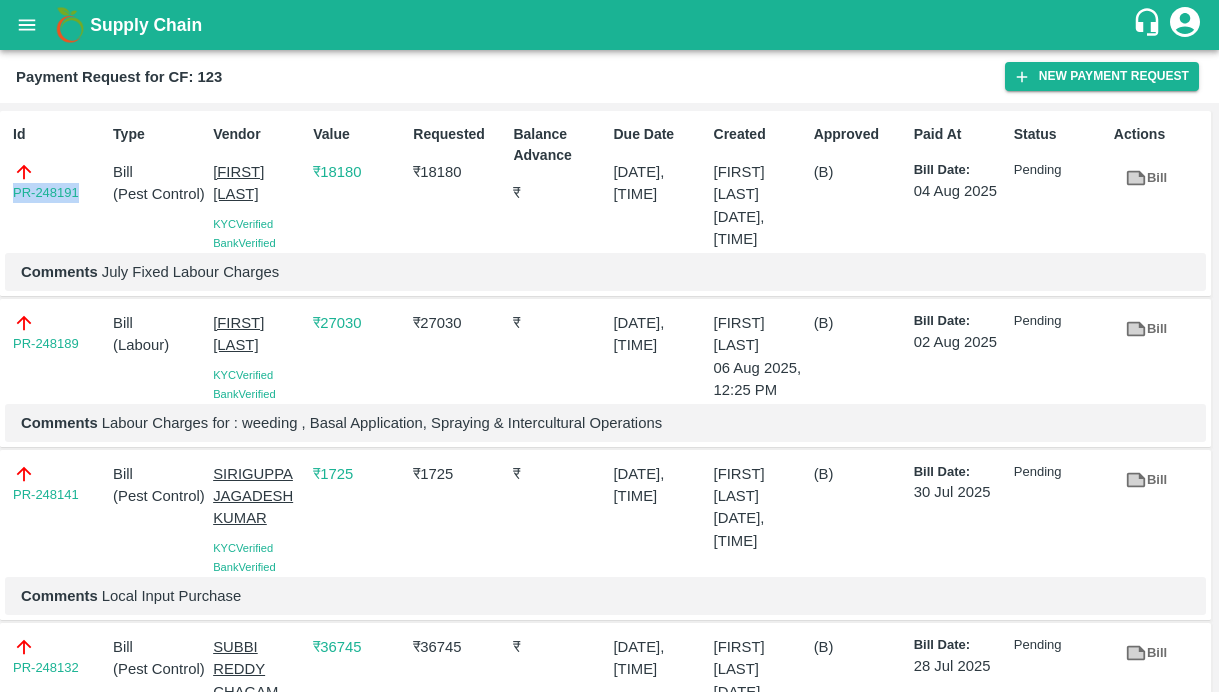drag, startPoint x: 82, startPoint y: 194, endPoint x: -5, endPoint y: 194, distance: 87 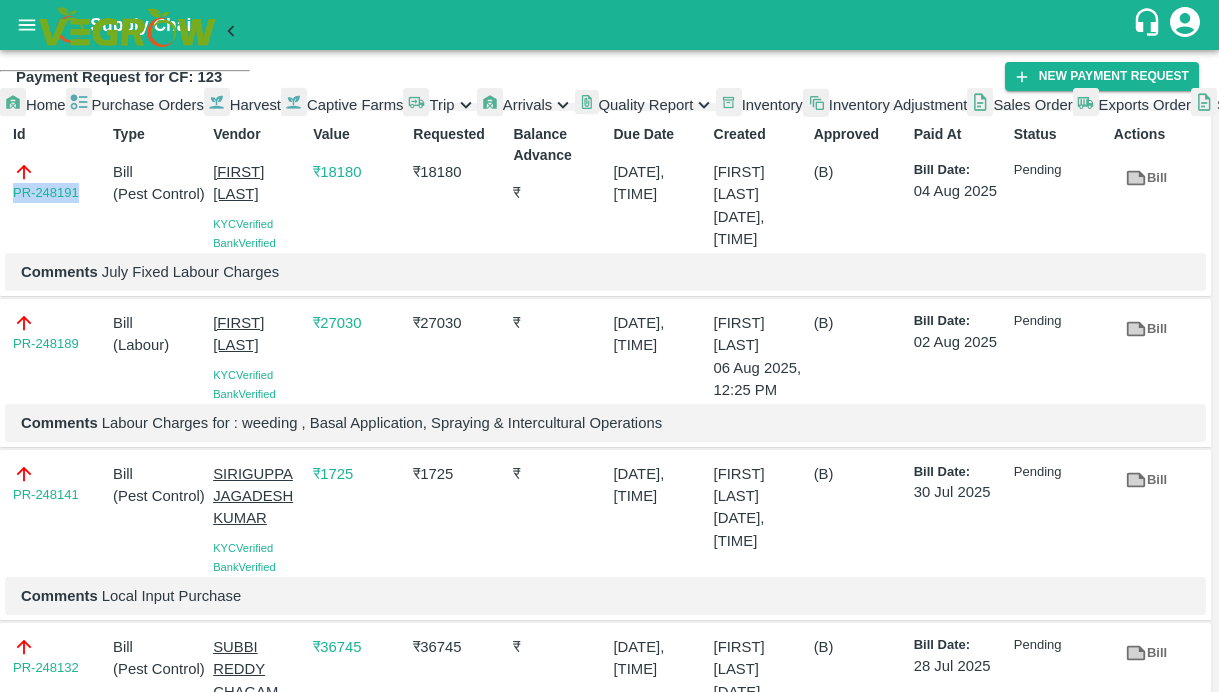 click on "Captive Farms" at bounding box center [342, 105] 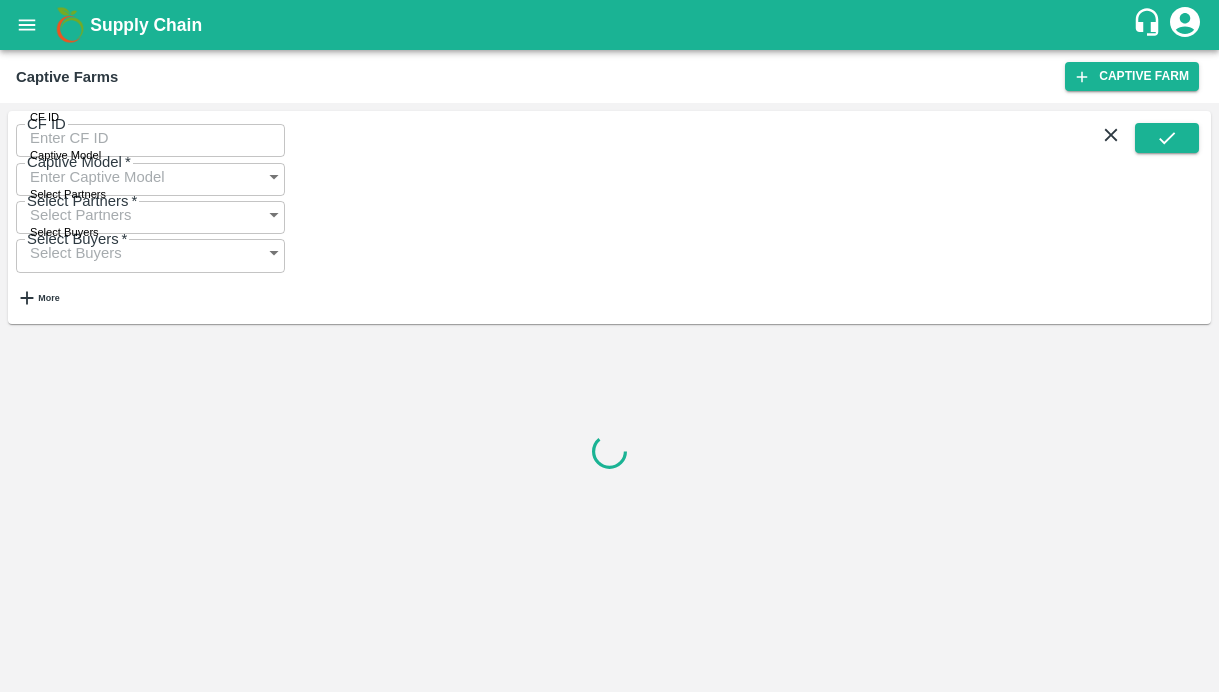click on "CF ID" at bounding box center [150, 138] 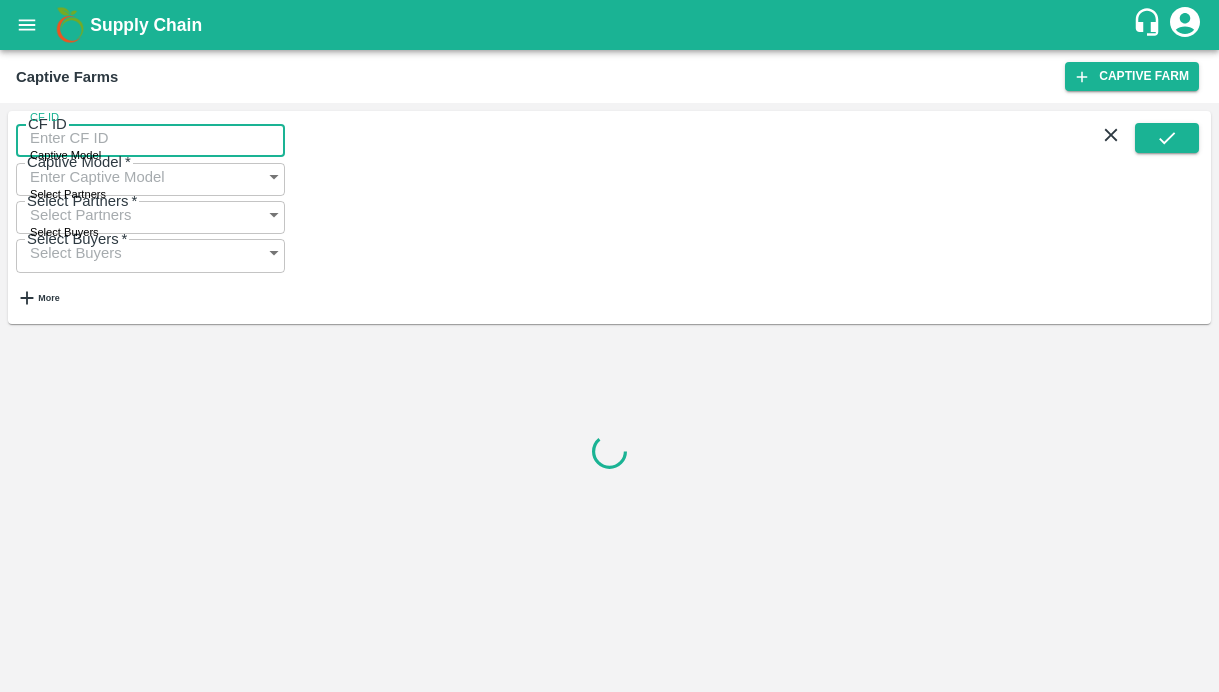 paste on "125" 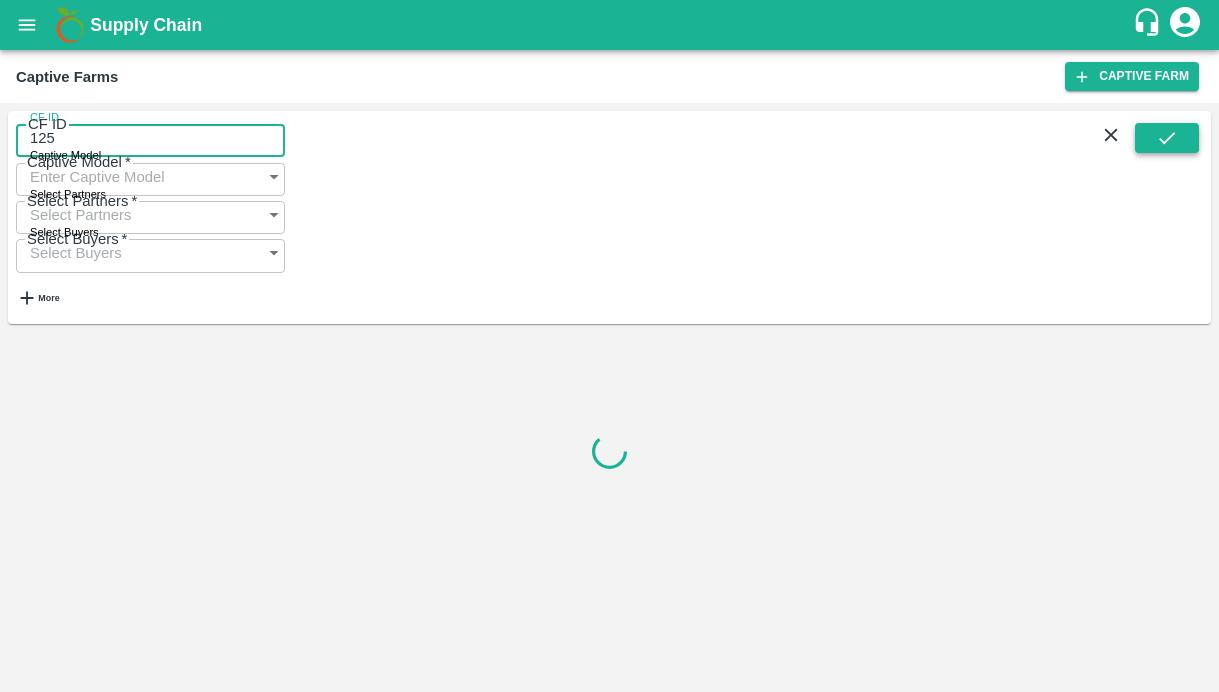 type on "125" 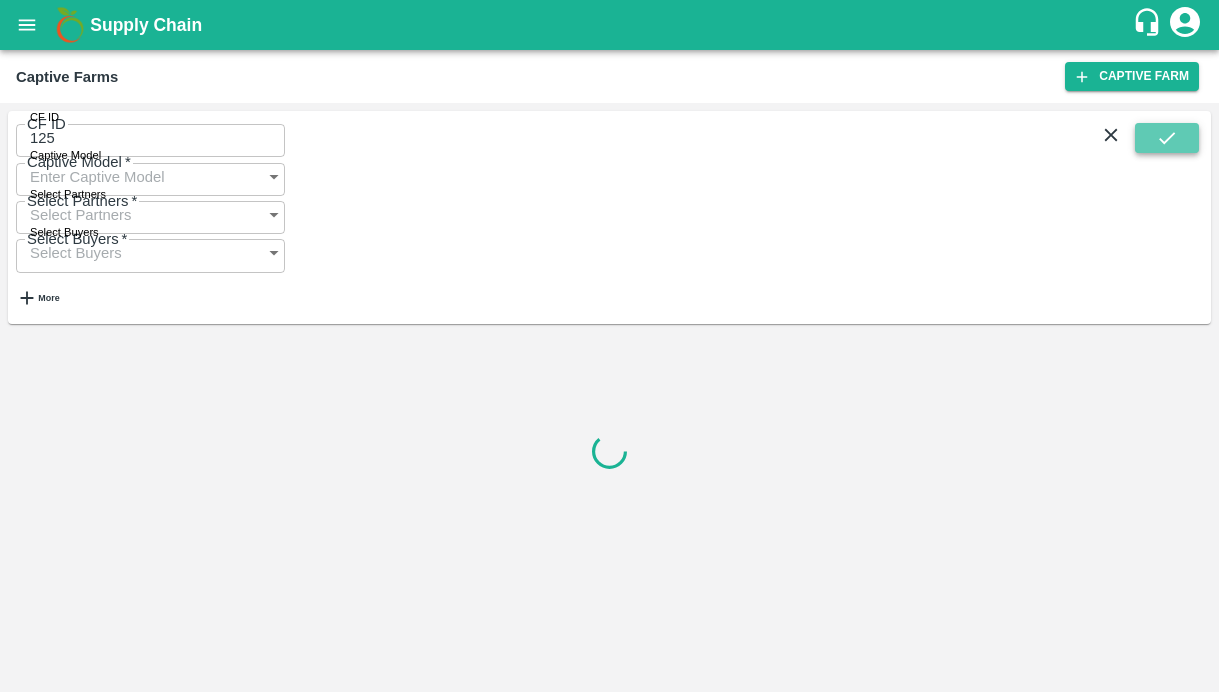 click at bounding box center [1167, 138] 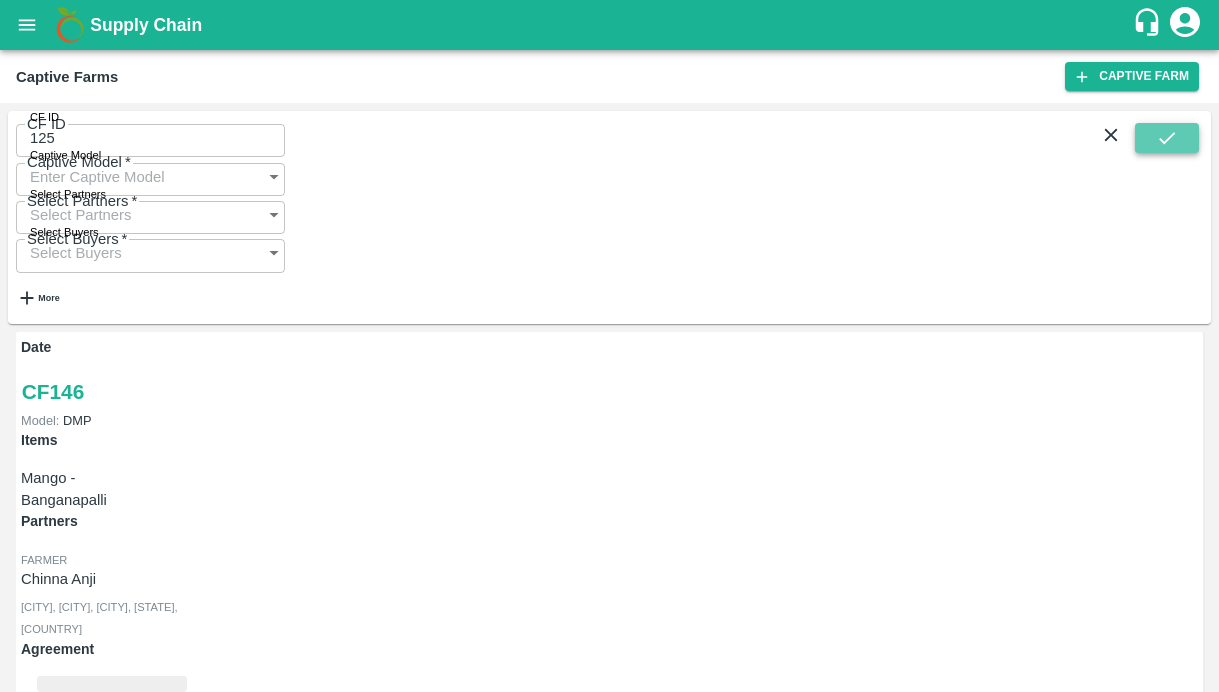 click 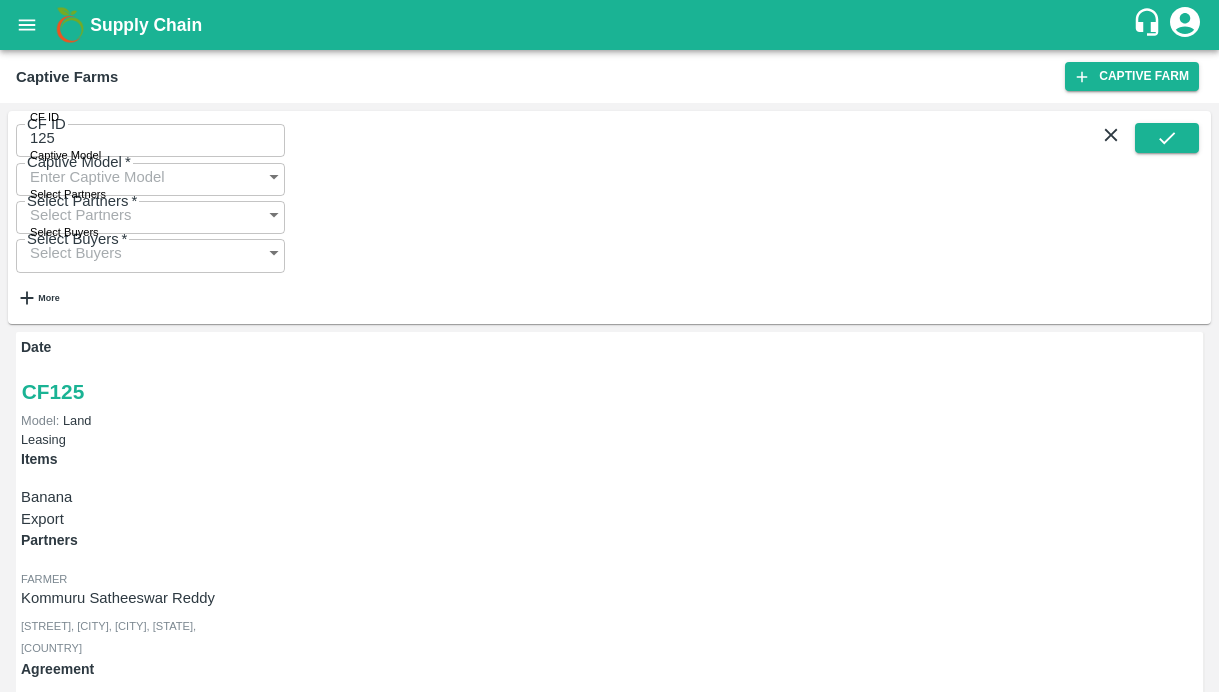 click on "Payment Requests   ([NUMBER])" at bounding box center [83, 1090] 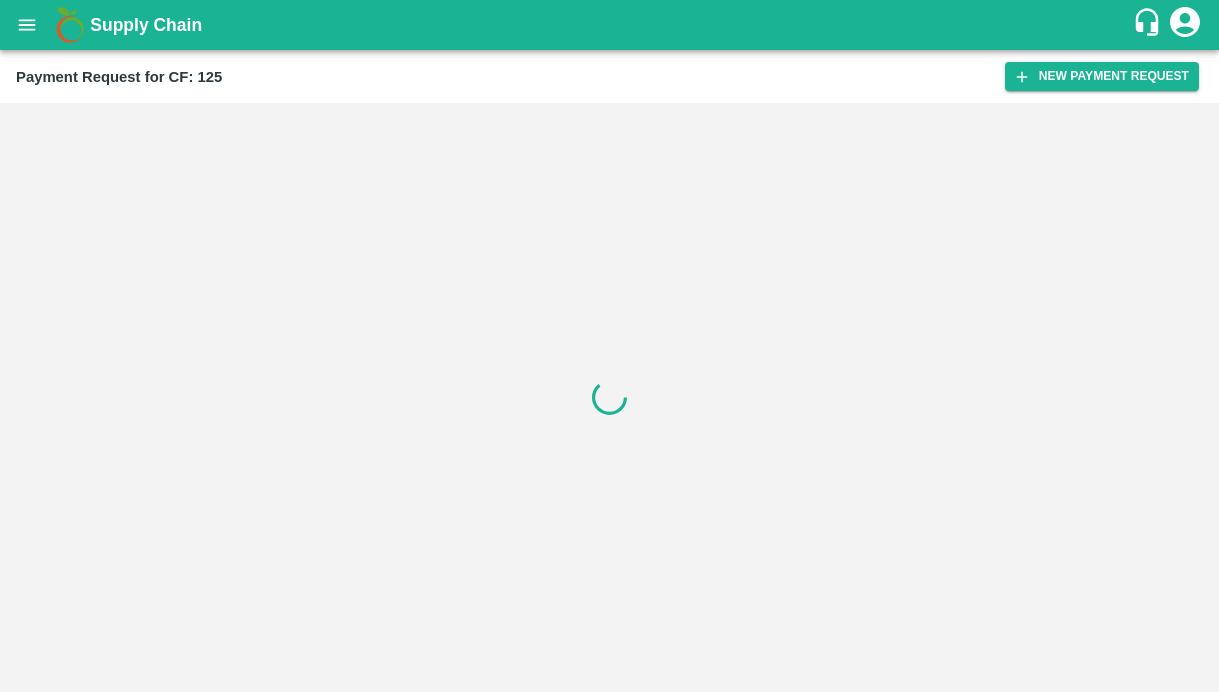 scroll, scrollTop: 0, scrollLeft: 0, axis: both 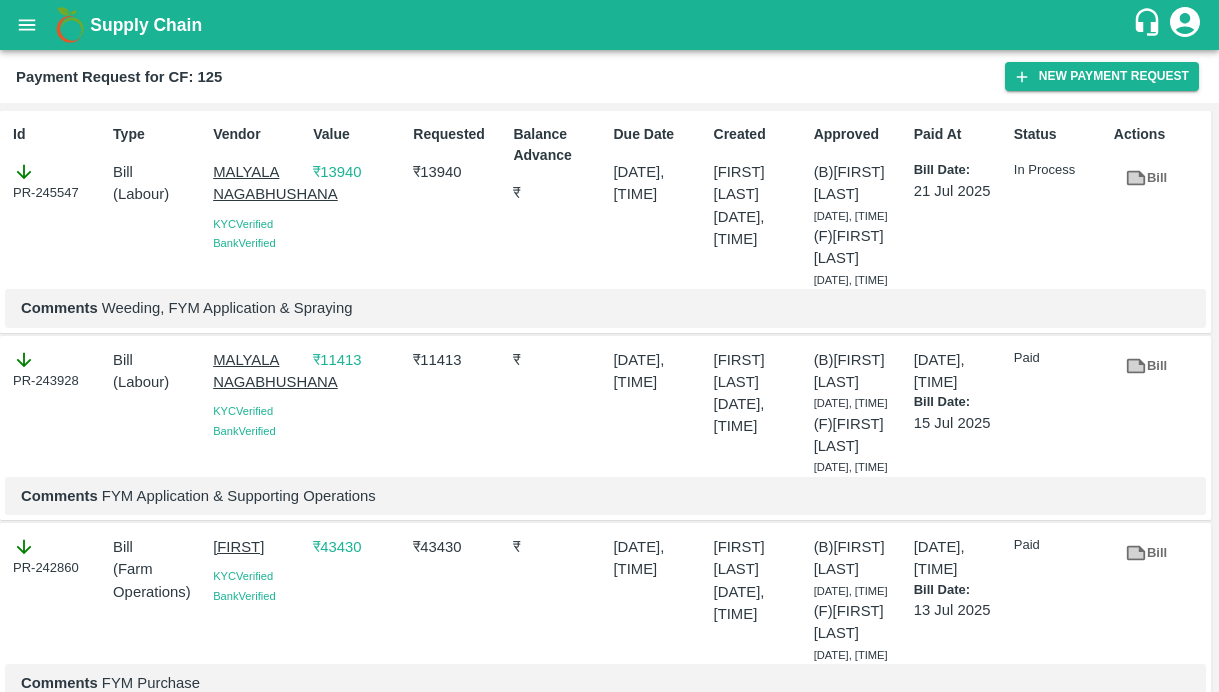 drag, startPoint x: 204, startPoint y: 170, endPoint x: 321, endPoint y: 186, distance: 118.08895 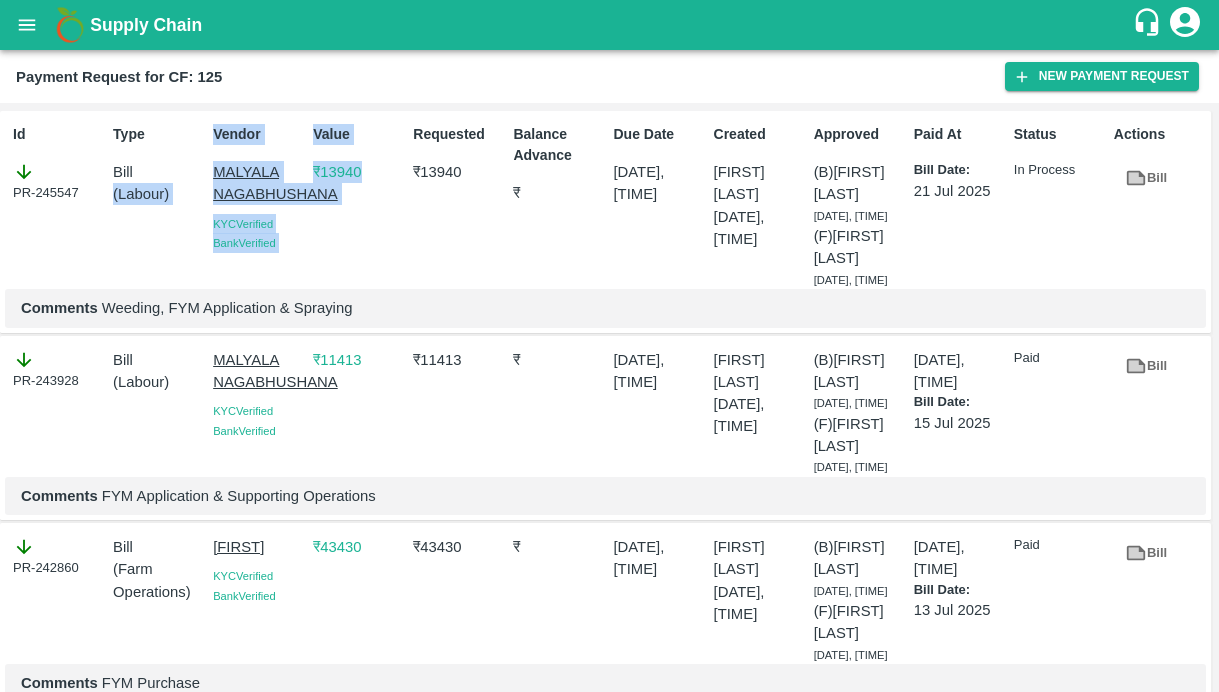 drag, startPoint x: 201, startPoint y: 165, endPoint x: 308, endPoint y: 193, distance: 110.60289 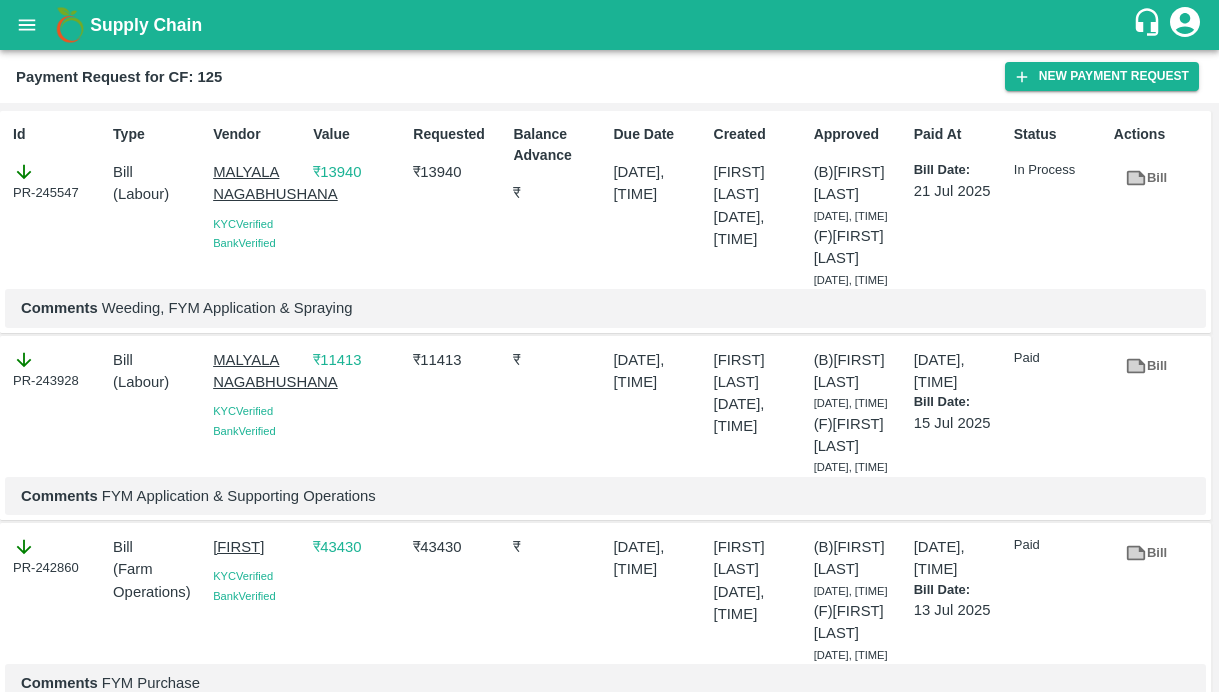 click on "Vendor [PERSON] KYC  Verified Bank  Verified" at bounding box center (255, 202) 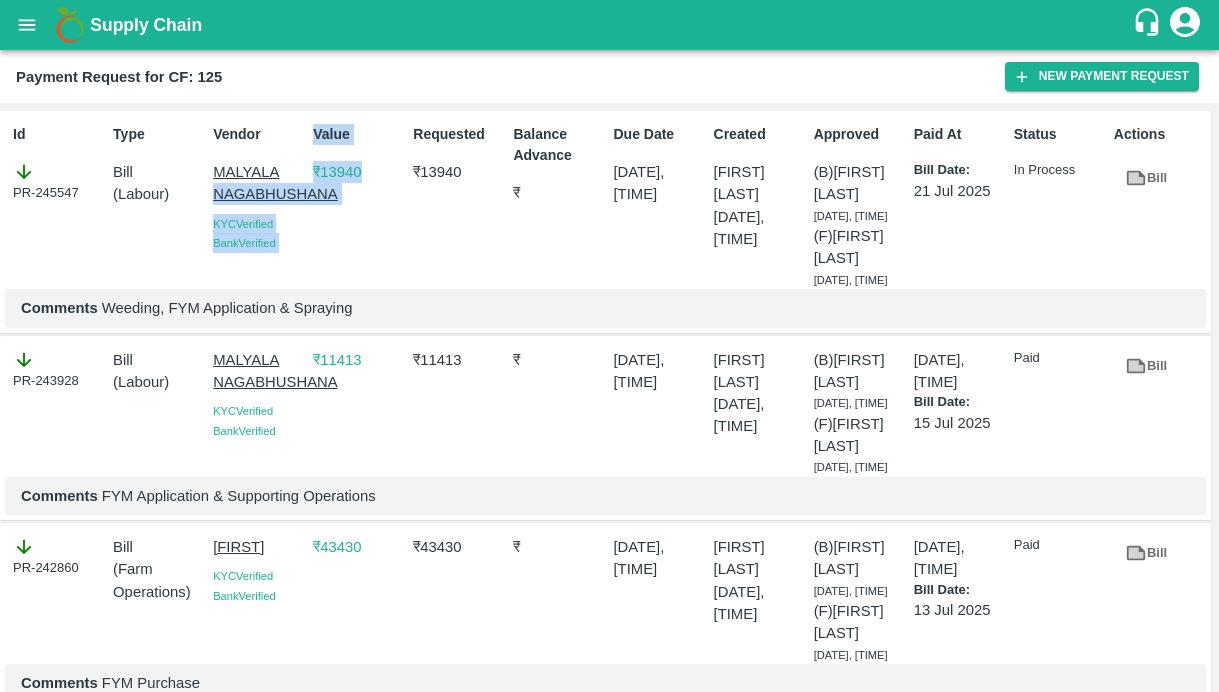 drag, startPoint x: 343, startPoint y: 199, endPoint x: 215, endPoint y: 184, distance: 128.87592 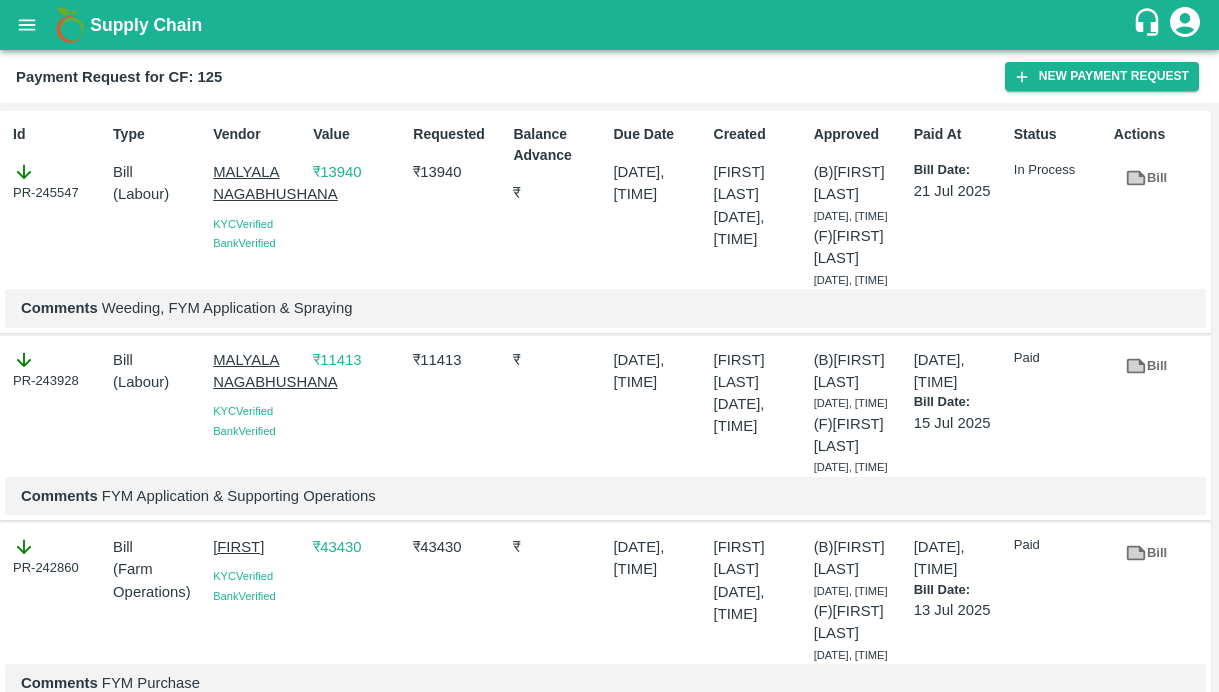 click on "Vendor [PERSON] KYC  Verified Bank  Verified" at bounding box center (255, 202) 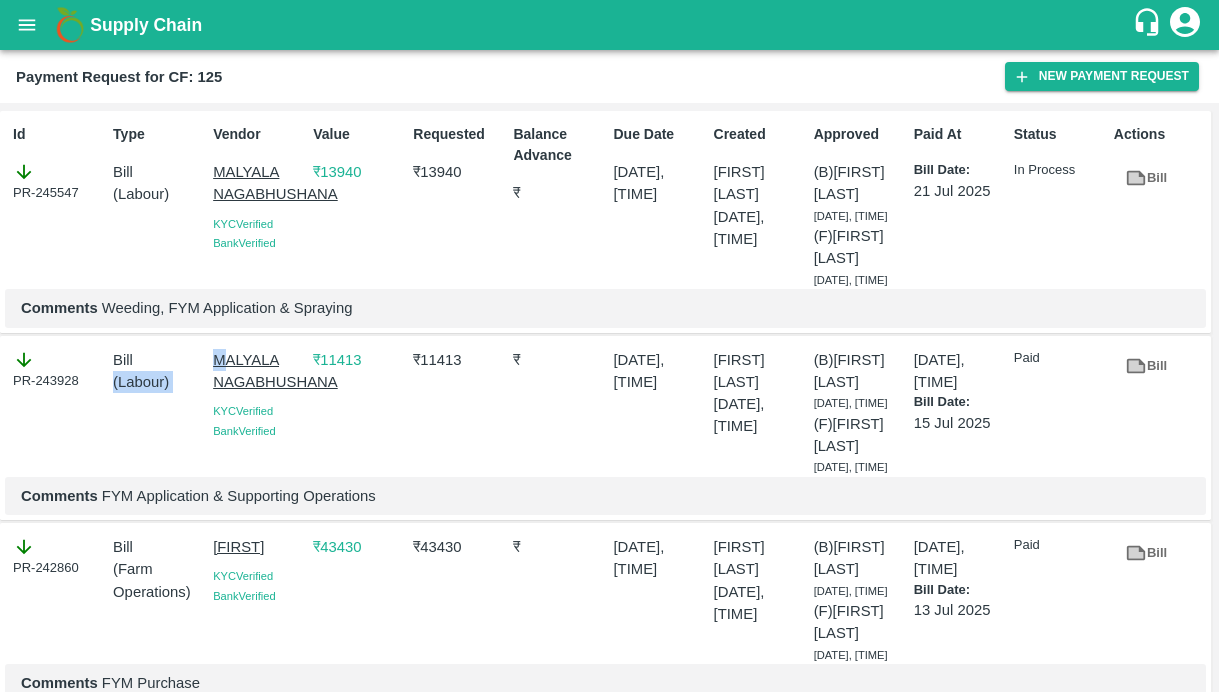 drag, startPoint x: 203, startPoint y: 374, endPoint x: 224, endPoint y: 381, distance: 22.135944 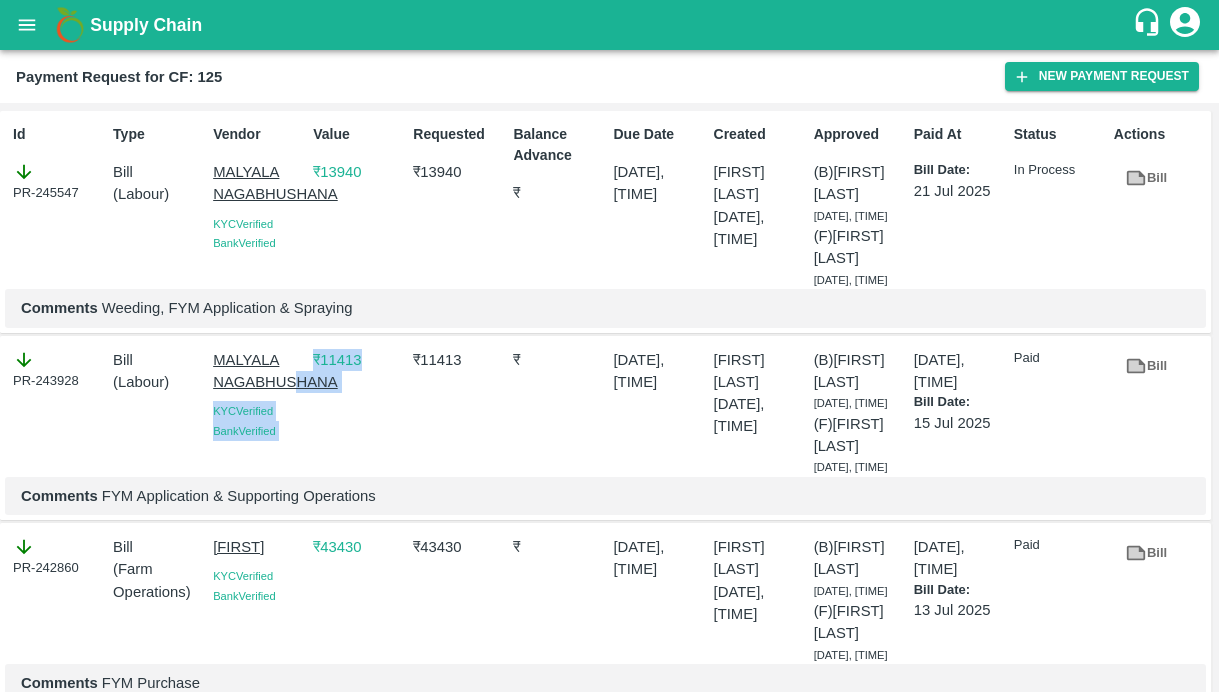 drag, startPoint x: 341, startPoint y: 407, endPoint x: 300, endPoint y: 406, distance: 41.01219 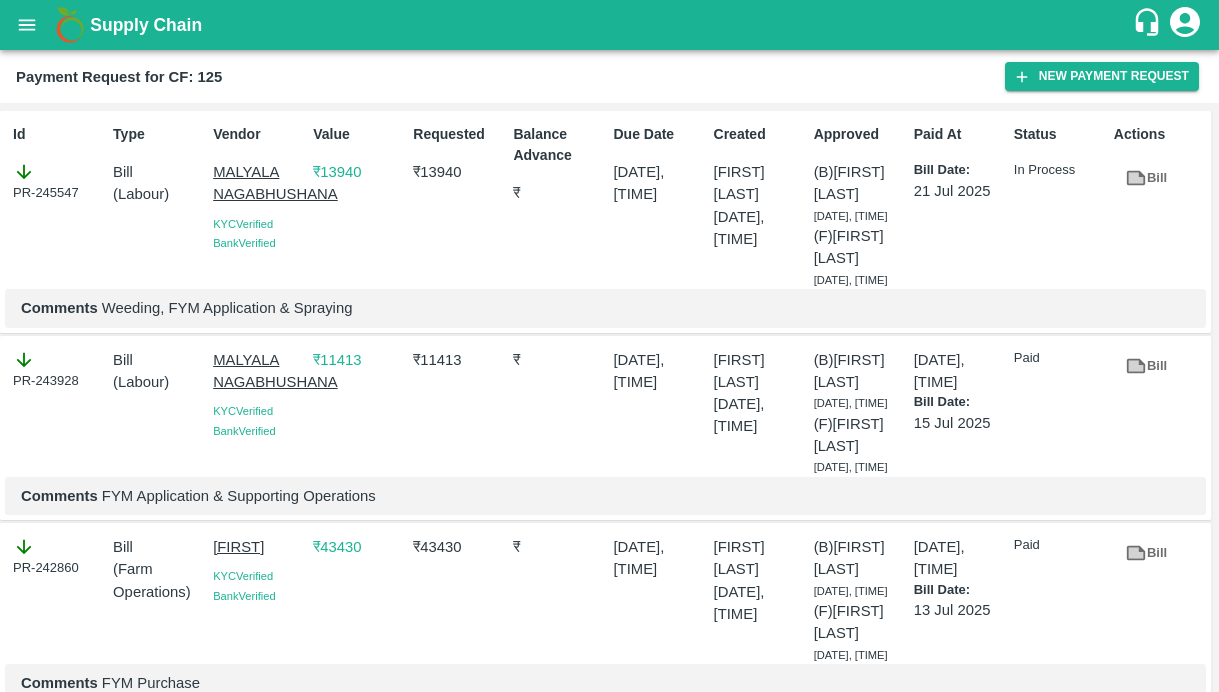 click on "₹  11413" at bounding box center [355, 409] 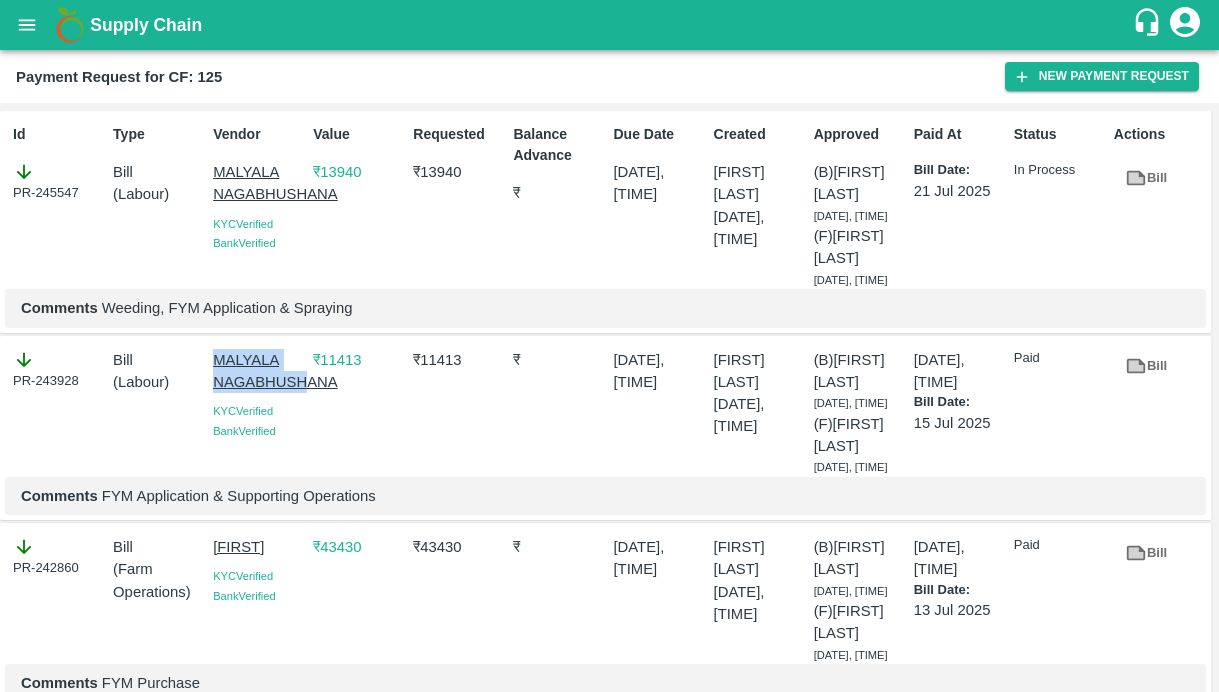 drag, startPoint x: 209, startPoint y: 376, endPoint x: 303, endPoint y: 400, distance: 97.015465 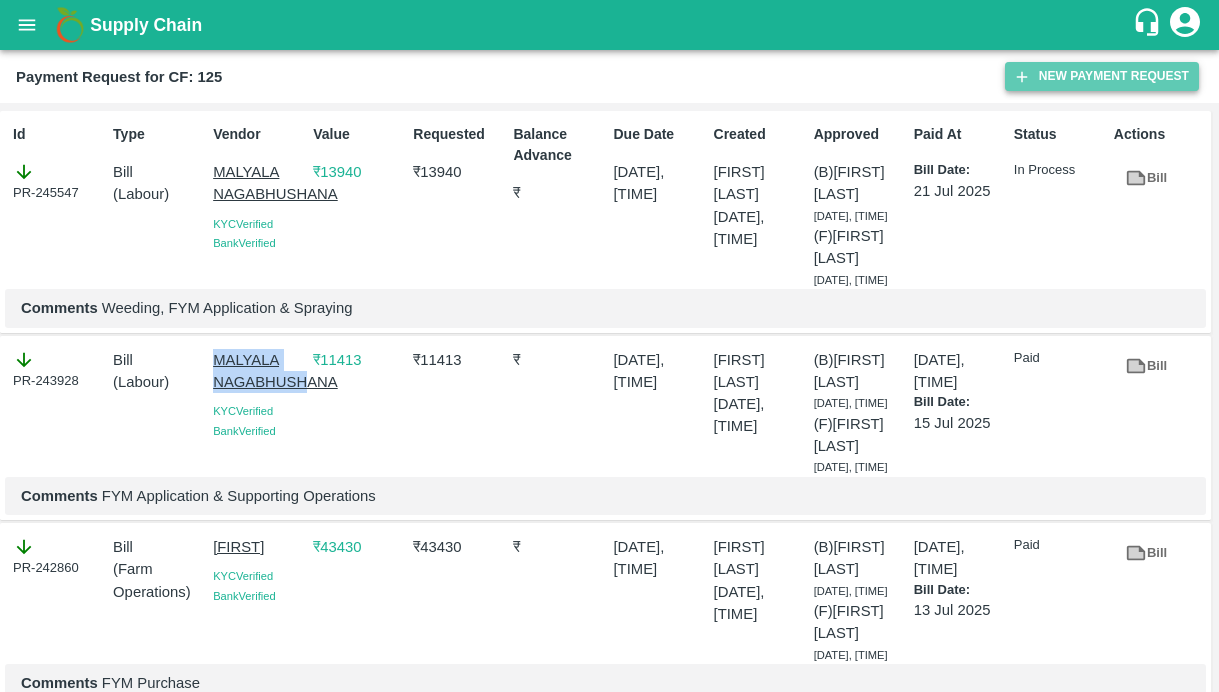 click on "New Payment Request" at bounding box center [1102, 76] 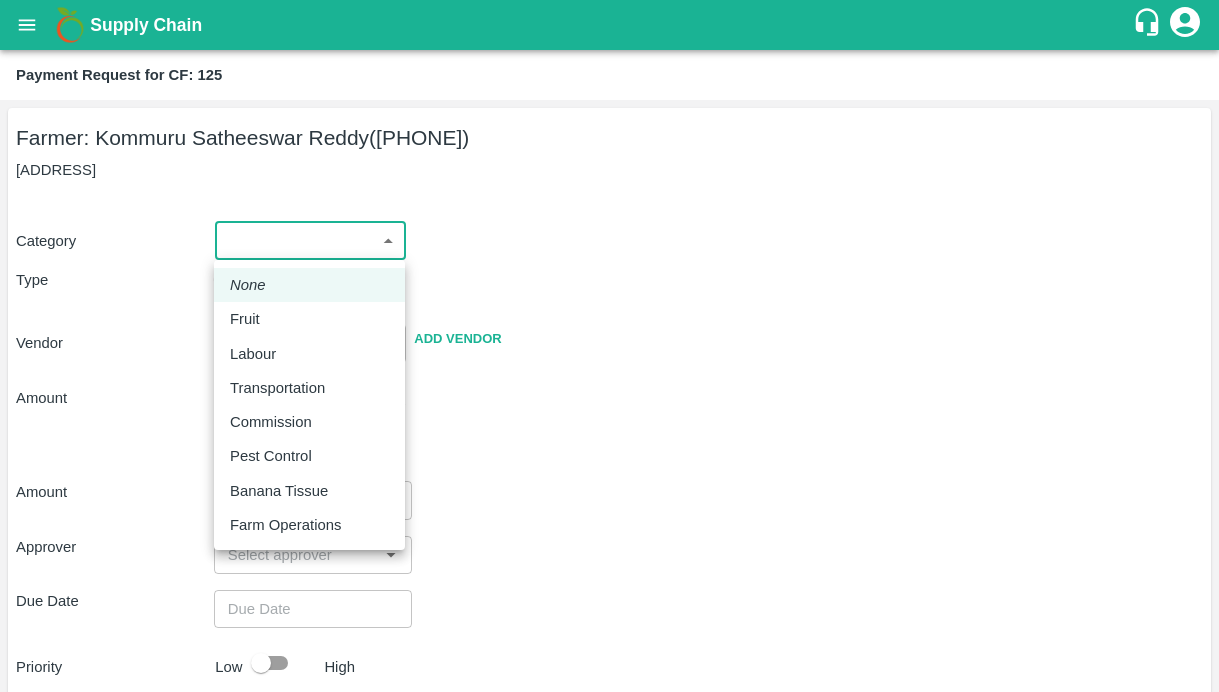 click on "Supply Chain Payment Request for CF: 125 Farmer:    Kommuru Satheeswar Reddy  (9652069388) OC Colony, Anantapuram Category ​ ​ Type Advance Bill Vendor ​ Add Vendor Amount Total value Per Kg ​ Amount ​ Approver ​ Due Date ​  Priority  Low  High Comment x ​ Attach bill Cancel Save Bangalore DC Direct Customer Hyderabad DC B2R Bangalore  Tembhurni Virtual Captive PH Ananthapur Virtual Captive PH Kothakota Virtual Captive PH Chittoor Virtual Captive PH Vavilala Himalekya Logout None Fruit Labour Transportation Commission Pest Control Banana Tissue Farm Operations" at bounding box center [609, 346] 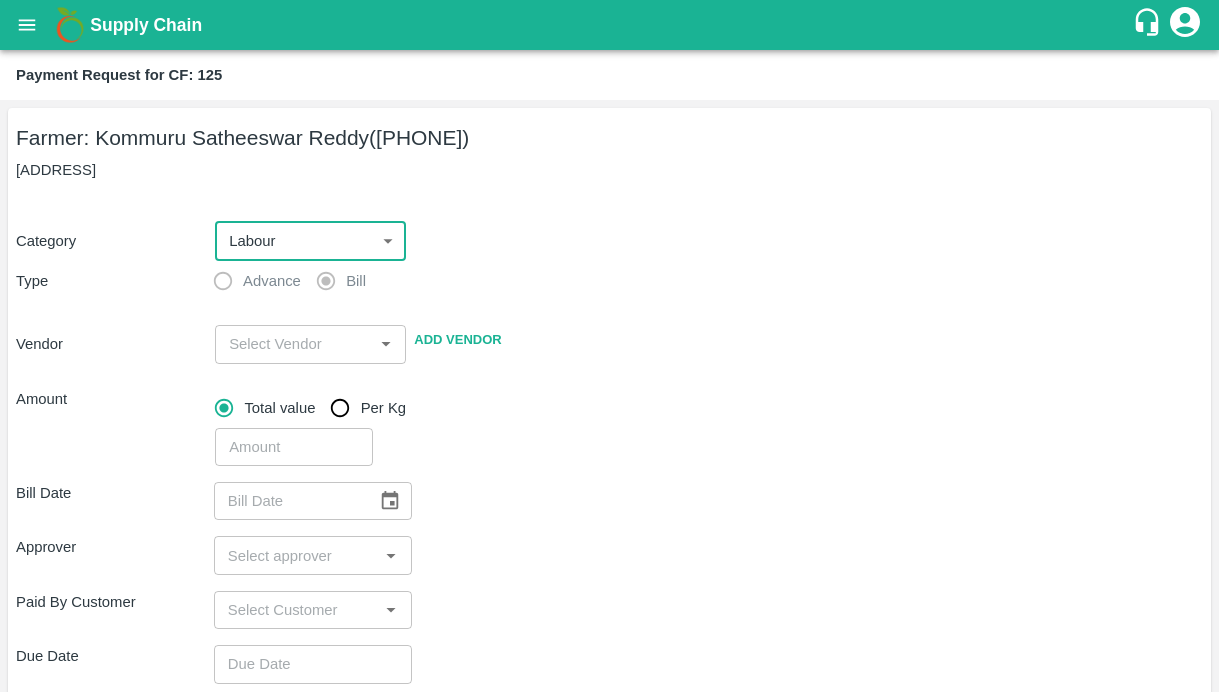 click at bounding box center [294, 344] 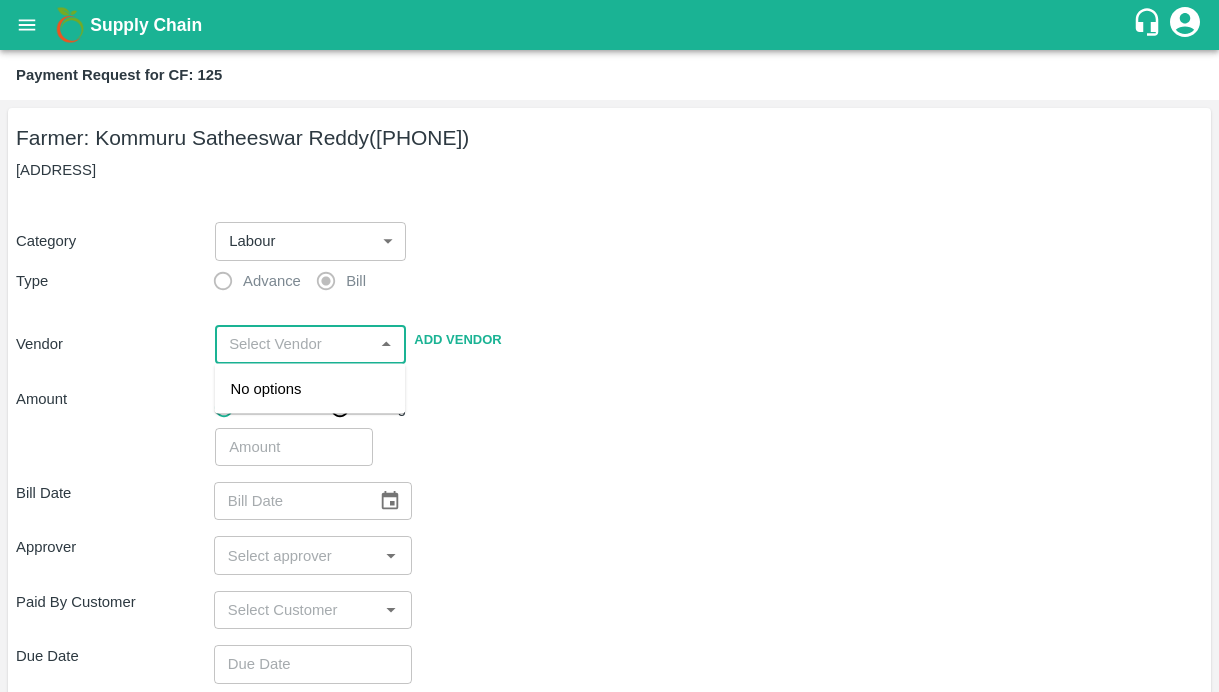 paste on "MALYALA NAGABHUSH" 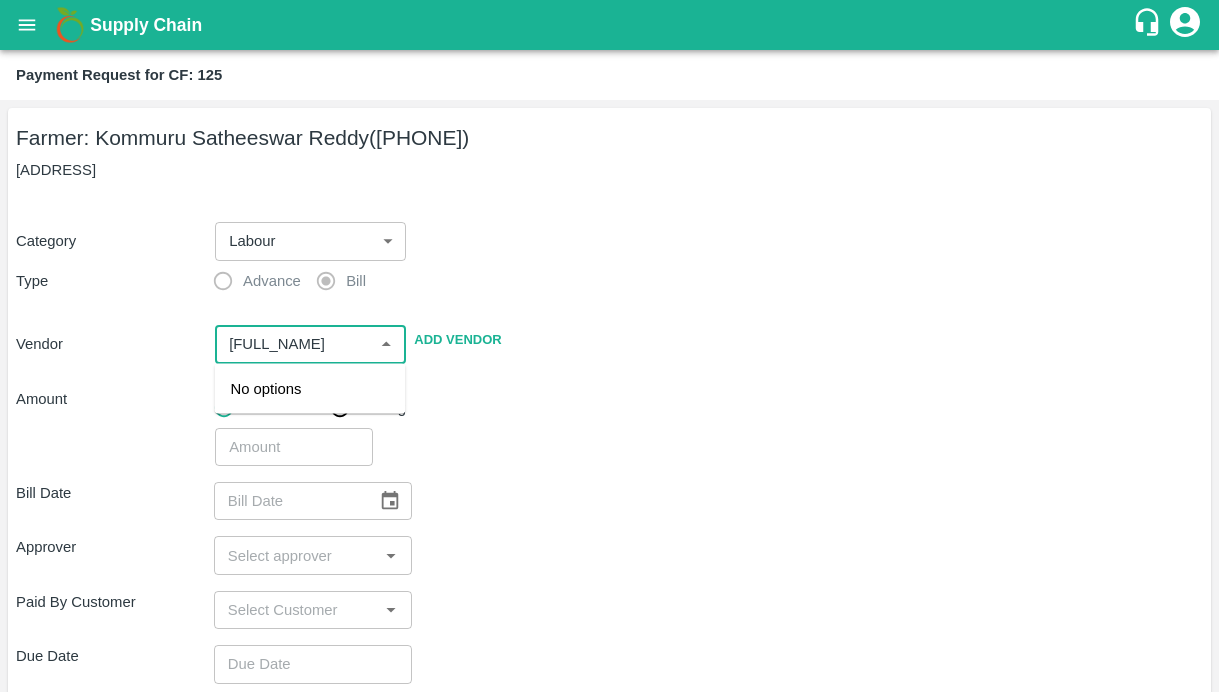scroll, scrollTop: 0, scrollLeft: 30, axis: horizontal 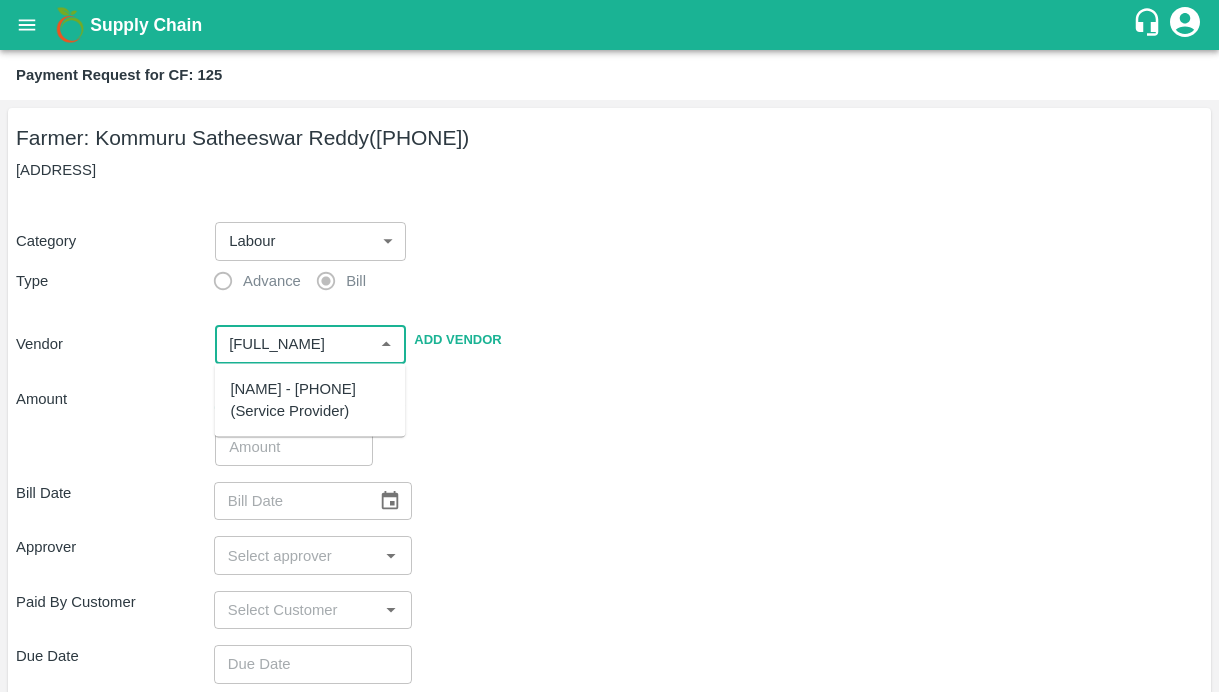 click on "[NAME] - [PHONE](Service Provider)" at bounding box center [310, 400] 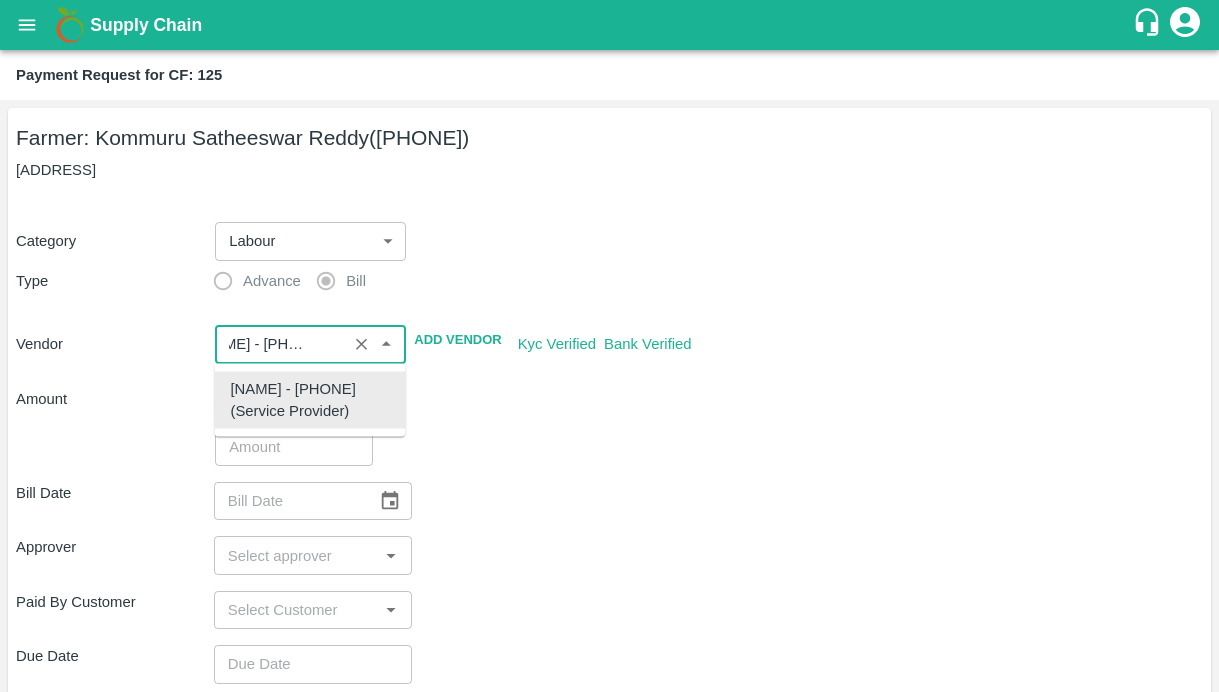 type on "[NAME] - [PHONE](Service Provider)" 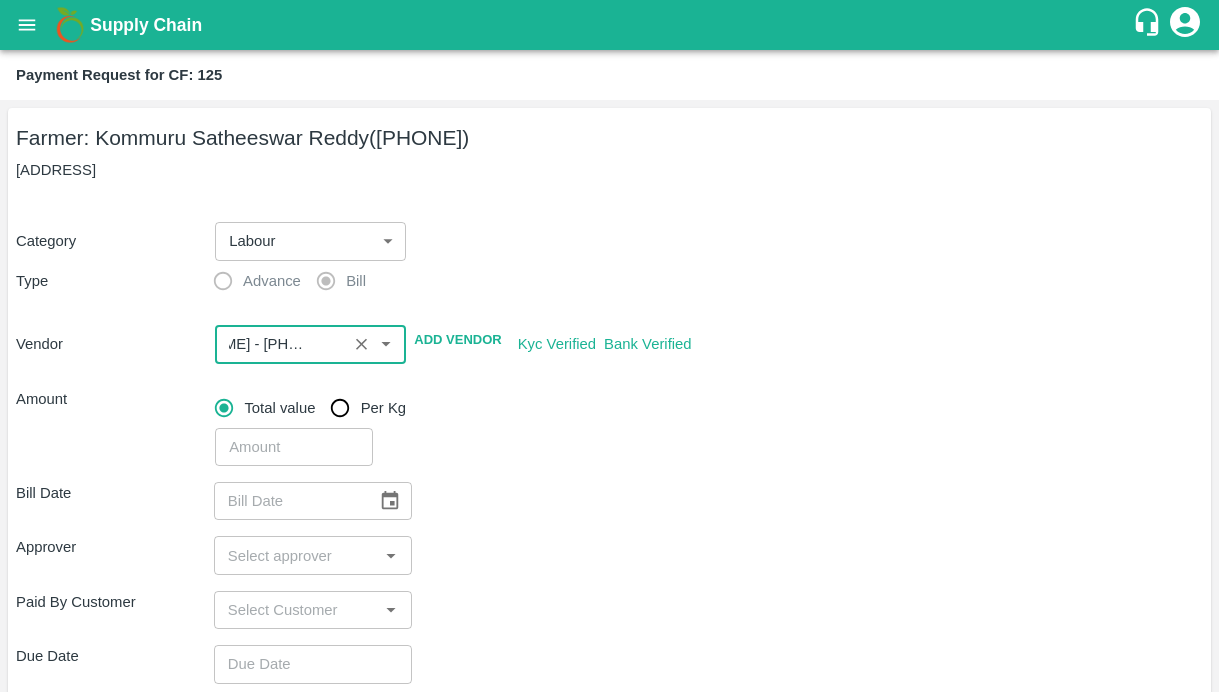 scroll, scrollTop: 0, scrollLeft: 0, axis: both 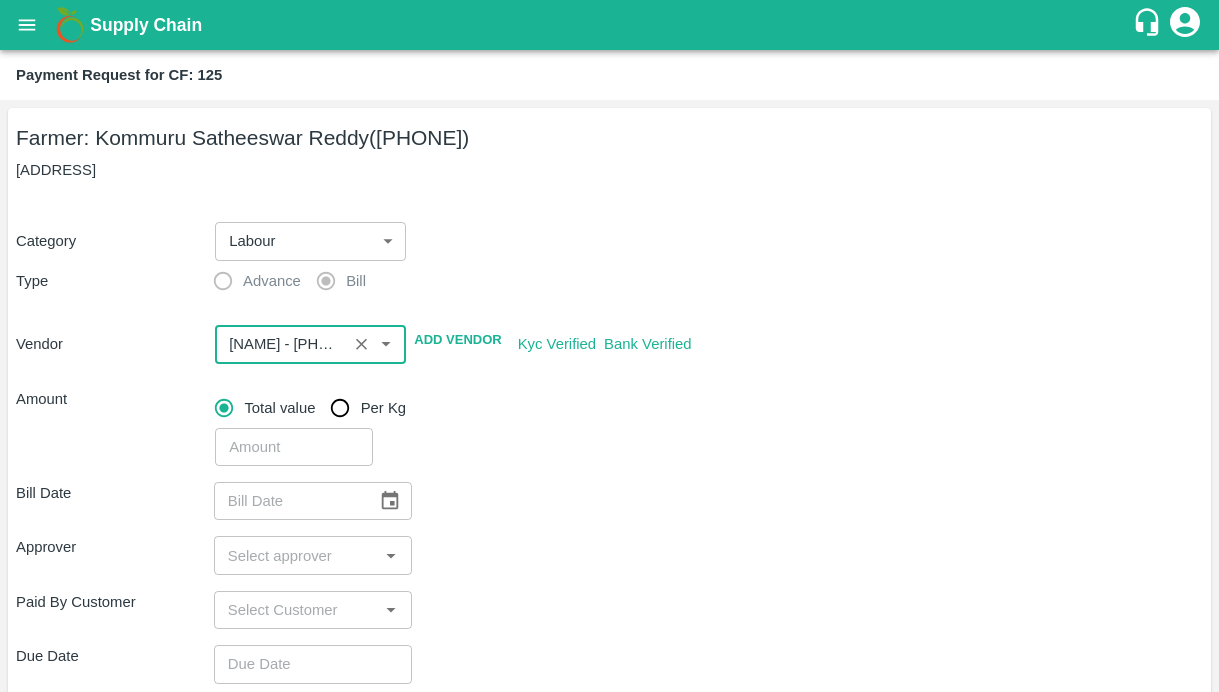 click at bounding box center [281, 344] 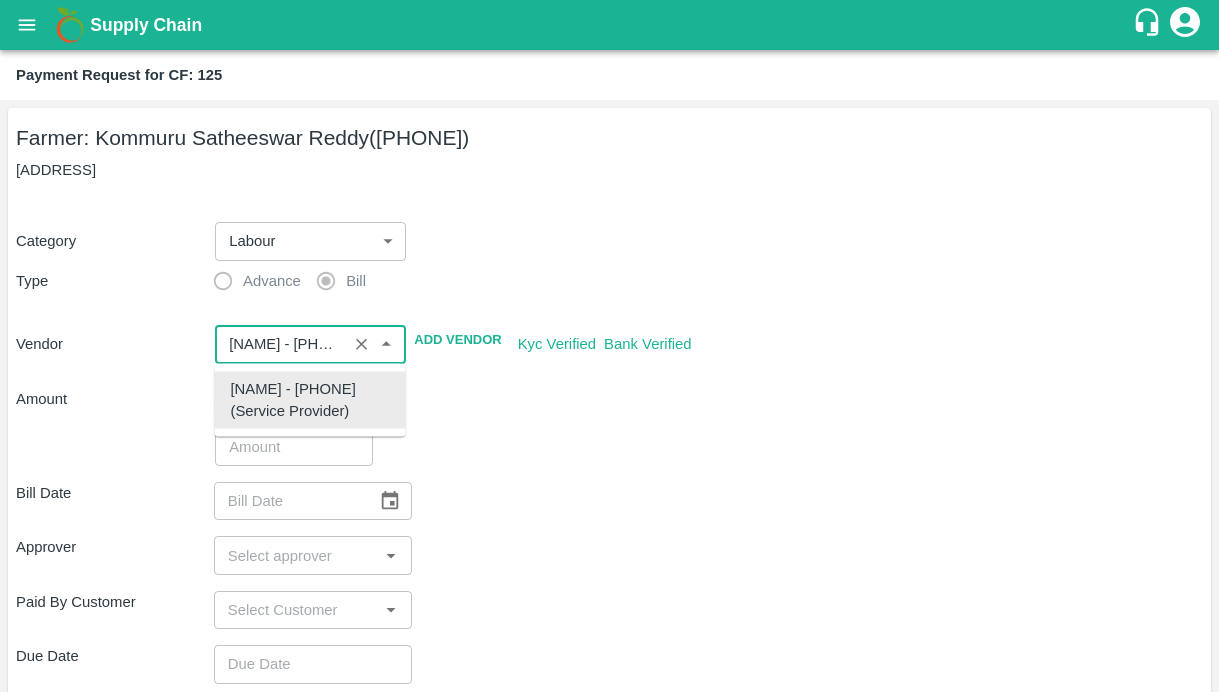 click on "Approver ​" at bounding box center (609, 555) 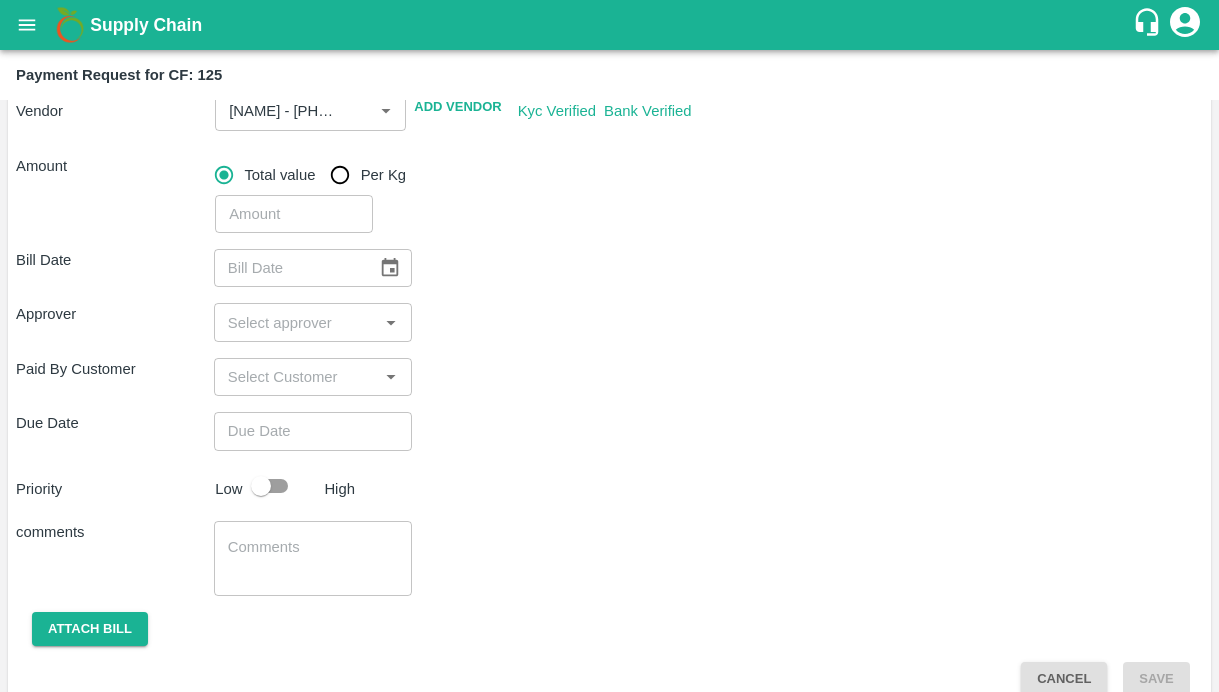 scroll, scrollTop: 262, scrollLeft: 0, axis: vertical 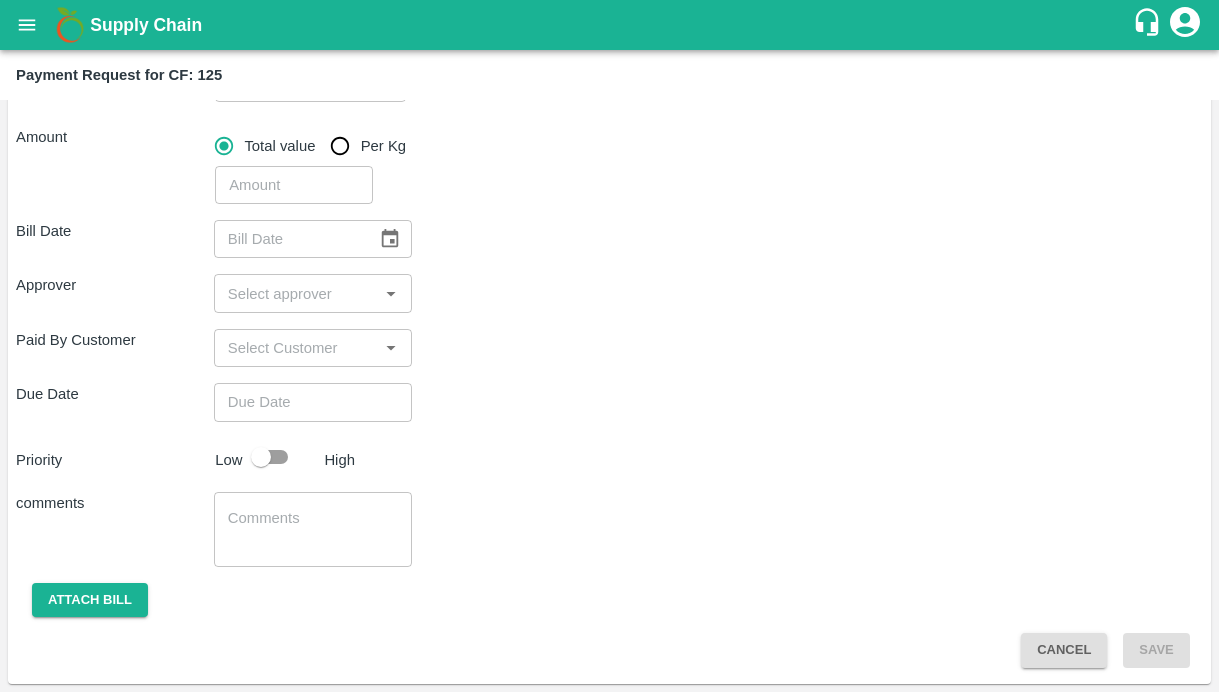 click at bounding box center [294, 185] 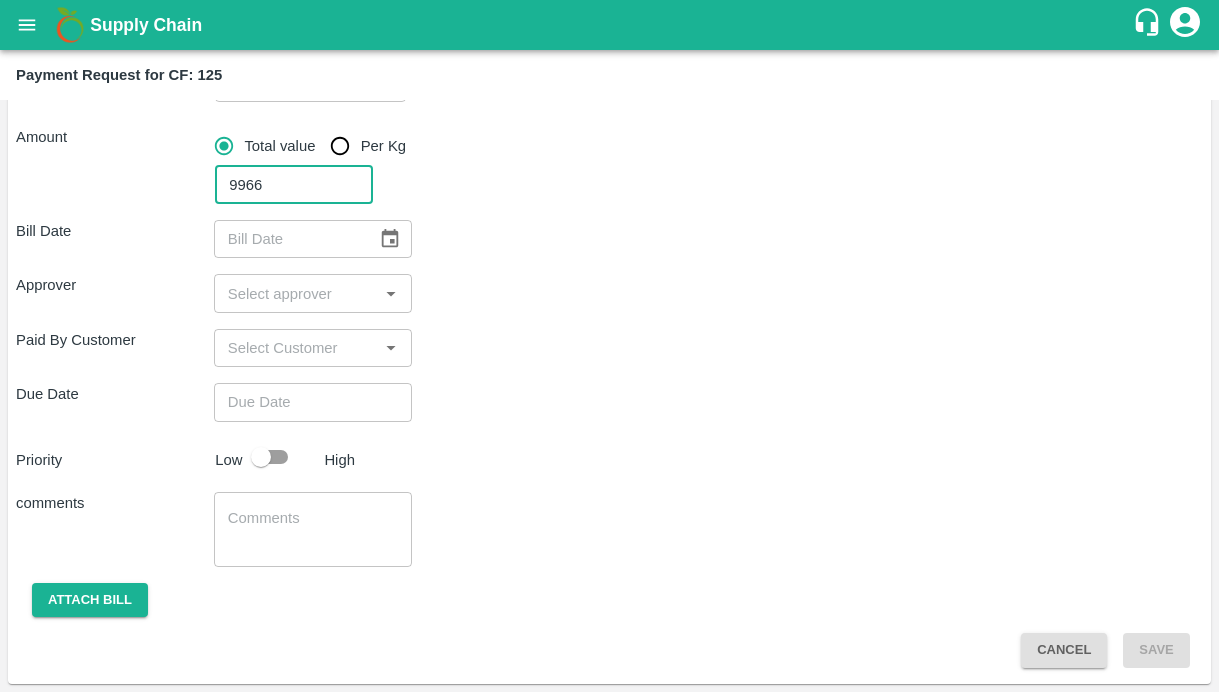 type on "9966" 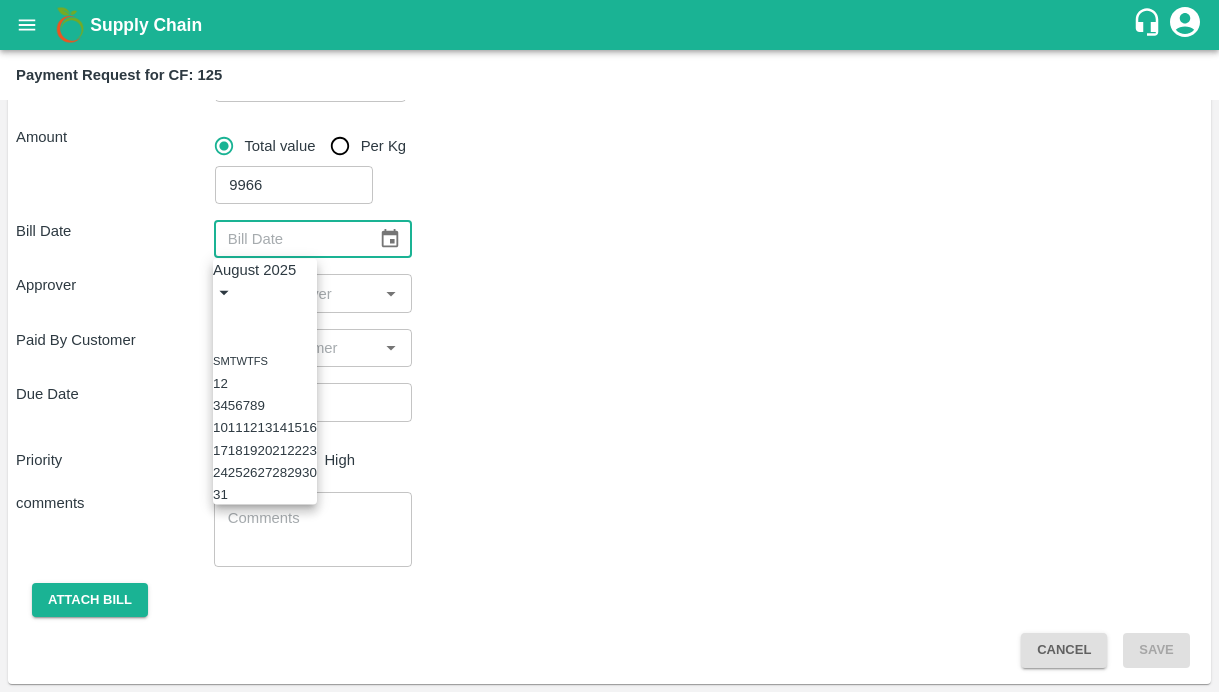 click on "6" at bounding box center (238, 405) 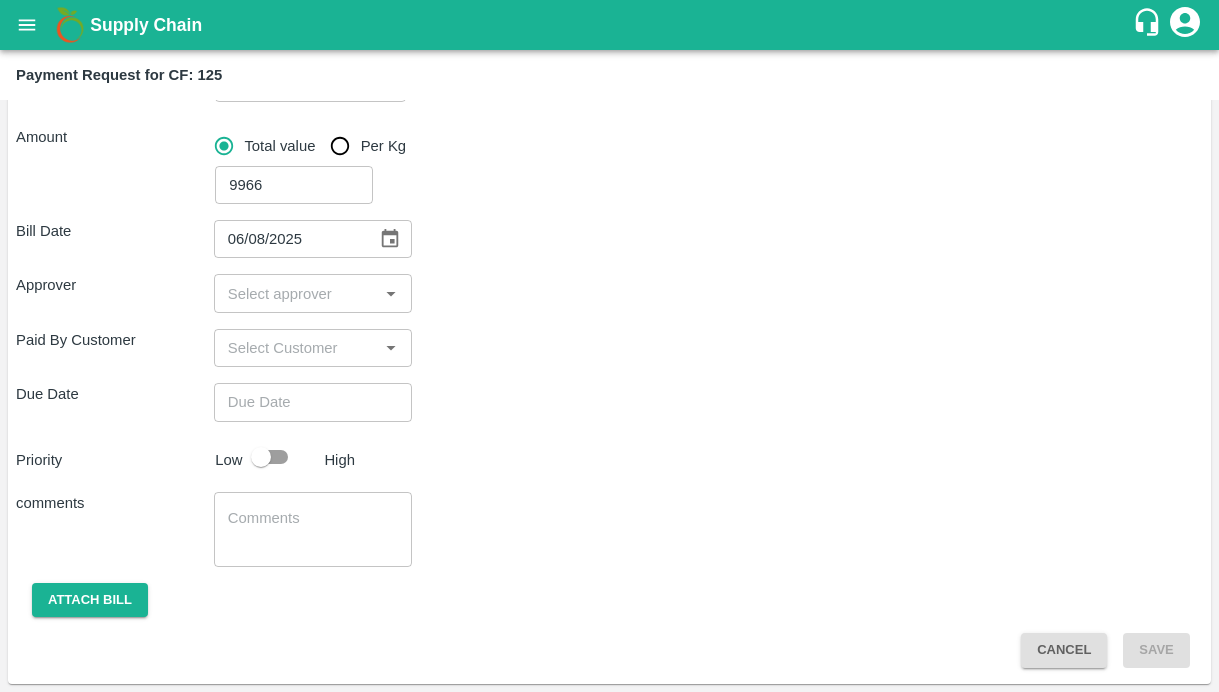 click at bounding box center [296, 293] 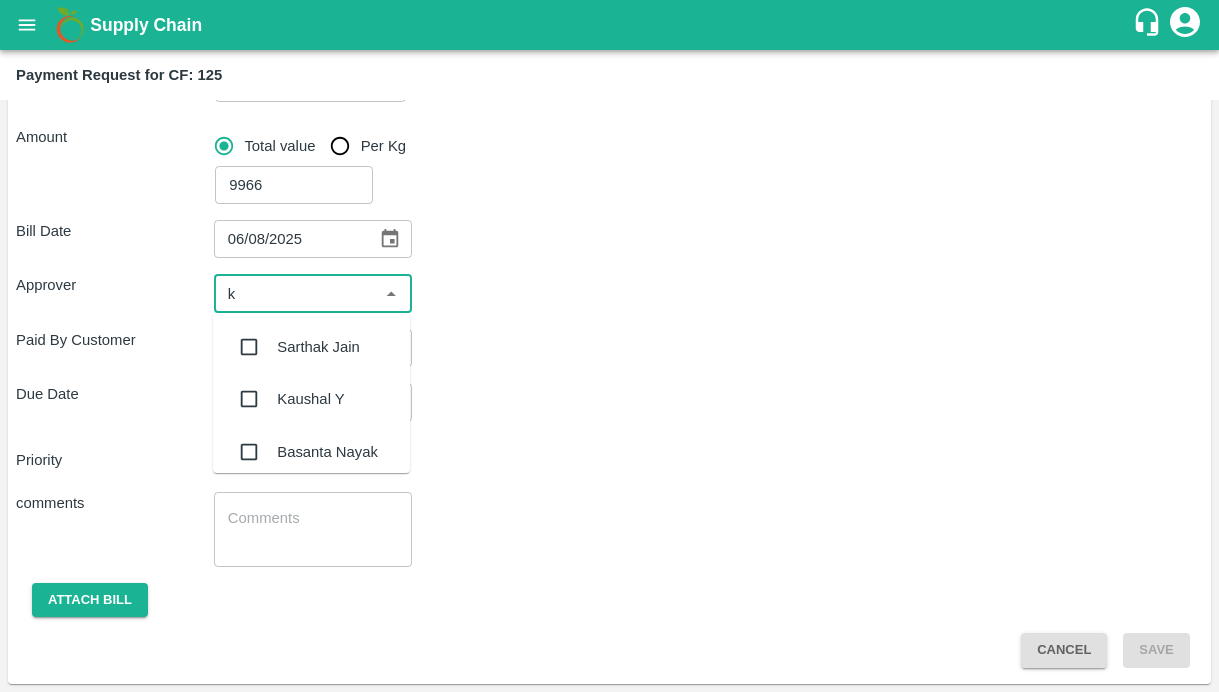 type on "ki" 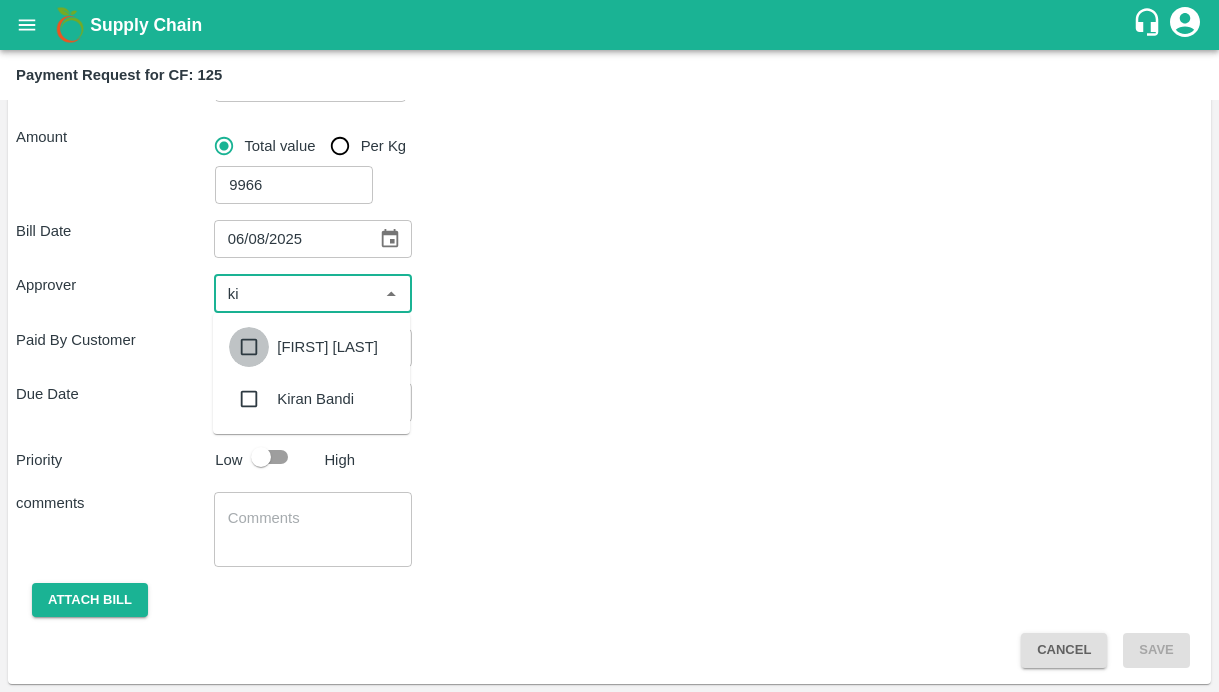 click at bounding box center (249, 347) 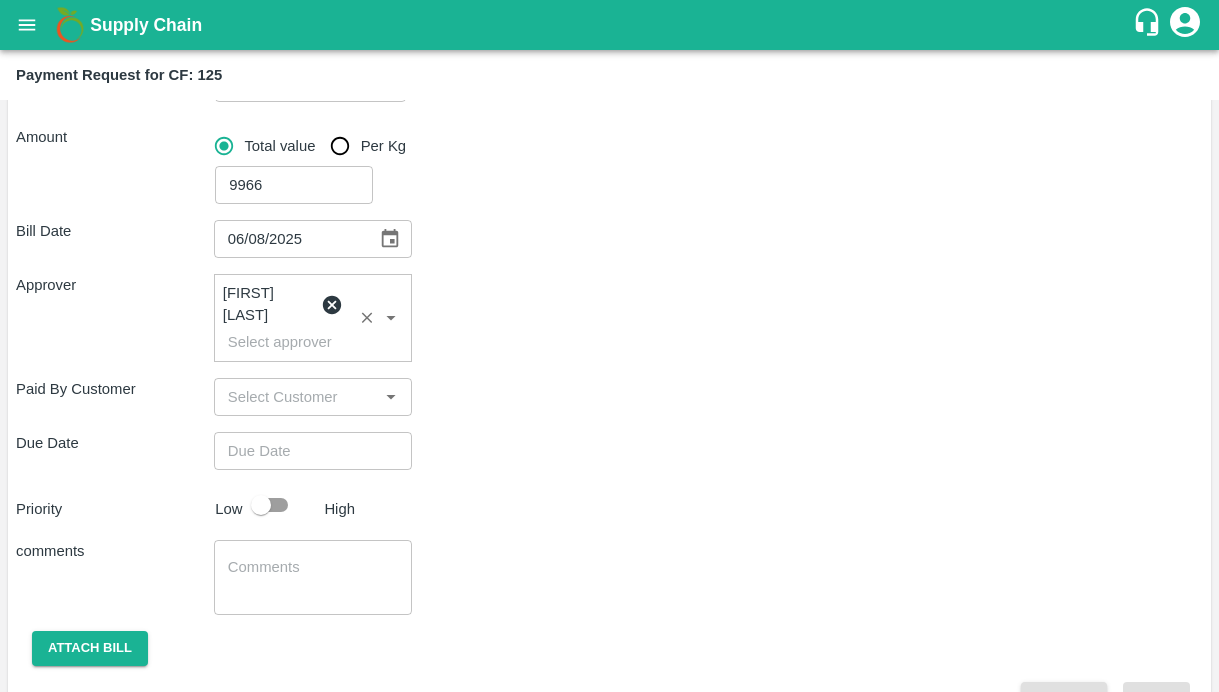 type on "DD/MM/YYYY hh:mm aa" 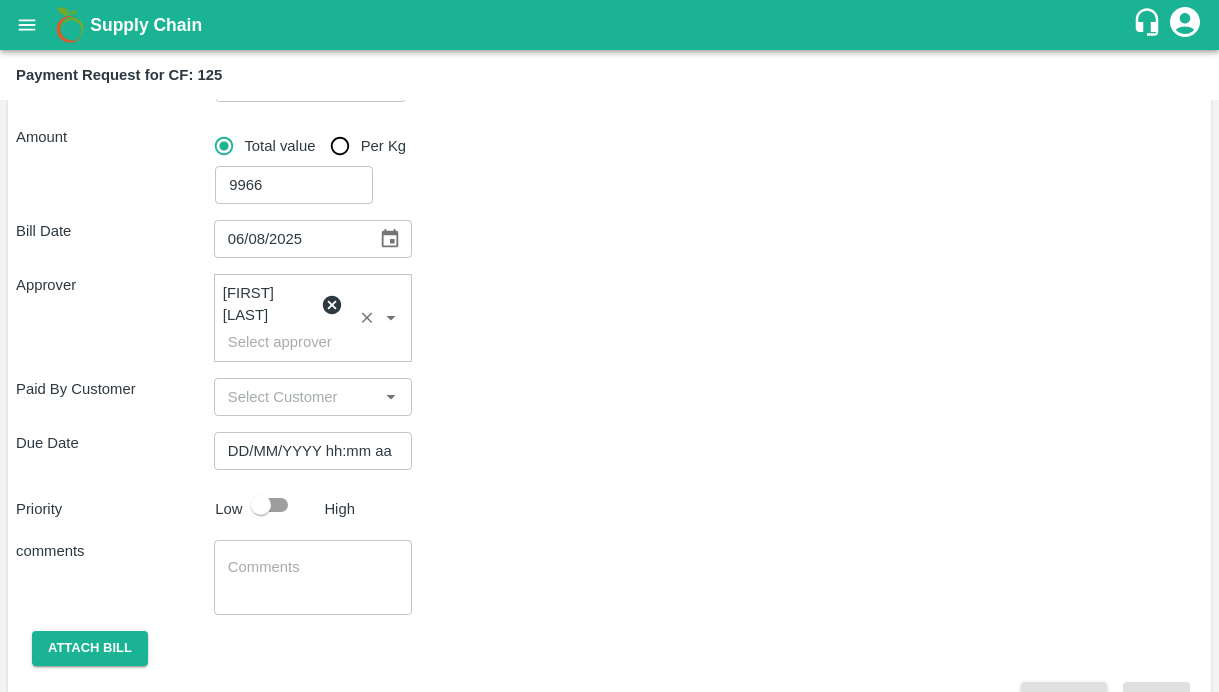 click on "DD/MM/YYYY hh:mm aa" at bounding box center [306, 451] 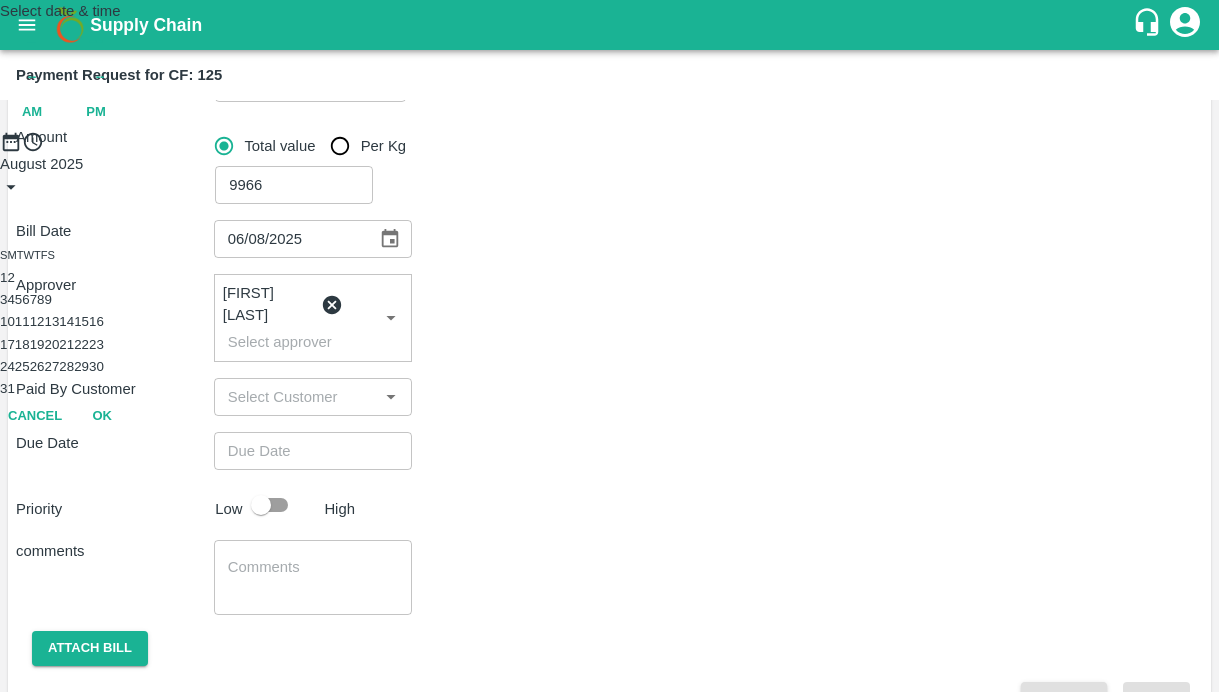 click on "6" at bounding box center (25, 299) 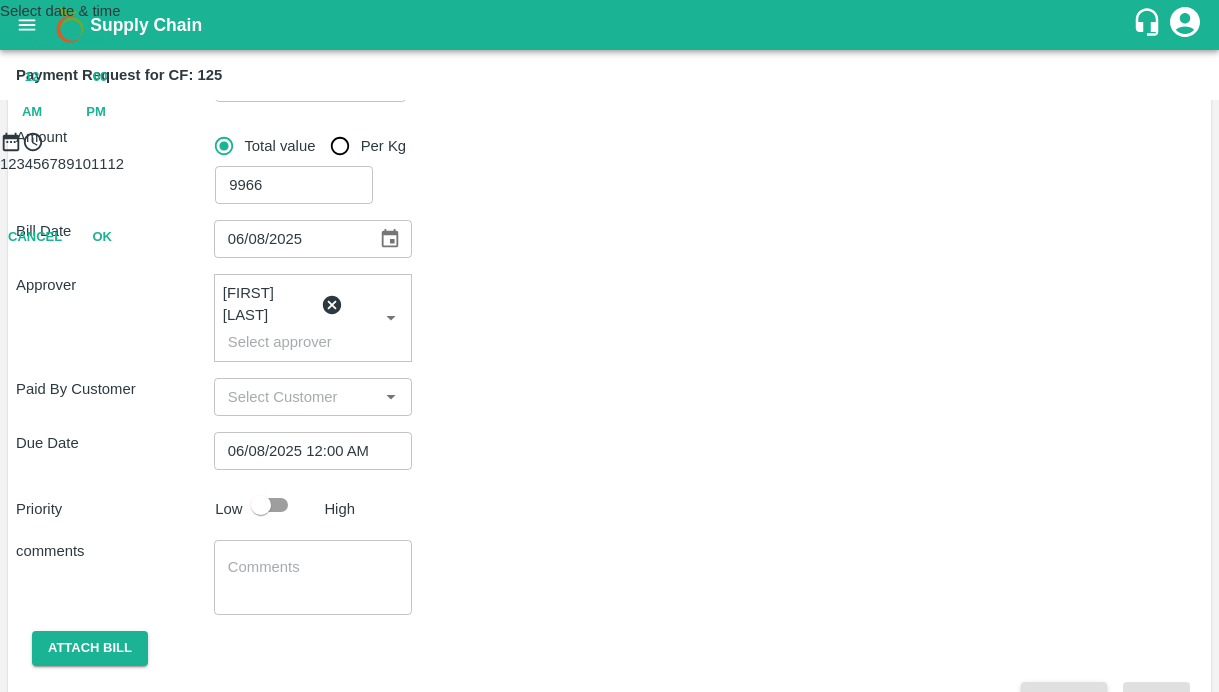 click on "PM" at bounding box center (96, 112) 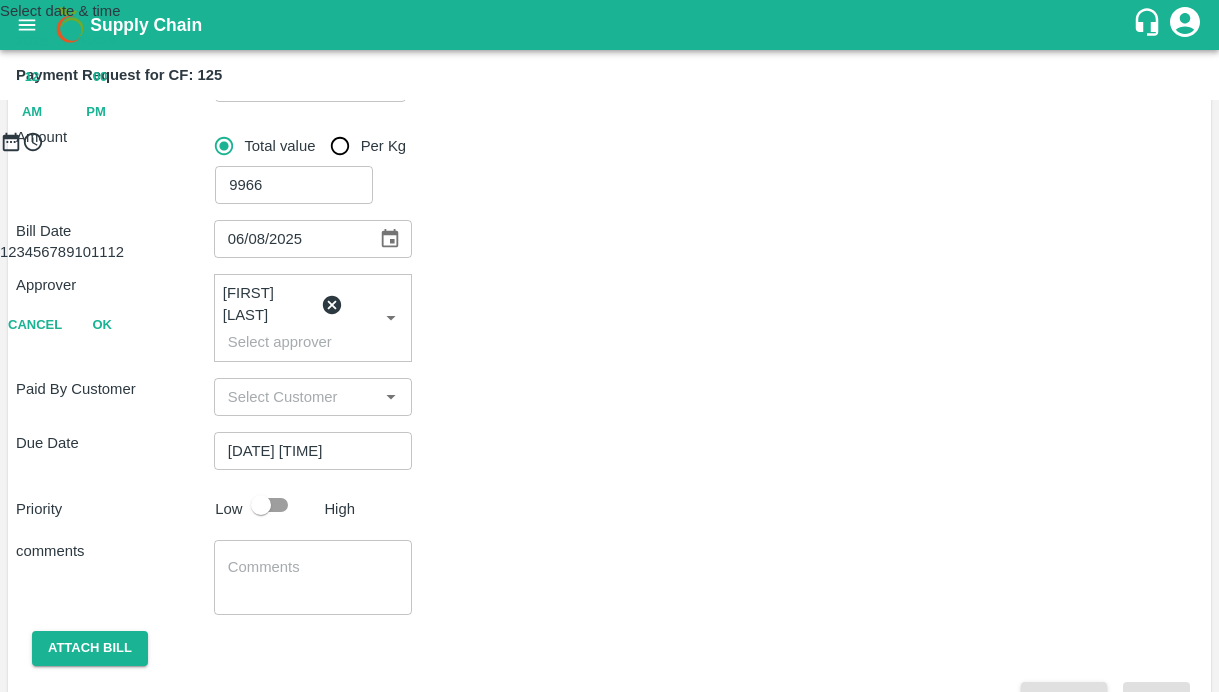 click at bounding box center [609, 153] 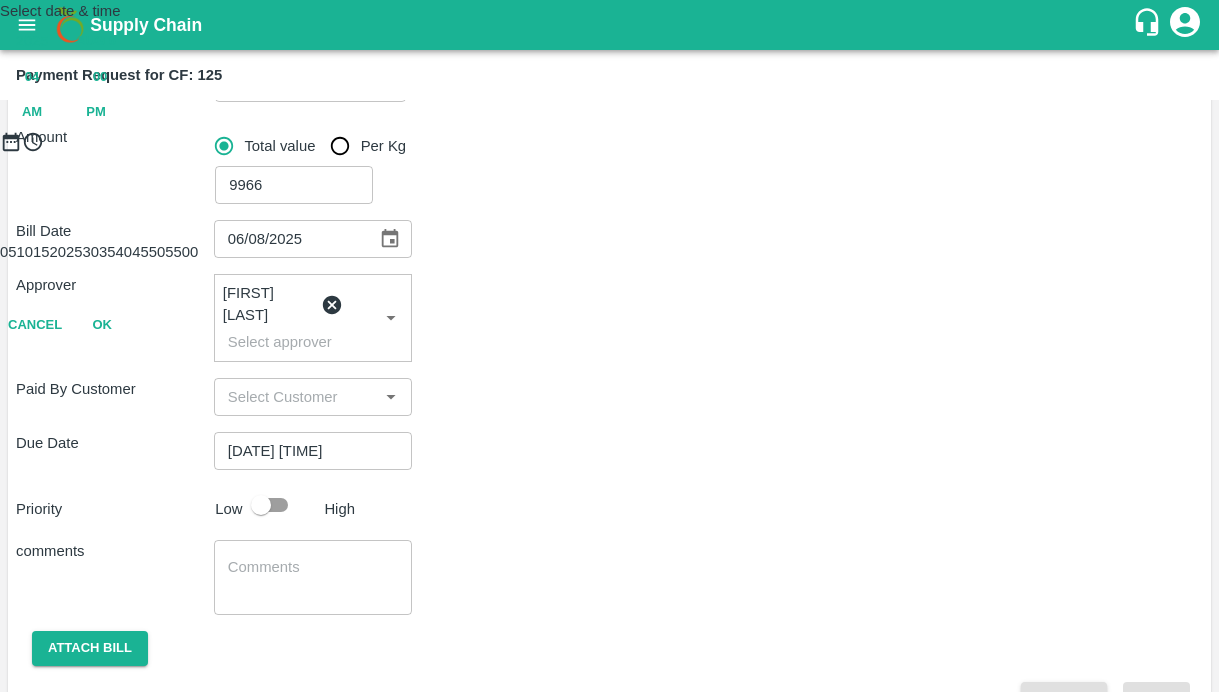 click on "OK" at bounding box center (102, 325) 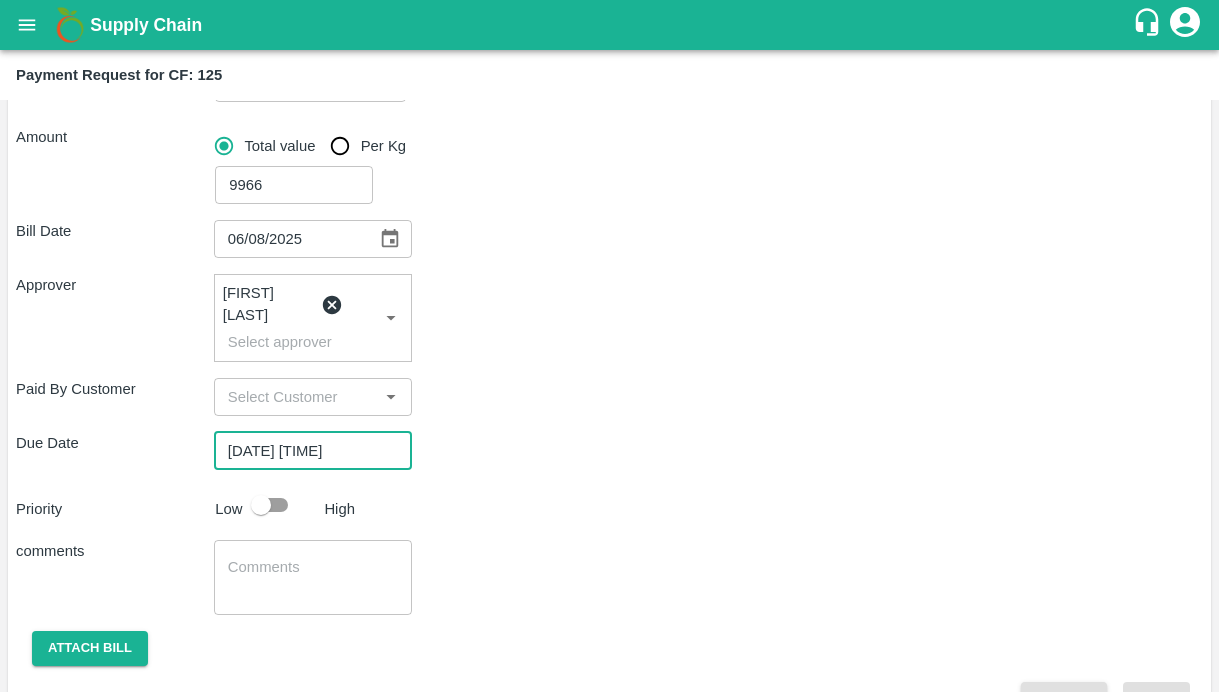 click at bounding box center [261, 505] 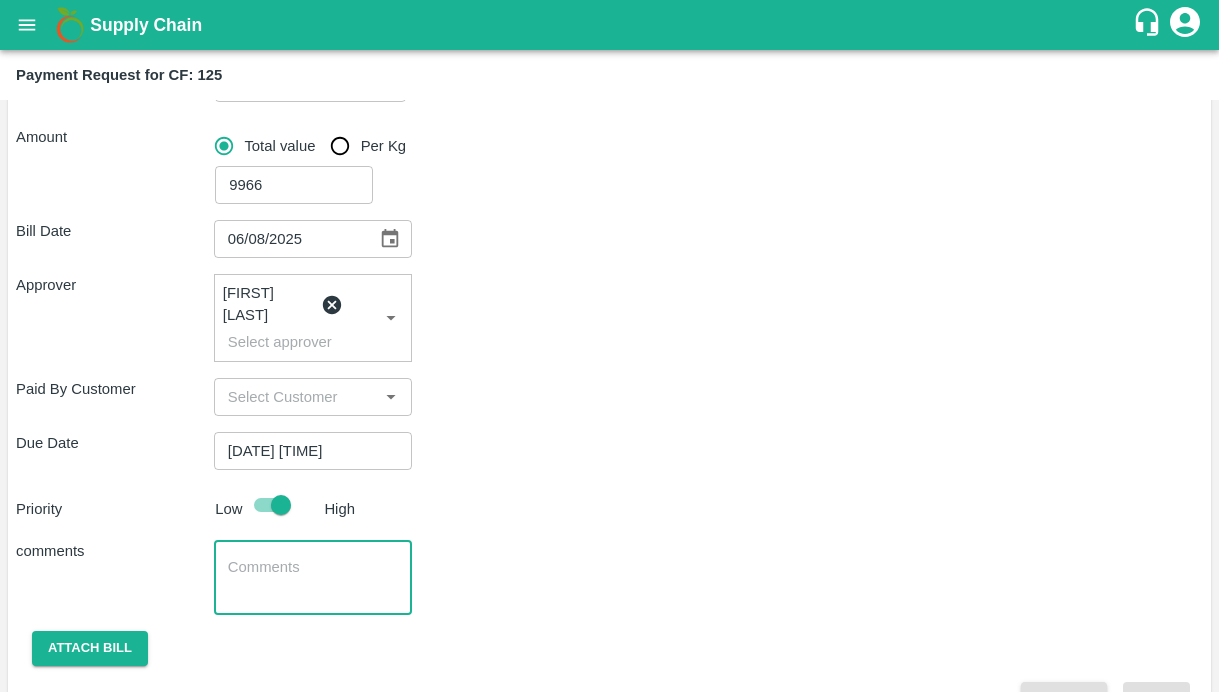 click at bounding box center [313, 578] 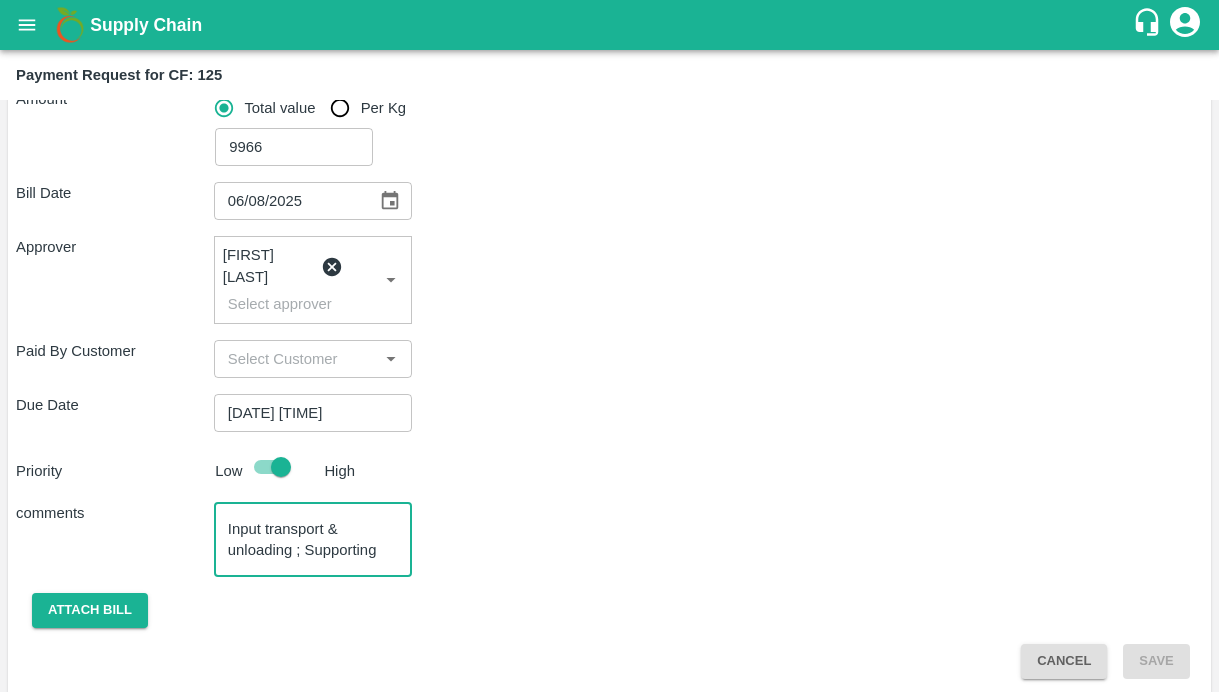 type on "Input transport & unloading ; Supporting" 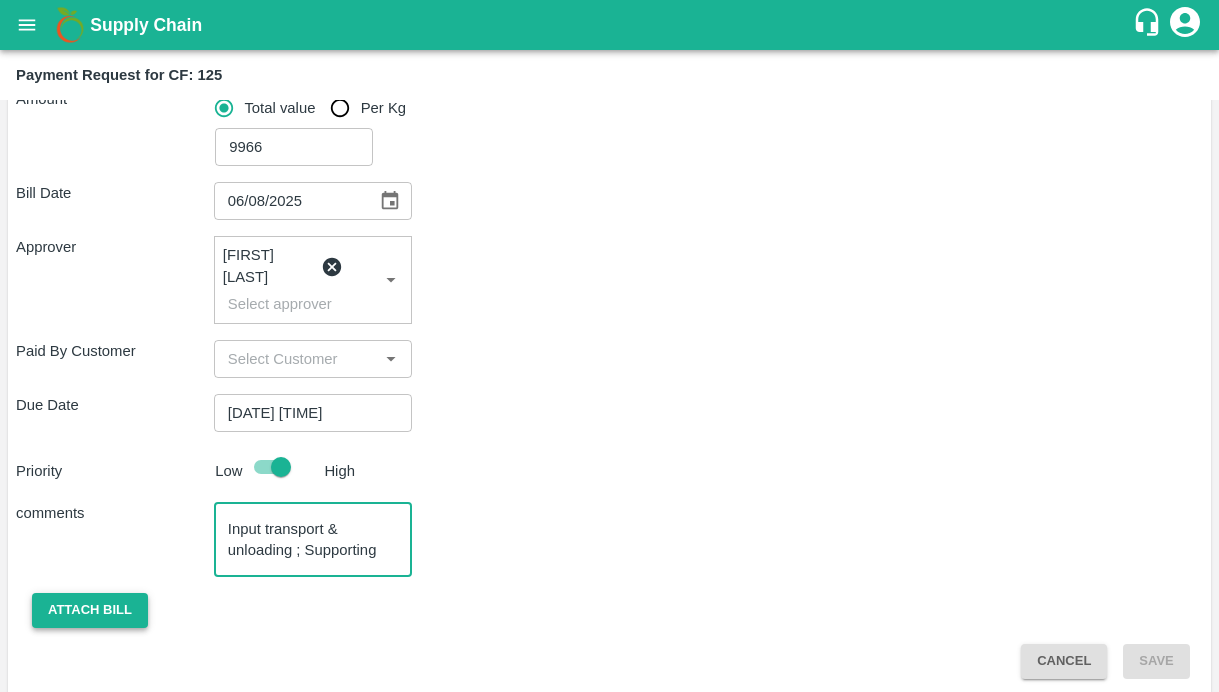 click on "Attach bill" at bounding box center [90, 610] 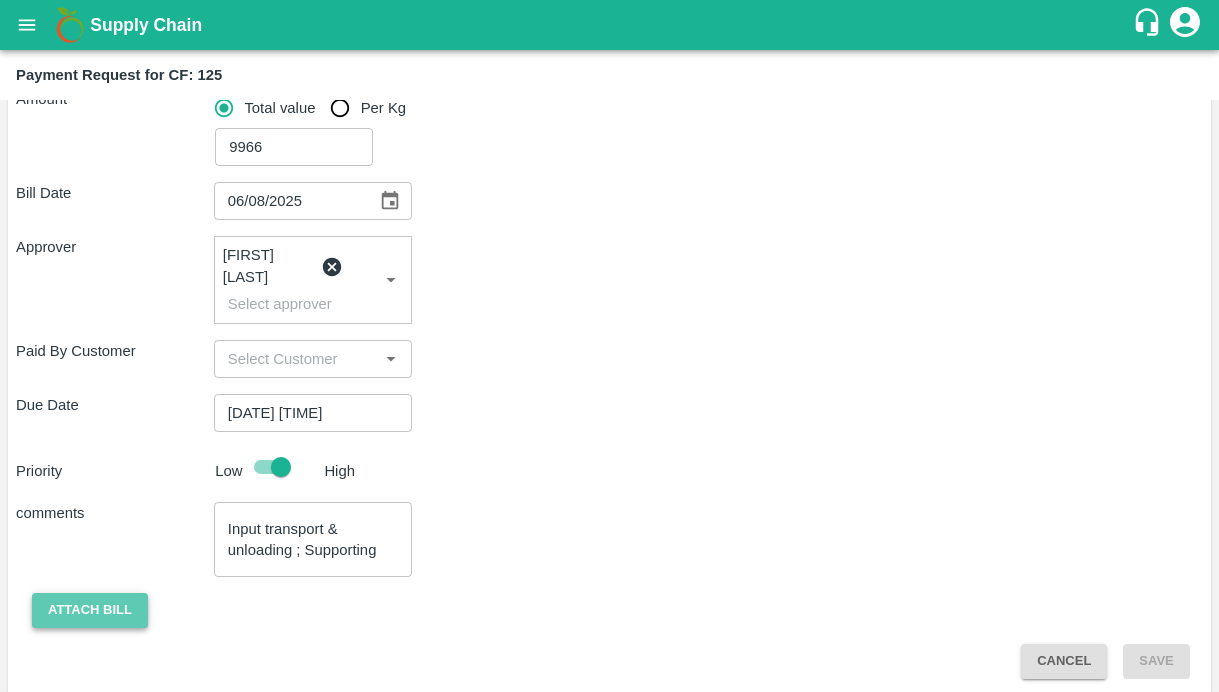 click on "Attach bill" at bounding box center [90, 610] 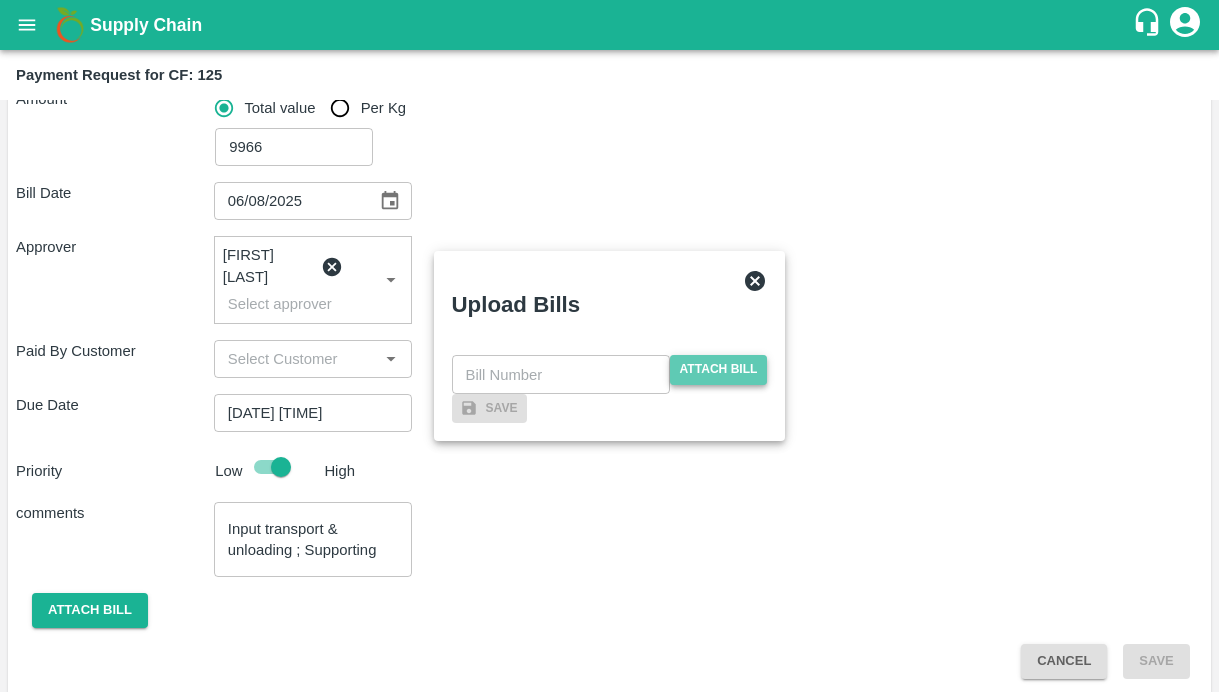 click on "Attach bill" at bounding box center [719, 369] 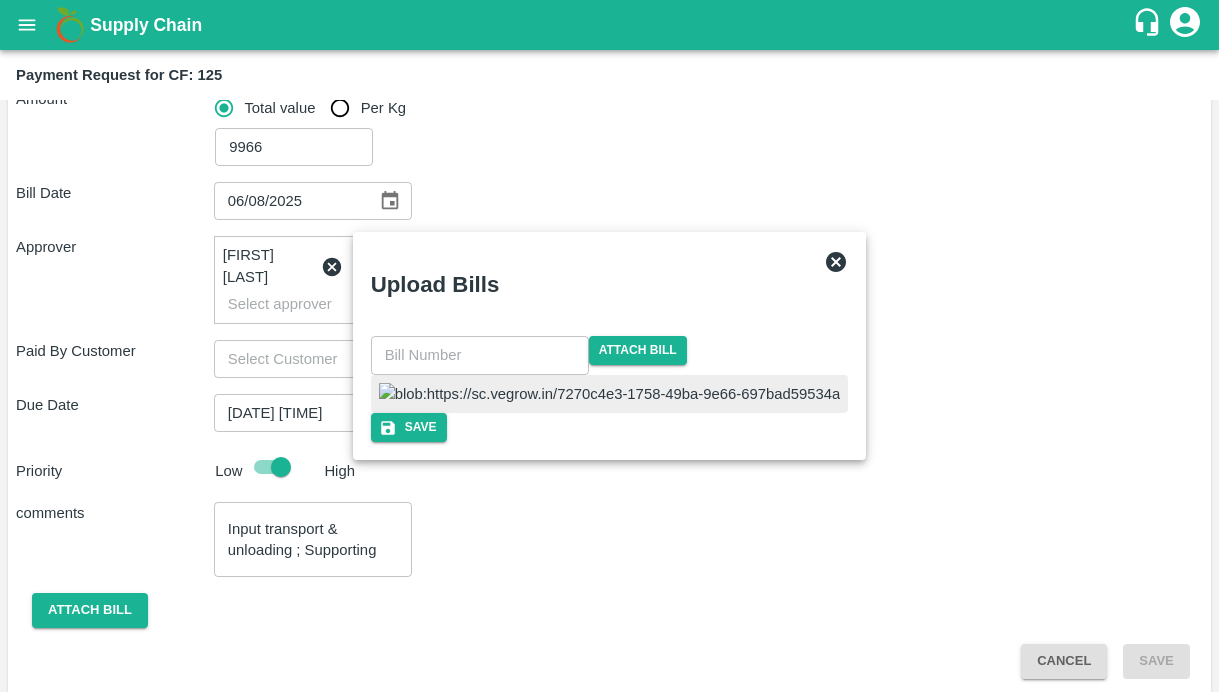 click at bounding box center (610, 394) 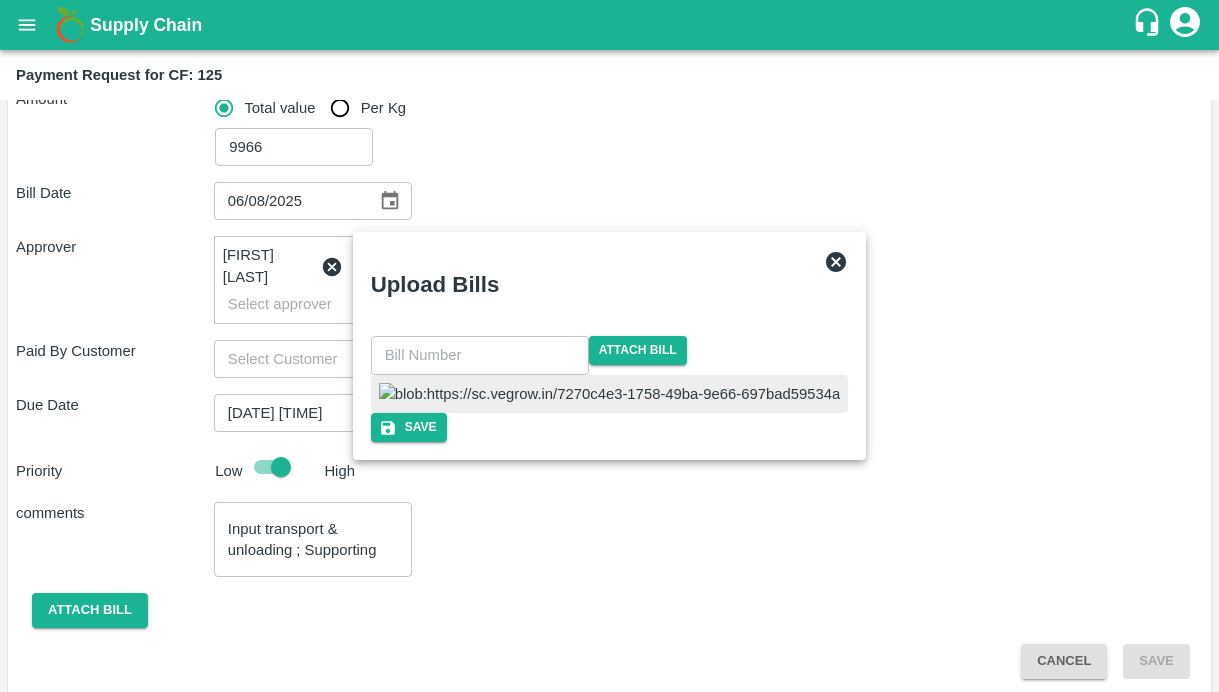 click at bounding box center [480, 355] 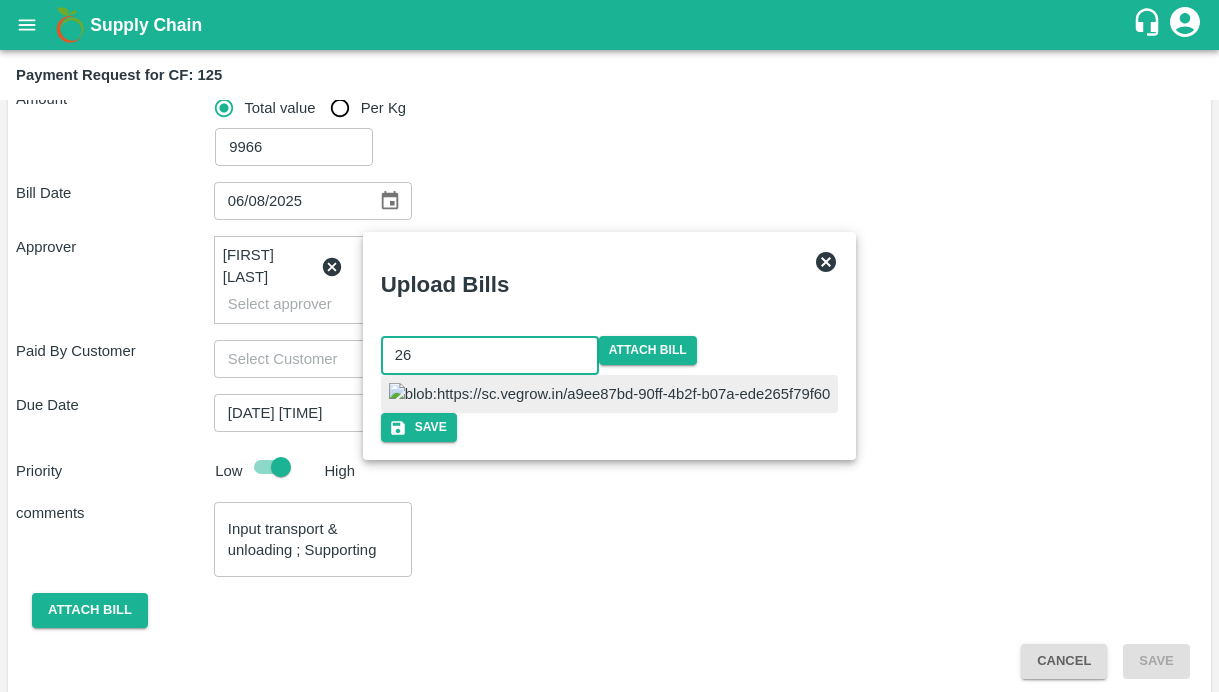 type on "26" 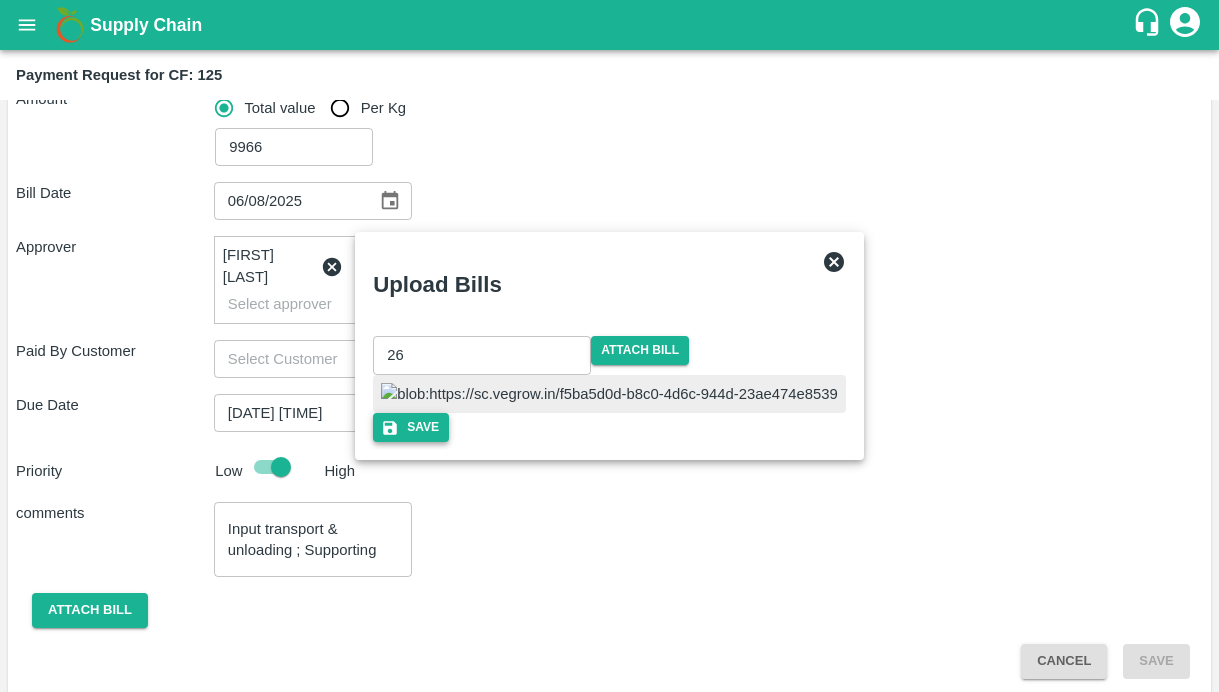 click on "Save" at bounding box center (411, 427) 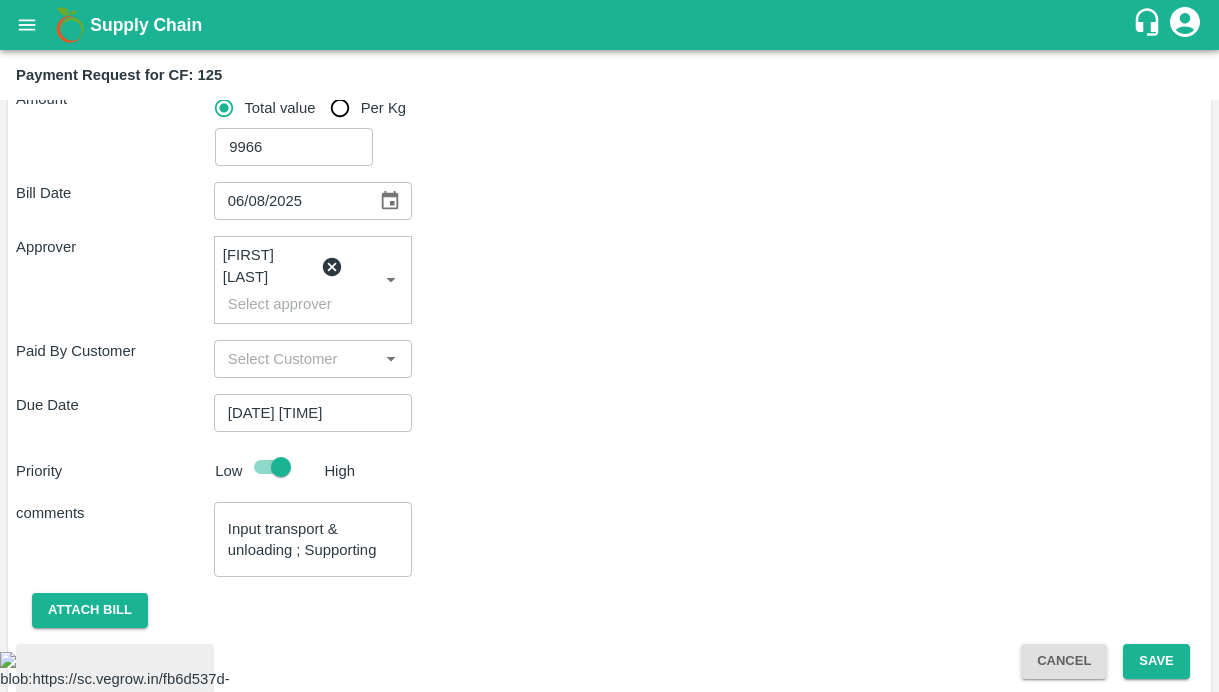 click 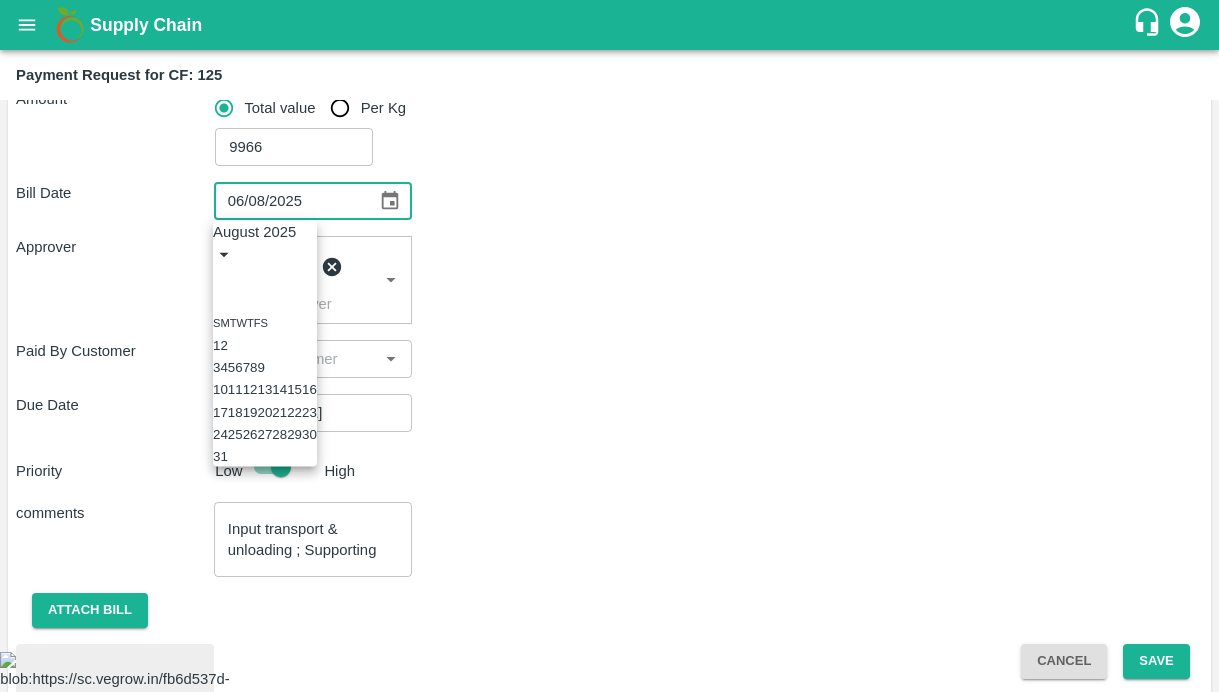 click 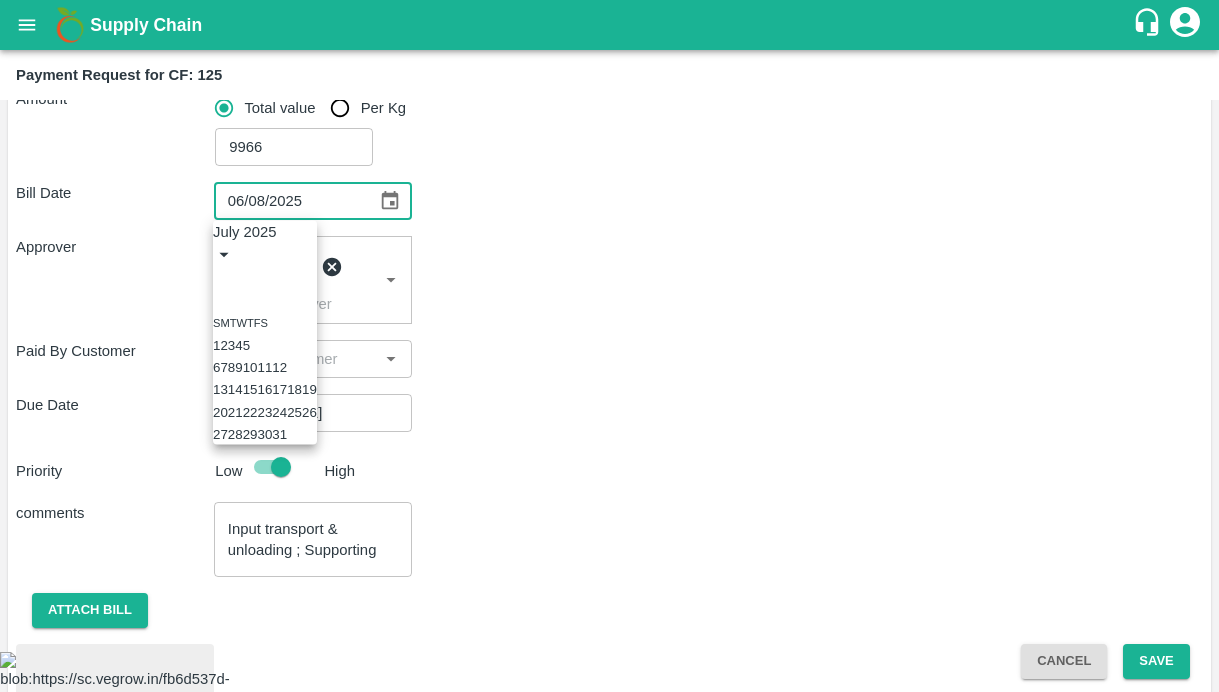 click on "31" at bounding box center (279, 434) 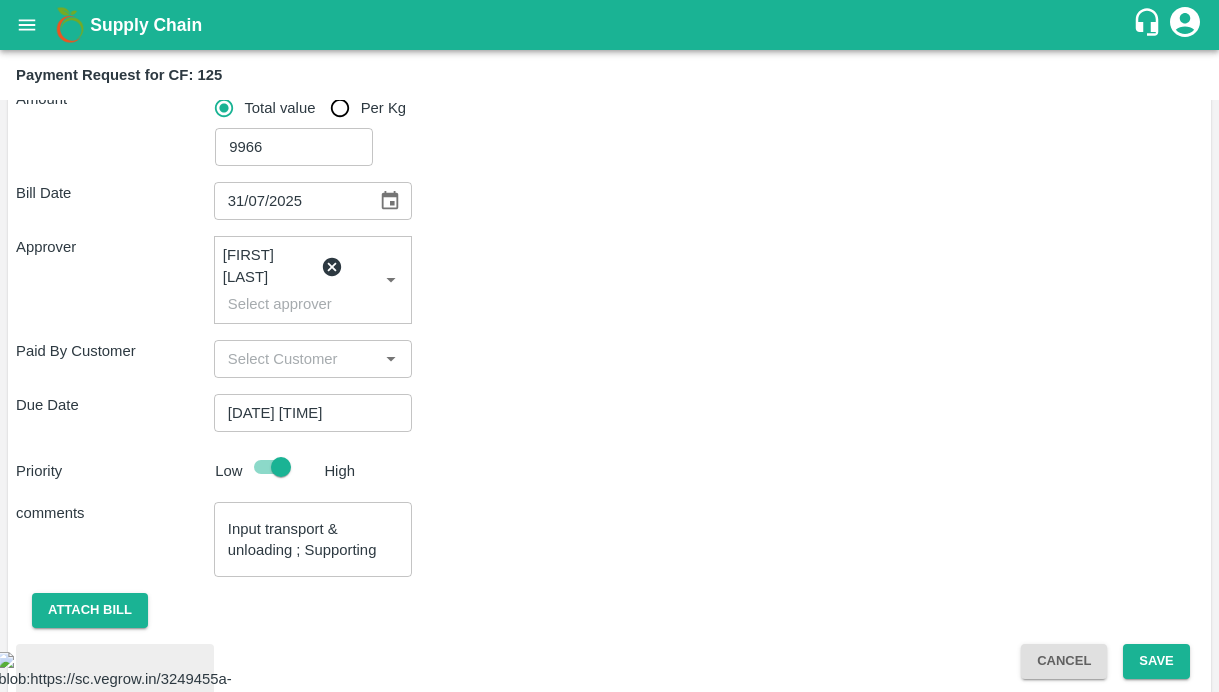 click on "Paid By Customer ​" at bounding box center (609, 359) 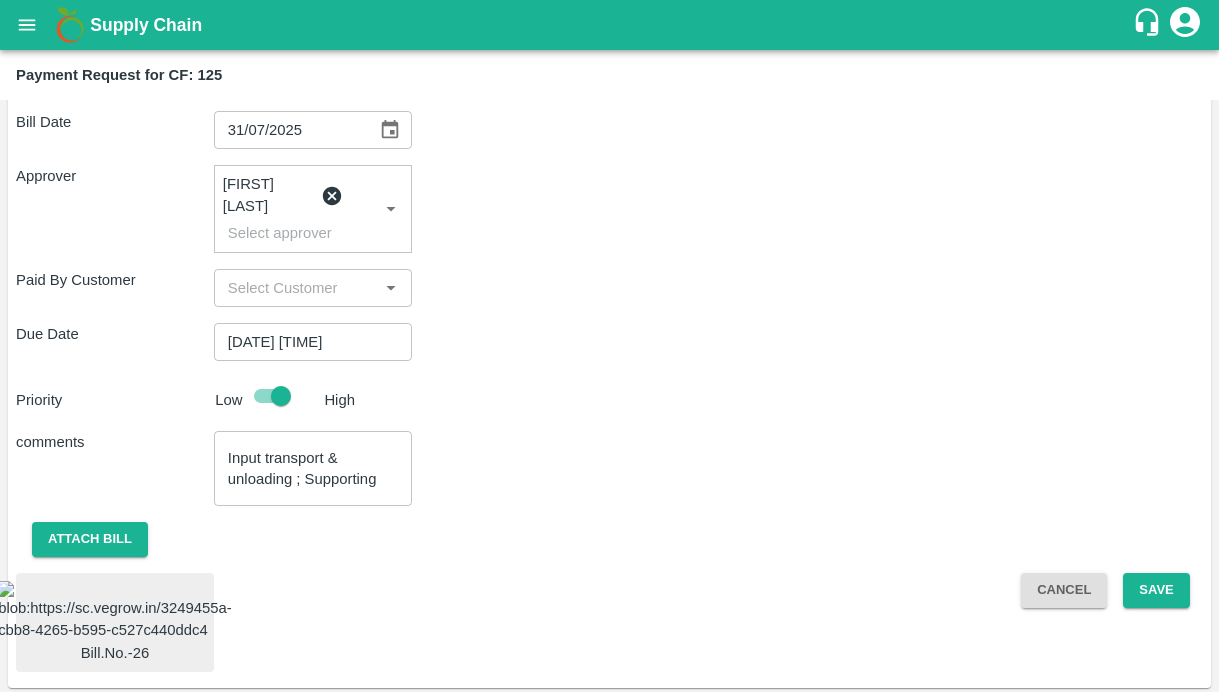 scroll, scrollTop: 522, scrollLeft: 0, axis: vertical 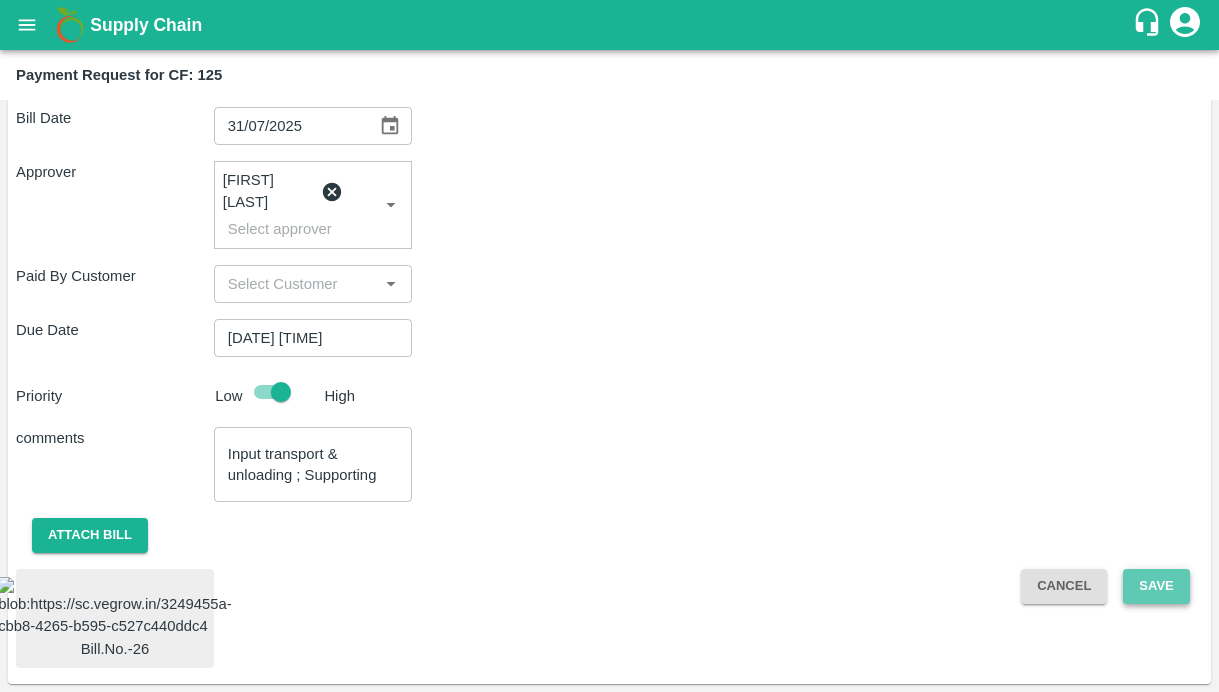 click on "Save" at bounding box center [1156, 586] 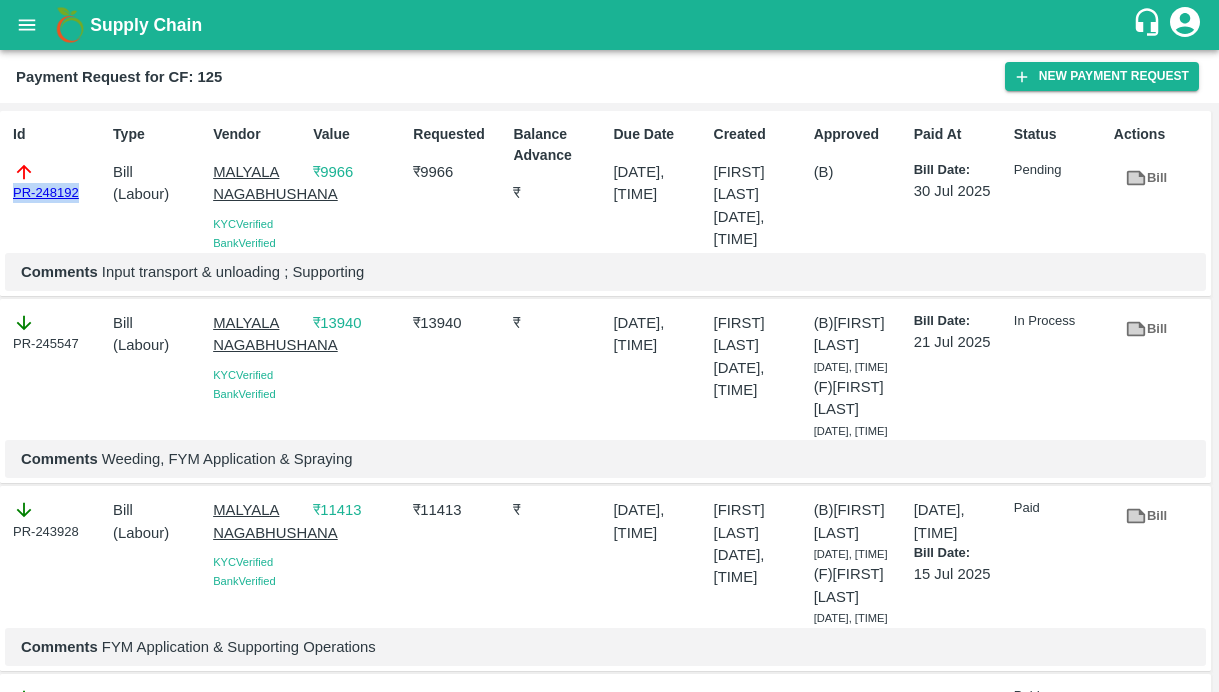drag, startPoint x: 90, startPoint y: 193, endPoint x: -32, endPoint y: 193, distance: 122 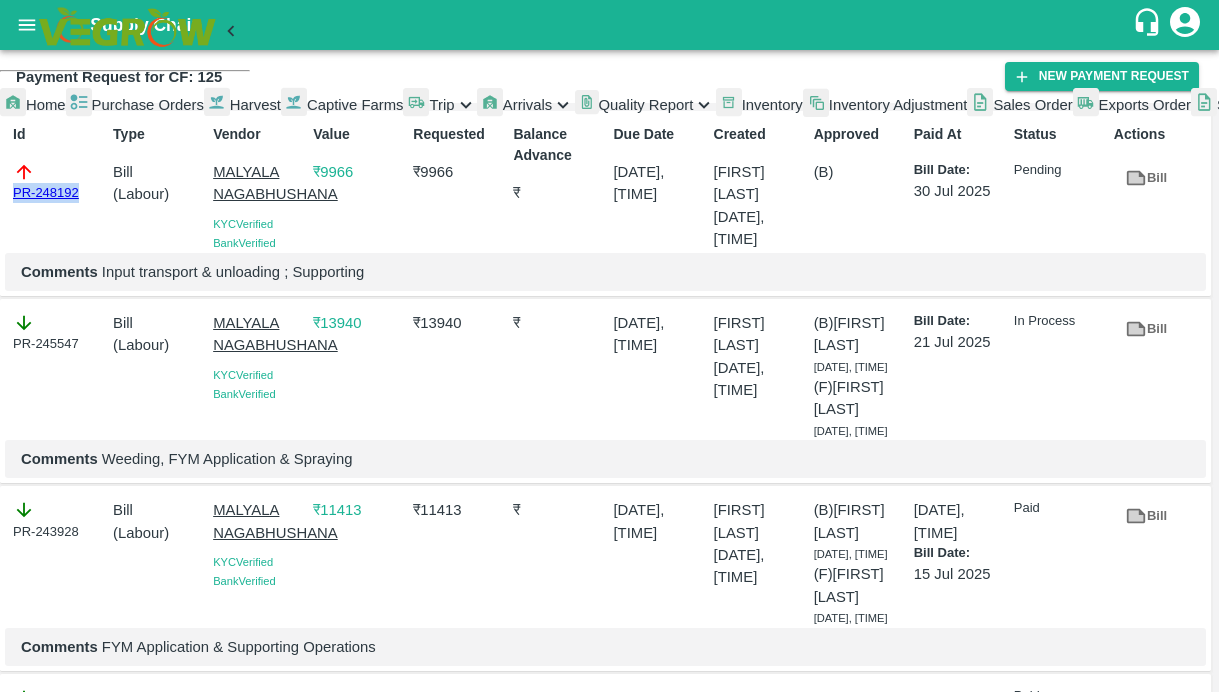 click on "Captive Farms" at bounding box center (355, 105) 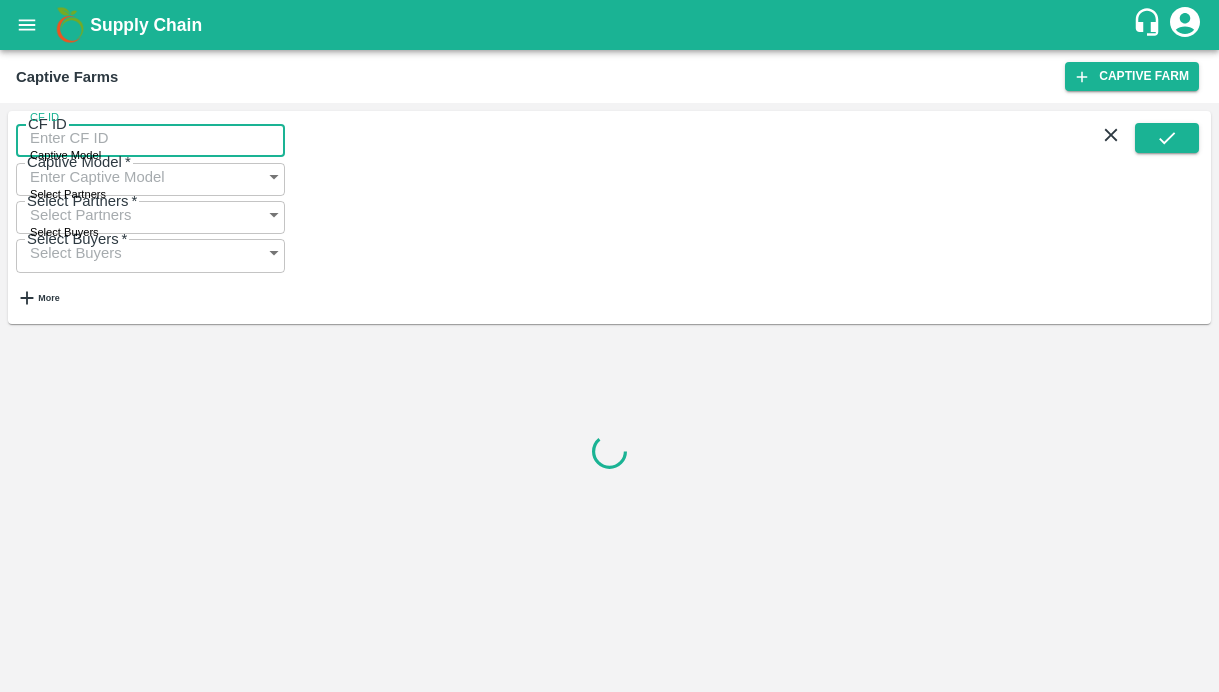 click on "CF ID" at bounding box center [150, 138] 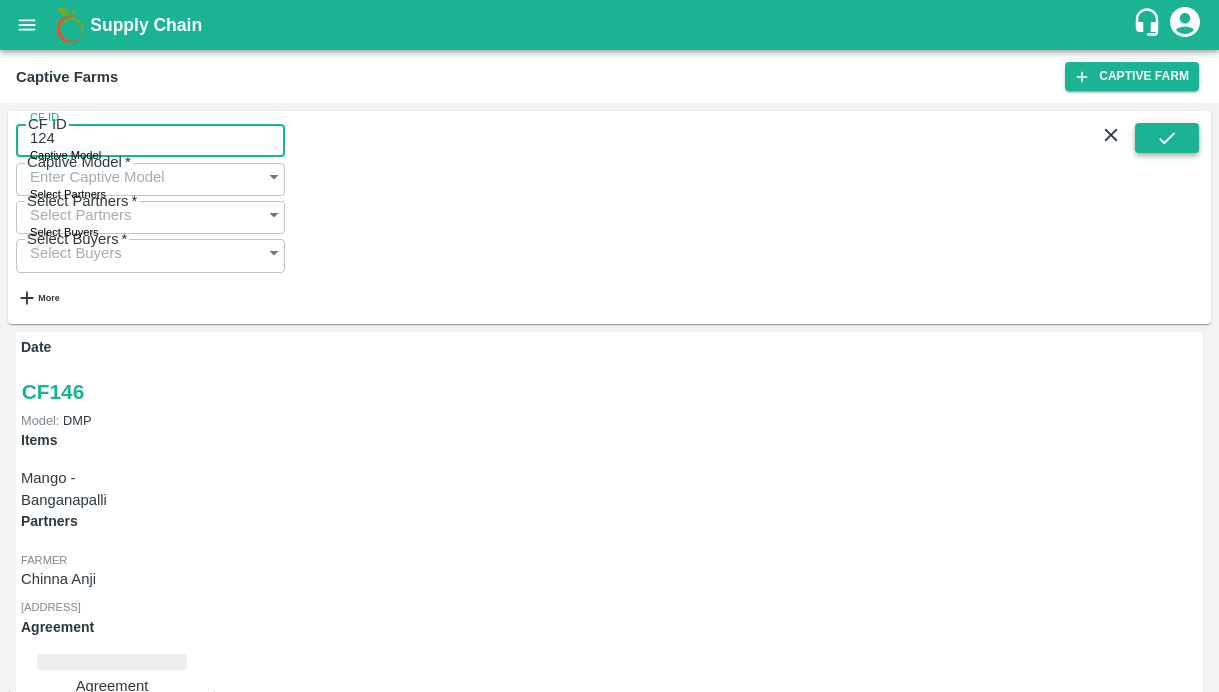 type on "124" 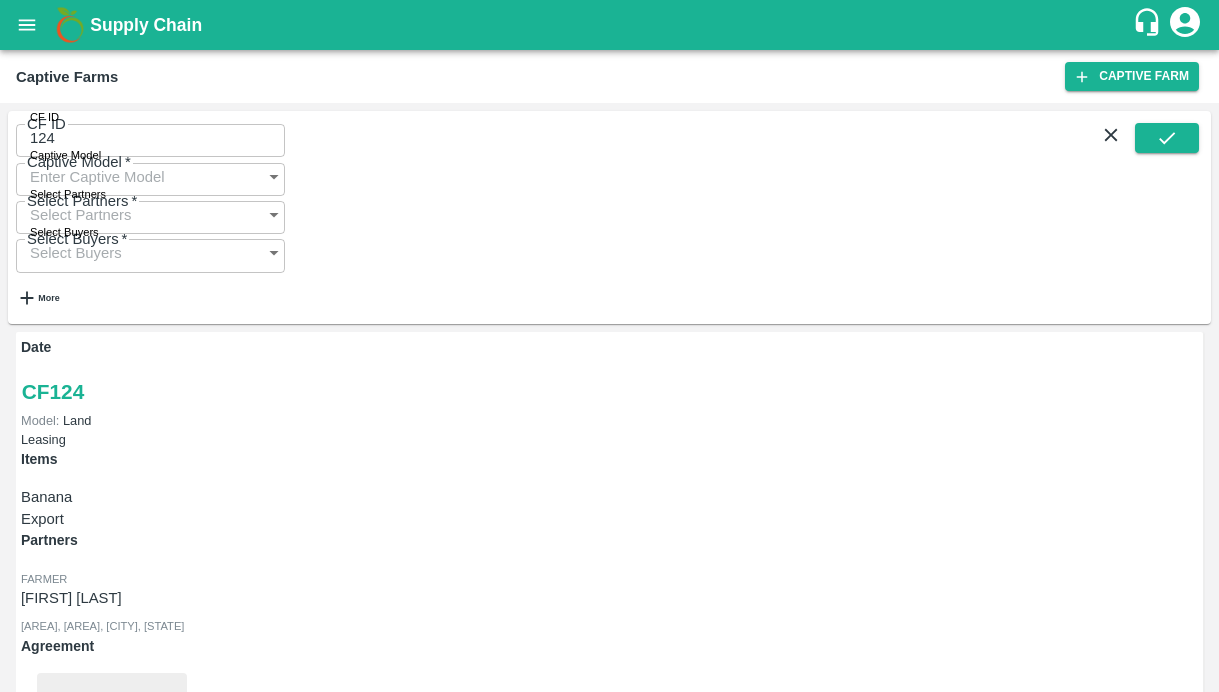 click on "Payment Requests   (46)" at bounding box center (99, 1057) 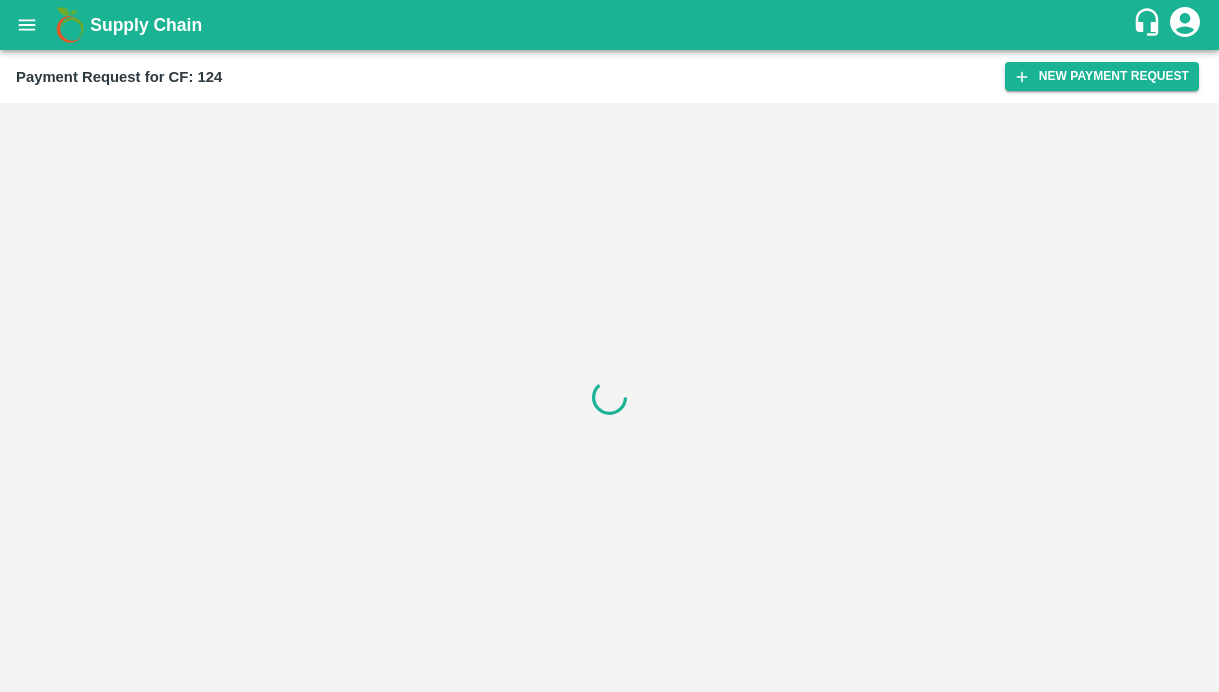 scroll, scrollTop: 0, scrollLeft: 0, axis: both 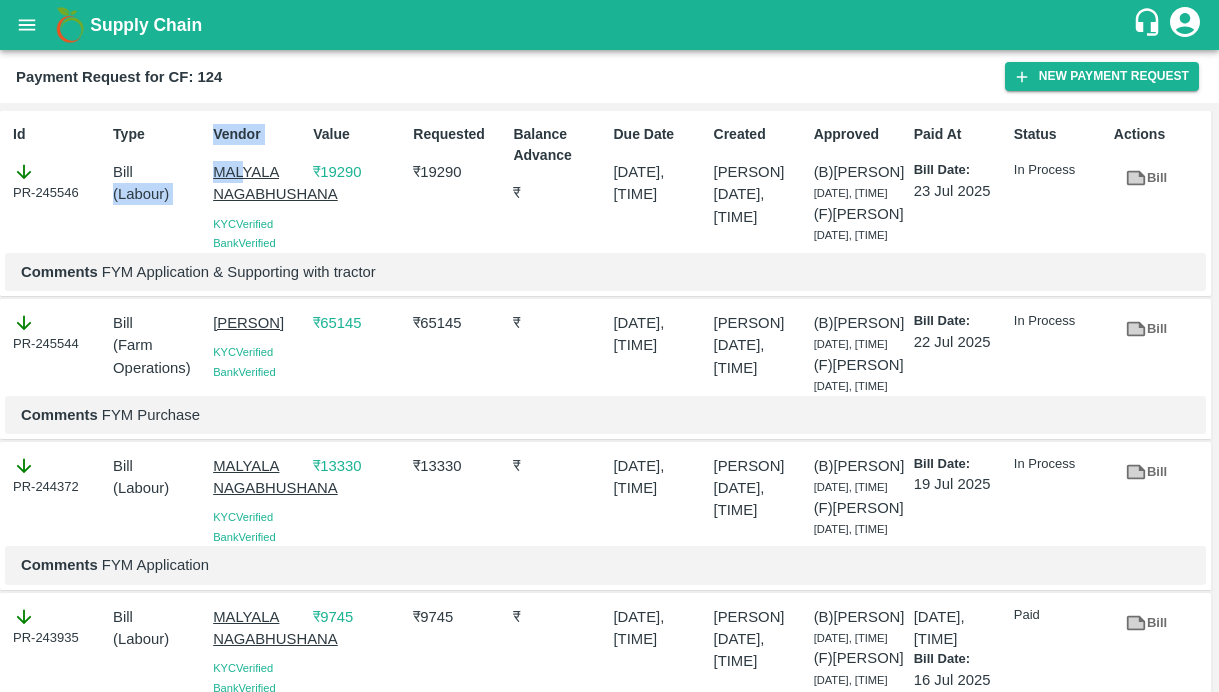 drag, startPoint x: 202, startPoint y: 168, endPoint x: 241, endPoint y: 172, distance: 39.20459 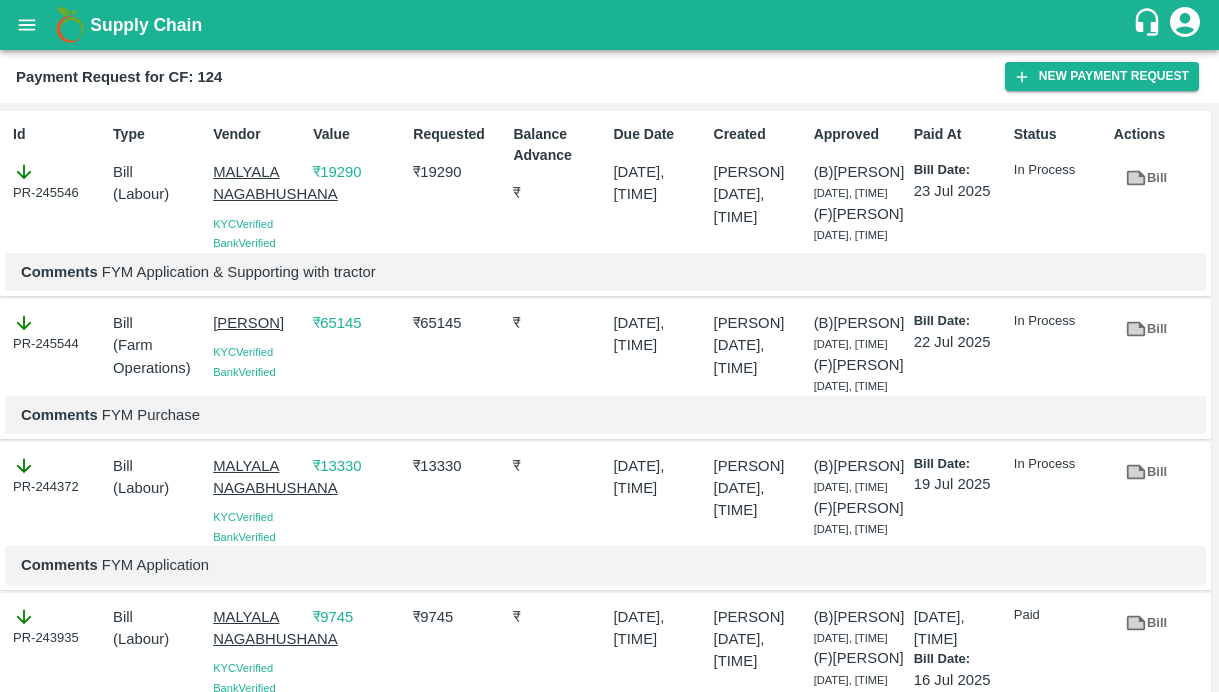 click on "Value ₹  19290" at bounding box center (355, 184) 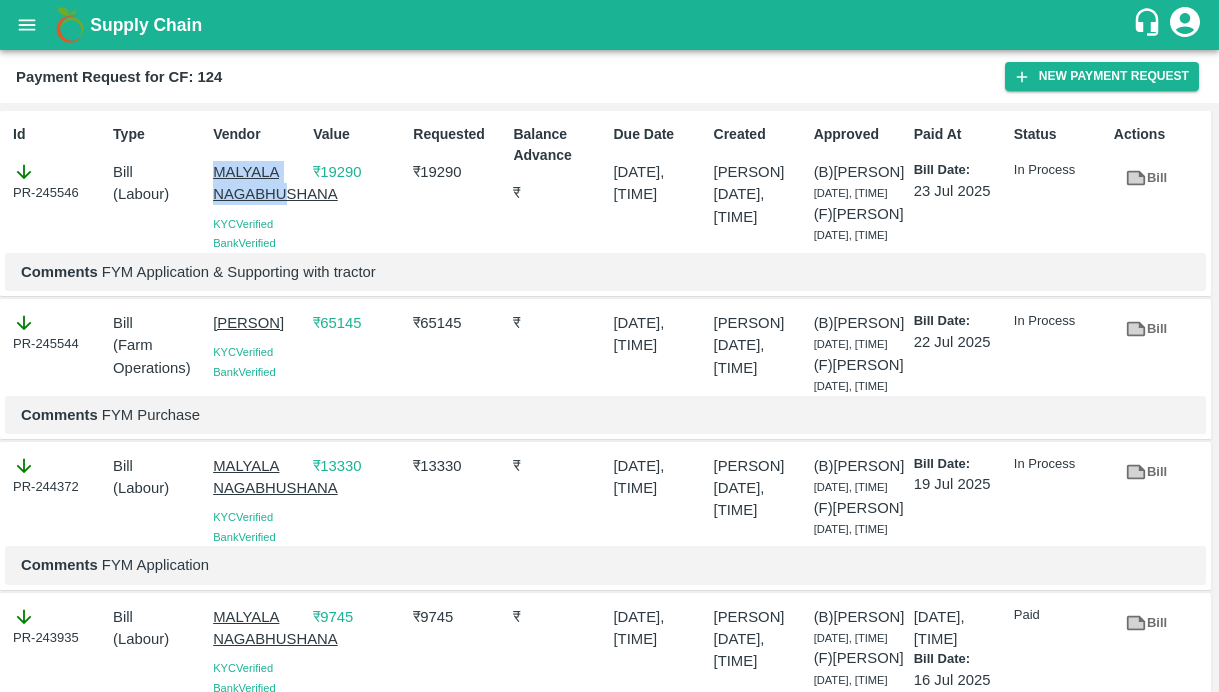 drag, startPoint x: 206, startPoint y: 172, endPoint x: 286, endPoint y: 193, distance: 82.710335 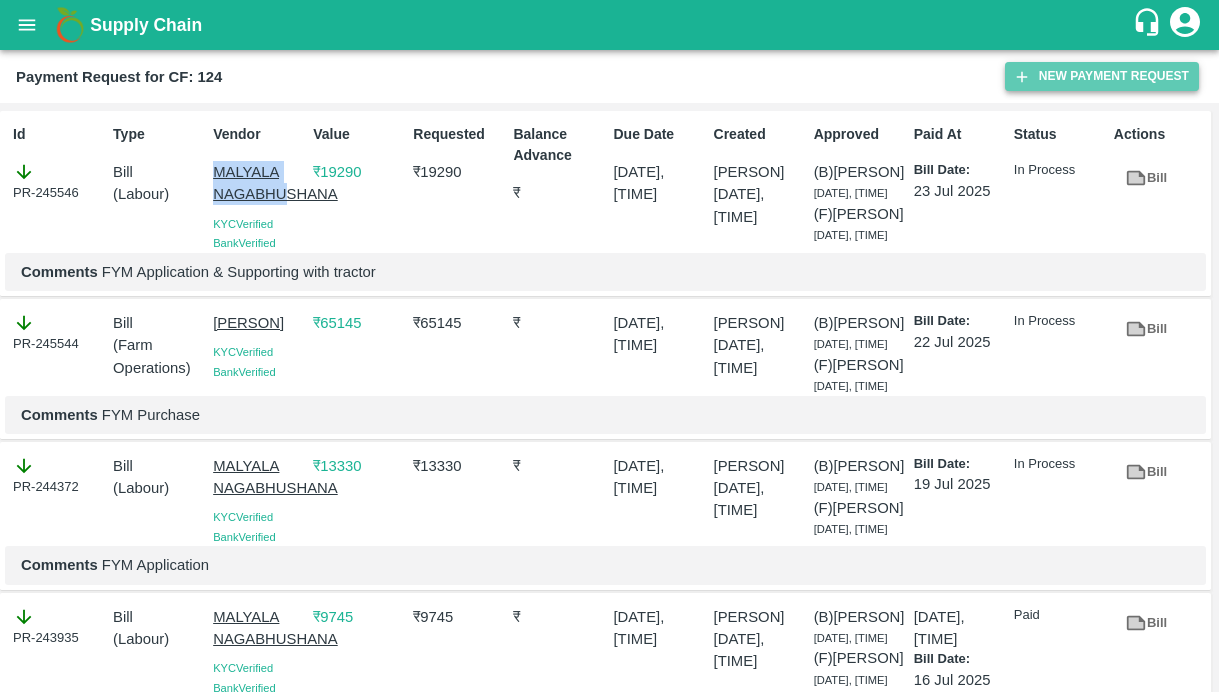 click on "New Payment Request" at bounding box center (1102, 76) 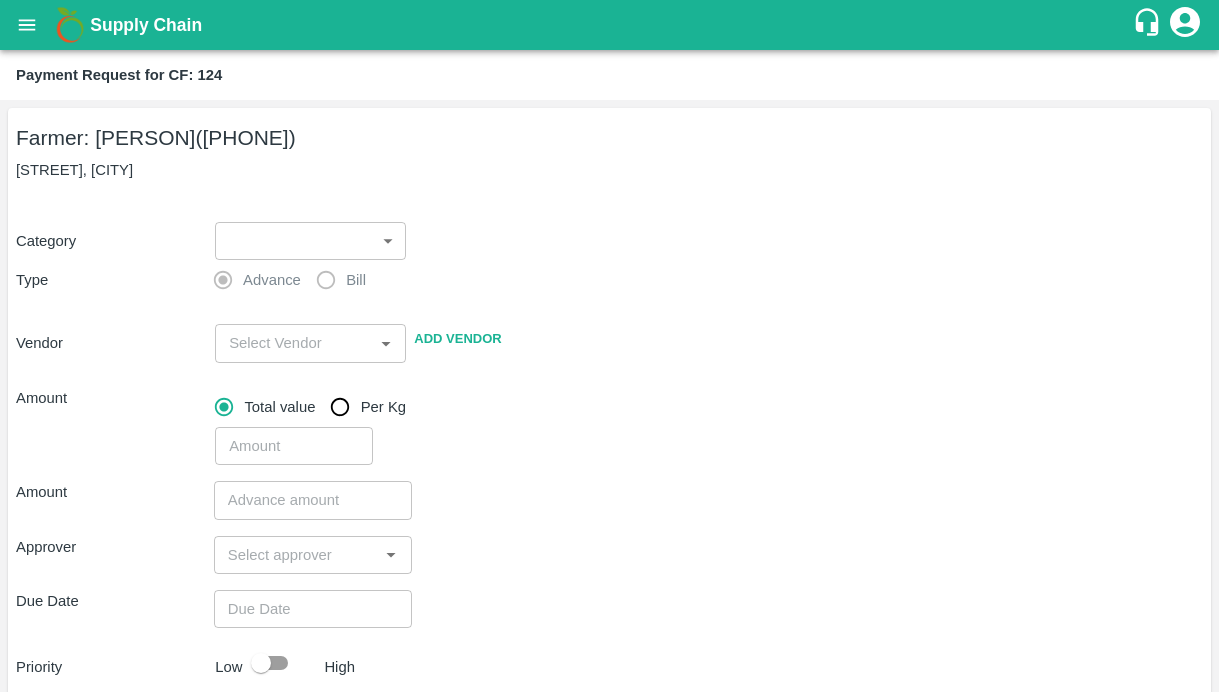 click on "Supply Chain Payment Request for CF: 124 Farmer:    [PERSON] ([PHONE]) [STREET], [CITY] Category ​ ​ Type Advance Bill Vendor ​ Add Vendor Amount Total value Per Kg ​ Amount ​ Approver ​ Due Date ​  Priority  Low  High Comment x ​ Attach bill Cancel Save Bangalore DC Direct Customer Hyderabad DC B2R Bangalore  Tembhurni Virtual Captive PH Ananthapur Virtual Captive PH Kothakota Virtual Captive PH Chittoor Virtual Captive PH [PERSON] Logout" at bounding box center (609, 346) 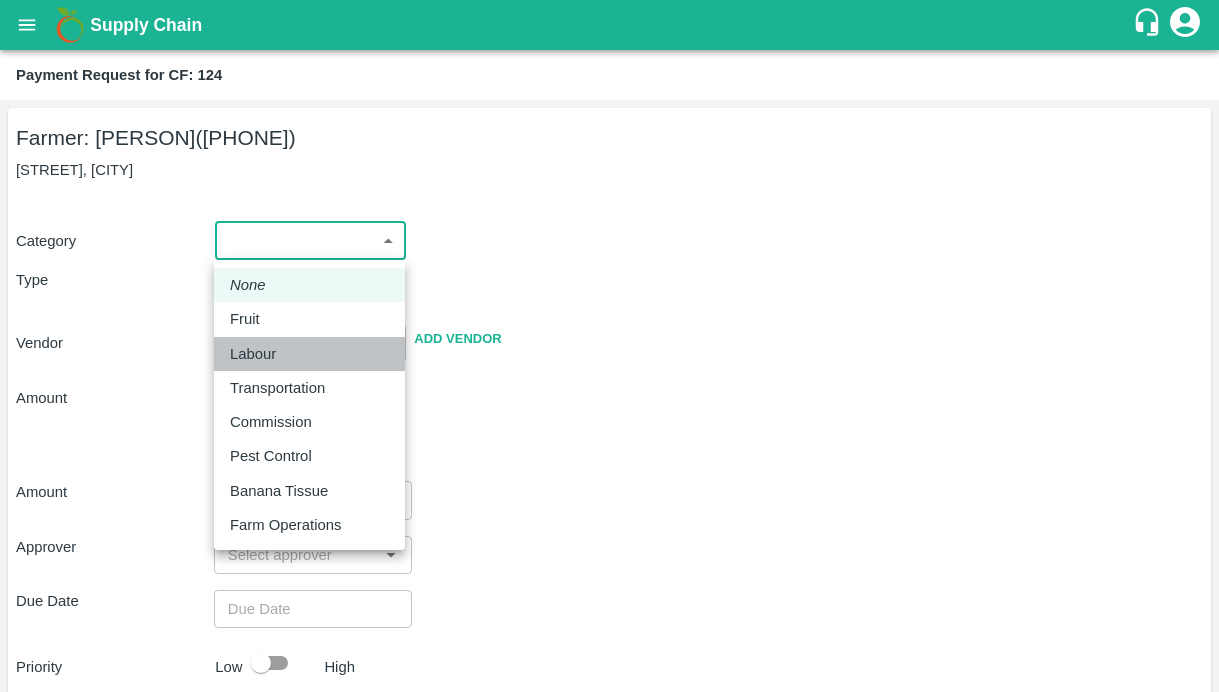 click on "Labour" at bounding box center (253, 354) 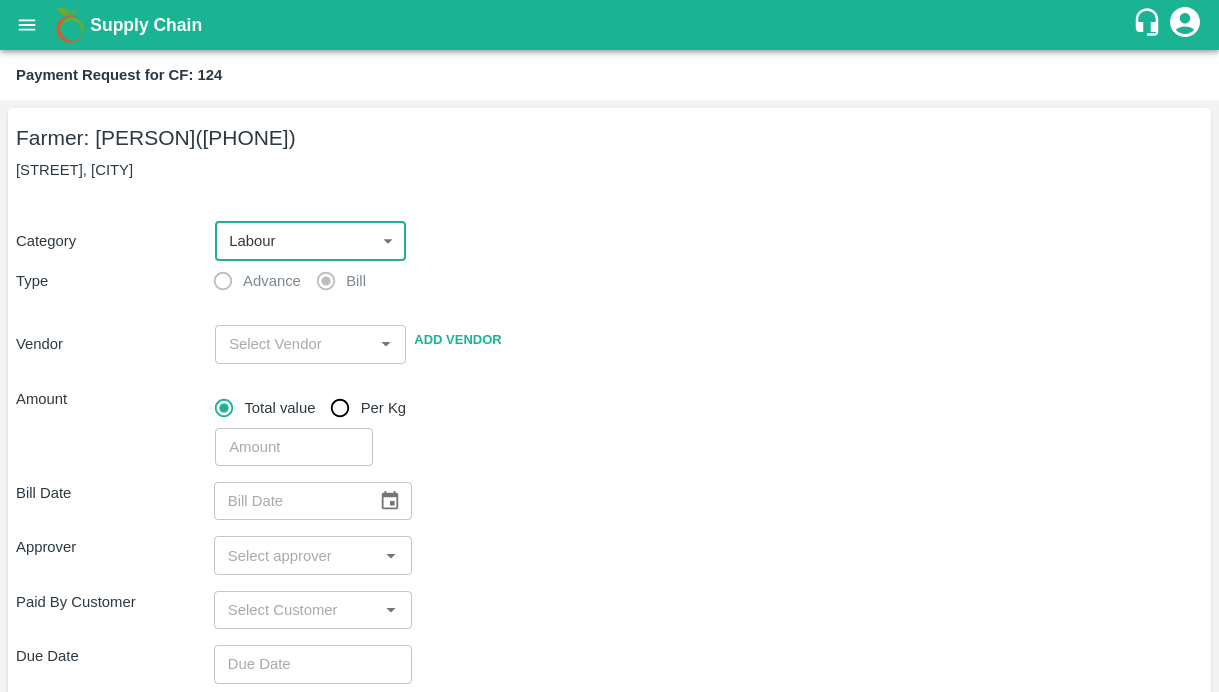 click at bounding box center [294, 344] 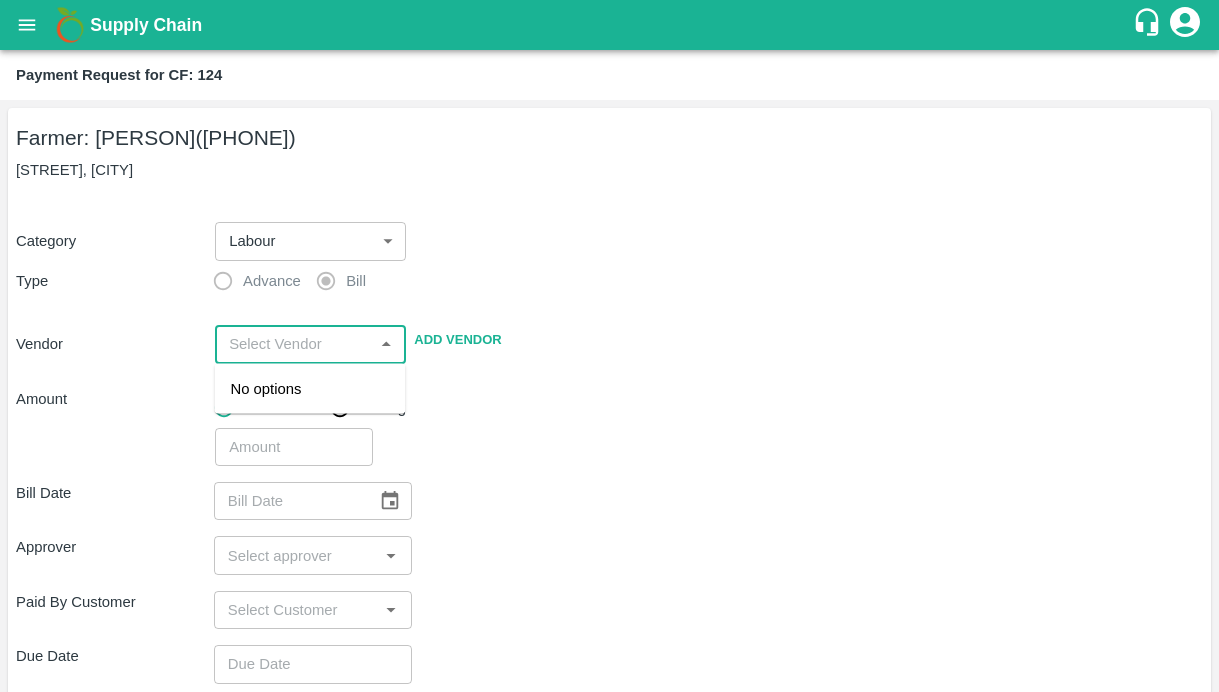 paste on "[PERSON]" 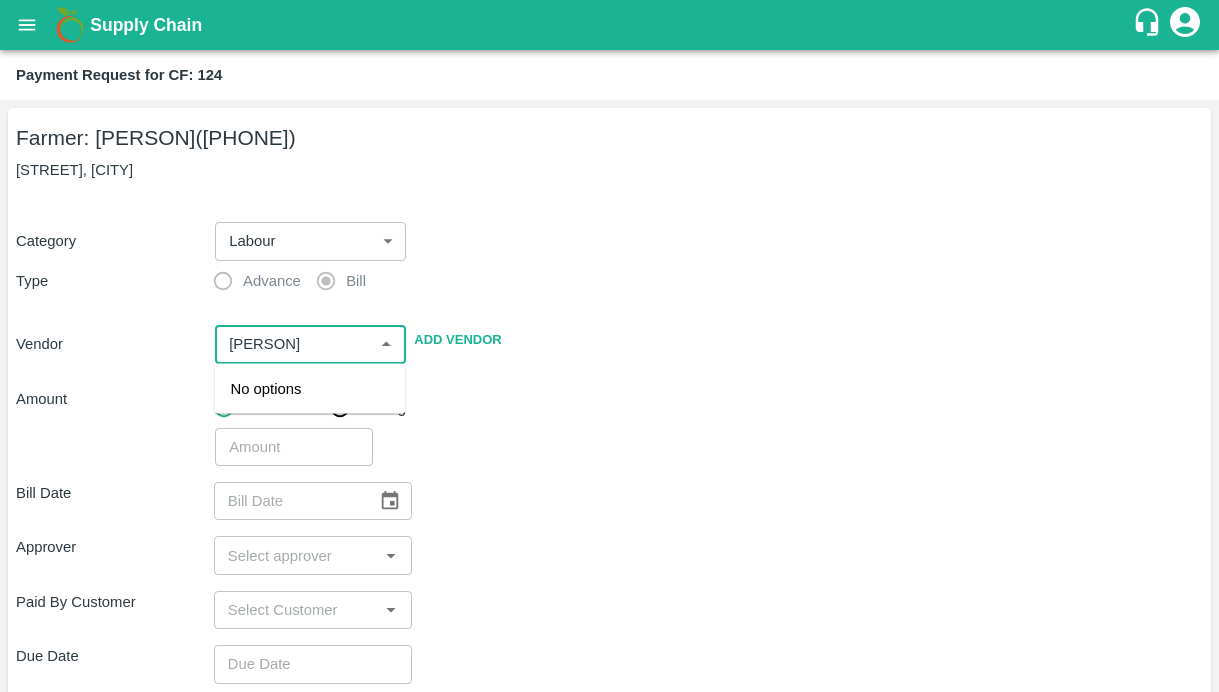 scroll, scrollTop: 0, scrollLeft: 9, axis: horizontal 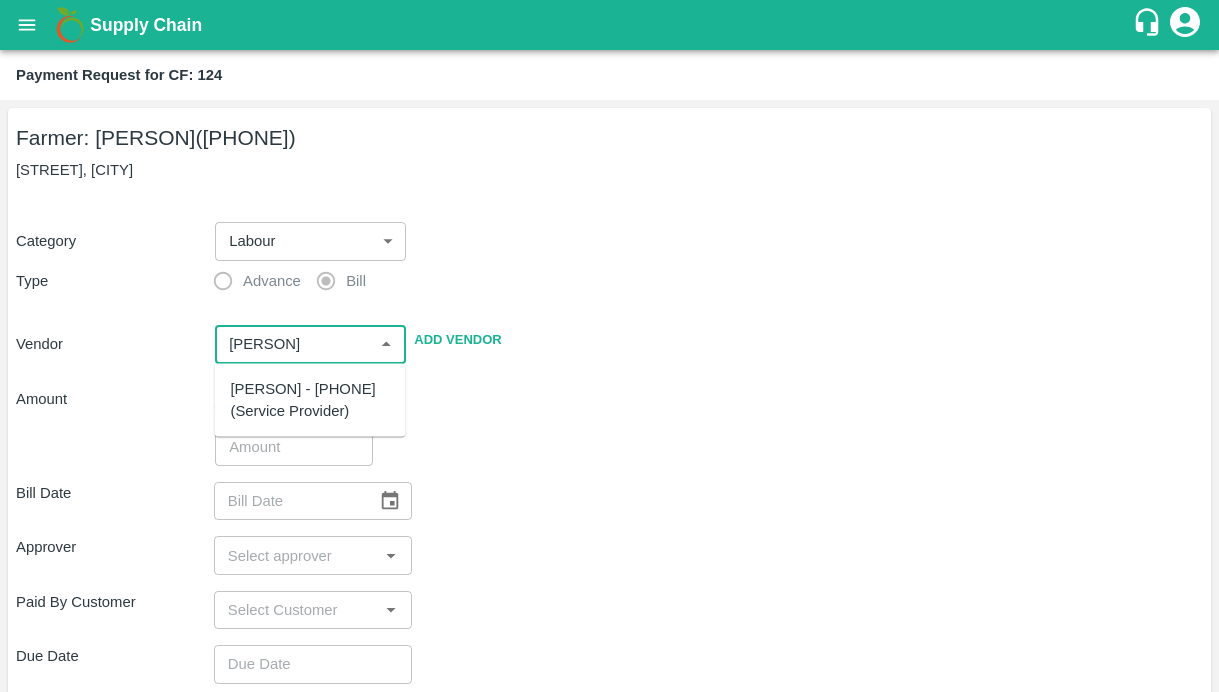 click on "[PERSON] - [PHONE](Service Provider)" at bounding box center (310, 400) 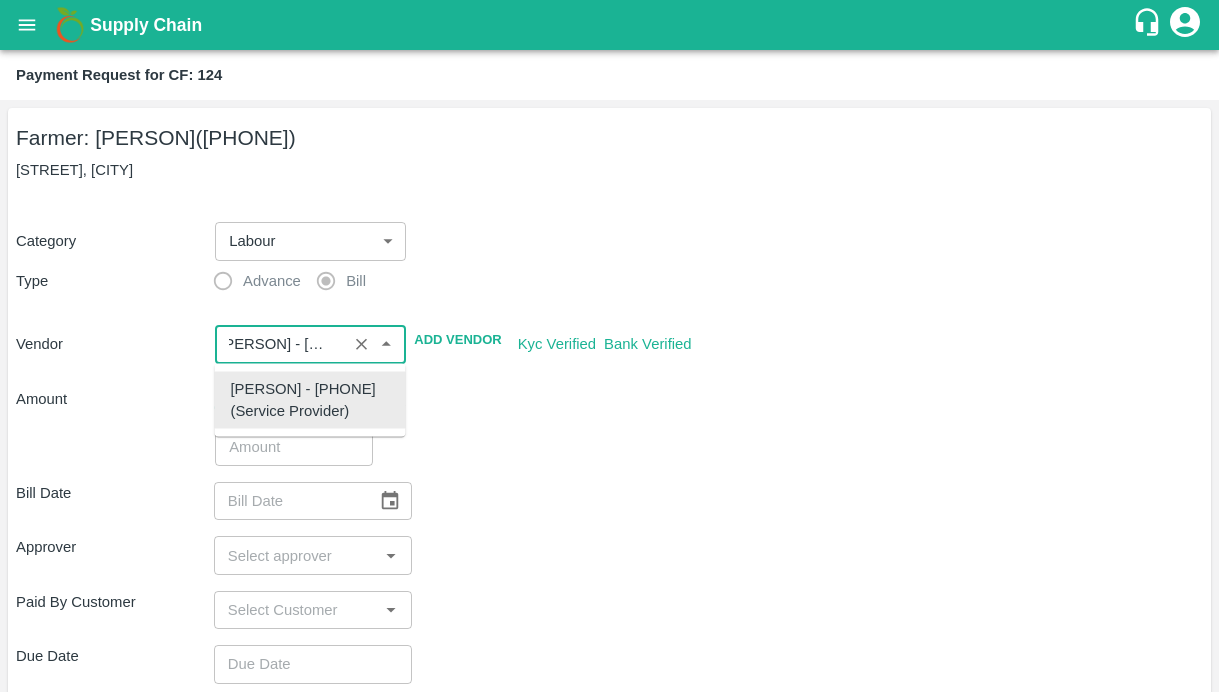 type on "[PERSON] - [PHONE](Service Provider)" 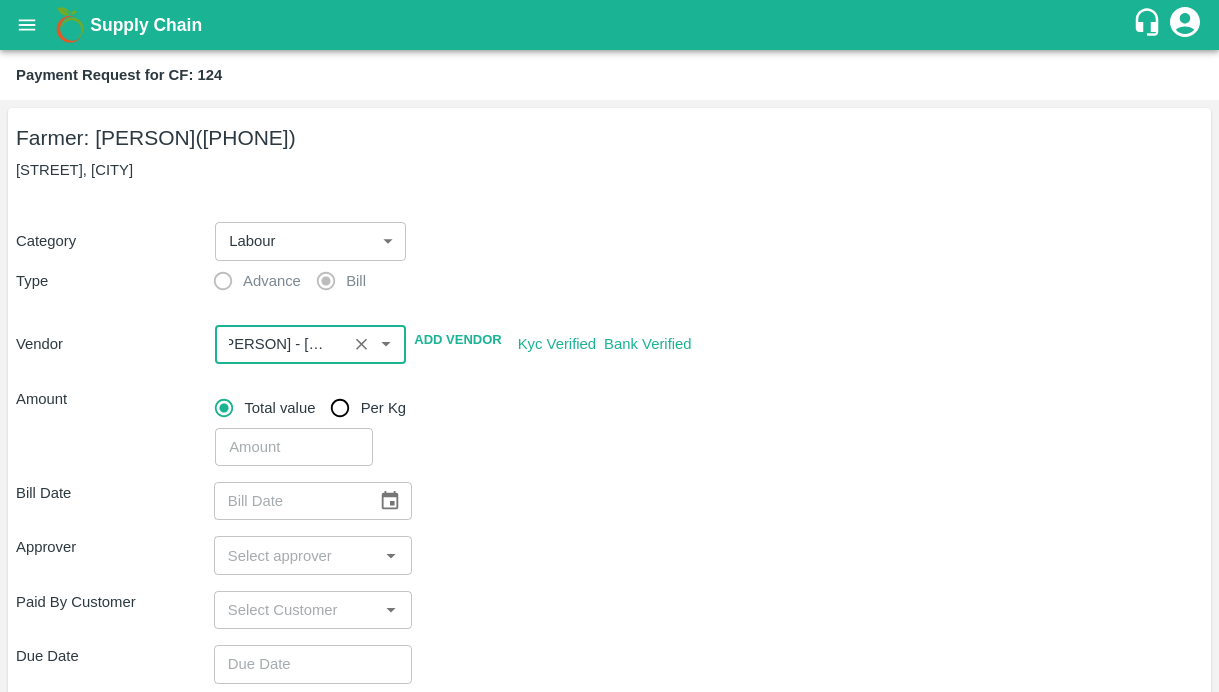 scroll, scrollTop: 0, scrollLeft: 0, axis: both 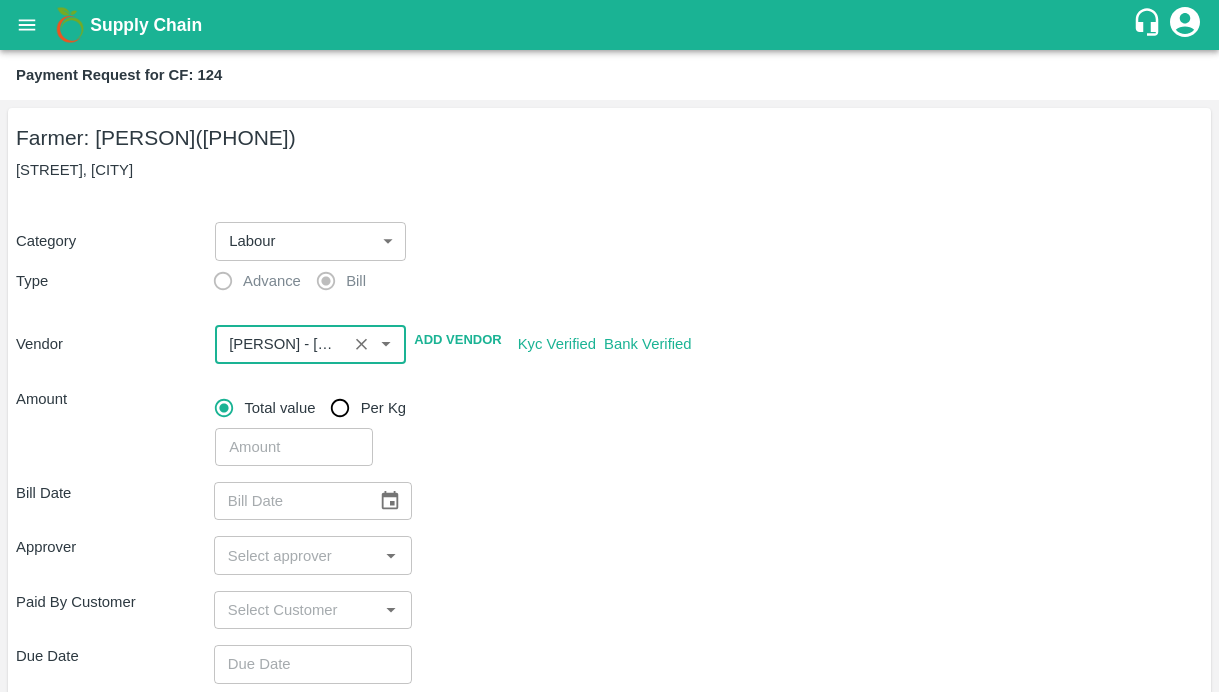 click on "​" at bounding box center [705, 443] 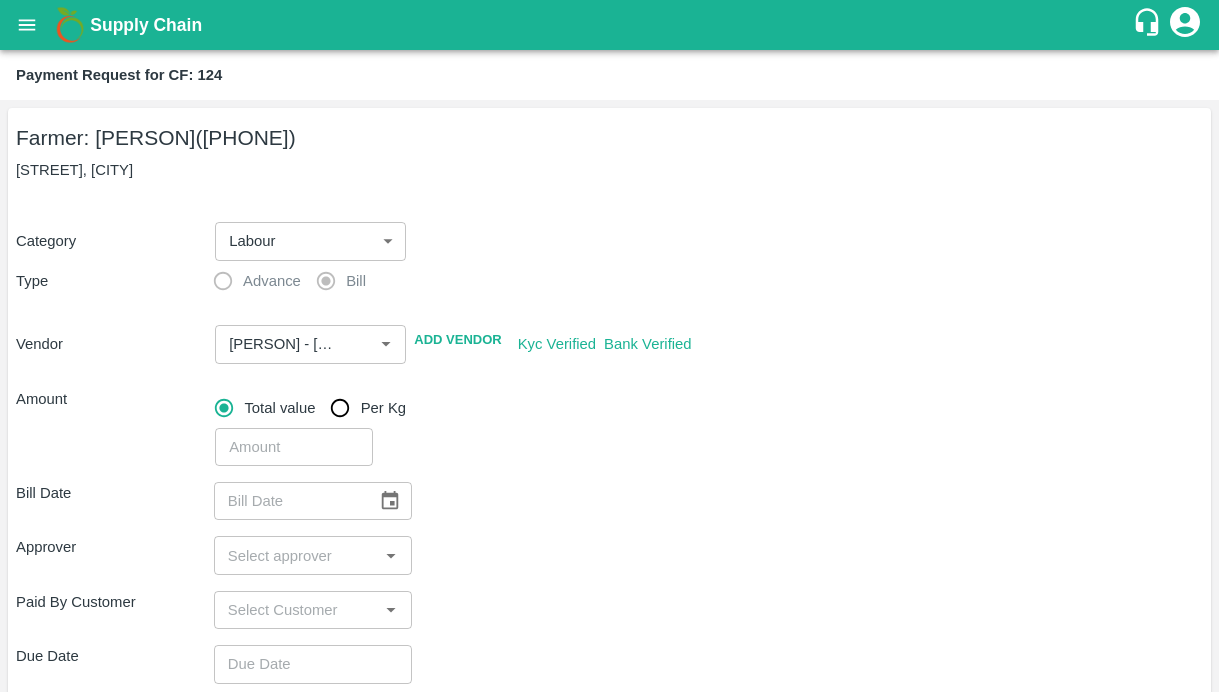 click at bounding box center [294, 447] 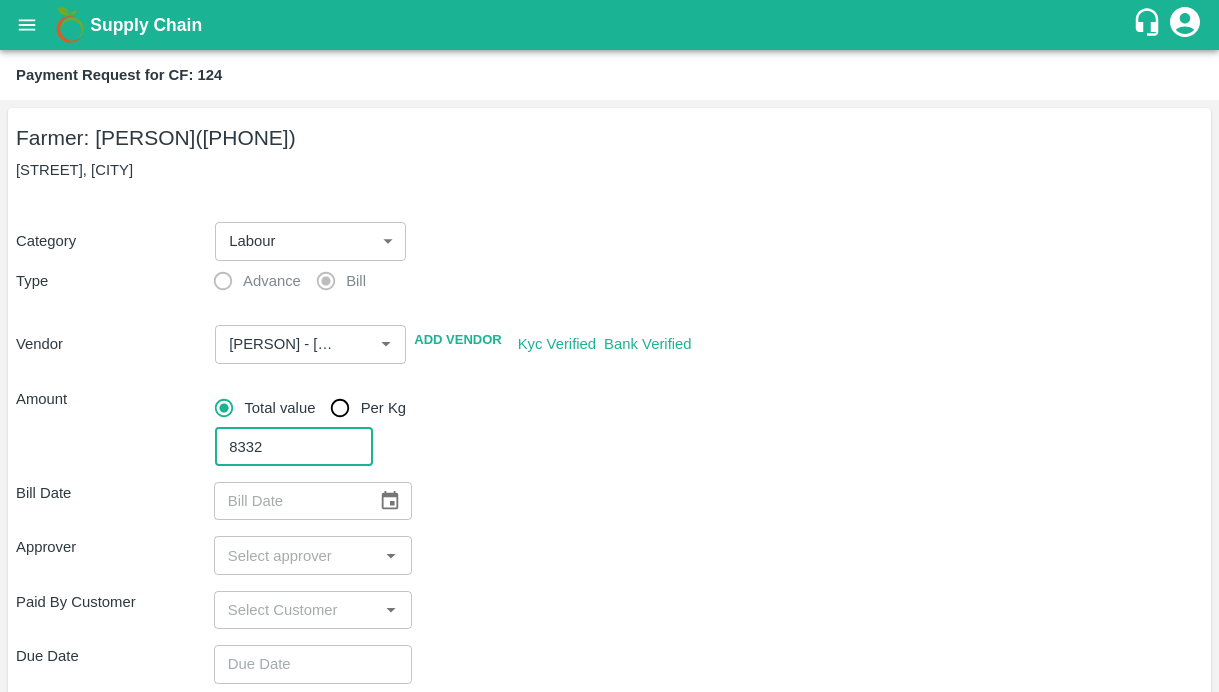 type on "8332" 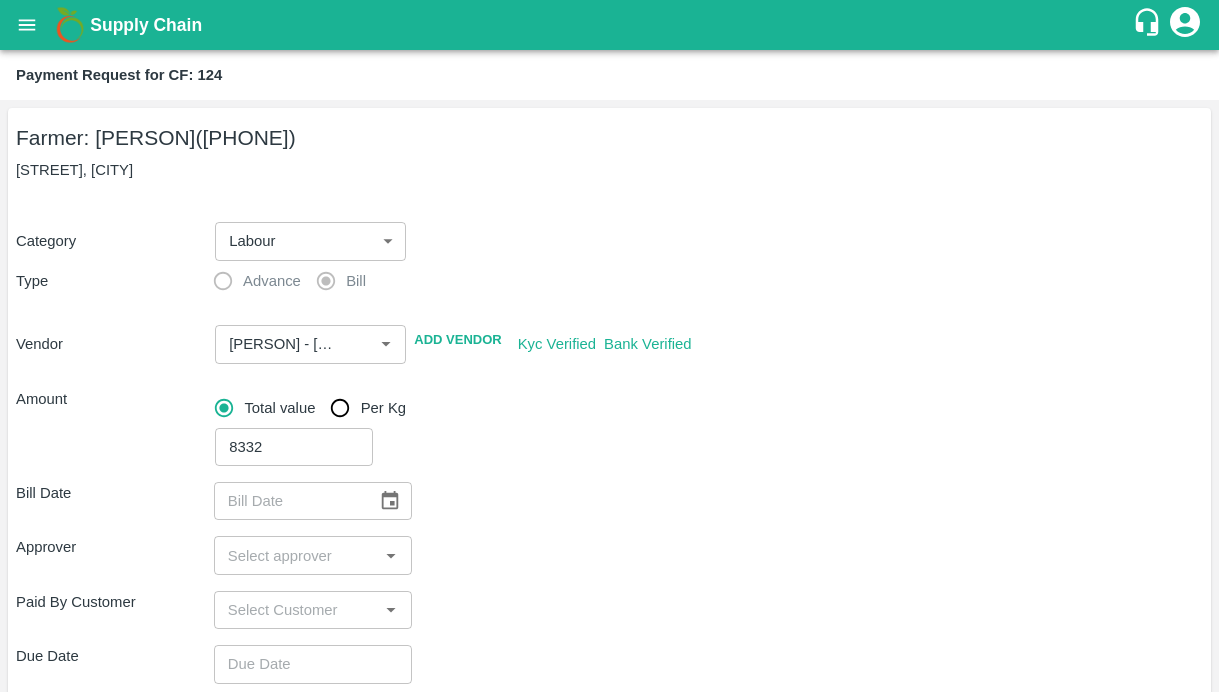 click on "Bill Date ​" at bounding box center (609, 501) 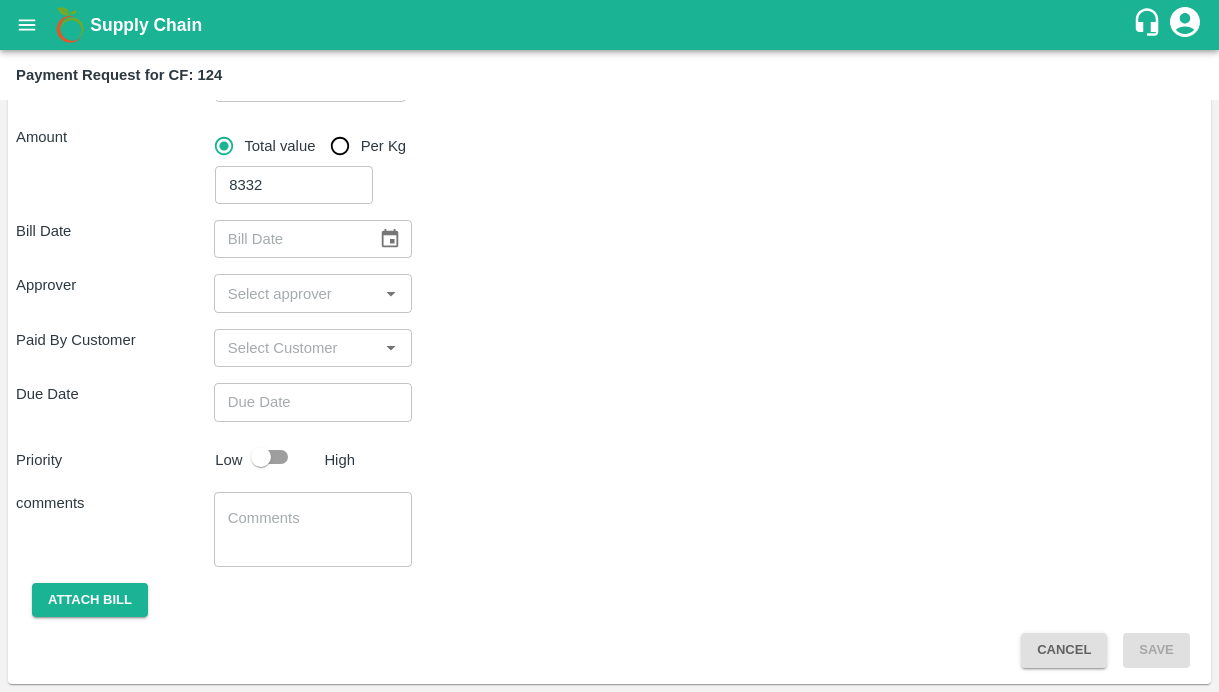 click 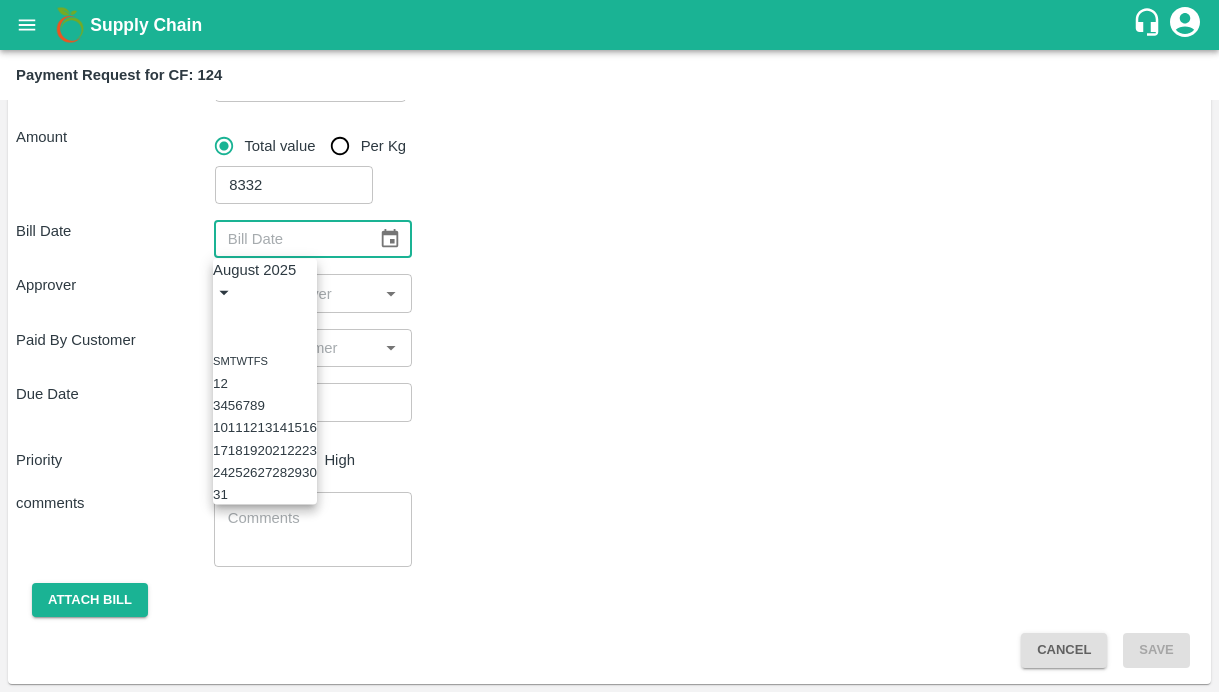 click on "5" at bounding box center [231, 405] 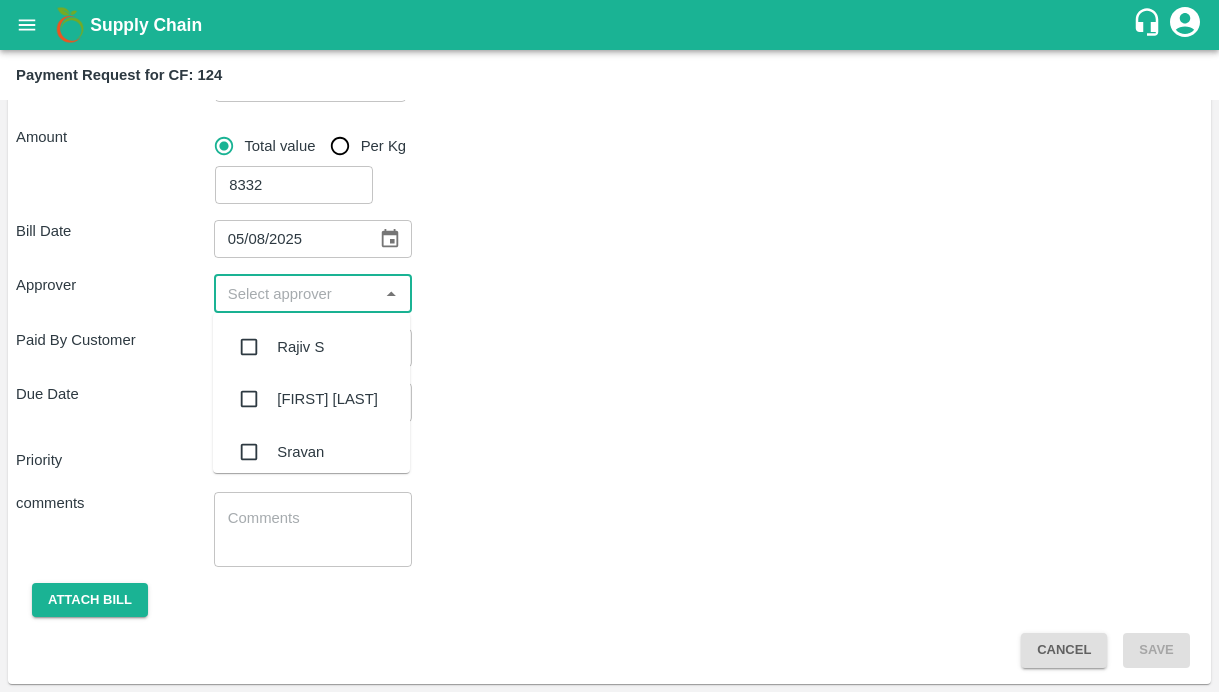 click at bounding box center (296, 293) 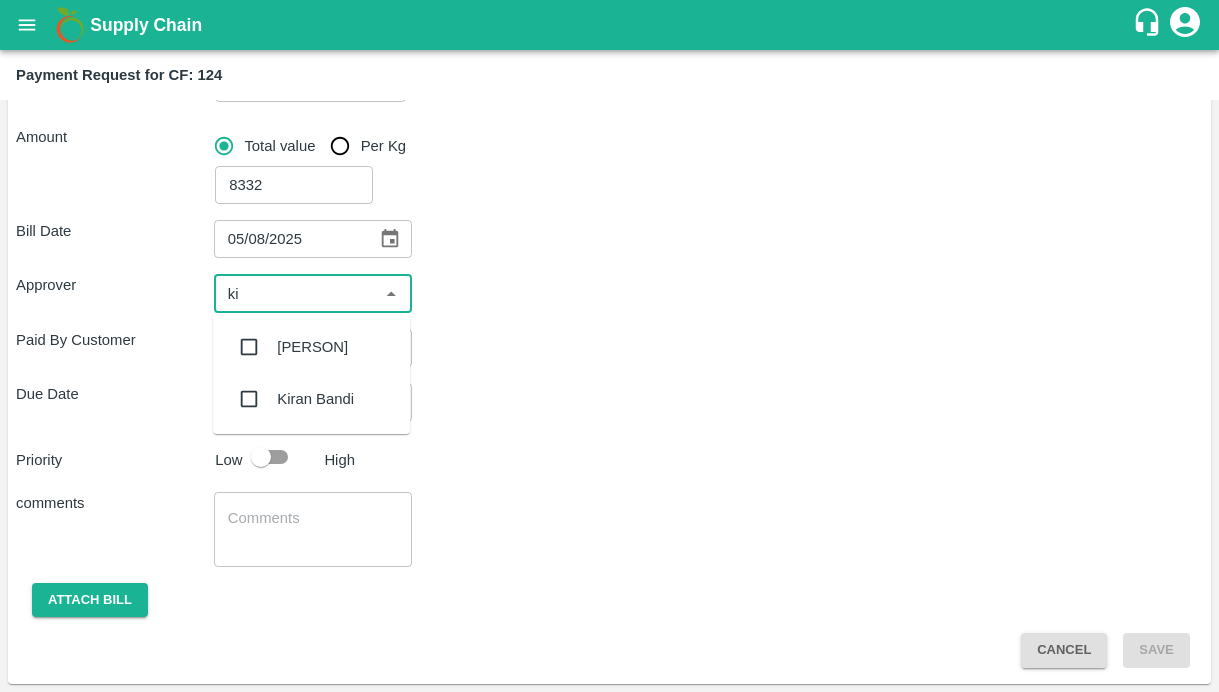 type on "kir" 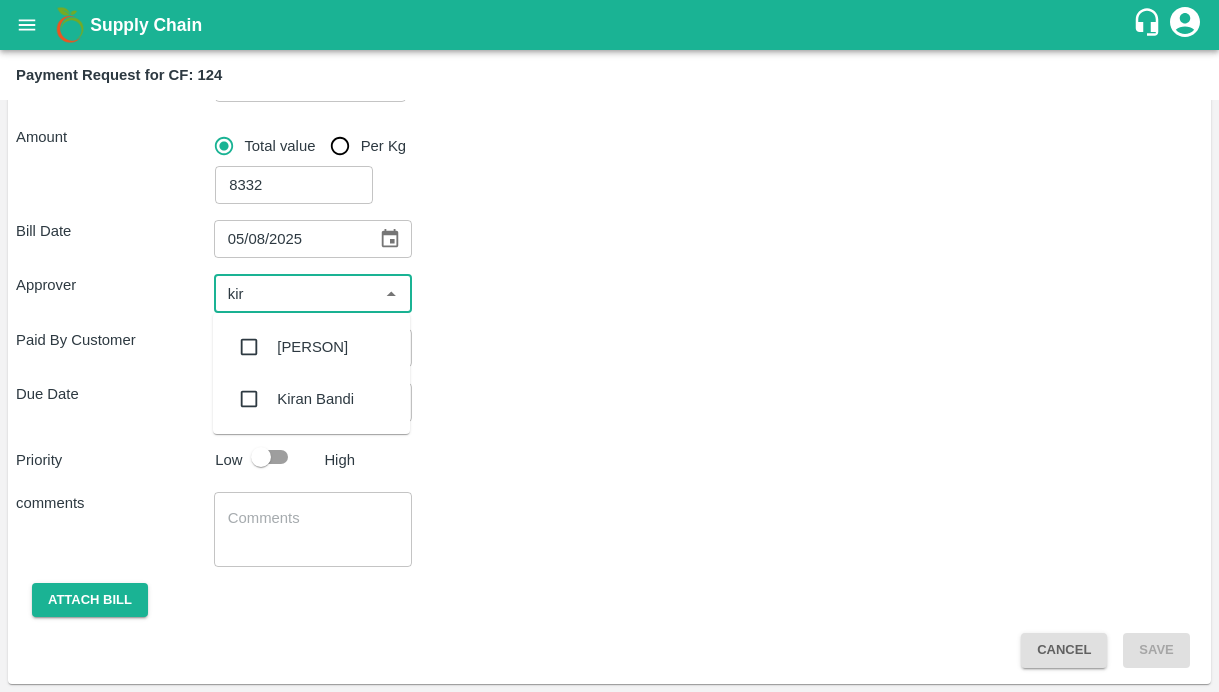 click at bounding box center (249, 347) 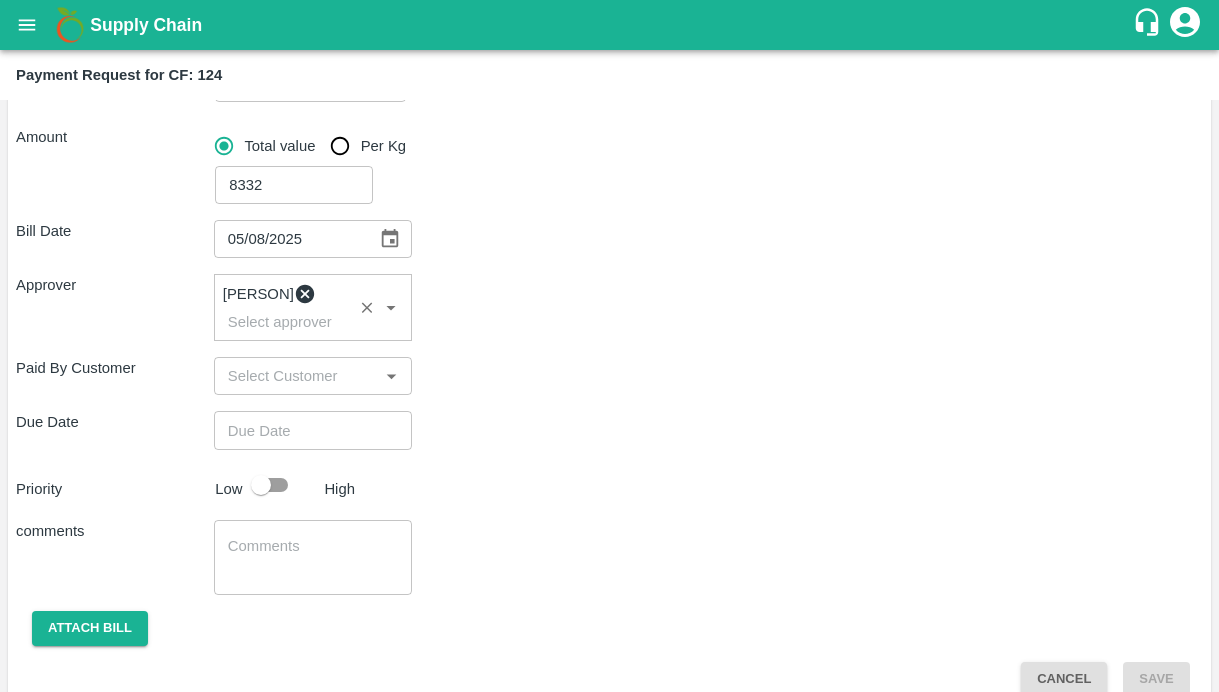 click on "Due Date ​" at bounding box center (609, 430) 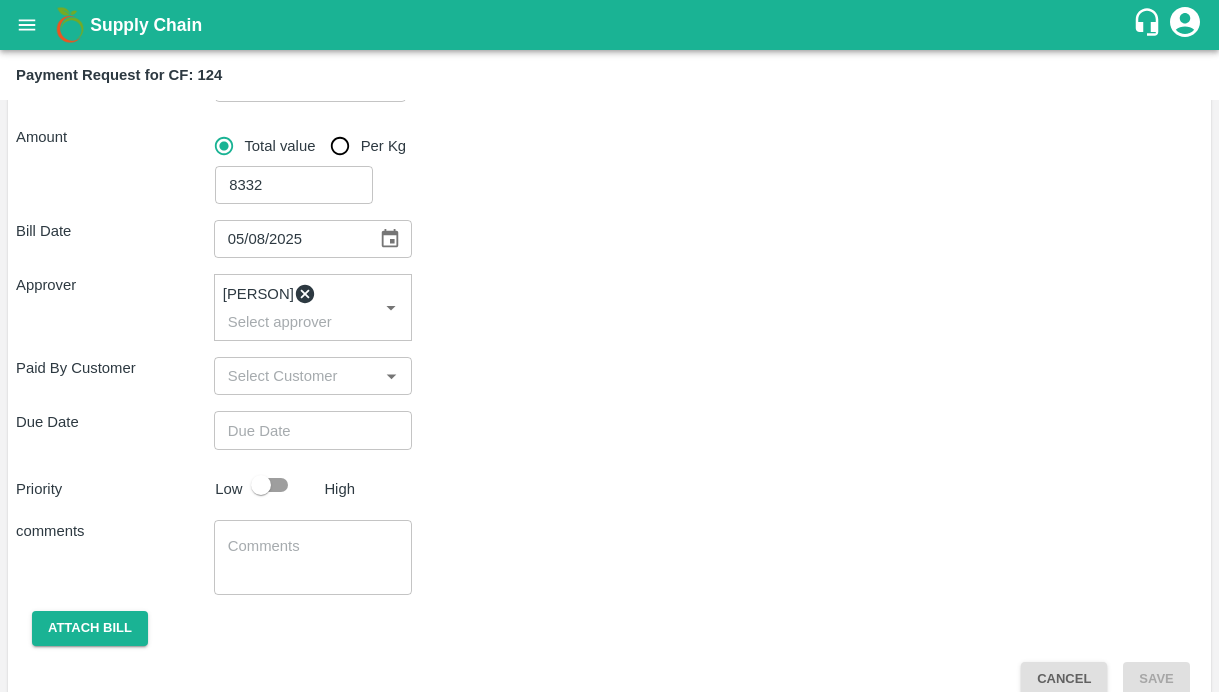 scroll, scrollTop: 300, scrollLeft: 0, axis: vertical 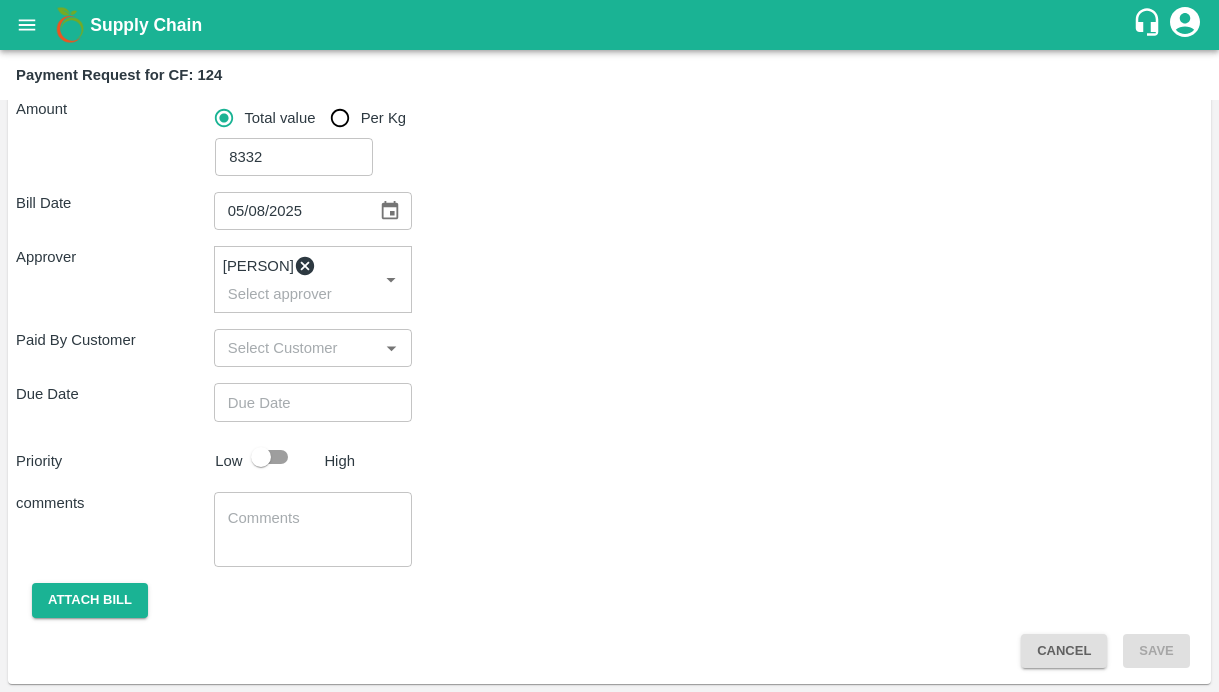 type on "DD/MM/YYYY hh:mm aa" 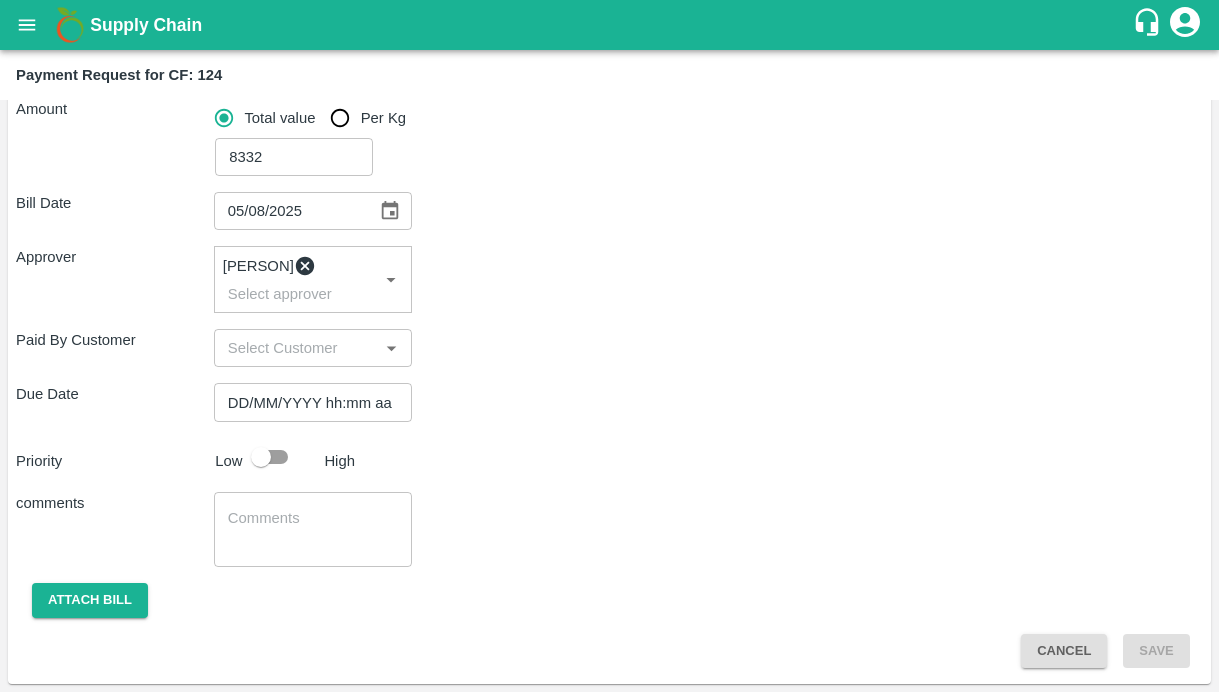 click on "DD/MM/YYYY hh:mm aa" at bounding box center [306, 402] 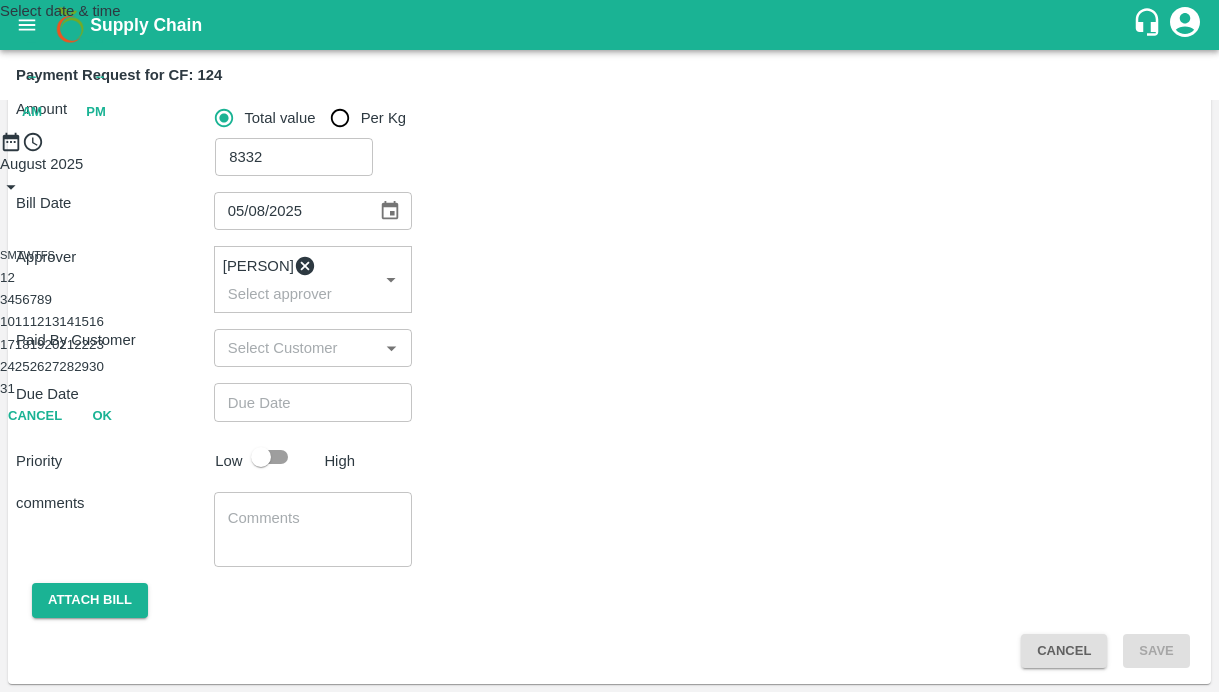 click on "6" at bounding box center (25, 299) 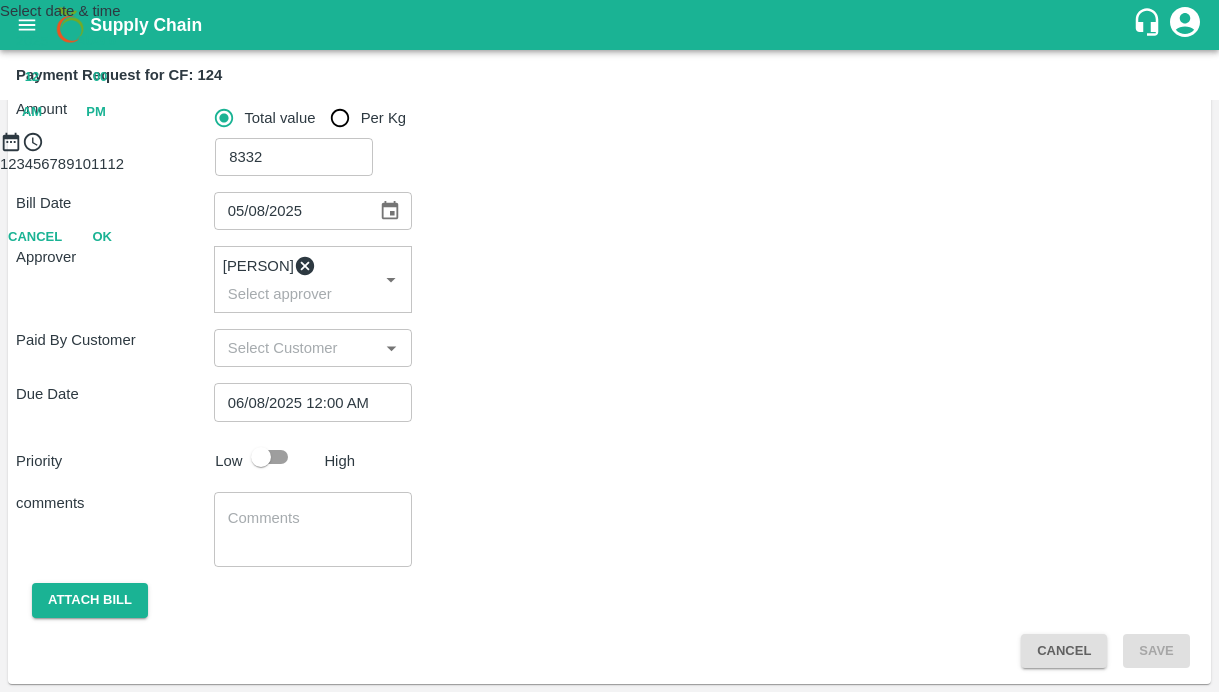 click on "PM" at bounding box center (96, 112) 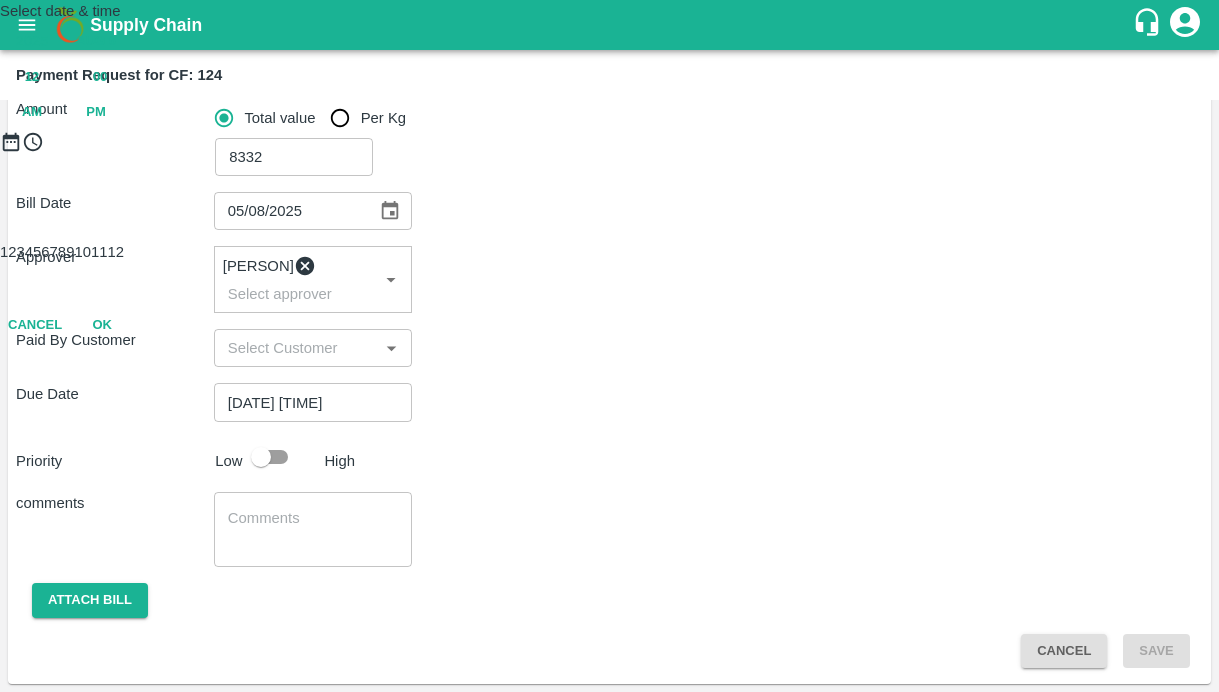click at bounding box center (609, 153) 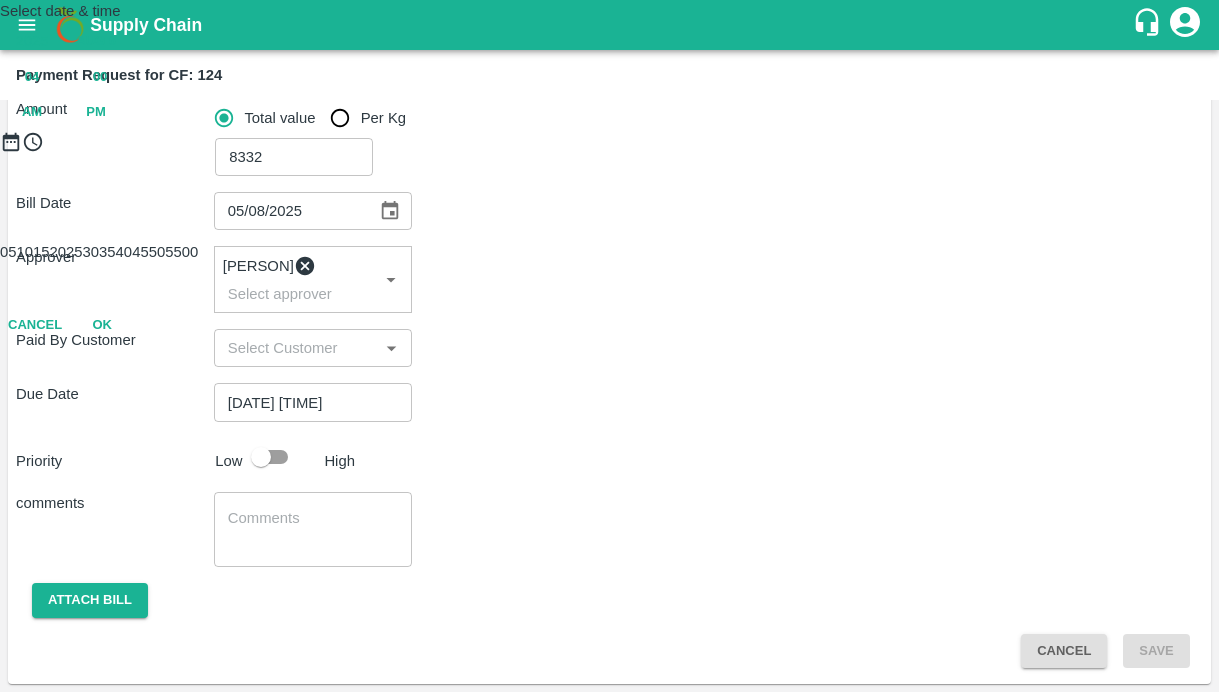 click on "OK" at bounding box center (102, 325) 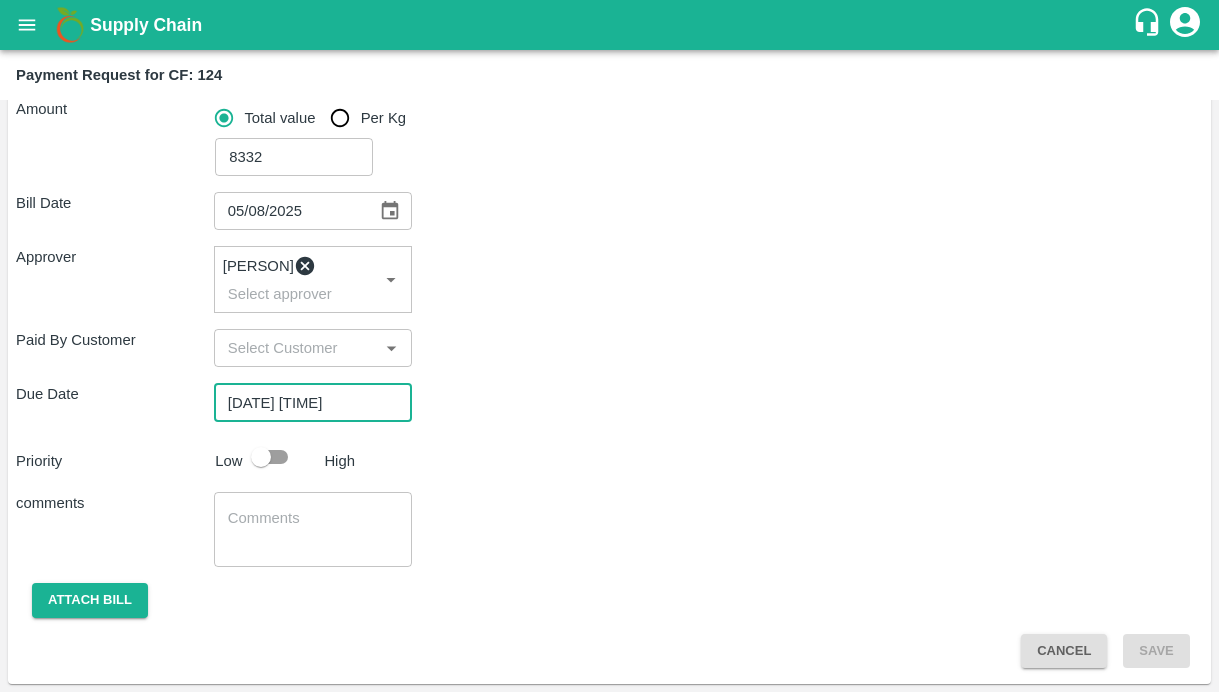 click on "Priority  Low  High" at bounding box center [605, 457] 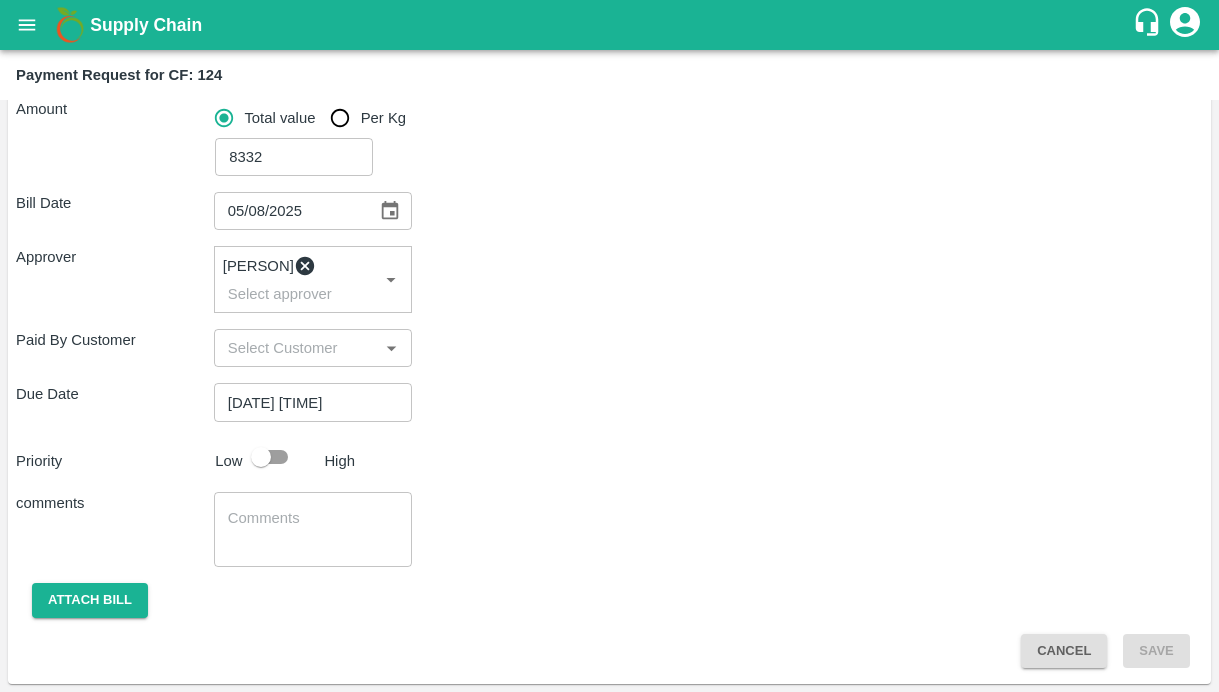 click at bounding box center [261, 457] 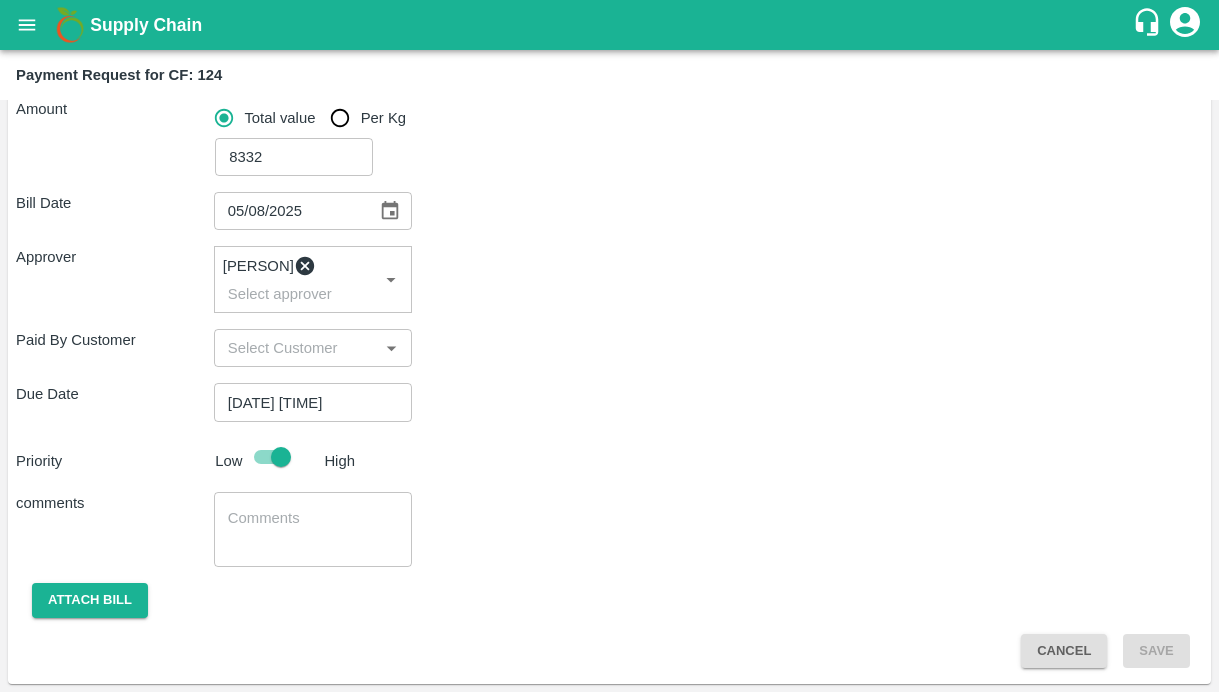click at bounding box center [313, 529] 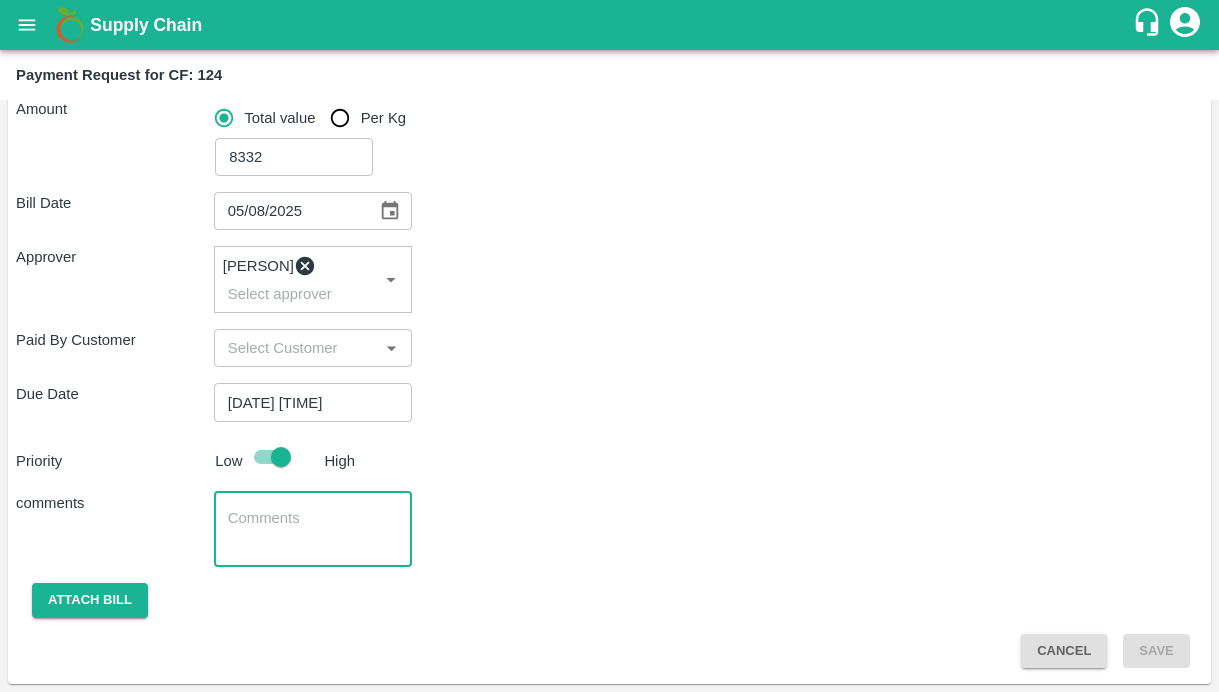 paste on "Fixed Labour salary of July month" 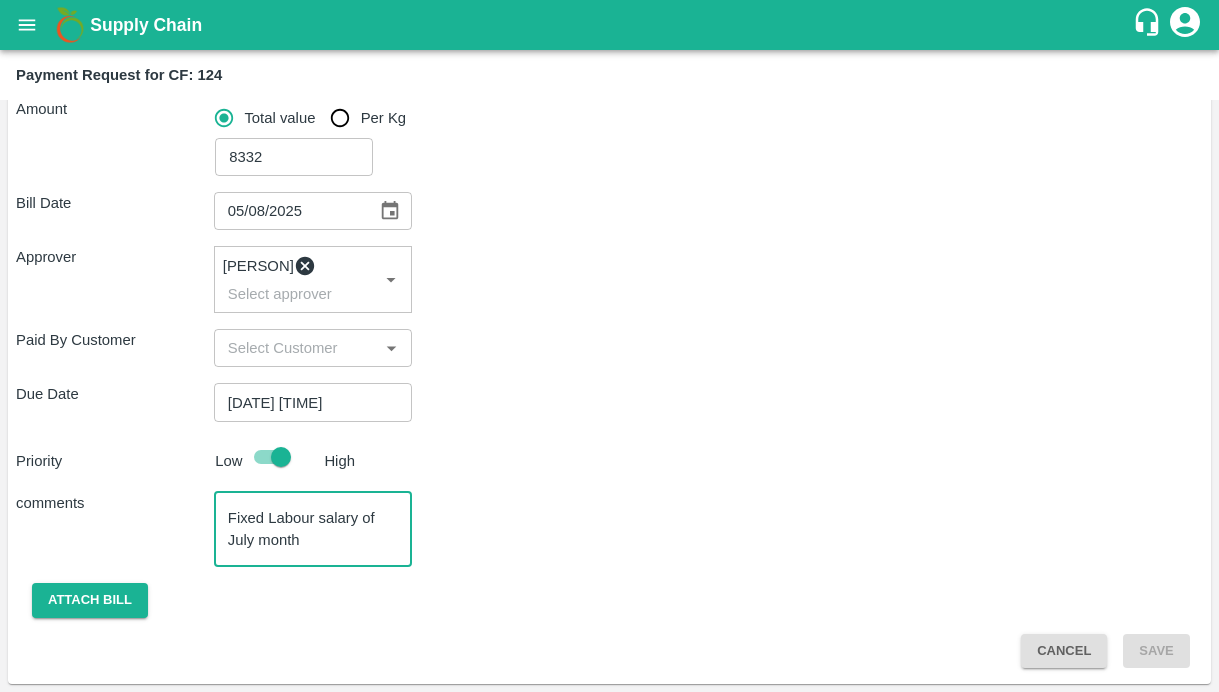 drag, startPoint x: 359, startPoint y: 521, endPoint x: 319, endPoint y: 520, distance: 40.012497 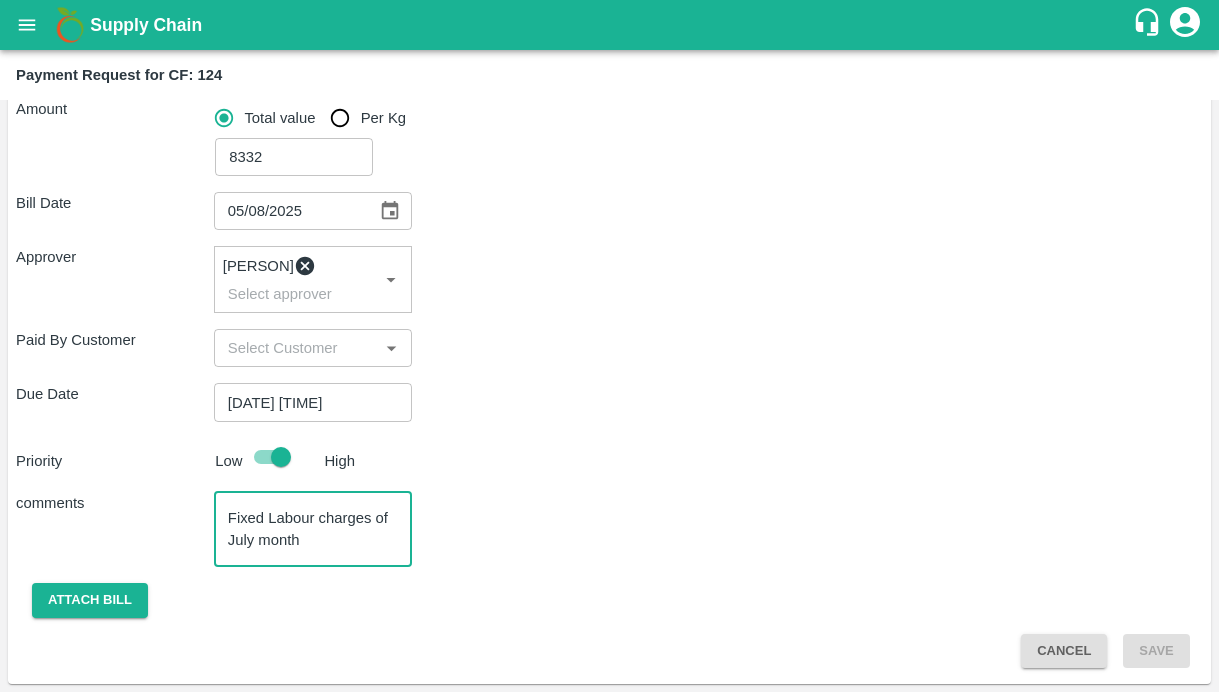 click on "Fixed Labour charges of July month" at bounding box center [313, 529] 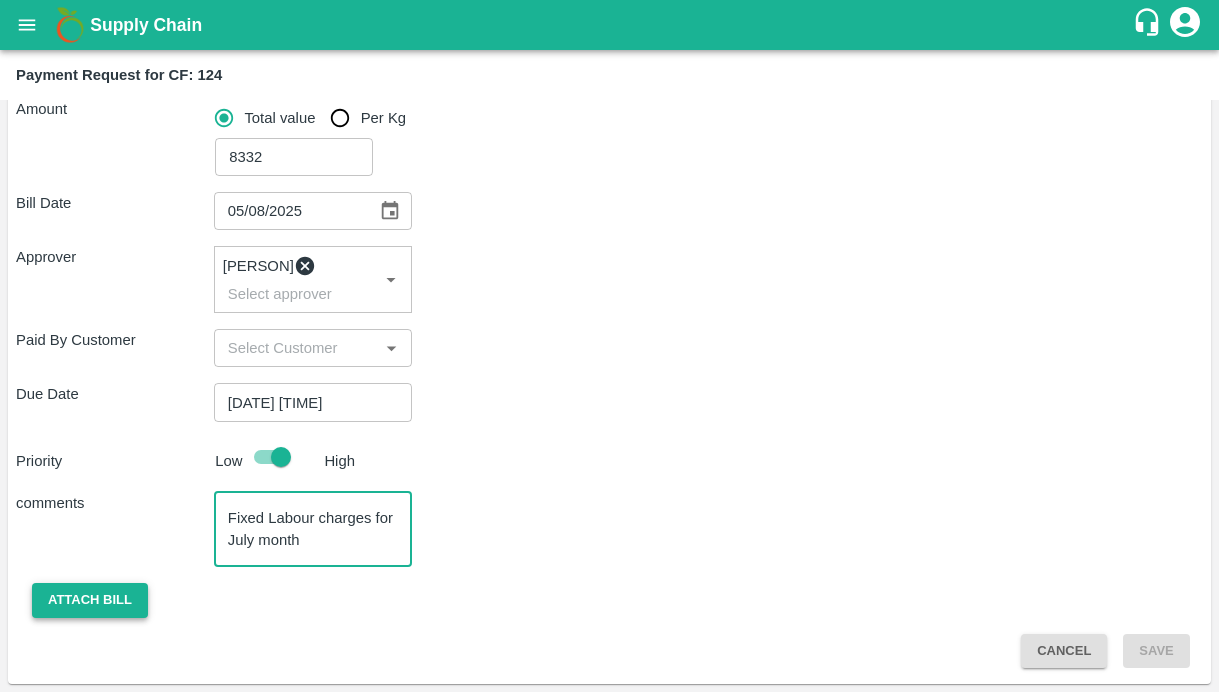 type on "Fixed Labour charges for July month" 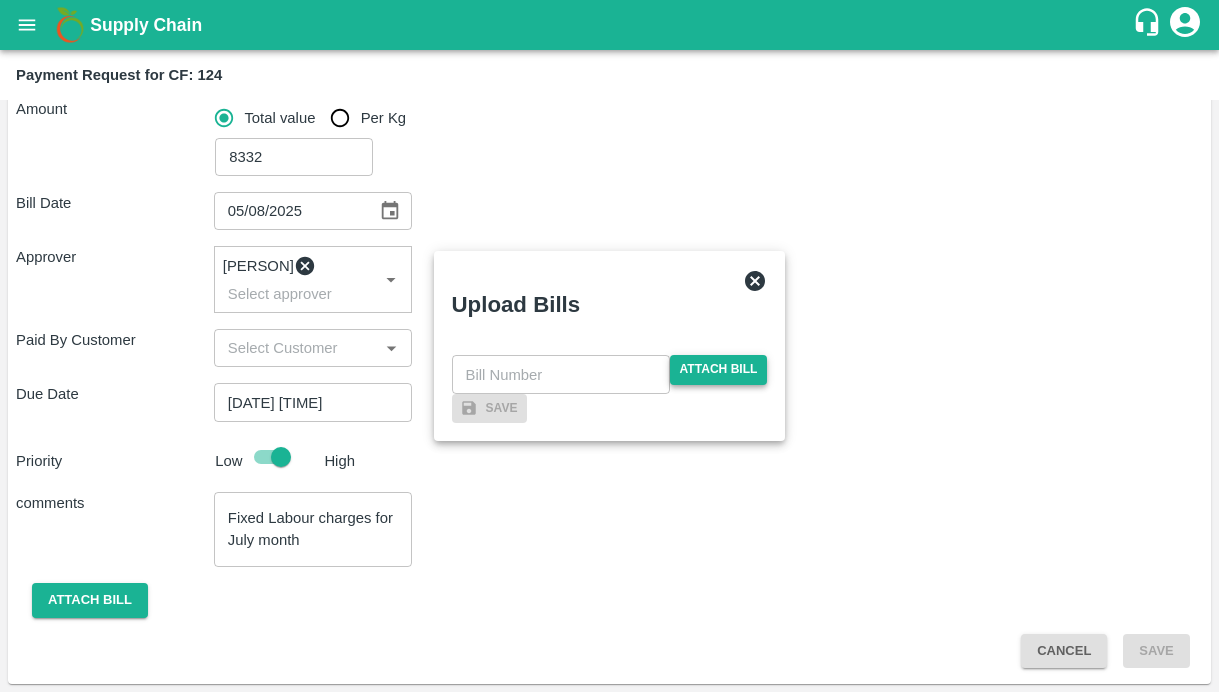 click on "Attach bill" at bounding box center [719, 369] 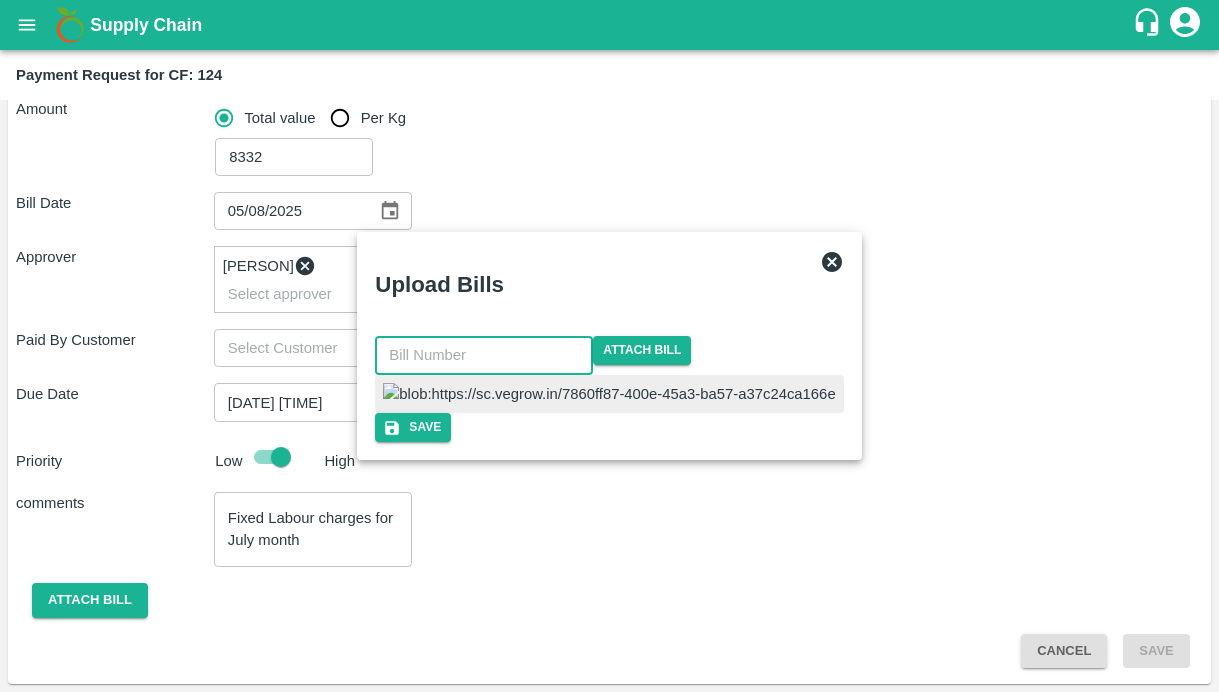 click at bounding box center (484, 355) 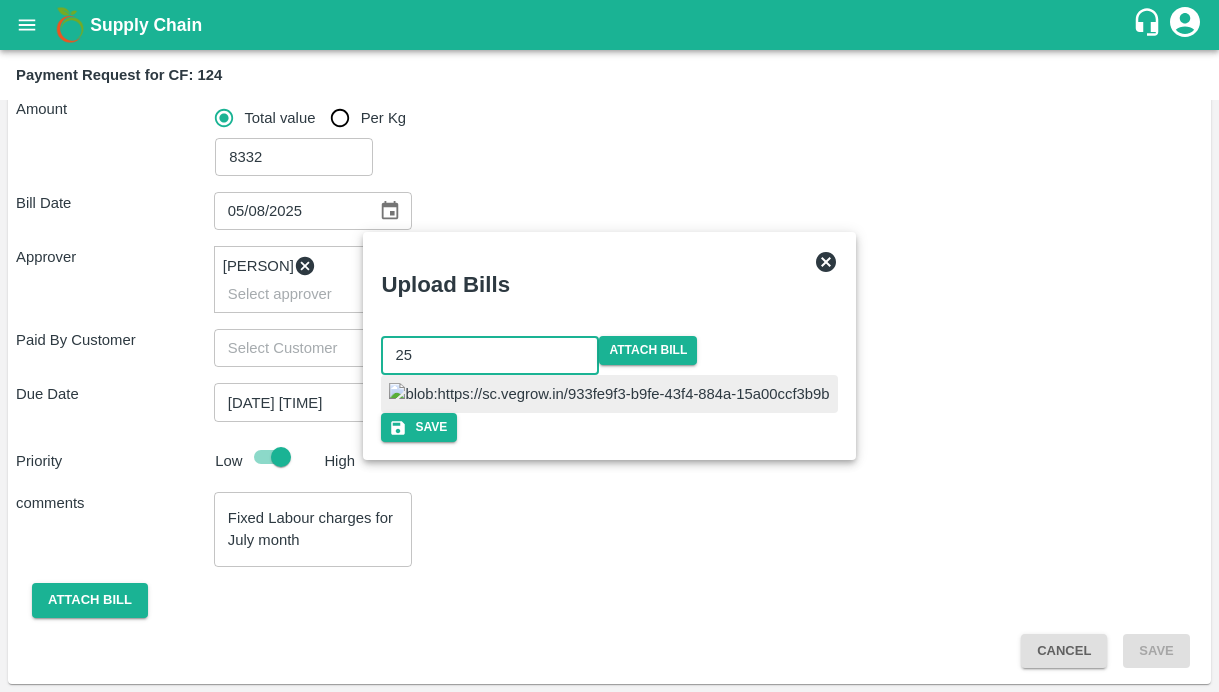 type on "25" 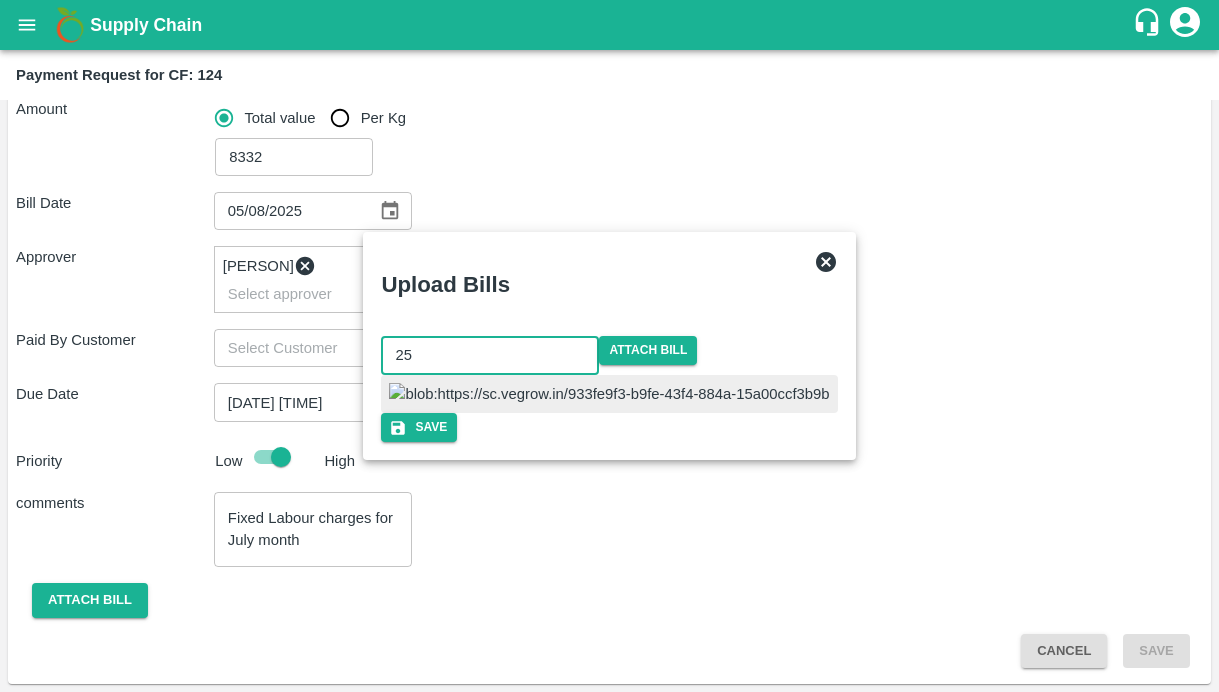 click at bounding box center (609, 394) 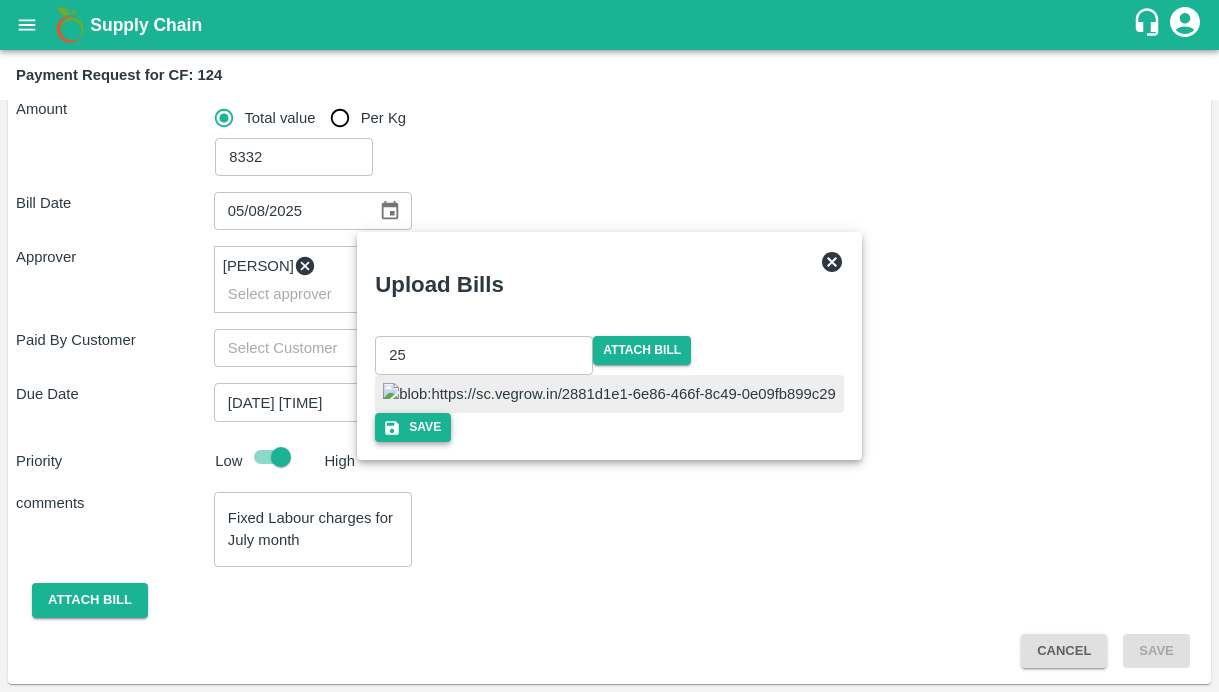 click on "Save" at bounding box center [413, 427] 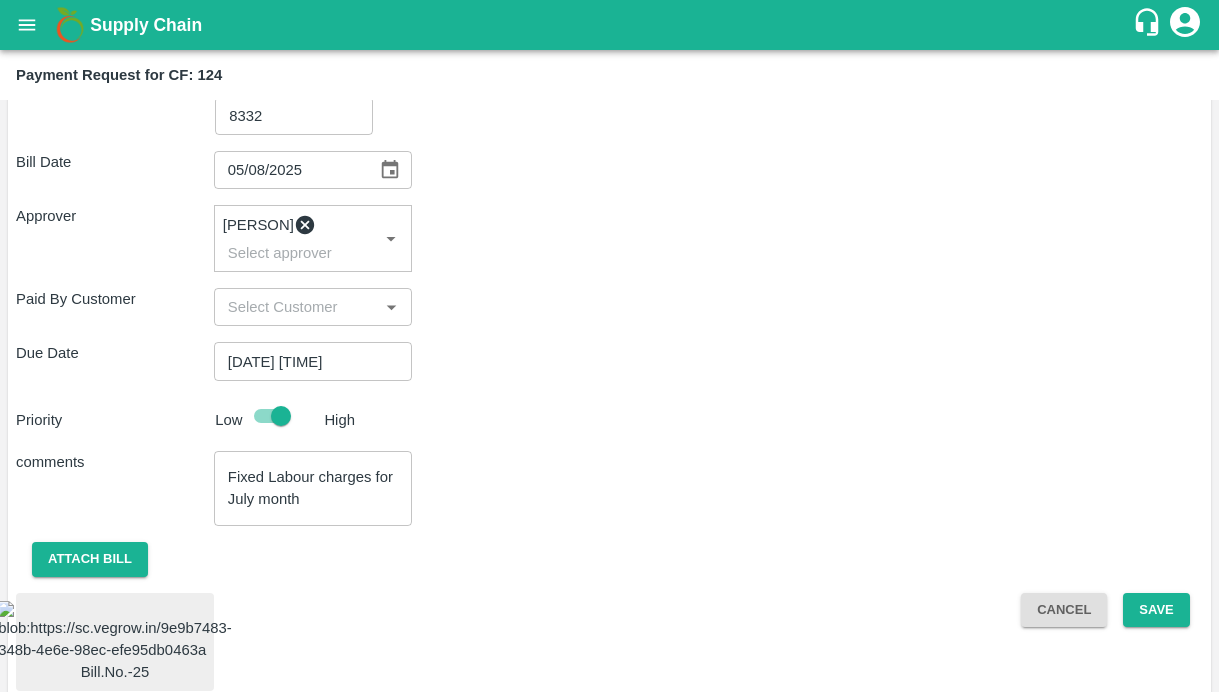 scroll, scrollTop: 522, scrollLeft: 0, axis: vertical 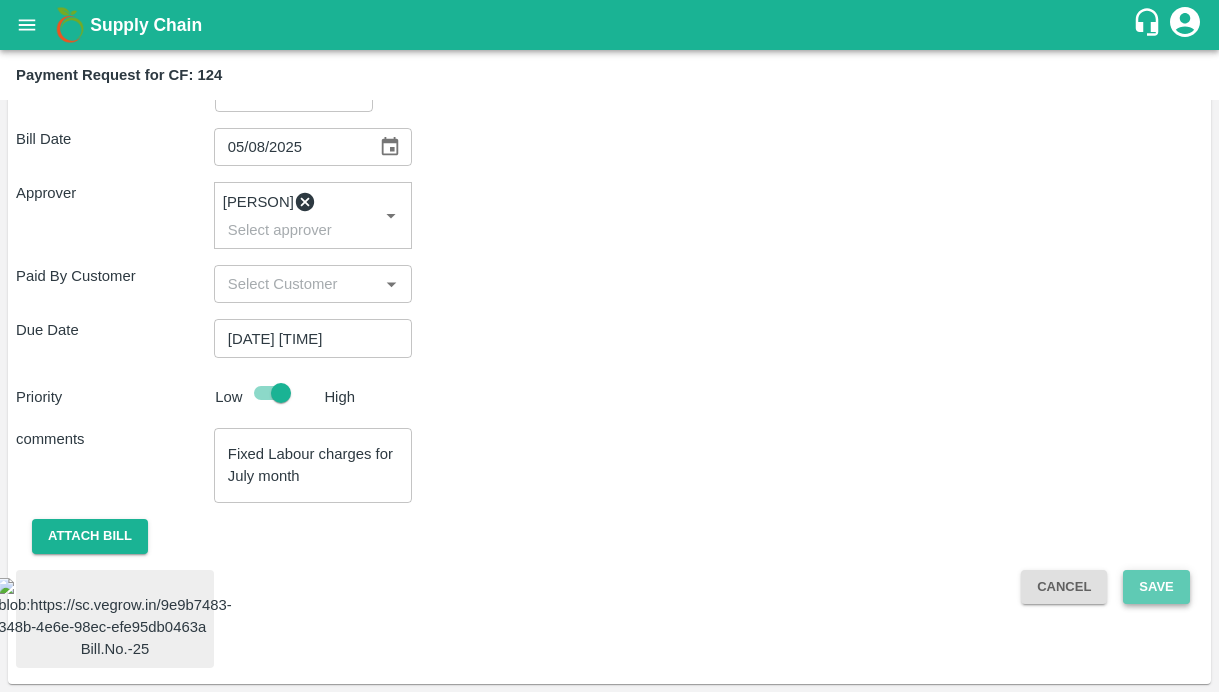 click on "Save" at bounding box center (1156, 587) 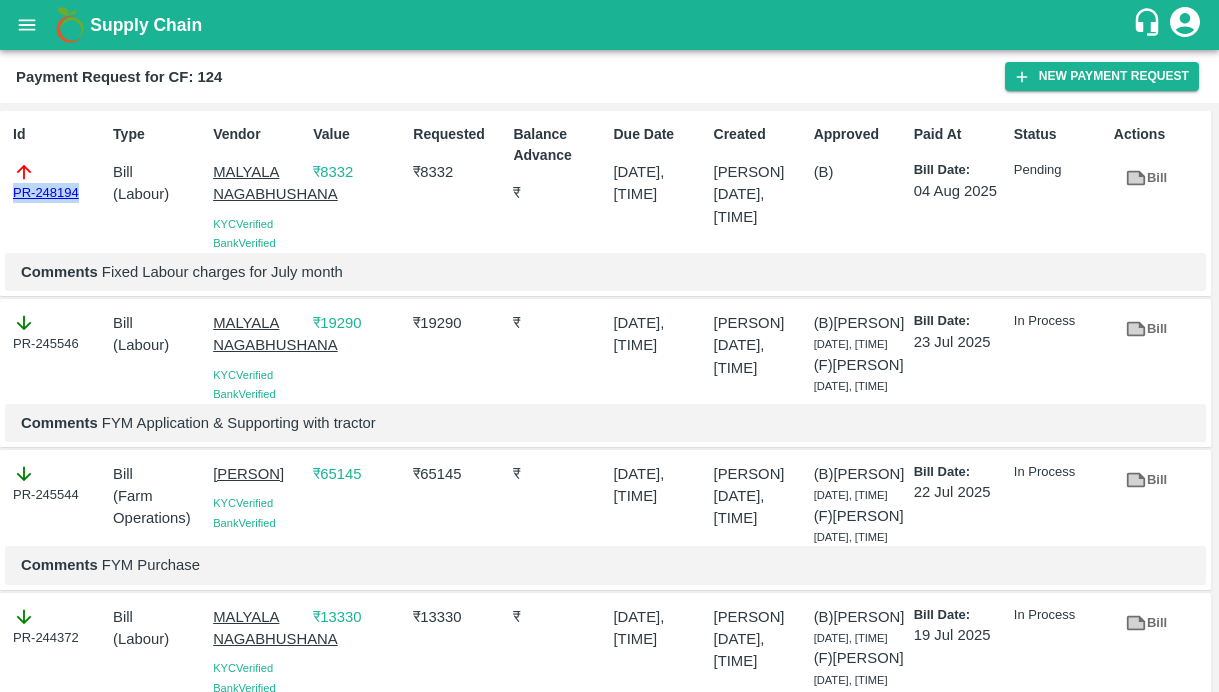 drag, startPoint x: 89, startPoint y: 191, endPoint x: -4, endPoint y: 191, distance: 93 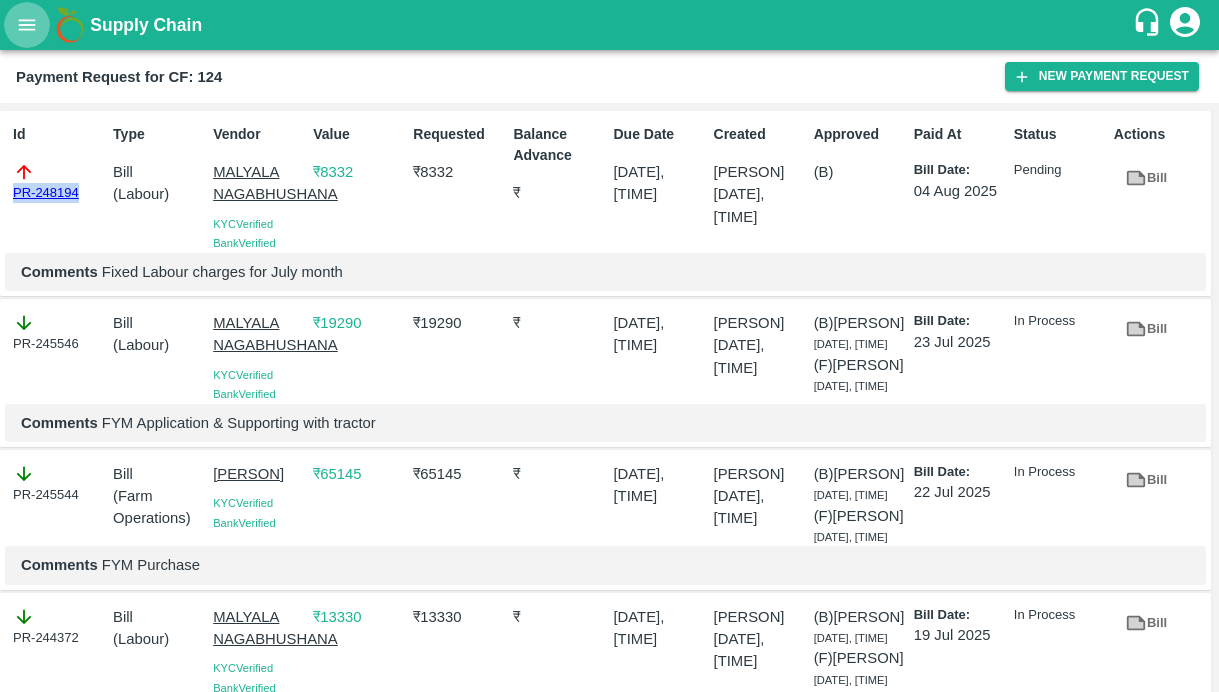 click 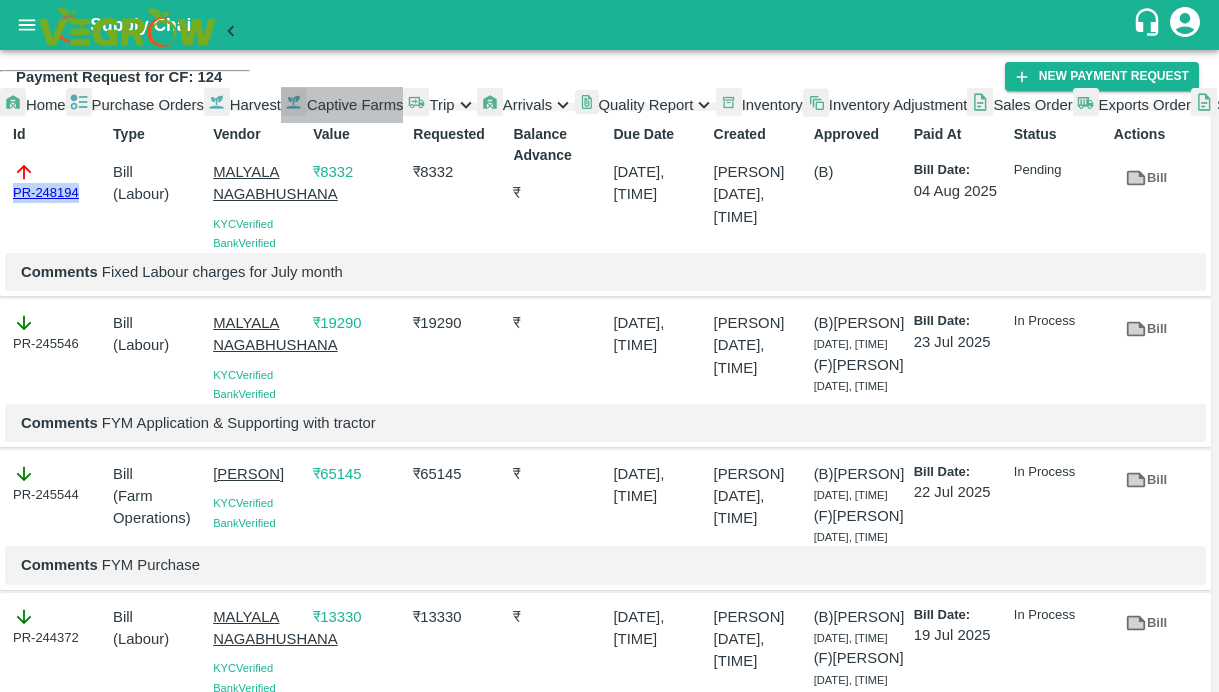 click on "Captive Farms" at bounding box center [355, 105] 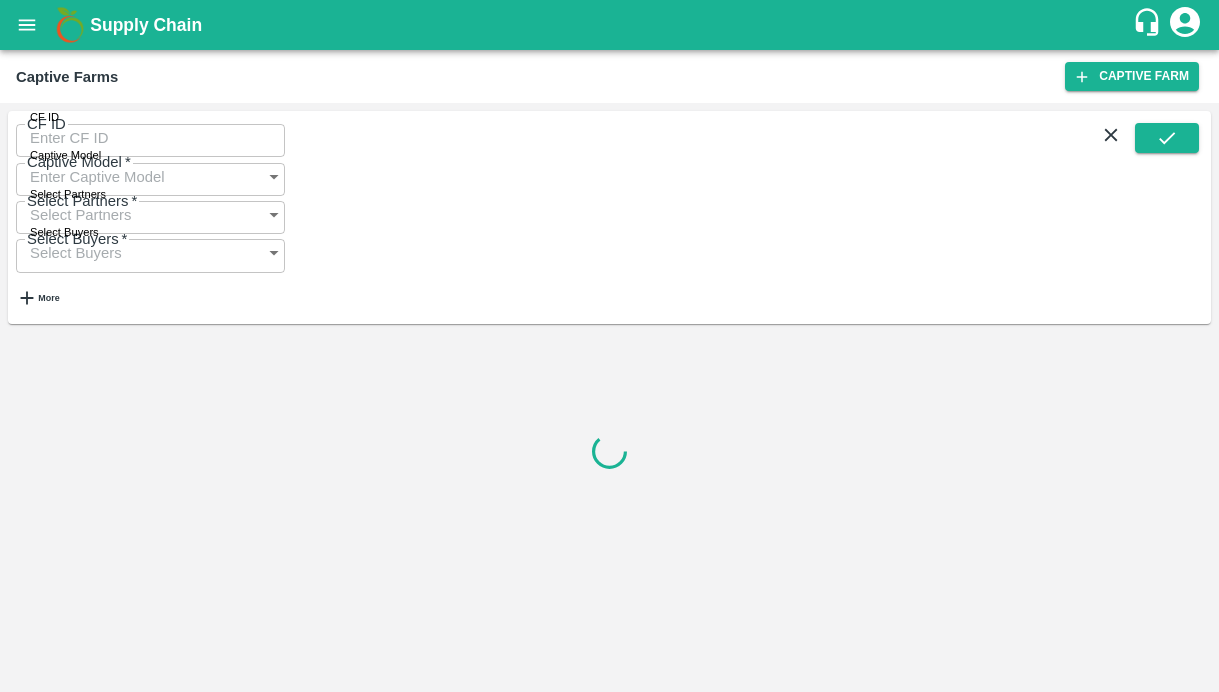 click on "CF ID" at bounding box center [150, 138] 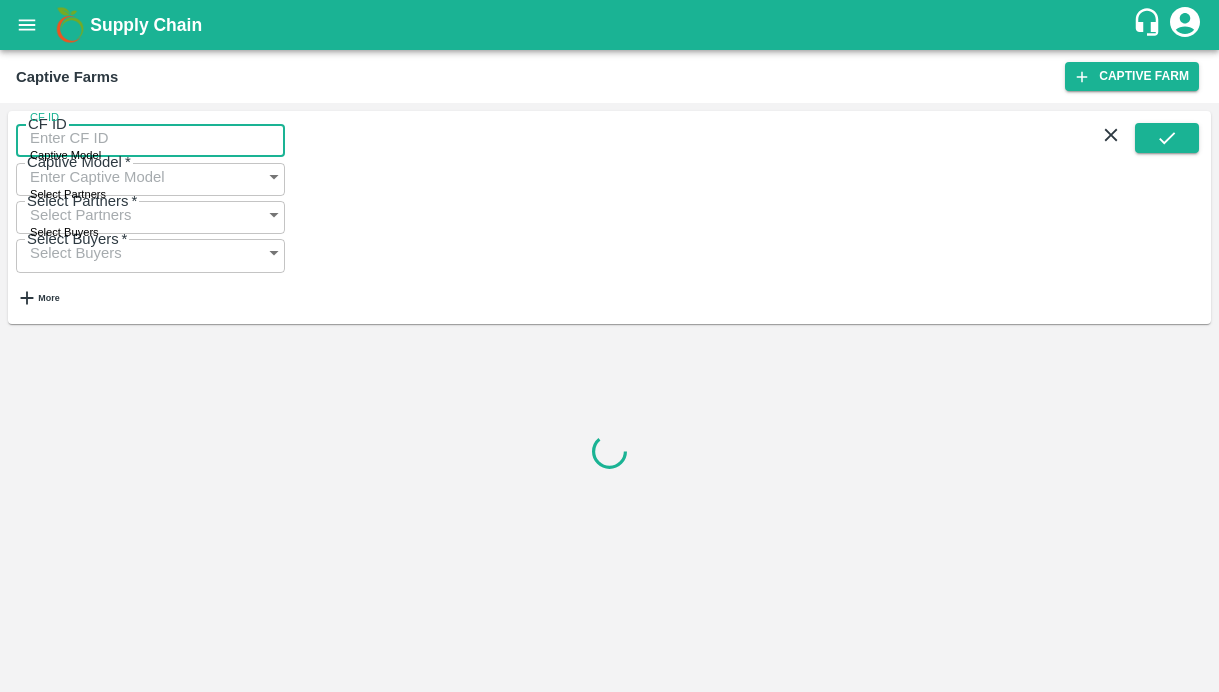 paste on "125" 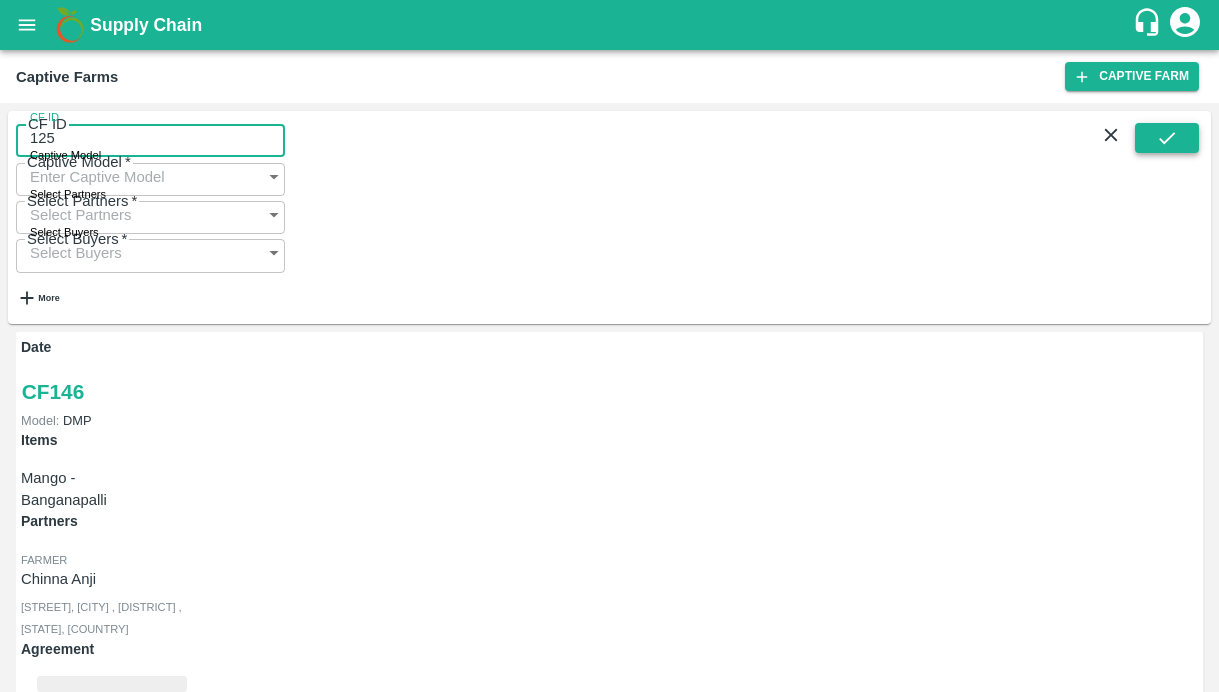 type on "125" 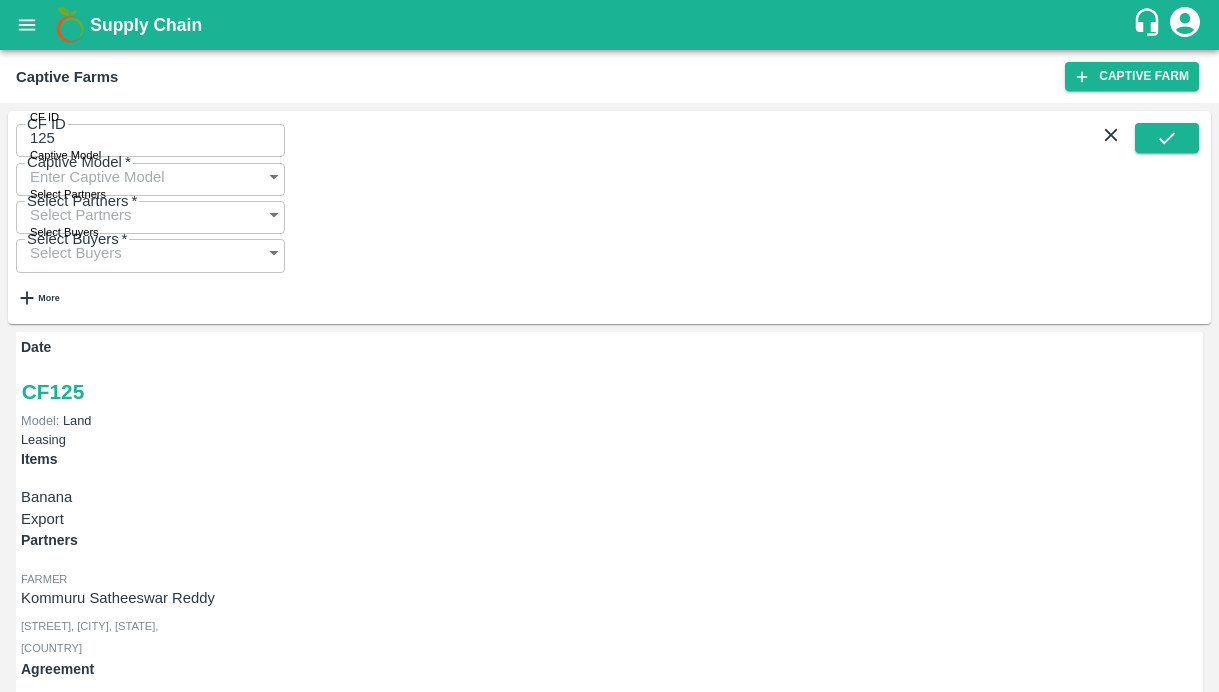 click on "Payment Requests   (58)" at bounding box center [99, 1079] 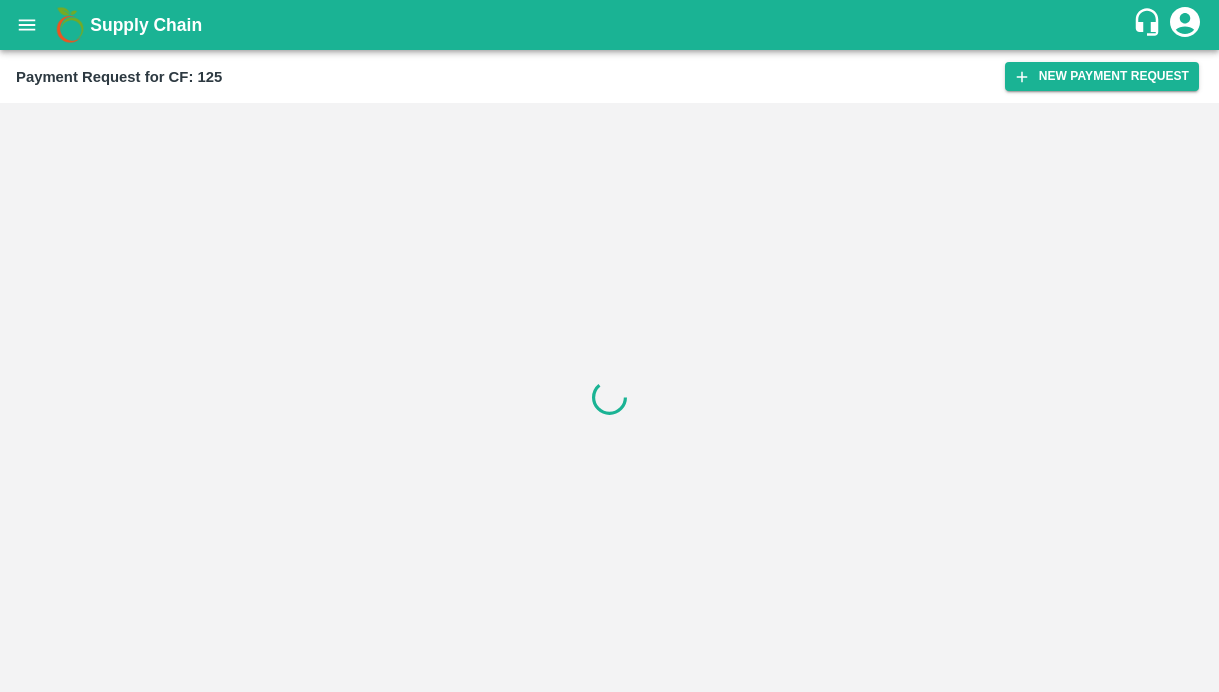 scroll, scrollTop: 0, scrollLeft: 0, axis: both 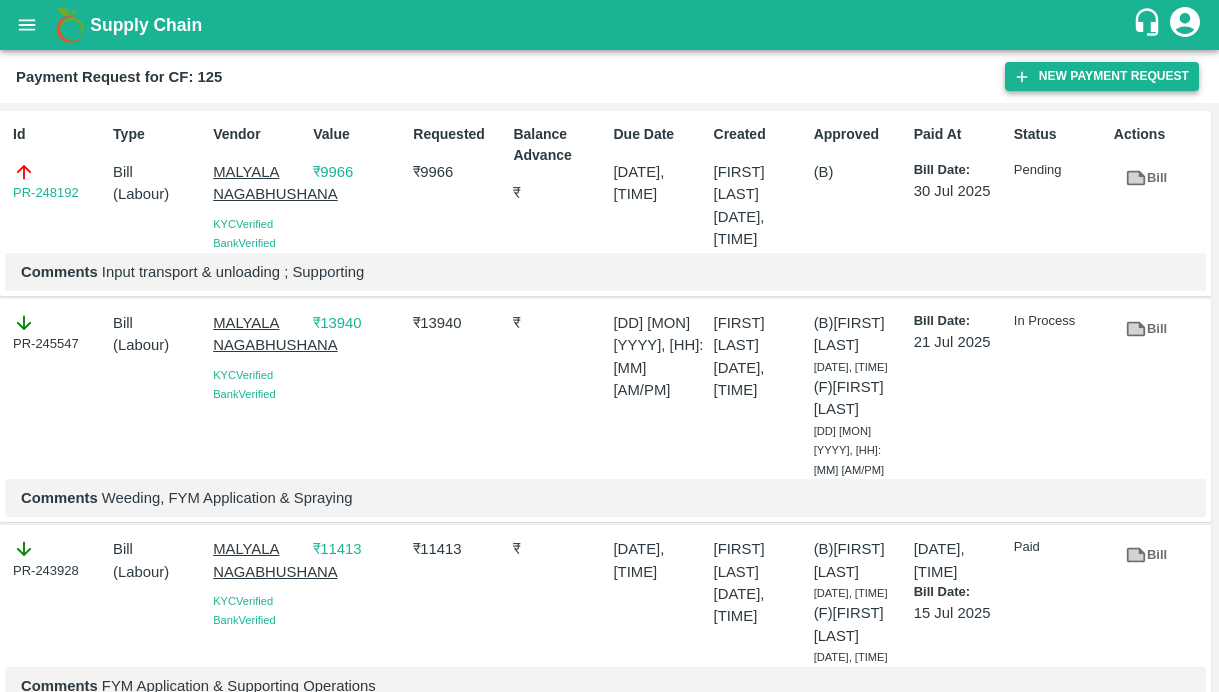 click on "New Payment Request" at bounding box center (1102, 76) 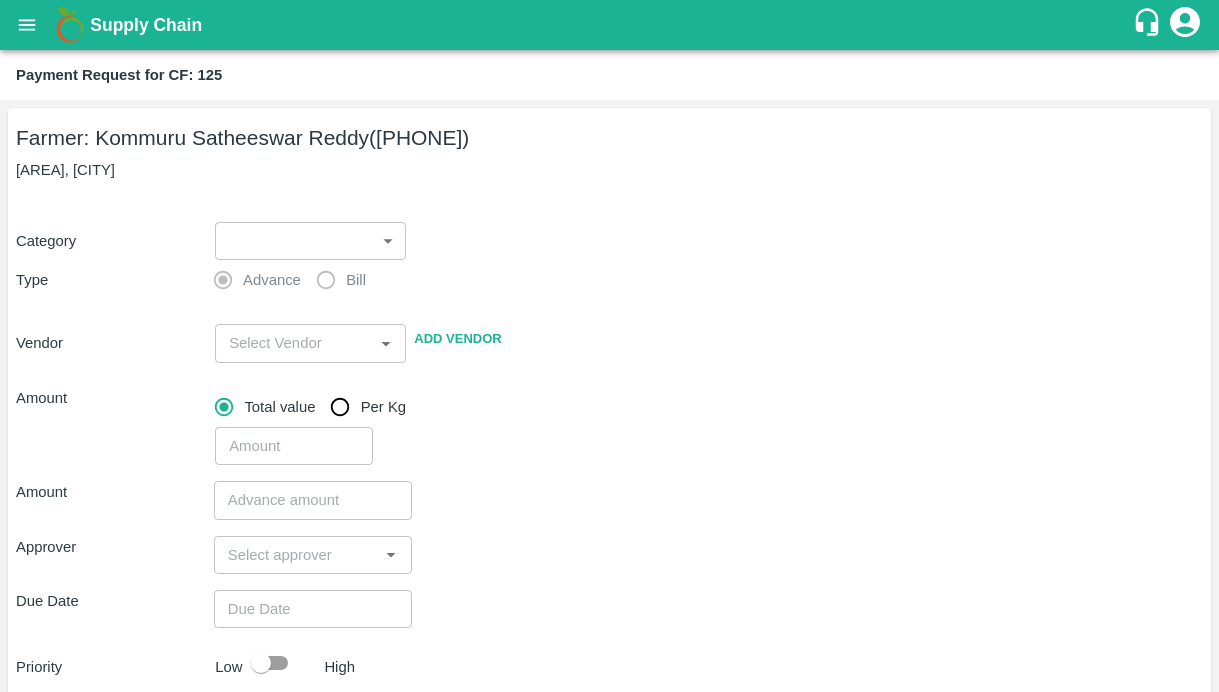 click on "Supply Chain Payment Request for CF: [NUMBER] Farmer:    [NAME]  ([PHONE]) OC Colony, Anantapuram Category ​ ​ Type Advance Bill Vendor ​ Add Vendor Amount Total value Per Kg ​ Amount ​ Approver ​ Due Date ​  Priority  Low  High Comment x ​ Attach bill Cancel Save Bangalore DC Direct Customer Hyderabad DC B2R Bangalore  Tembhurni Virtual Captive PH Ananthapur Virtual Captive PH Kothakota Virtual Captive PH Chittoor Virtual Captive PH [NAME] Logout" at bounding box center (609, 346) 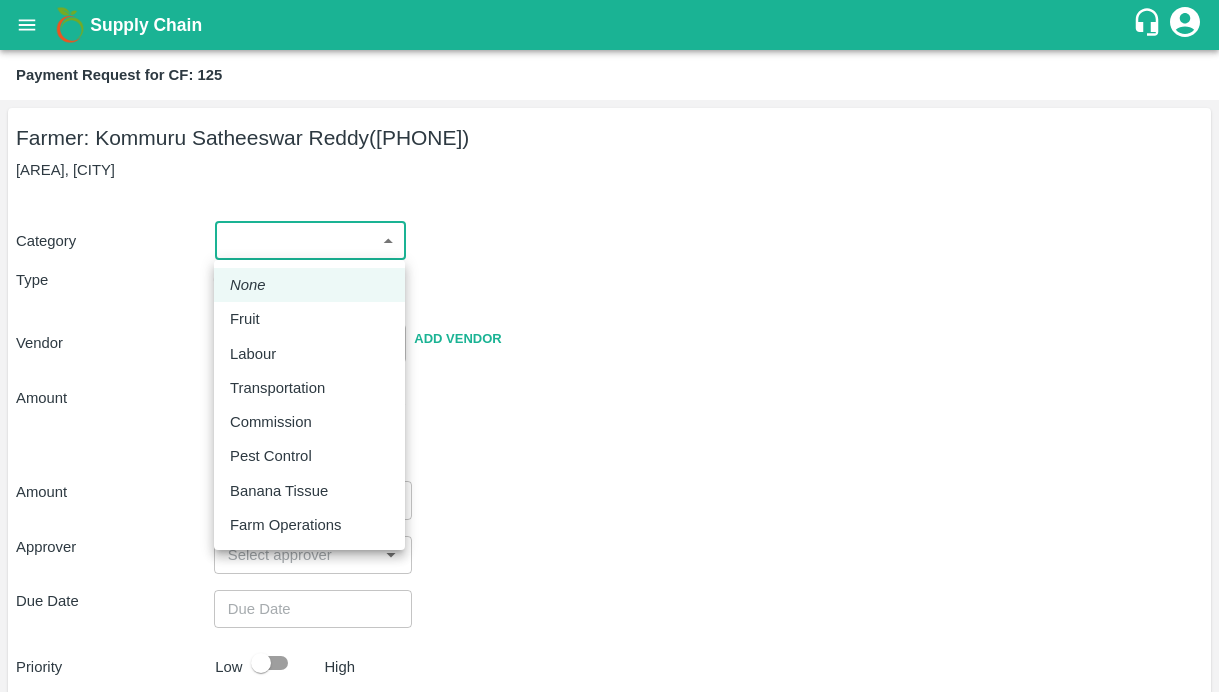 click on "Labour" at bounding box center (253, 354) 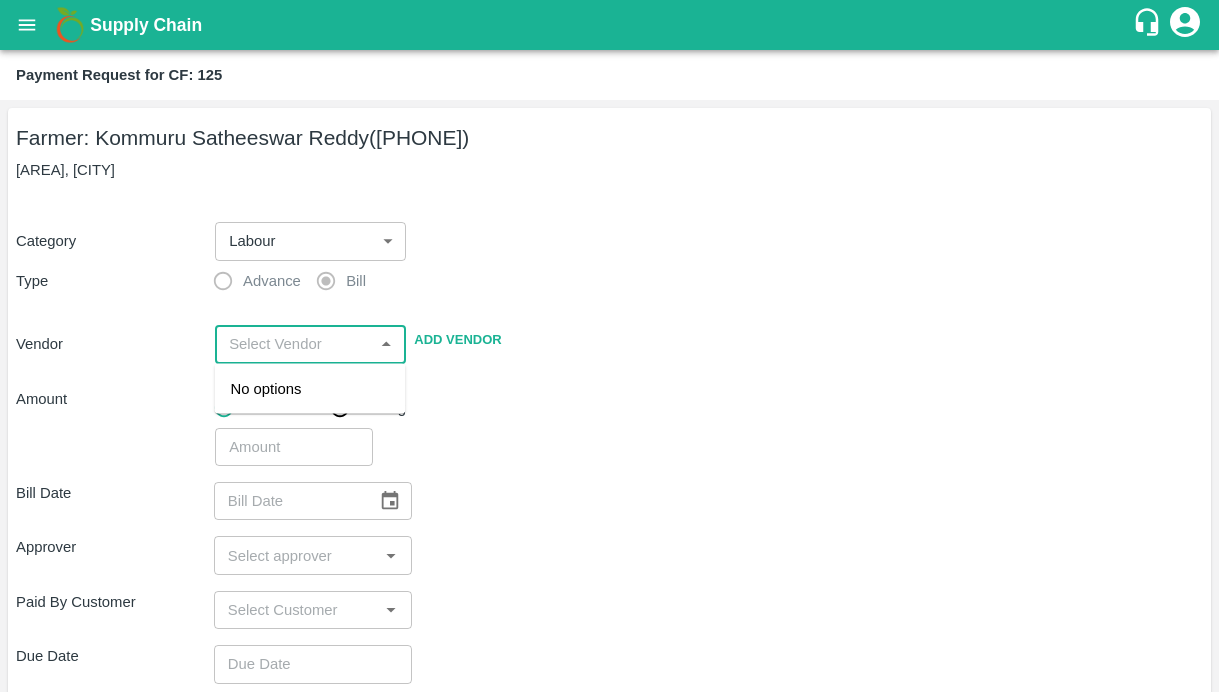 click at bounding box center [294, 344] 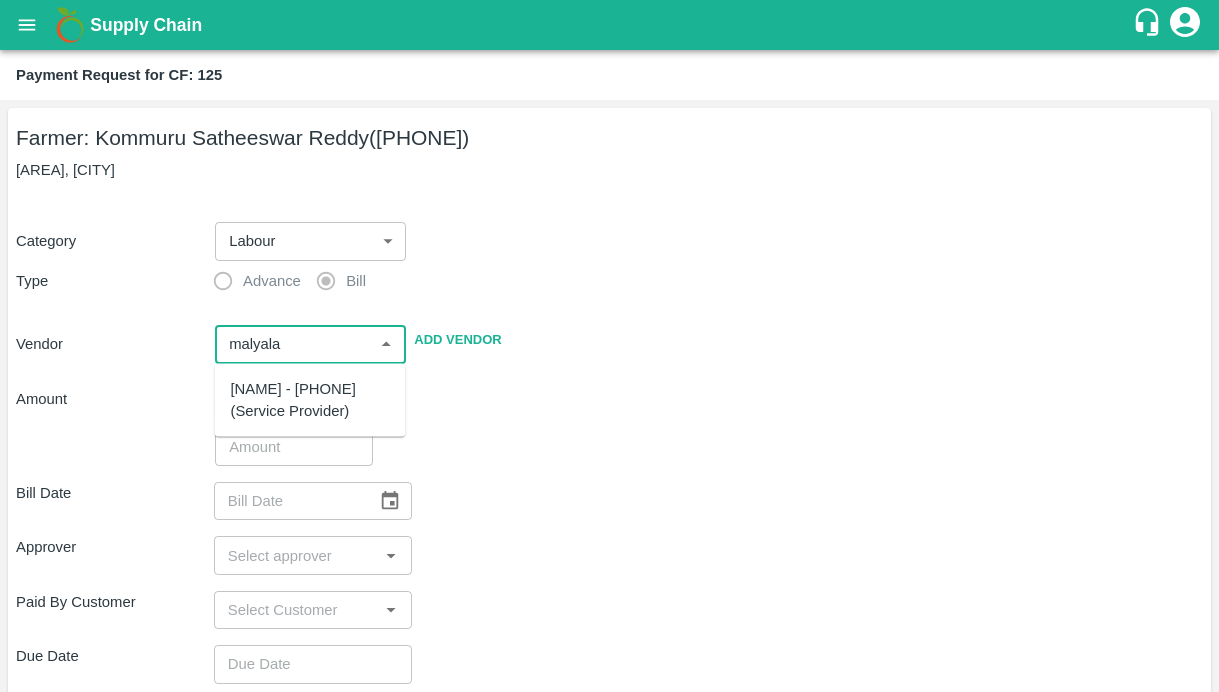 click on "MALYALA NAGABHUSHANA - 9912197696(Service Provider)" at bounding box center [310, 400] 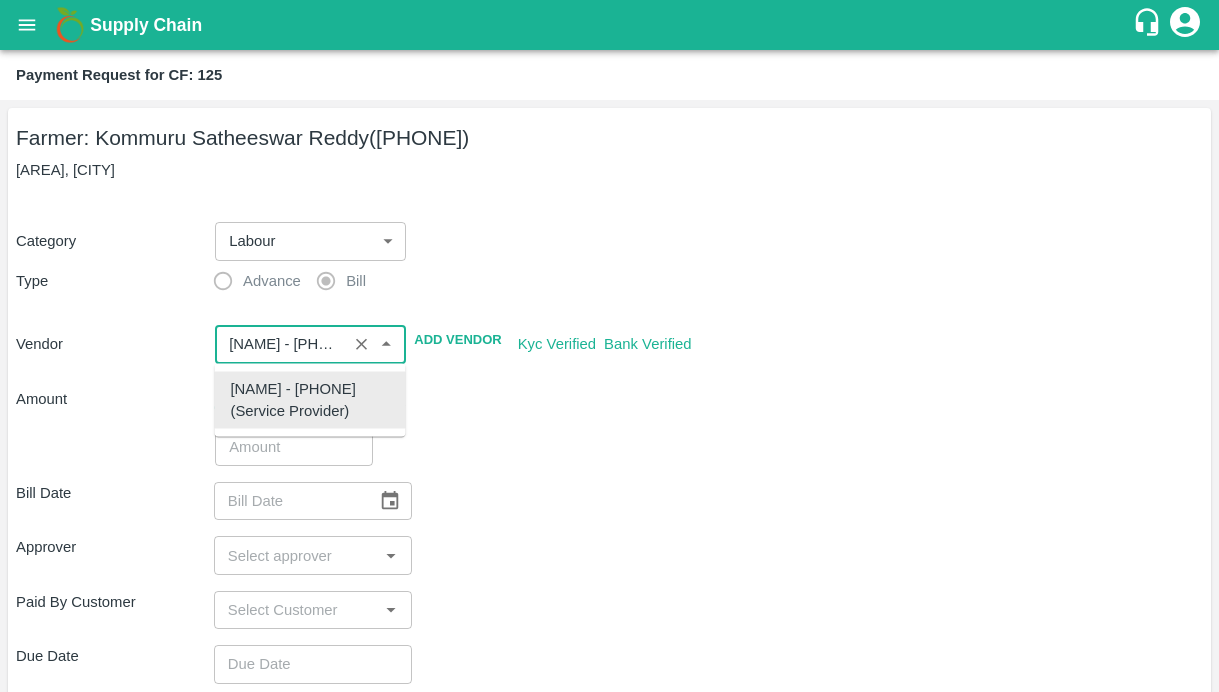 type on "MALYALA NAGABHUSHANA - 9912197696(Service Provider)" 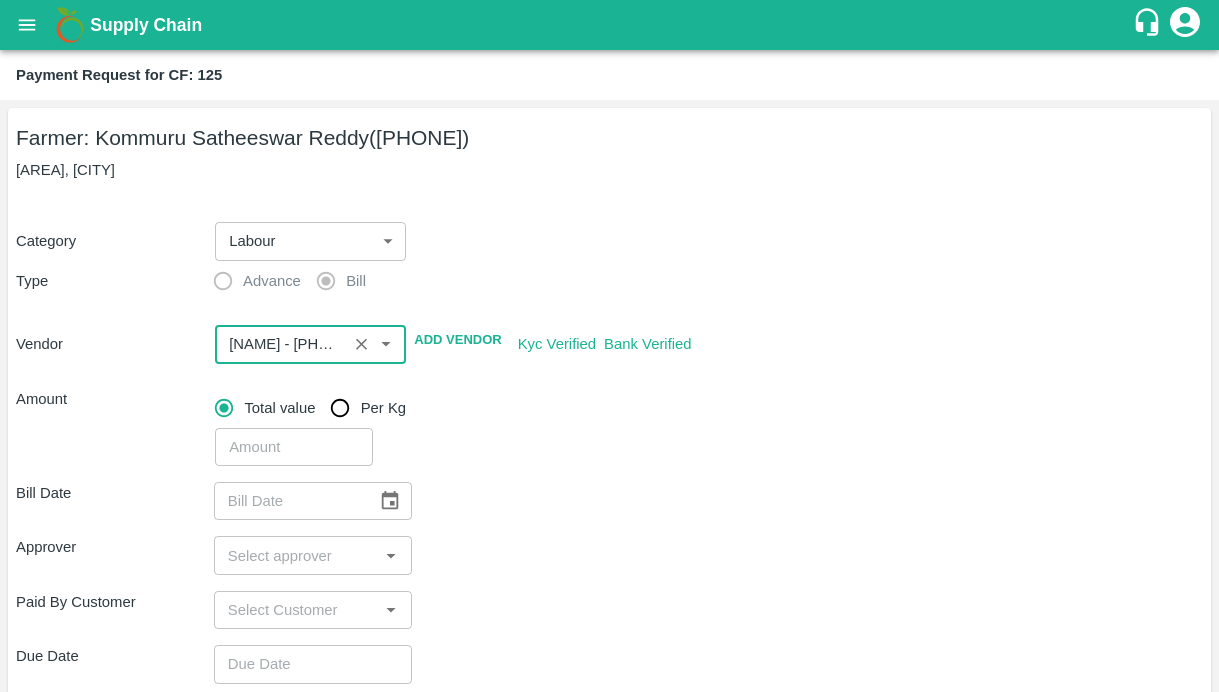 click at bounding box center (281, 344) 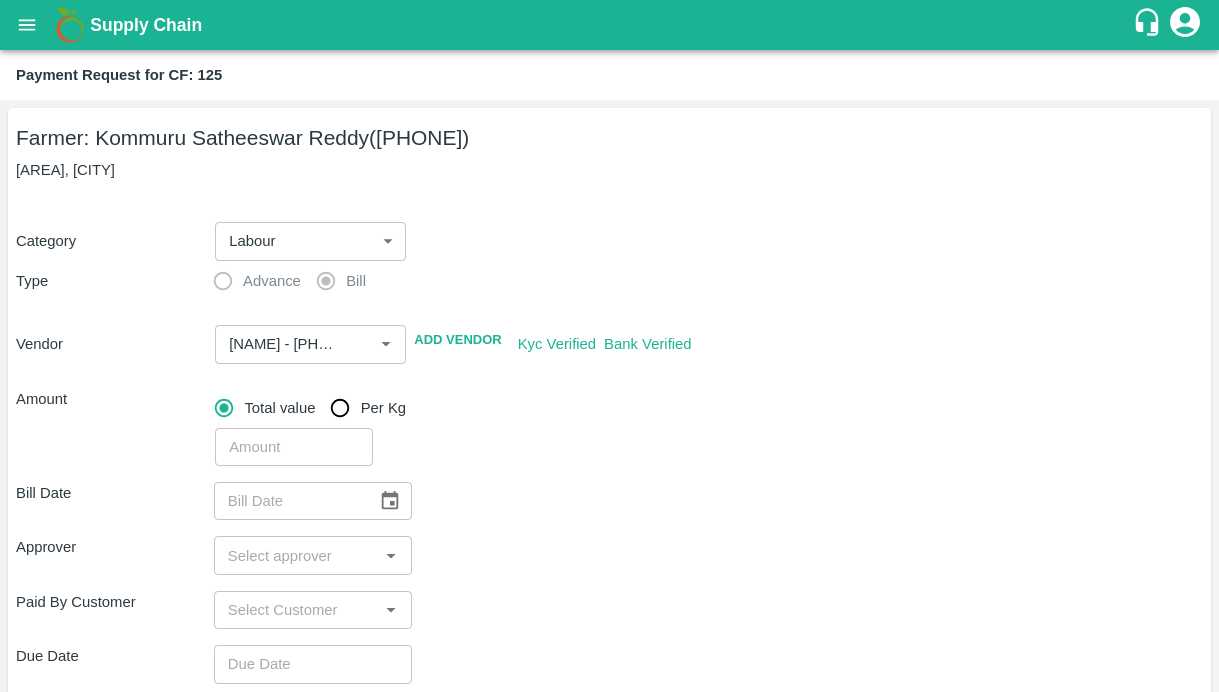 click on "Bill Date ​ Approver ​ Paid By Customer ​ Due Date ​  Priority  Low  High comments x ​ Attach bill Cancel Save" at bounding box center [609, 698] 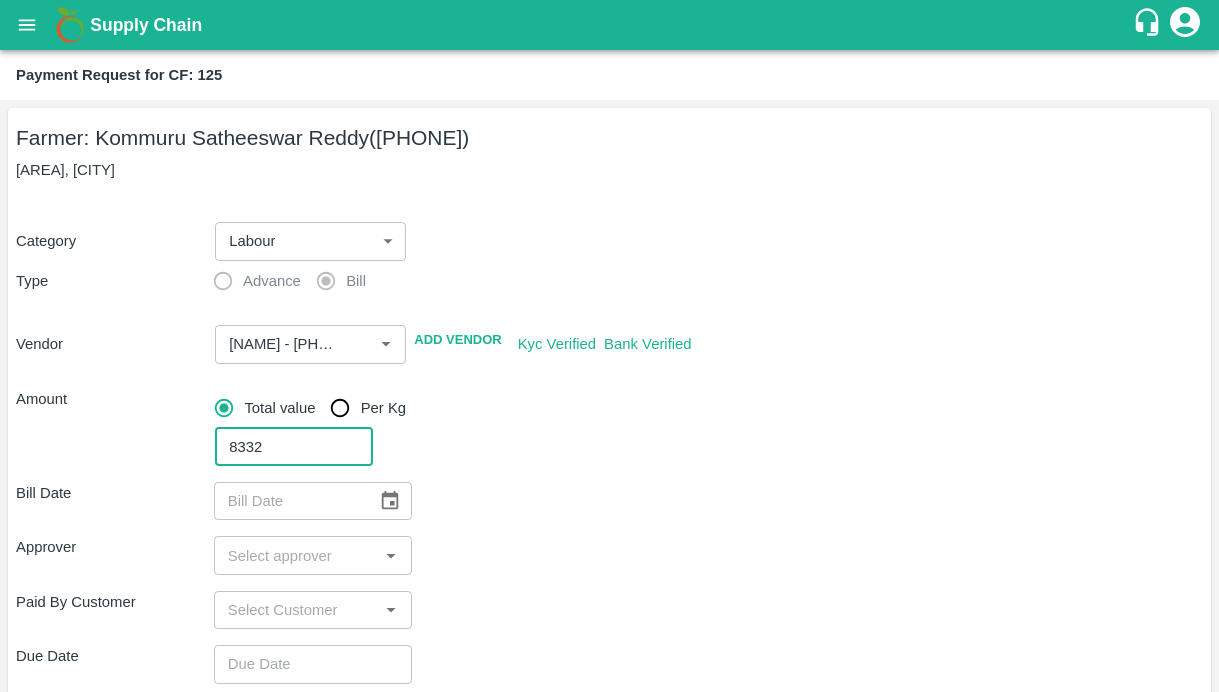 type on "8332" 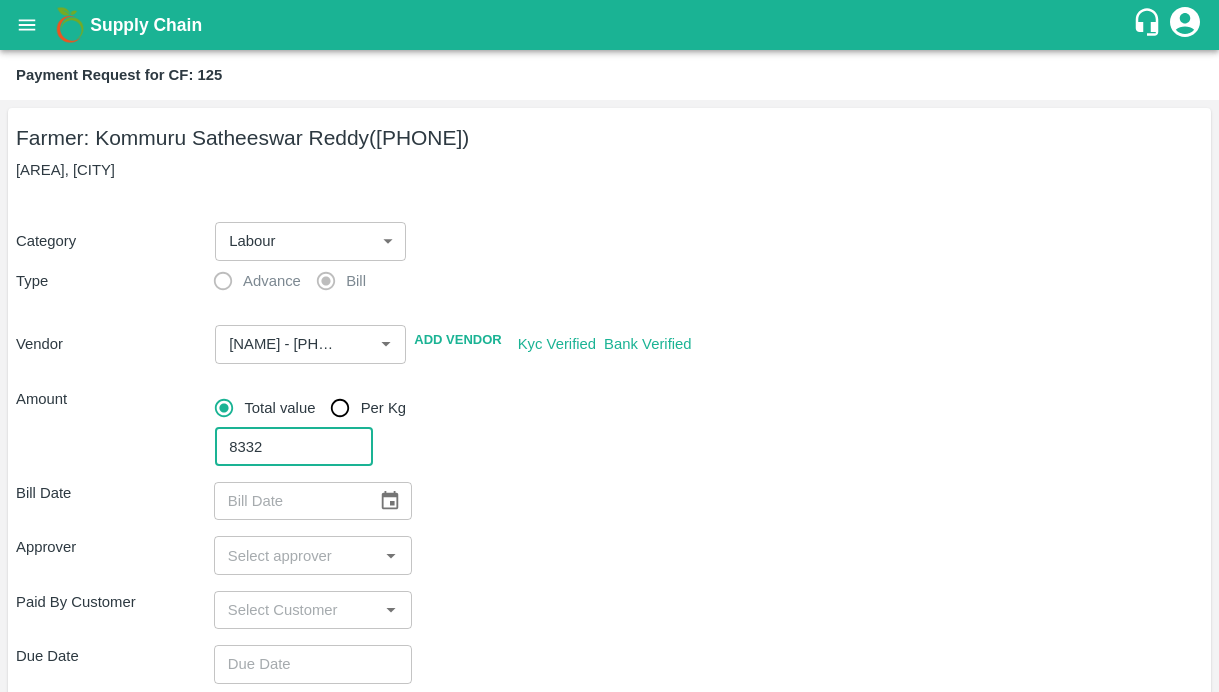 click on "8332 ​" at bounding box center [705, 443] 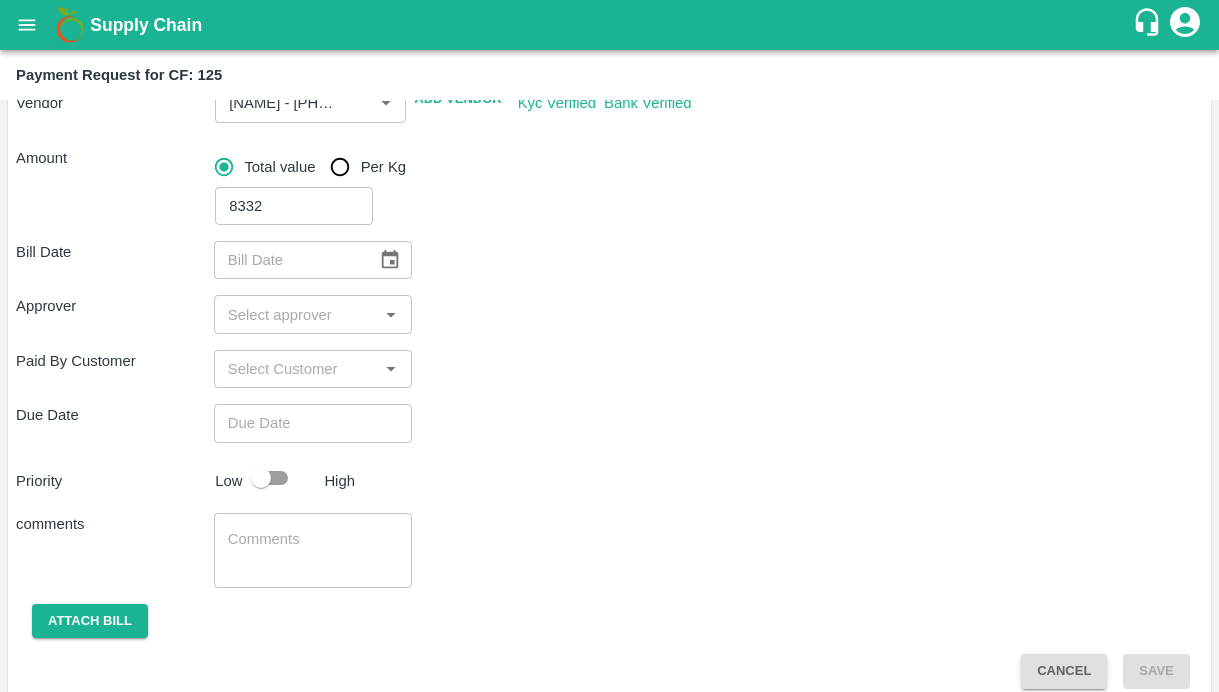 scroll, scrollTop: 245, scrollLeft: 0, axis: vertical 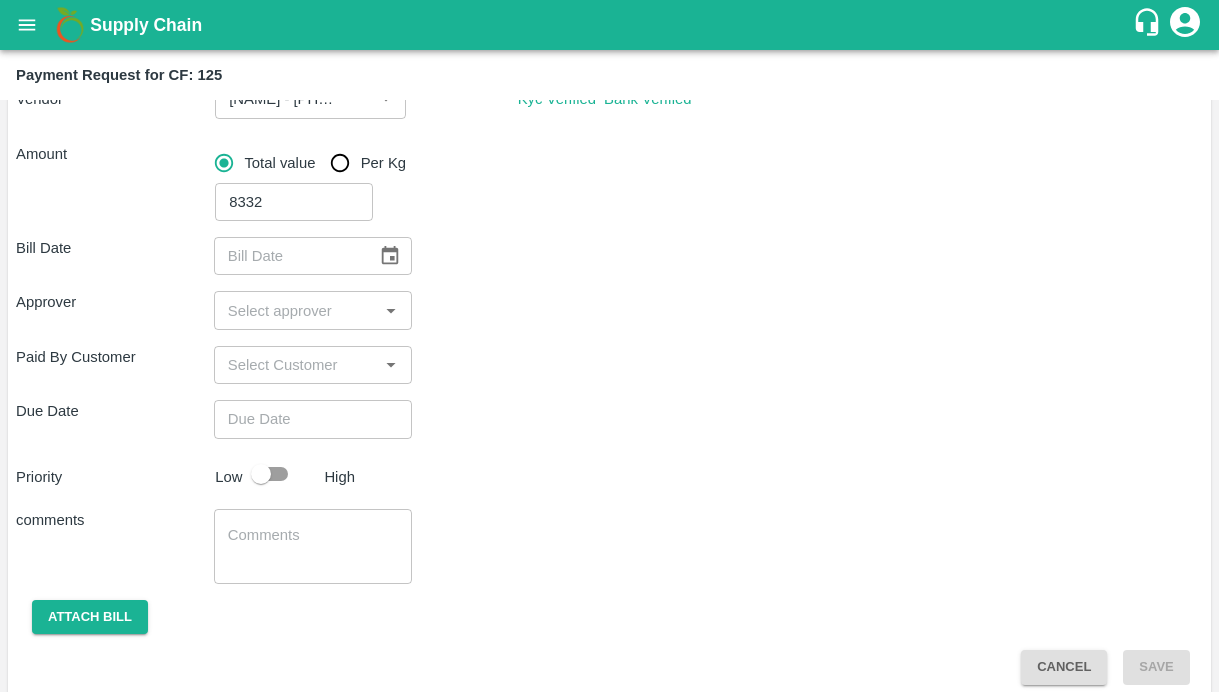 click 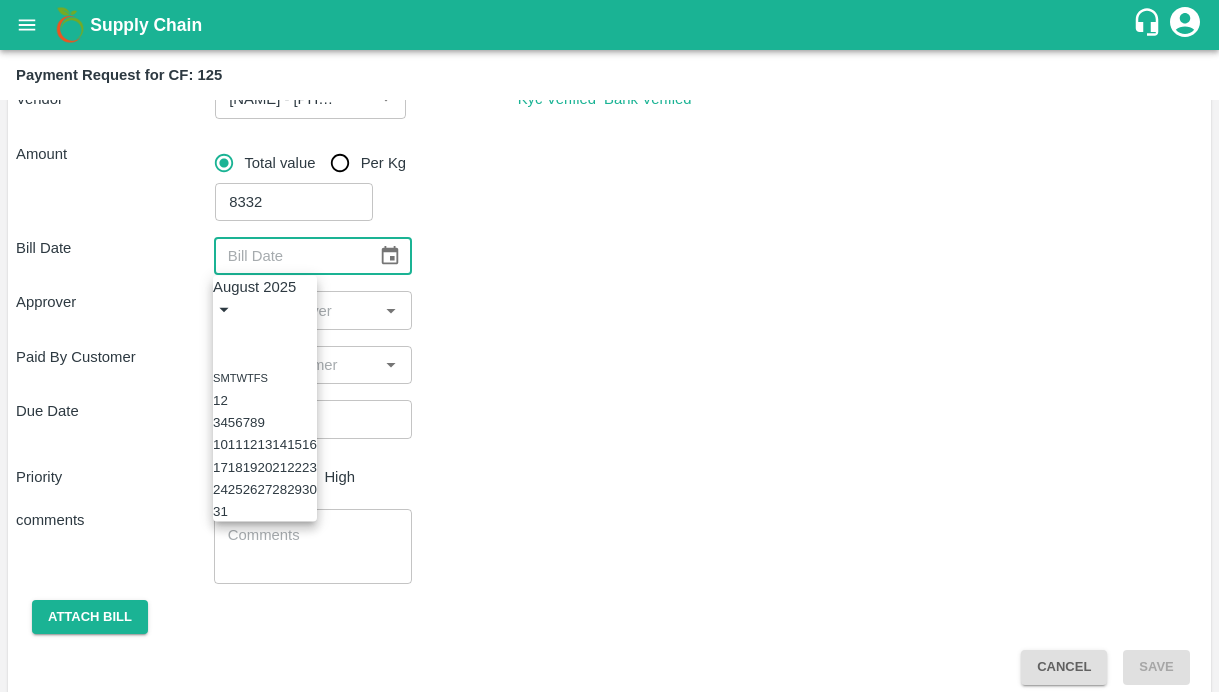 click on "5" at bounding box center (231, 422) 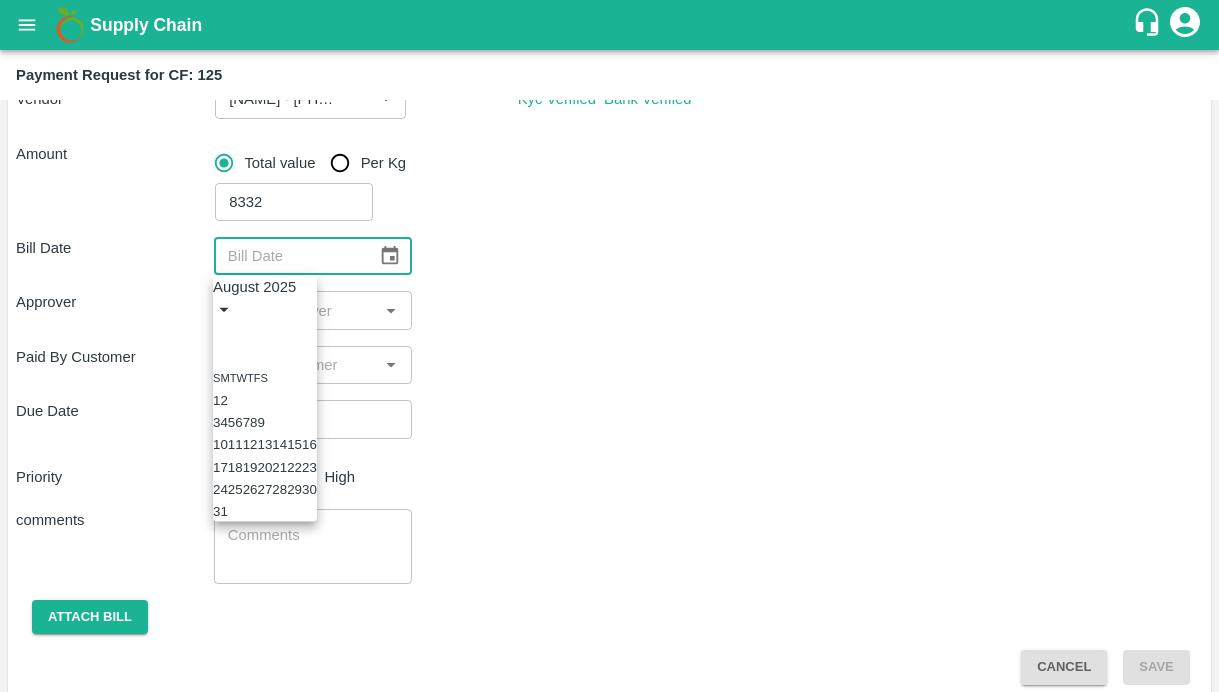 type on "05/08/2025" 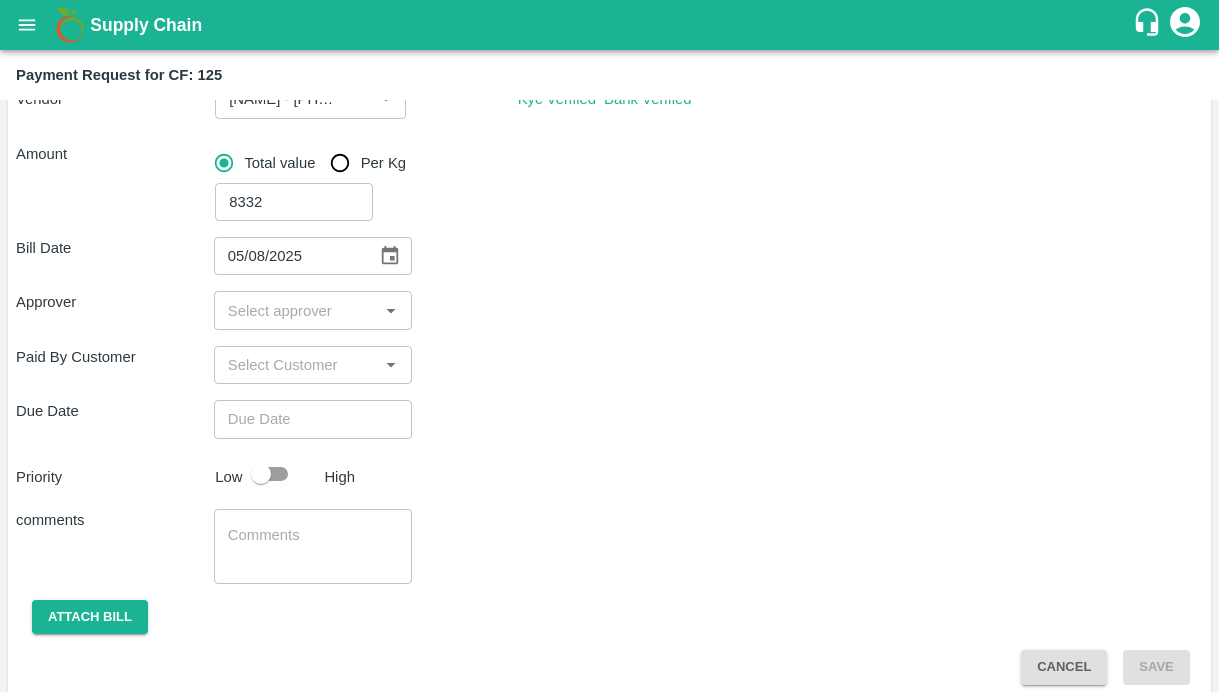 click on "Due Date ​" at bounding box center (609, 419) 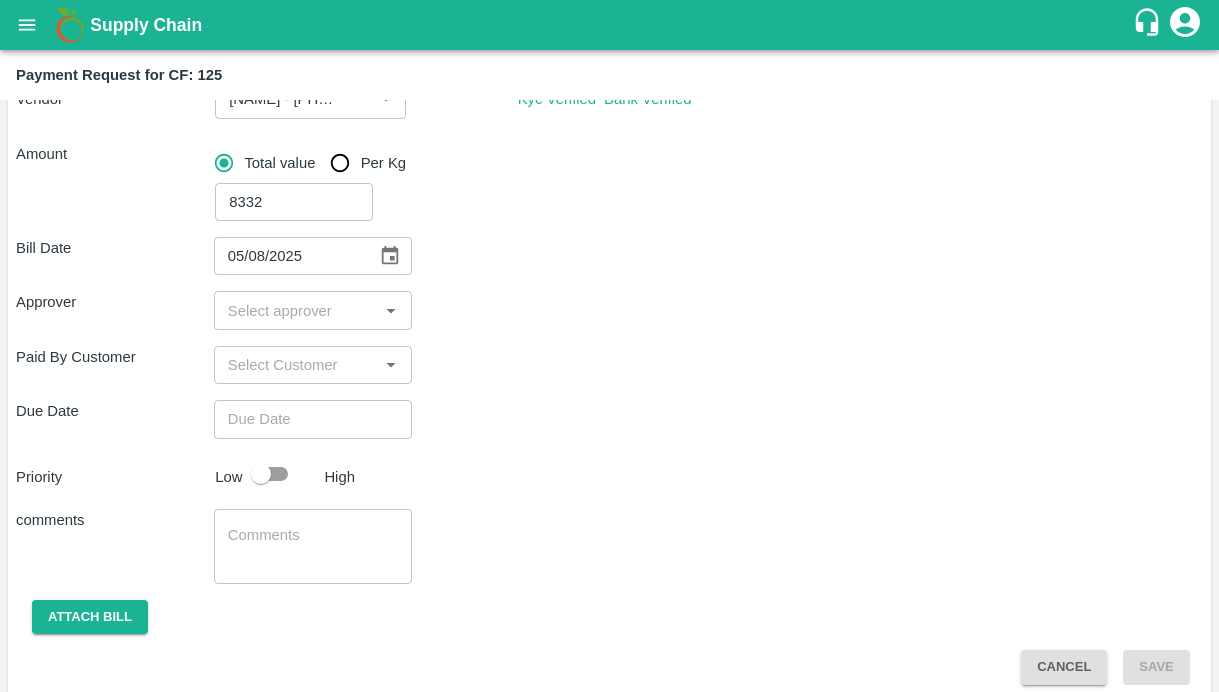 click at bounding box center (296, 310) 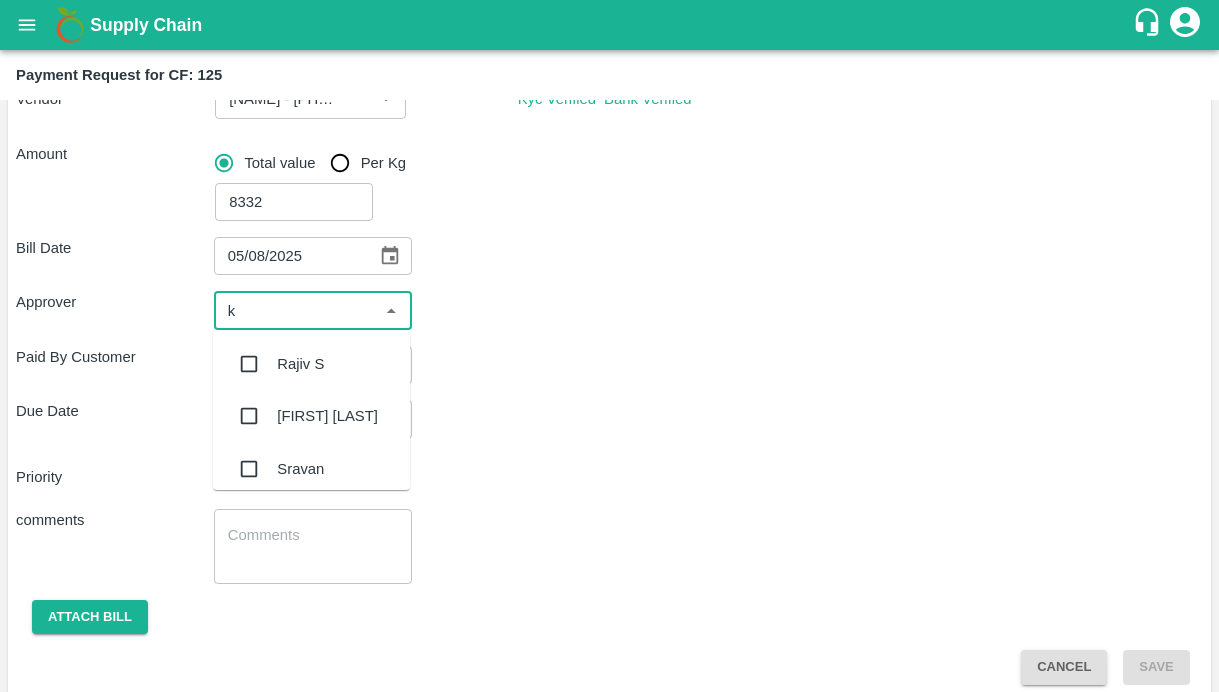 type on "ki" 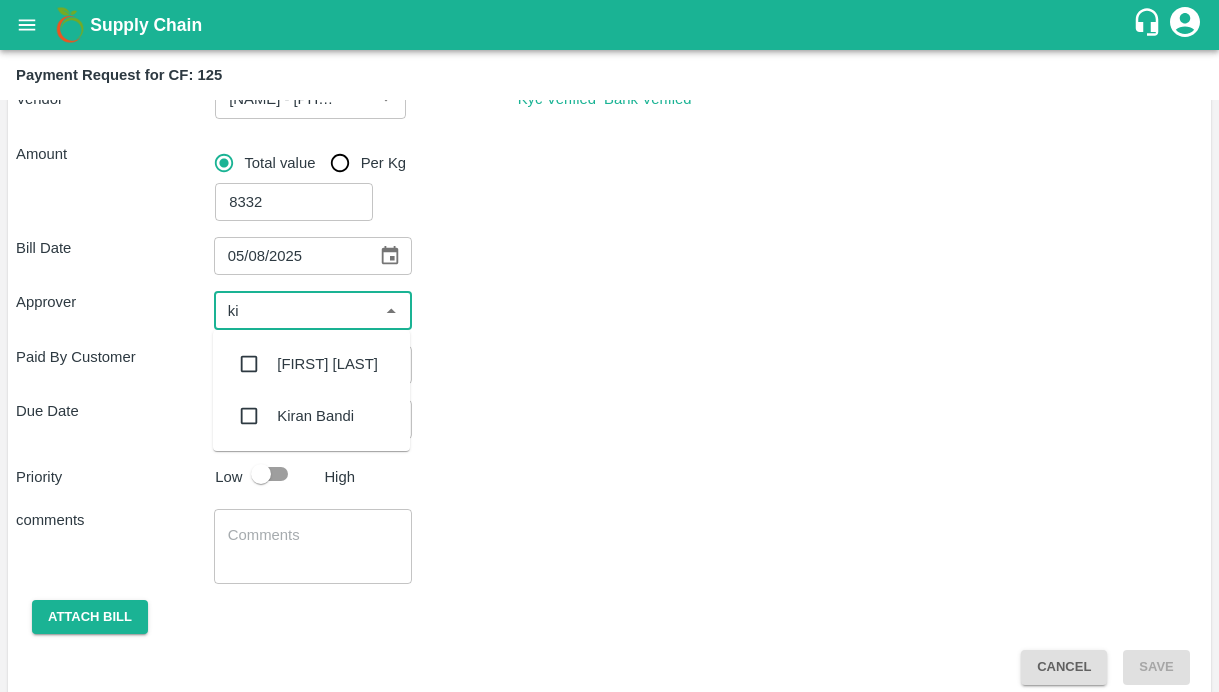 click at bounding box center (249, 364) 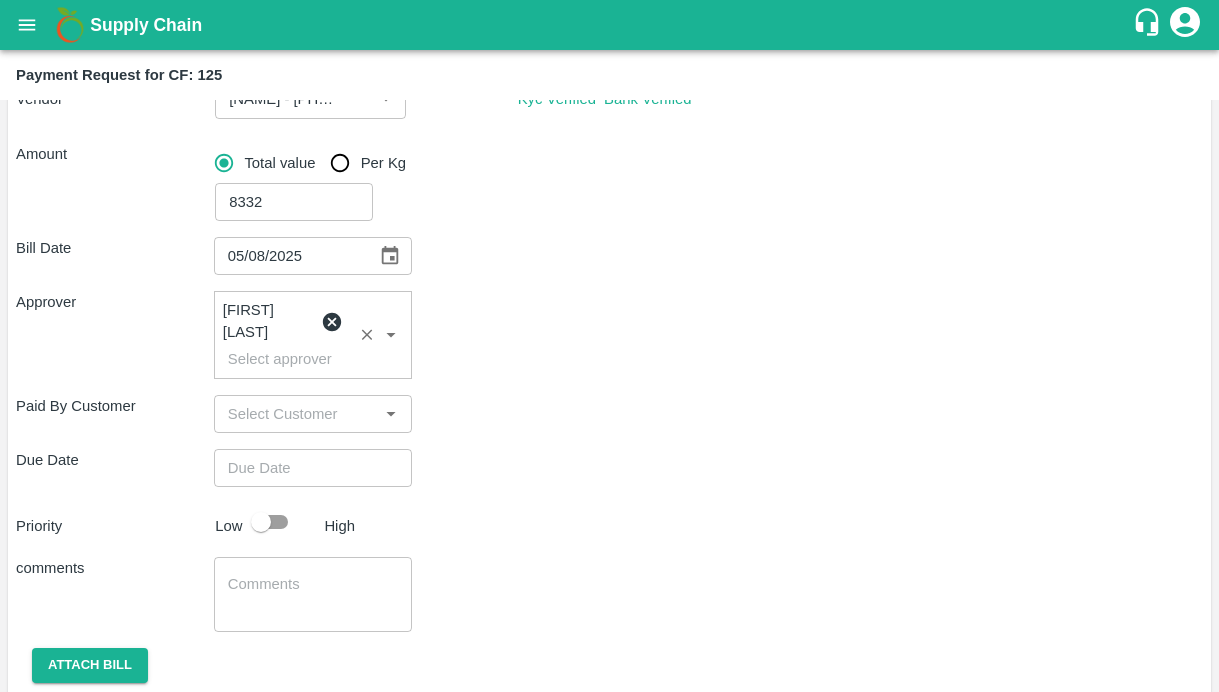 click on "Bill Date 05/08/2025 ​ Approver Kiran Naik ​ Paid By Customer ​ Due Date ​  Priority  Low  High comments x ​ Attach bill Cancel Save" at bounding box center [609, 477] 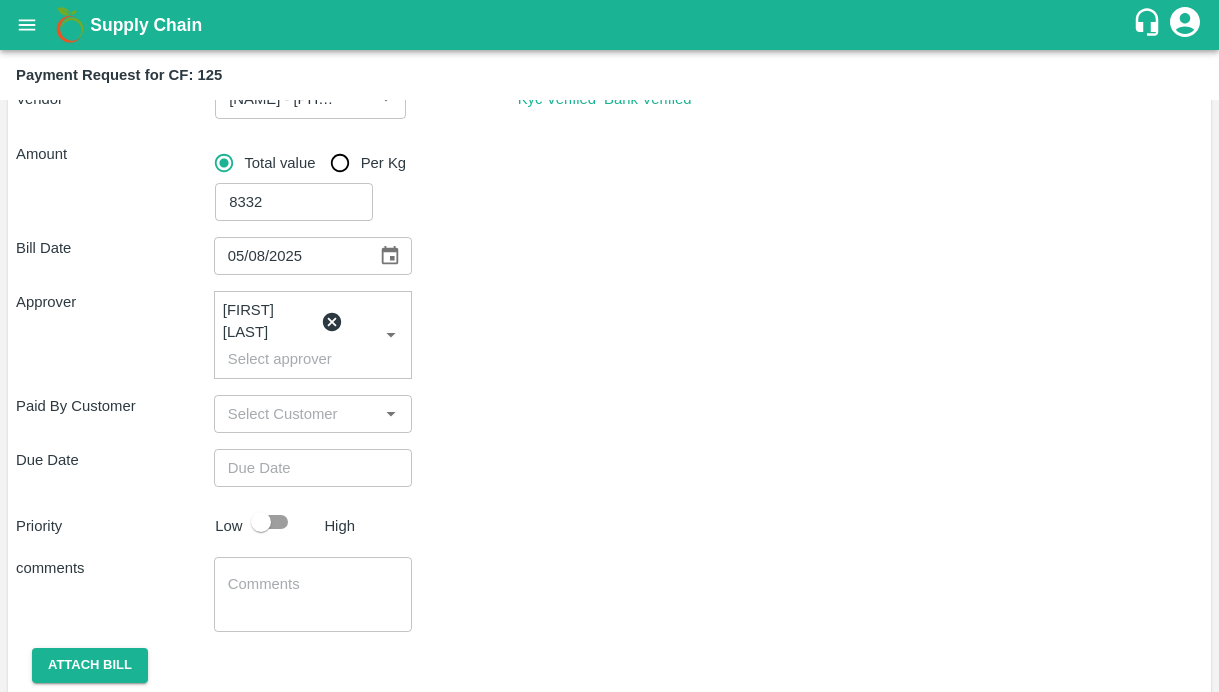 scroll, scrollTop: 300, scrollLeft: 0, axis: vertical 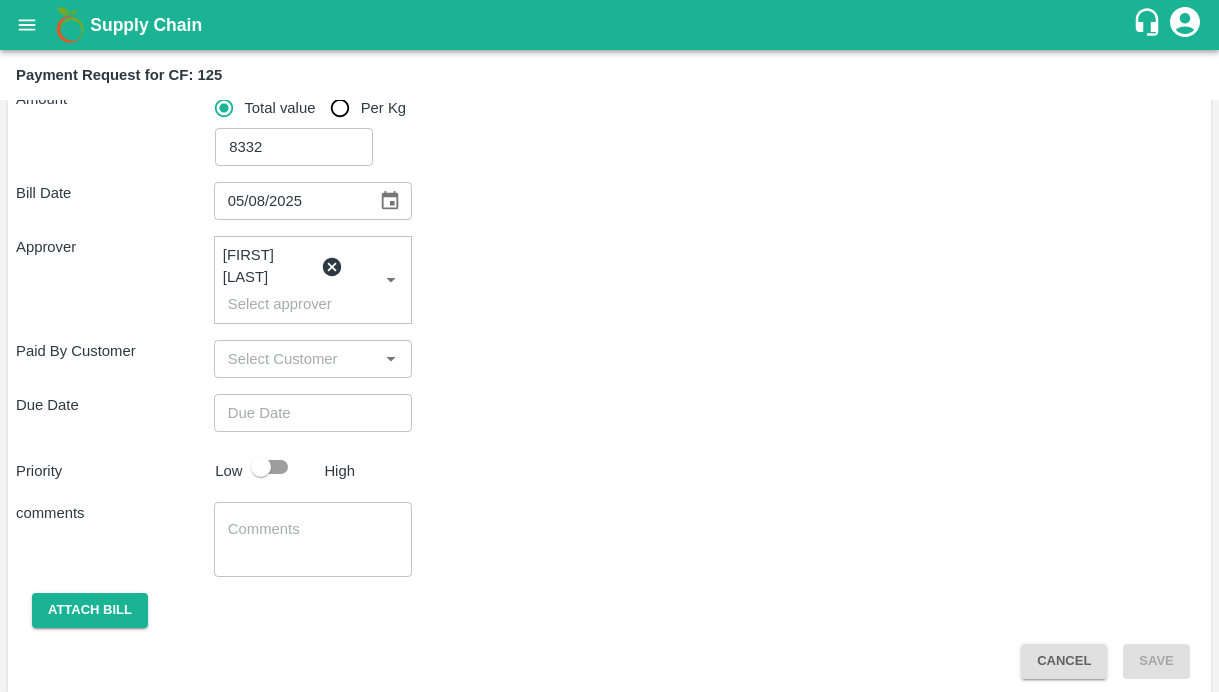 type on "DD/MM/YYYY hh:mm aa" 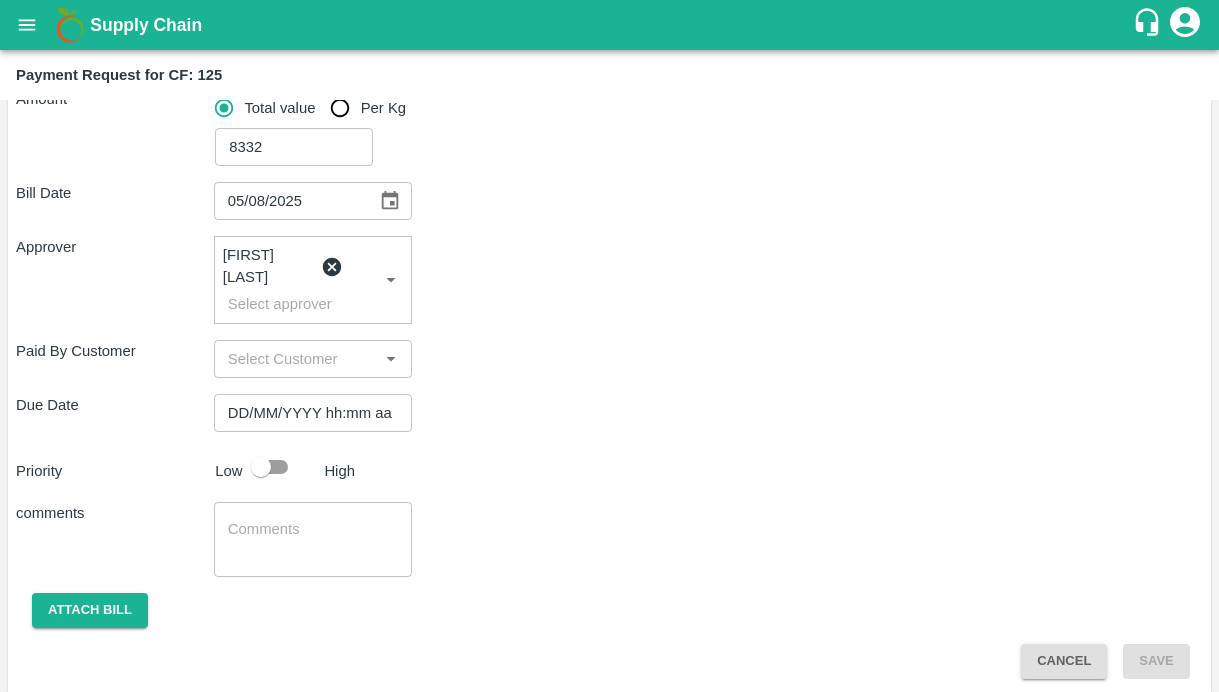click on "DD/MM/YYYY hh:mm aa" at bounding box center (306, 413) 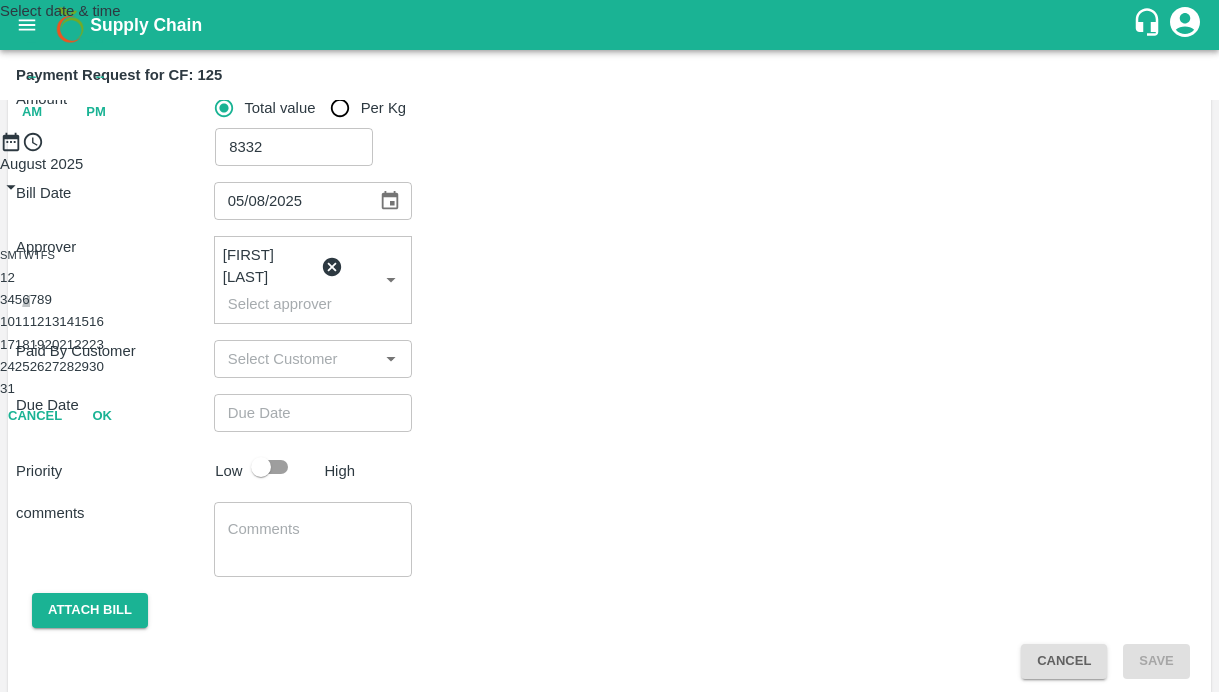 click on "6" at bounding box center [25, 299] 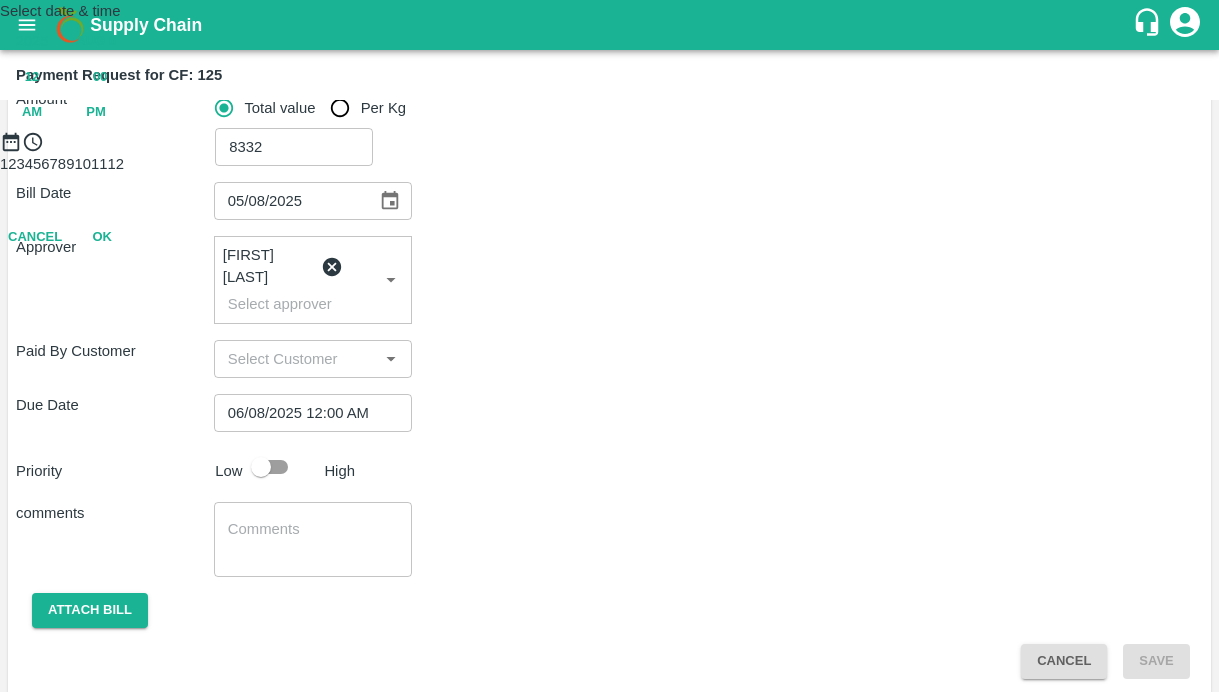click on "PM" at bounding box center [96, 112] 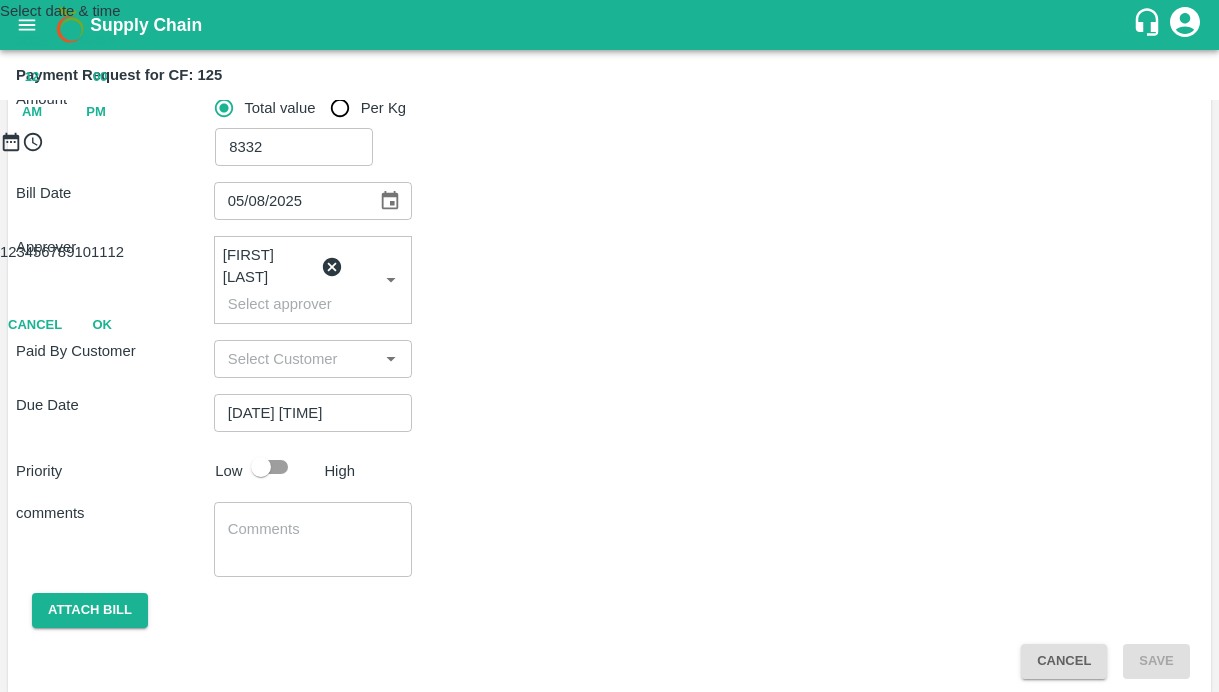 click at bounding box center [609, 153] 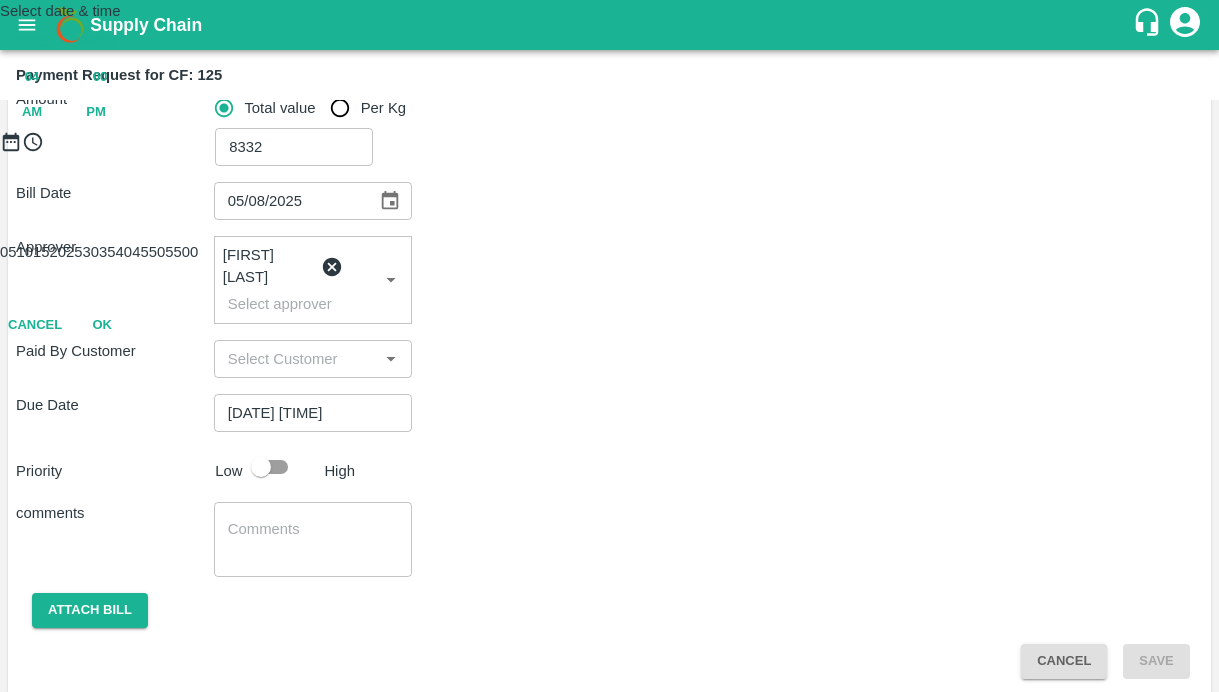 click on "OK" at bounding box center [102, 325] 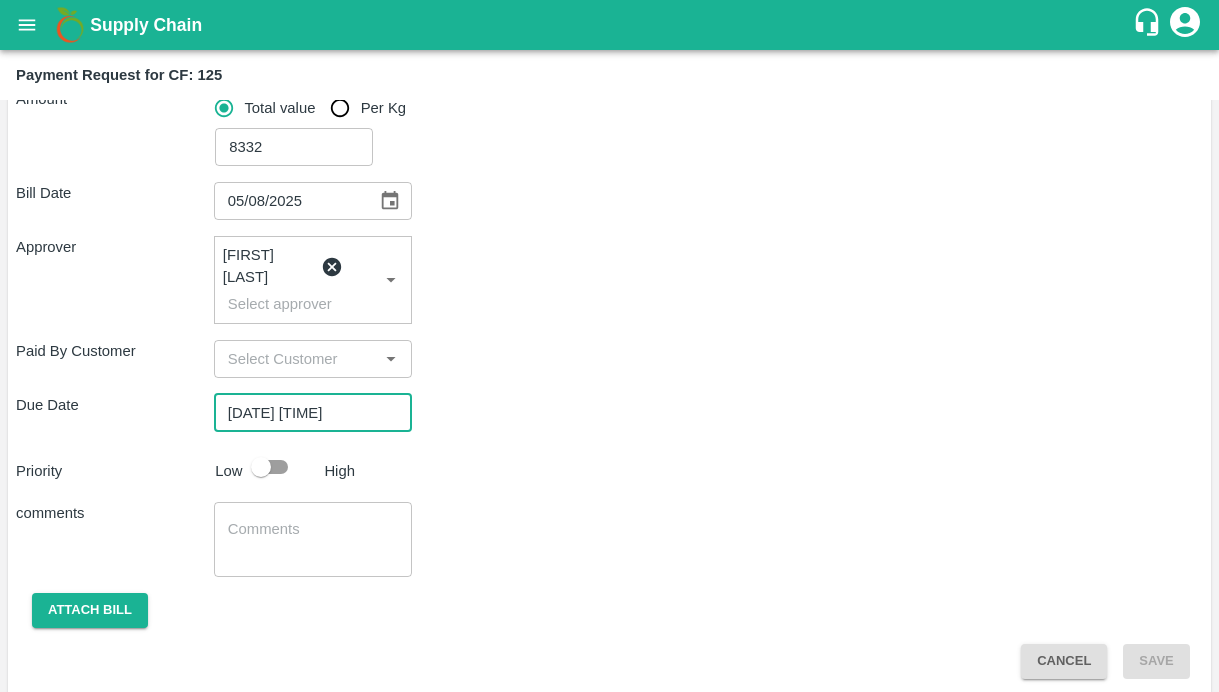 click on "comments x ​" at bounding box center (609, 539) 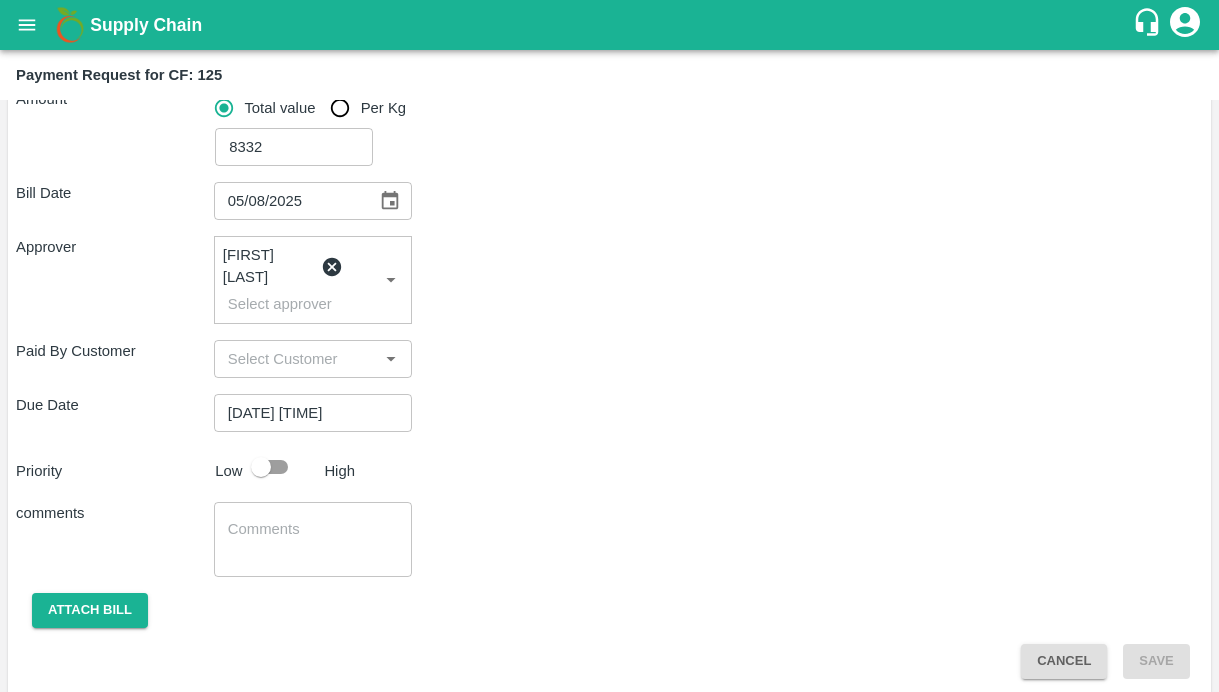 click at bounding box center (261, 467) 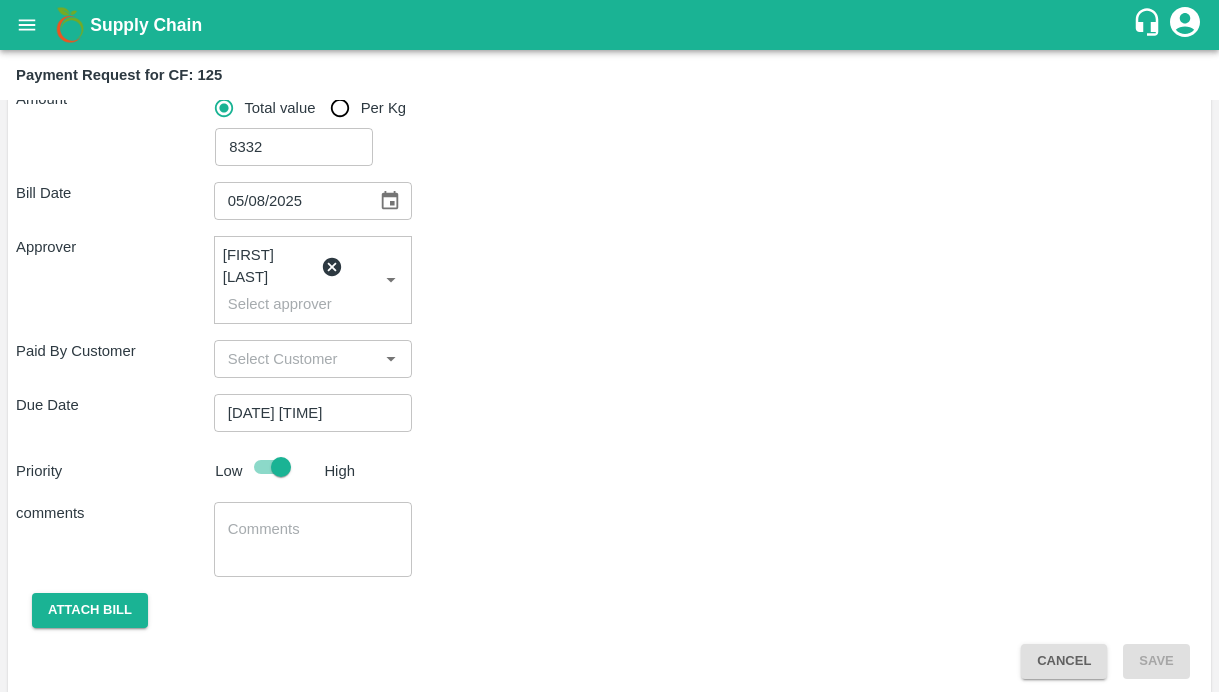 click at bounding box center [313, 540] 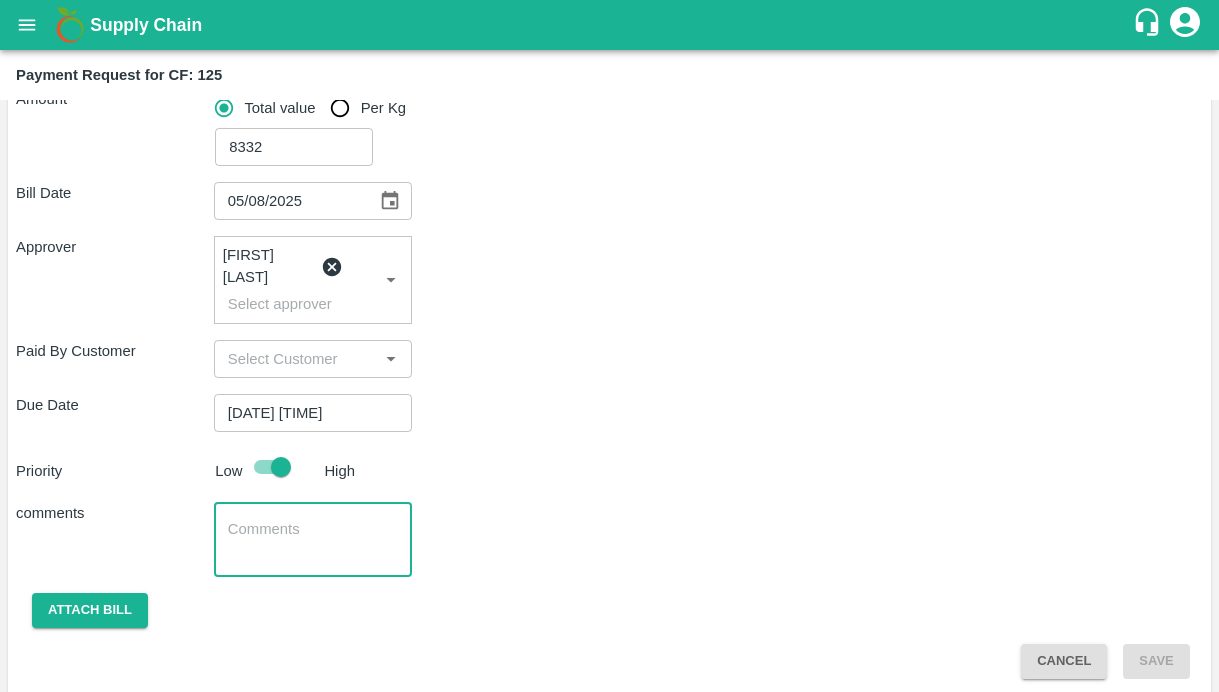 paste on "Fixed Labour salary of July" 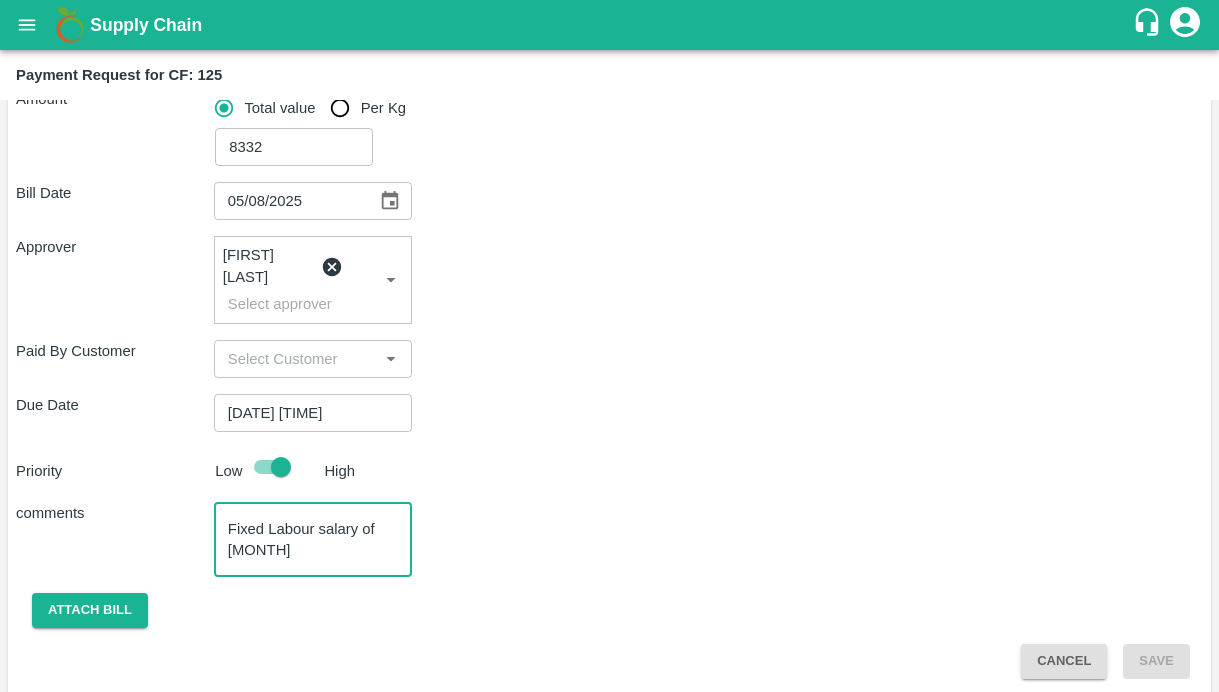 drag, startPoint x: 363, startPoint y: 522, endPoint x: 322, endPoint y: 522, distance: 41 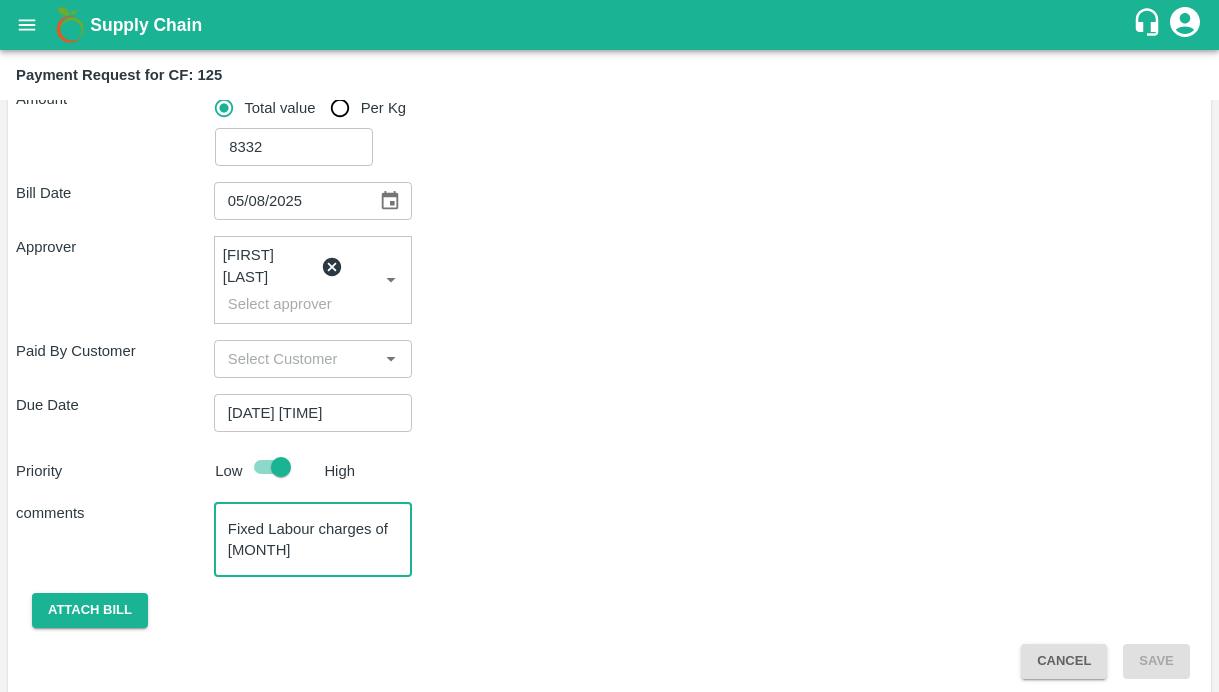 click on "Fixed Labour charges of July" at bounding box center (313, 540) 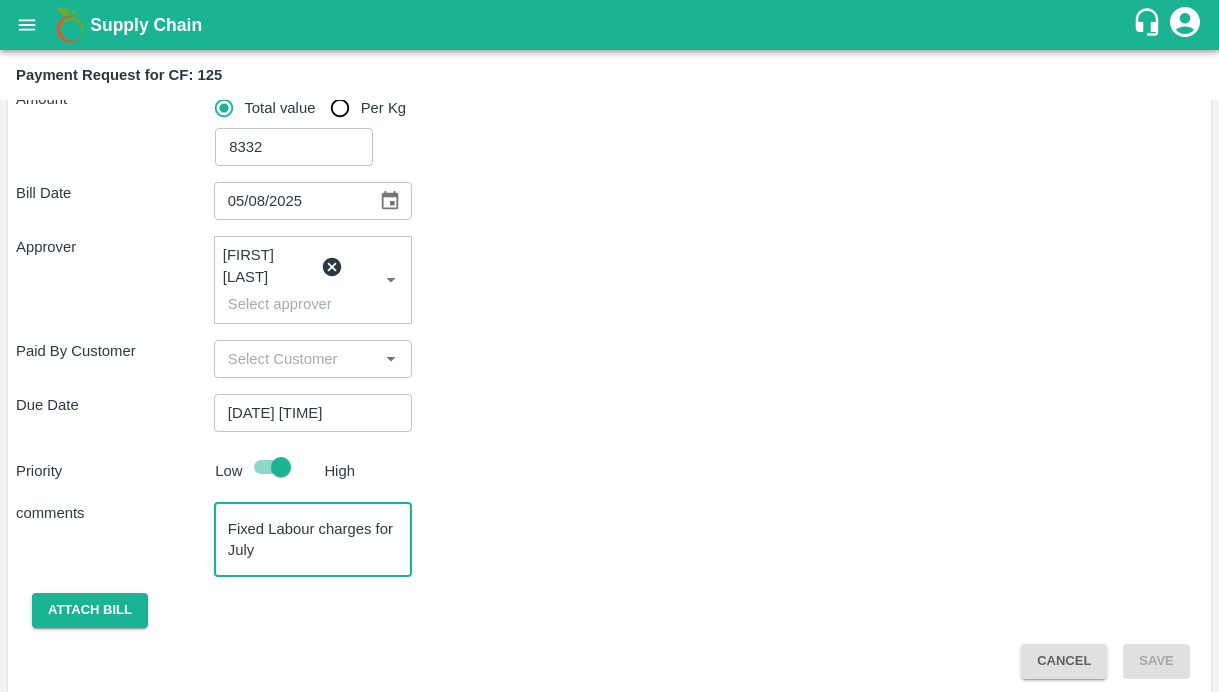 click on "Fixed Labour charges for July" at bounding box center [313, 540] 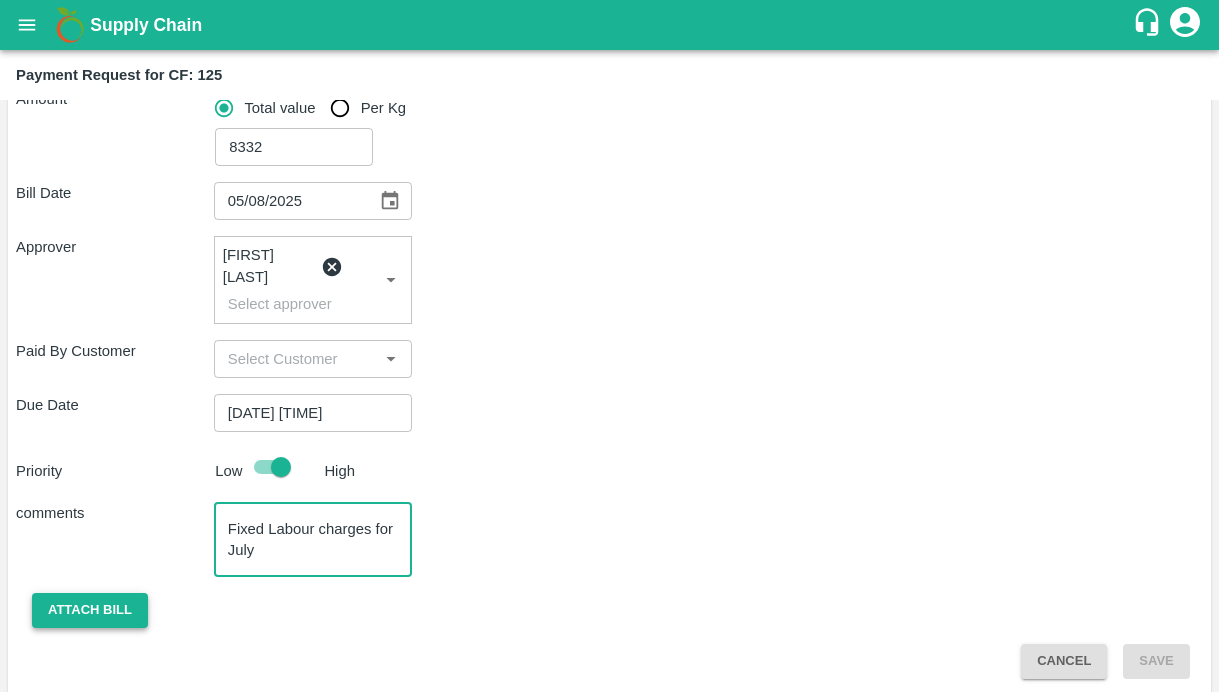 type on "Fixed Labour charges for July" 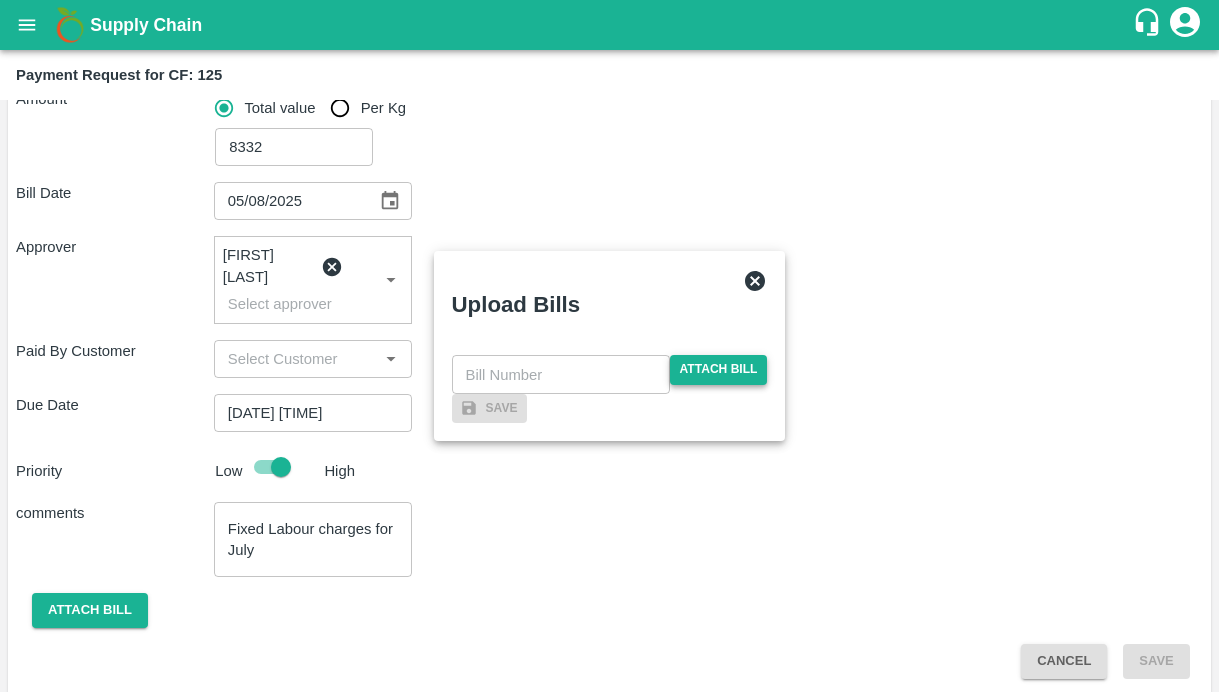 click on "Attach bill" at bounding box center [719, 369] 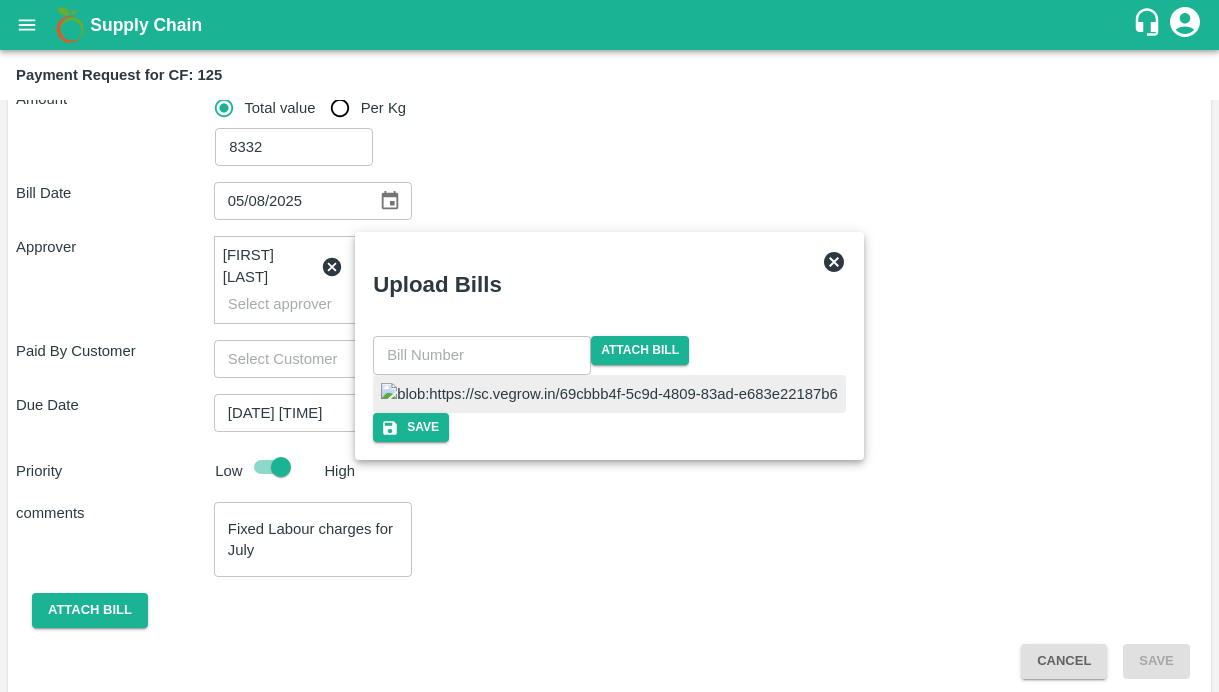 click at bounding box center [609, 394] 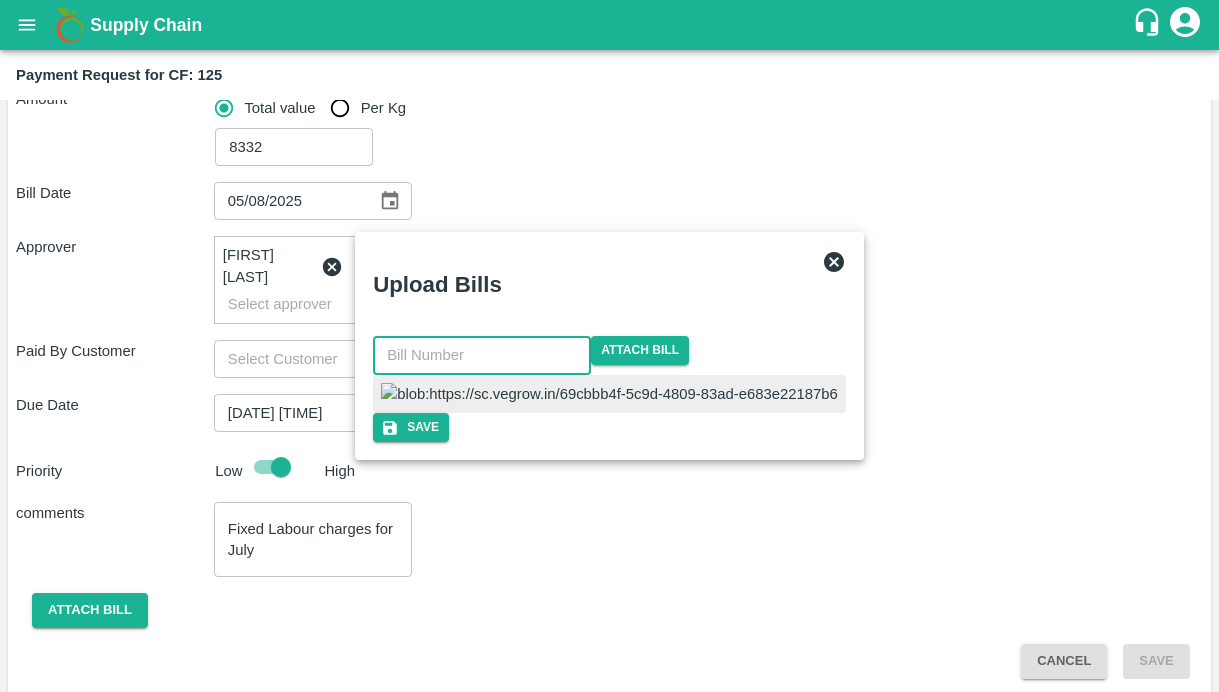 click at bounding box center [482, 355] 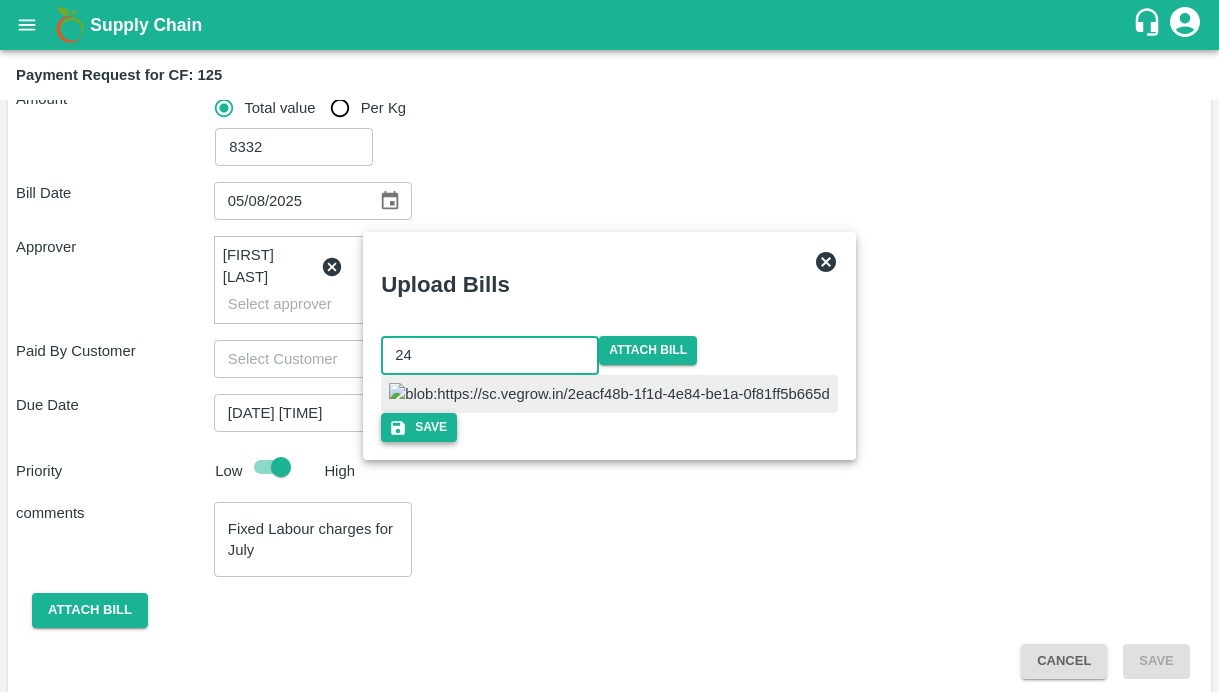 type on "24" 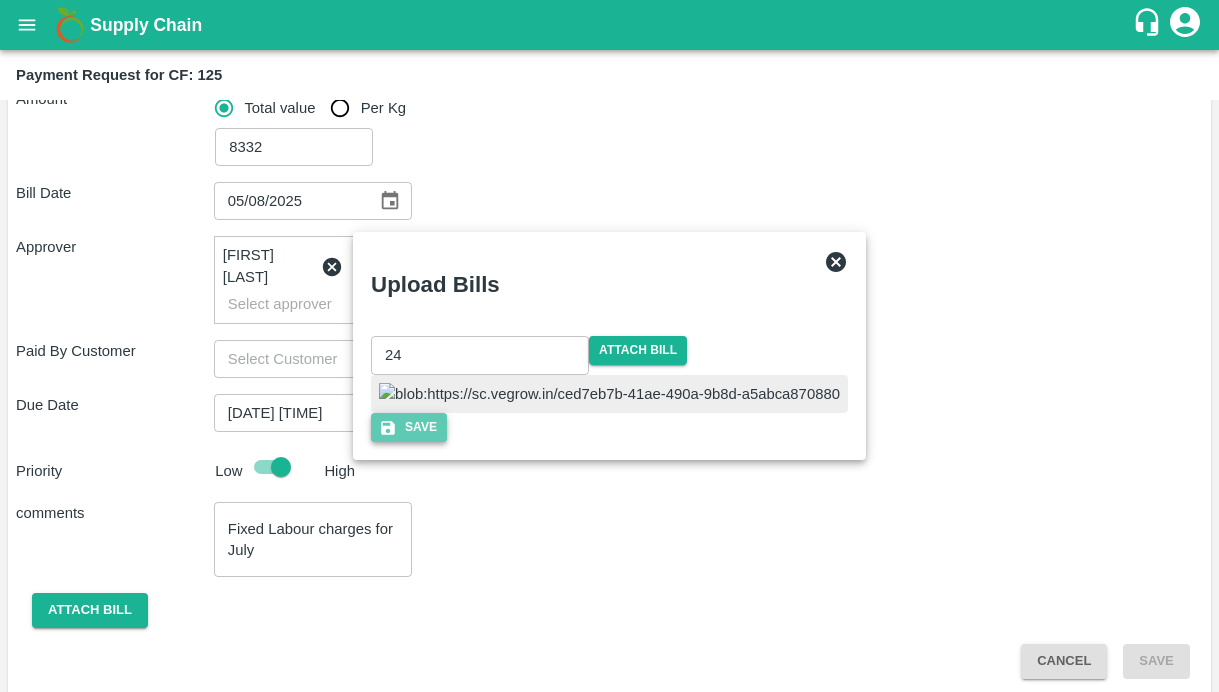 click on "Save" at bounding box center (409, 427) 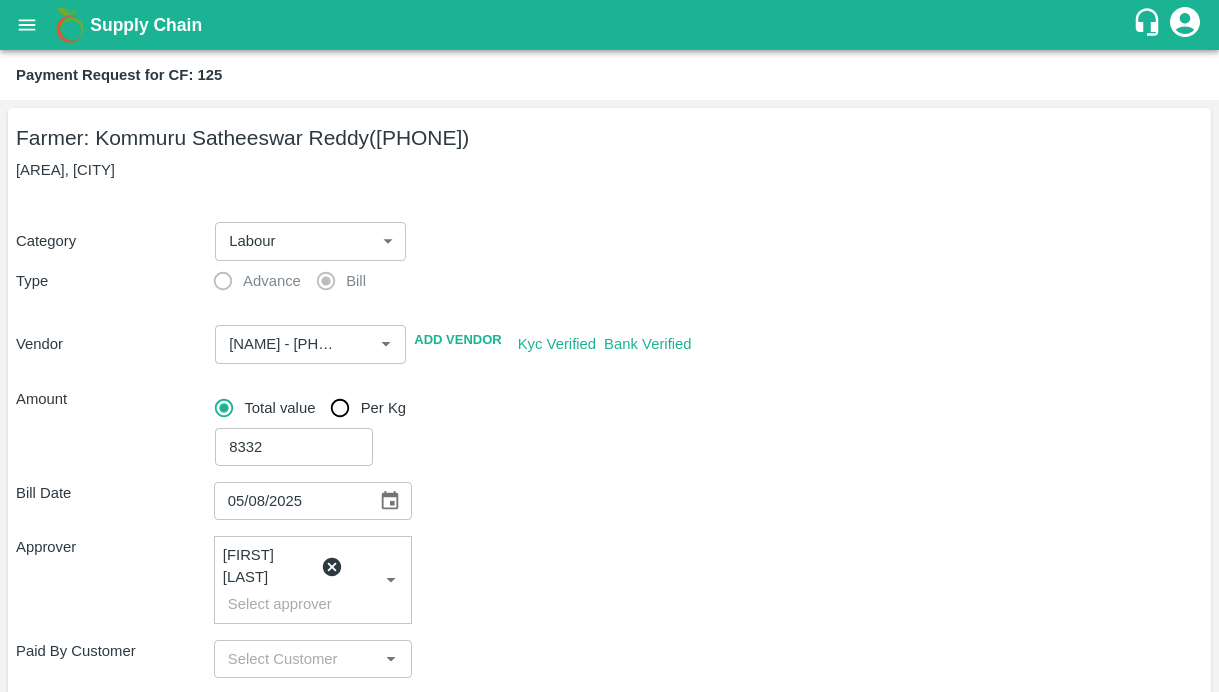 scroll, scrollTop: 522, scrollLeft: 0, axis: vertical 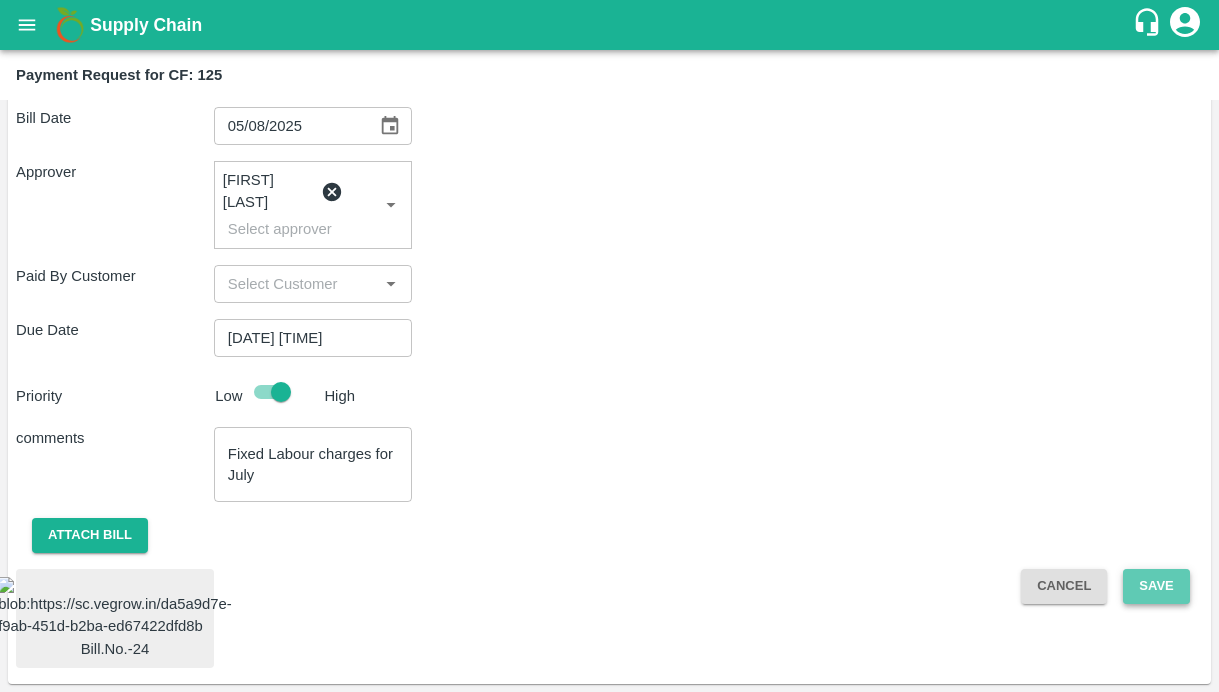 click on "Save" at bounding box center (1156, 586) 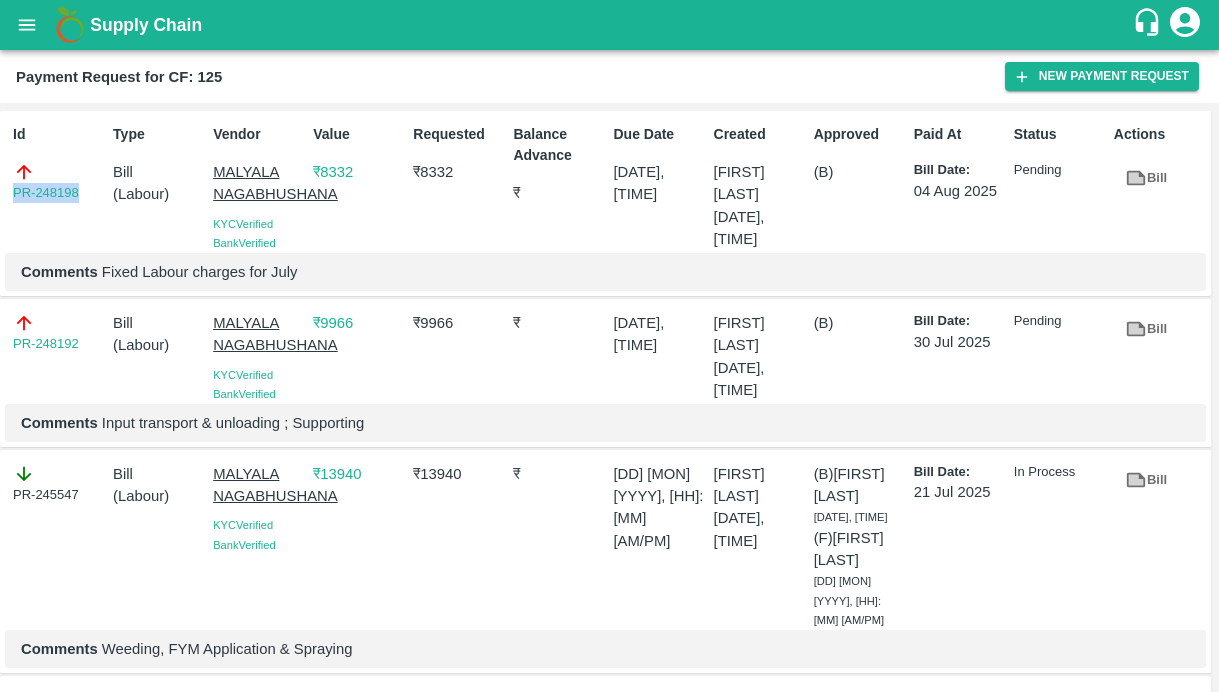 drag, startPoint x: 87, startPoint y: 194, endPoint x: 7, endPoint y: 194, distance: 80 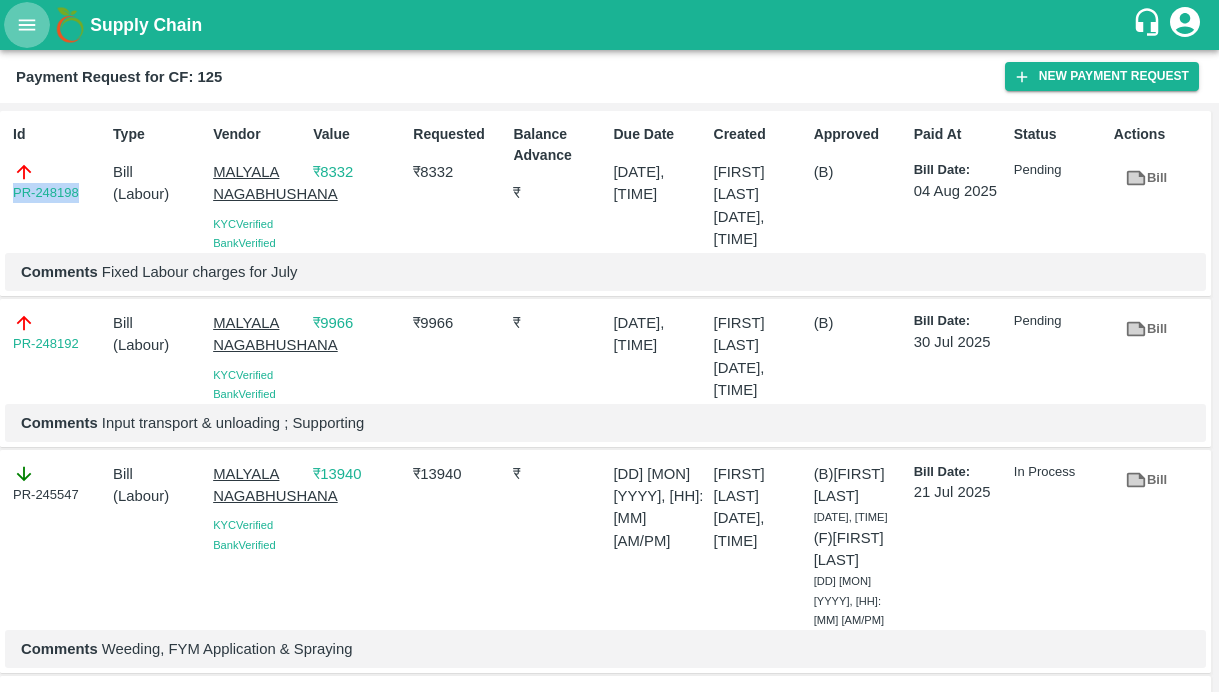 click at bounding box center (27, 25) 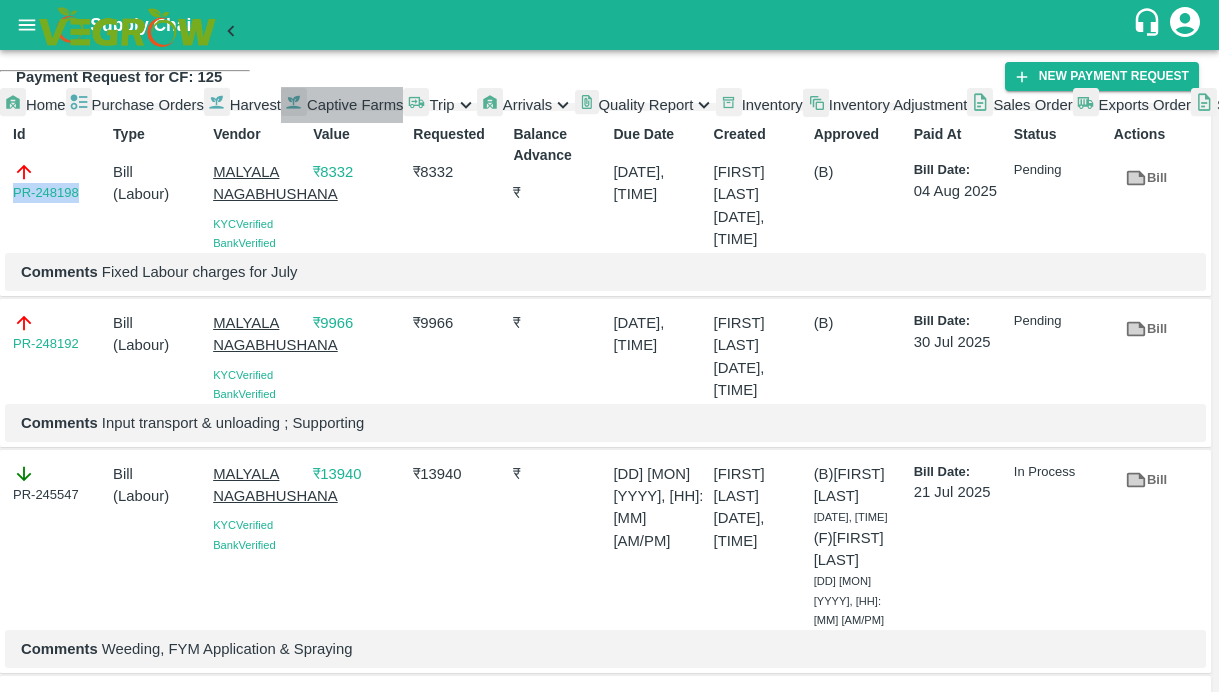 click at bounding box center [294, 105] 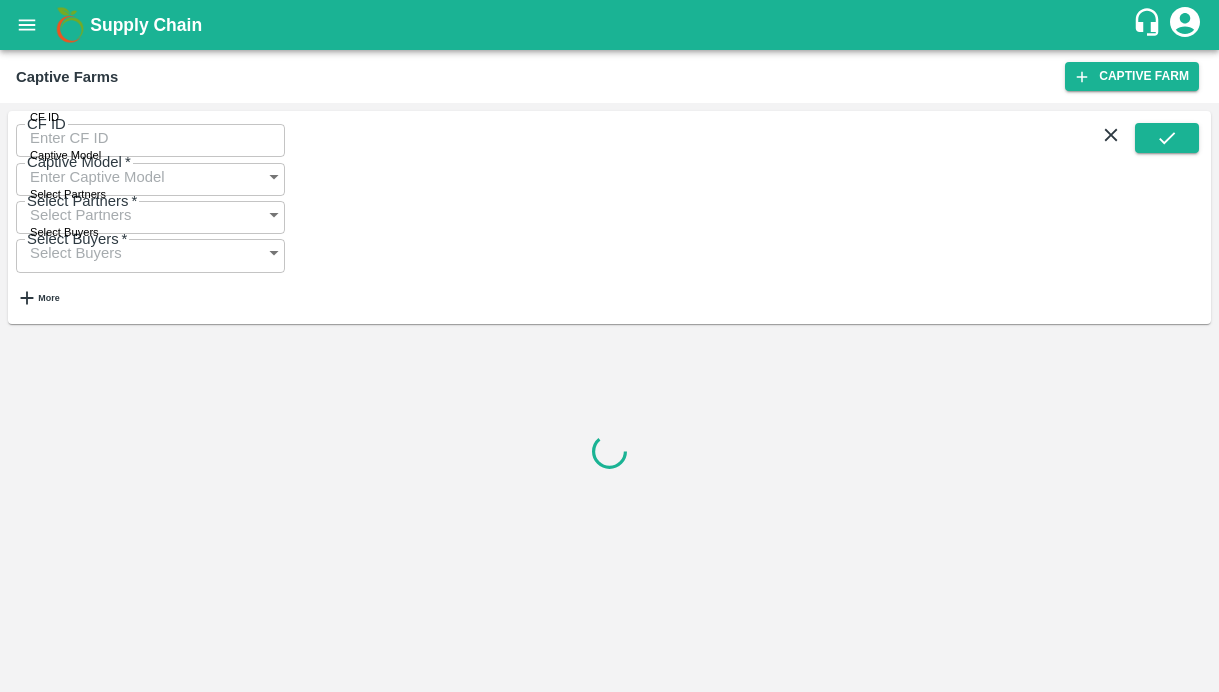 click on "CF ID" at bounding box center (150, 138) 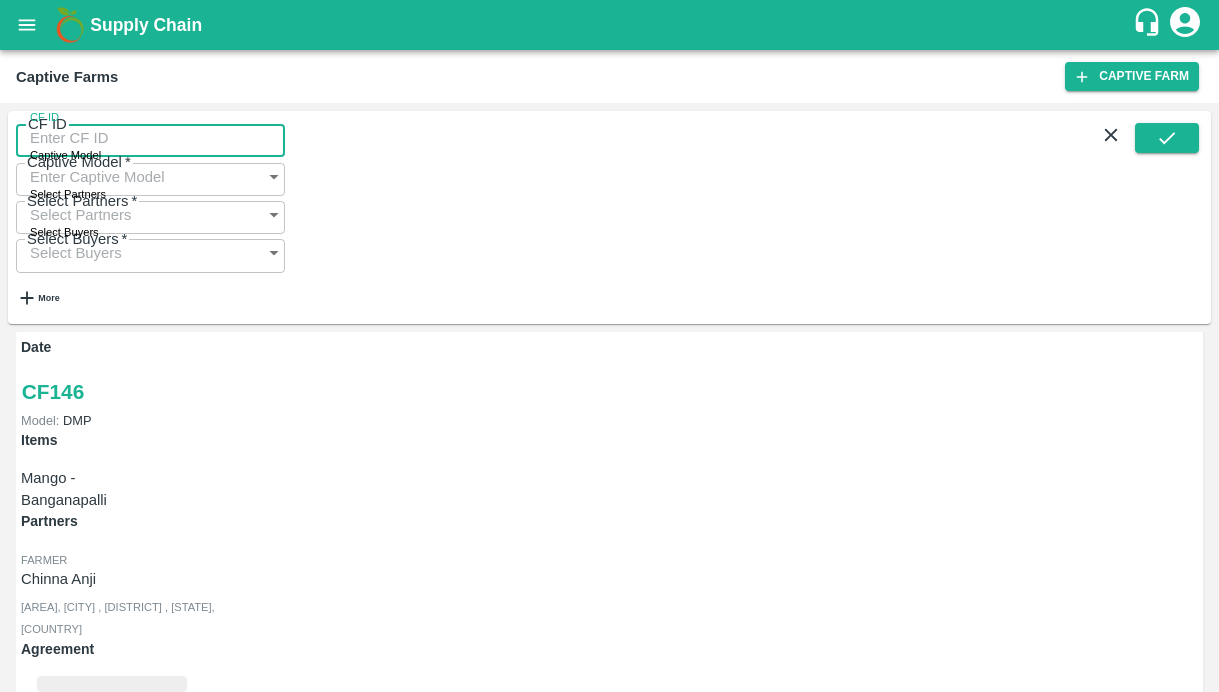 paste on "89" 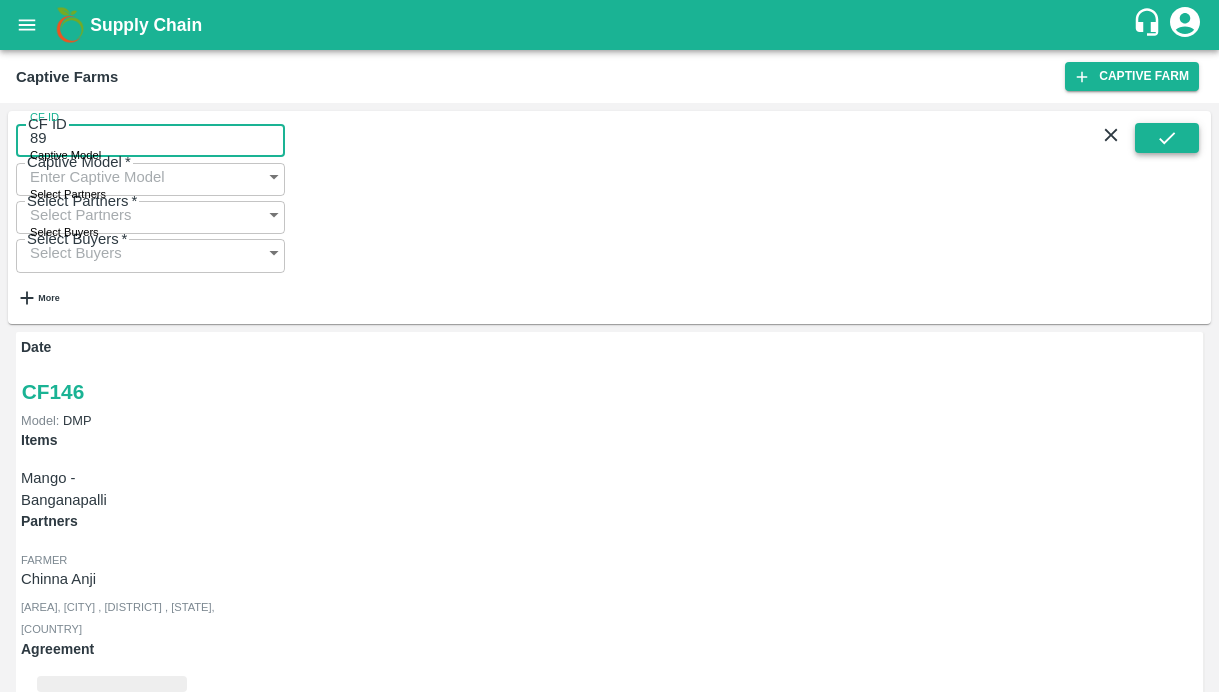 type on "89" 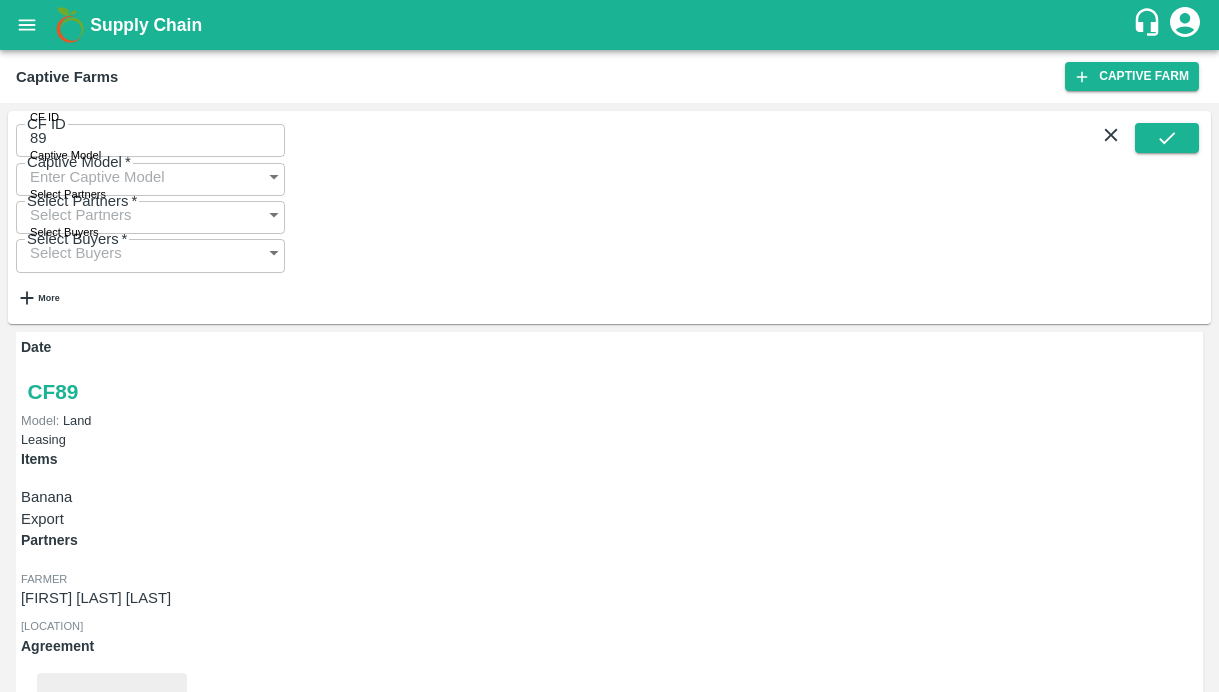 click on "Payment Requests   (56)" at bounding box center (99, 1057) 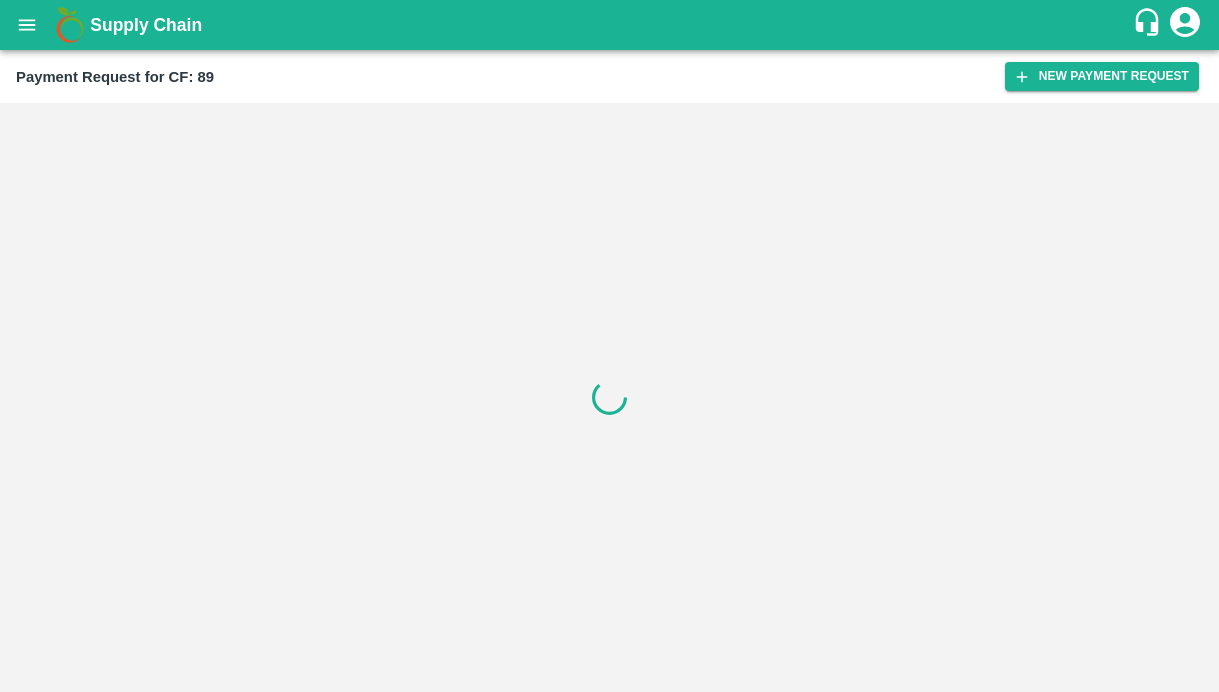 scroll, scrollTop: 0, scrollLeft: 0, axis: both 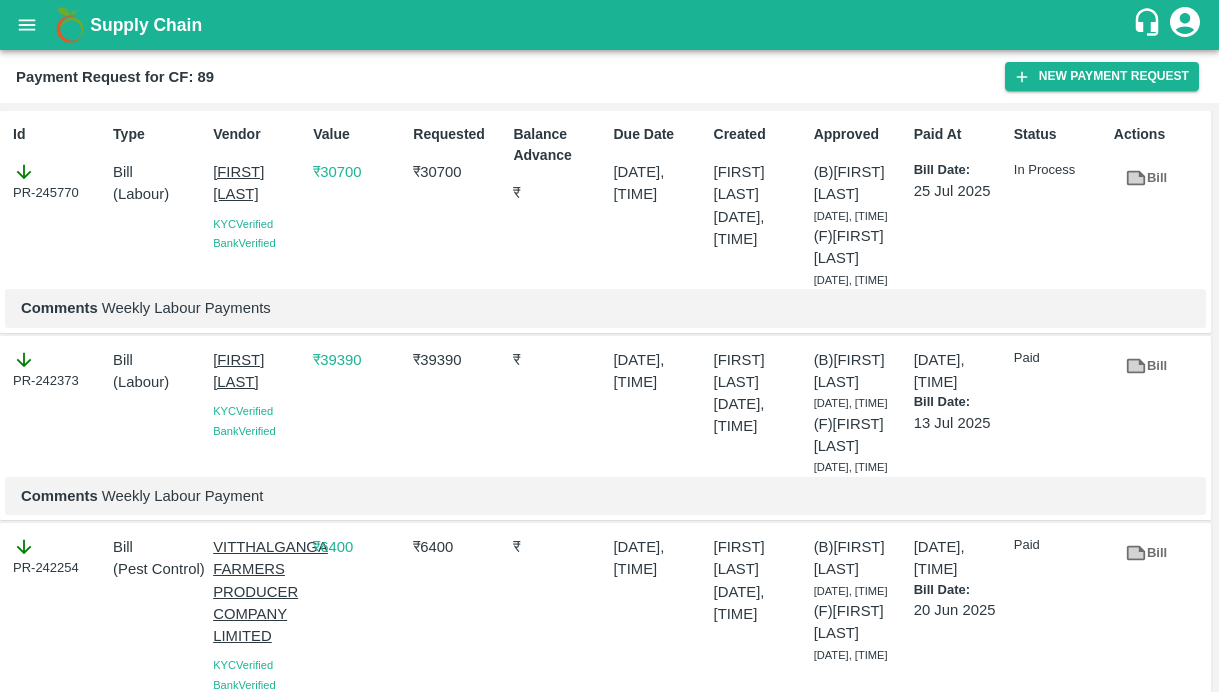 drag, startPoint x: 208, startPoint y: 172, endPoint x: 270, endPoint y: 215, distance: 75.45197 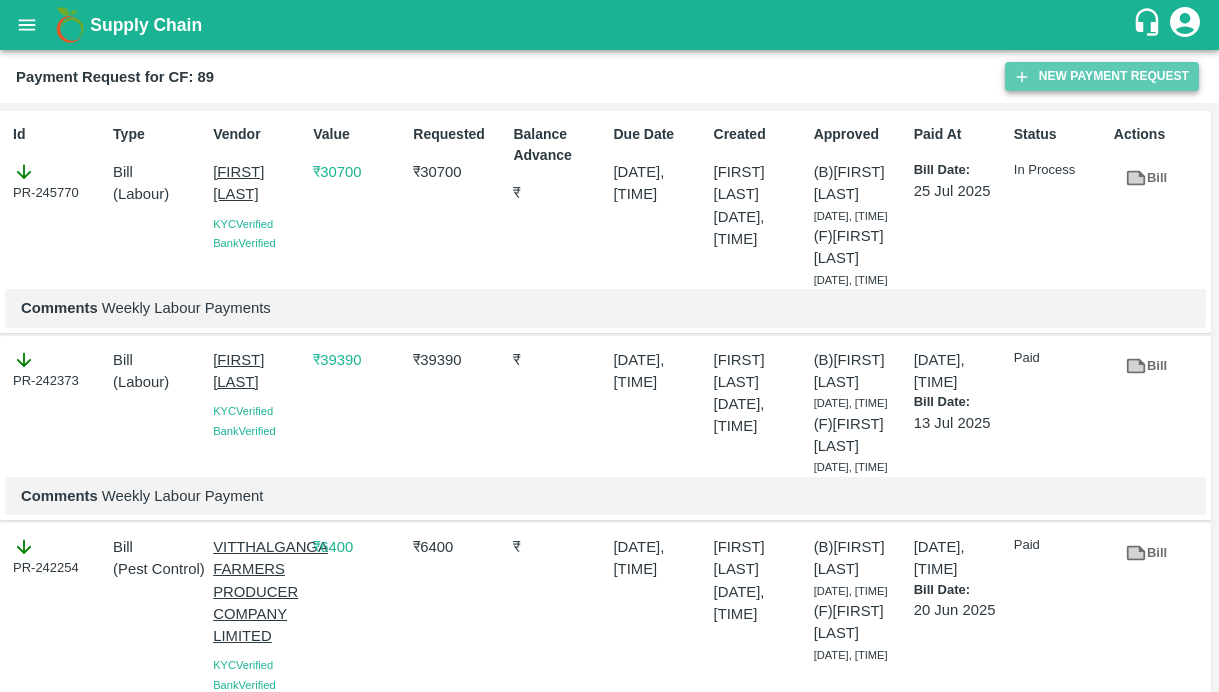 click 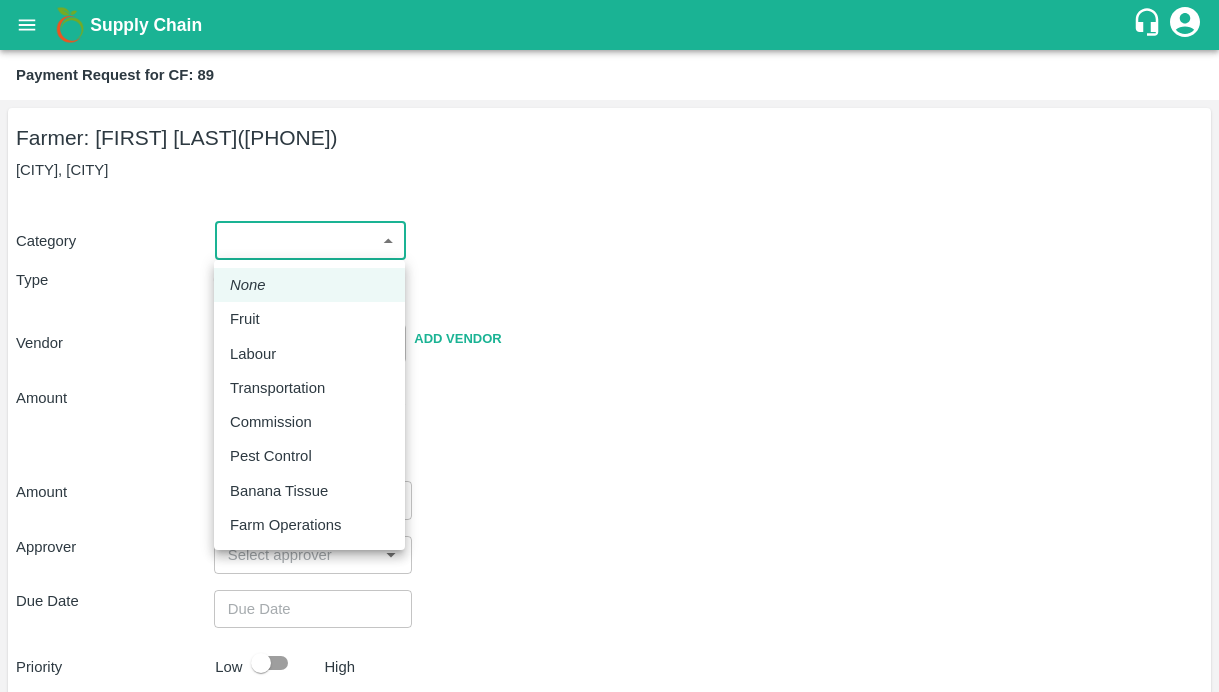 click on "Supply Chain Payment Request for CF: 89 Farmer: [NAME] ([PHONE]) Tembhurni, [CITY] Category ​ ​ Type Advance Bill Vendor ​ Add Vendor Amount Total value Per Kg ​ Amount ​ Approver ​ Due Date ​  Priority  Low  High Comment x ​ Attach bill Cancel Save Bangalore DC Direct Customer Hyderabad DC B2R Bangalore  Tembhurni Virtual Captive PH Ananthapur Virtual Captive PH Kothakota Virtual Captive PH Chittoor Virtual Captive PH Vavilala Himalekya Logout None Fruit Labour Transportation Commission Pest Control Banana Tissue Farm Operations" at bounding box center [609, 346] 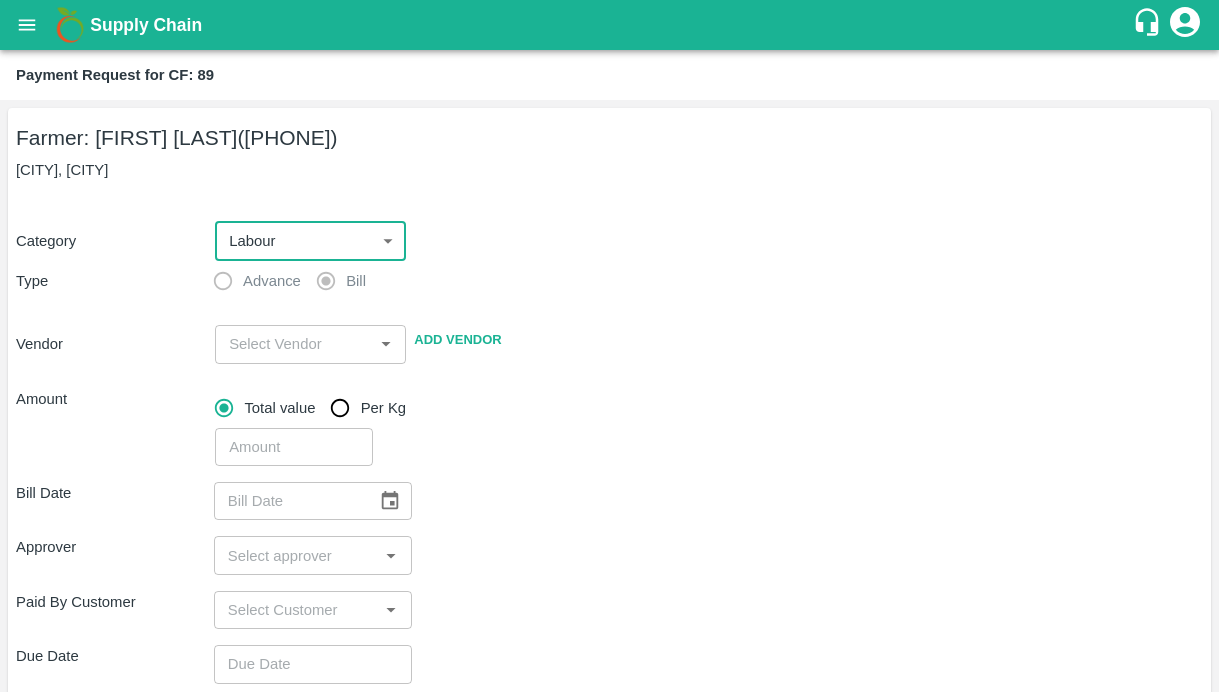 click at bounding box center (294, 344) 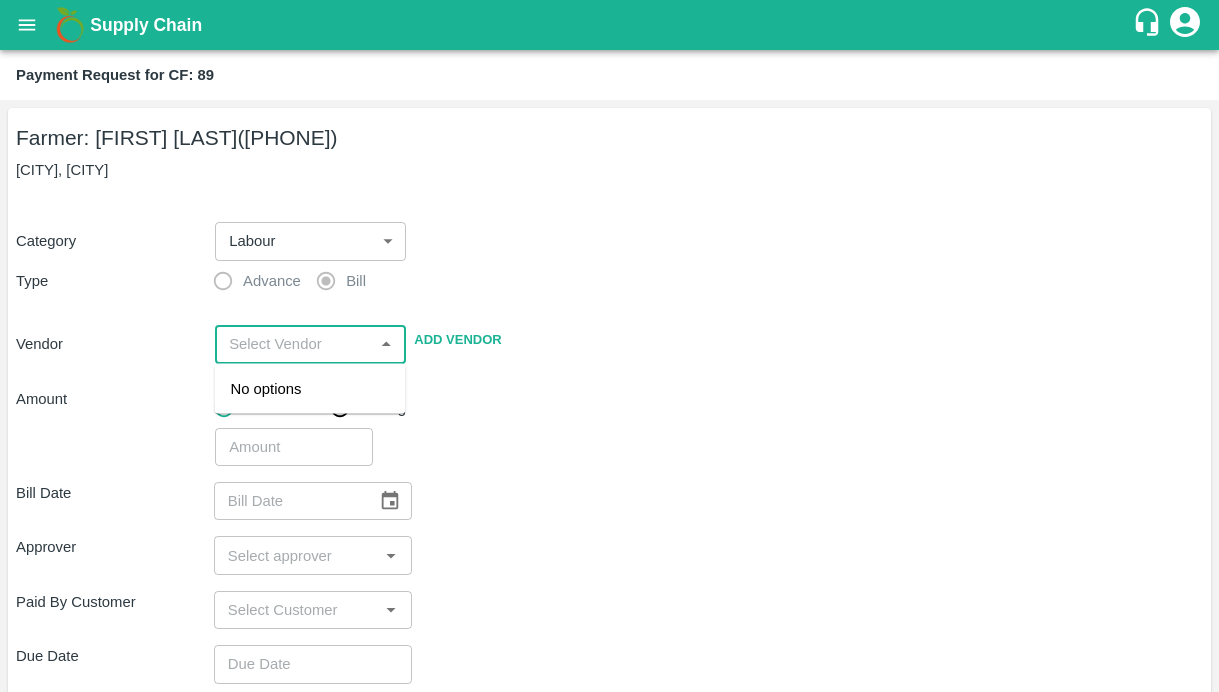 paste on "[FIRST] [LAST]" 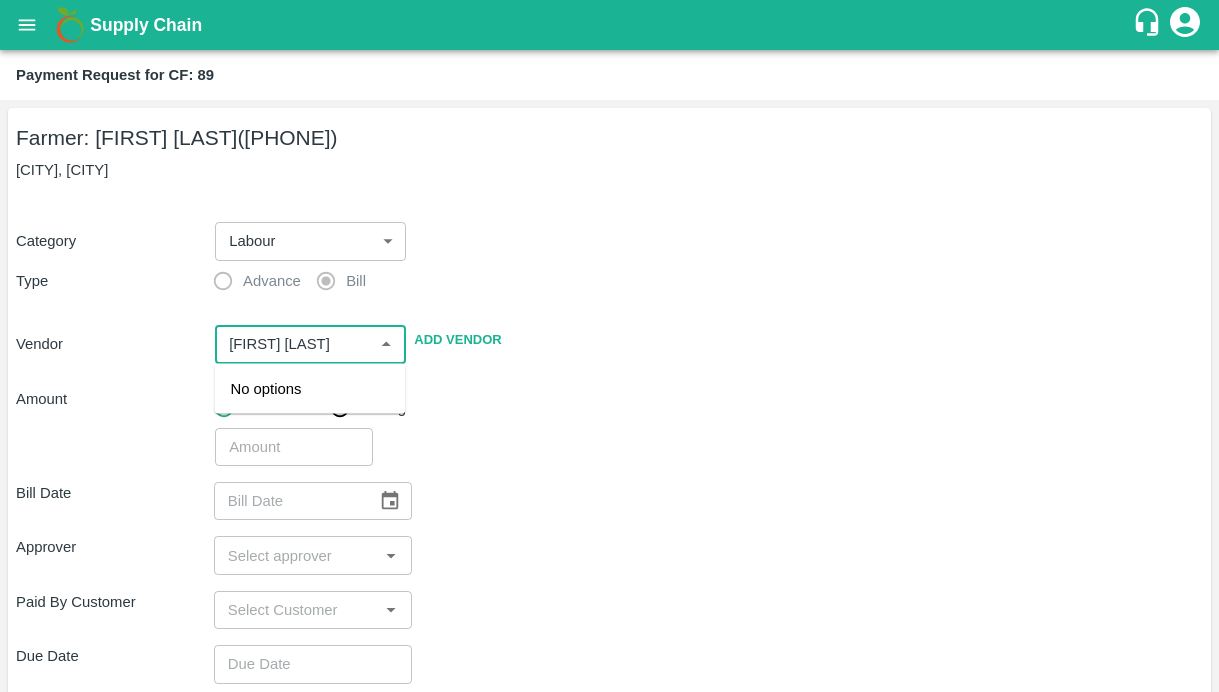 scroll, scrollTop: 0, scrollLeft: 18, axis: horizontal 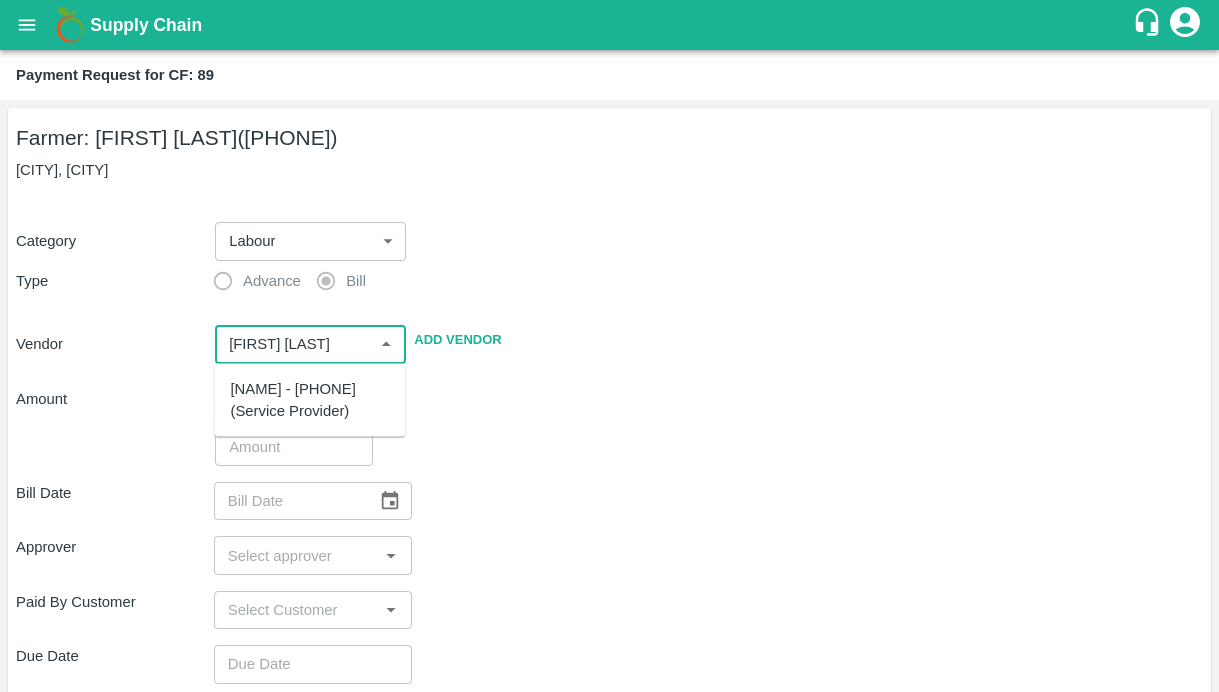 click on "[NAME] - [PHONE](Service Provider)" at bounding box center [310, 400] 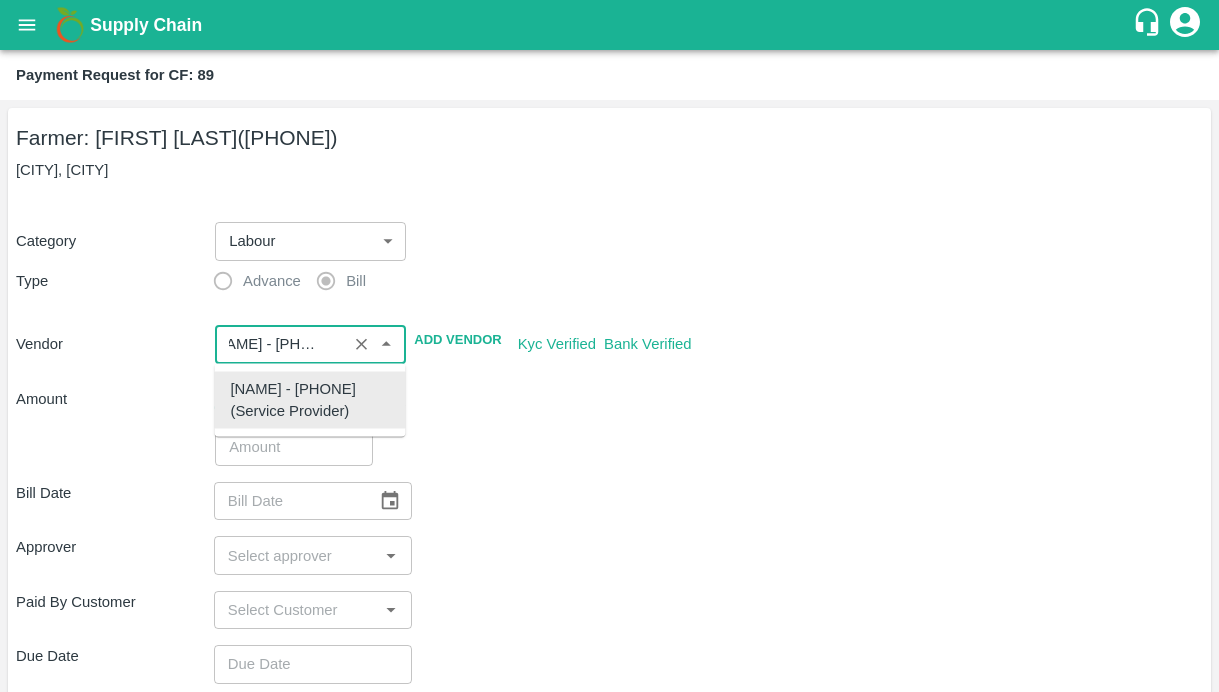type on "[NAME] - [PHONE](Service Provider)" 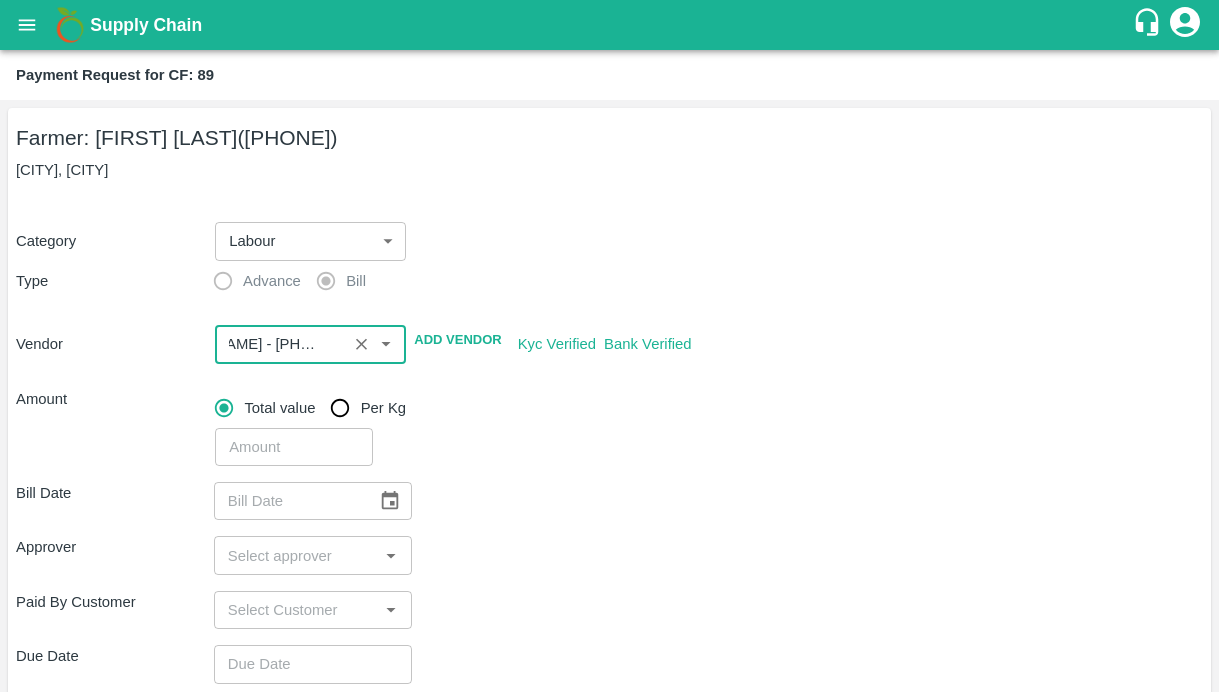 scroll, scrollTop: 0, scrollLeft: 0, axis: both 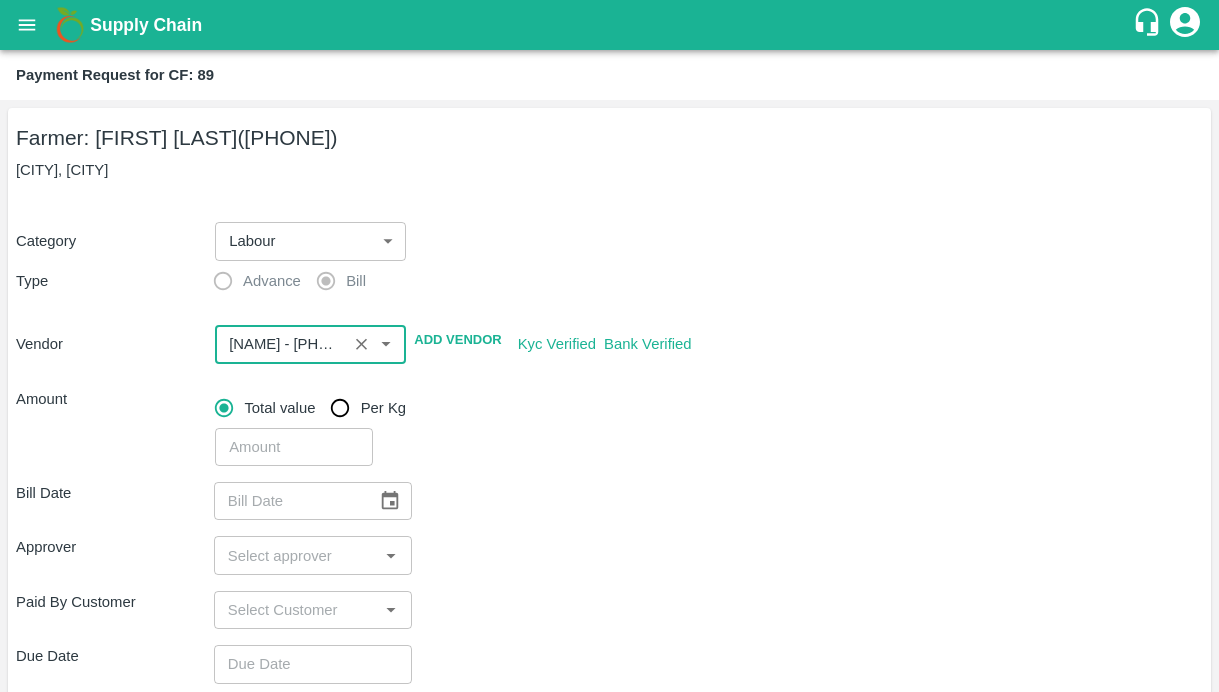 click on "​" at bounding box center [705, 443] 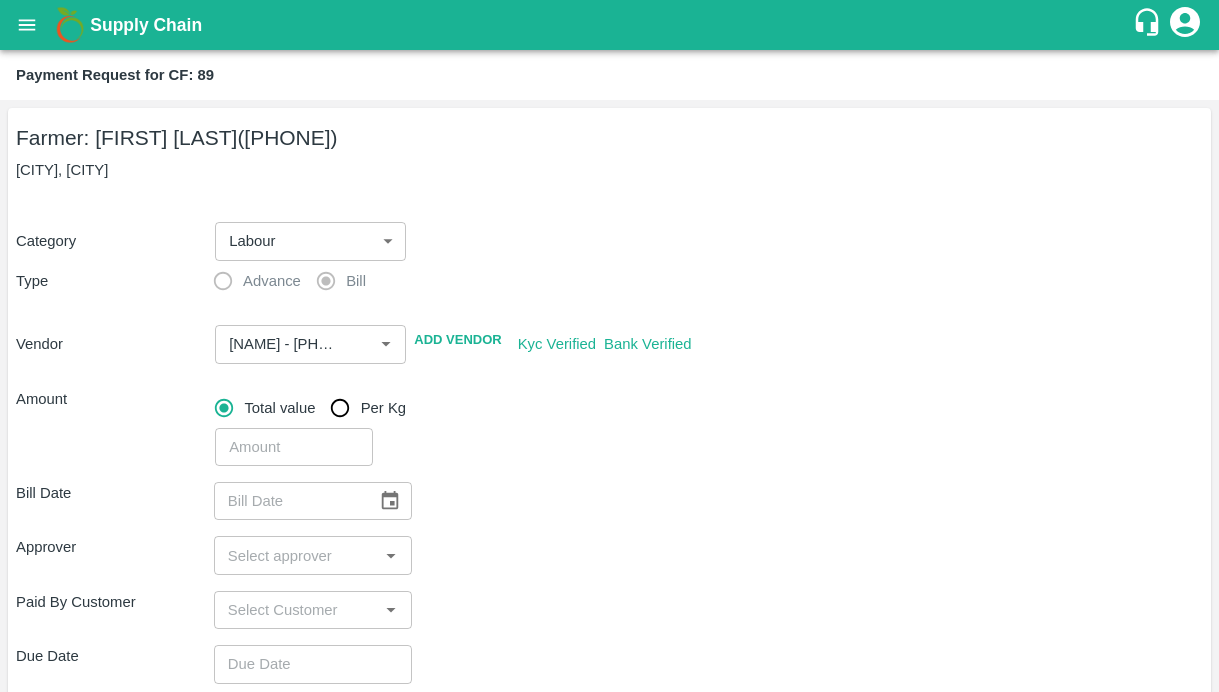 scroll, scrollTop: 262, scrollLeft: 0, axis: vertical 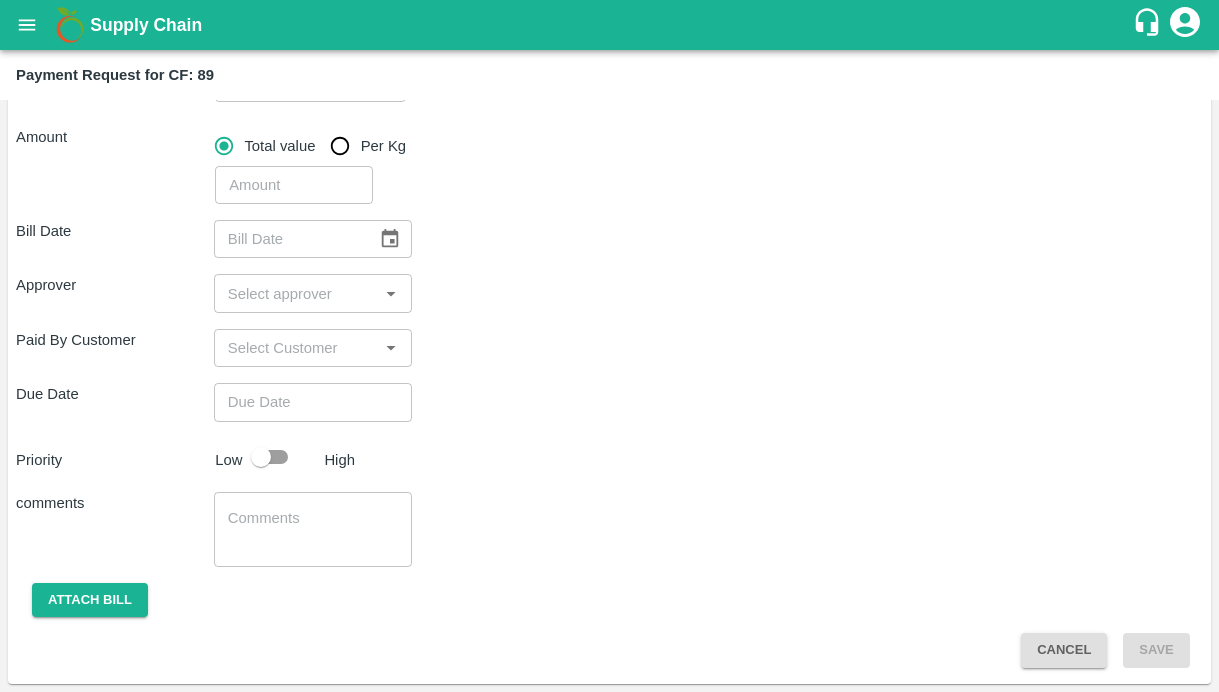 click at bounding box center (294, 185) 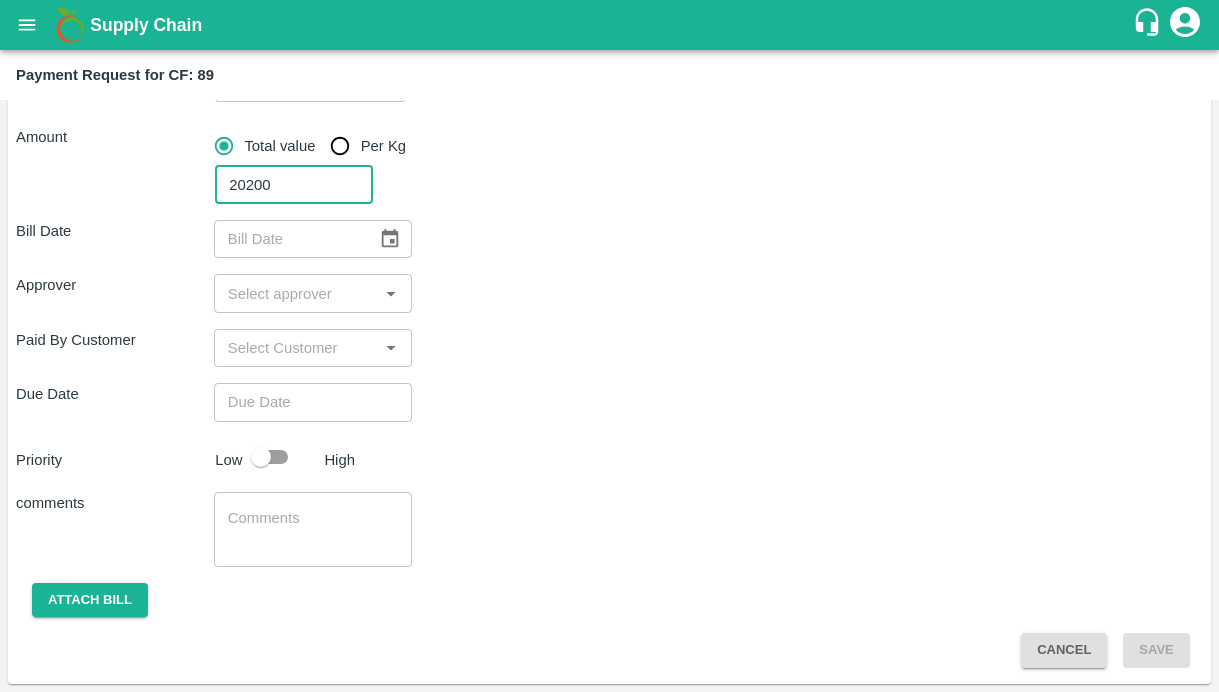 type on "20200" 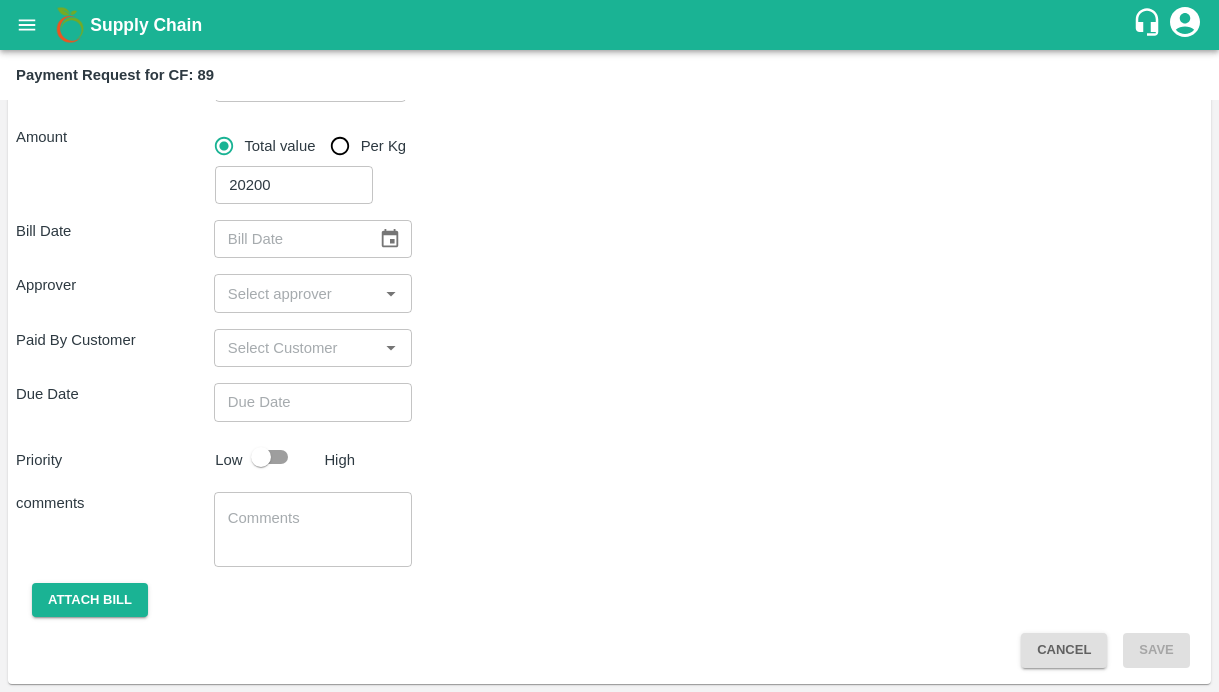 click 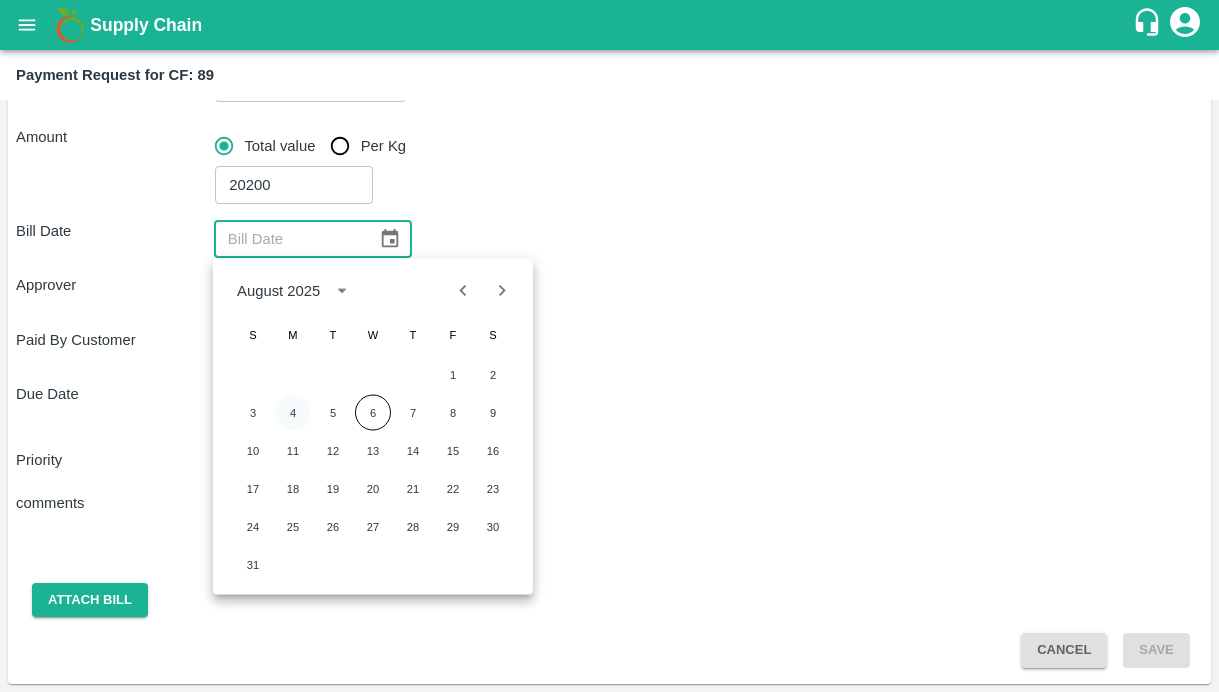 click on "4" at bounding box center [293, 413] 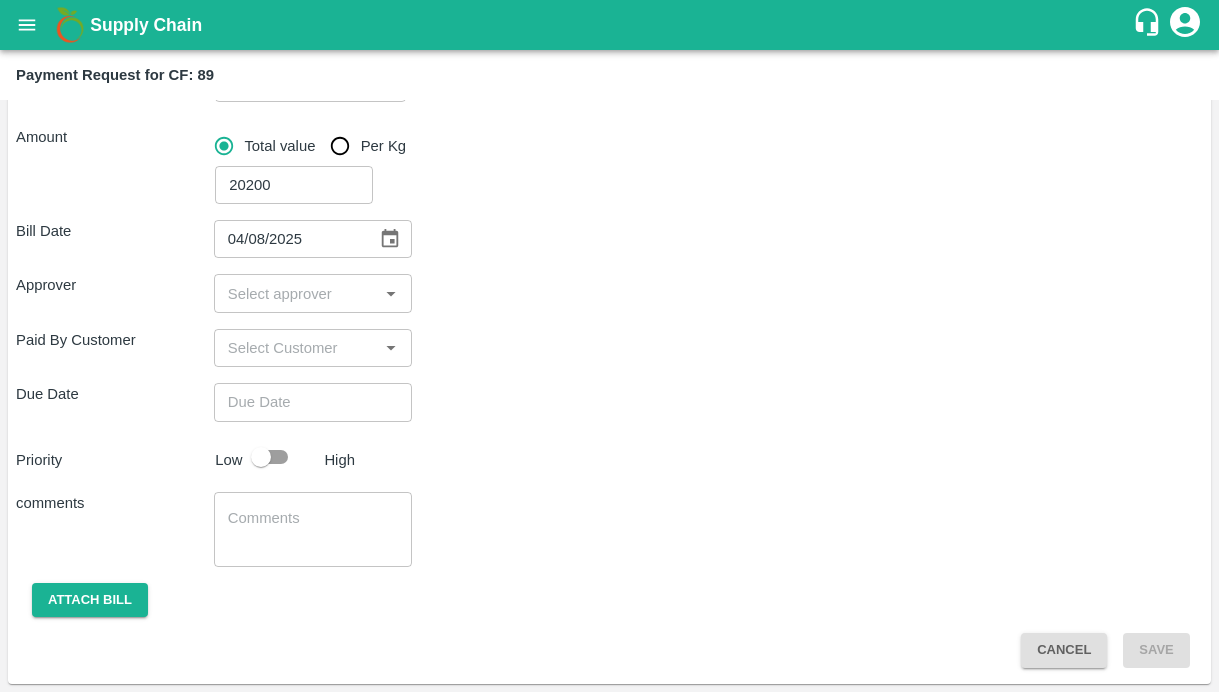 click on "Due Date ​" at bounding box center [609, 402] 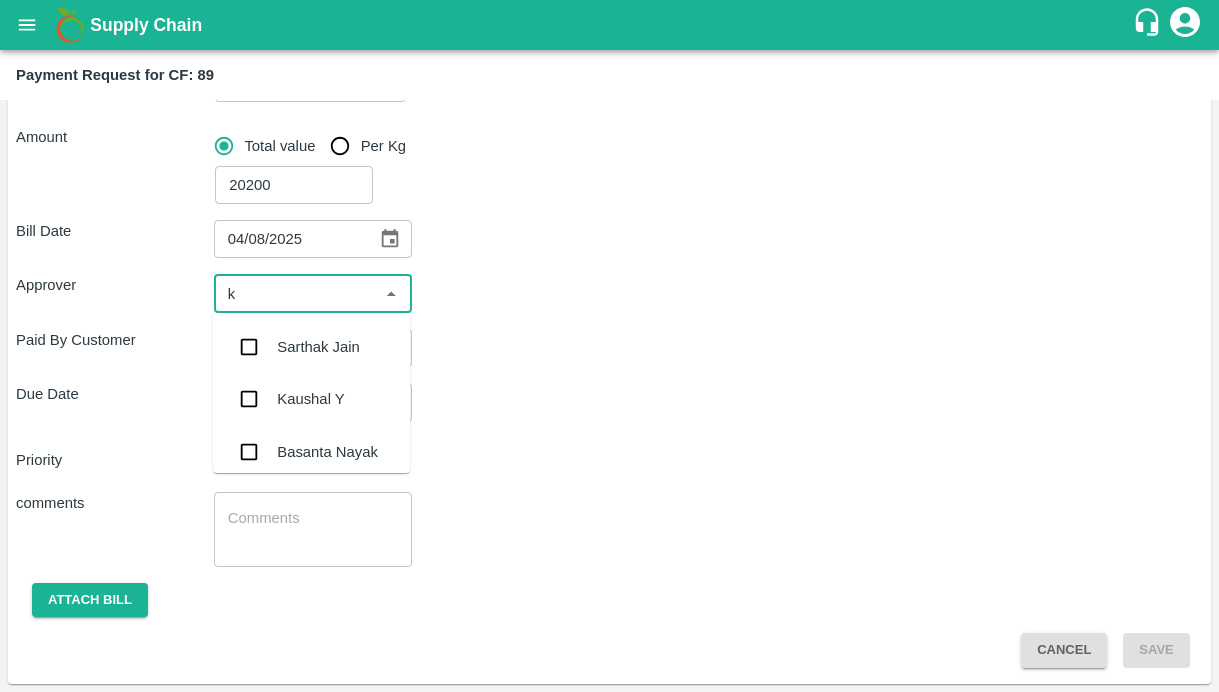 type on "ki" 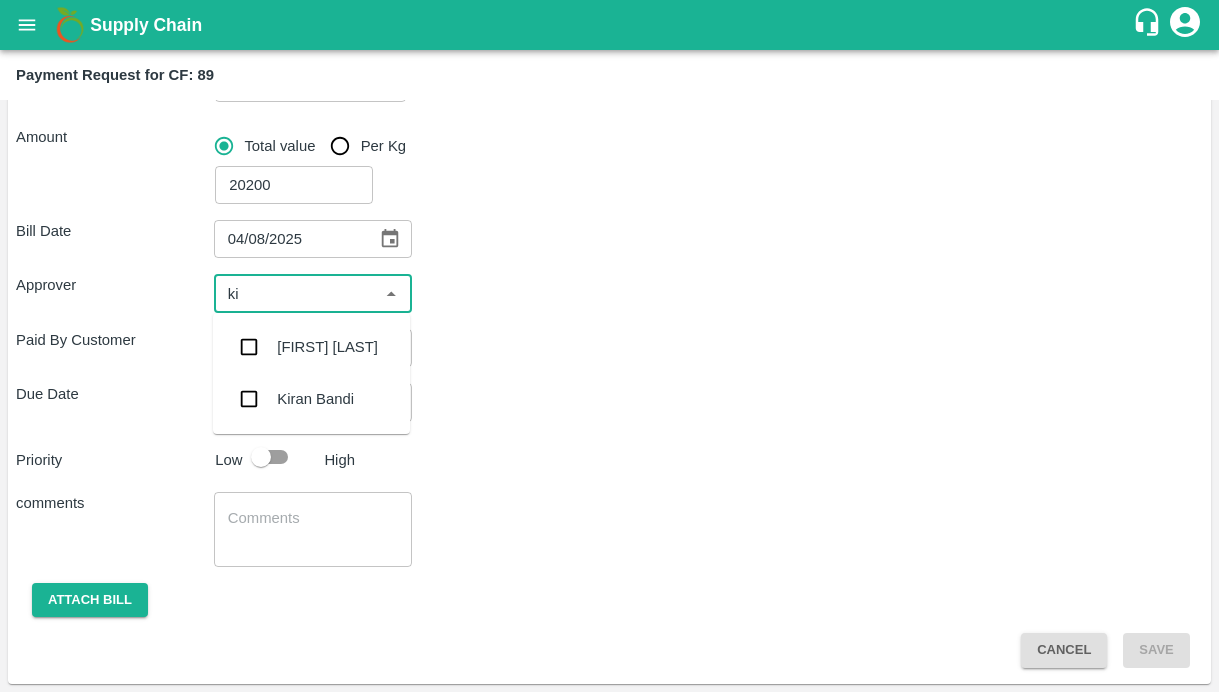 click at bounding box center [249, 347] 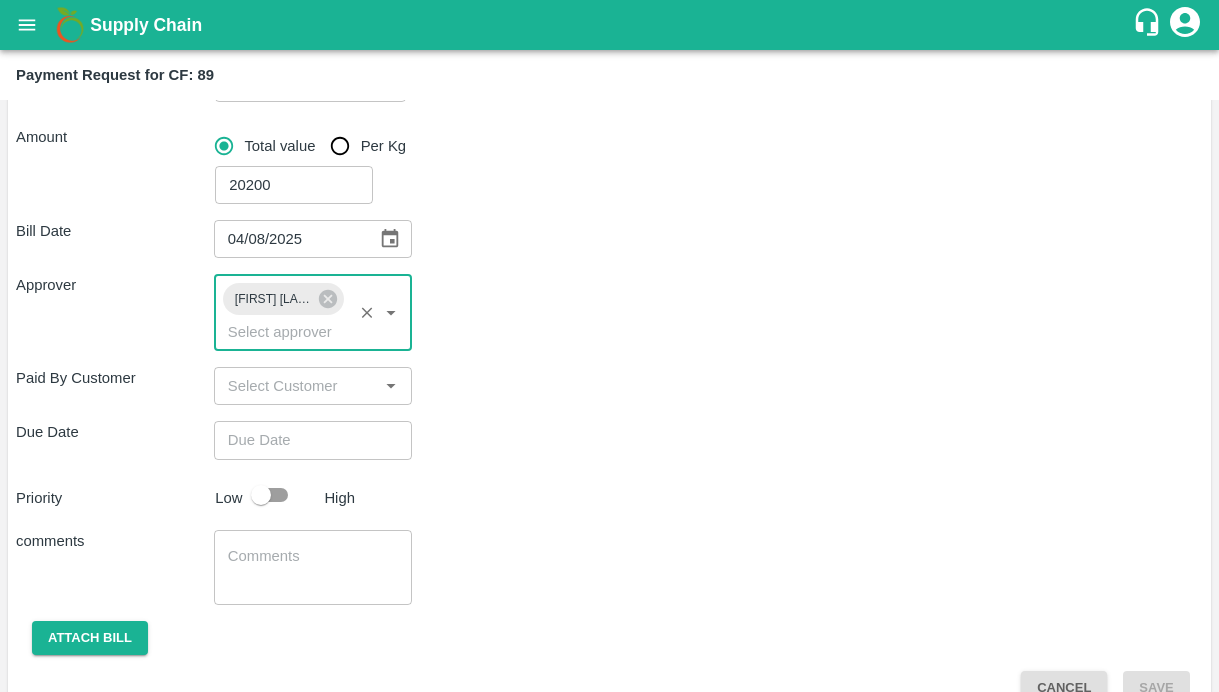 click on "Approver [NAME]" at bounding box center (609, 312) 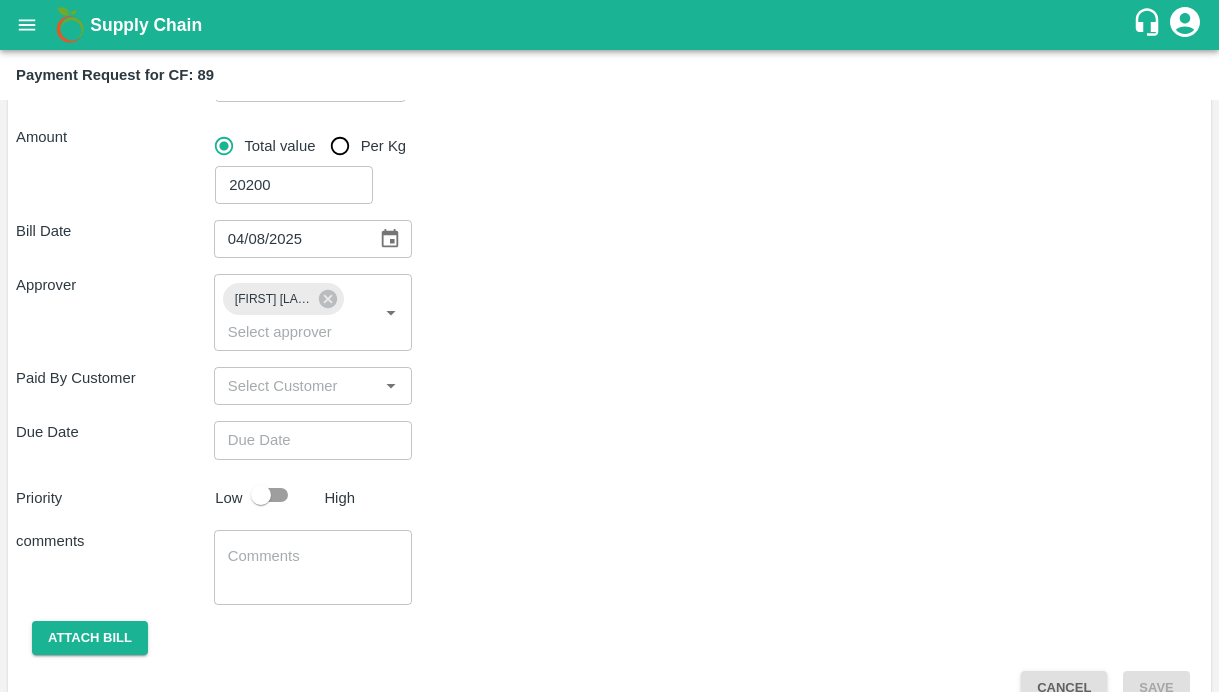 scroll, scrollTop: 300, scrollLeft: 0, axis: vertical 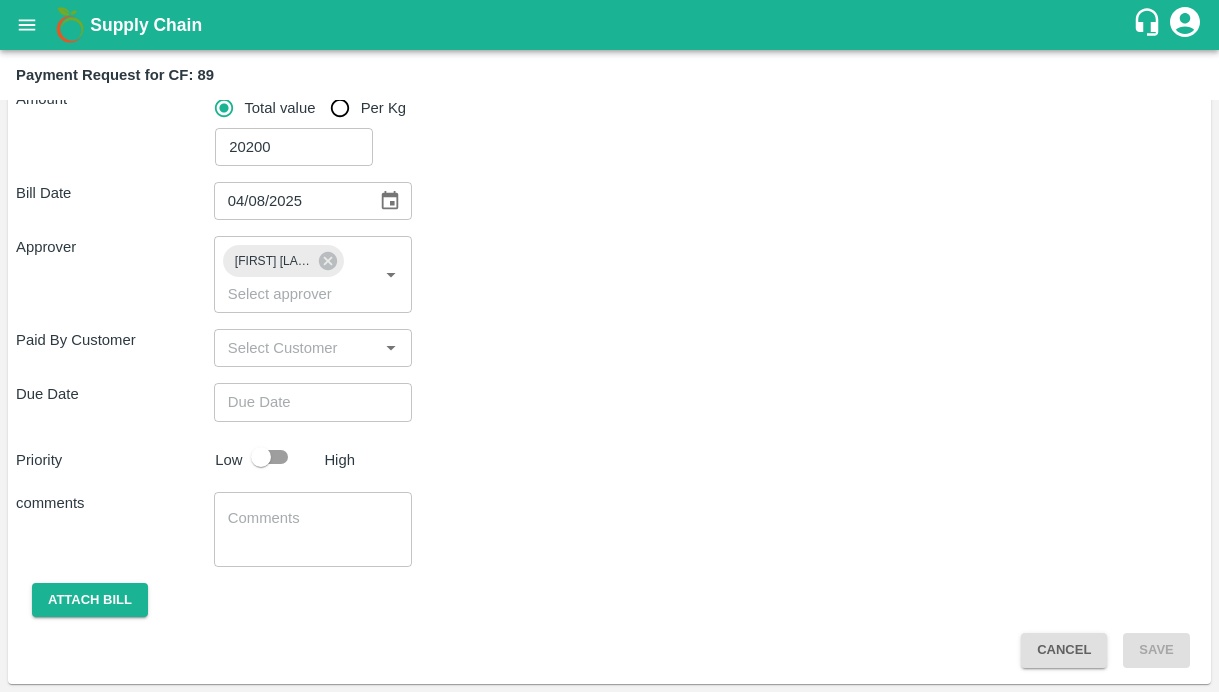 type on "DD/MM/YYYY hh:mm aa" 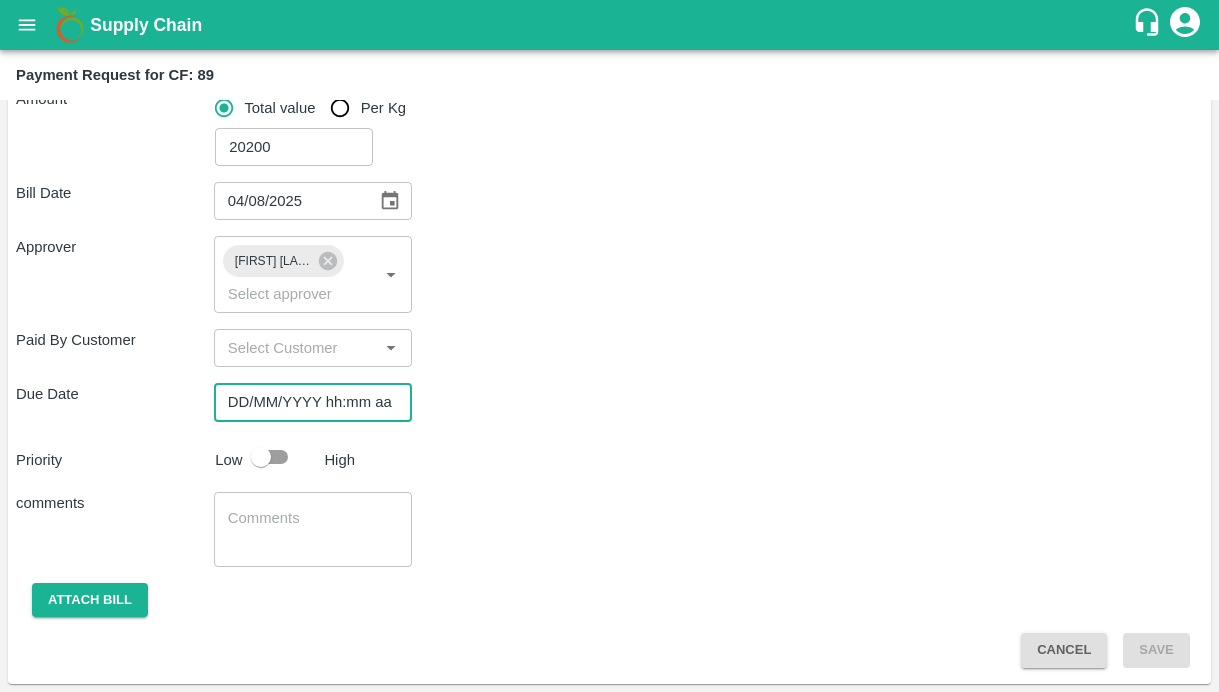click on "DD/MM/YYYY hh:mm aa" at bounding box center [306, 402] 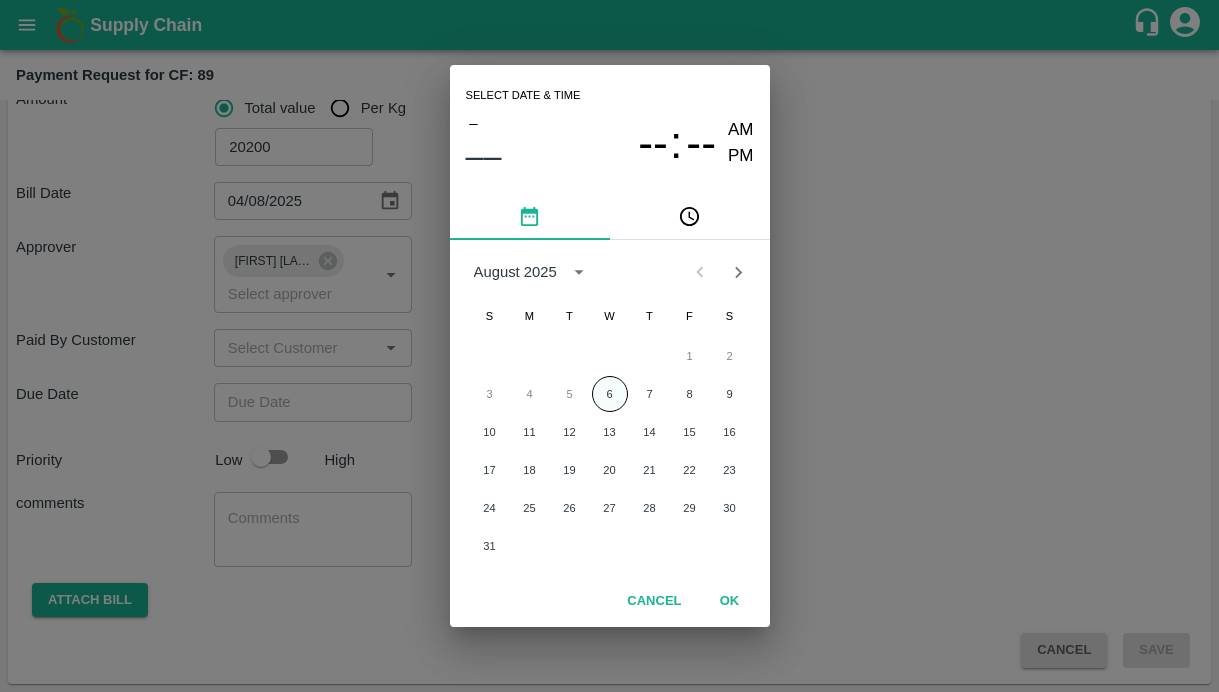 click on "6" at bounding box center [610, 394] 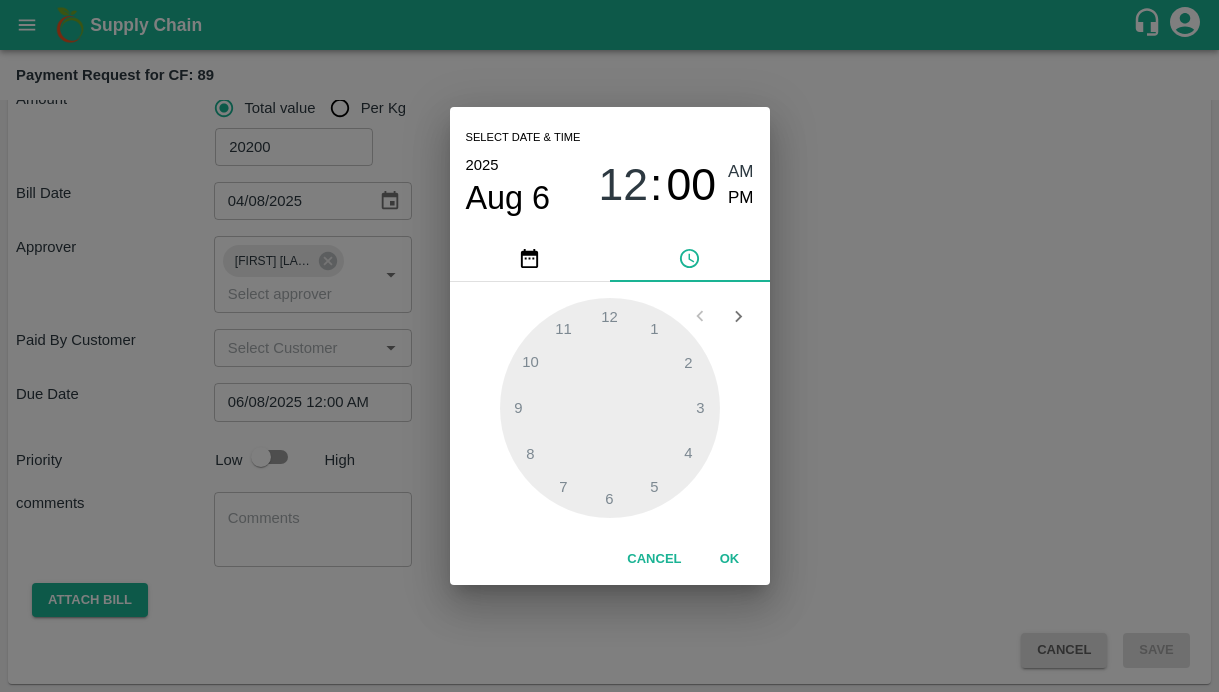 click on "PM" at bounding box center (741, 198) 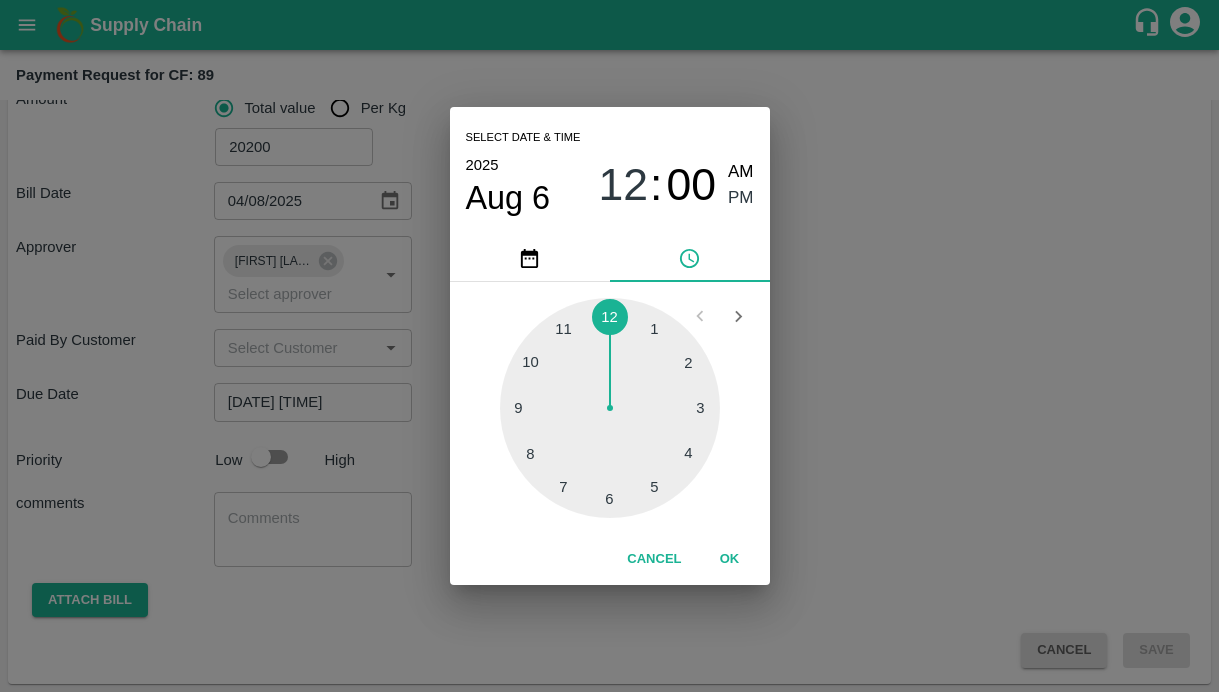 click at bounding box center [610, 408] 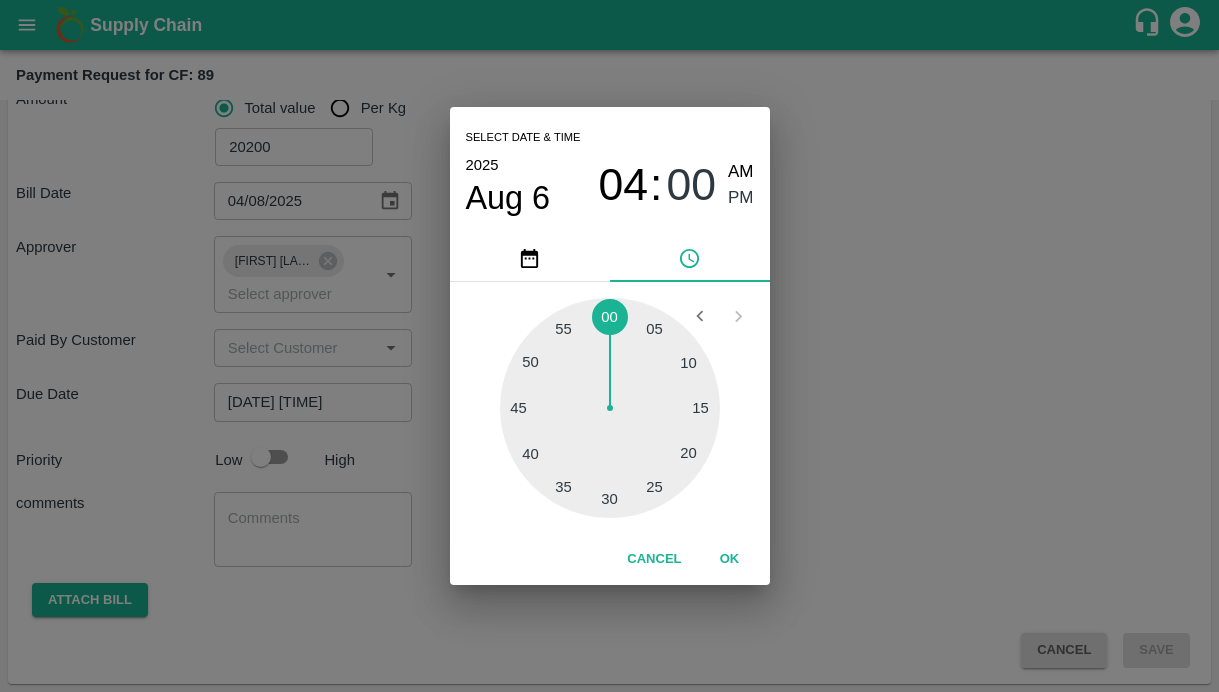 click on "OK" at bounding box center (730, 559) 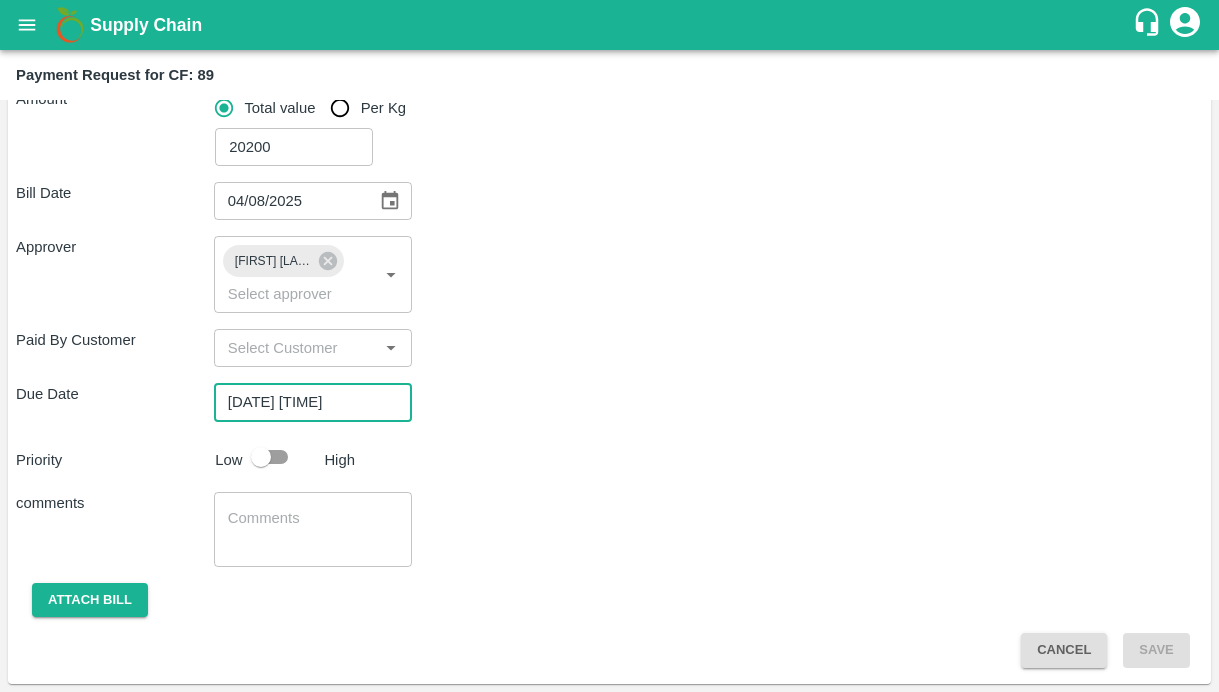click on "Bill Date [DATE] ​ Approver [NAME] ​ Paid By Customer ​ Due Date [DATE] [TIME] ​  Priority  Low  High comments x ​ Attach bill Cancel Save" at bounding box center (609, 417) 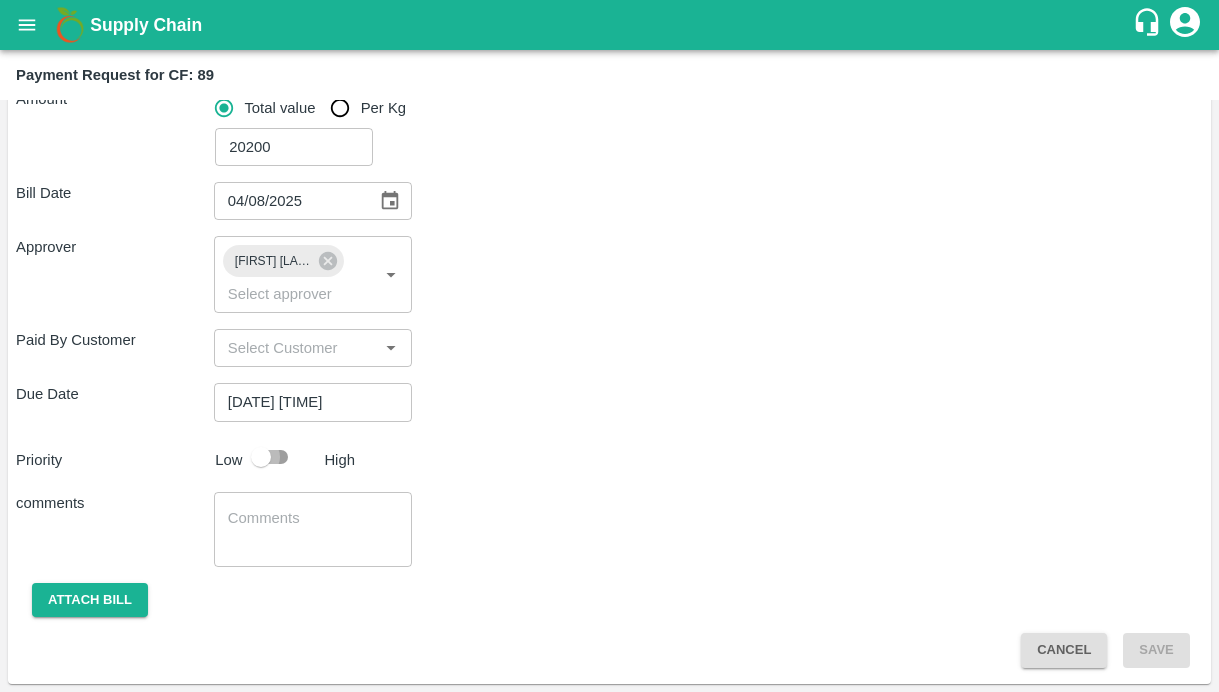 click at bounding box center (261, 457) 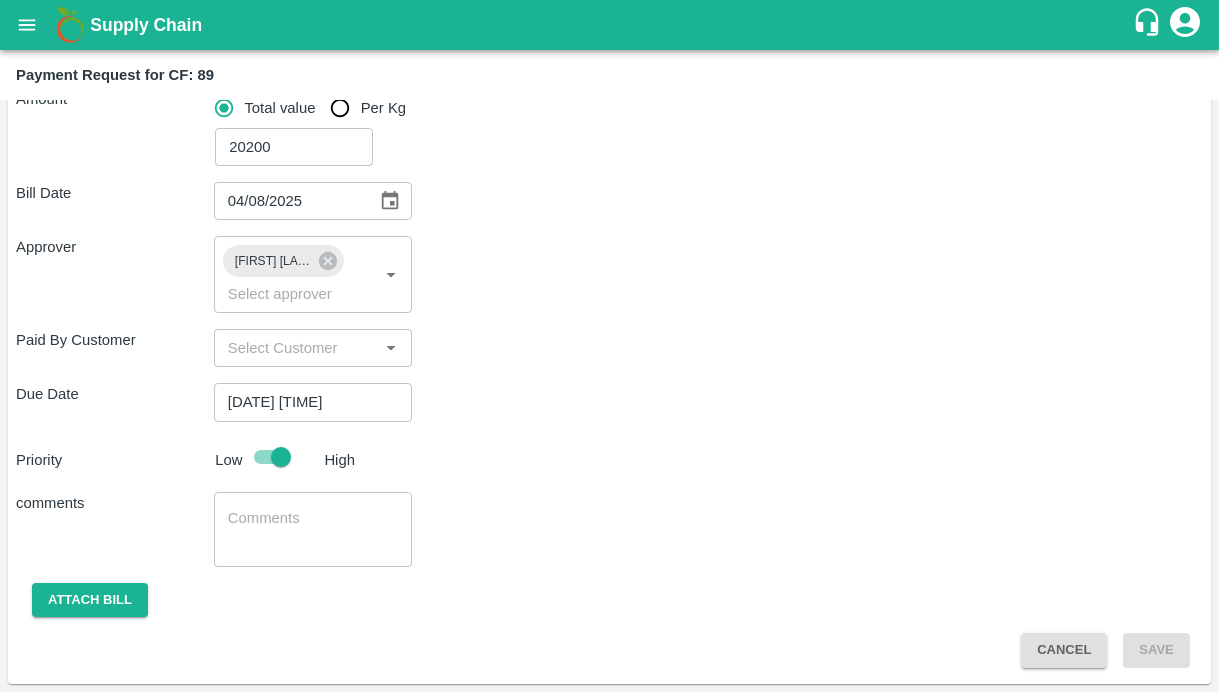 click at bounding box center (313, 529) 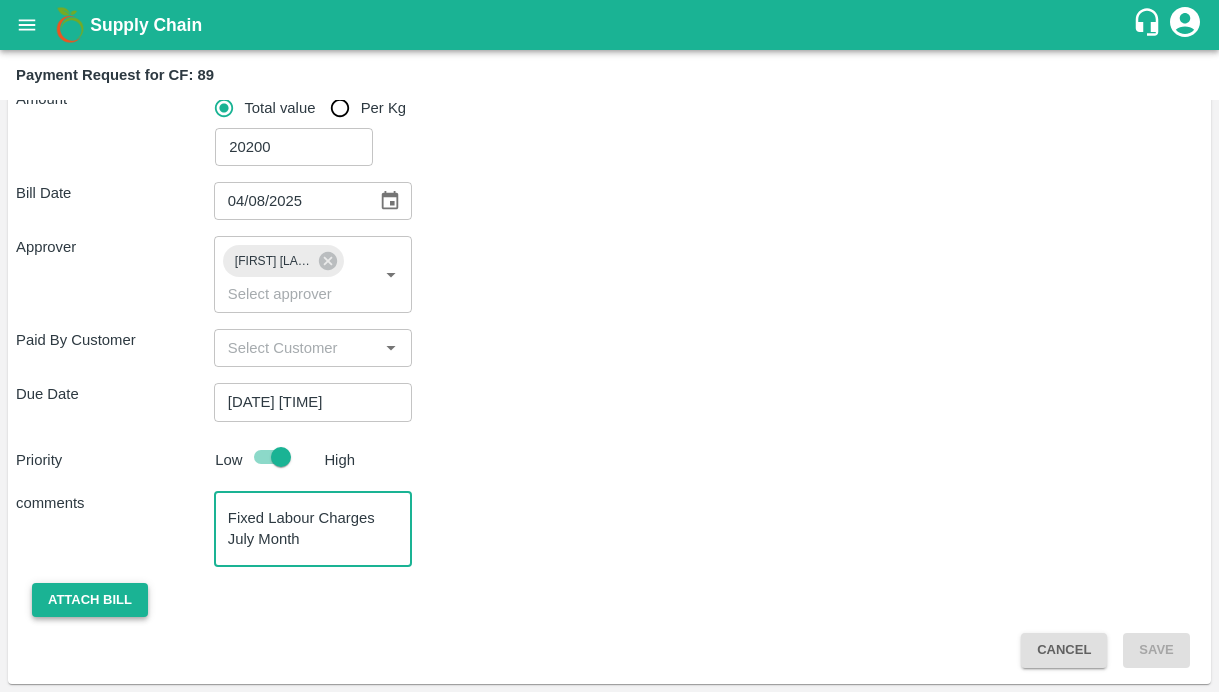 type on "Fixed Labour Charges July Month" 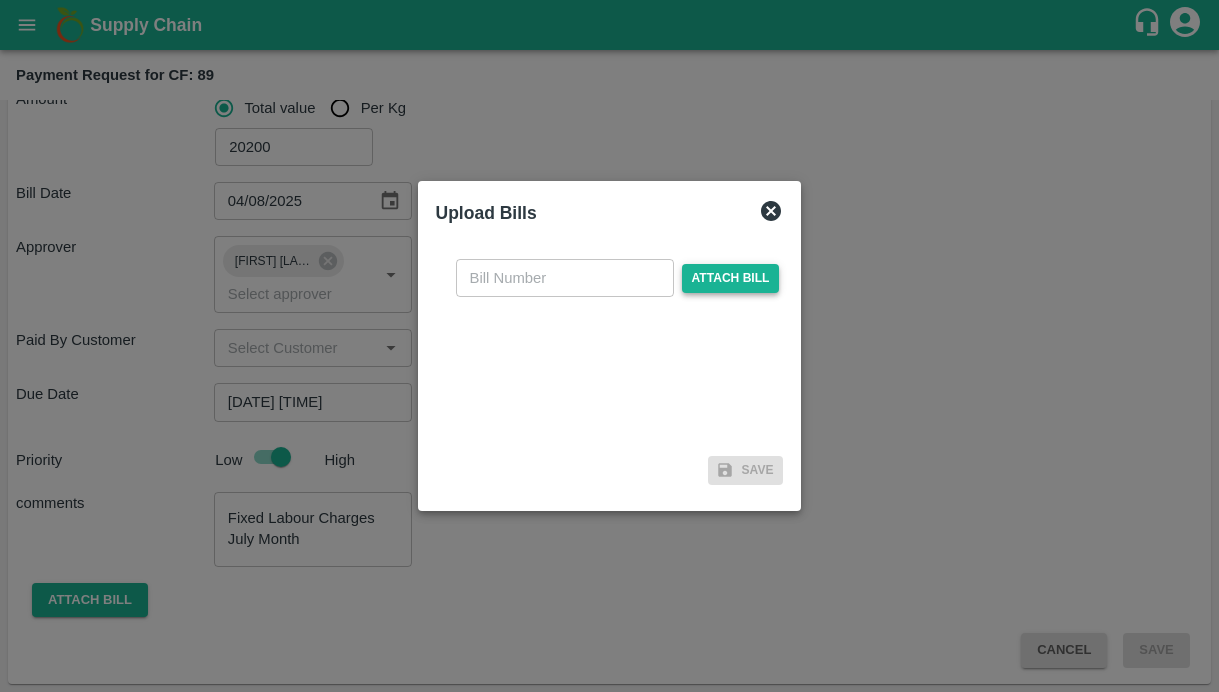 click on "Attach bill" at bounding box center (731, 278) 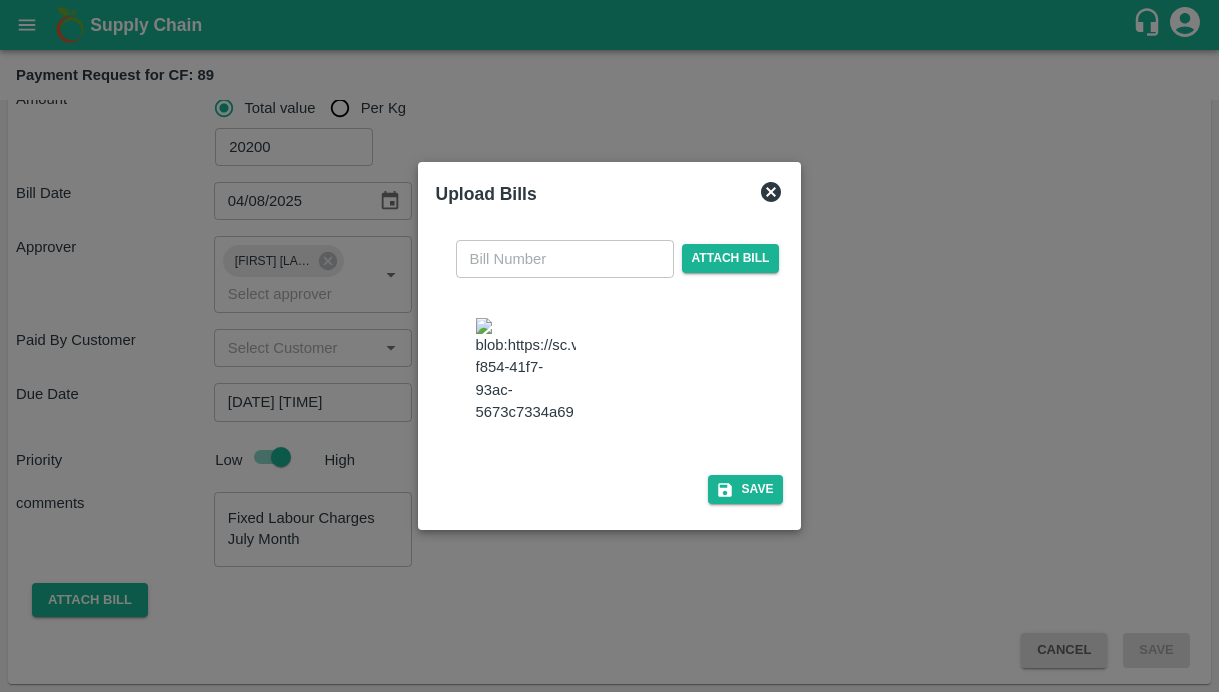 click at bounding box center (565, 259) 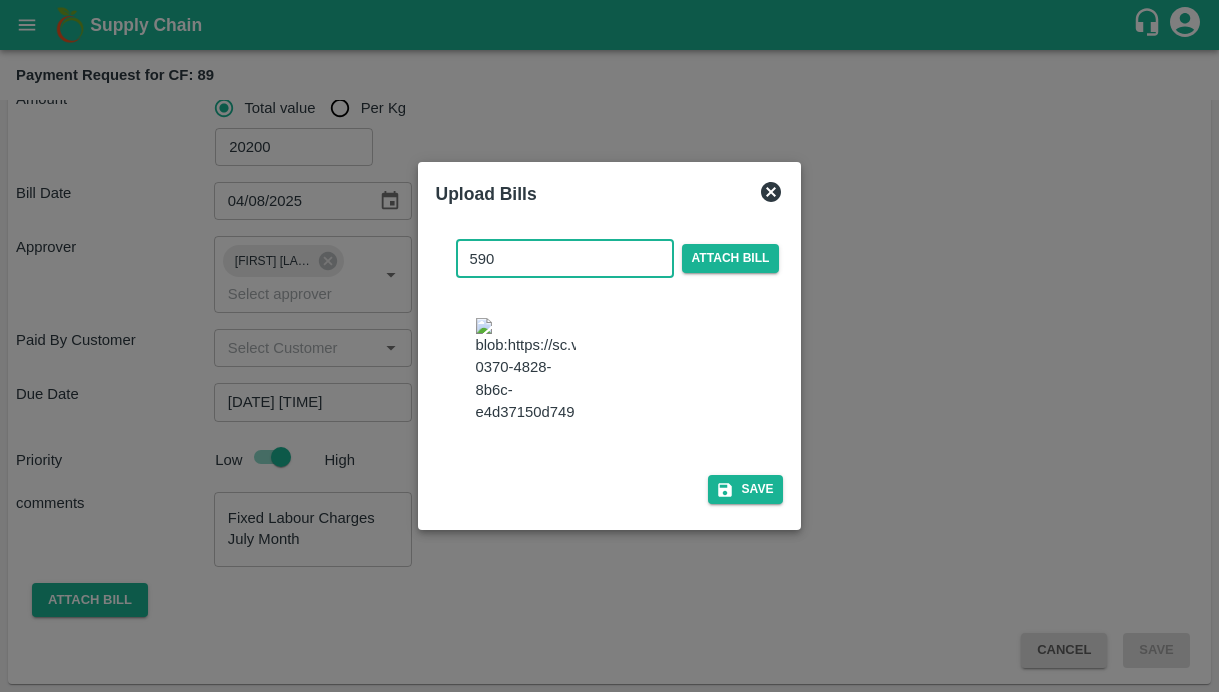 type on "590" 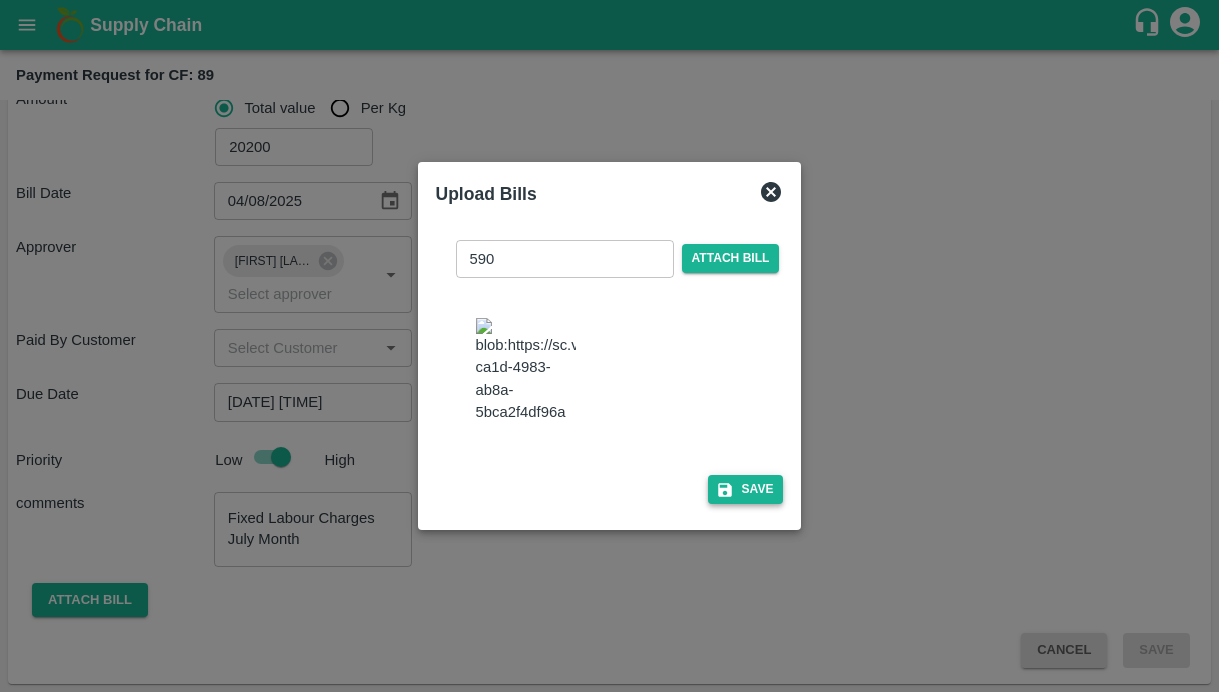 click on "Save" at bounding box center (746, 489) 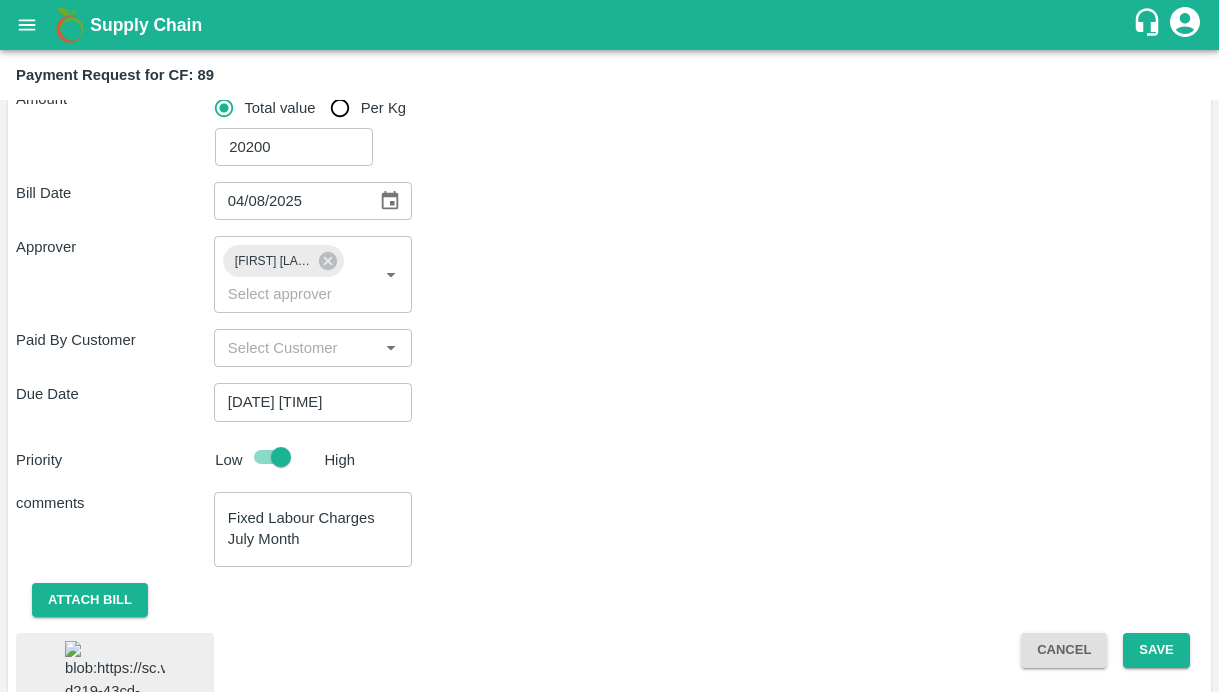 scroll, scrollTop: 432, scrollLeft: 0, axis: vertical 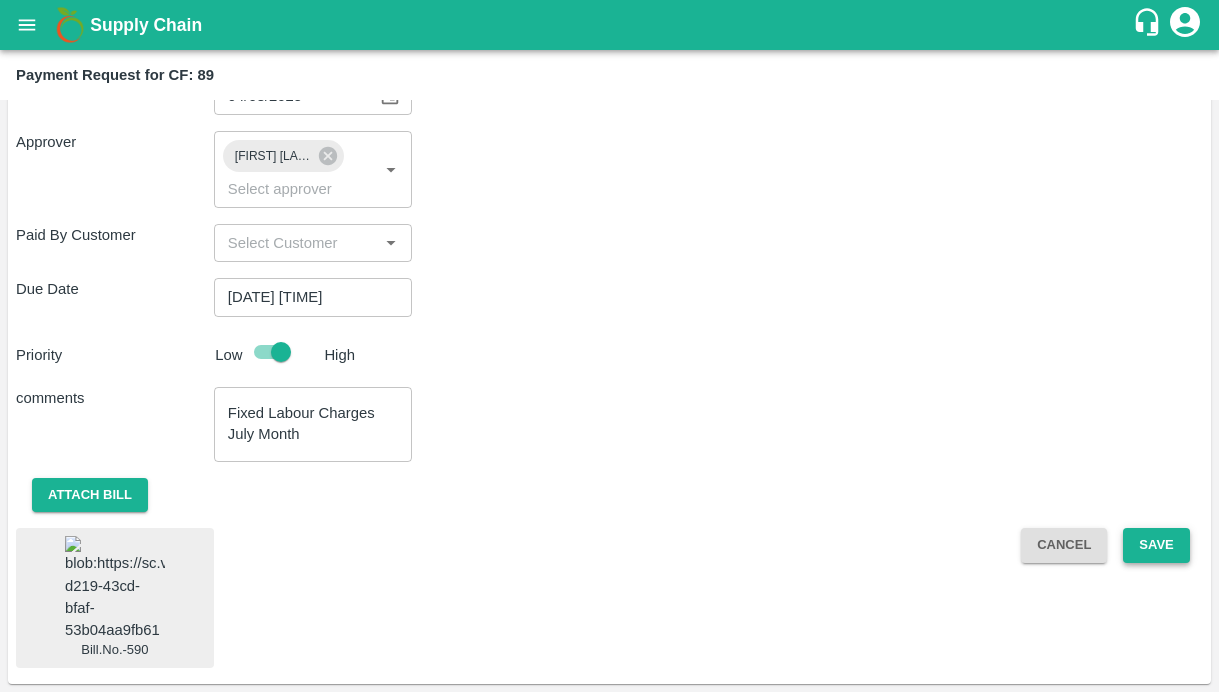 click on "Save" at bounding box center (1156, 545) 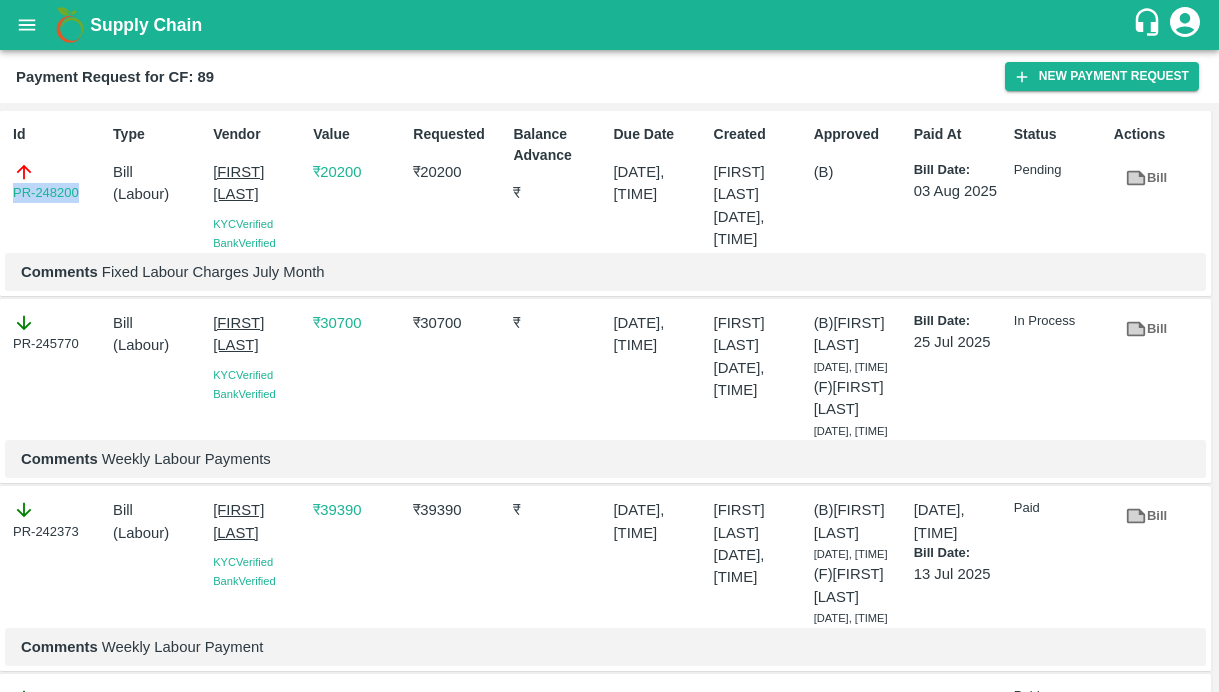 drag, startPoint x: 85, startPoint y: 192, endPoint x: 8, endPoint y: 193, distance: 77.00649 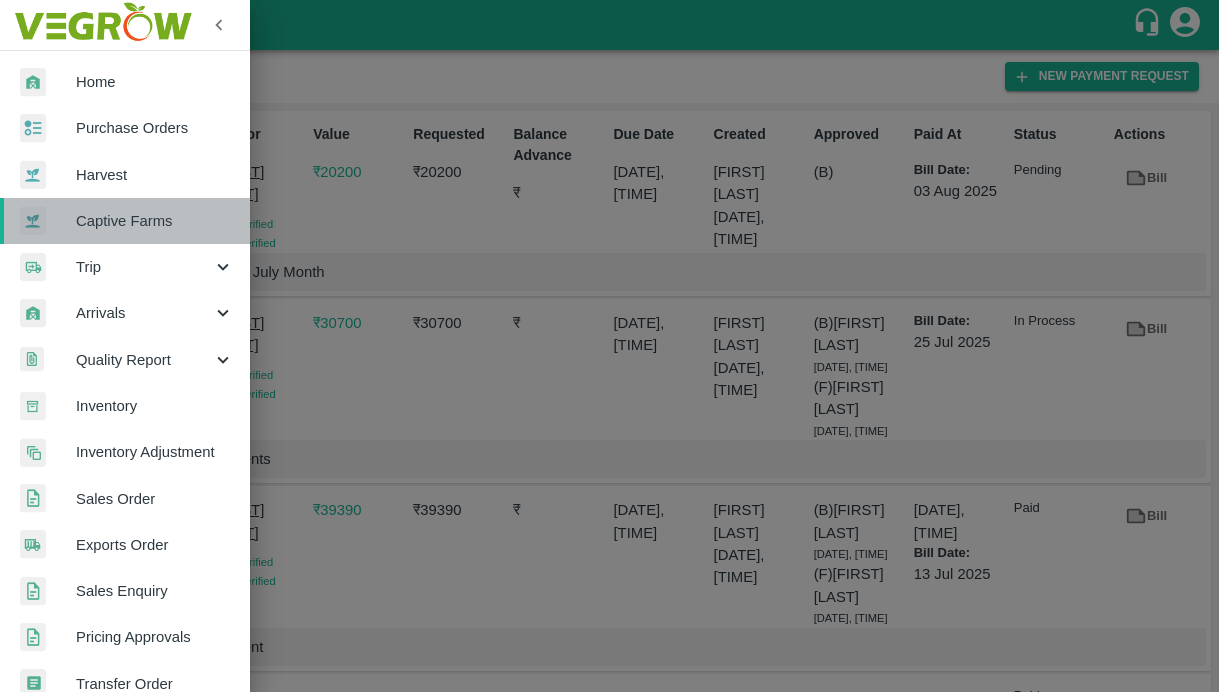click on "Captive Farms" at bounding box center (155, 221) 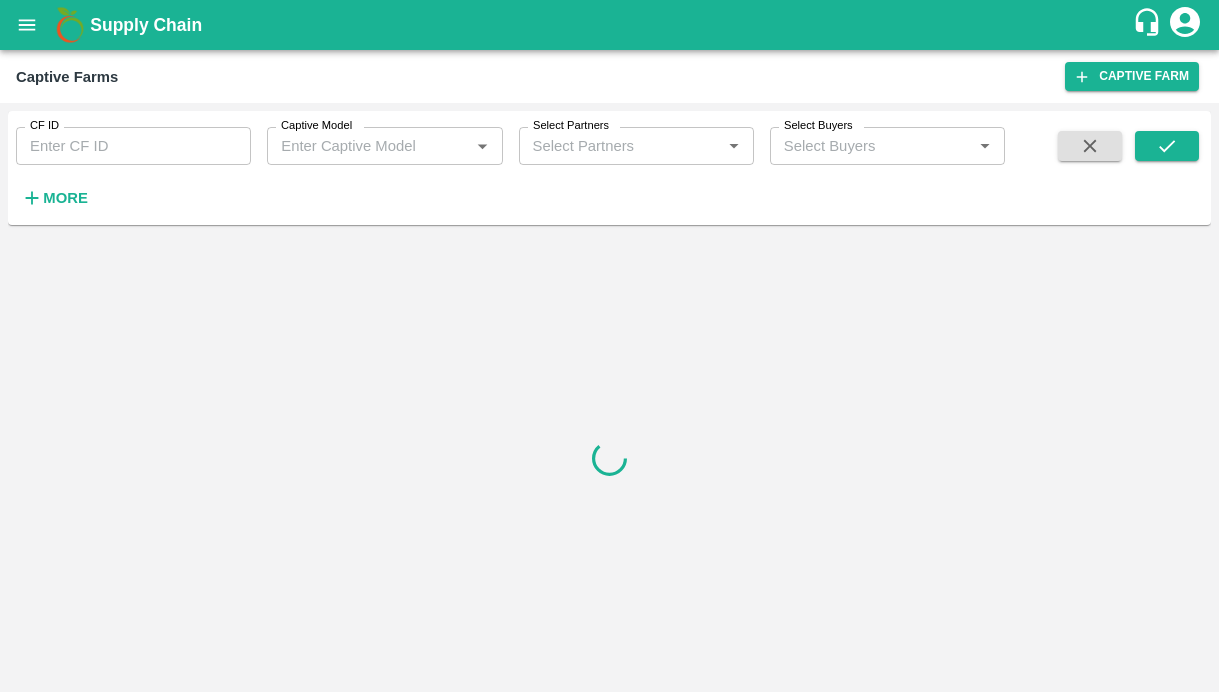 click on "CF ID" at bounding box center [133, 146] 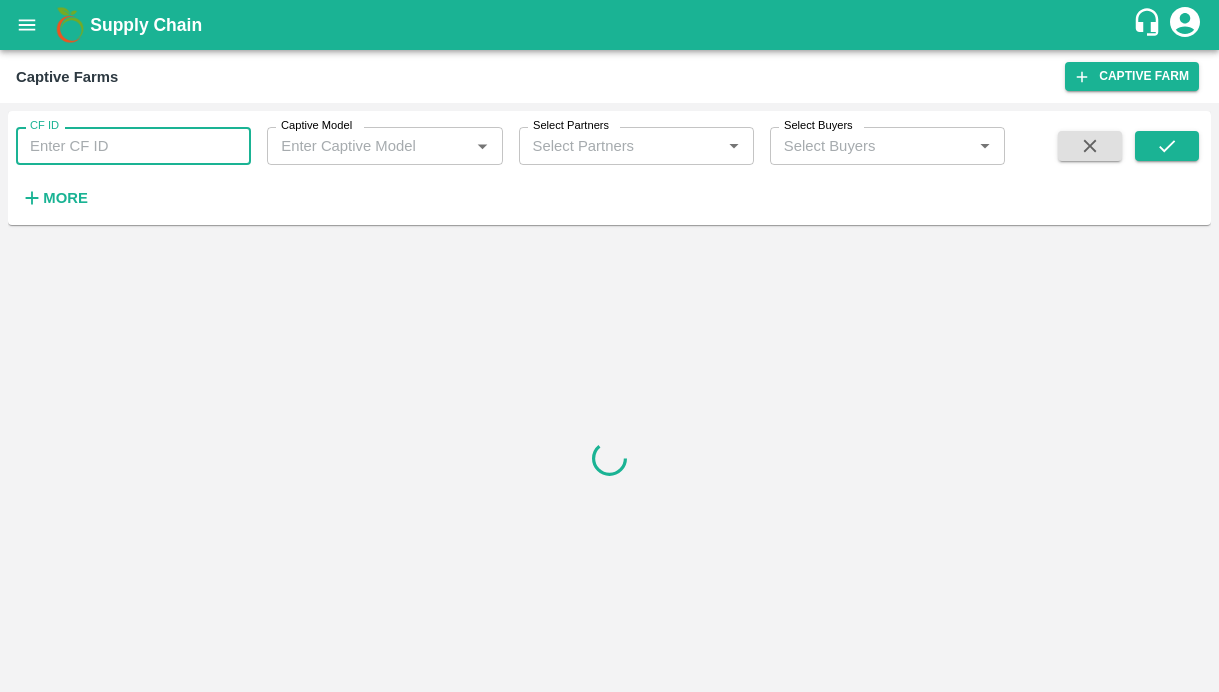 paste on "83" 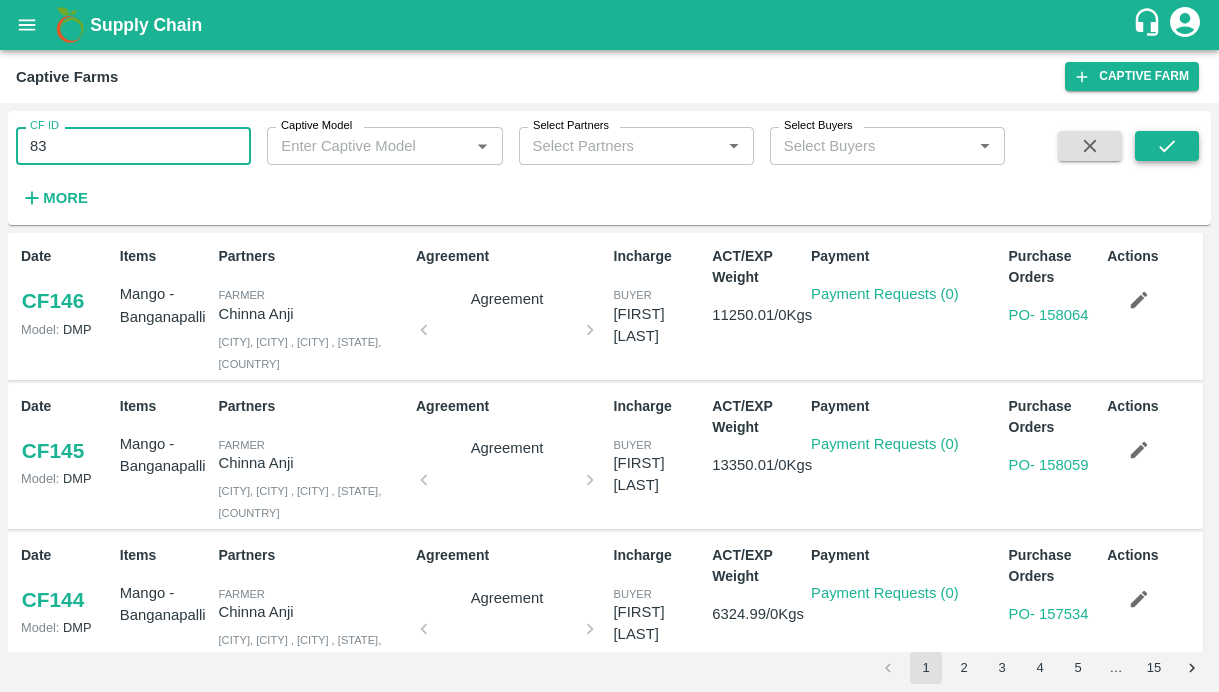 type on "83" 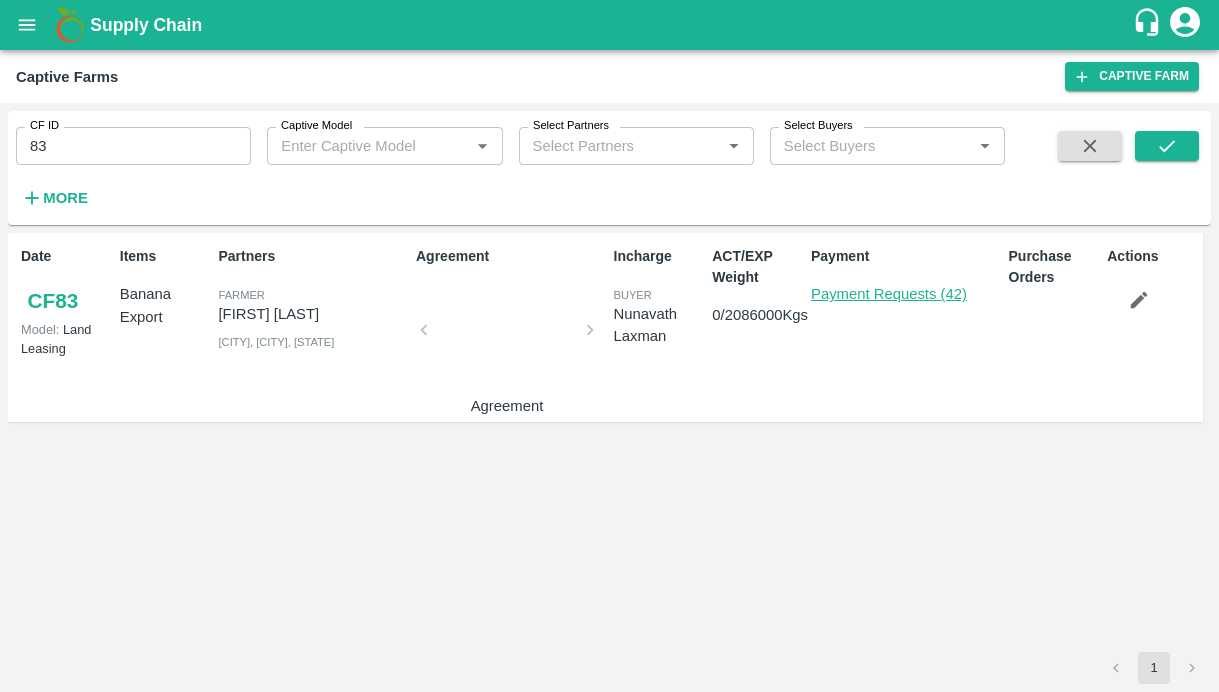 click on "Payment Requests   (42)" at bounding box center (889, 294) 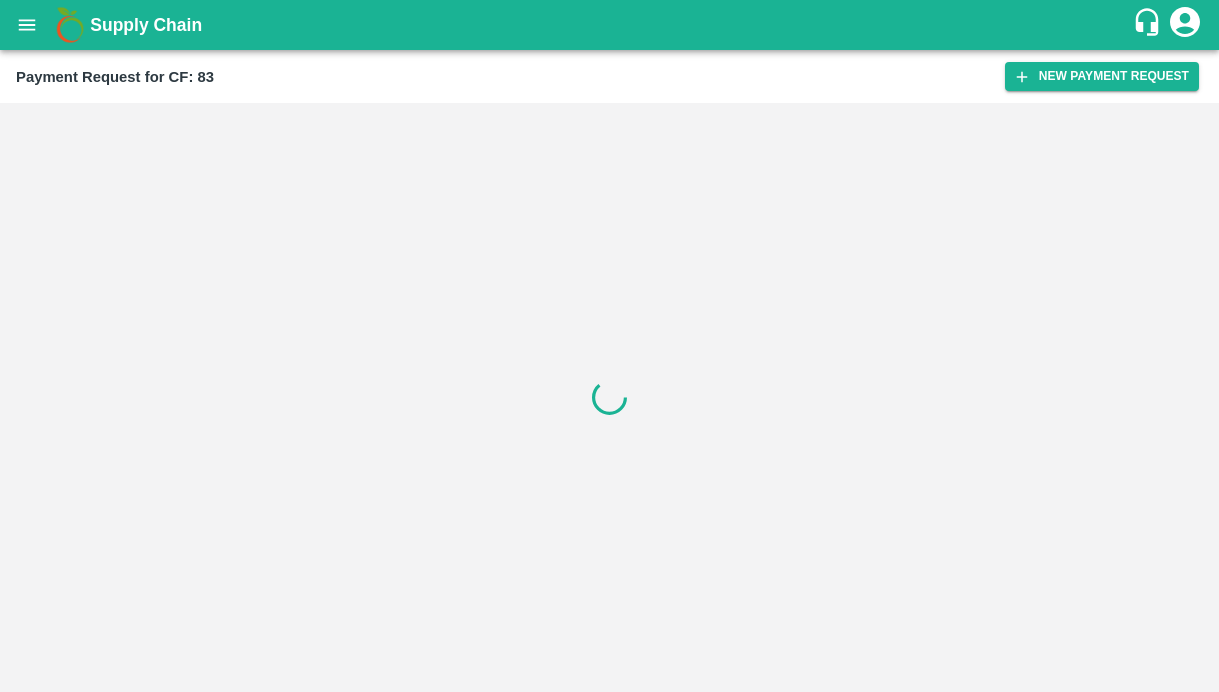 scroll, scrollTop: 0, scrollLeft: 0, axis: both 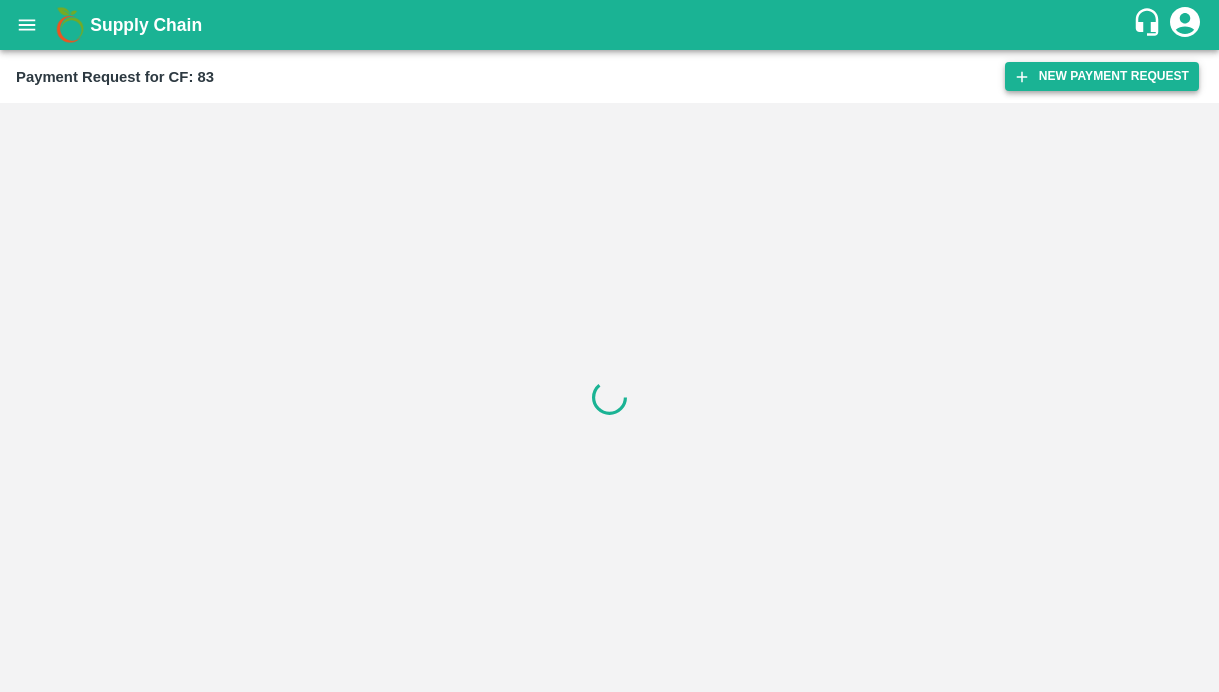 click on "New Payment Request" at bounding box center (1102, 76) 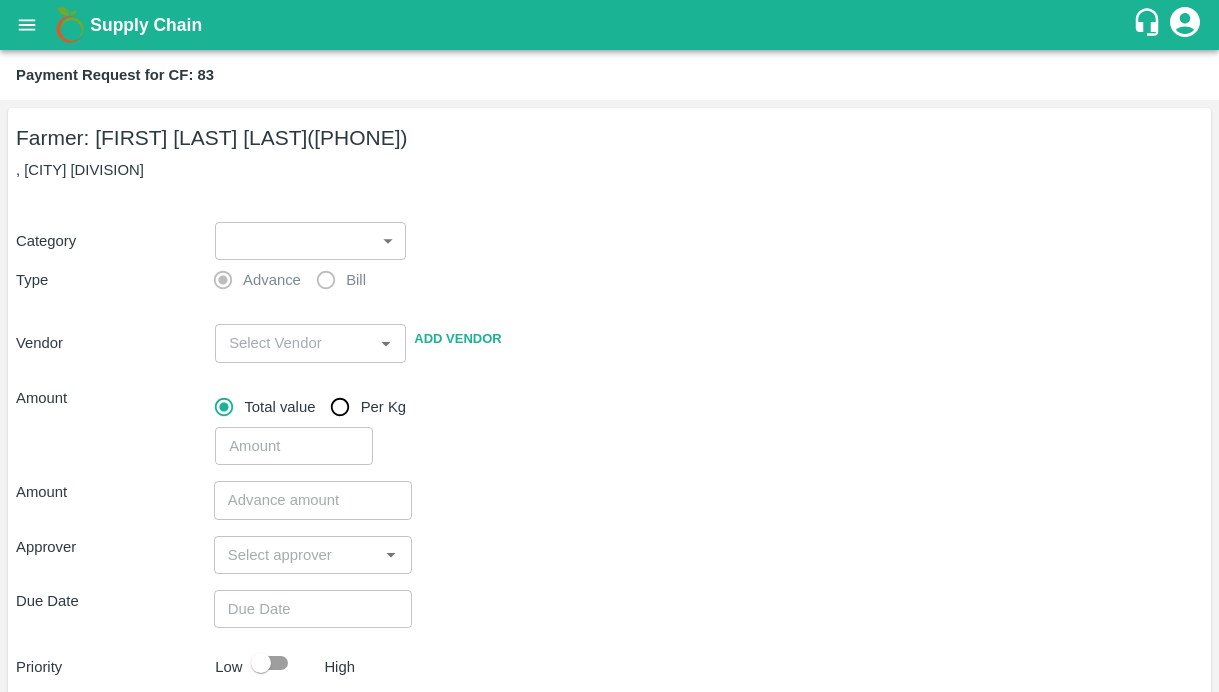 click on "Supply Chain Payment Request for CF: 83 Farmer:    [FIRST] [LAST]   ([PHONE]) , [CITY] Division Category ​ ​ Type Advance Bill Vendor ​ Add Vendor Amount Total value Per Kg ​ Amount ​ Approver ​ Due Date ​  Priority  Low  High Comment x ​ Attach bill Cancel Save Bangalore DC Direct Customer Hyderabad DC B2R Bangalore  Tembhurni Virtual Captive PH Ananthapur Virtual Captive PH Kothakota Virtual Captive PH Chittoor Virtual Captive PH Vavilala Himalekya Logout" at bounding box center [609, 346] 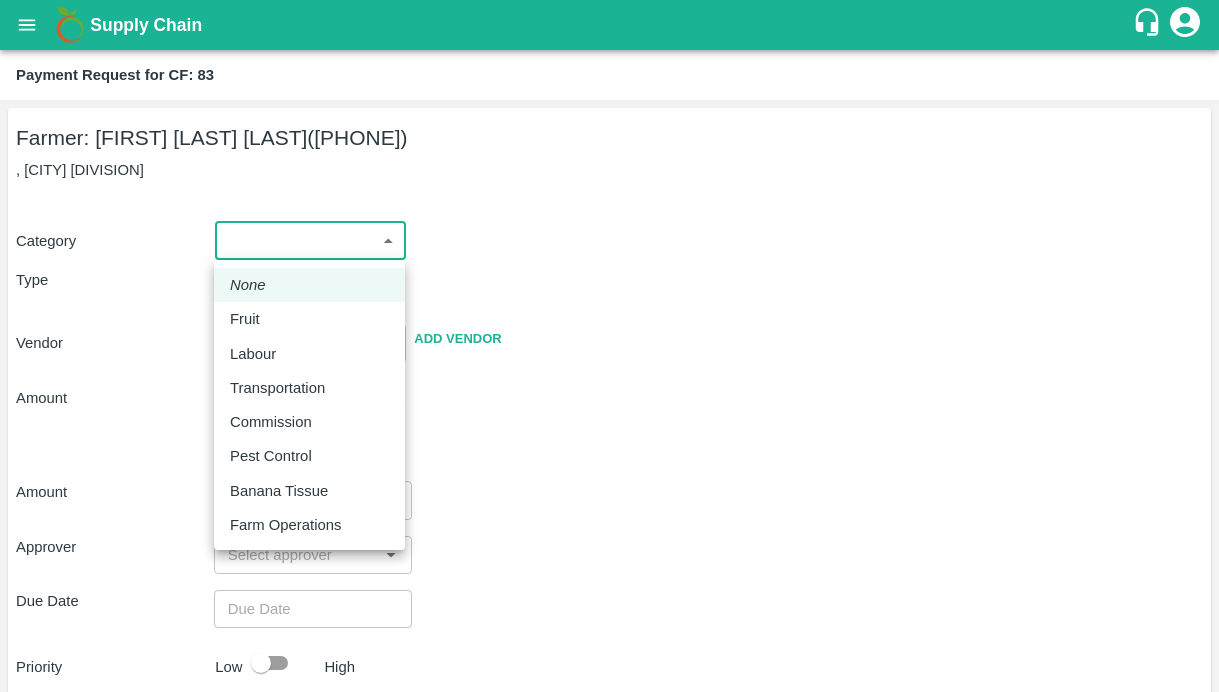 click on "Labour" at bounding box center [253, 354] 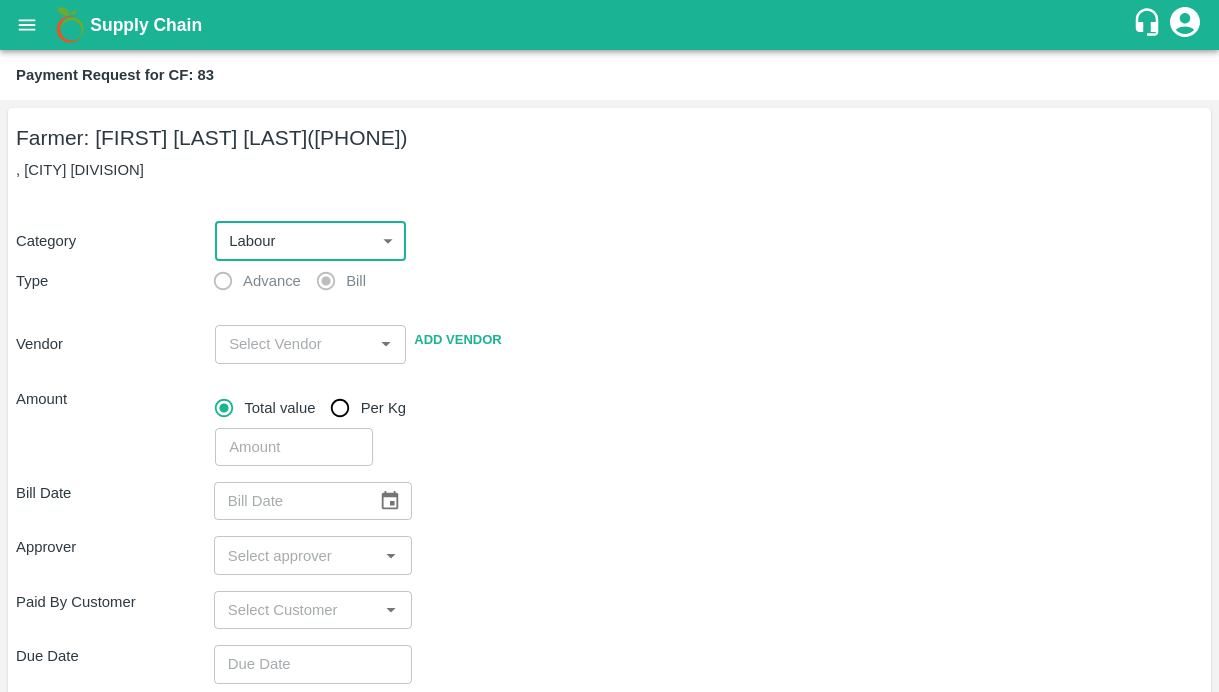 click at bounding box center [294, 344] 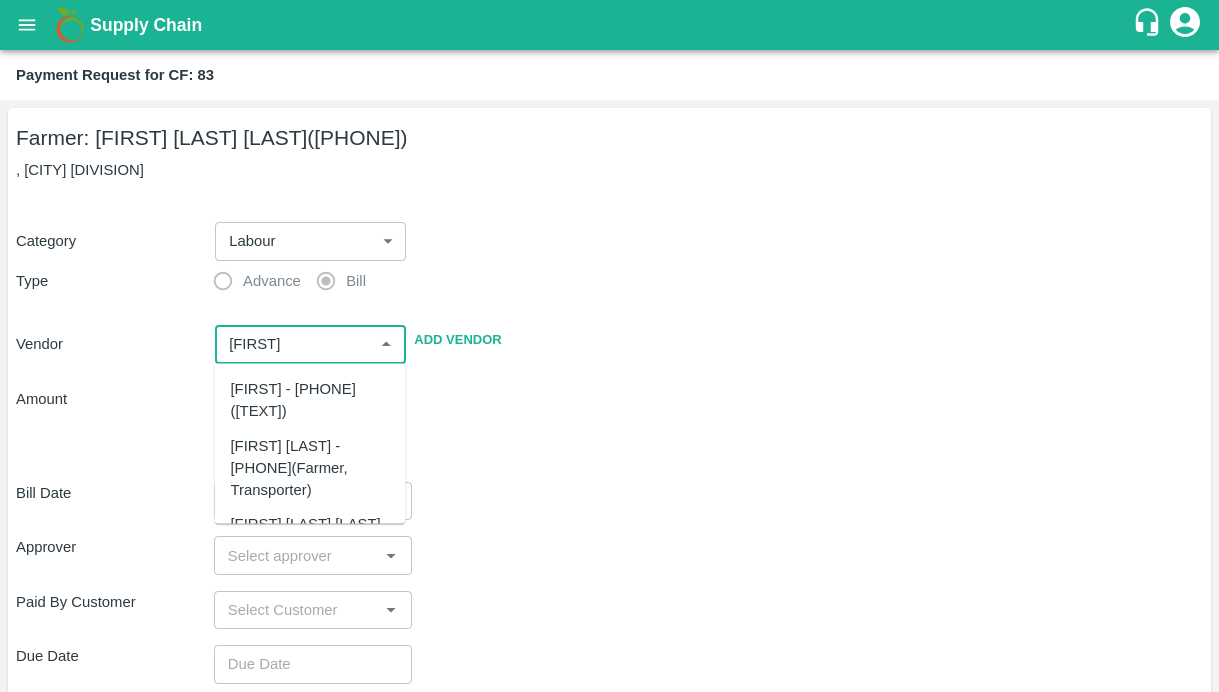 scroll, scrollTop: 92, scrollLeft: 0, axis: vertical 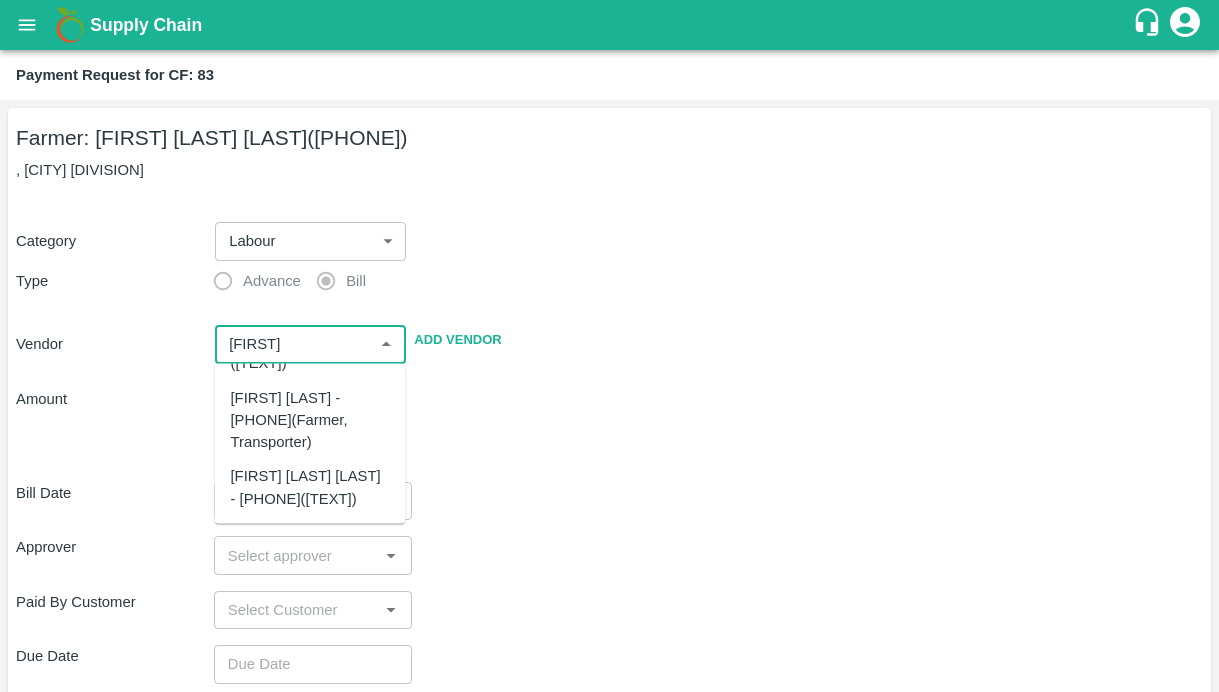 click on "[FIRST] [LAST] [LAST] - [PHONE]([TEXT])" at bounding box center (310, 487) 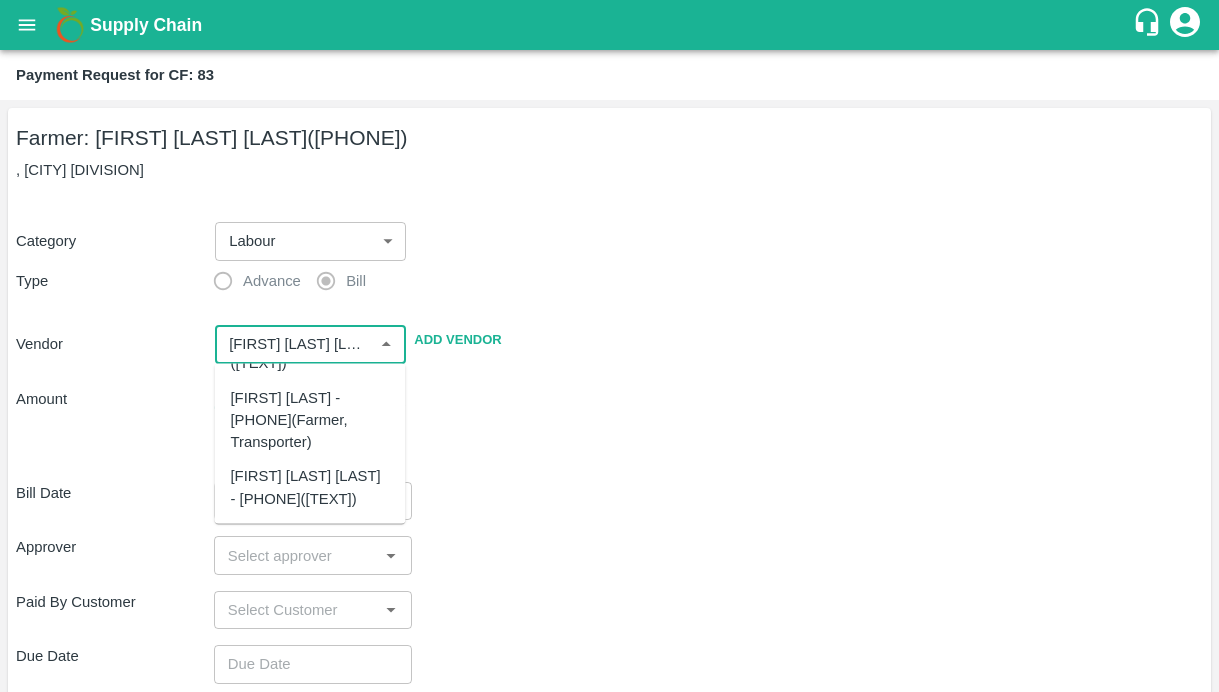 scroll, scrollTop: 0, scrollLeft: 0, axis: both 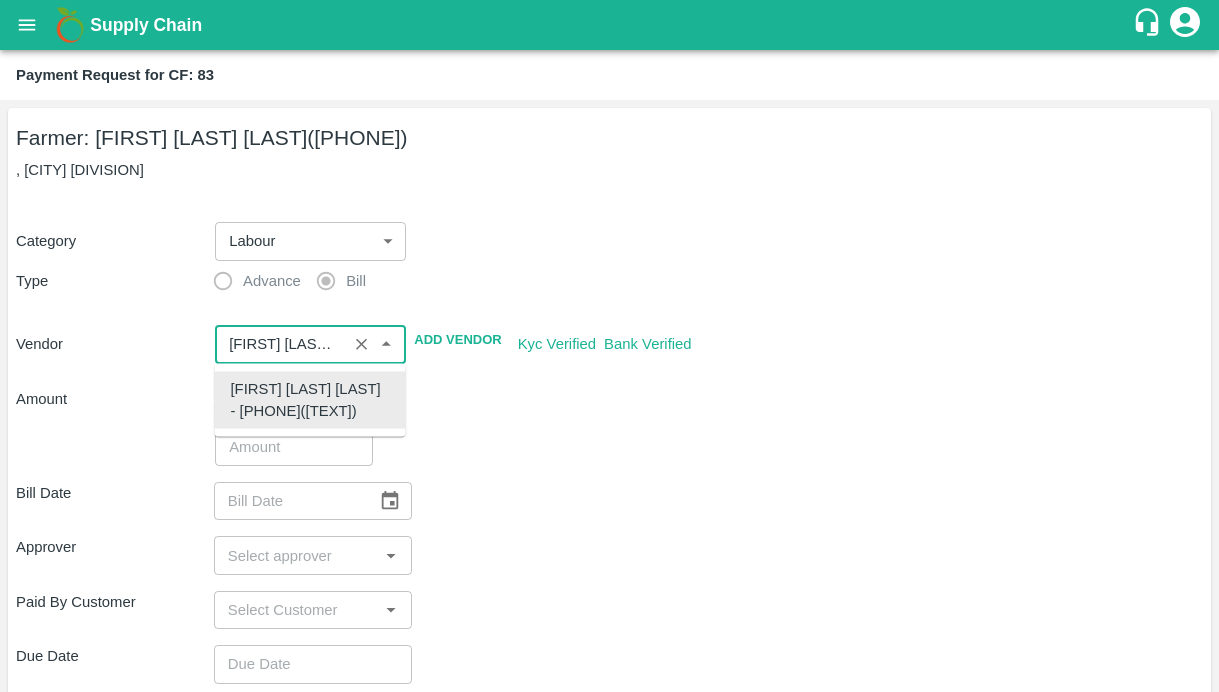 type on "[FIRST] [LAST] [LAST] - [PHONE]([TEXT])" 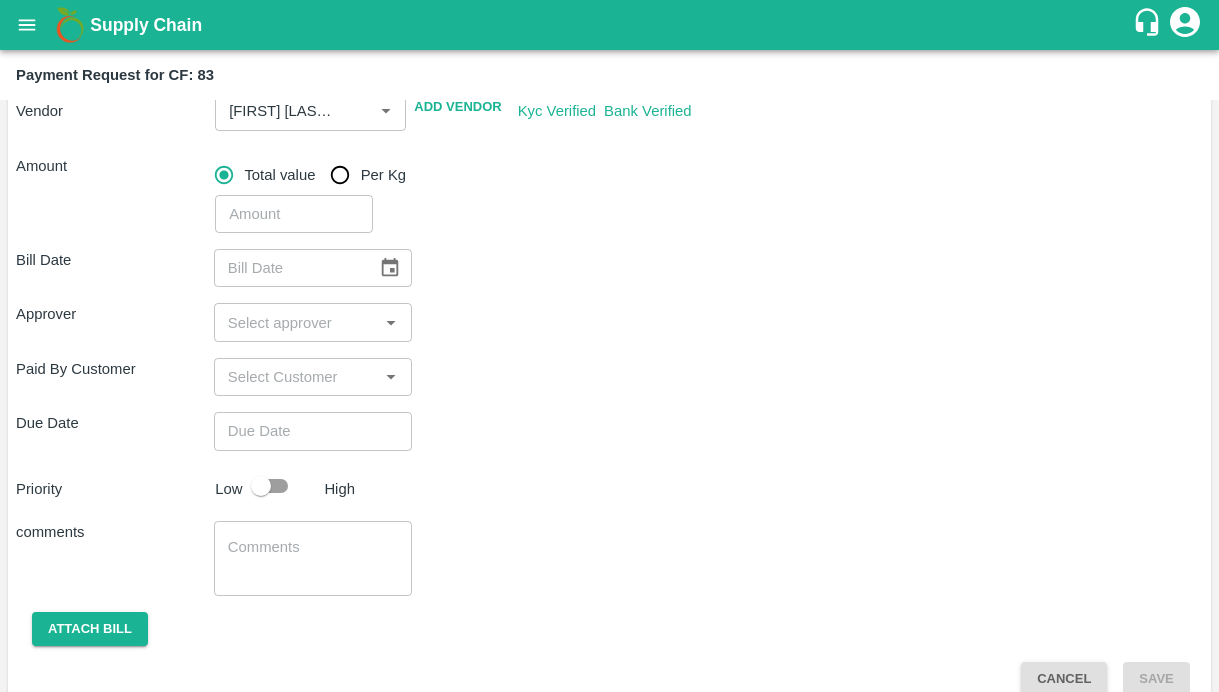 scroll, scrollTop: 242, scrollLeft: 0, axis: vertical 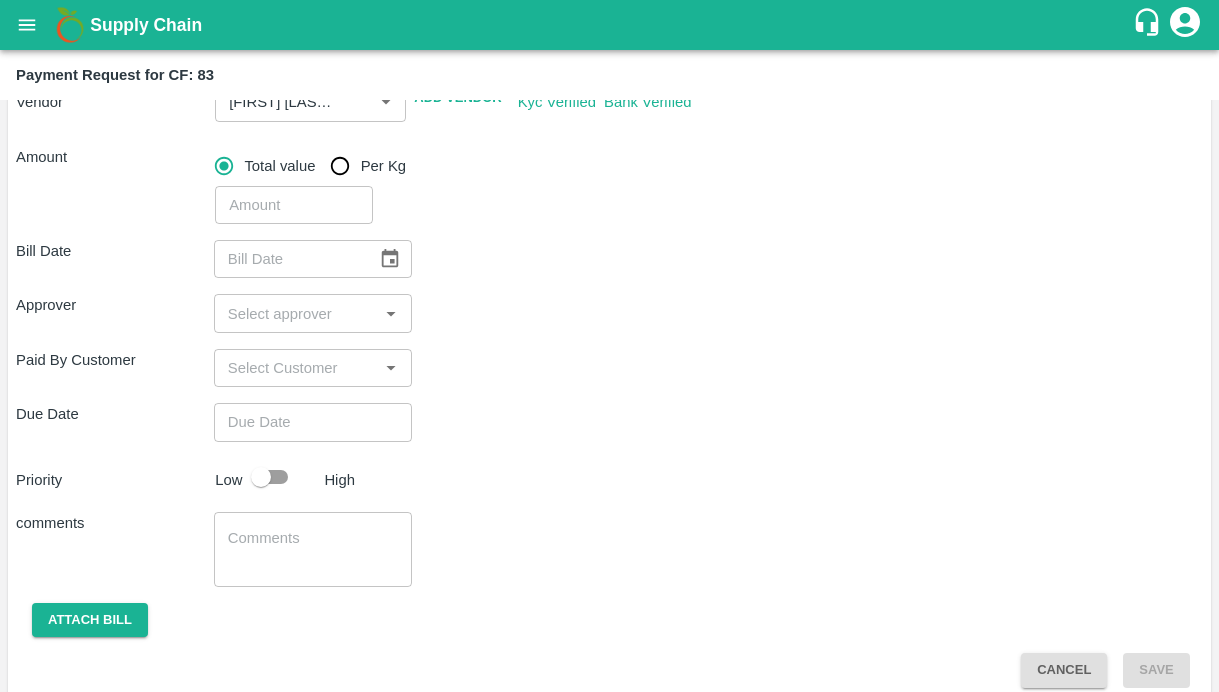 click at bounding box center (294, 205) 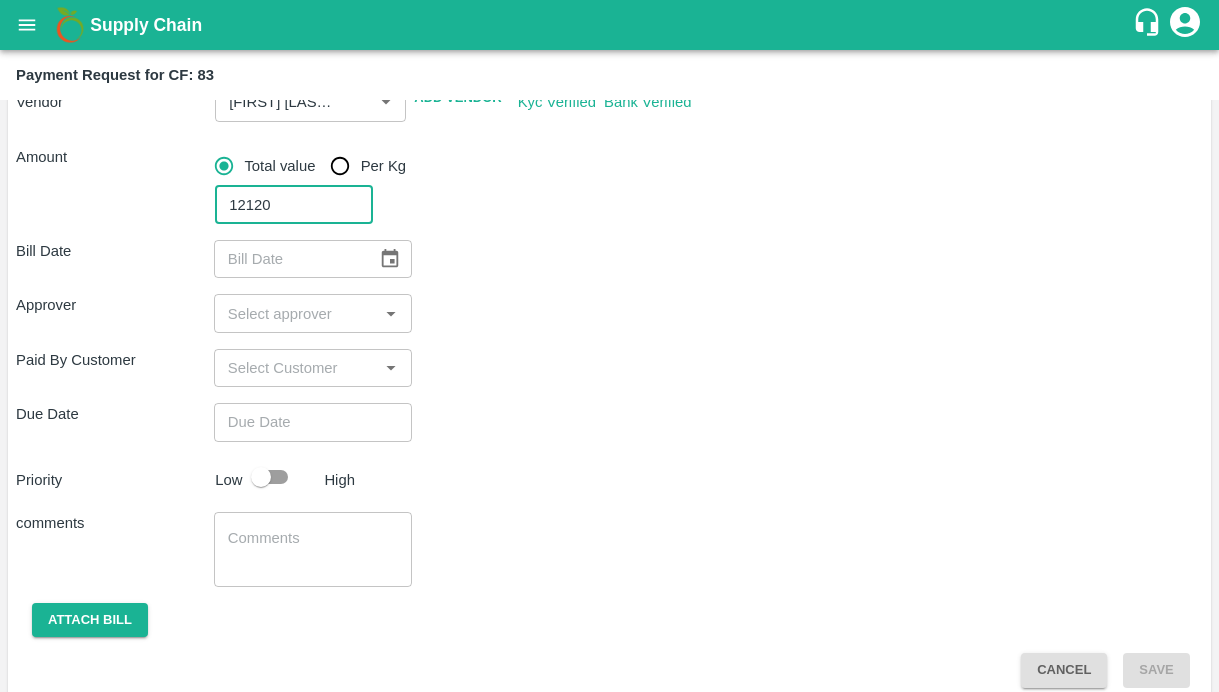 type on "12120" 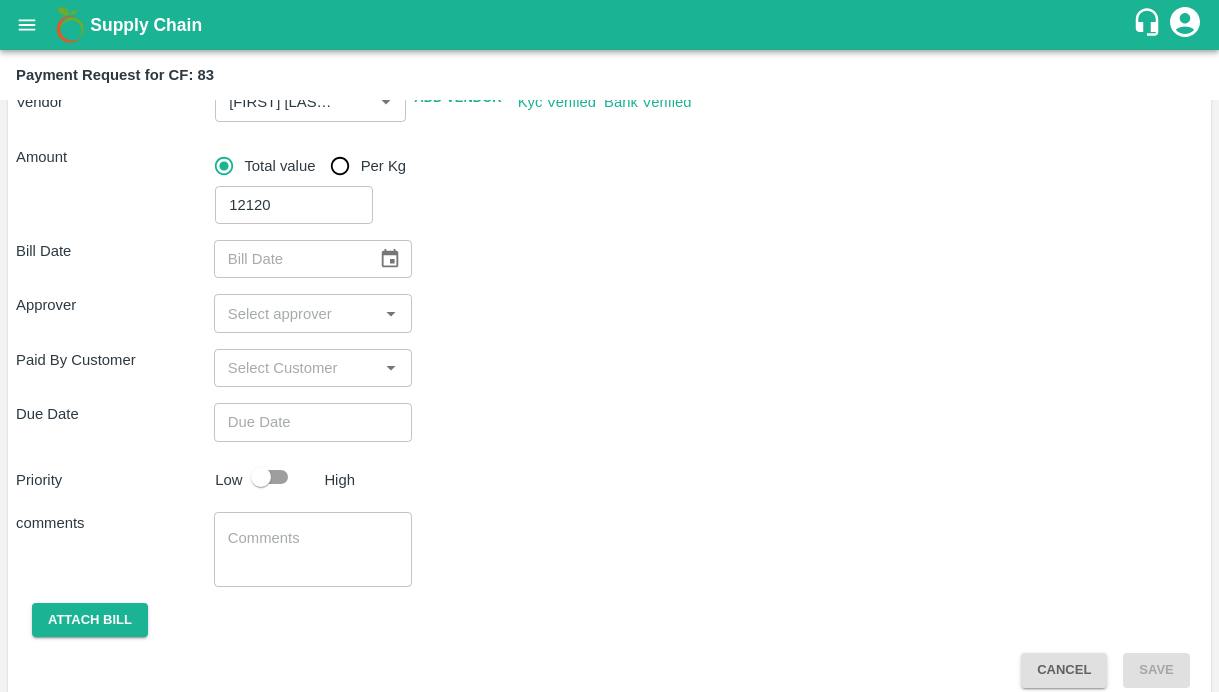 click on "Approver ​" at bounding box center [609, 313] 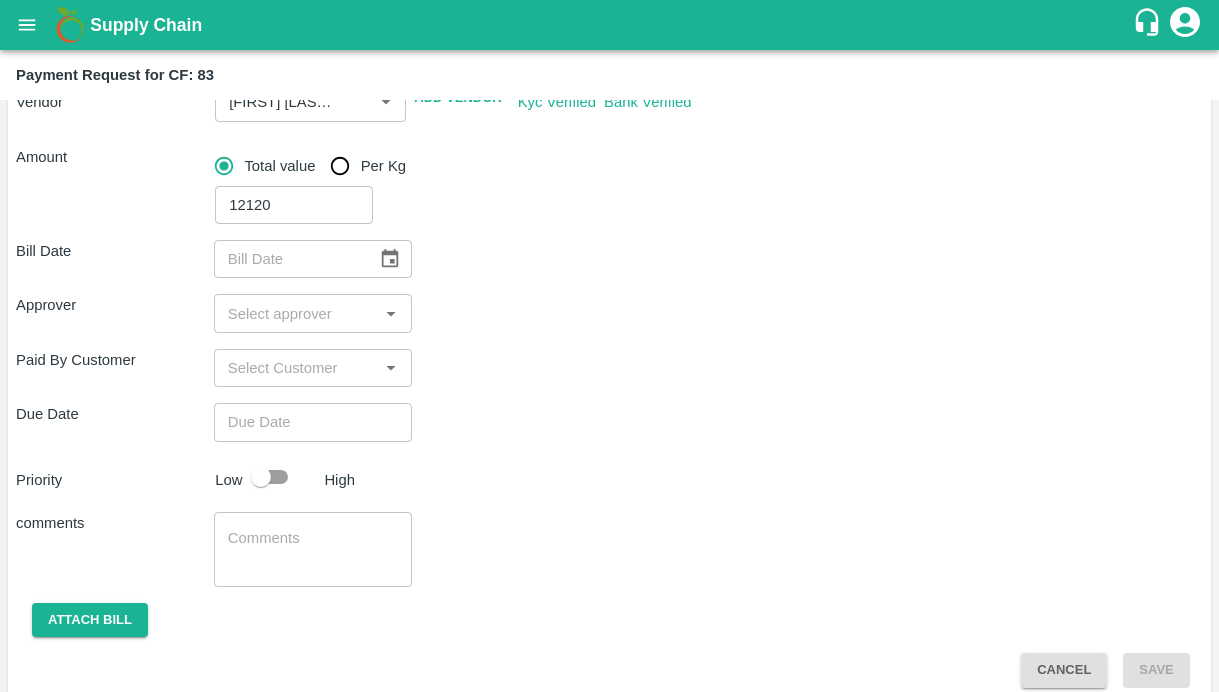 click at bounding box center [390, 259] 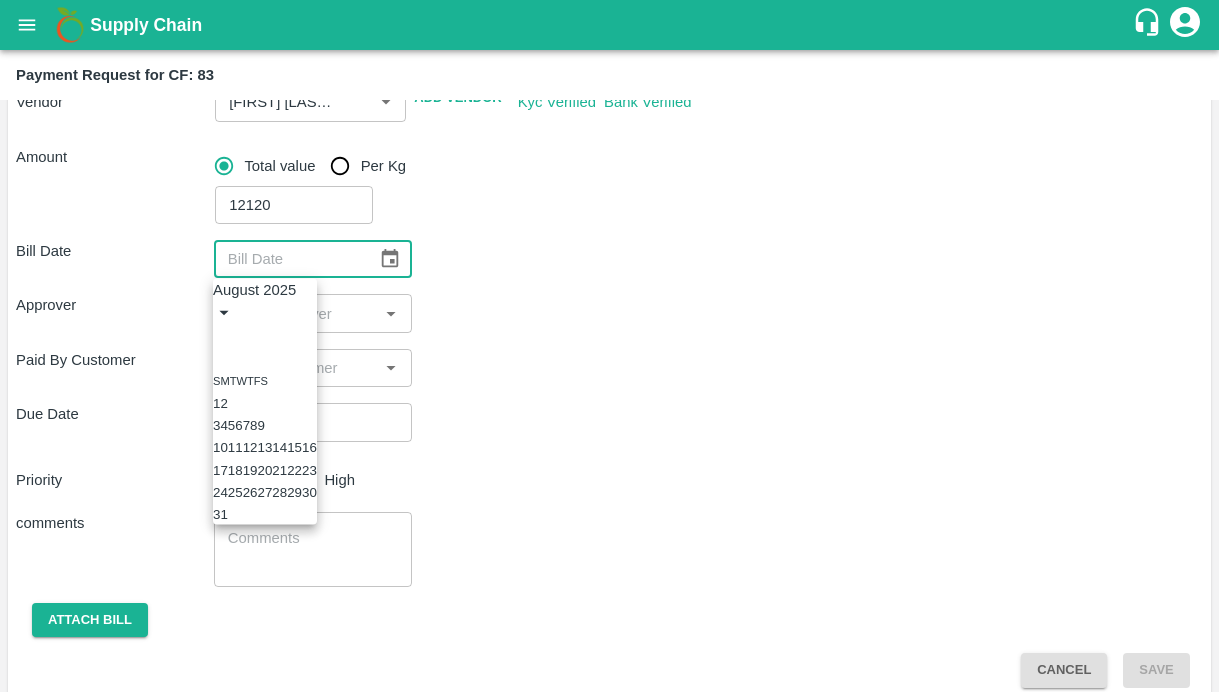 click on "4" at bounding box center (223, 425) 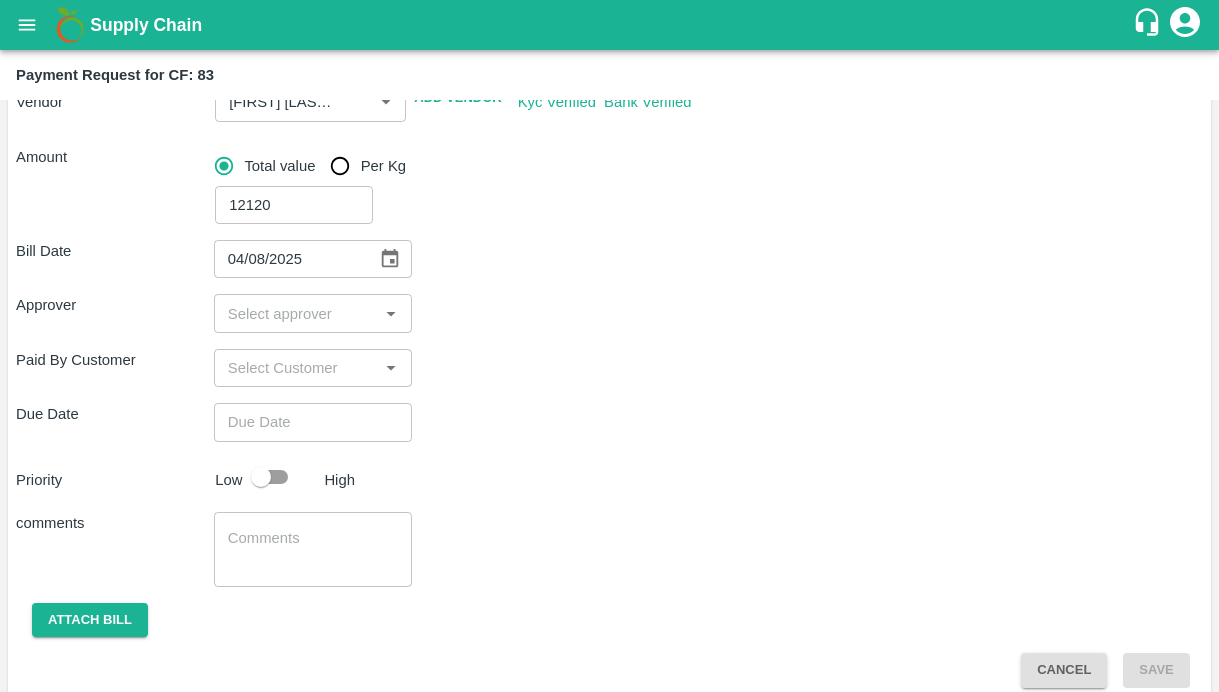 click at bounding box center [296, 313] 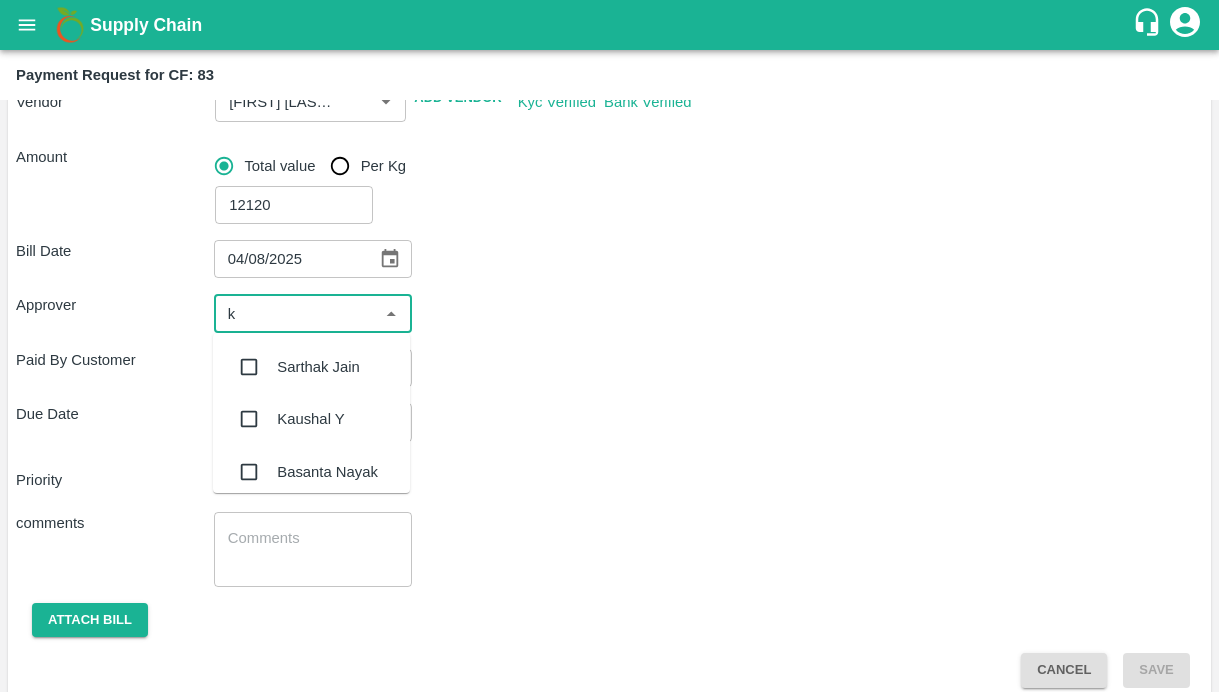 type on "ki" 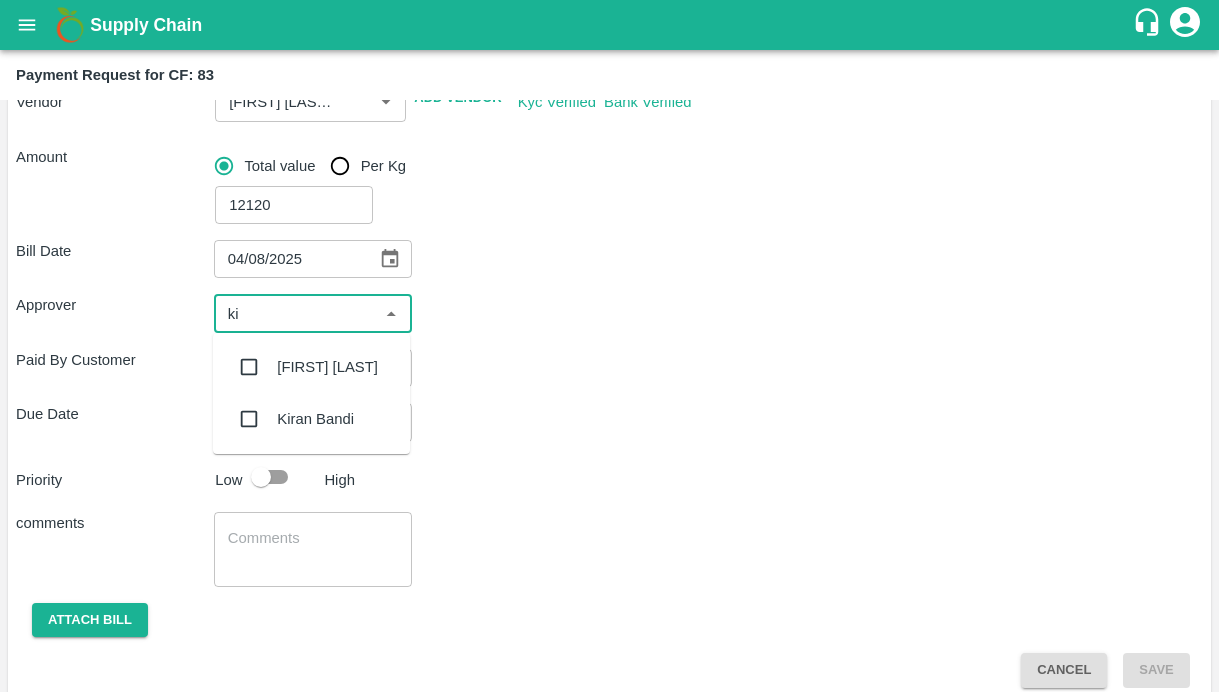 click at bounding box center [249, 367] 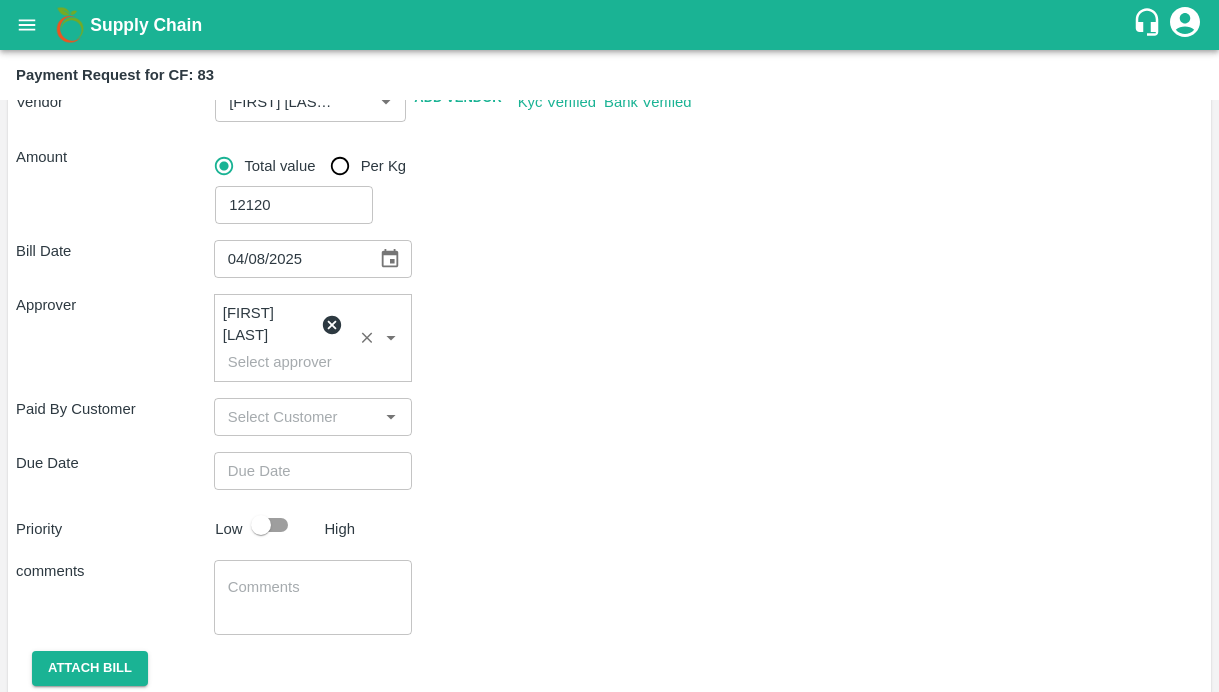 type on "DD/MM/YYYY hh:mm aa" 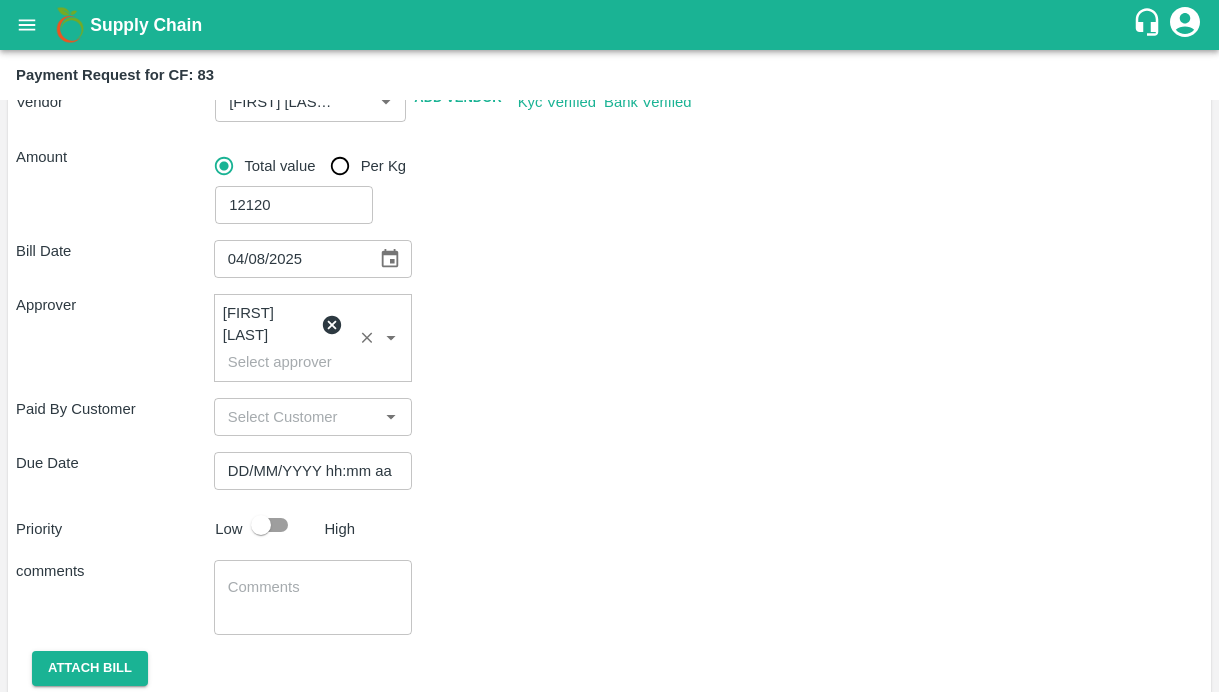 click on "DD/MM/YYYY hh:mm aa" at bounding box center [306, 471] 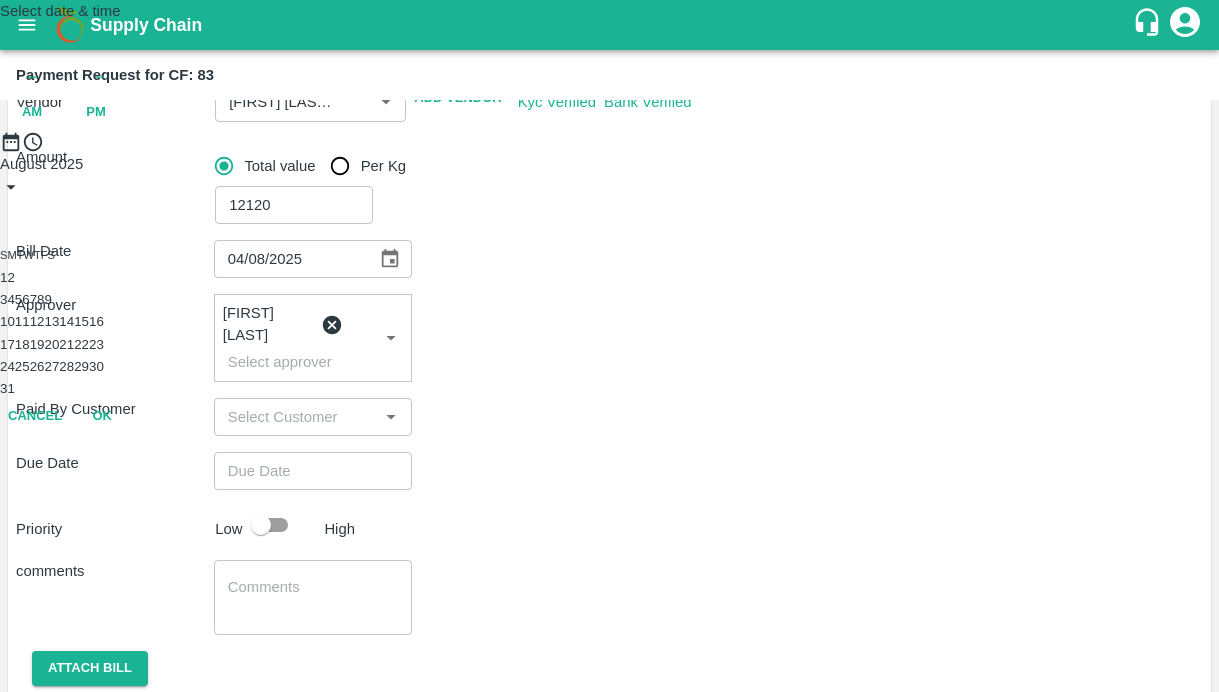 click on "6" at bounding box center [25, 299] 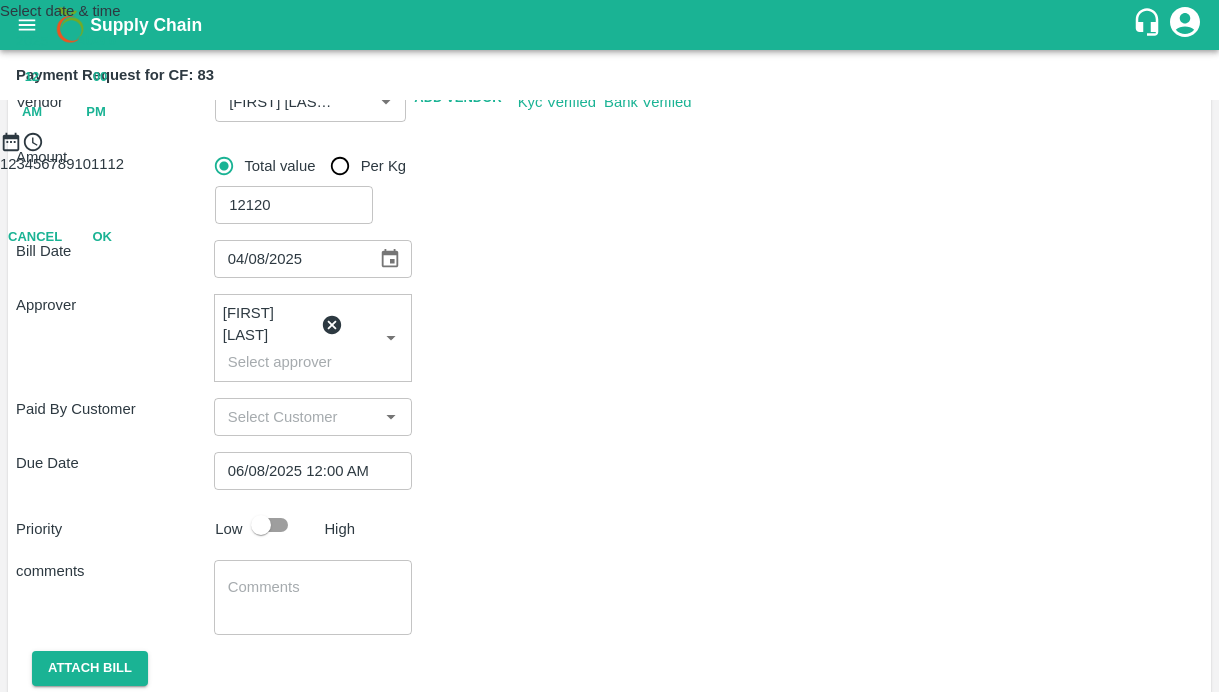 click on "12 : 00 AM PM" at bounding box center (609, 95) 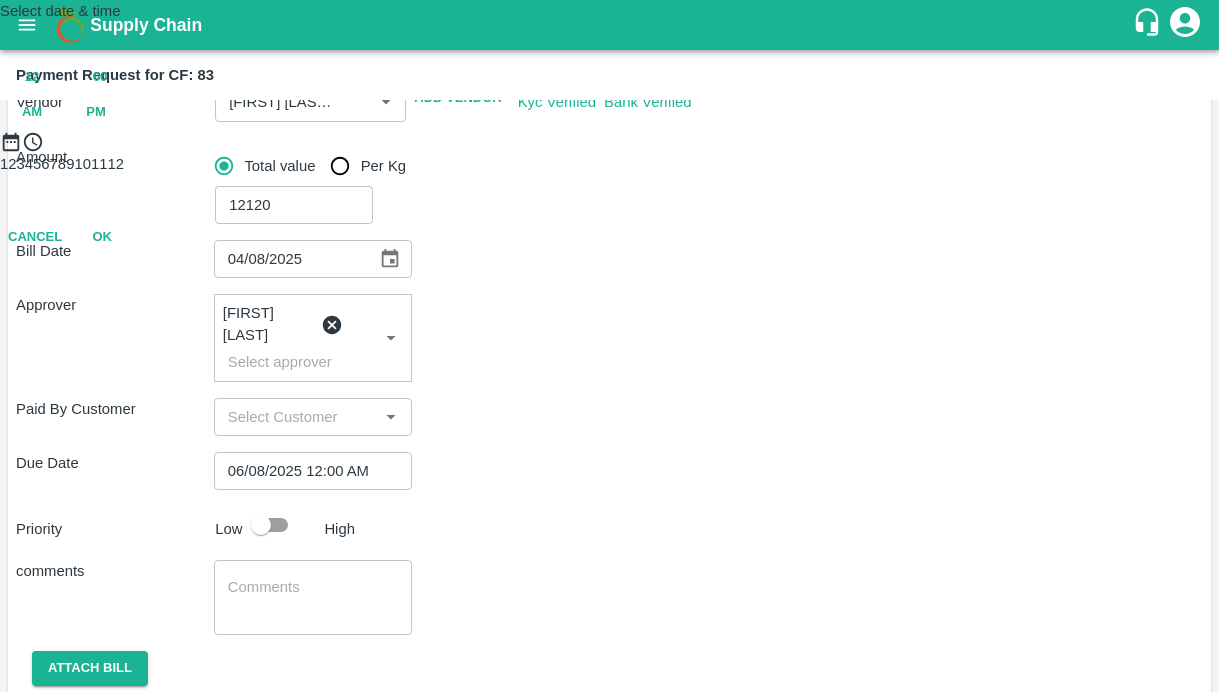 click on "PM" at bounding box center (96, 112) 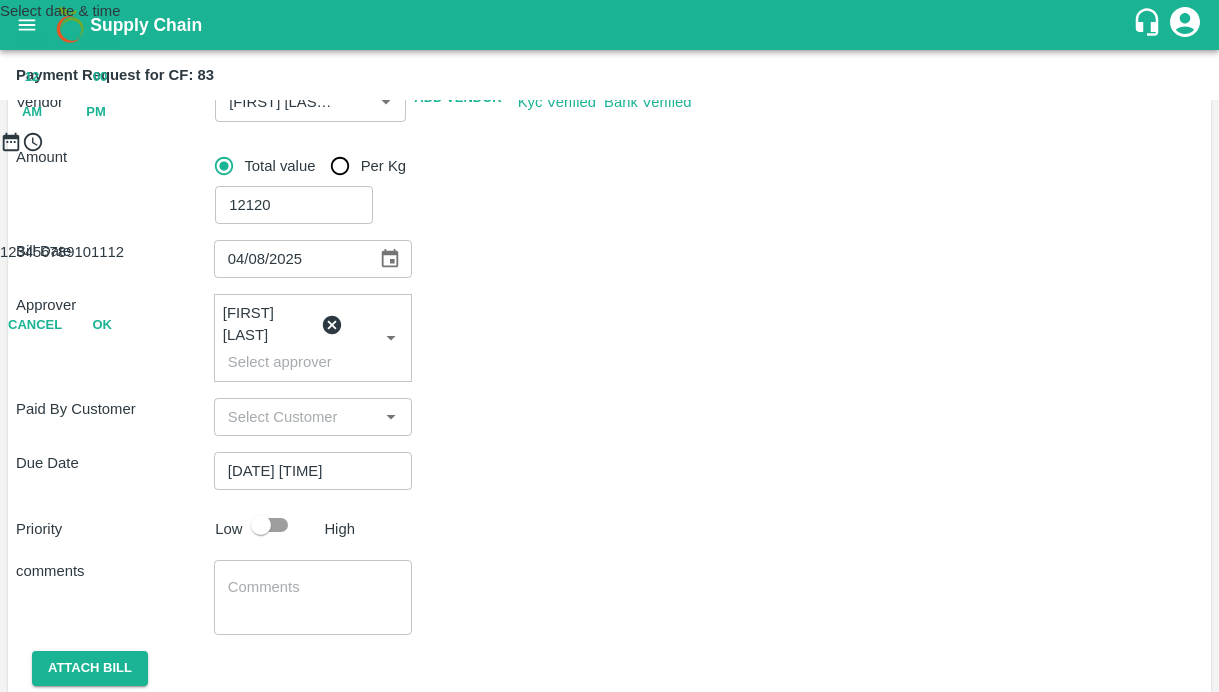 type on "[DATE] [TIME]" 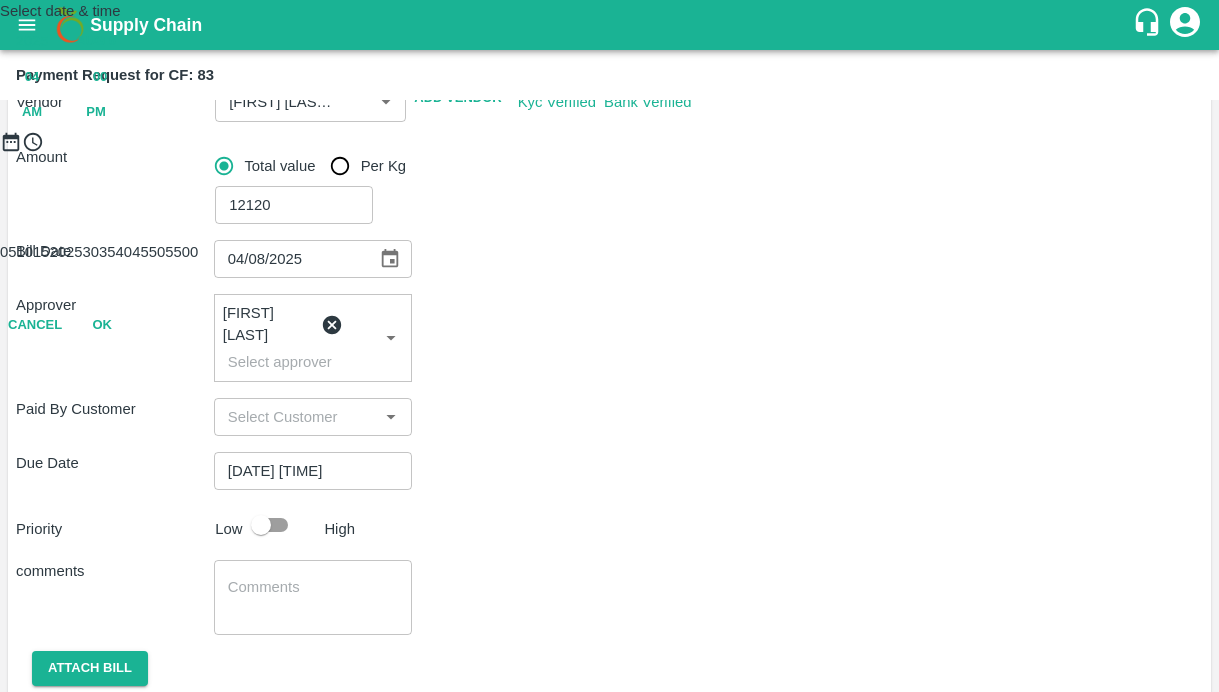 click on "OK" at bounding box center [102, 325] 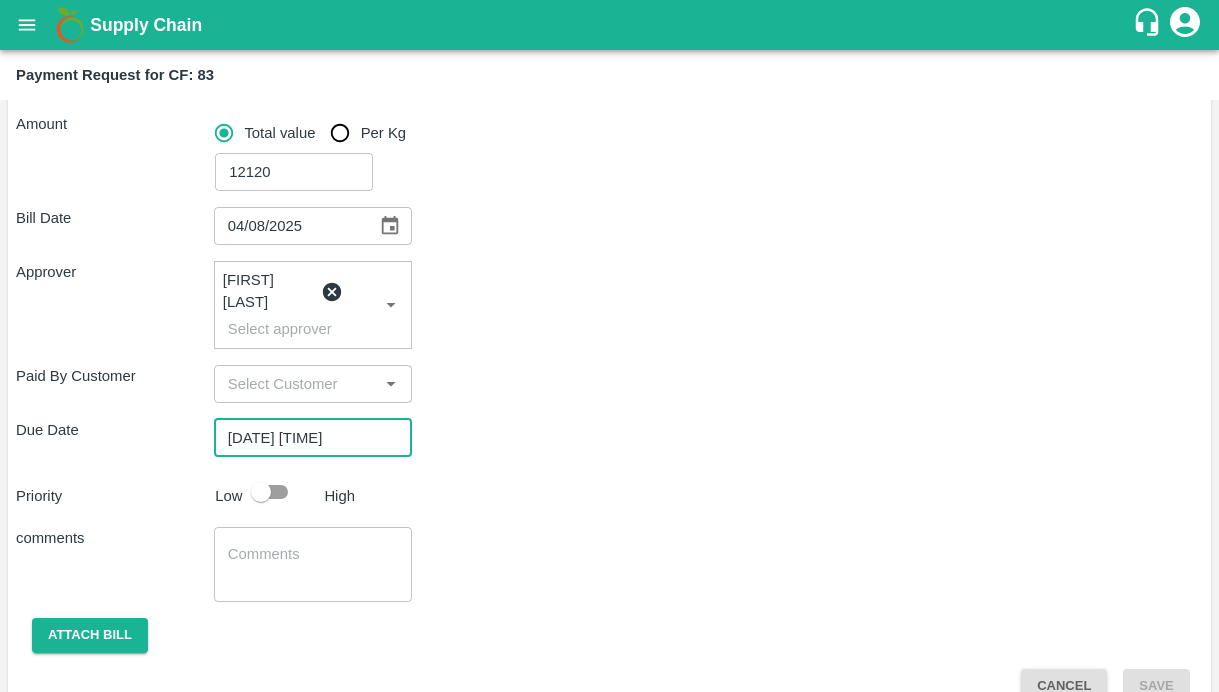 scroll, scrollTop: 300, scrollLeft: 0, axis: vertical 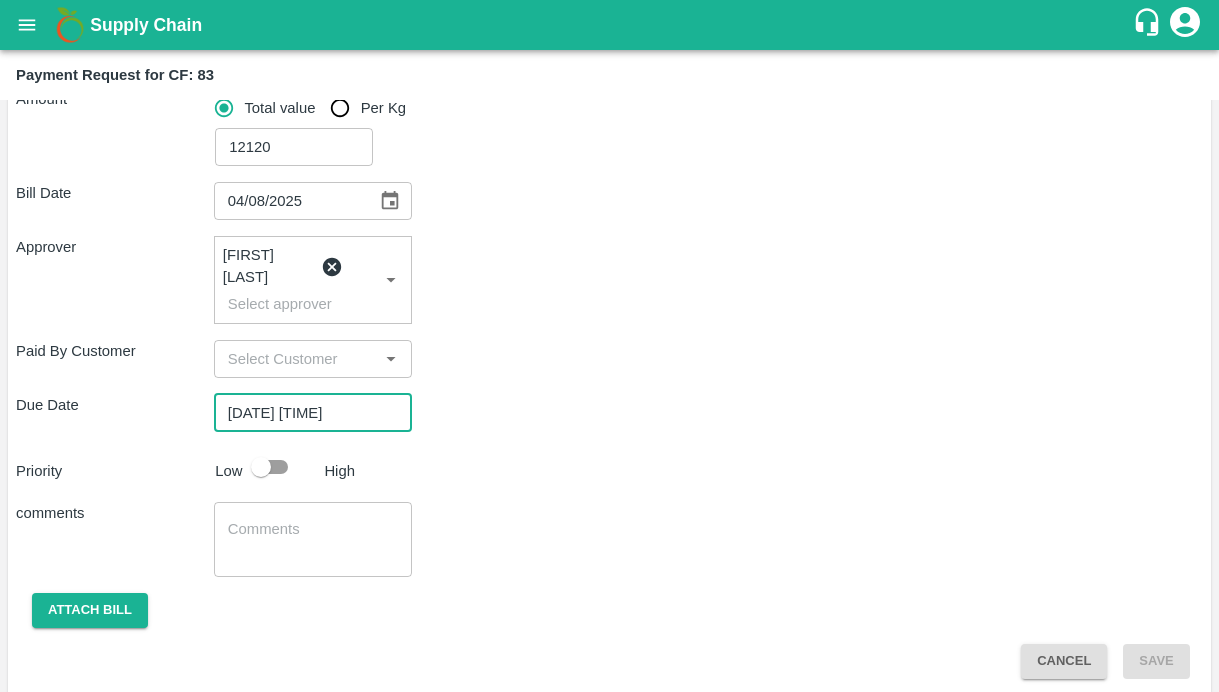 click at bounding box center (261, 467) 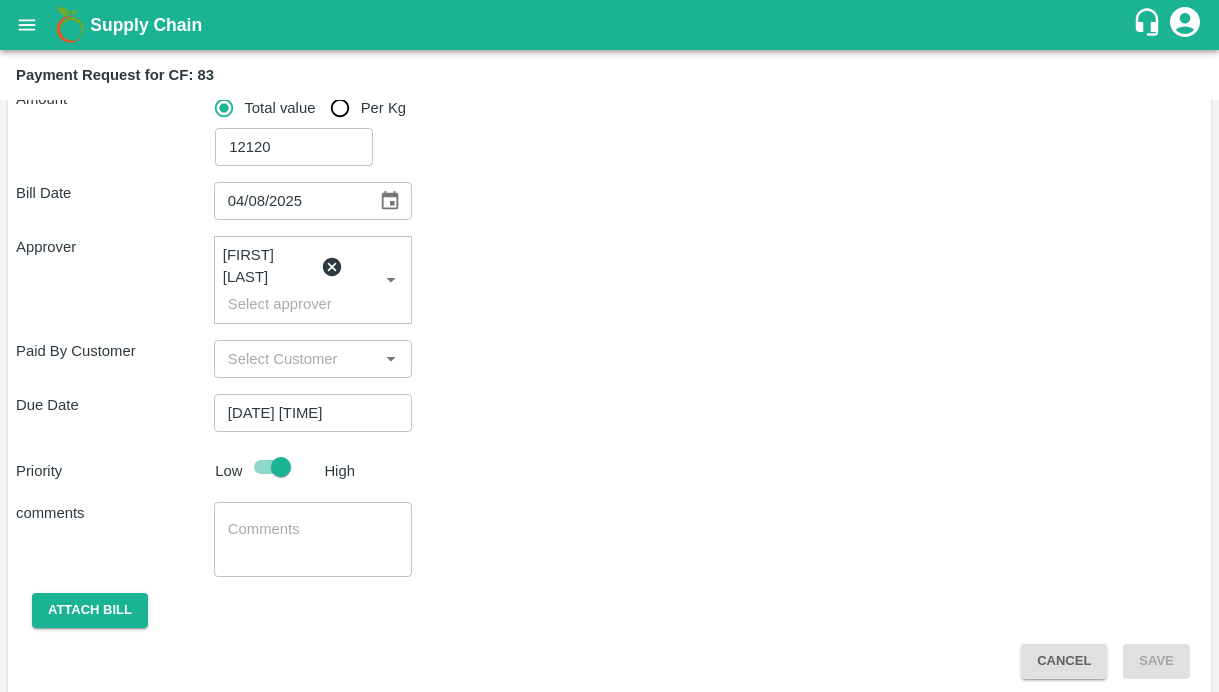 click at bounding box center (313, 540) 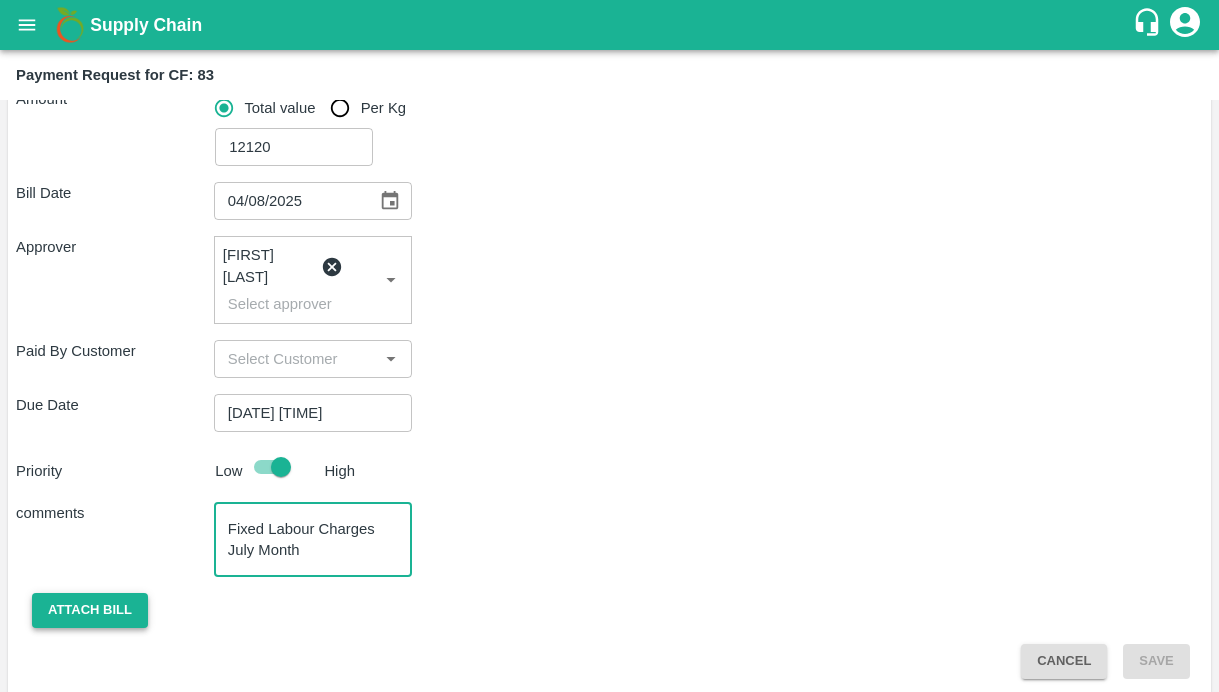type on "Fixed Labour Charges July Month" 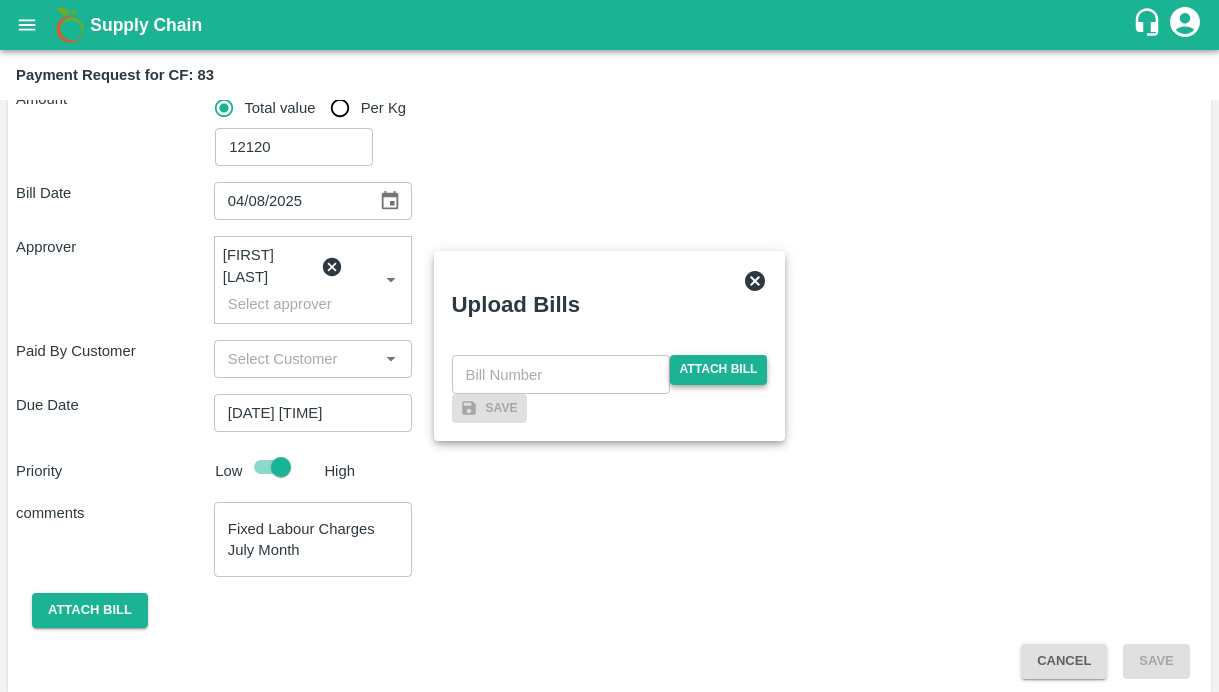 click on "Attach bill" at bounding box center (719, 369) 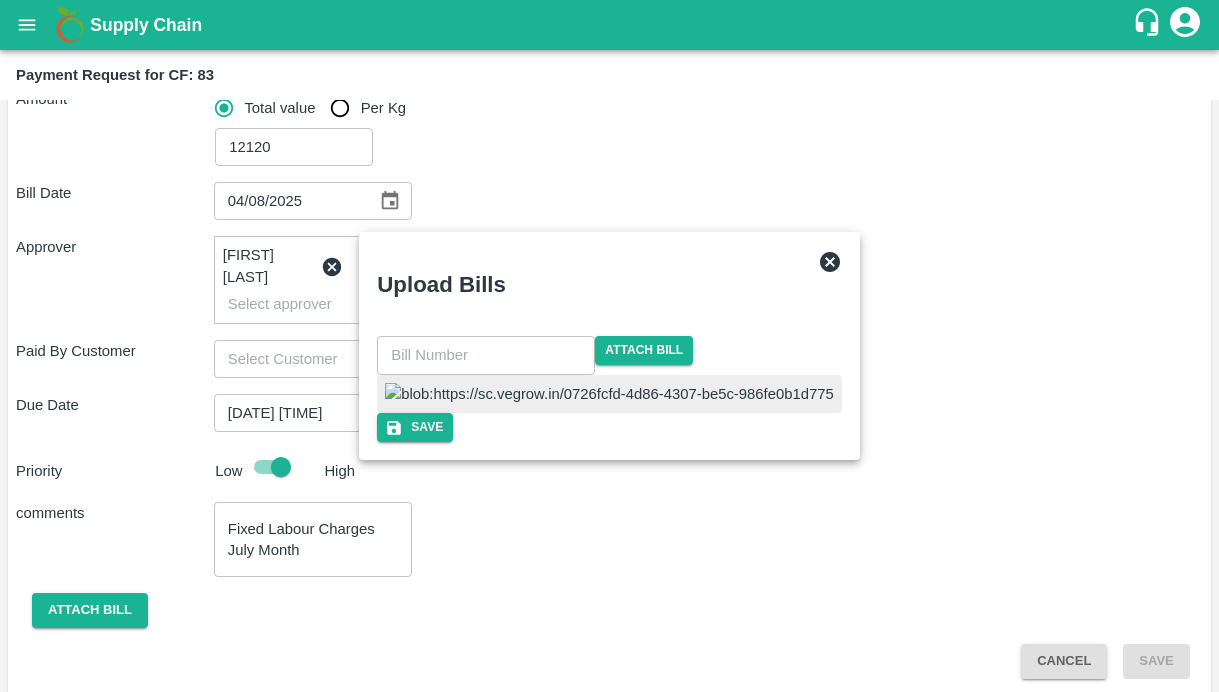 click at bounding box center (609, 394) 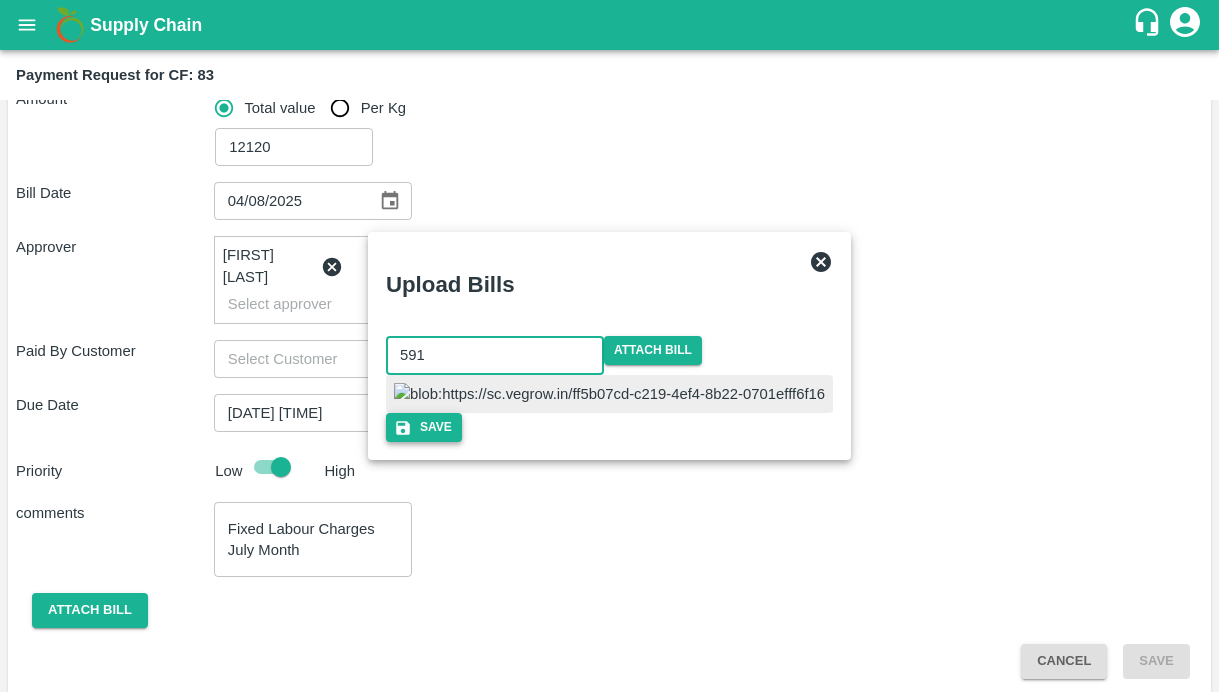 type on "591" 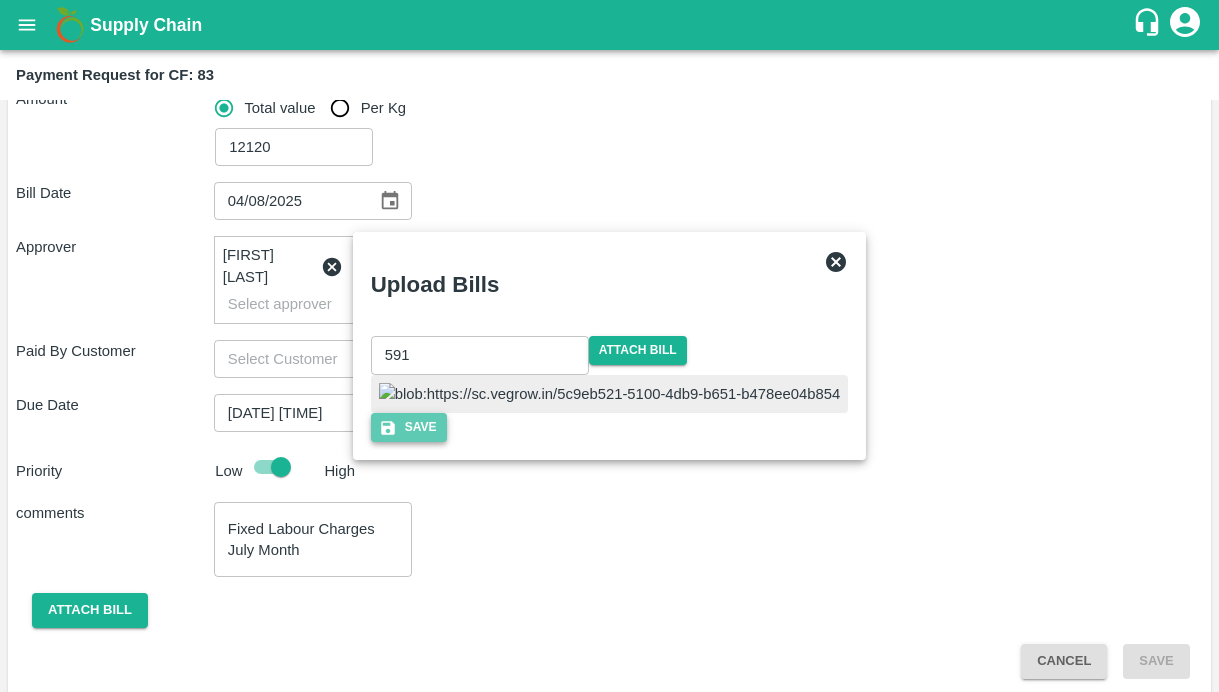 click on "Save" at bounding box center [409, 427] 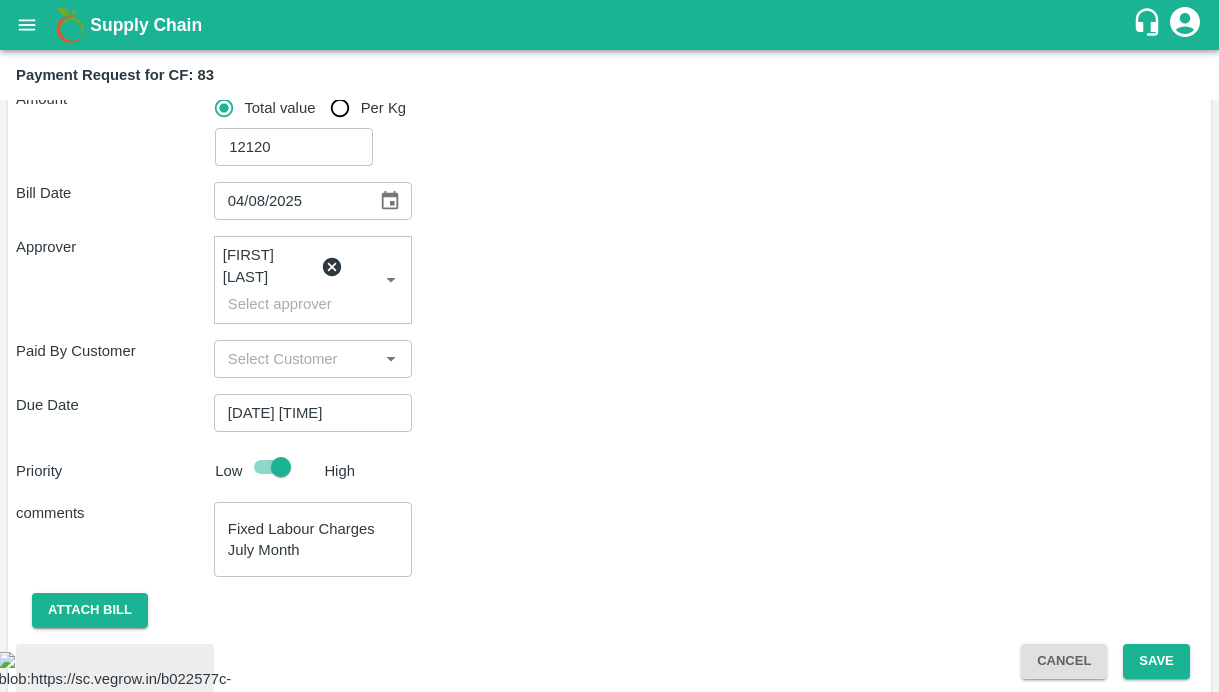 scroll, scrollTop: 432, scrollLeft: 0, axis: vertical 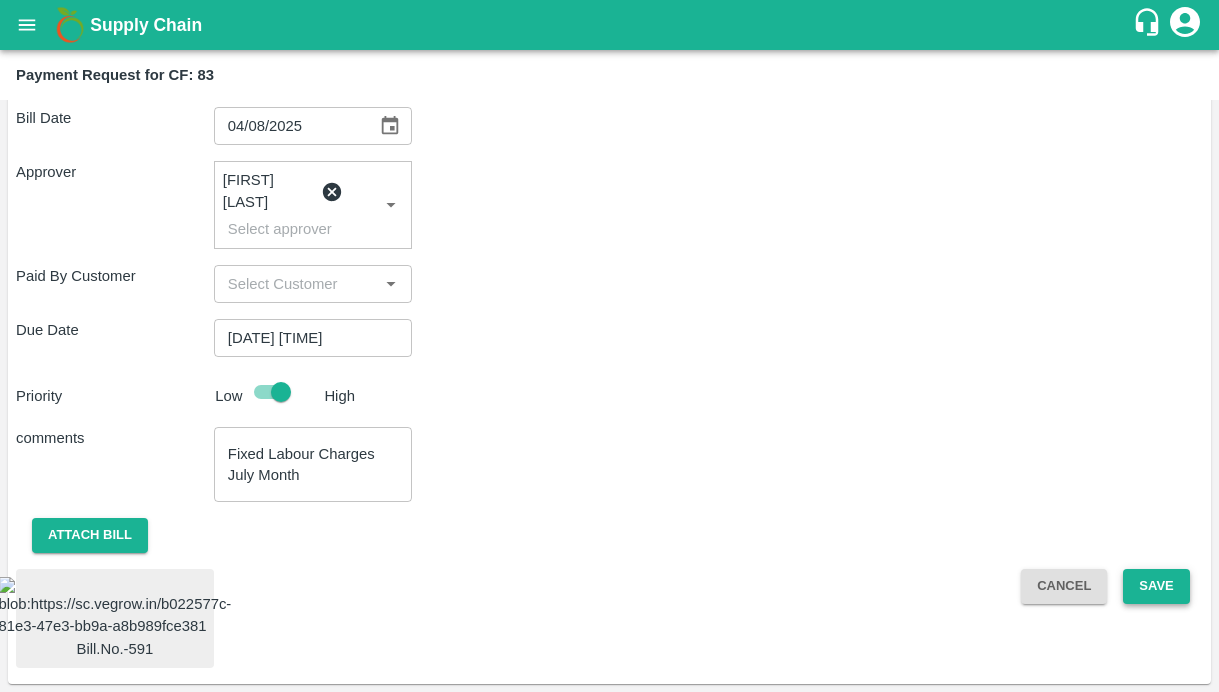 click on "Save" at bounding box center [1156, 586] 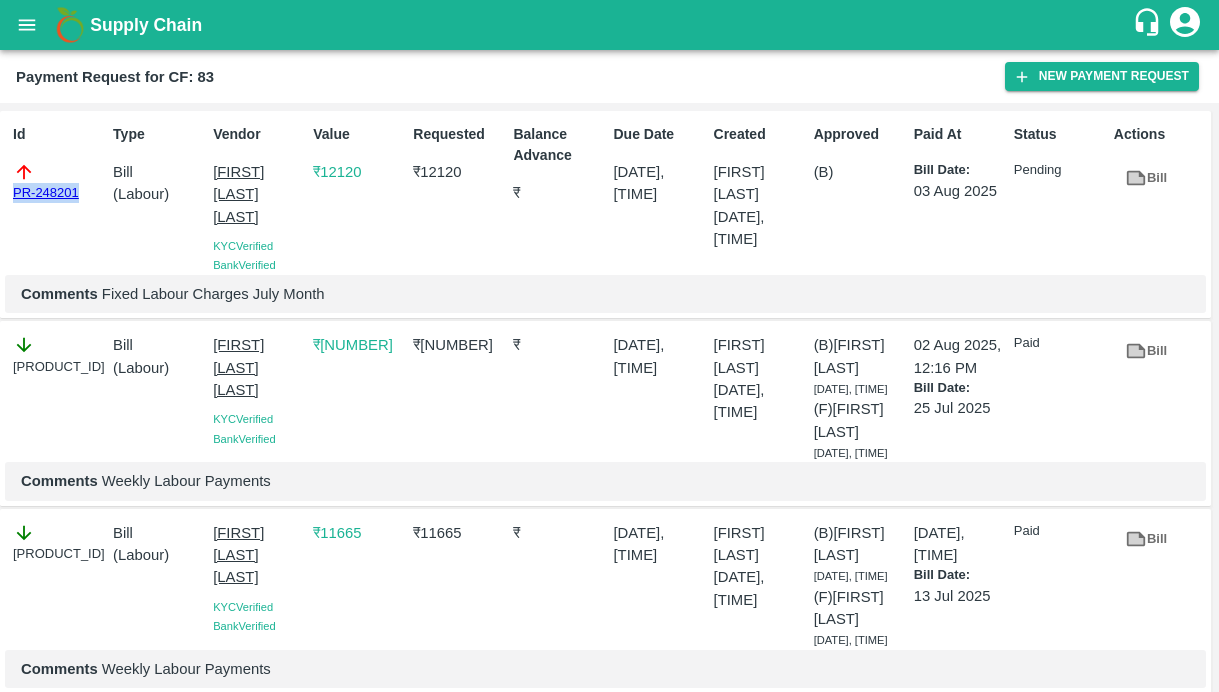drag, startPoint x: 92, startPoint y: 191, endPoint x: -22, endPoint y: 193, distance: 114.01754 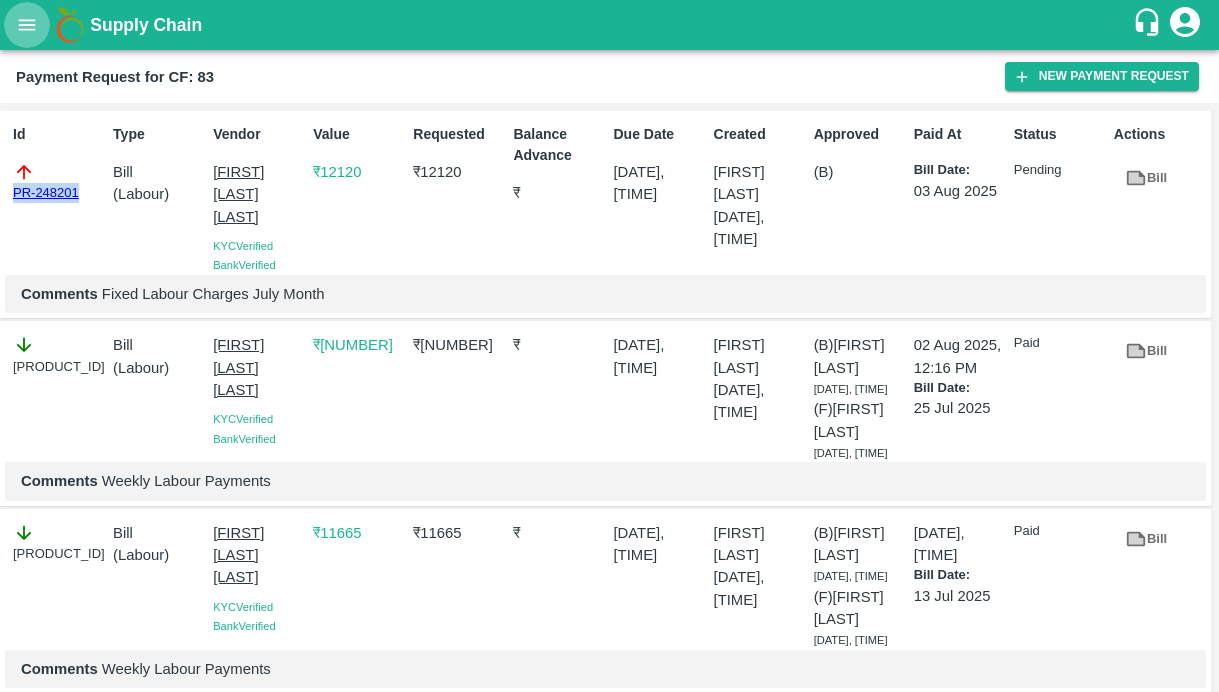 click at bounding box center (27, 25) 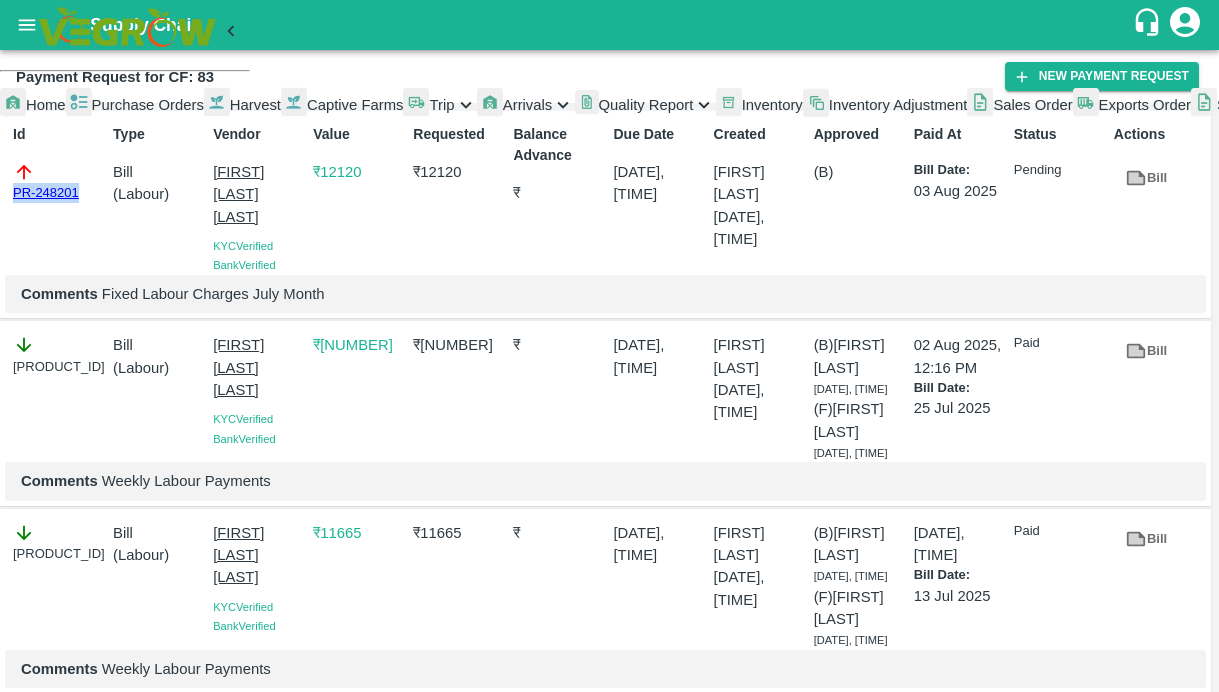 scroll, scrollTop: 447, scrollLeft: 0, axis: vertical 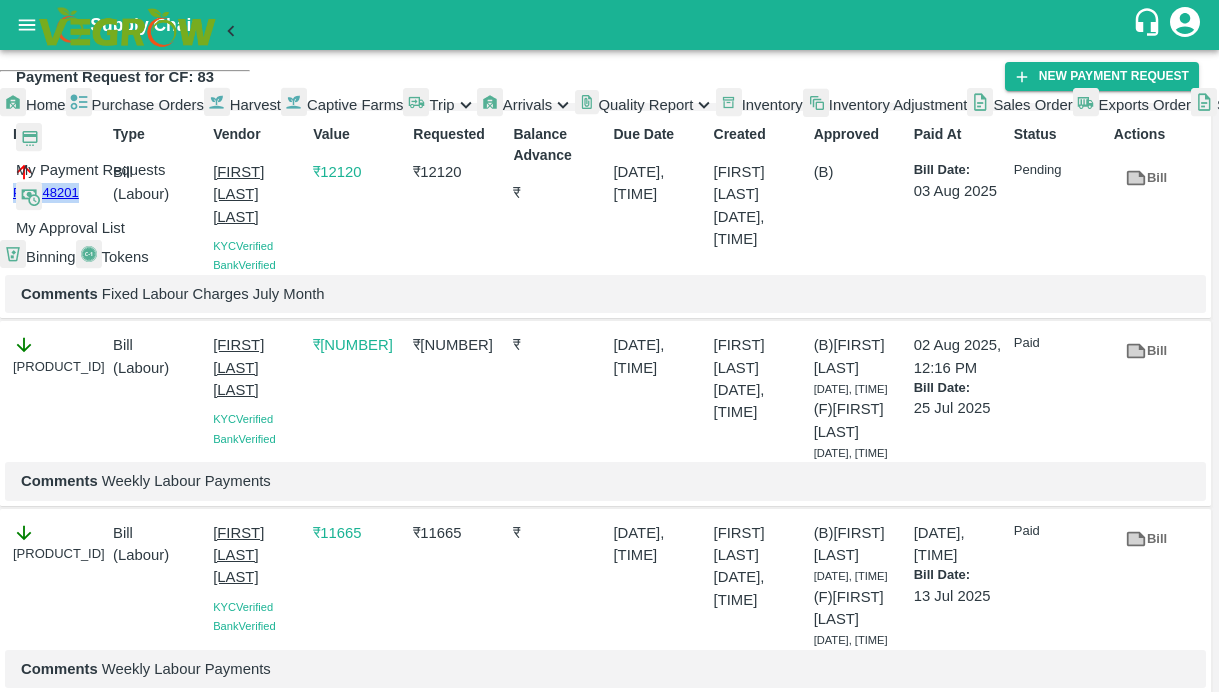 click at bounding box center [133, 140] 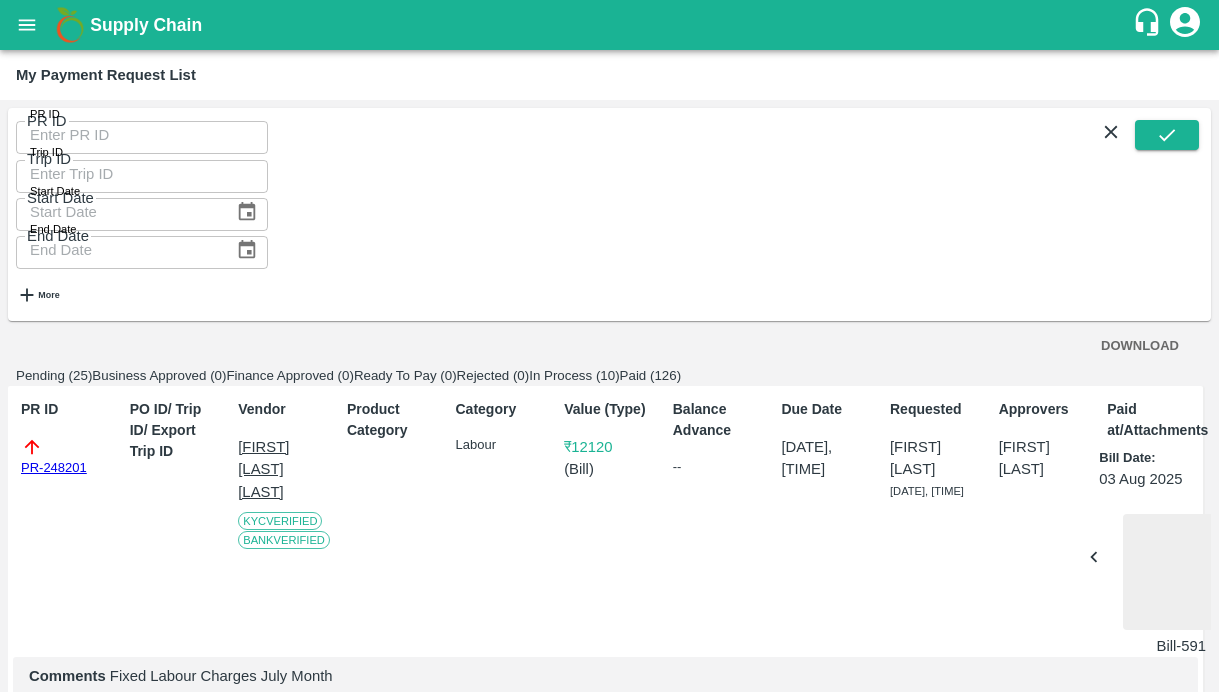 scroll, scrollTop: 3451, scrollLeft: 0, axis: vertical 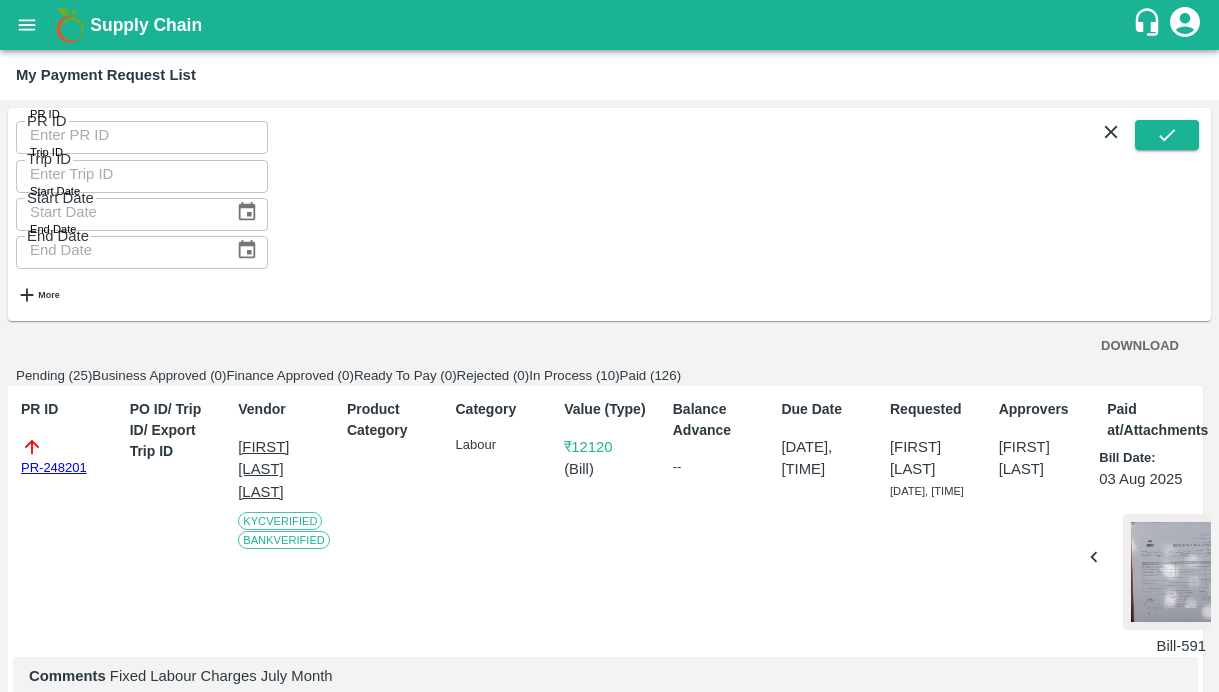 type 